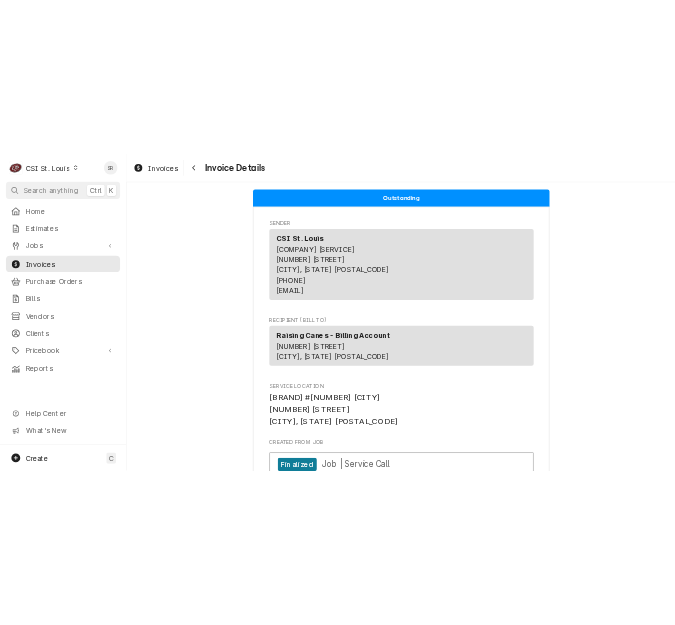scroll, scrollTop: 0, scrollLeft: 0, axis: both 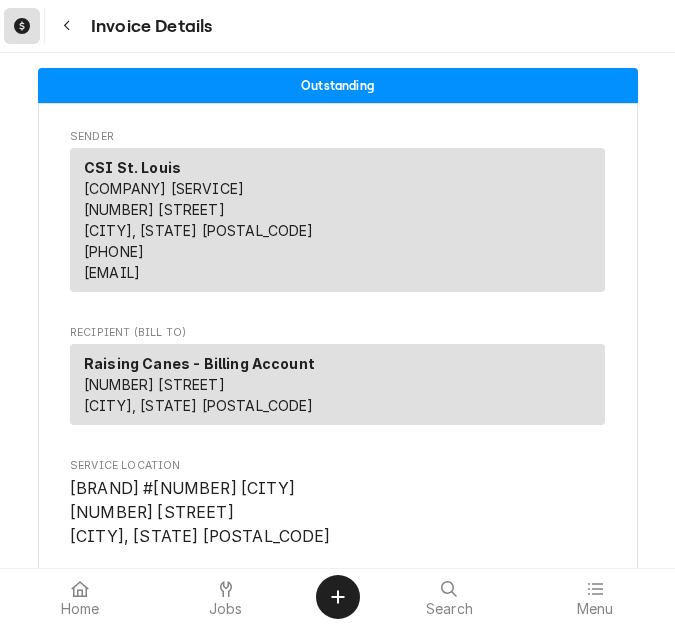 click 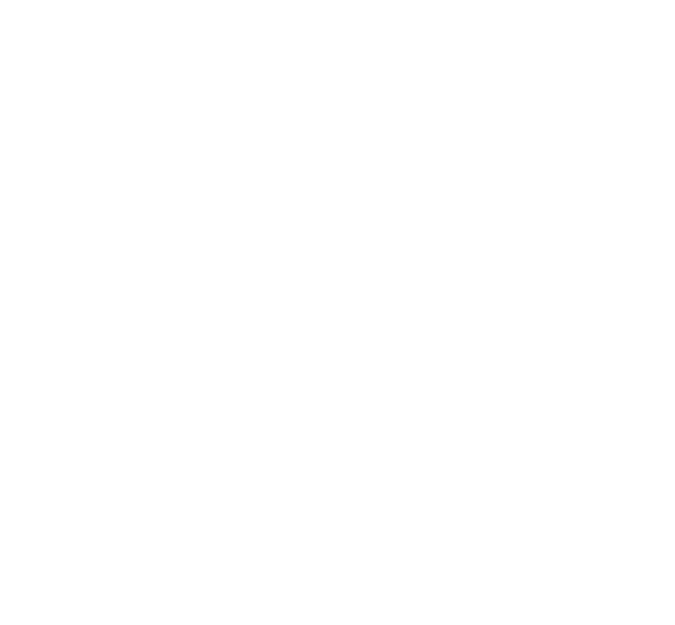 scroll, scrollTop: 0, scrollLeft: 0, axis: both 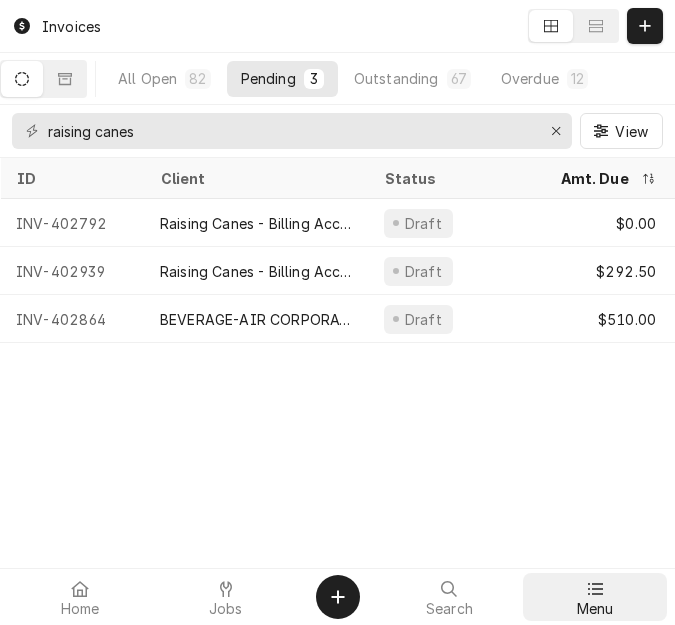 click 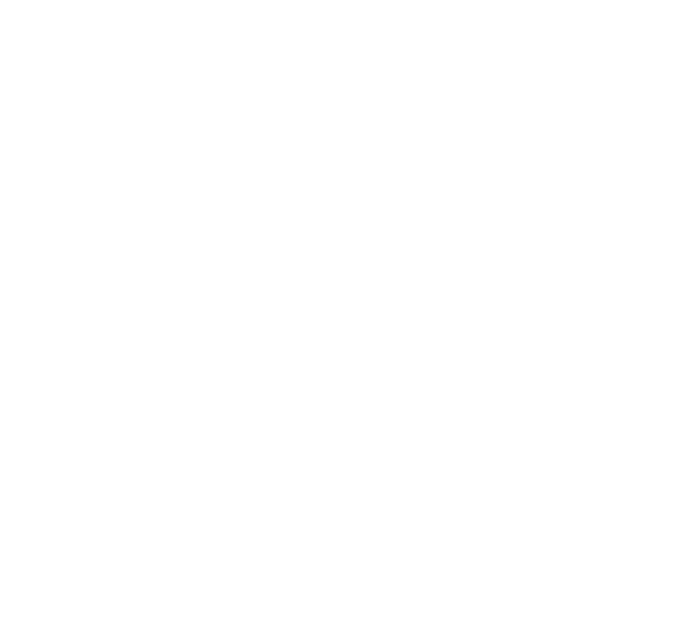scroll, scrollTop: 0, scrollLeft: 0, axis: both 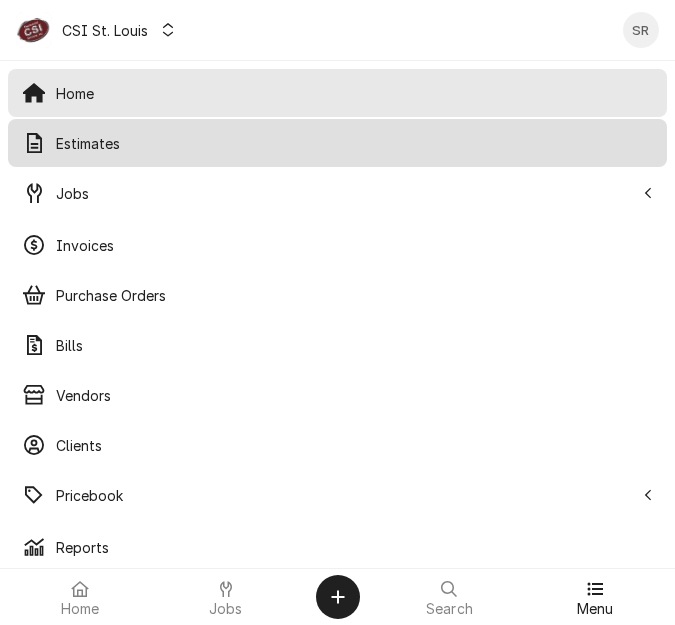 click on "Estimates" at bounding box center [354, 143] 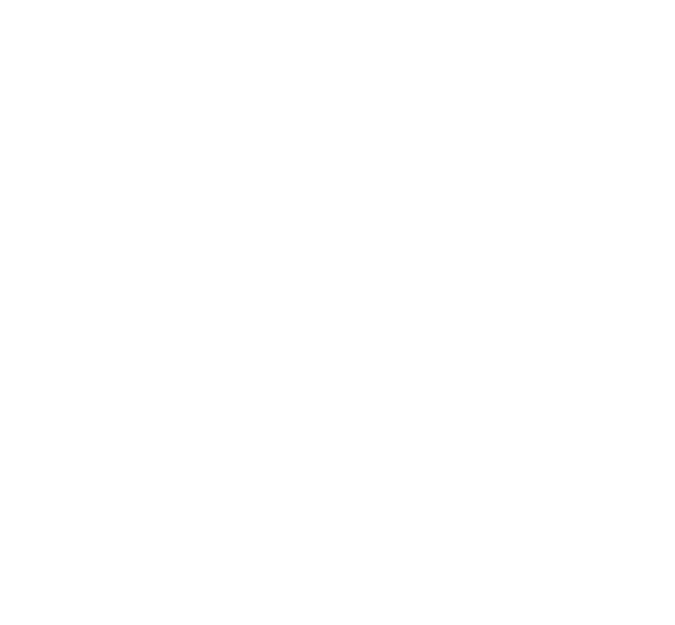 scroll, scrollTop: 0, scrollLeft: 0, axis: both 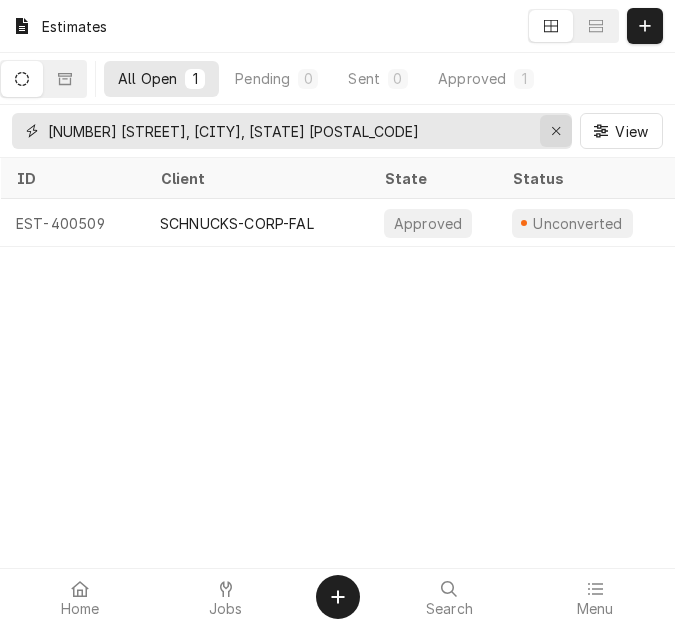 click 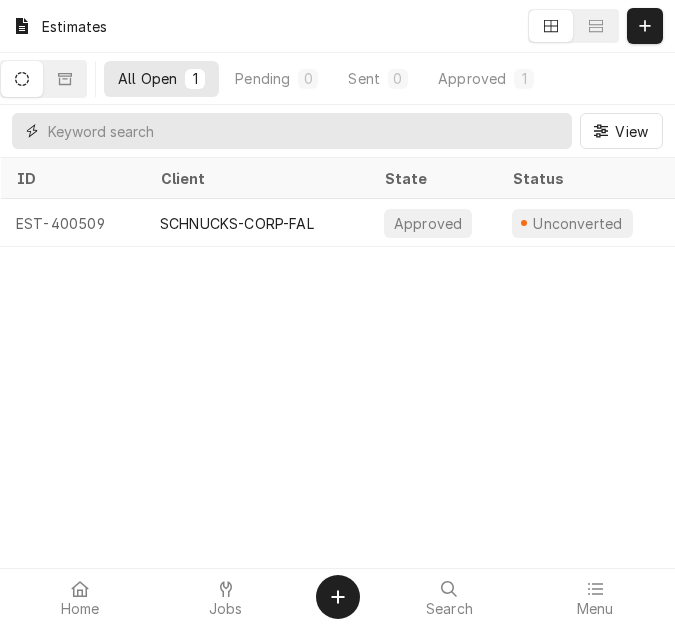 click at bounding box center [310, 131] 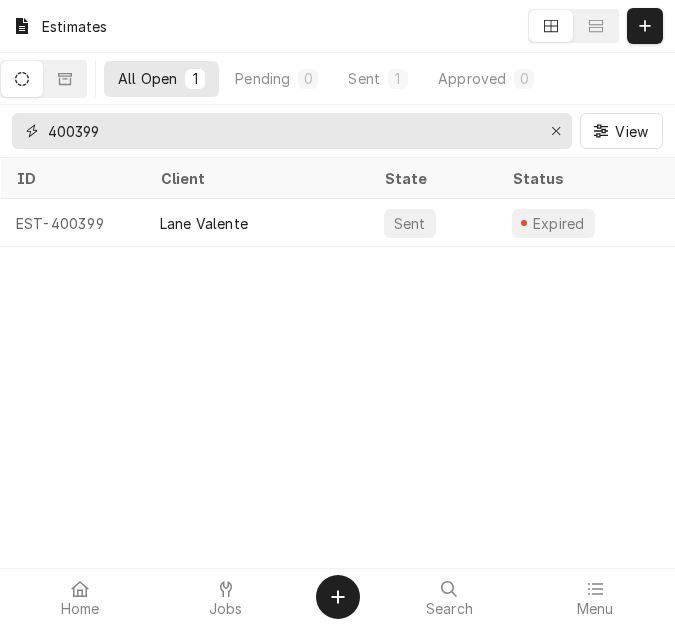drag, startPoint x: 202, startPoint y: 128, endPoint x: 55, endPoint y: 120, distance: 147.21753 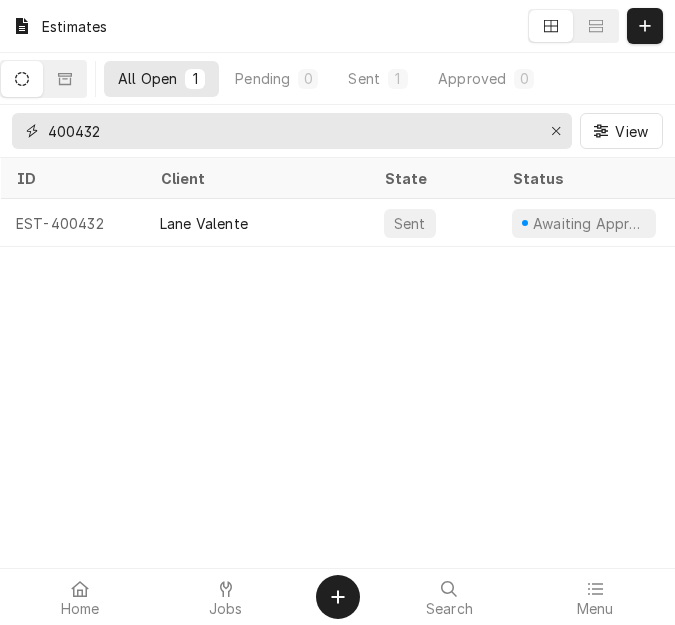 drag, startPoint x: 136, startPoint y: 120, endPoint x: 39, endPoint y: 108, distance: 97.73945 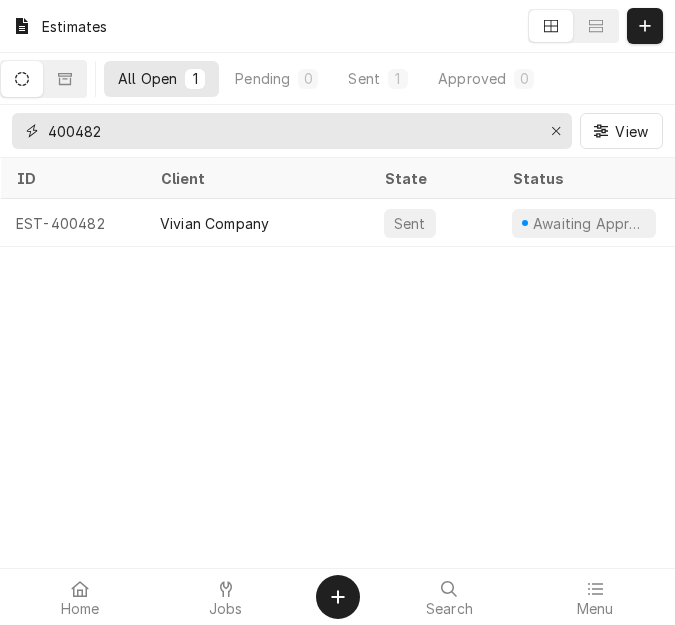 drag, startPoint x: 166, startPoint y: 130, endPoint x: 50, endPoint y: 121, distance: 116.34862 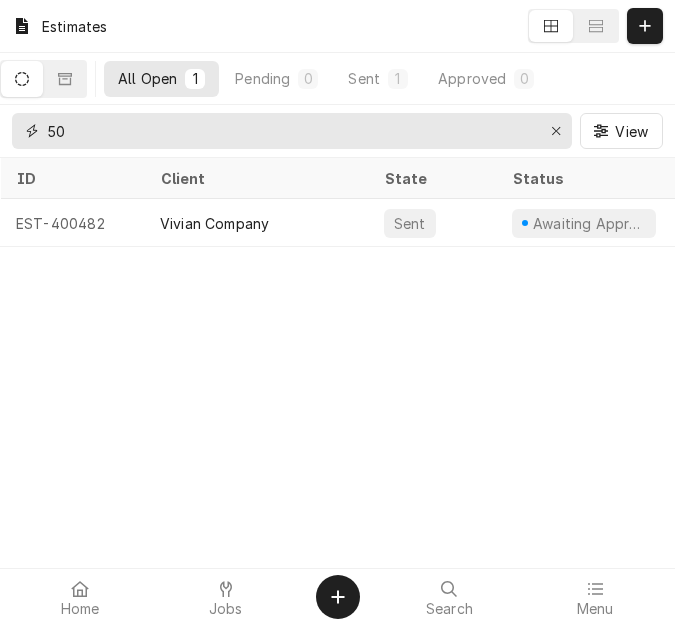 type on "5" 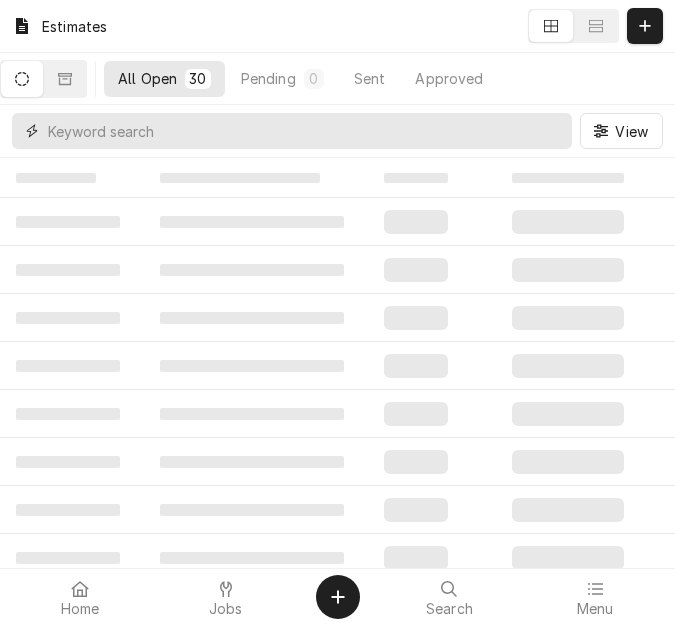 type on "5" 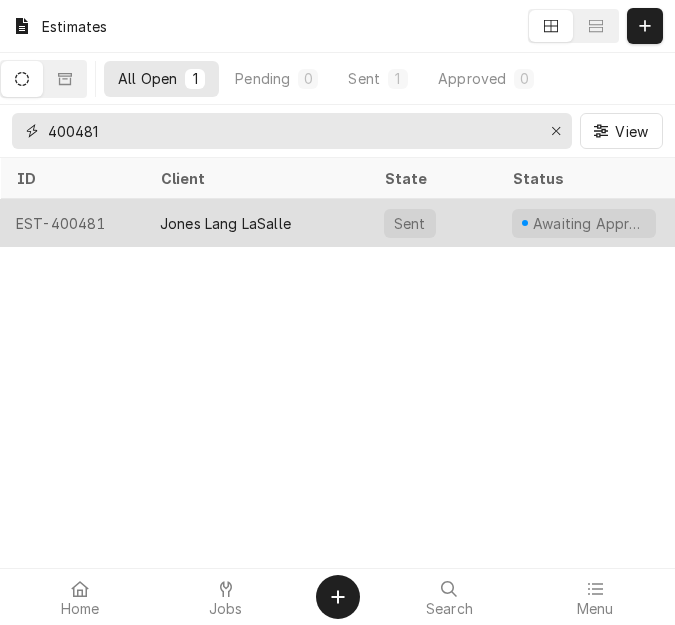 type on "400481" 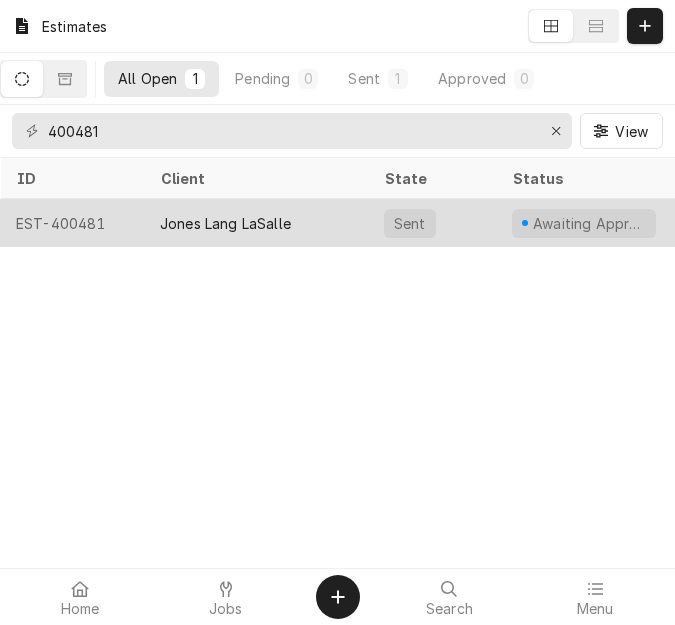 click on "Jones Lang LaSalle" at bounding box center (225, 223) 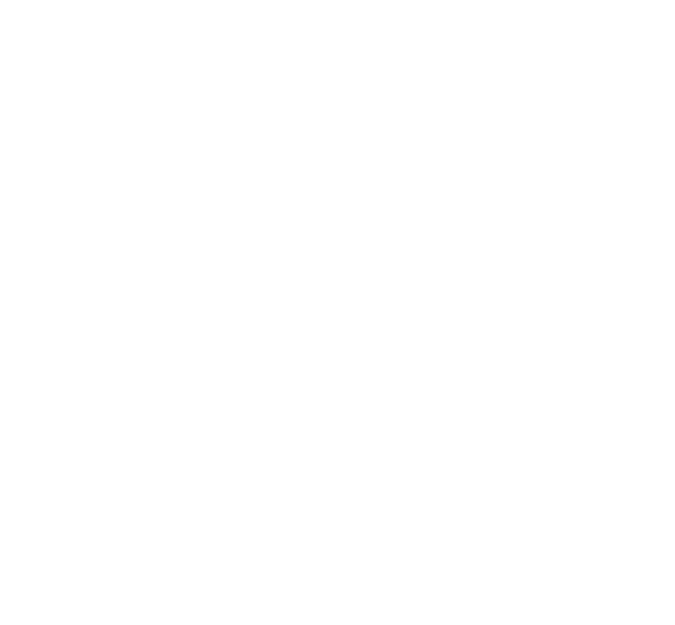 scroll, scrollTop: 0, scrollLeft: 0, axis: both 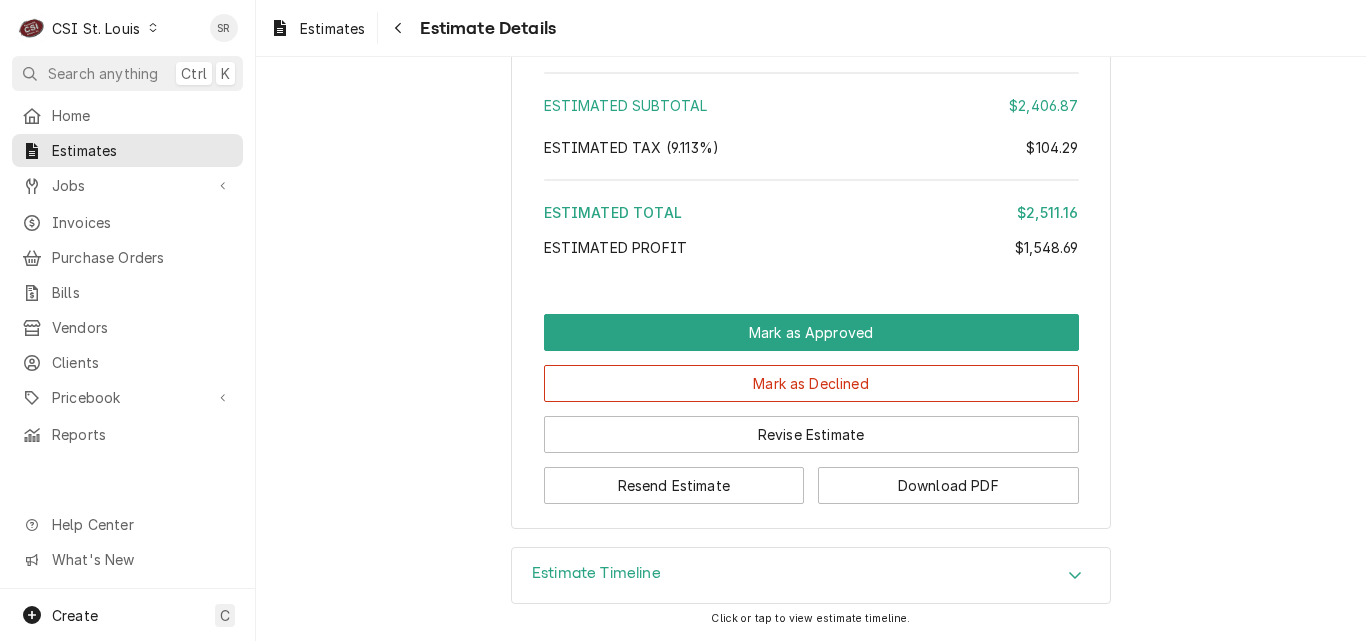 click on "Estimate Timeline" at bounding box center [596, 573] 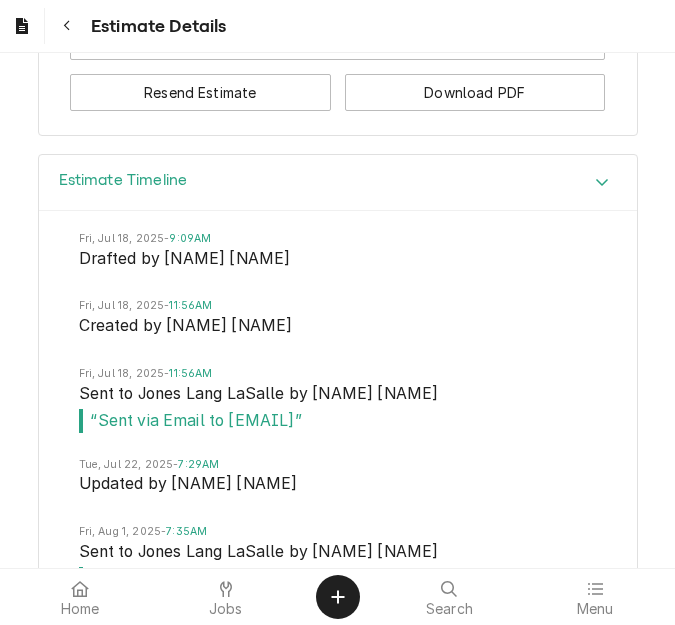 scroll, scrollTop: 4665, scrollLeft: 0, axis: vertical 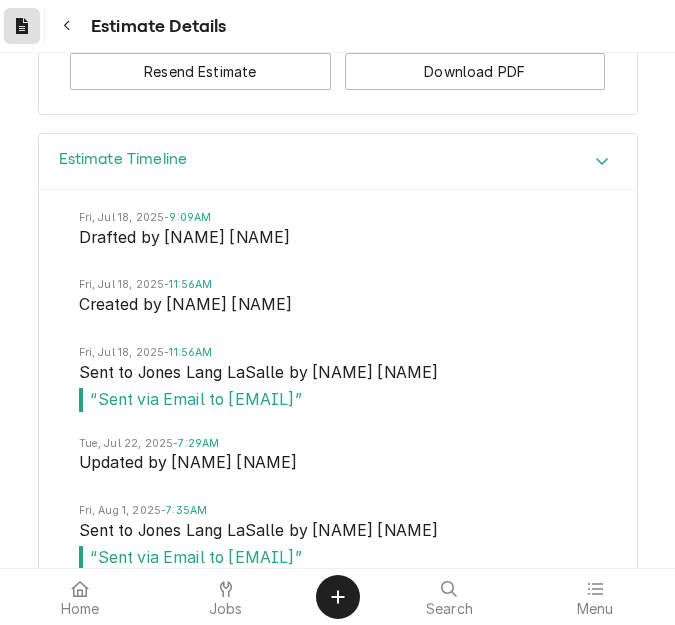 click at bounding box center (22, 26) 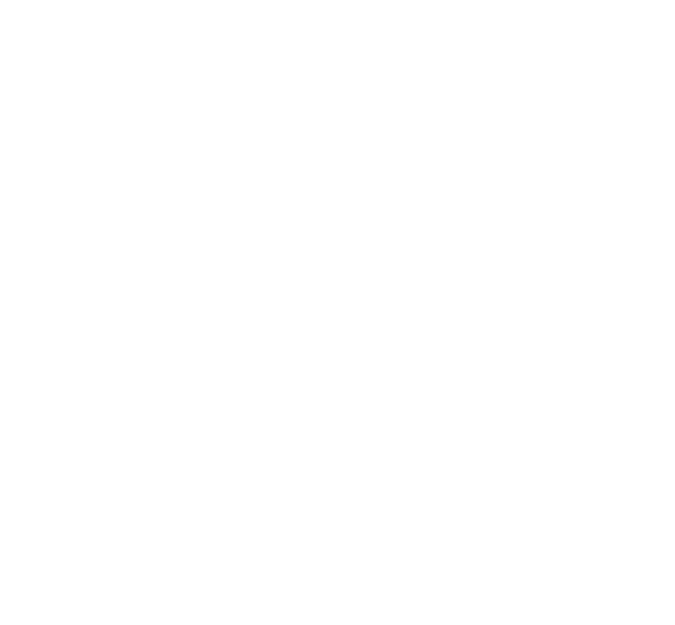 scroll, scrollTop: 0, scrollLeft: 0, axis: both 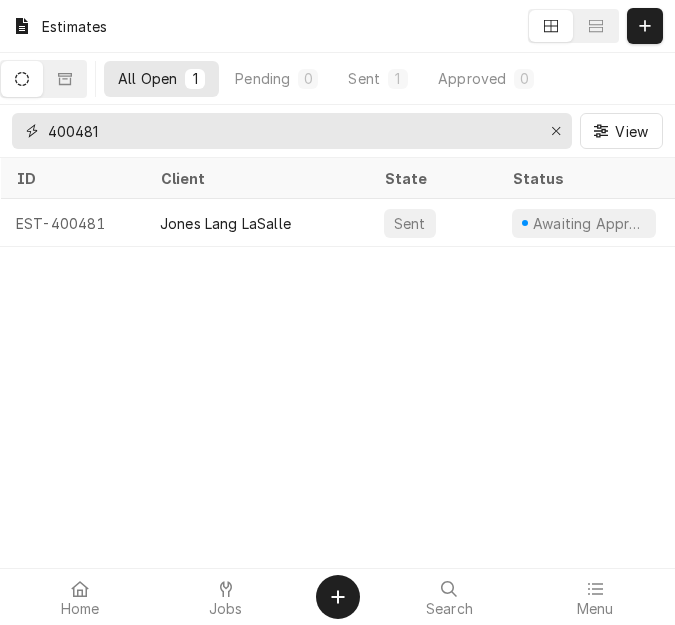 drag, startPoint x: 94, startPoint y: 121, endPoint x: 36, endPoint y: 121, distance: 58 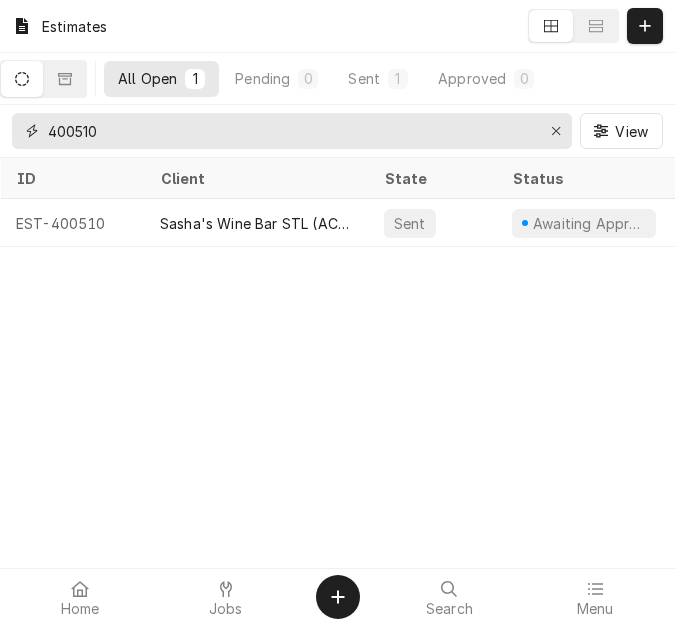 click on "400510" at bounding box center [291, 131] 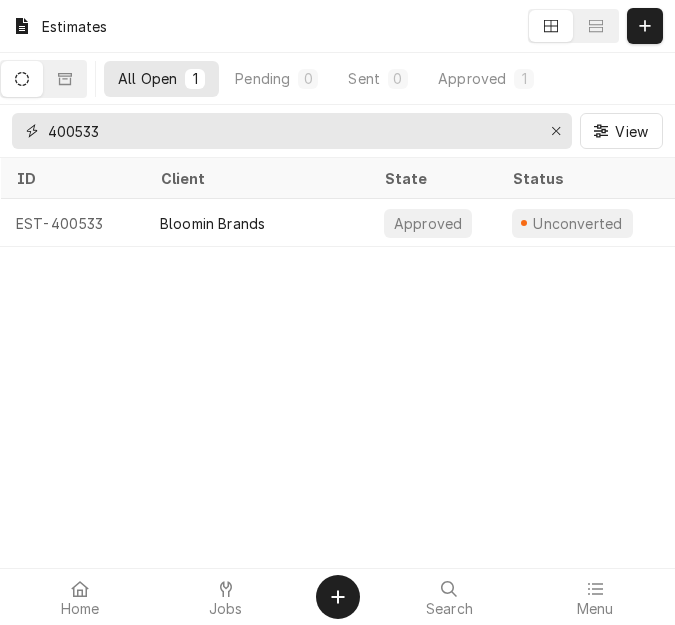 click on "400533" at bounding box center (291, 131) 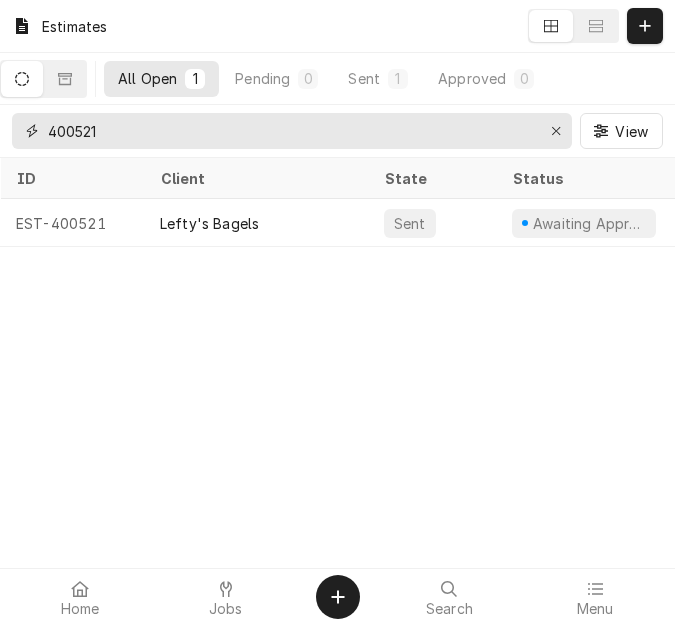 click on "400521" at bounding box center [291, 131] 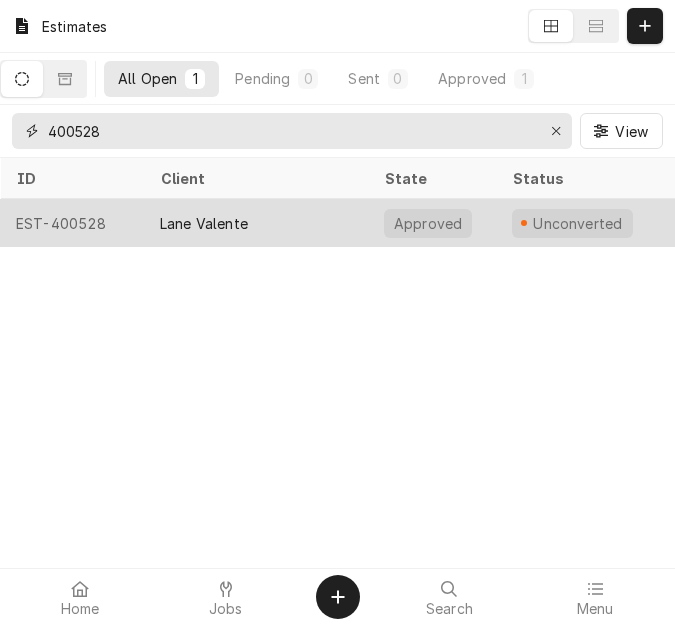 type on "400528" 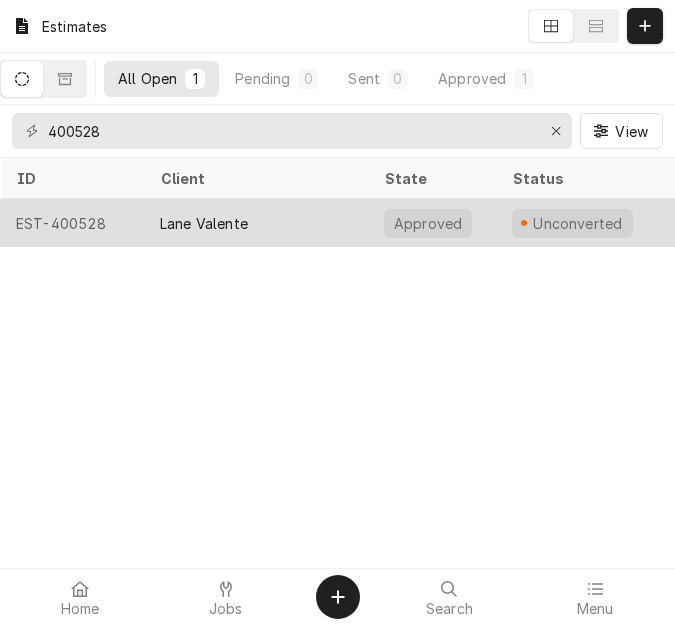 click on "EST-400528" at bounding box center [72, 223] 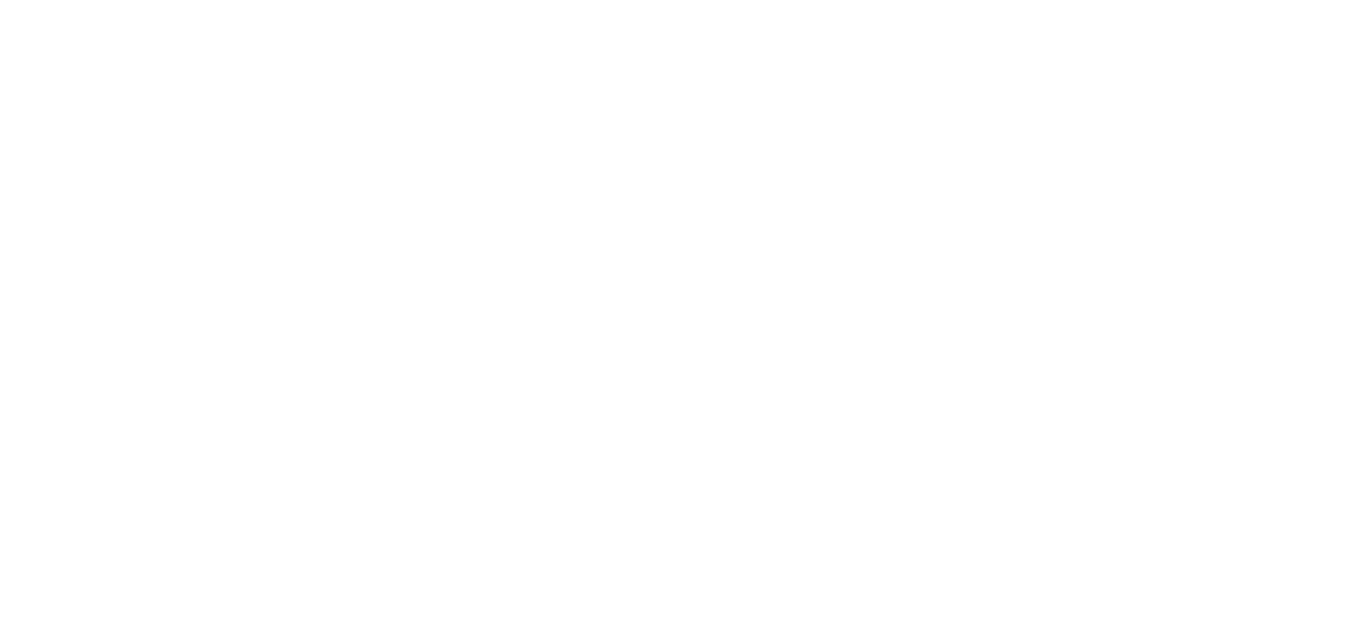 scroll, scrollTop: 0, scrollLeft: 0, axis: both 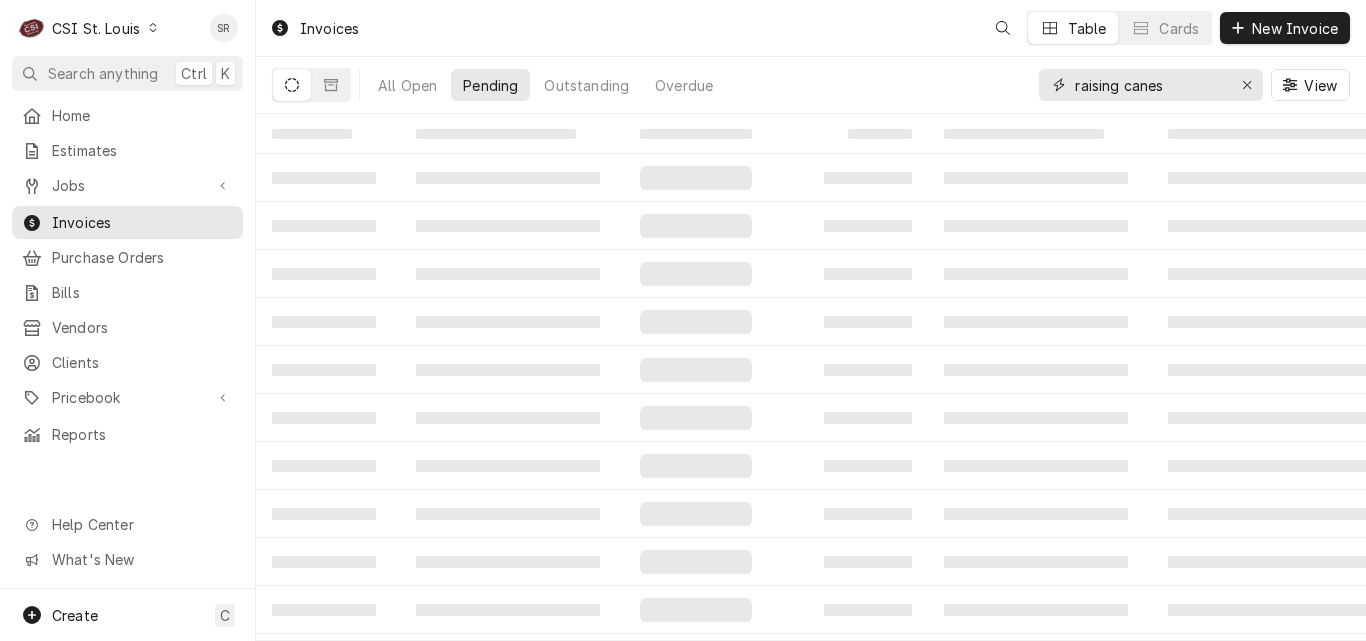 click on "raising canes" at bounding box center [1150, 85] 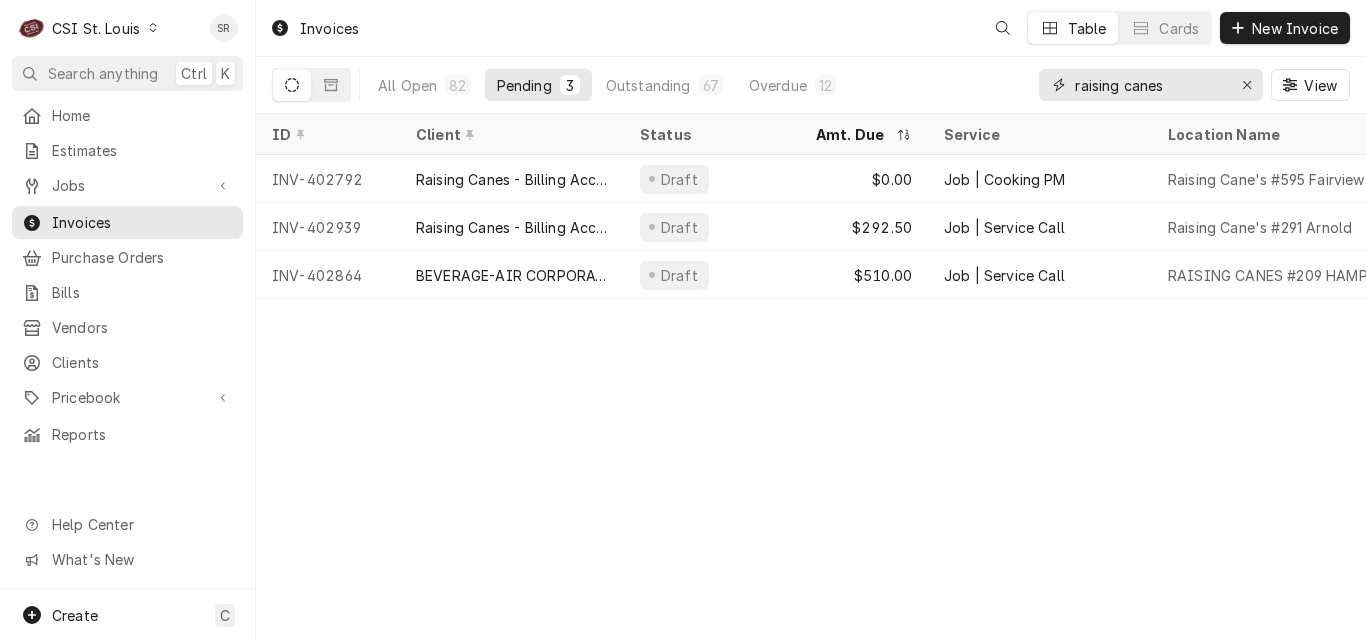 drag, startPoint x: 1182, startPoint y: 83, endPoint x: 1036, endPoint y: 74, distance: 146.27713 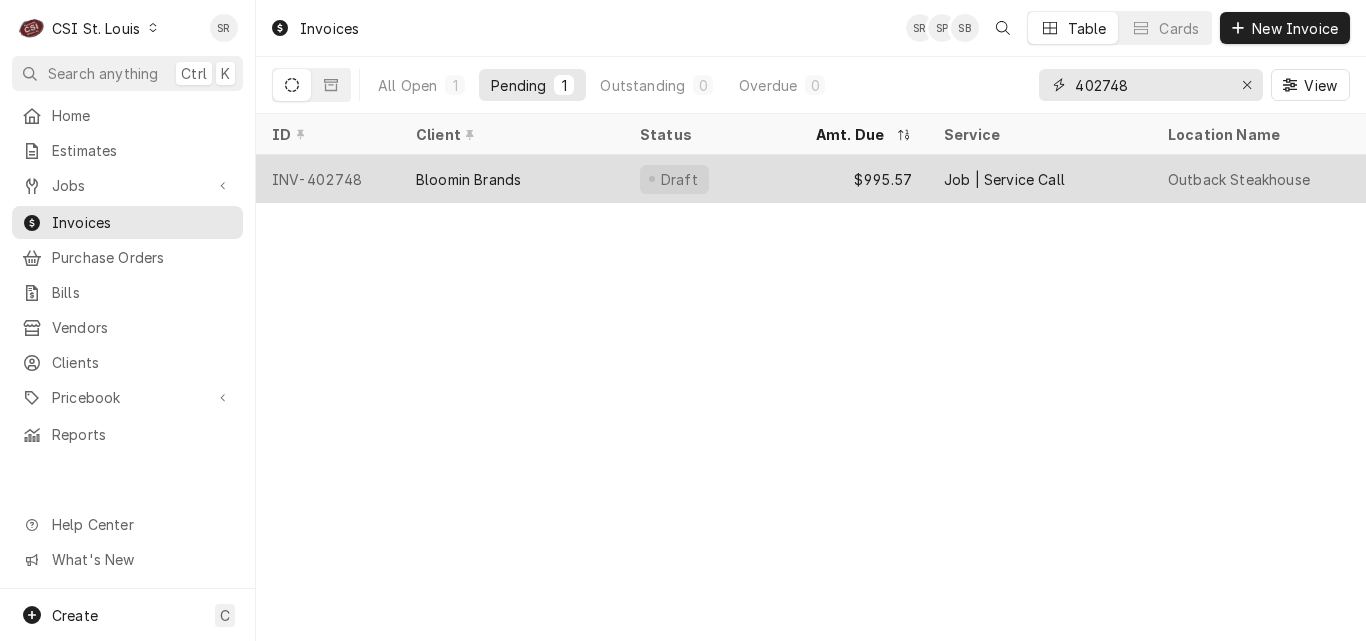 type on "402748" 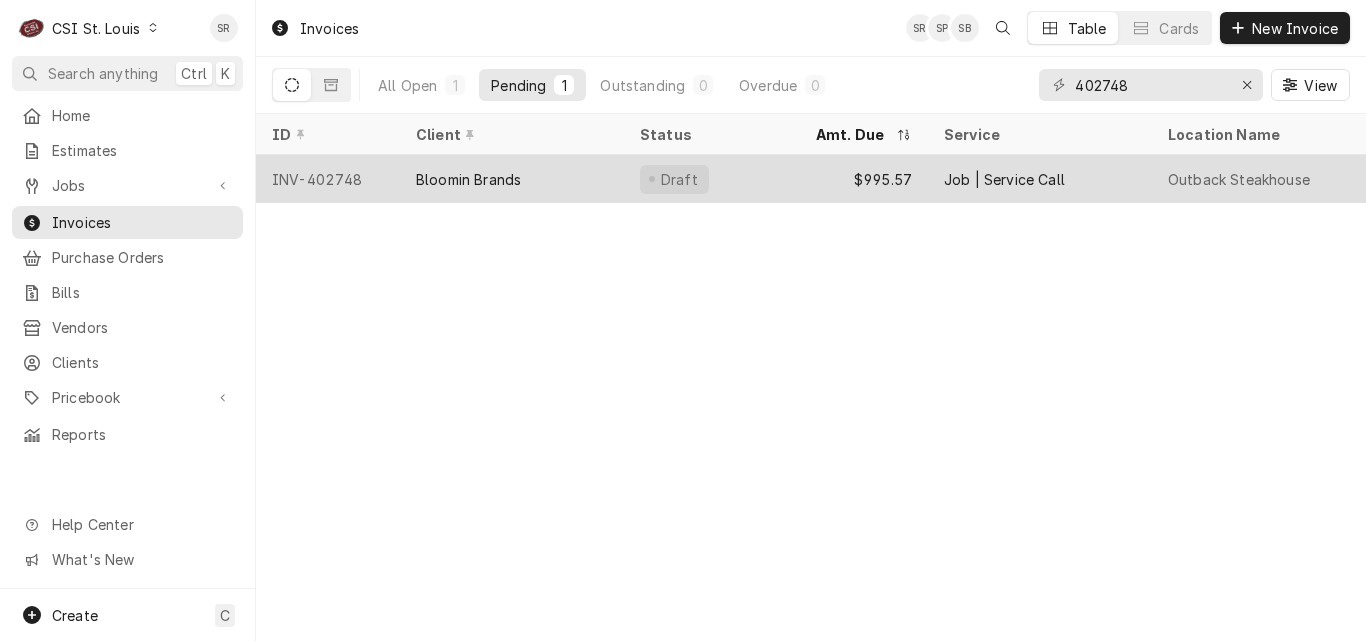 click on "Bloomin Brands" at bounding box center (512, 179) 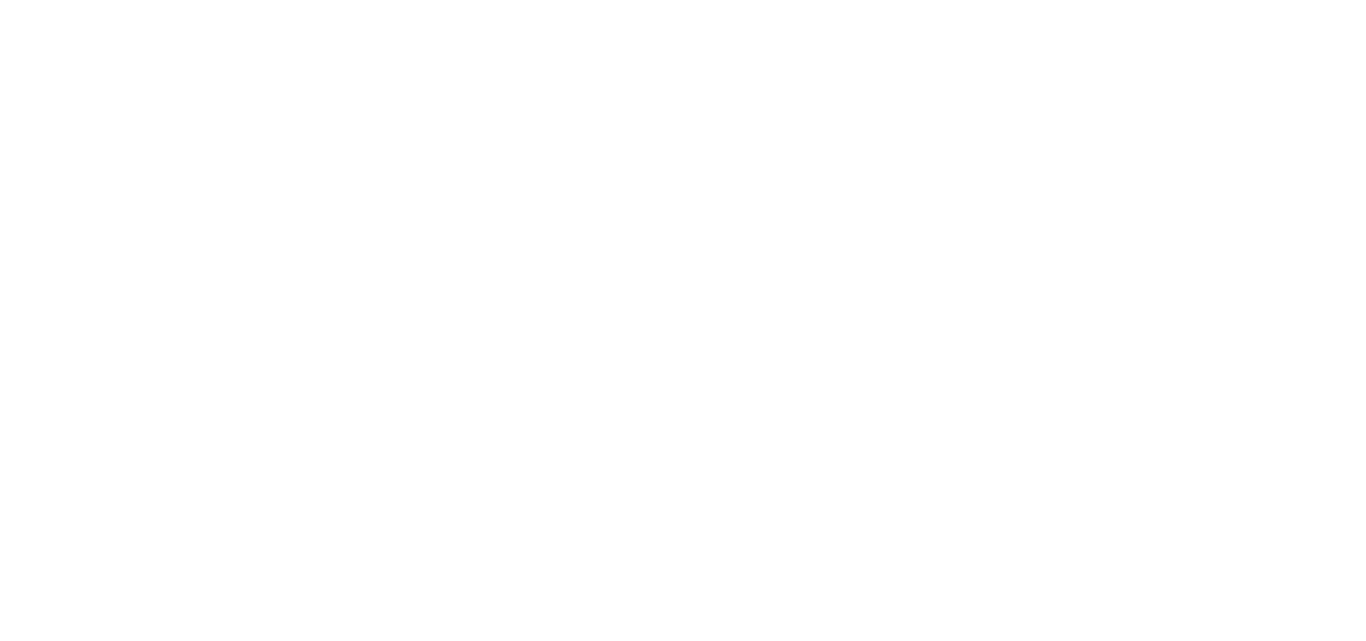 scroll, scrollTop: 0, scrollLeft: 0, axis: both 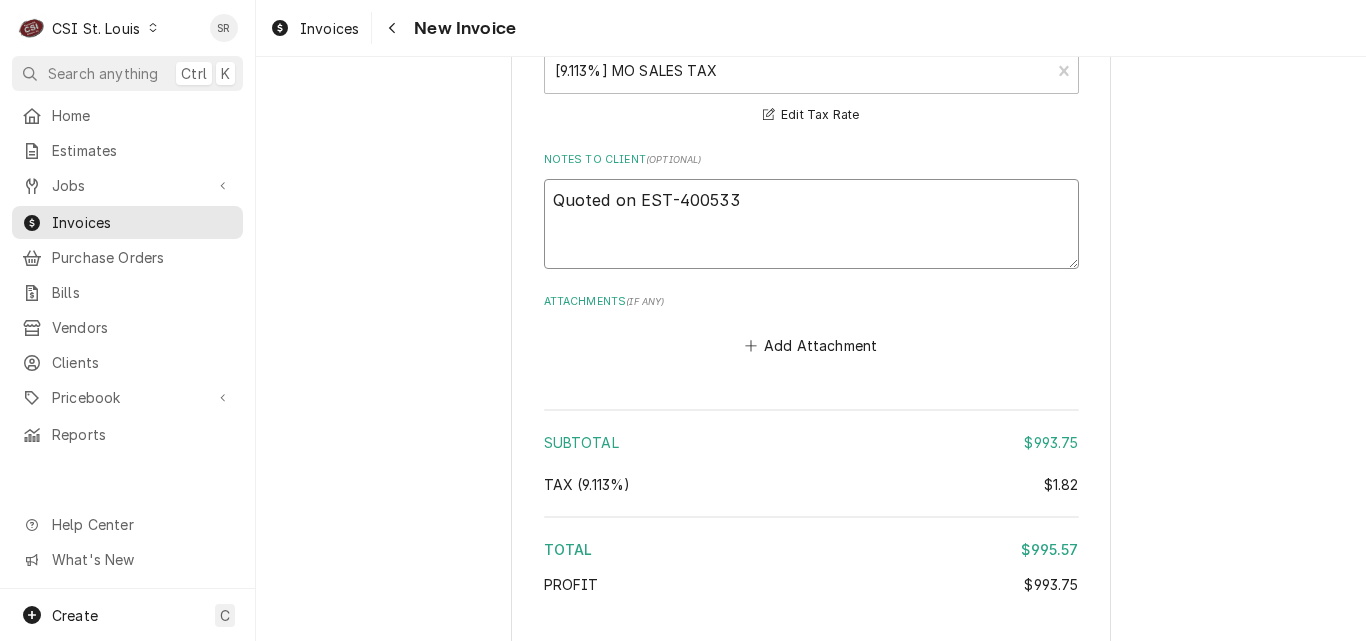 click on "Quoted on EST-400533" at bounding box center (811, 224) 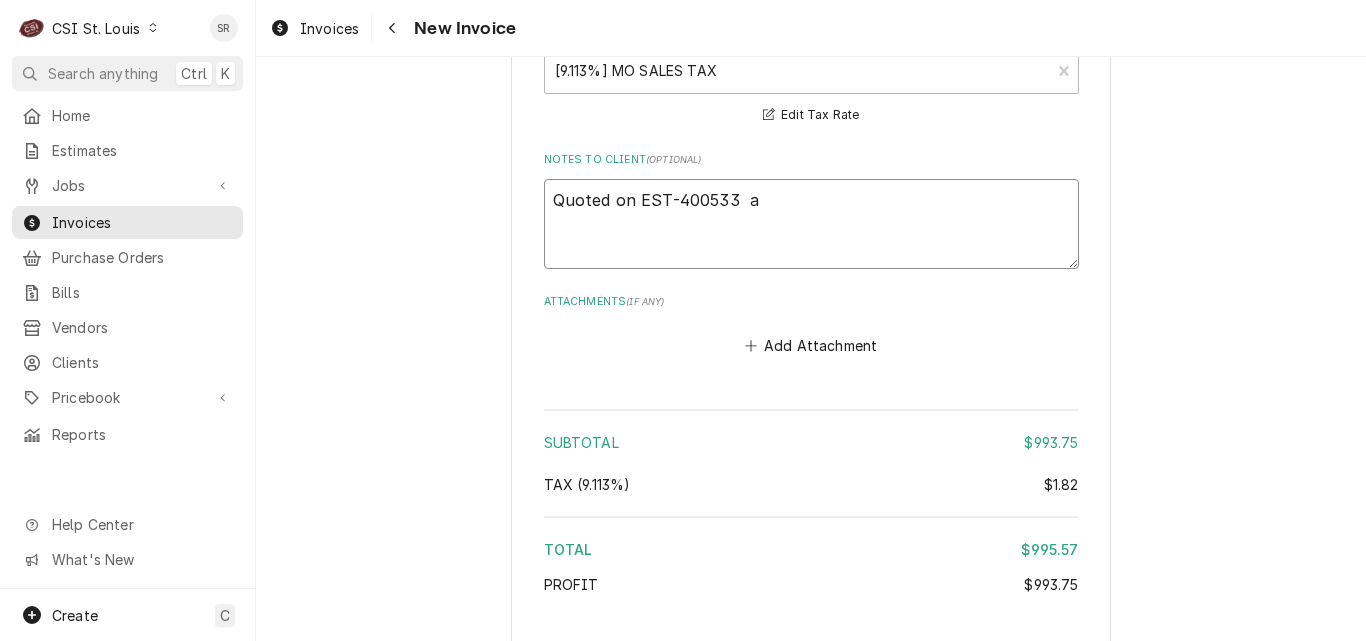type on "x" 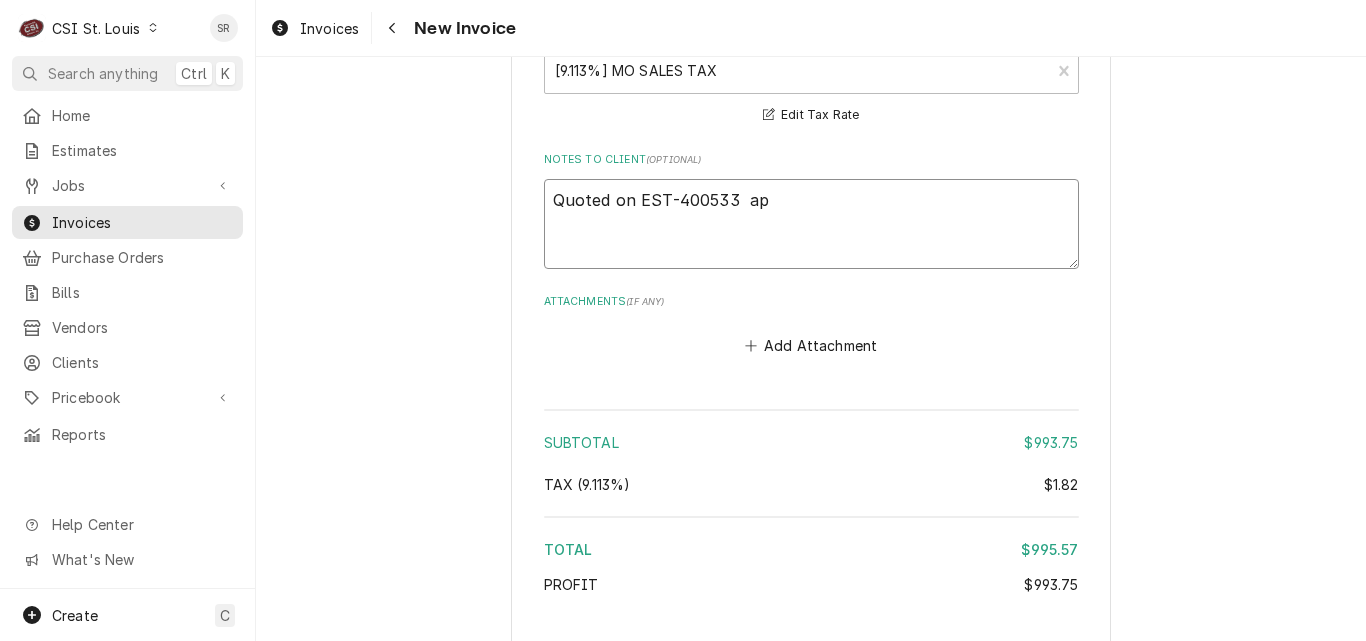 type on "x" 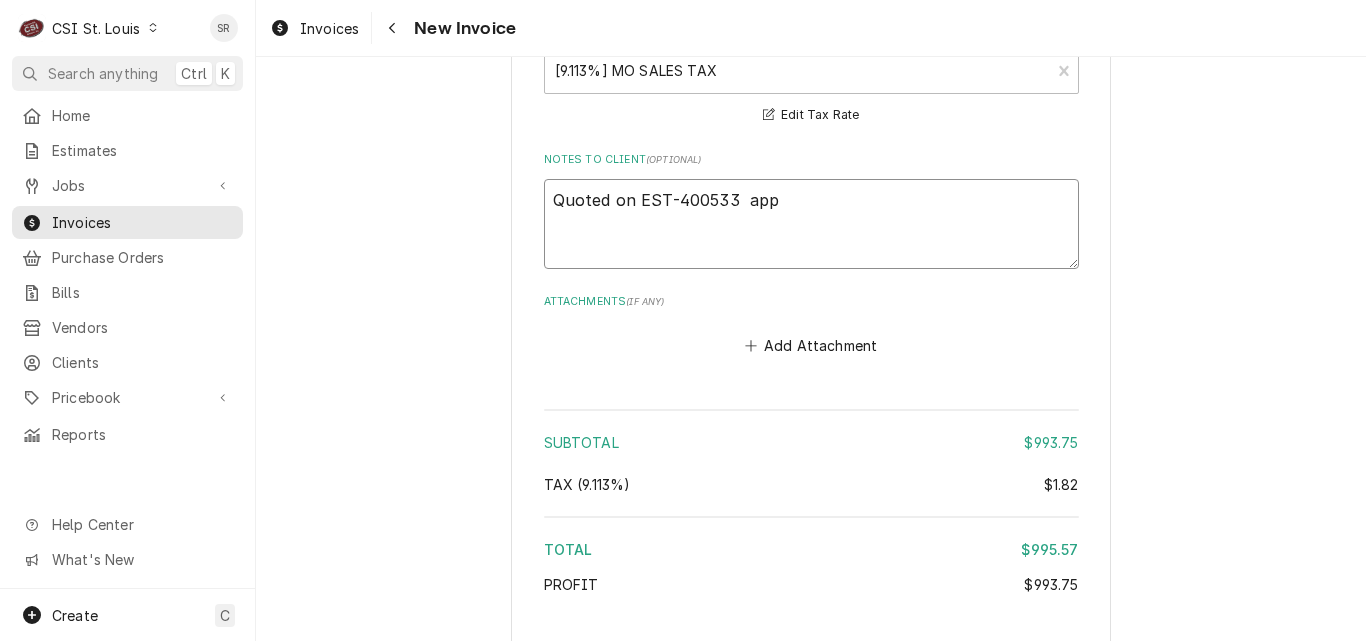 type on "Quoted on EST-400533  appr" 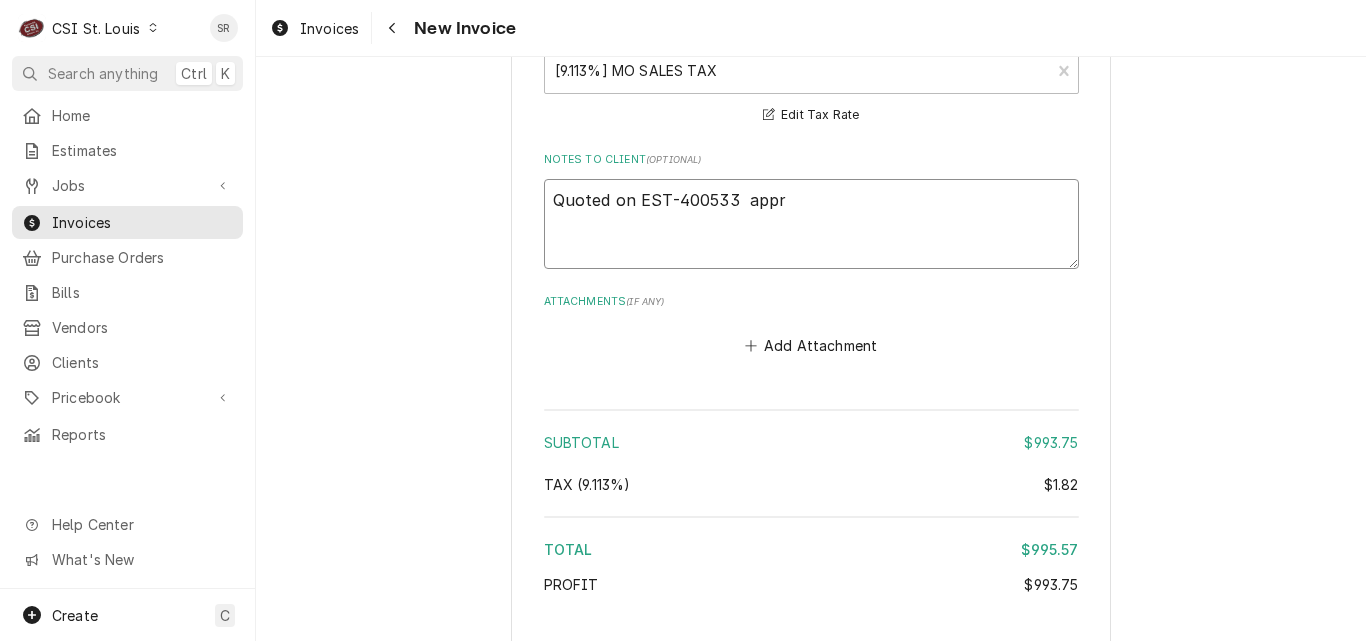 type on "x" 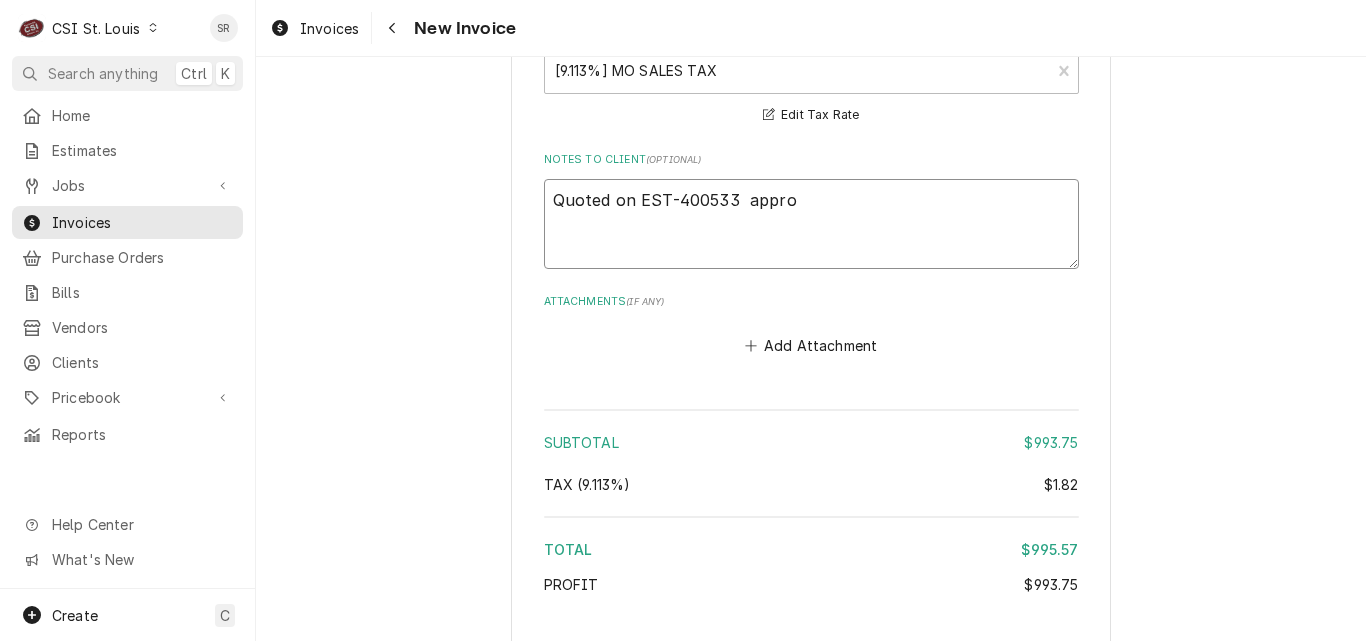 type on "x" 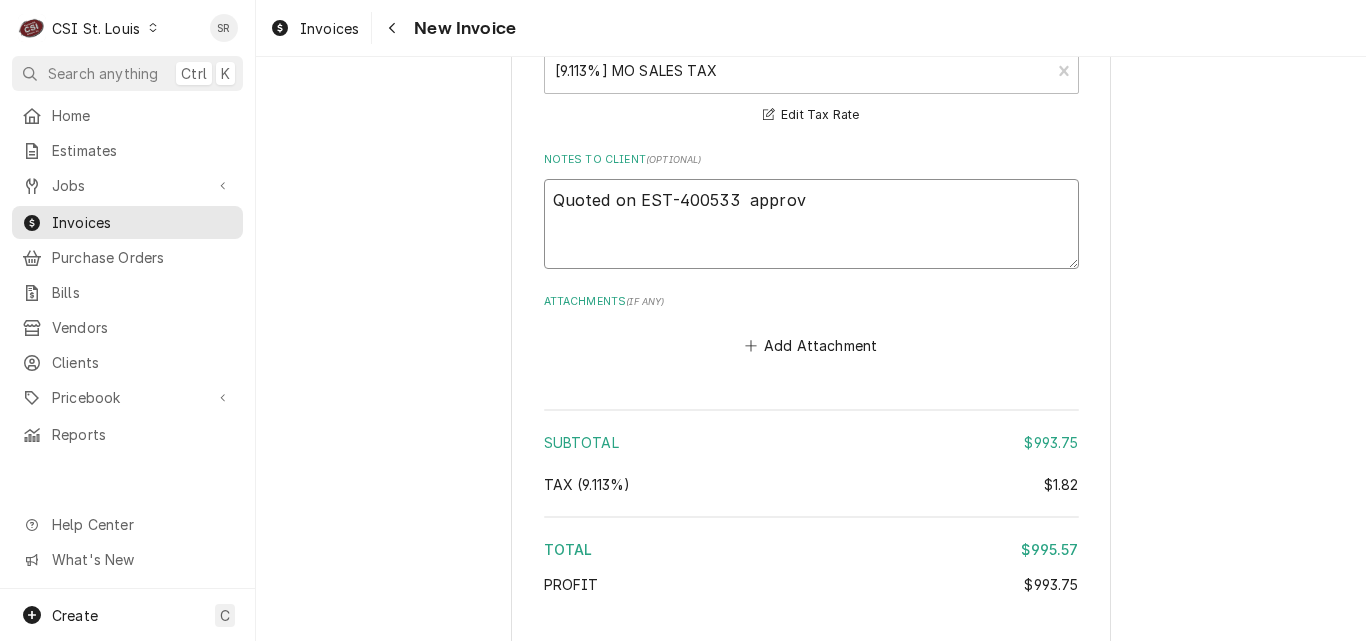 type on "x" 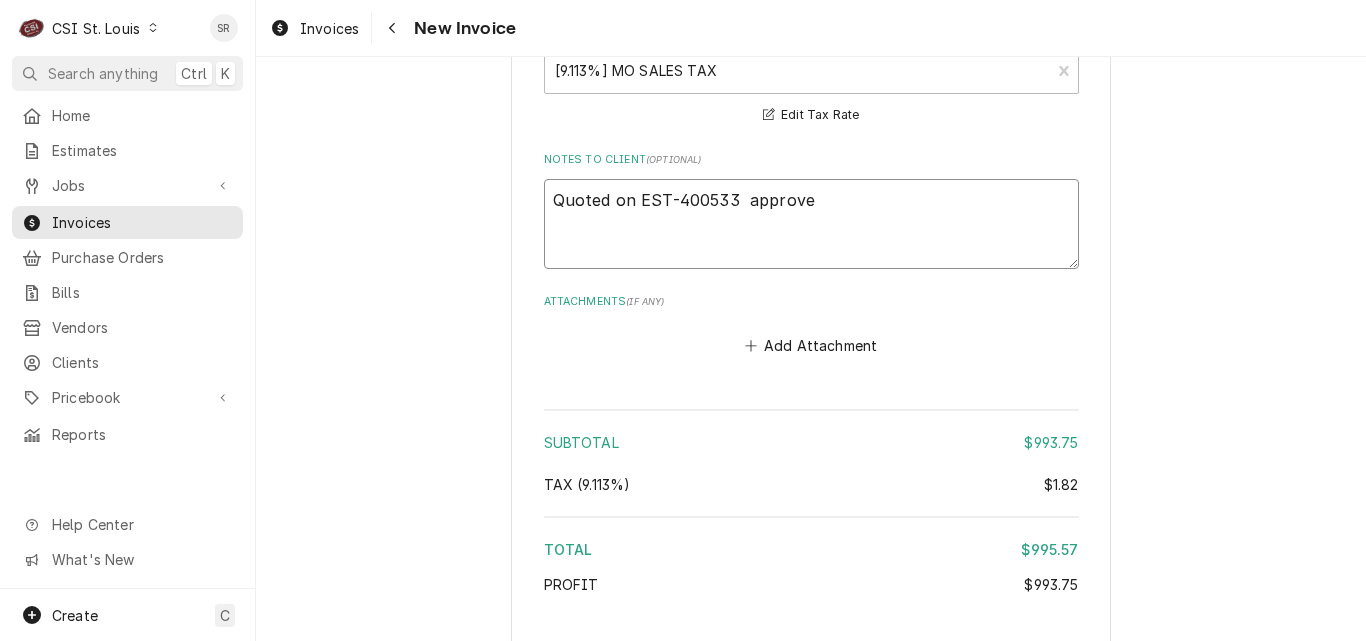 type on "x" 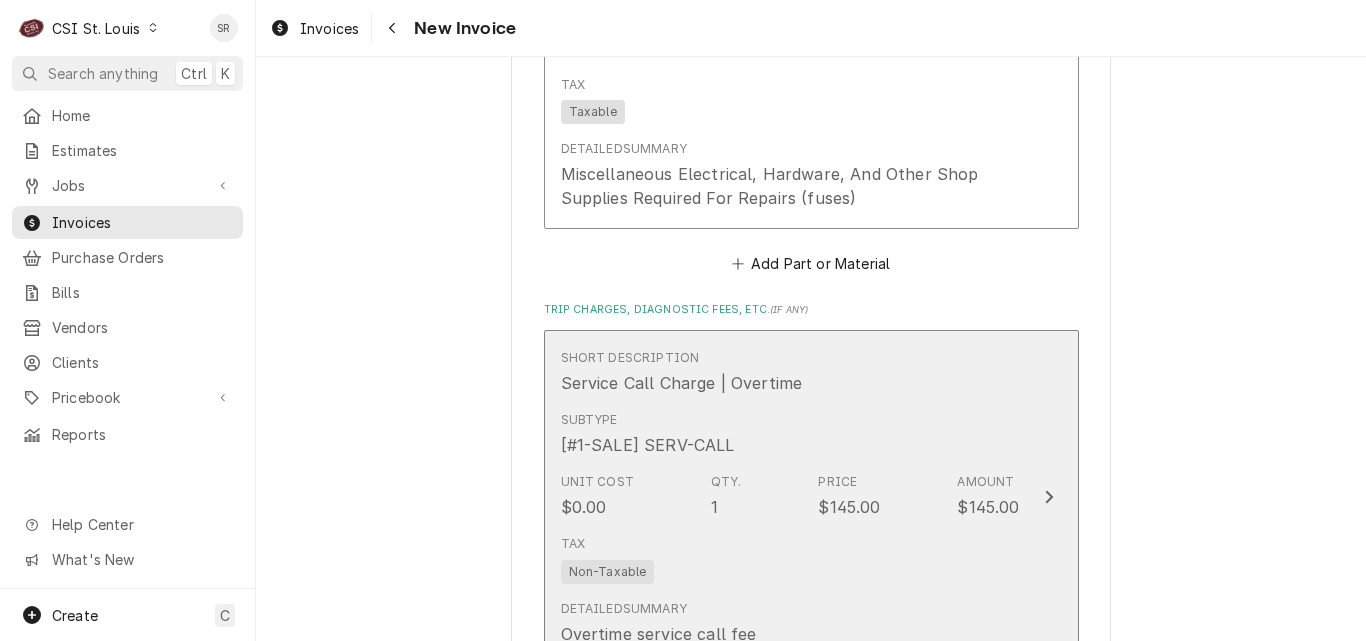 type on "Quoted on EST-400533  approved" 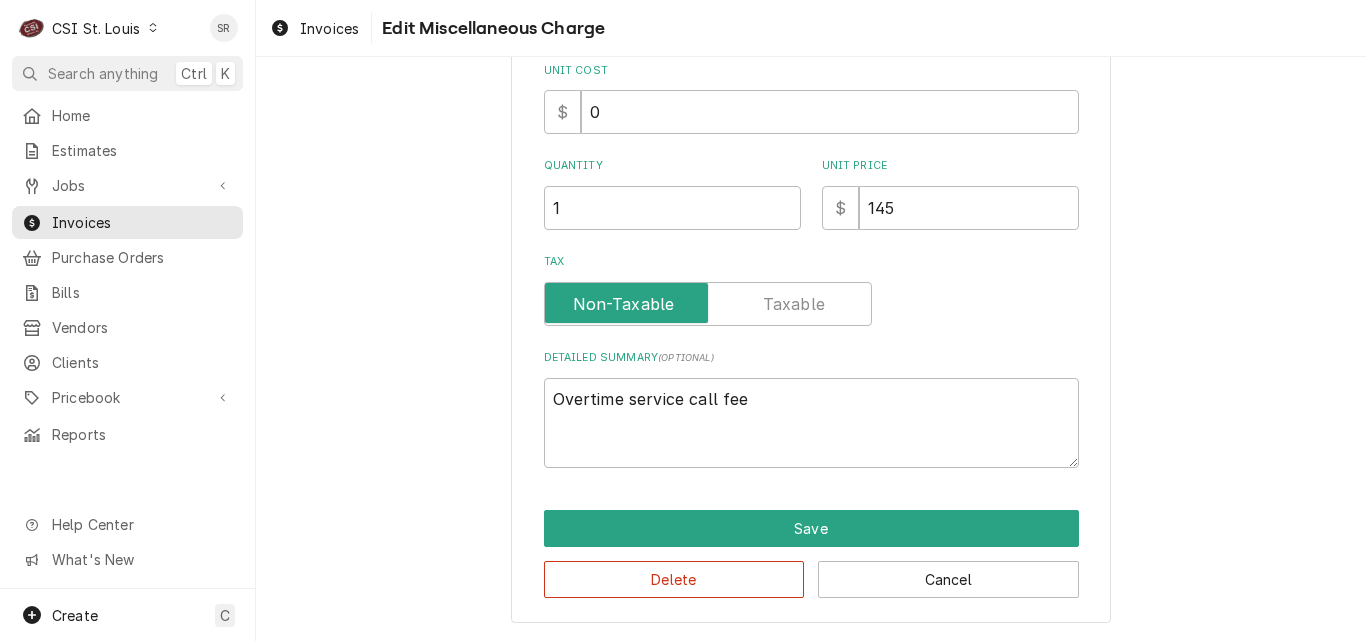 click on "Use the fields below to edit this miscellaneous charge Short Description Service Call Charge | Overtime Edit Pricebook Item    Subtype Choose a subtype... [#1-SALE] LEASING-3 [#1-SALE] REF/TORCH [#1-SALE] SERV-CALL [#1-SALE] TRAVEL-MILE [#2-DUAL] AFTERHRS-WH-CHG-3 [#2-DUAL] CONT-LABR [#2-DUAL] CRANE-LIFT-3 [#2-DUAL] EQUIP-DISP [#2-DUAL] EQUIP-RENT [#2-DUAL] FREIGHT [#2-DUAL] PER-DIEM [#2-DUAL] PERMIT [#2-DUAL] PROJ-CONT-LABR [#2-DUAL] RESTOCK [#2-DUAL] WELDING [#3-BILL] AUTOMOBILE [#3-BILL] BLDG-REPAIR [#3-BILL] OFFICE-SUPPLY [#3-BILL] SALES-TAX [#3-BILL] UNIFORMS Unit Cost $ 0 Quantity 1 Unit Price $ 145 Tax Detailed Summary  ( optional ) Overtime service call fee Save Delete Cancel" at bounding box center [811, 198] 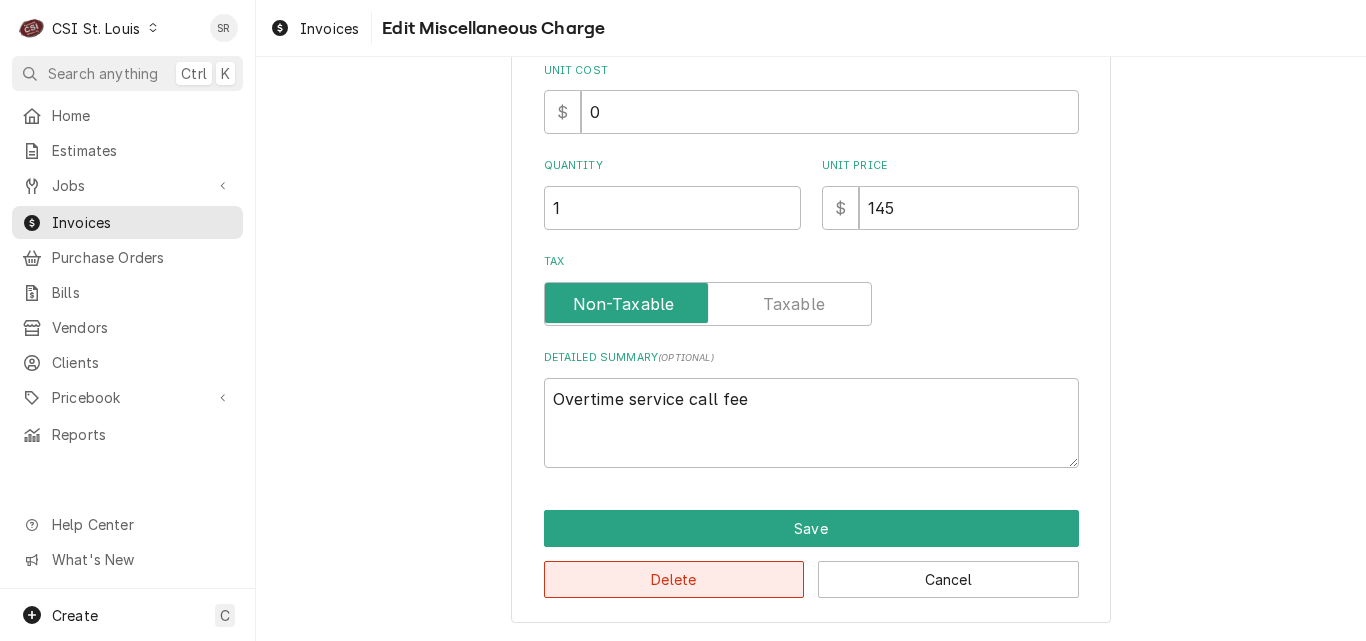 click on "Delete" at bounding box center [674, 579] 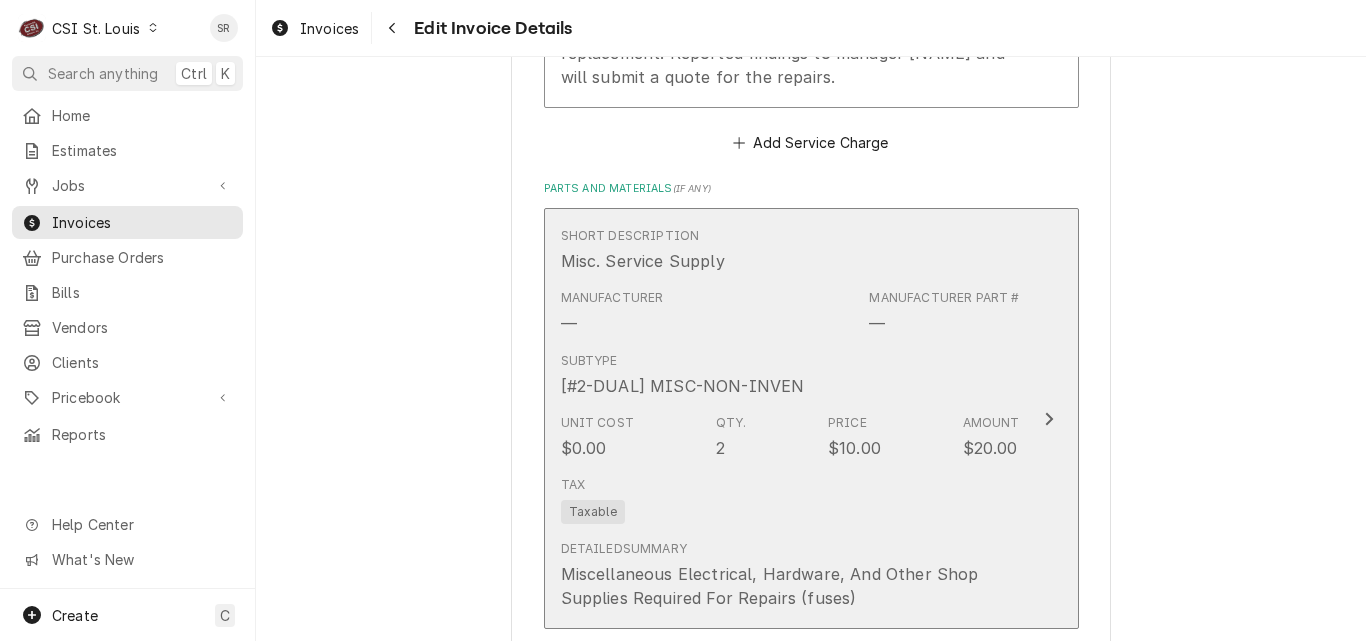 click on "Subtype [#2-DUAL] MISC-NON-INVEN" at bounding box center [790, 375] 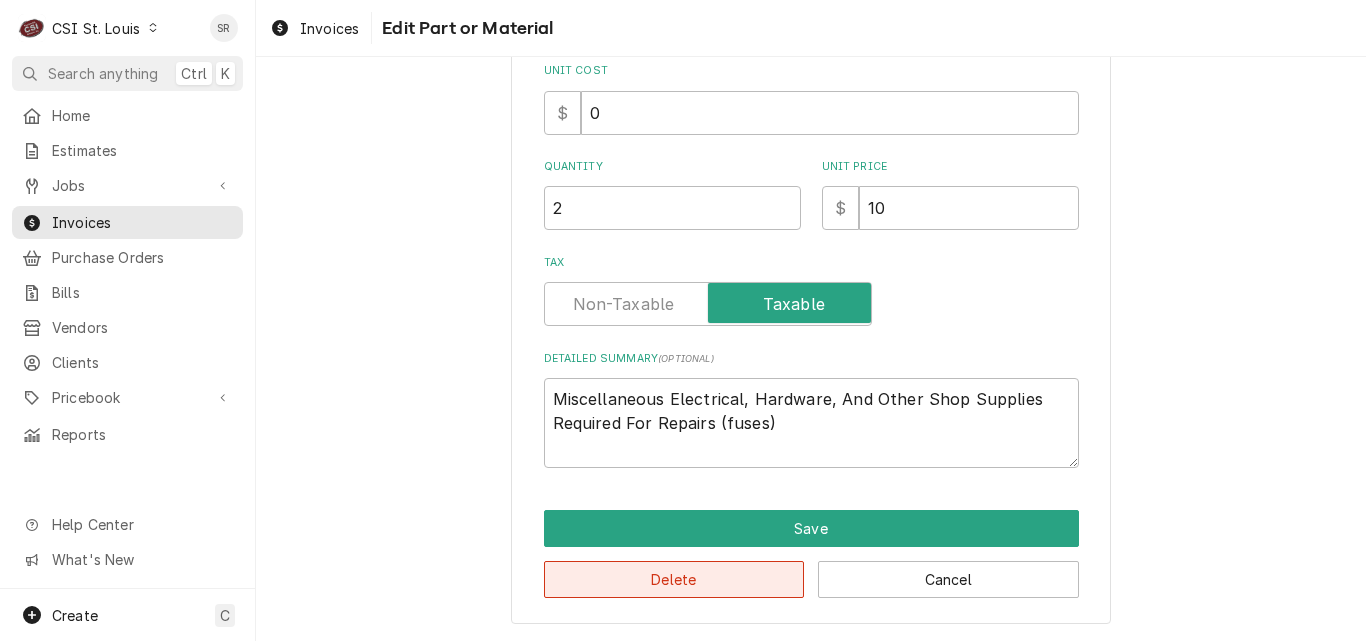 click on "Delete" at bounding box center [674, 579] 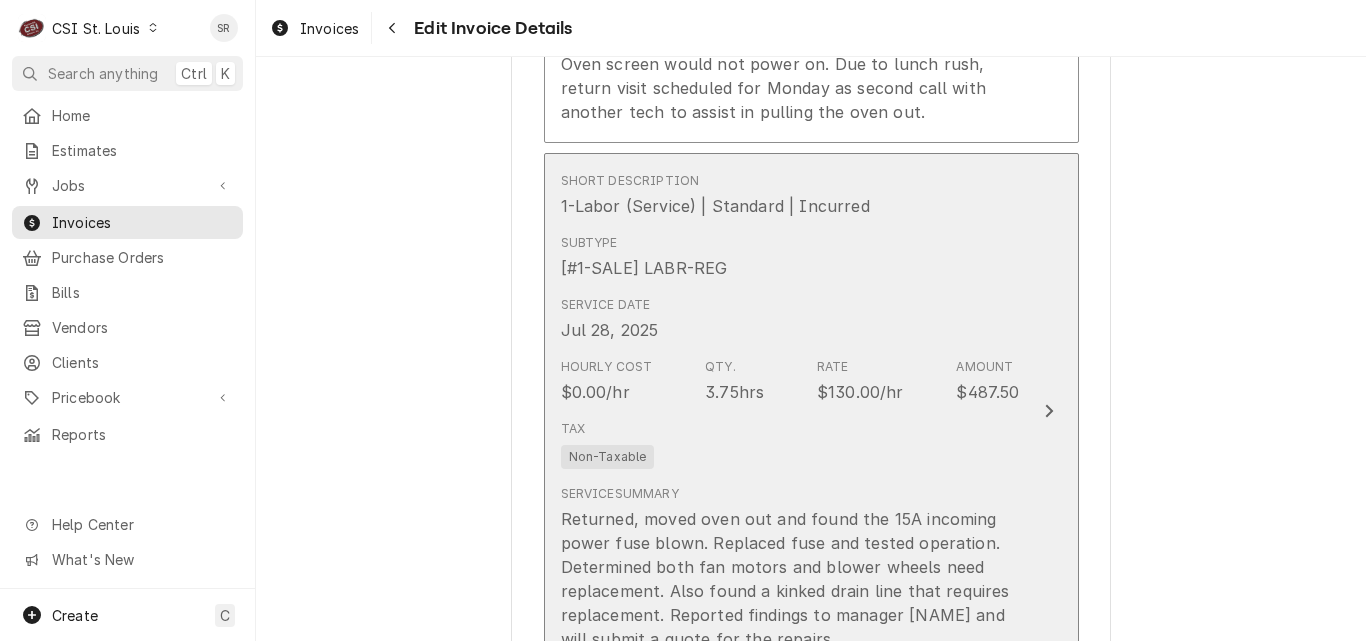 click on "$130.00/hr" at bounding box center [860, 392] 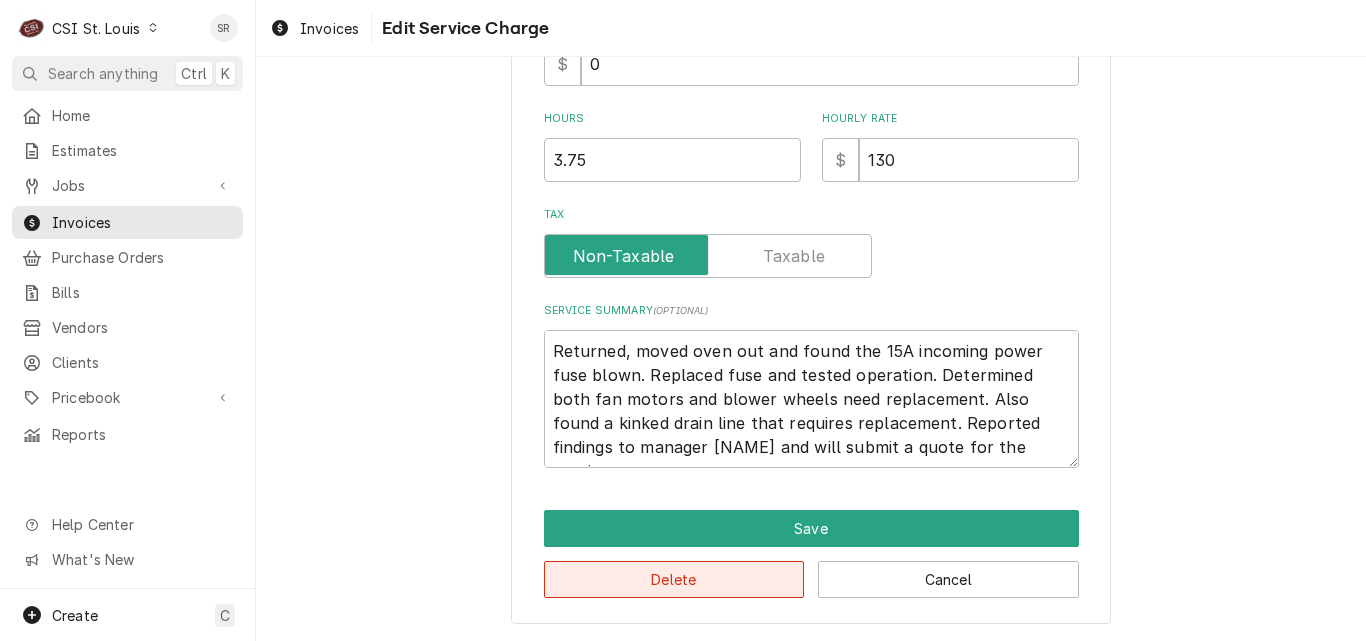 click on "Delete" at bounding box center [674, 579] 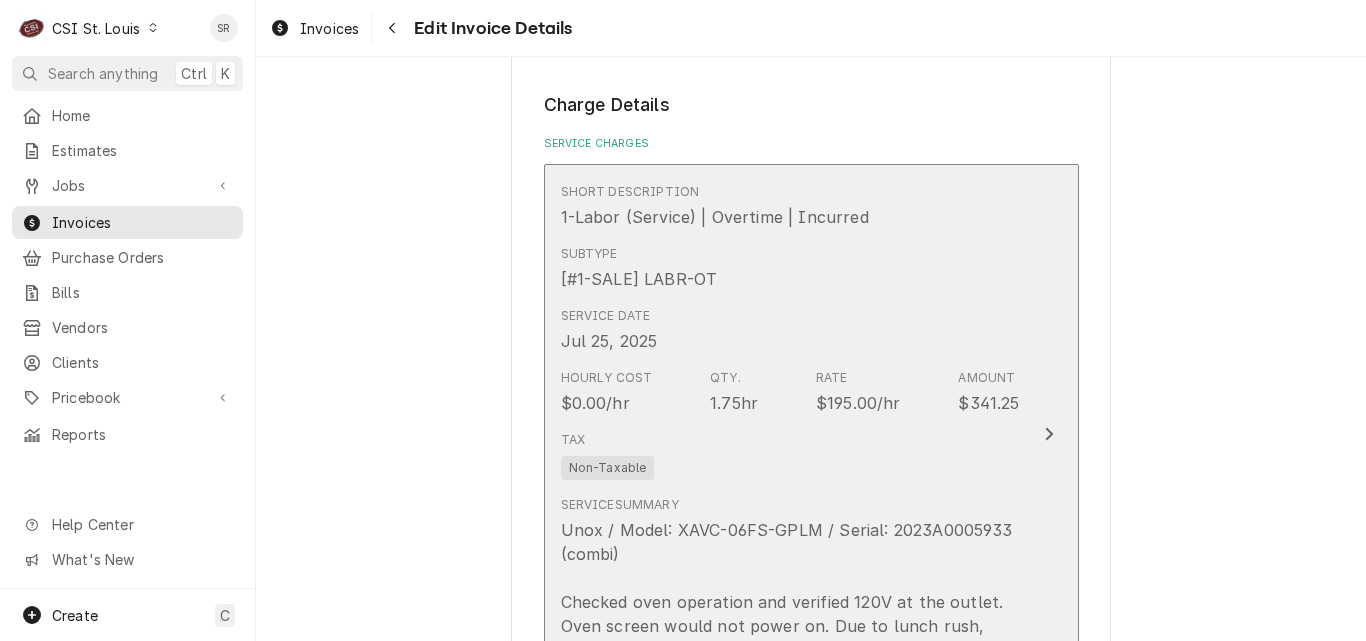 click on "$195.00/hr" at bounding box center [858, 403] 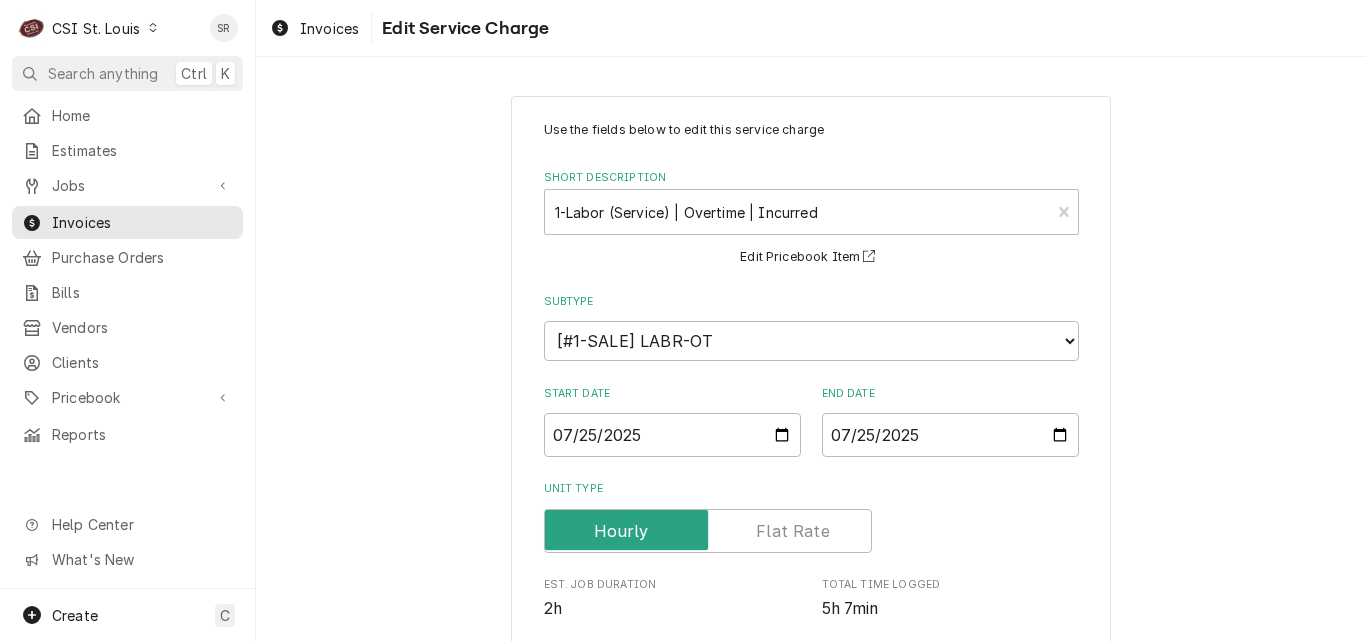 scroll, scrollTop: 400, scrollLeft: 0, axis: vertical 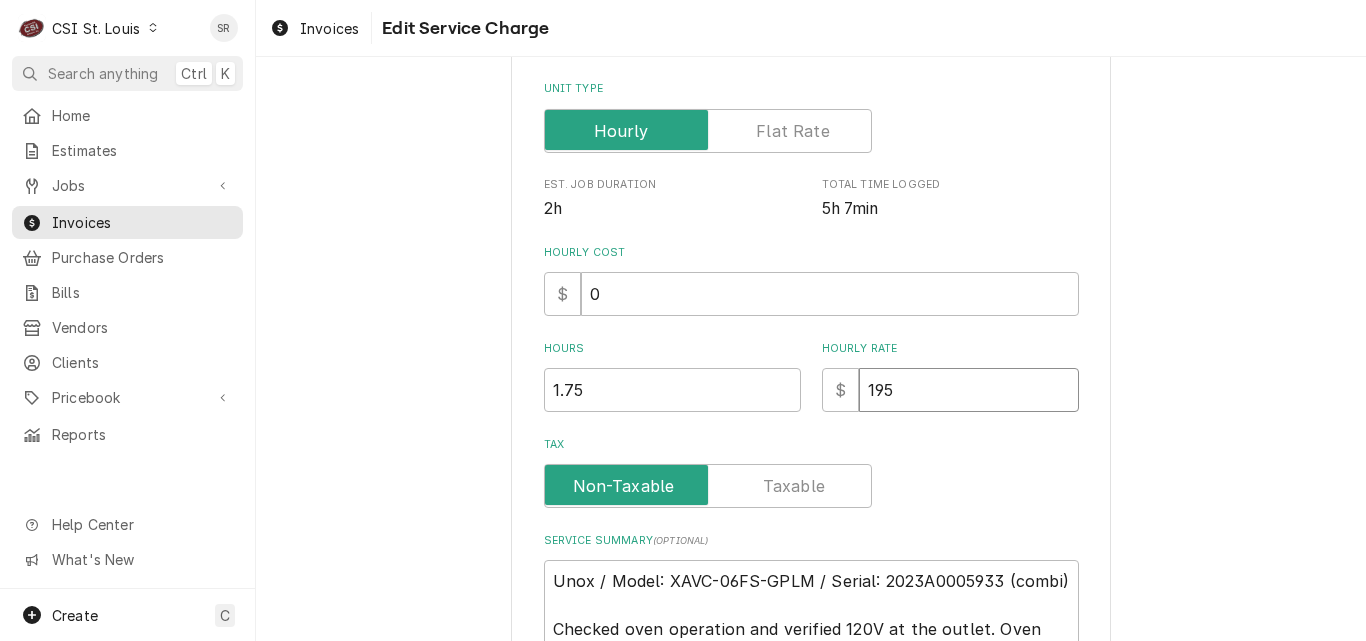 click on "$ 195" at bounding box center (950, 390) 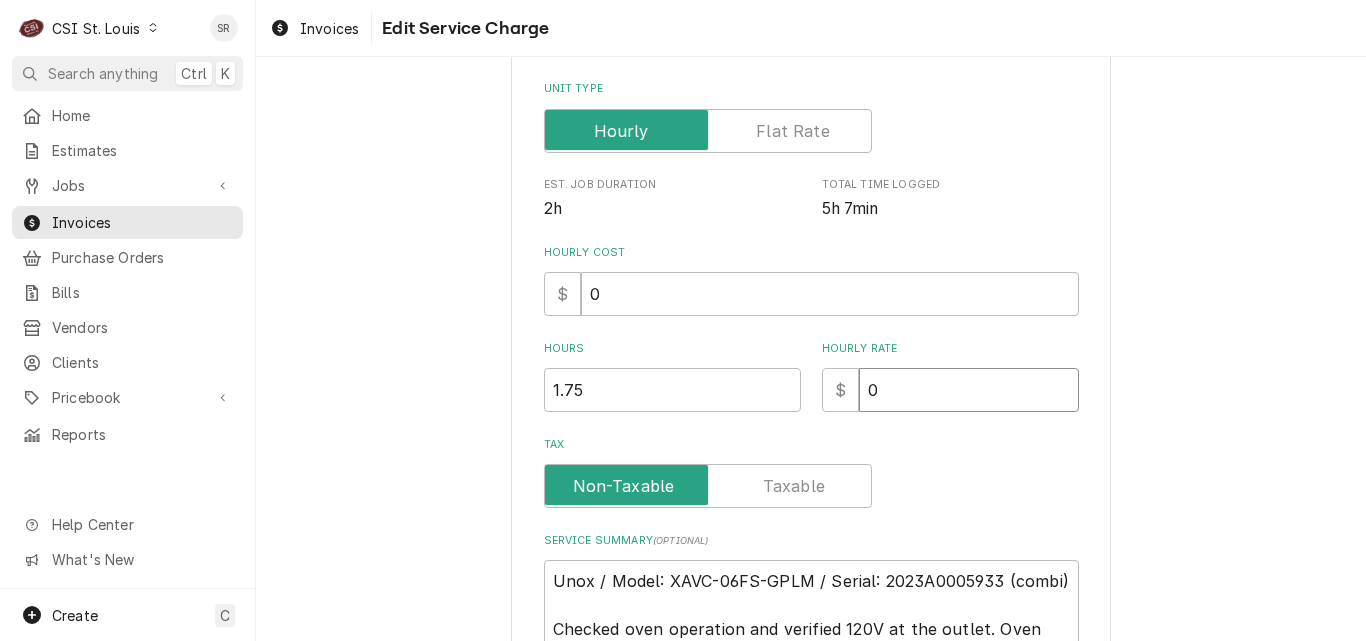 type on "0" 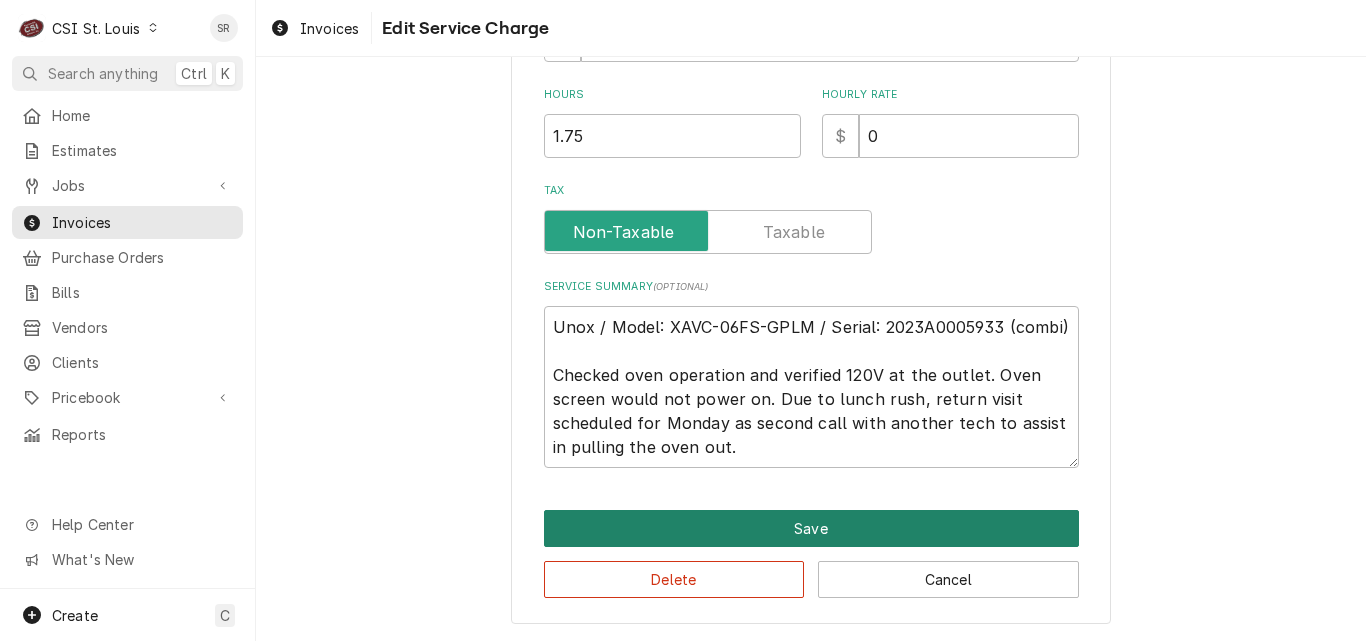 click on "Save" at bounding box center (811, 528) 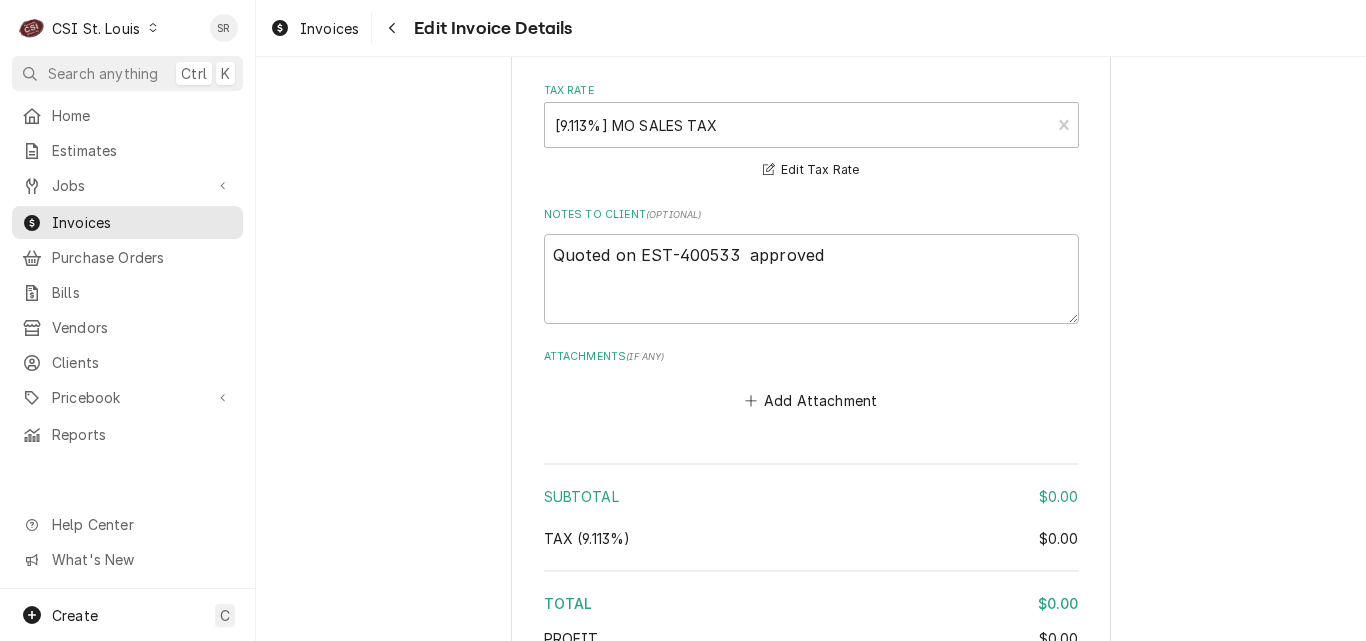 scroll, scrollTop: 3352, scrollLeft: 0, axis: vertical 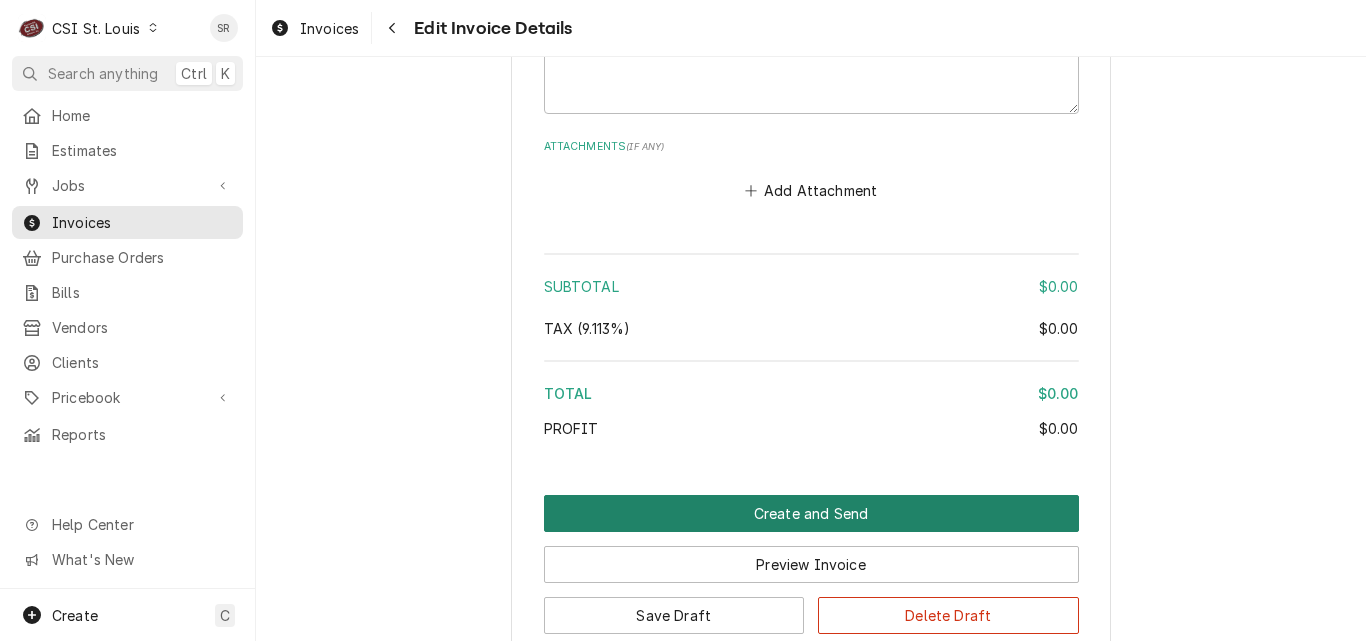 click on "Create and Send" at bounding box center [811, 513] 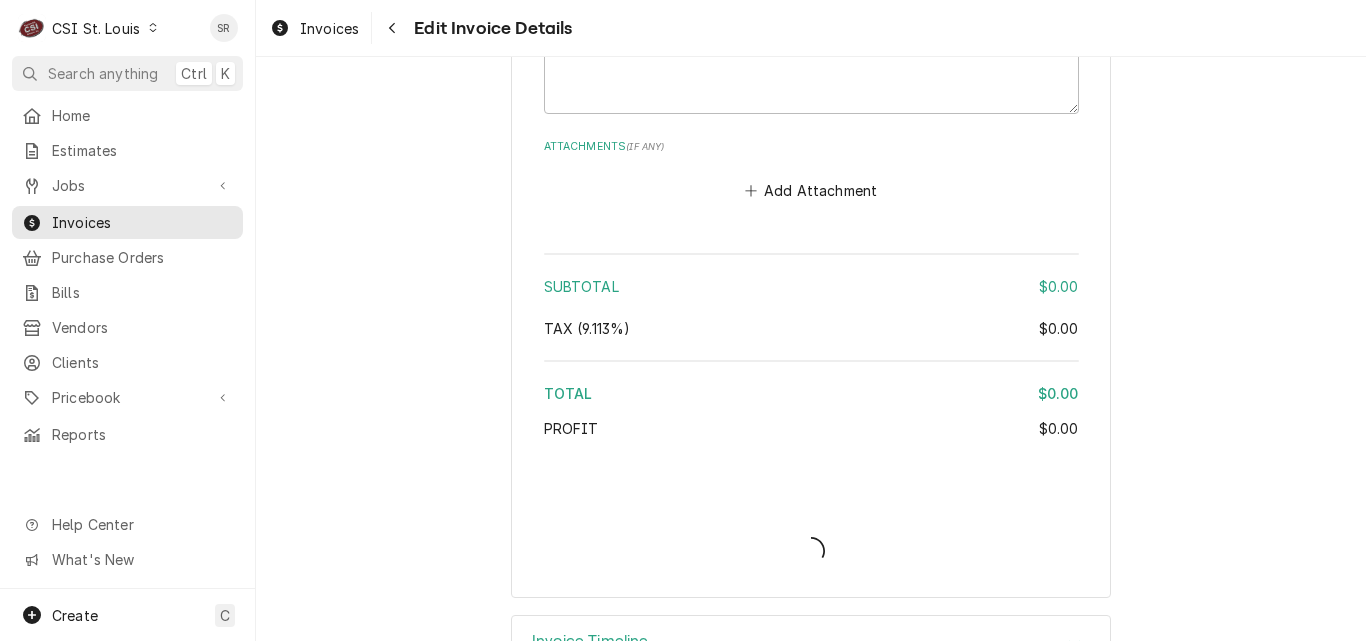 type on "x" 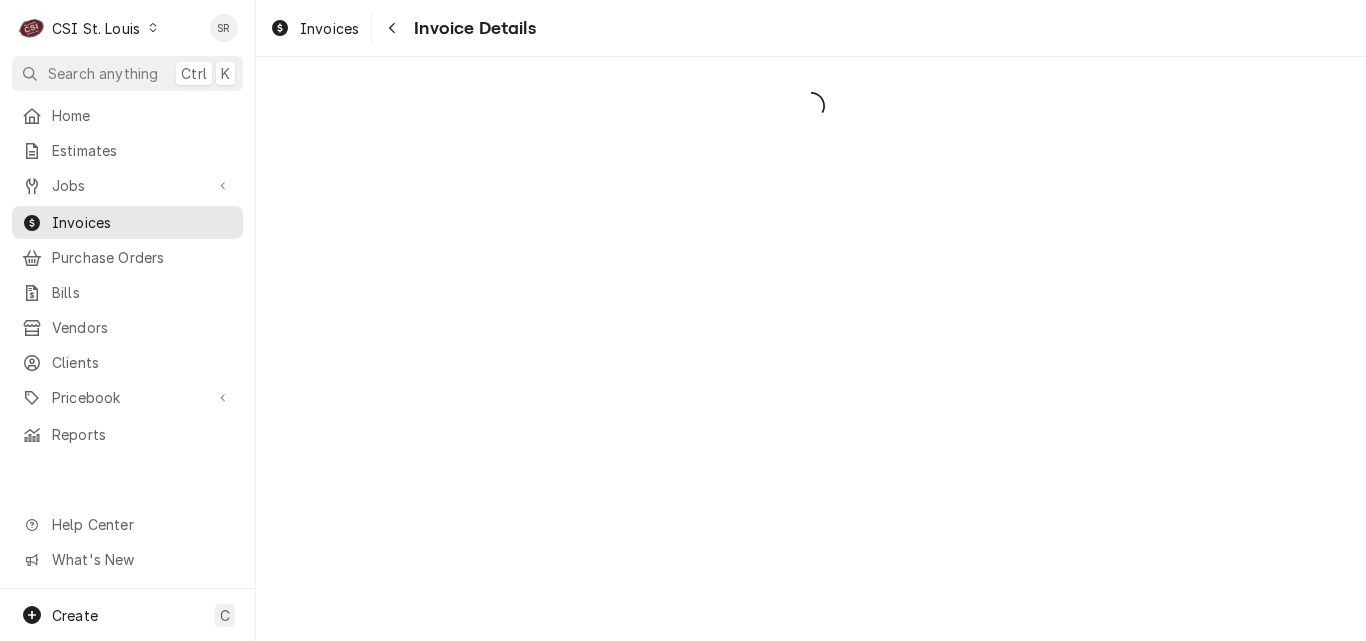 scroll, scrollTop: 0, scrollLeft: 0, axis: both 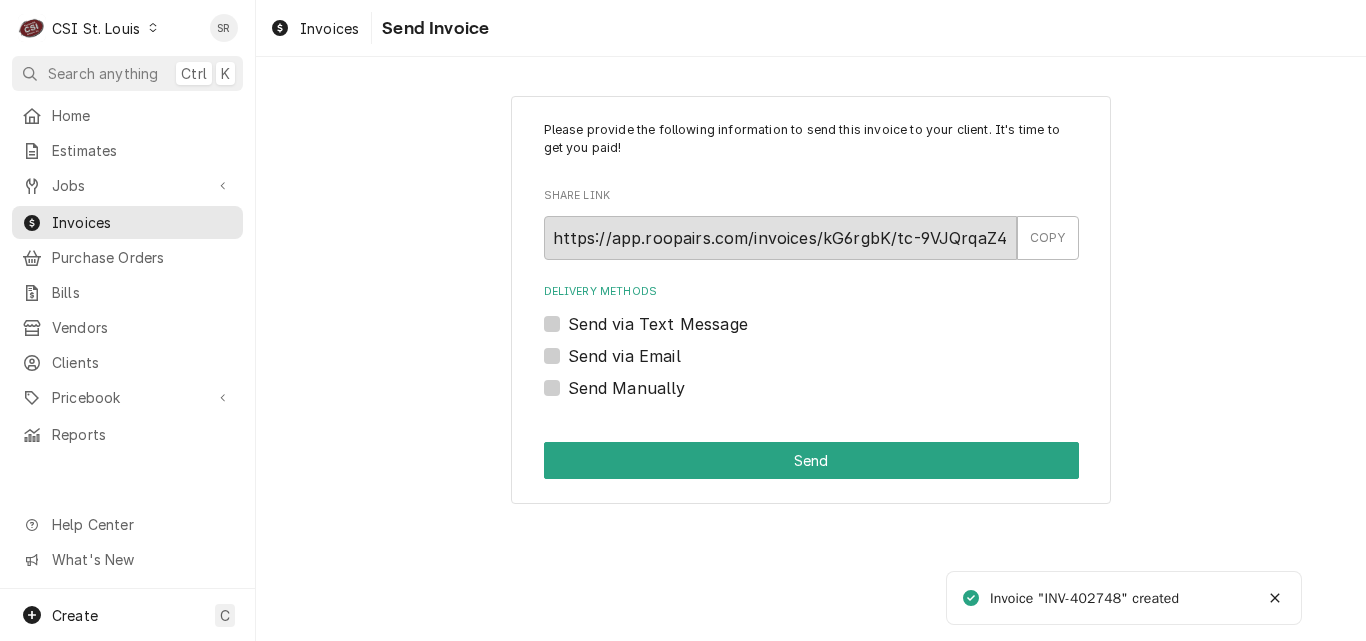 click on "Send Manually" at bounding box center [627, 388] 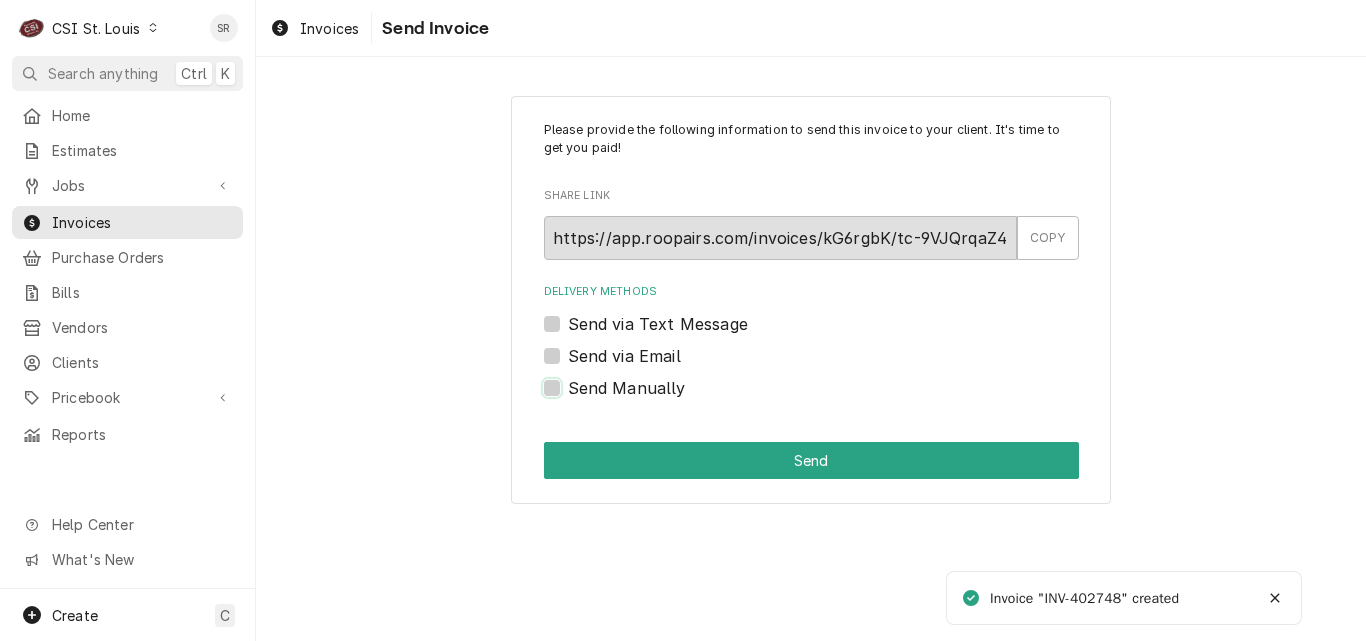 checkbox on "true" 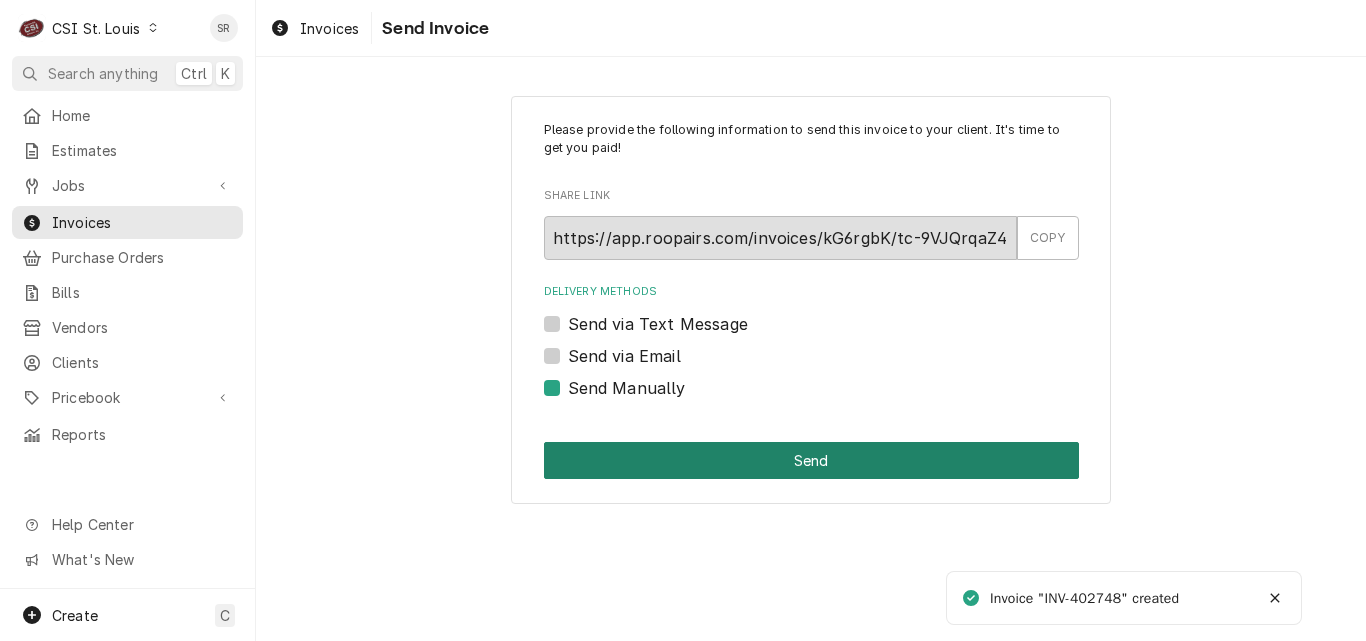 click on "Send" at bounding box center [811, 460] 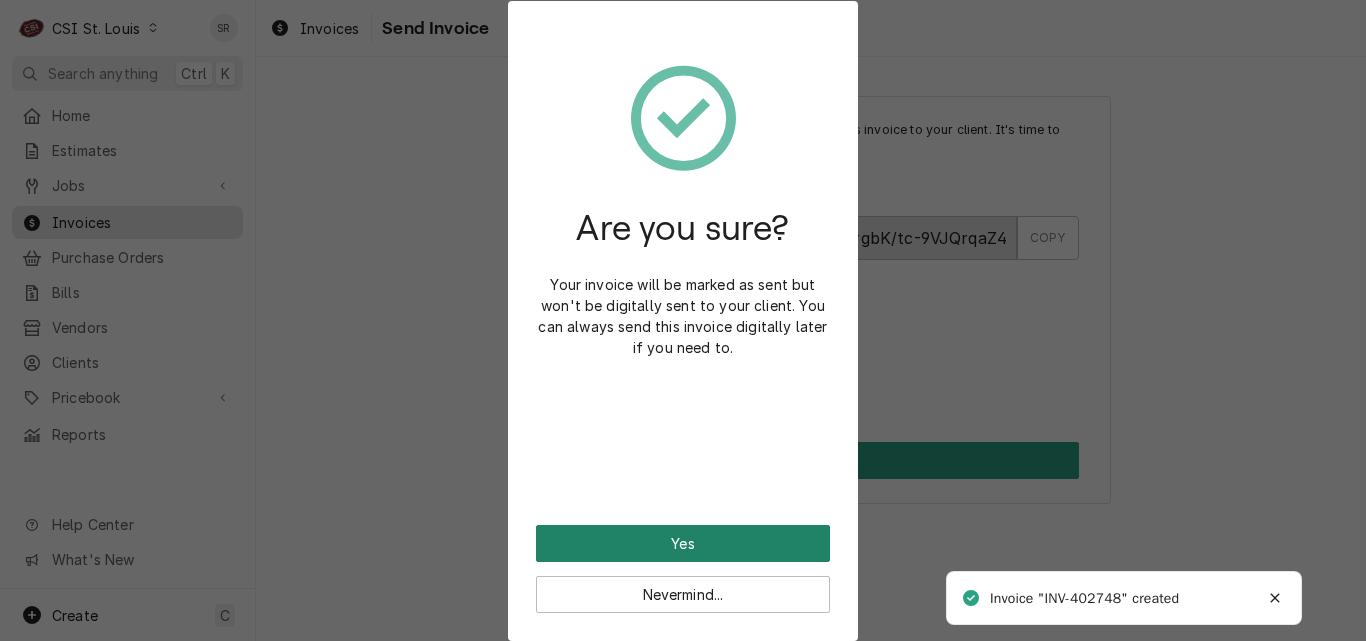 click on "Yes" at bounding box center (683, 543) 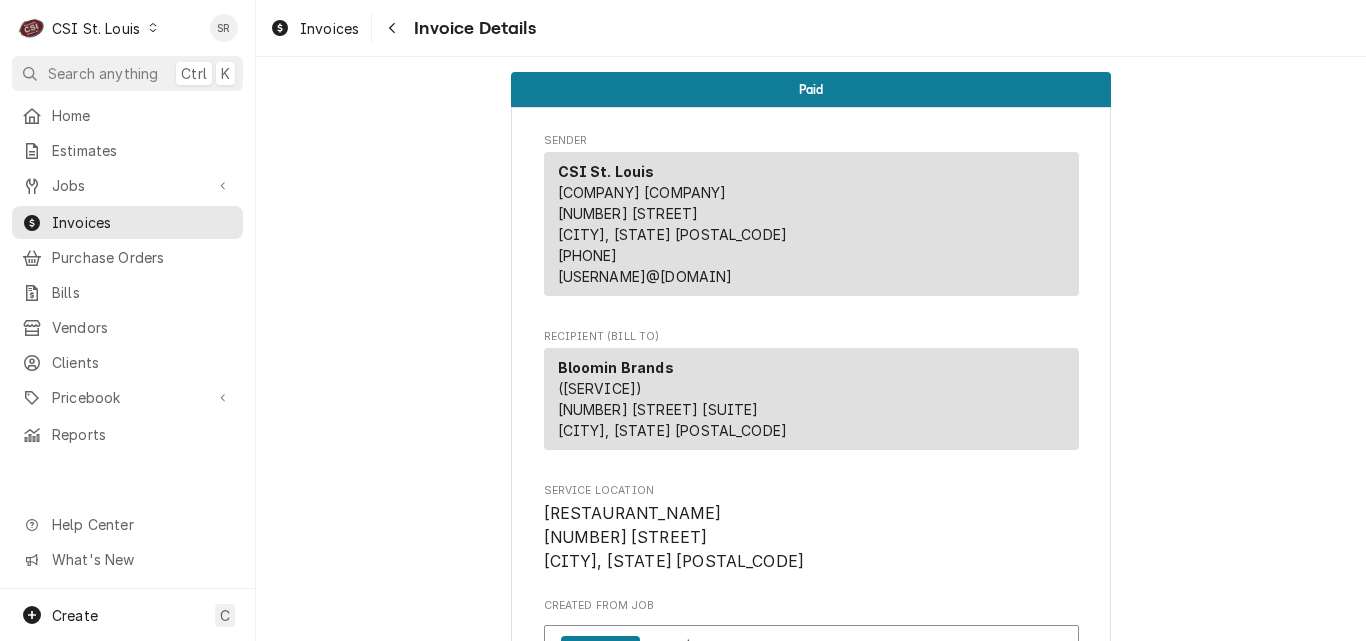 scroll, scrollTop: 0, scrollLeft: 0, axis: both 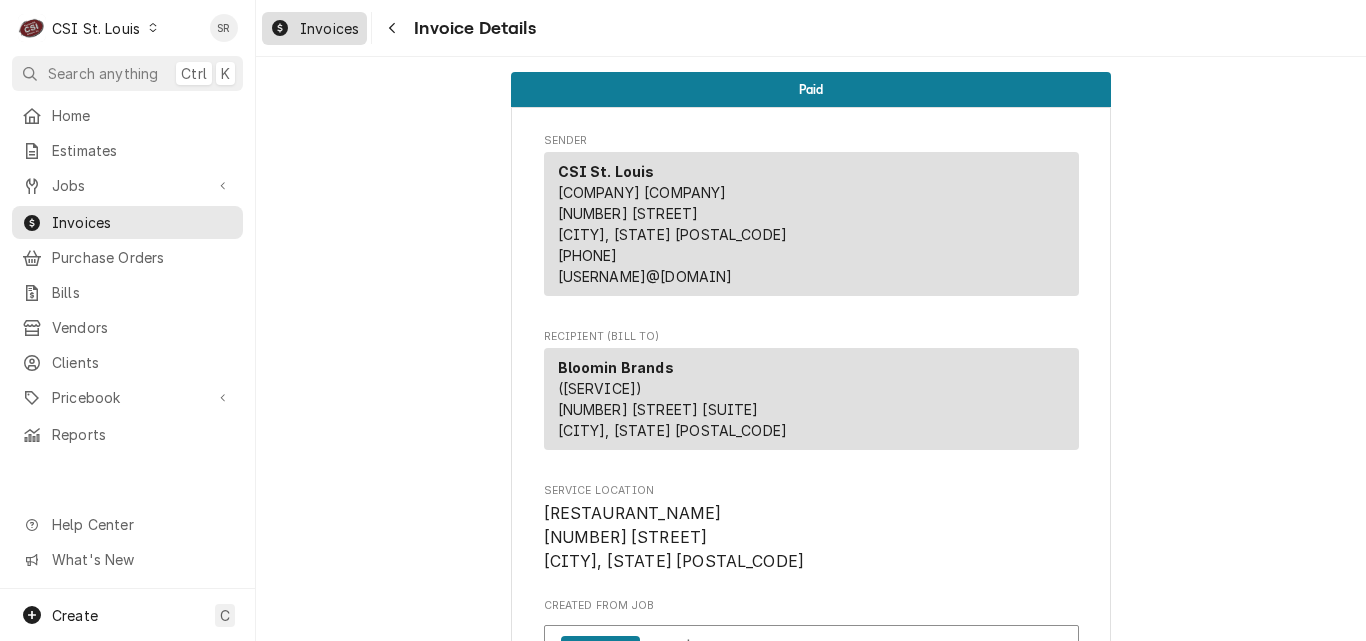 click on "Invoices" at bounding box center (329, 28) 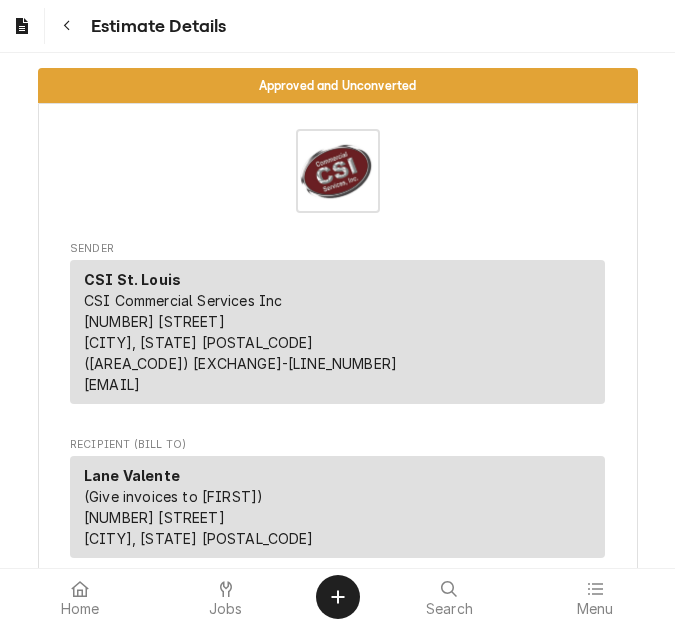 scroll, scrollTop: 0, scrollLeft: 0, axis: both 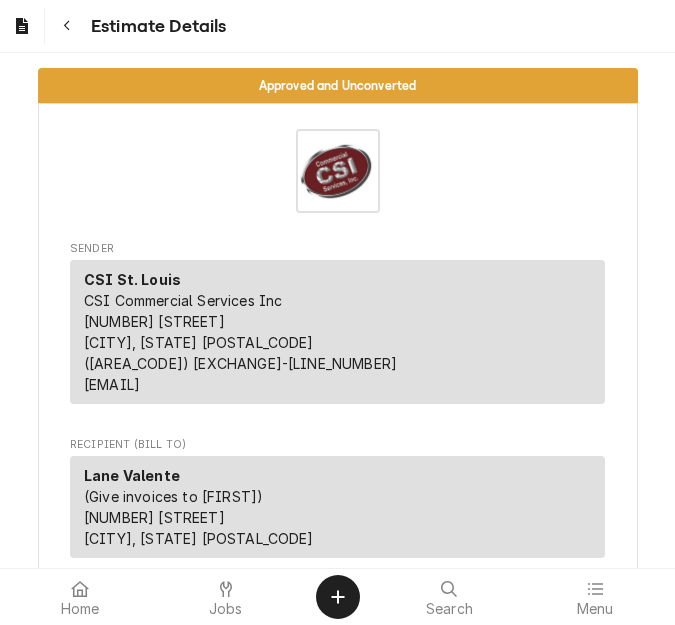 click on "Estimate Details" at bounding box center [337, 26] 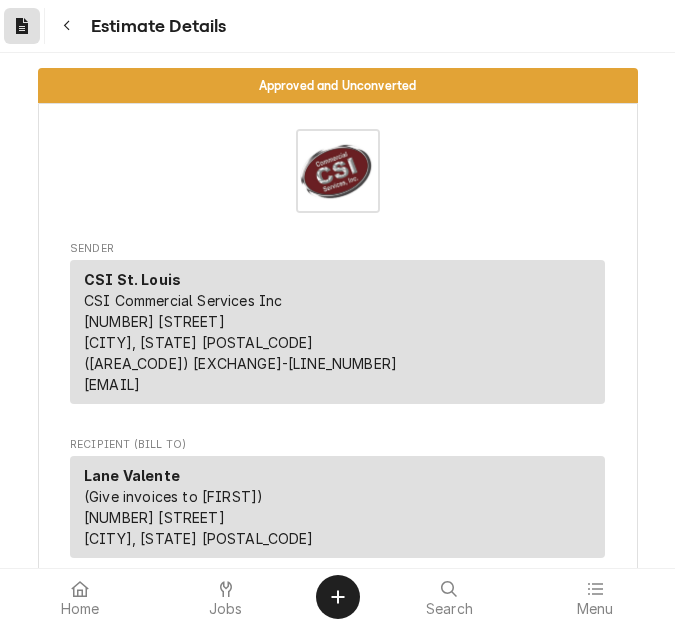 click at bounding box center (22, 26) 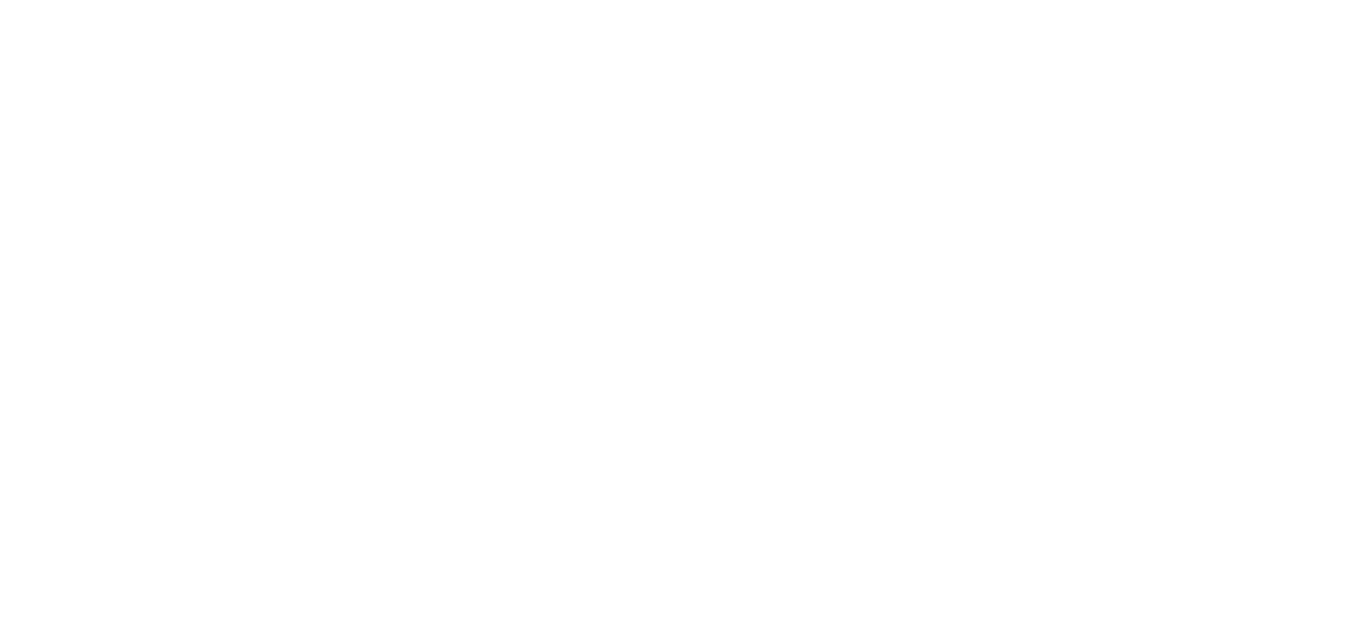 scroll, scrollTop: 0, scrollLeft: 0, axis: both 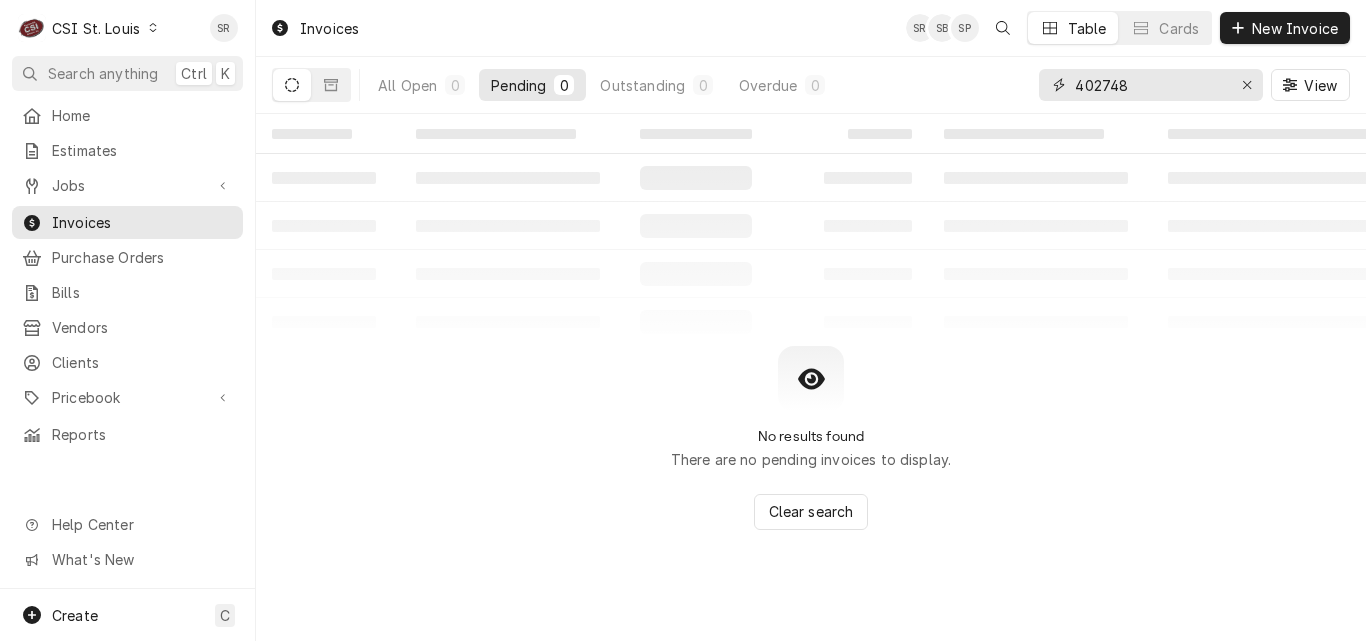 drag, startPoint x: 1128, startPoint y: 91, endPoint x: 1006, endPoint y: 76, distance: 122.91867 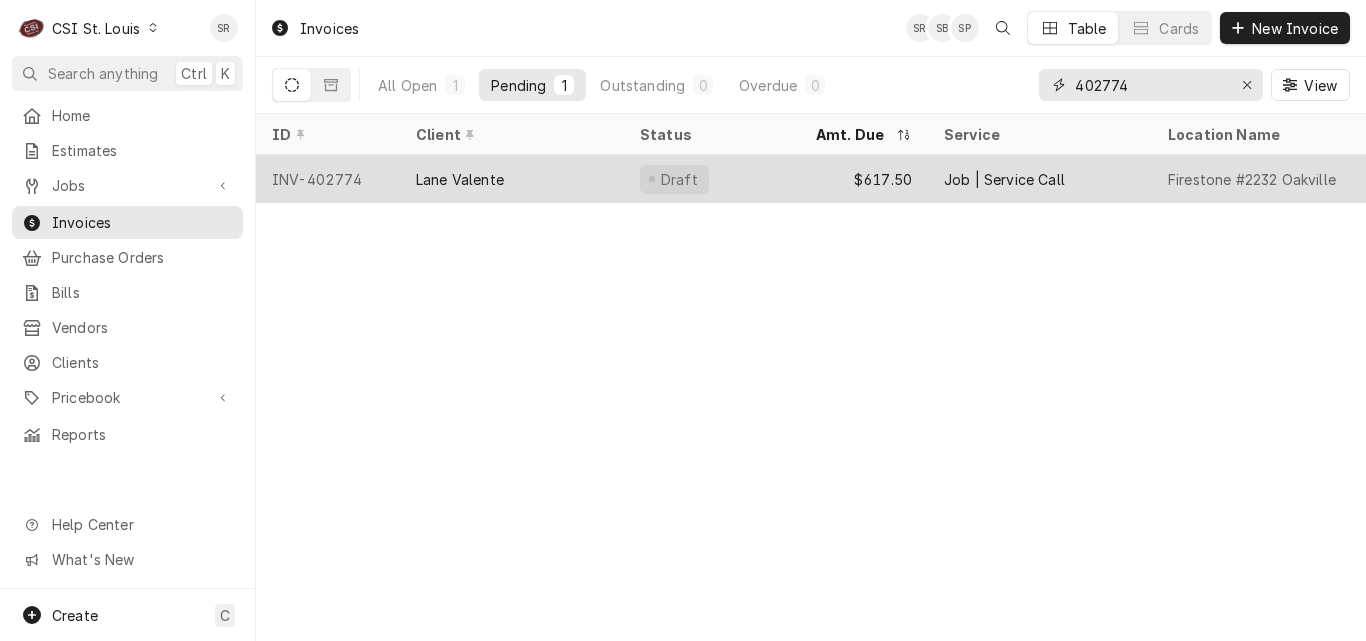 type on "402774" 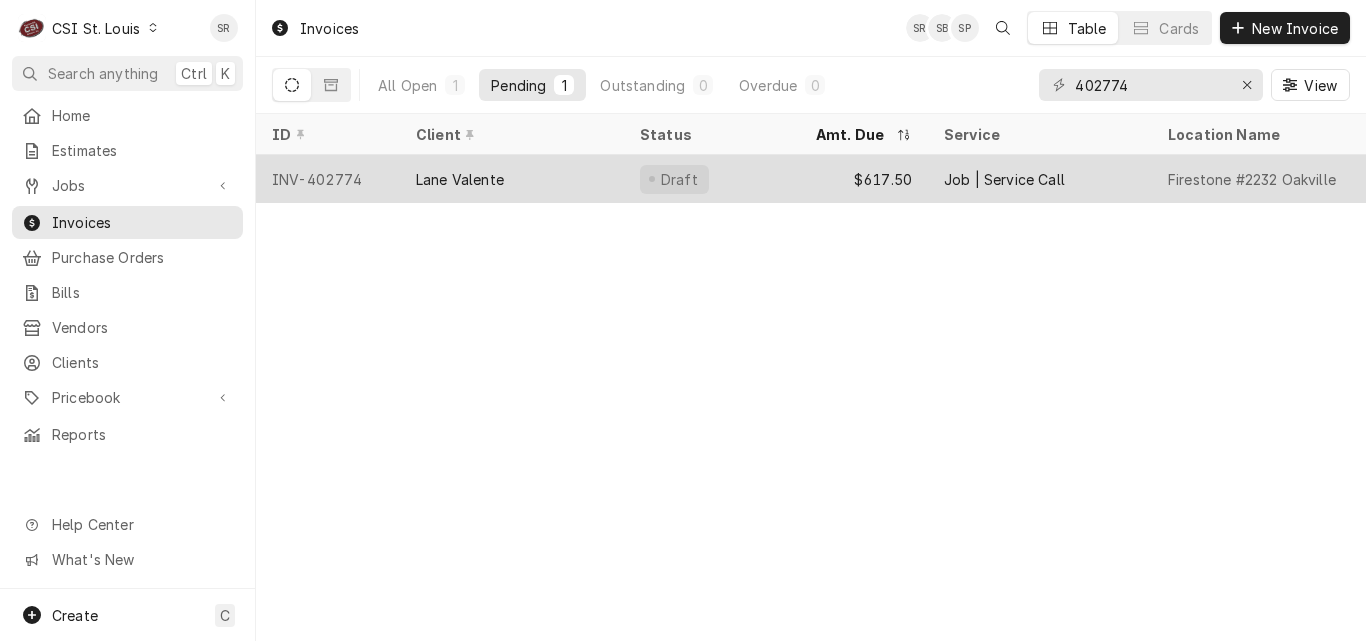 click on "Job | Service Call" at bounding box center (1040, 179) 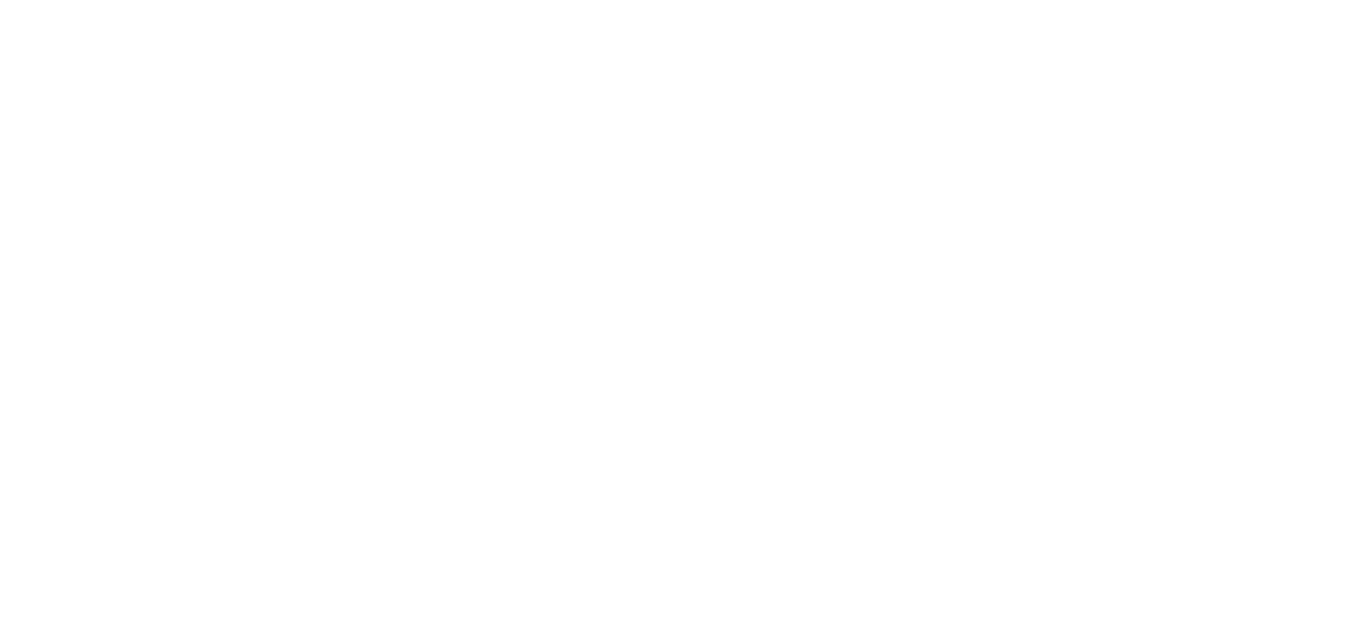 scroll, scrollTop: 0, scrollLeft: 0, axis: both 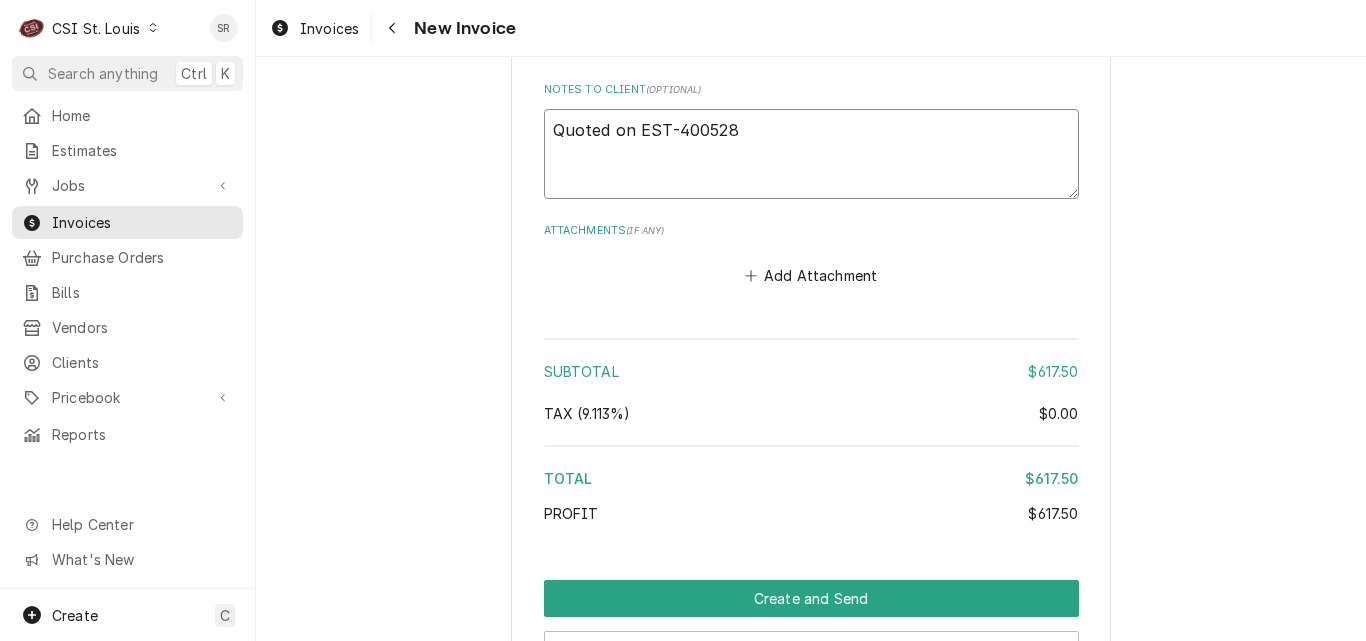click on "Quoted on EST-400528" at bounding box center [811, 154] 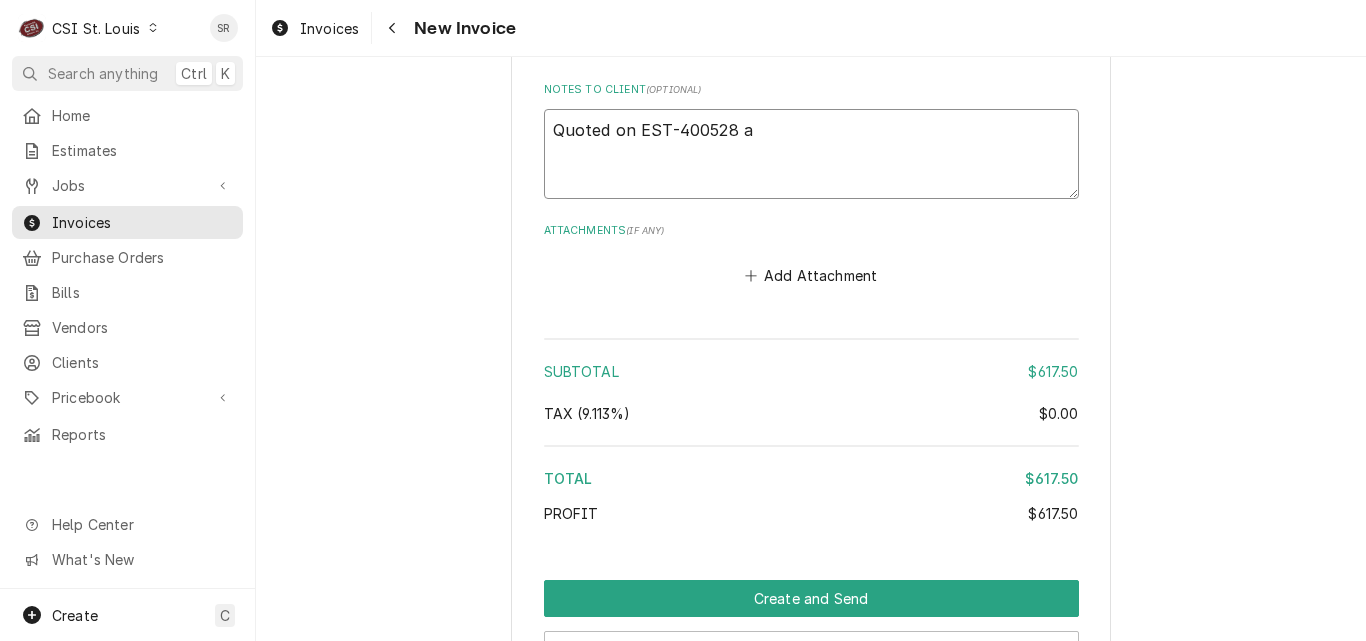 type on "x" 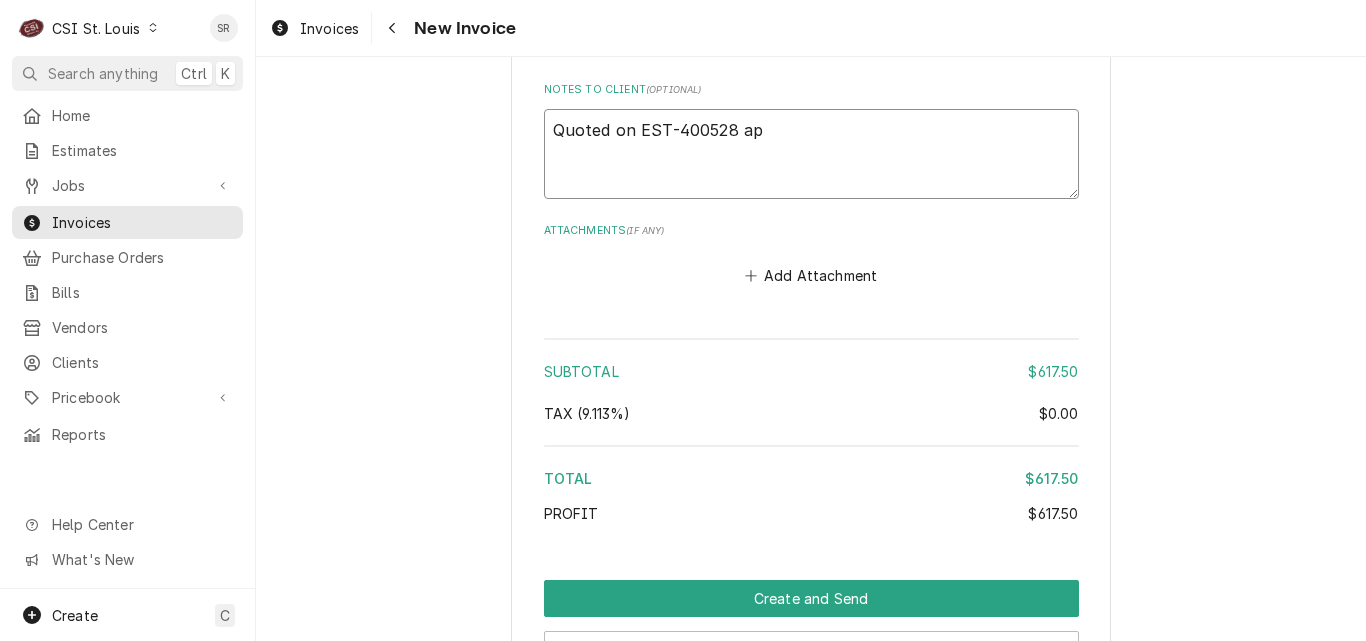 type on "x" 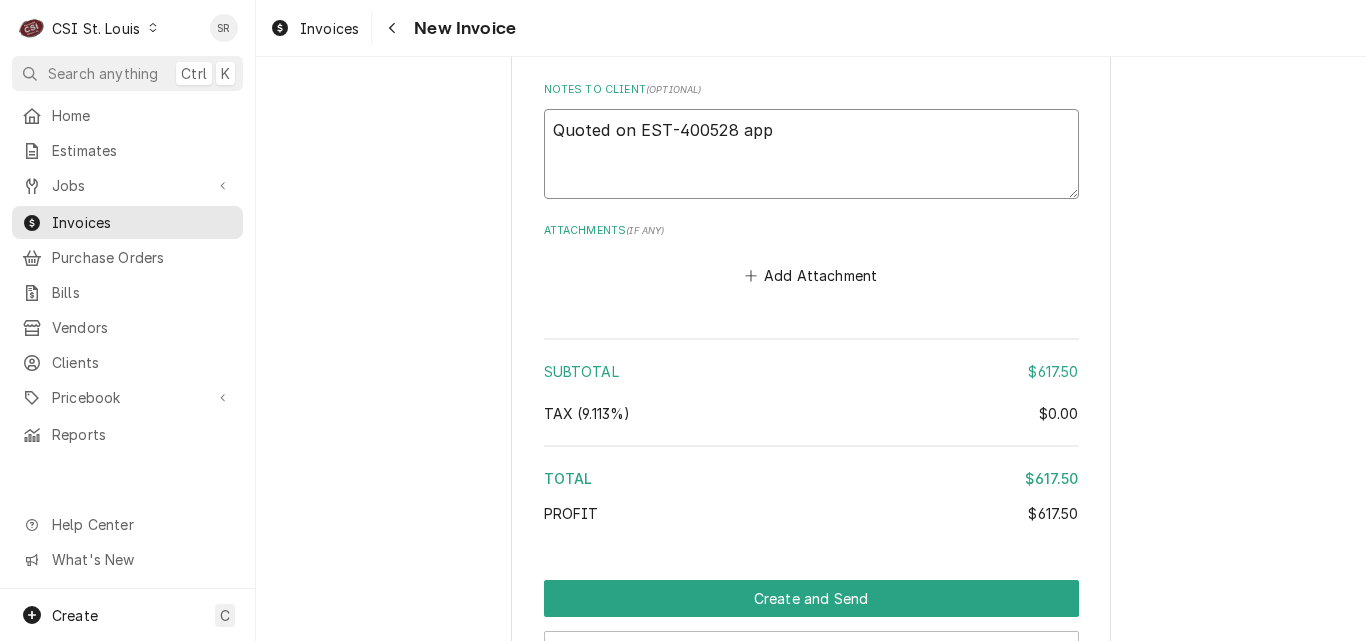 type on "x" 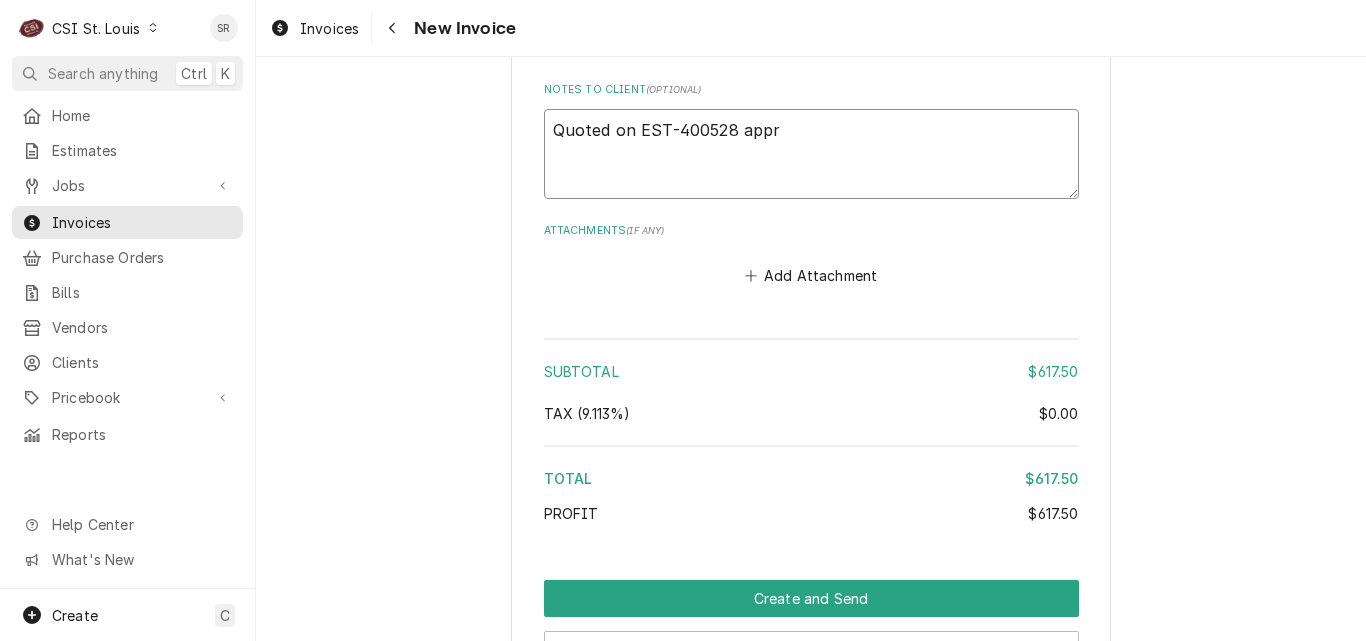 type on "x" 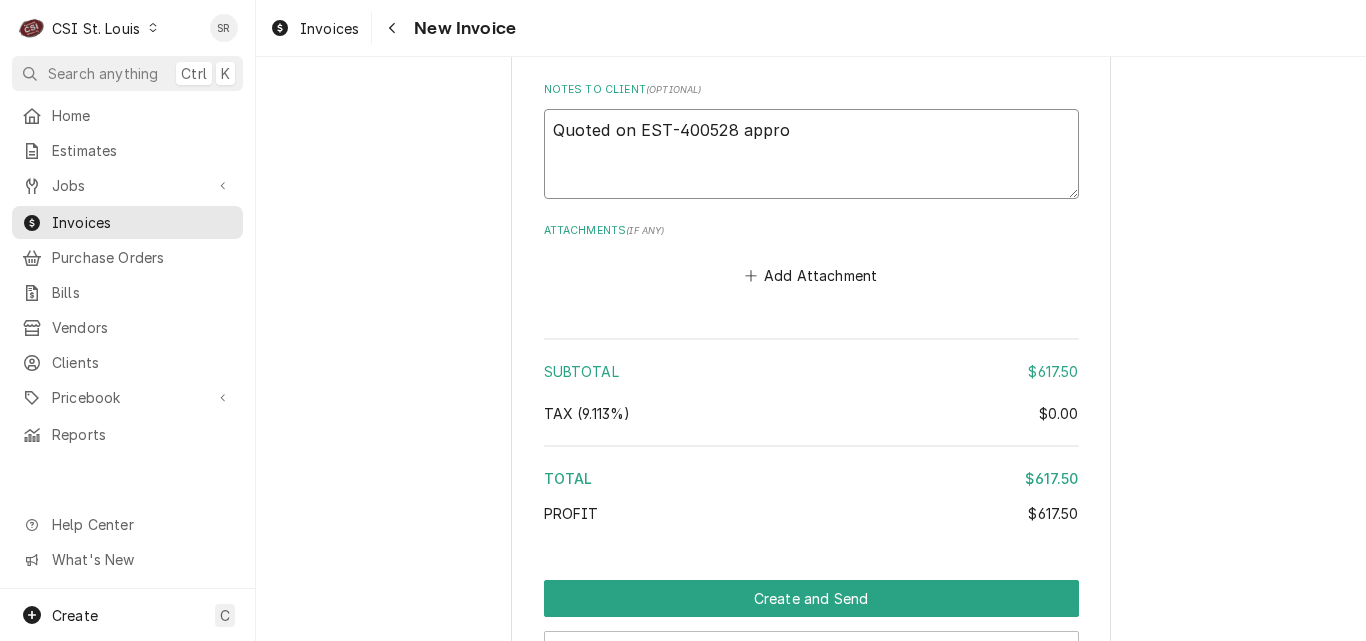 type on "x" 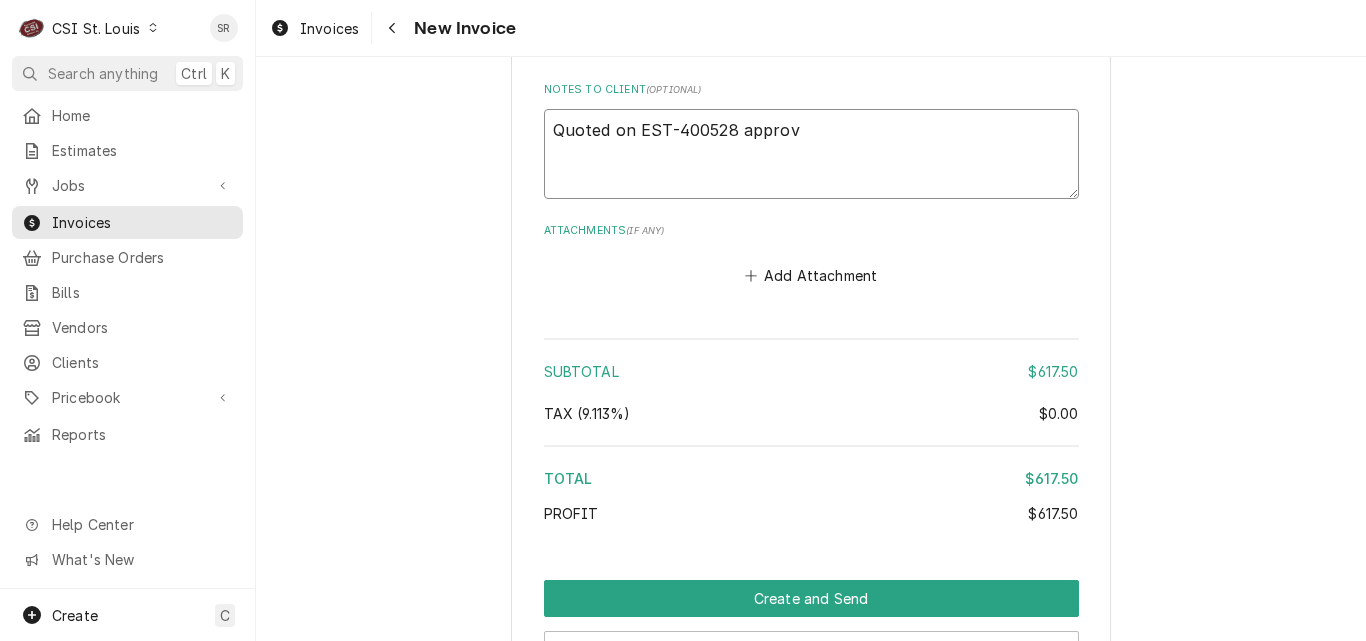 type on "x" 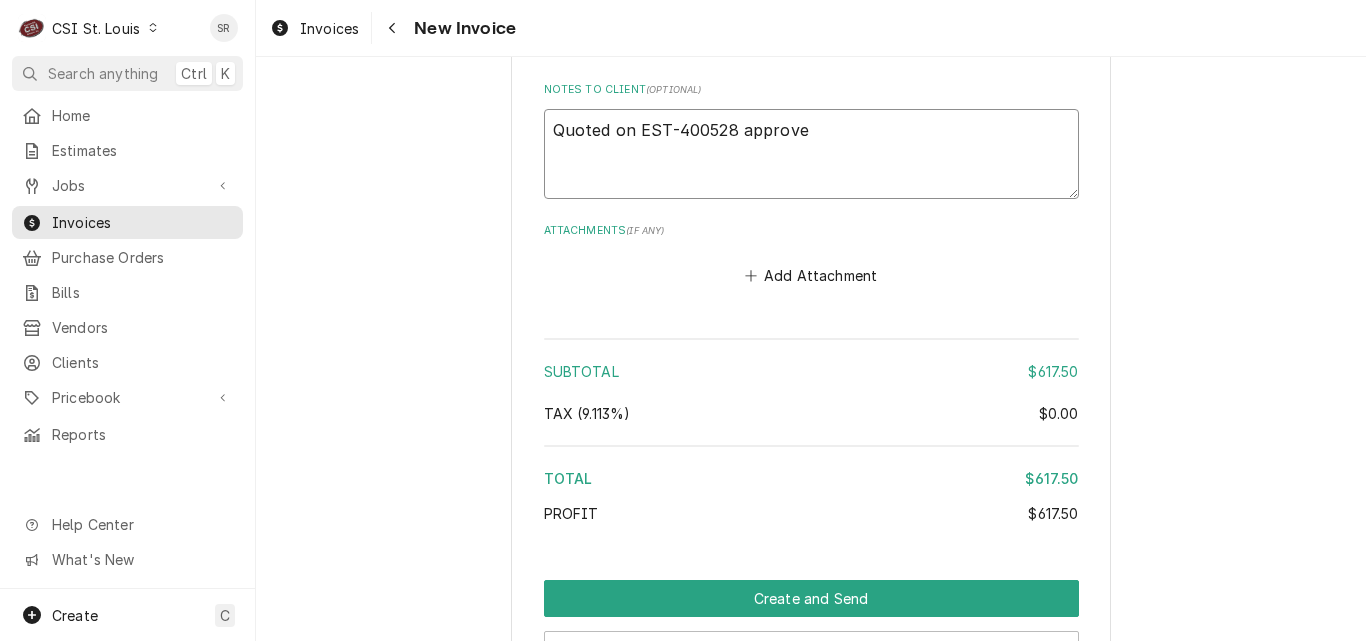 type on "x" 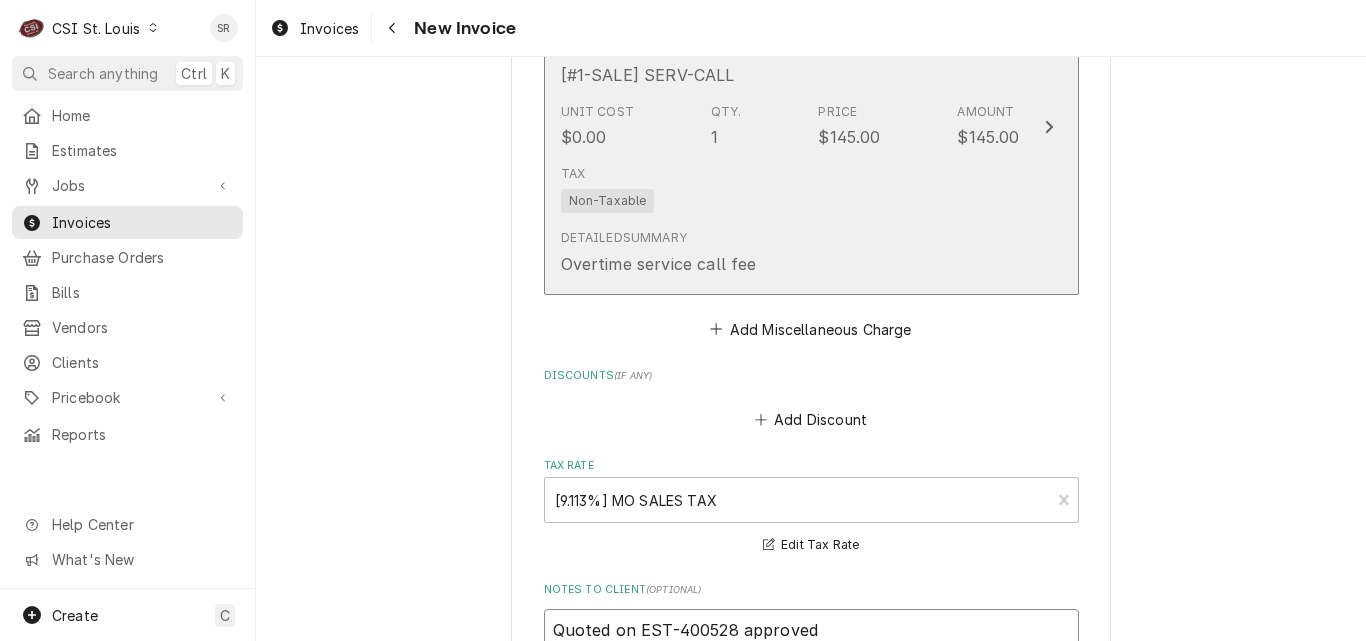 type on "Quoted on EST-400528 approved" 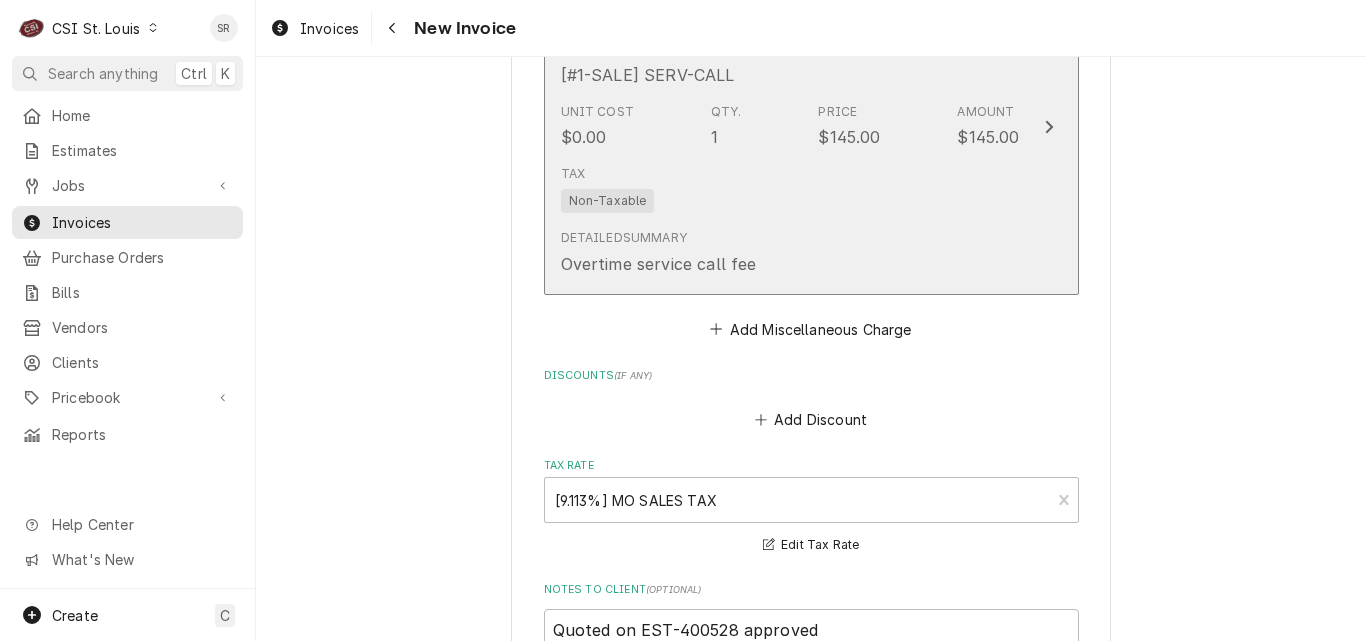 click on "Tax Non-Taxable" at bounding box center (790, 189) 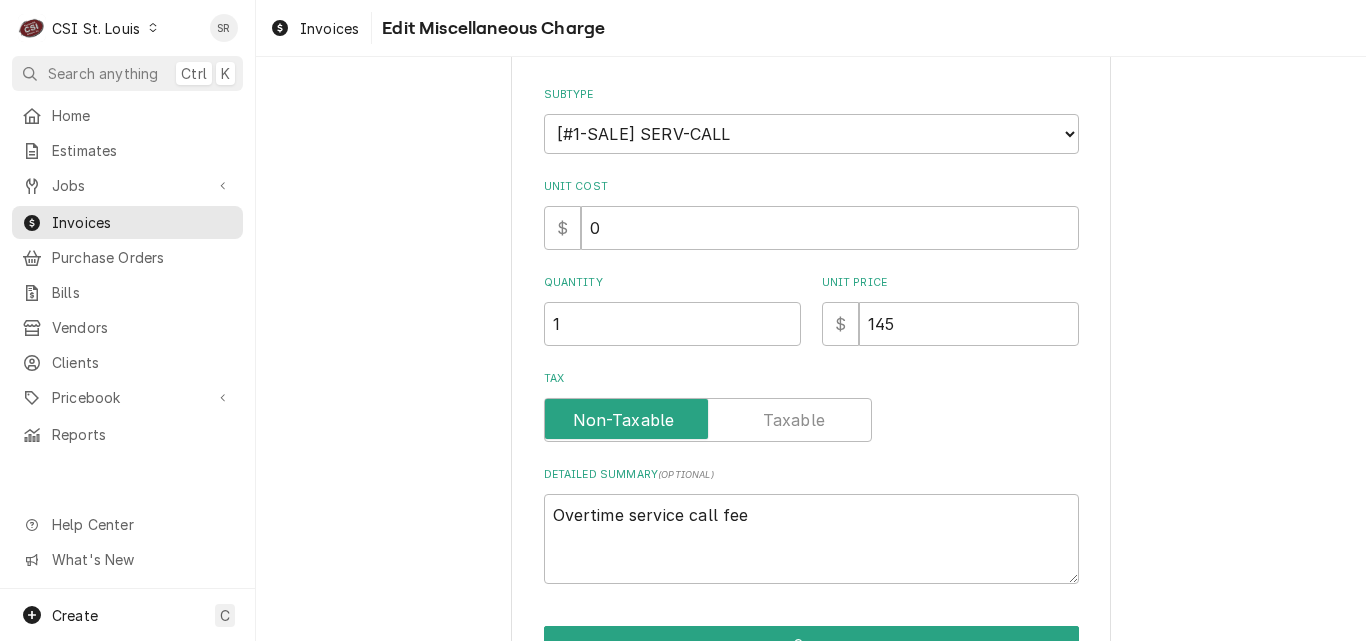 scroll, scrollTop: 0, scrollLeft: 0, axis: both 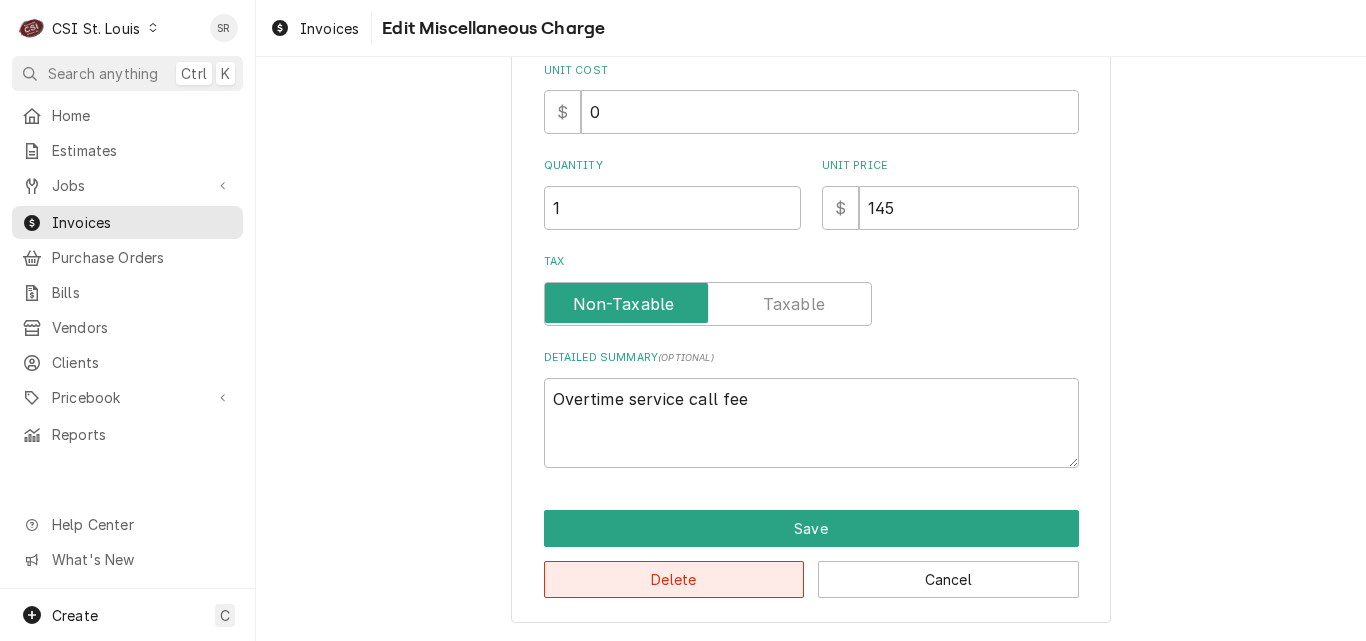 click on "Delete" at bounding box center [674, 579] 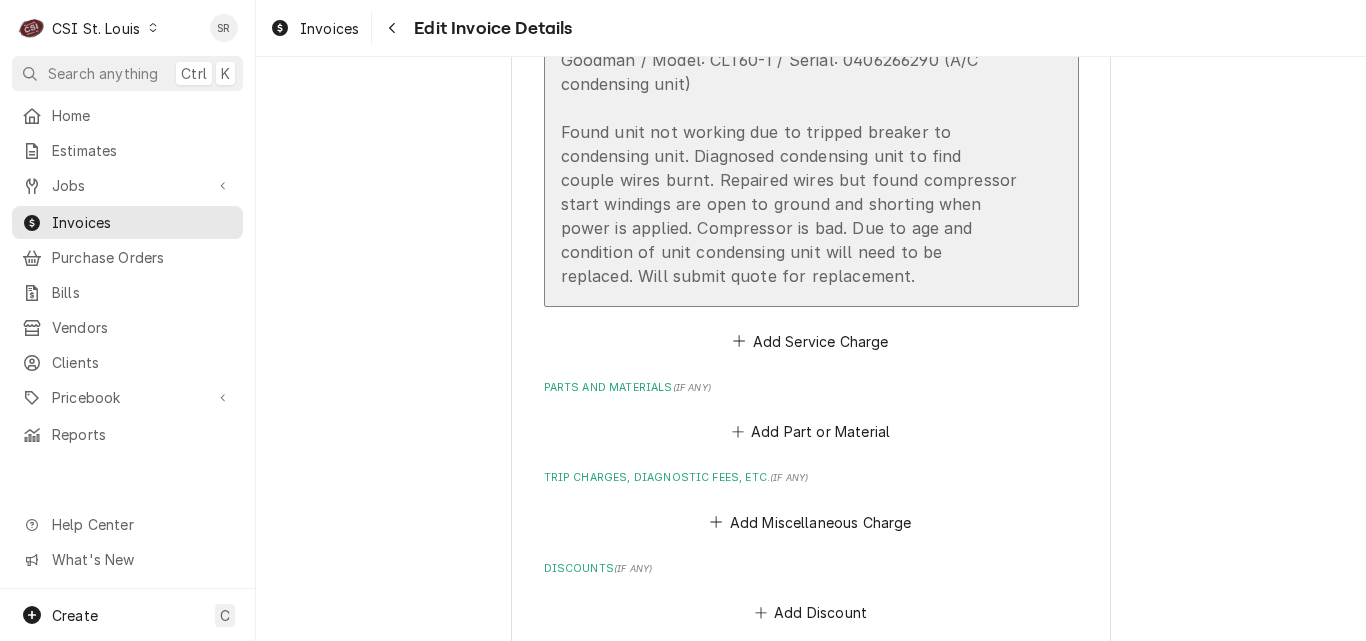 click on "Goodman / Model: CLT60-1 / Serial: 0406266290 (A/C condensing unit)
Found unit not working due to tripped breaker to condensing unit. Diagnosed condensing unit to find couple wires burnt. Repaired wires but found compressor start windings are open to ground and shorting when power is applied. Compressor is bad. Due to age and condition of unit condensing unit will need to be replaced. Will submit quote for replacement." at bounding box center (790, 168) 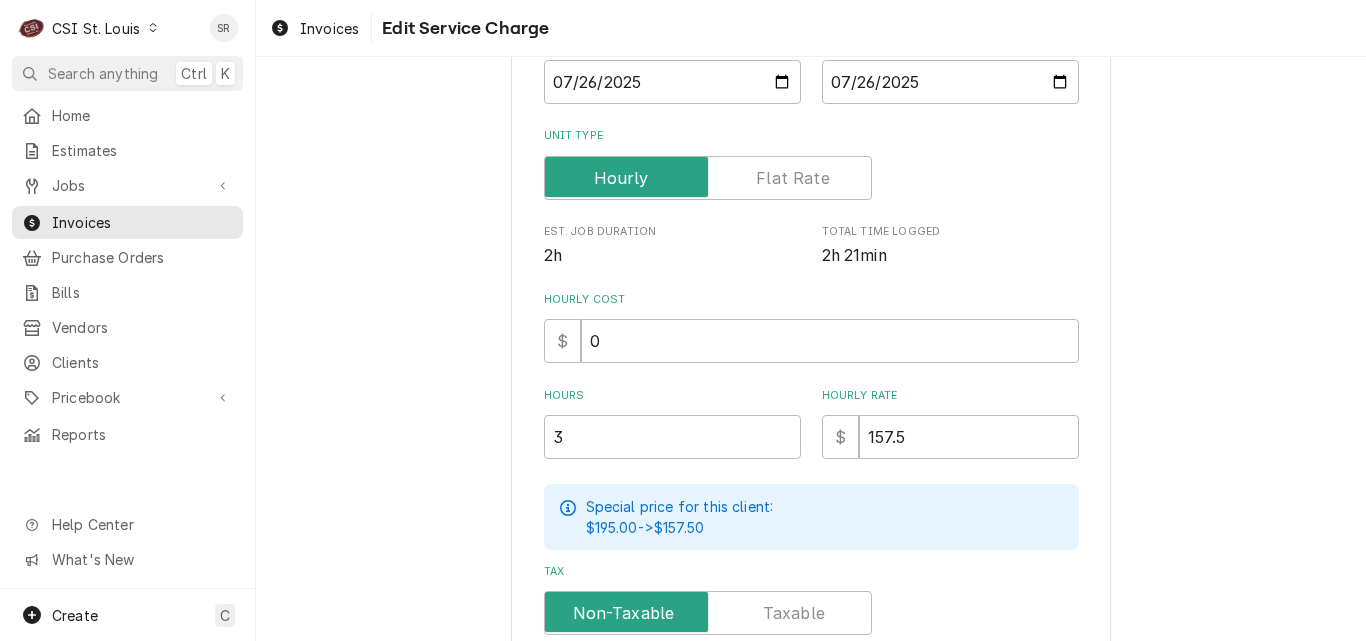 scroll, scrollTop: 500, scrollLeft: 0, axis: vertical 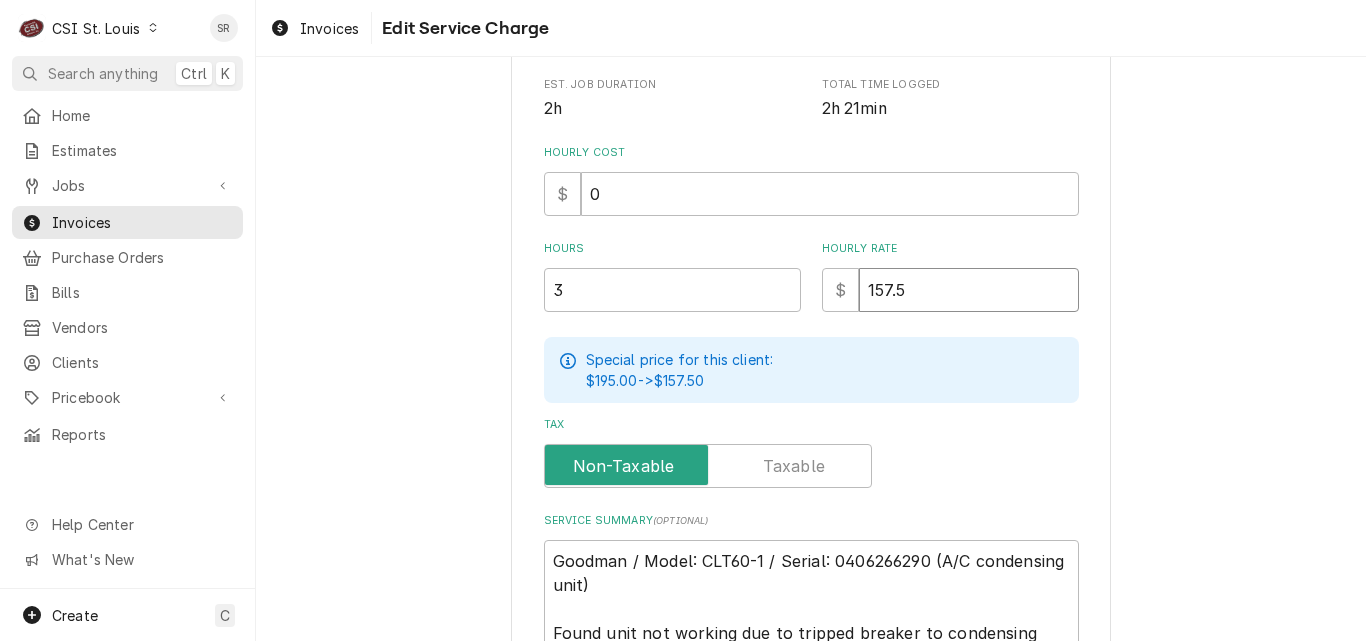drag, startPoint x: 856, startPoint y: 272, endPoint x: 827, endPoint y: 262, distance: 30.675724 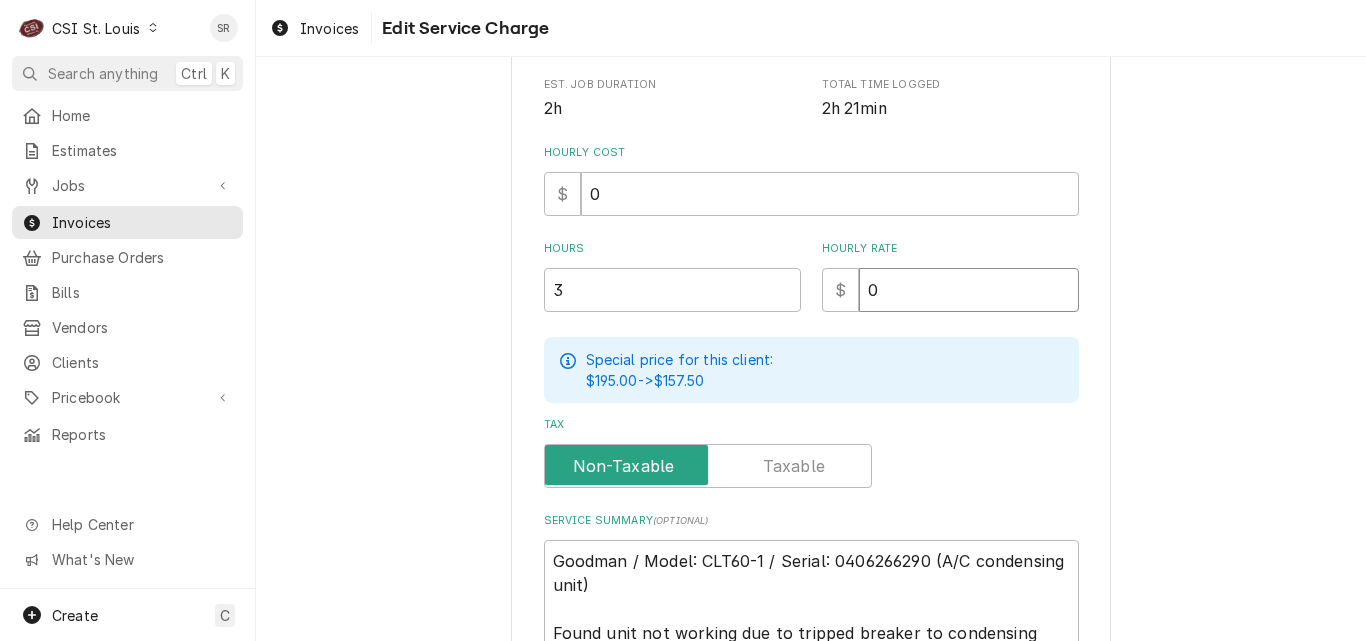 type on "0" 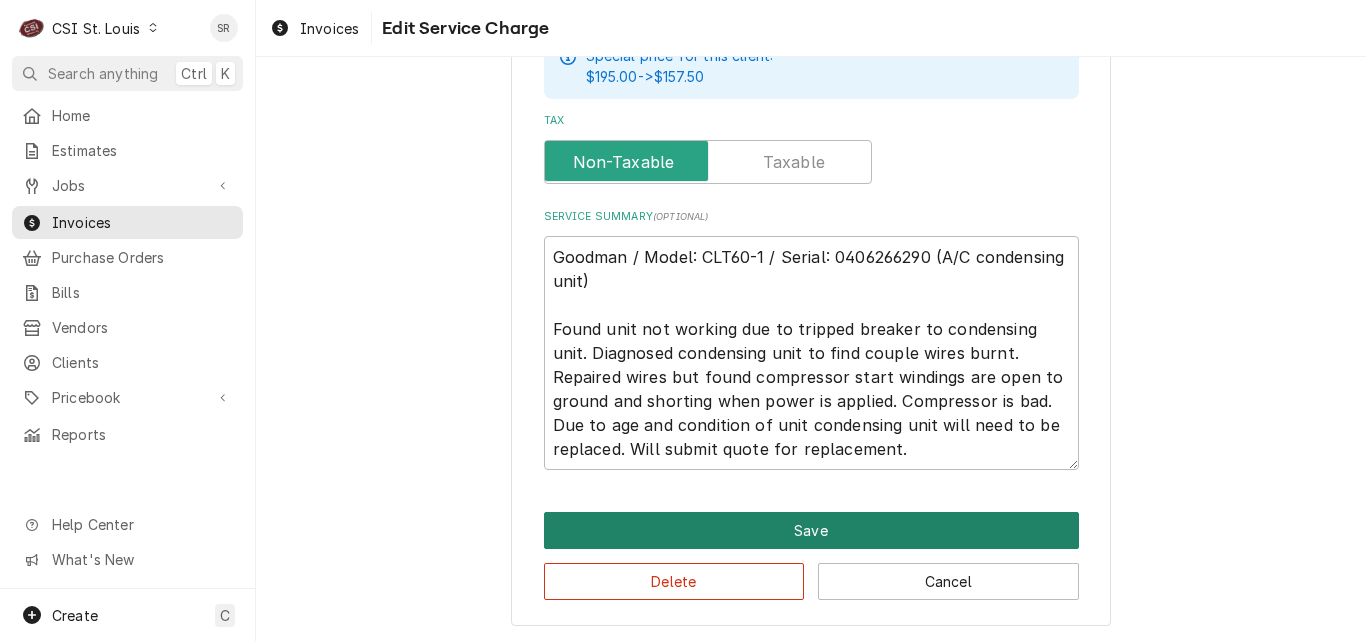click on "Save" at bounding box center (811, 530) 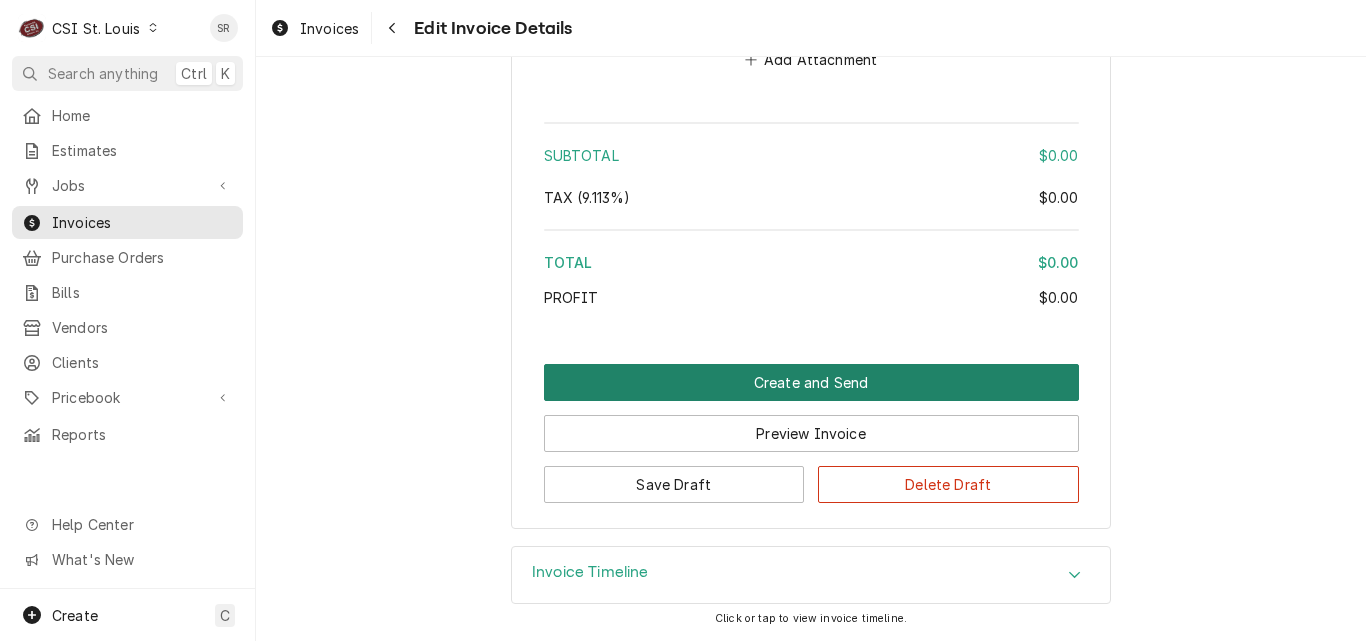 click on "Create and Send" at bounding box center (811, 382) 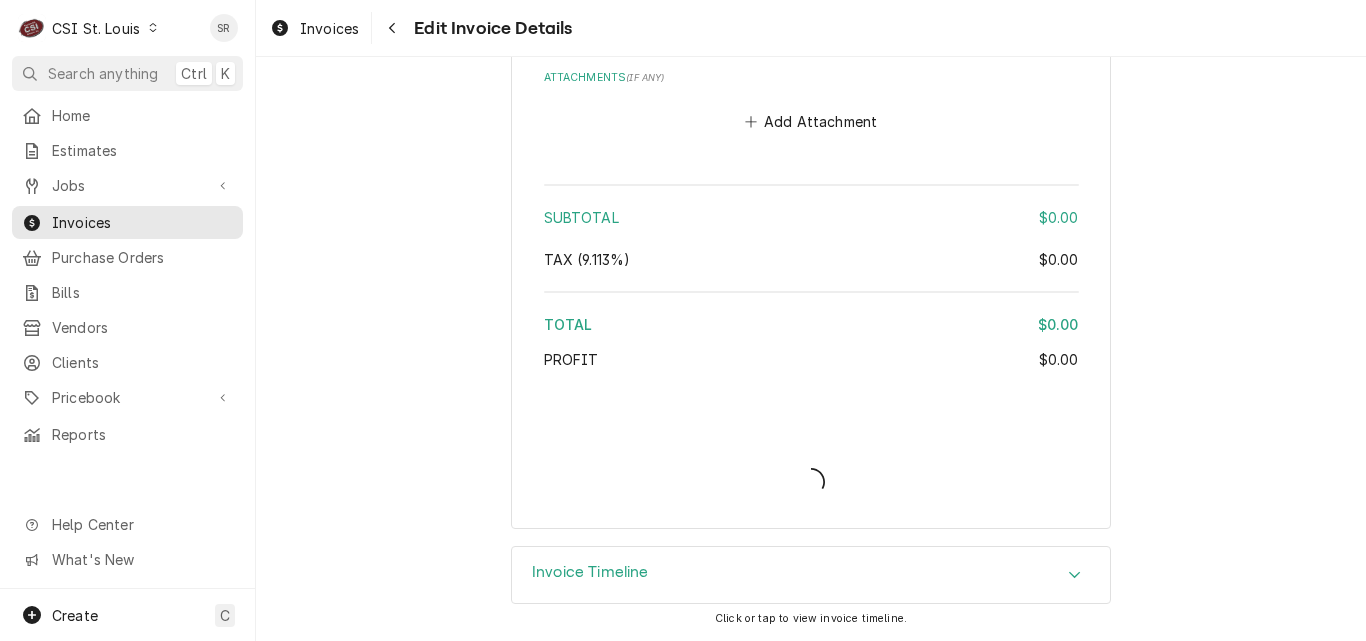 scroll, scrollTop: 3109, scrollLeft: 0, axis: vertical 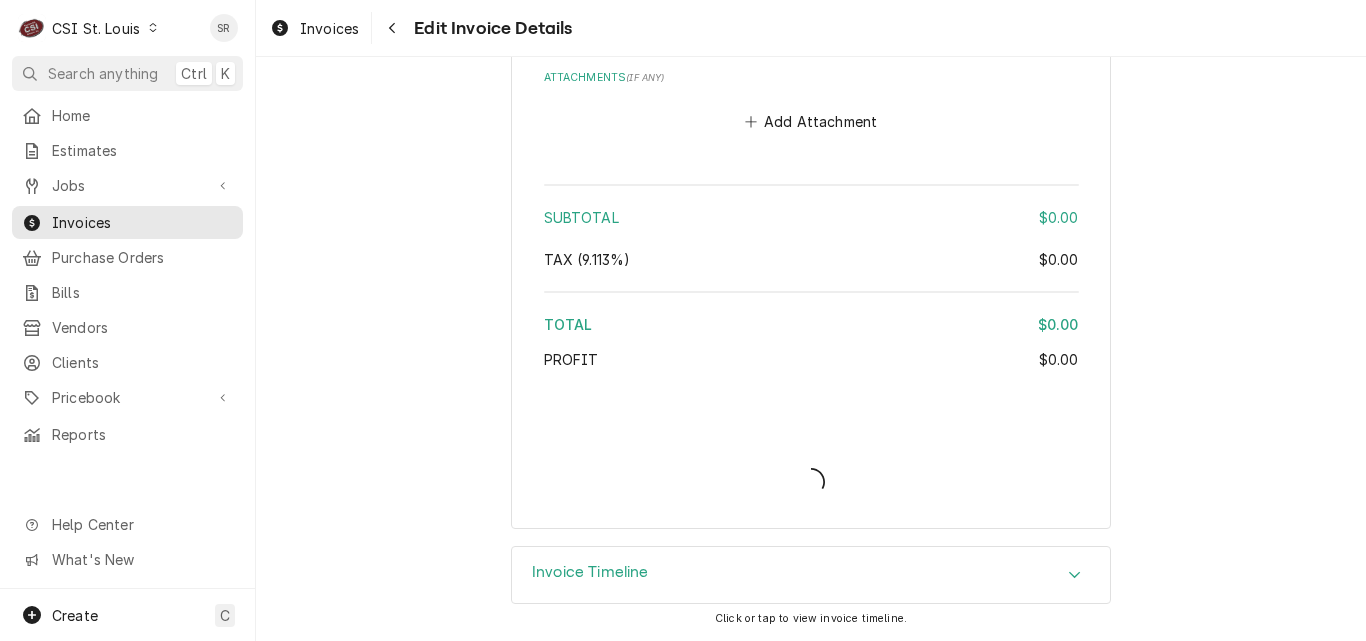 type on "x" 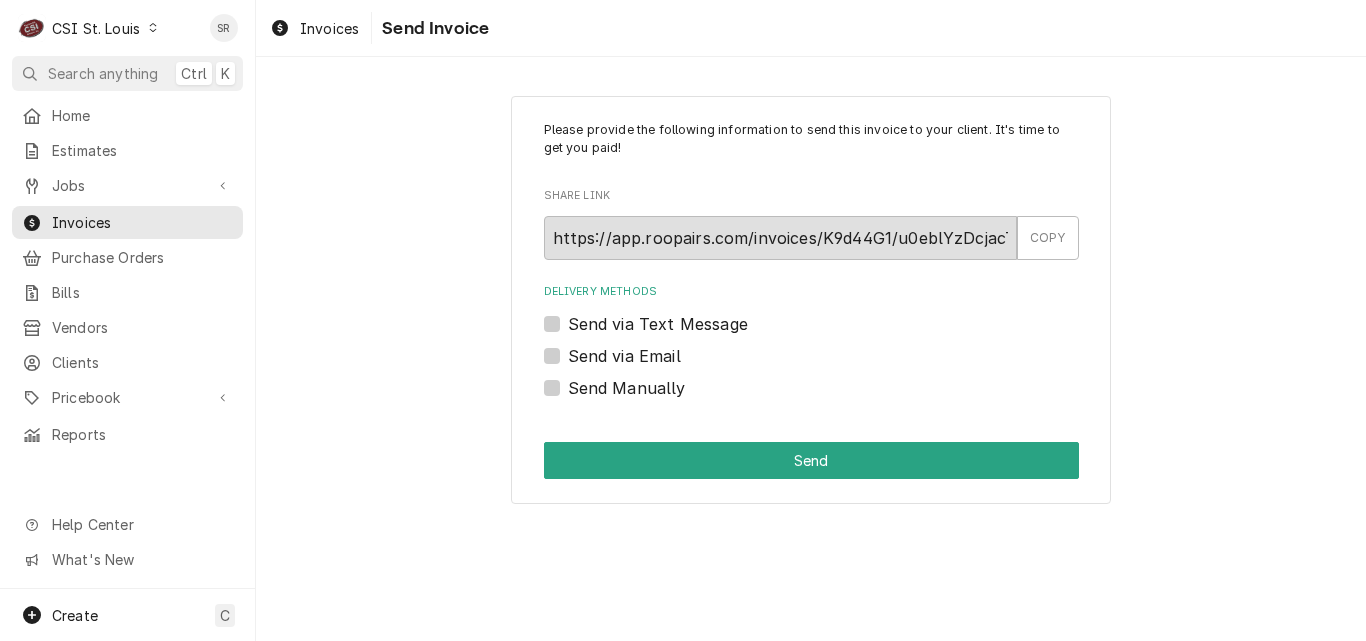 scroll, scrollTop: 0, scrollLeft: 0, axis: both 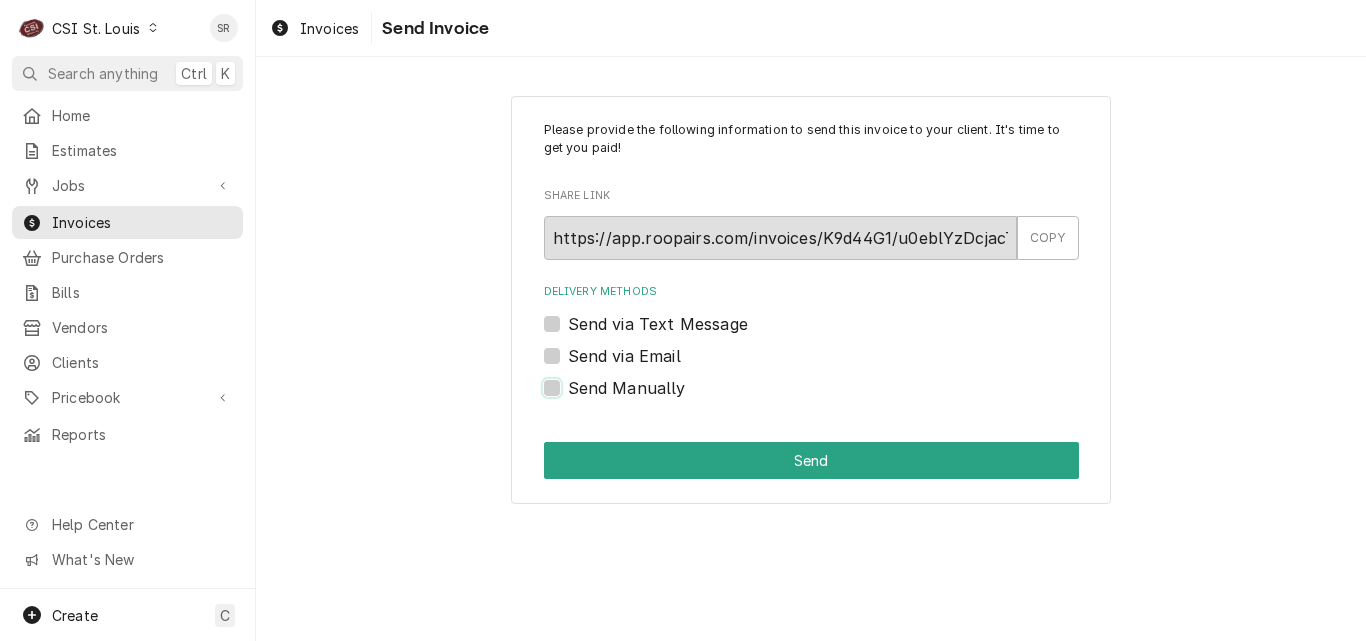 click on "Send Manually" at bounding box center [835, 398] 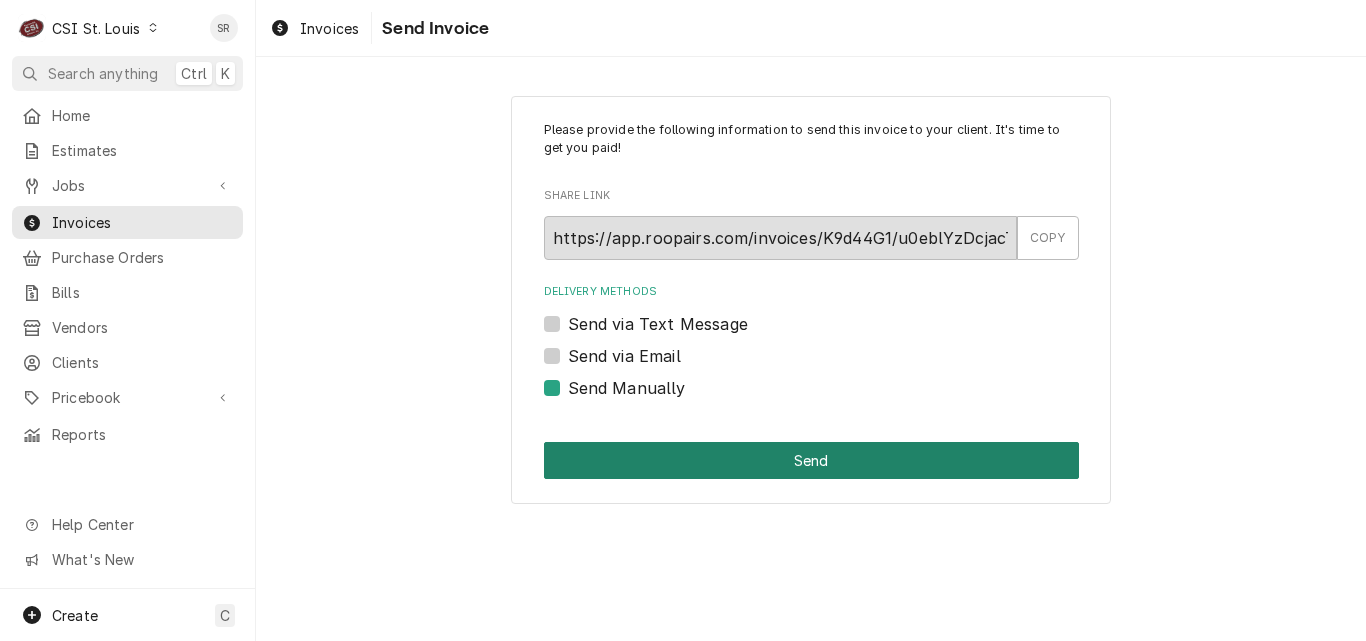 click on "Send" at bounding box center [811, 460] 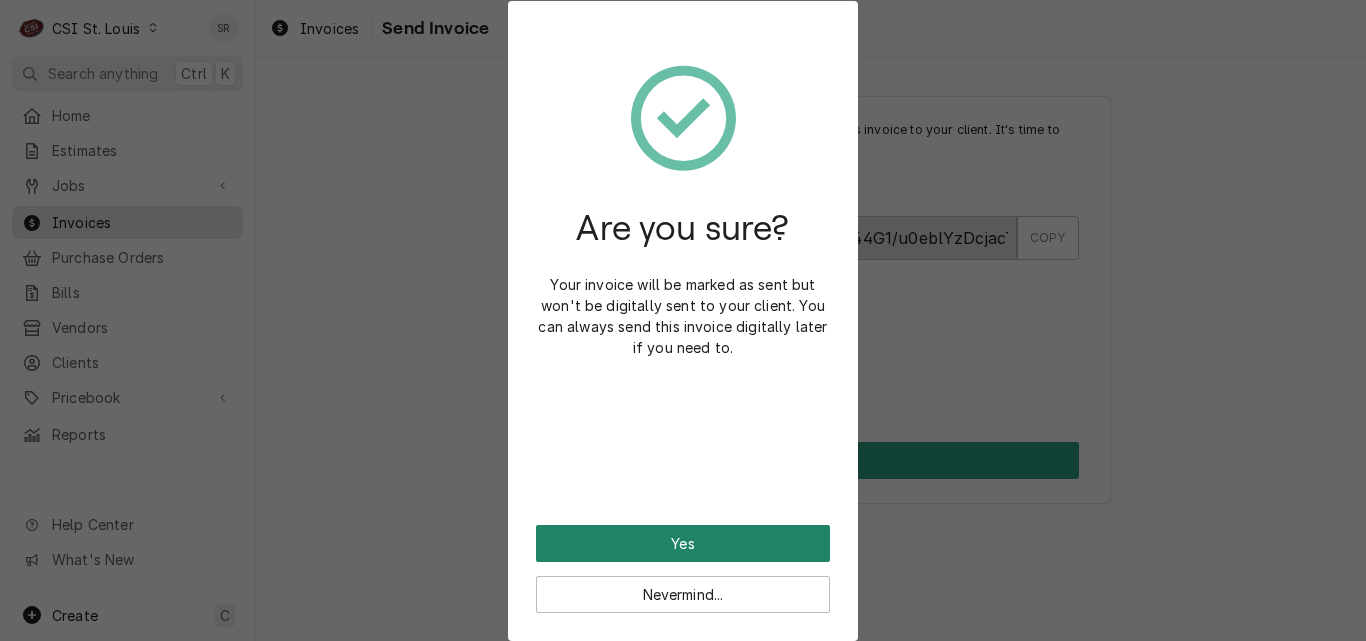 drag, startPoint x: 691, startPoint y: 541, endPoint x: 207, endPoint y: 82, distance: 667.036 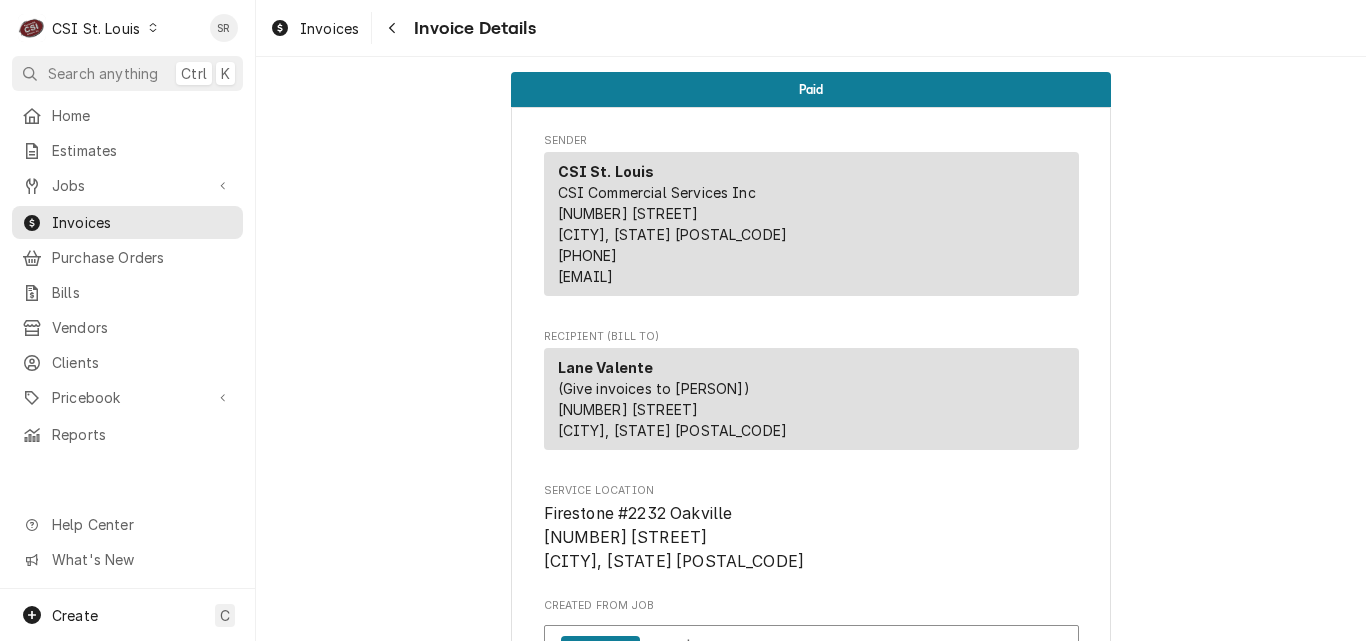 scroll, scrollTop: 0, scrollLeft: 0, axis: both 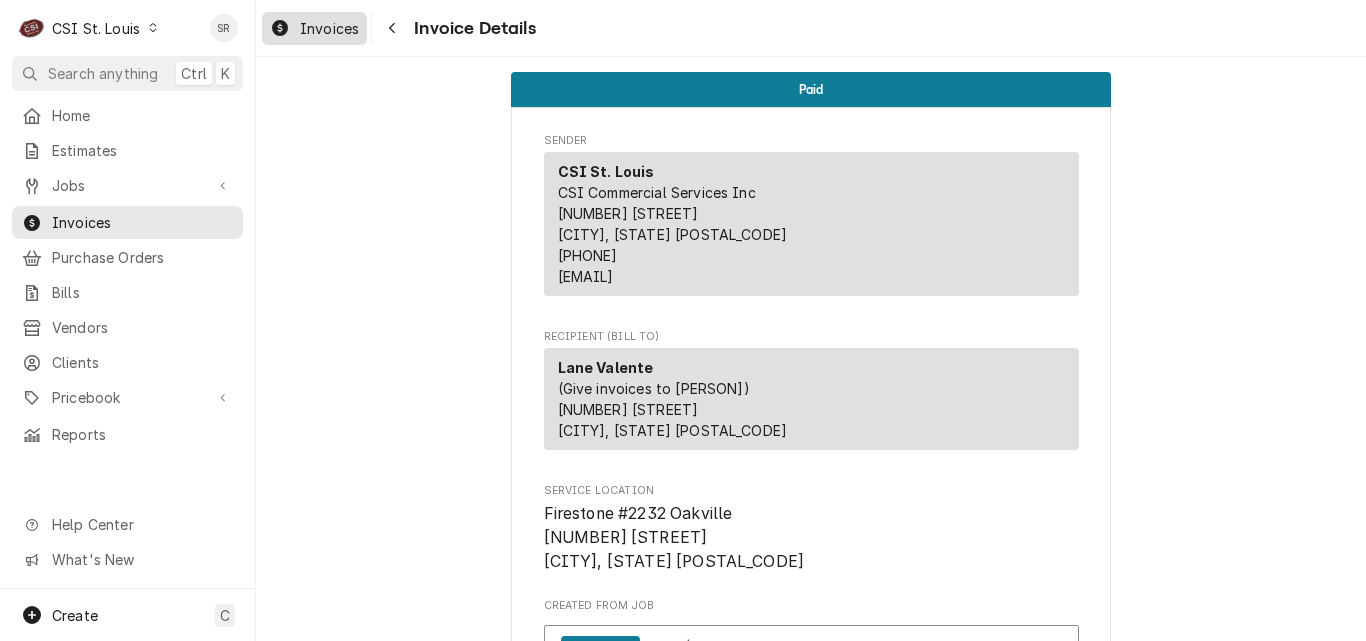 click on "Invoices" at bounding box center (329, 28) 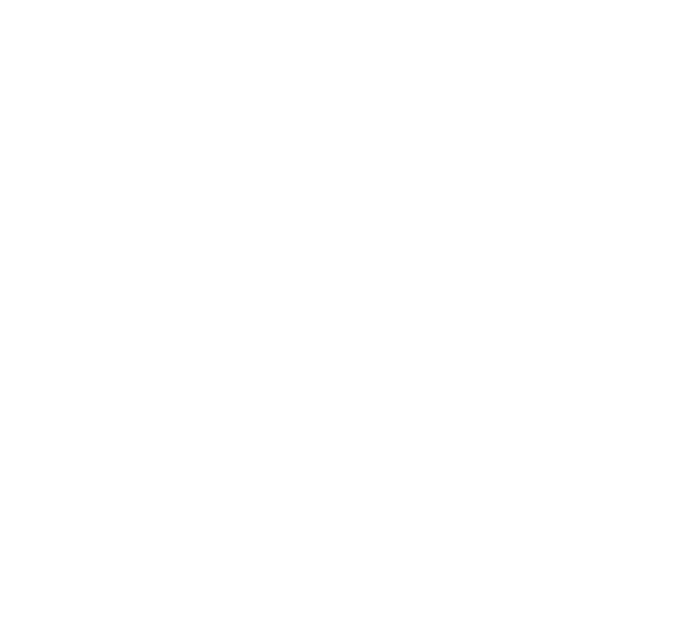 scroll, scrollTop: 0, scrollLeft: 0, axis: both 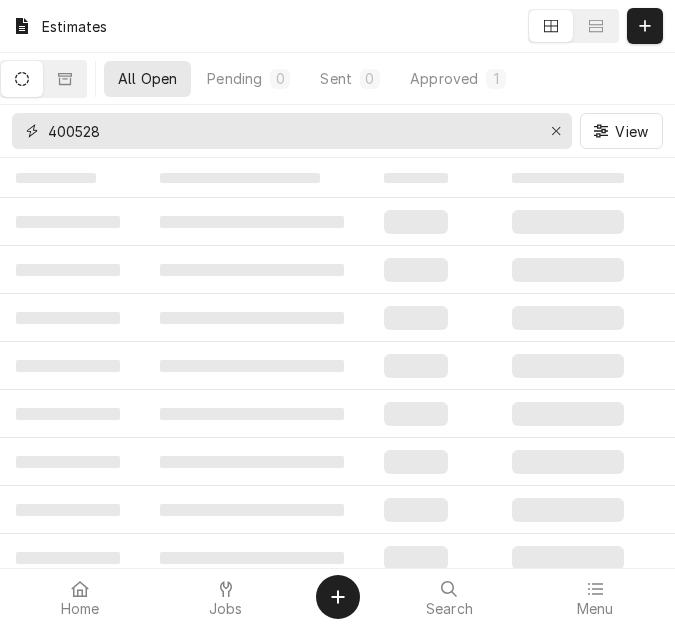 click on "400528" at bounding box center (291, 131) 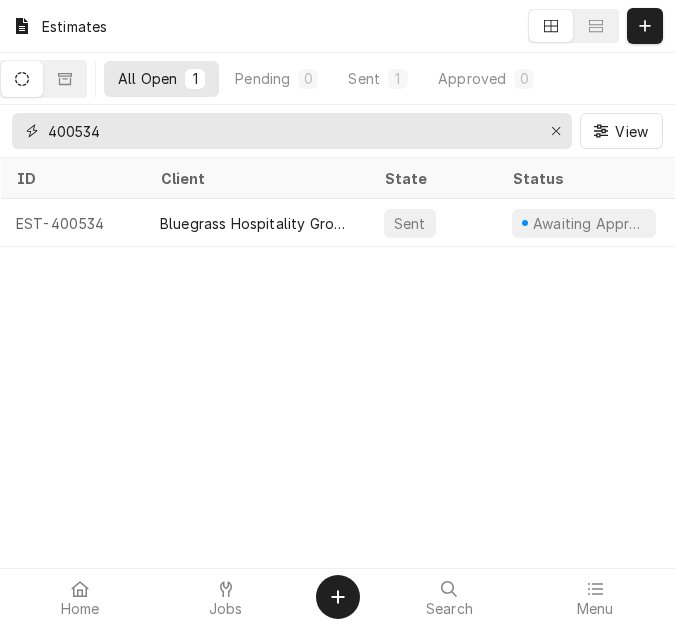 click on "400534" at bounding box center (291, 131) 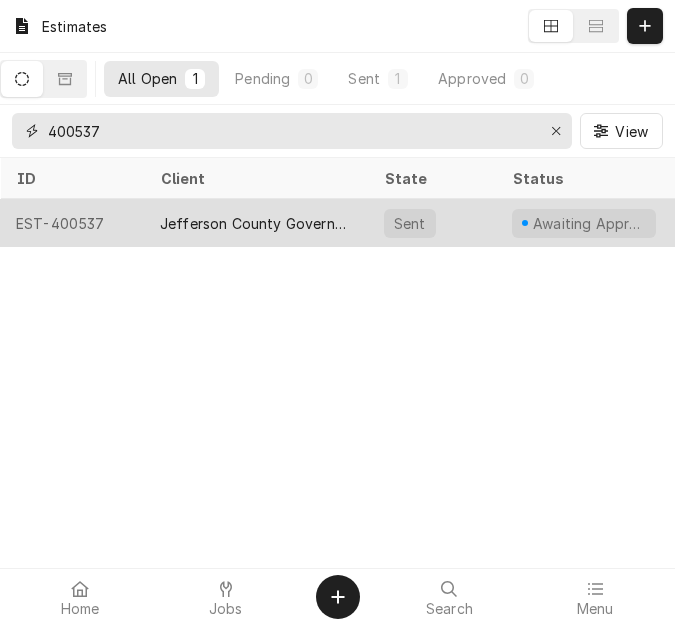type on "400537" 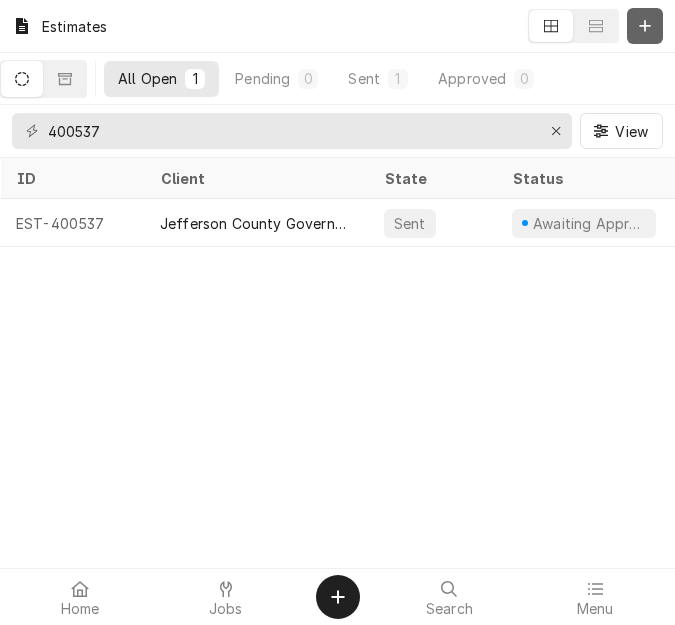 click 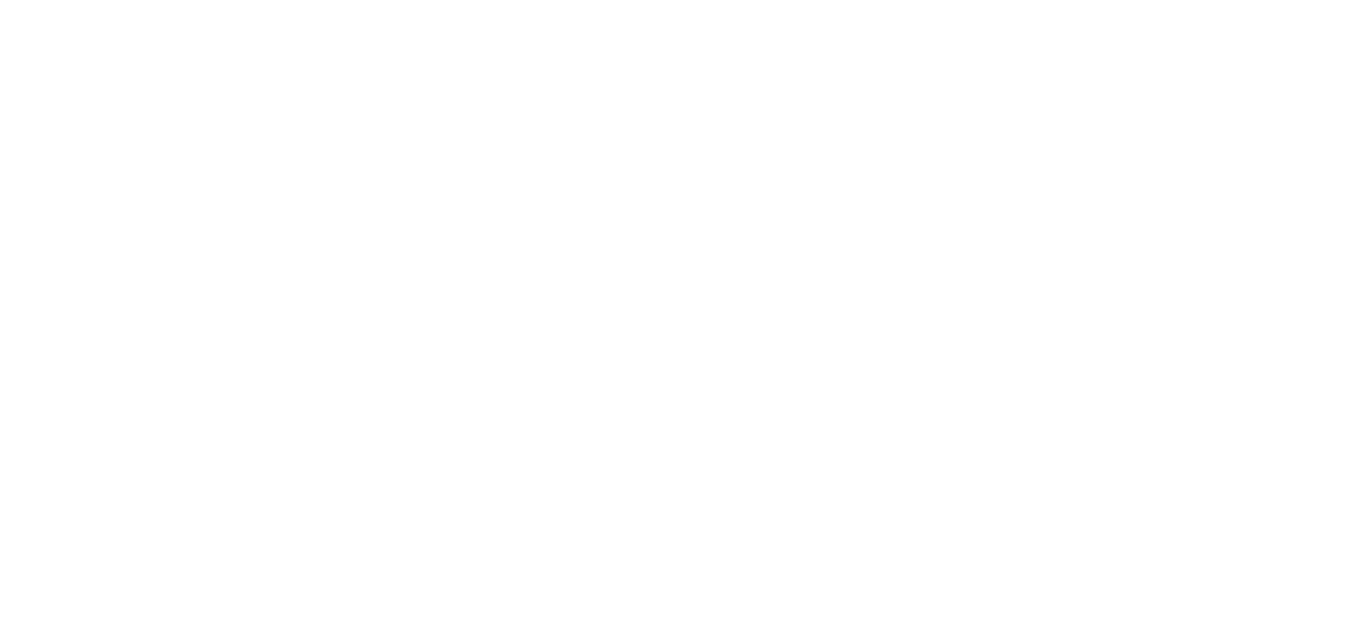scroll, scrollTop: 0, scrollLeft: 0, axis: both 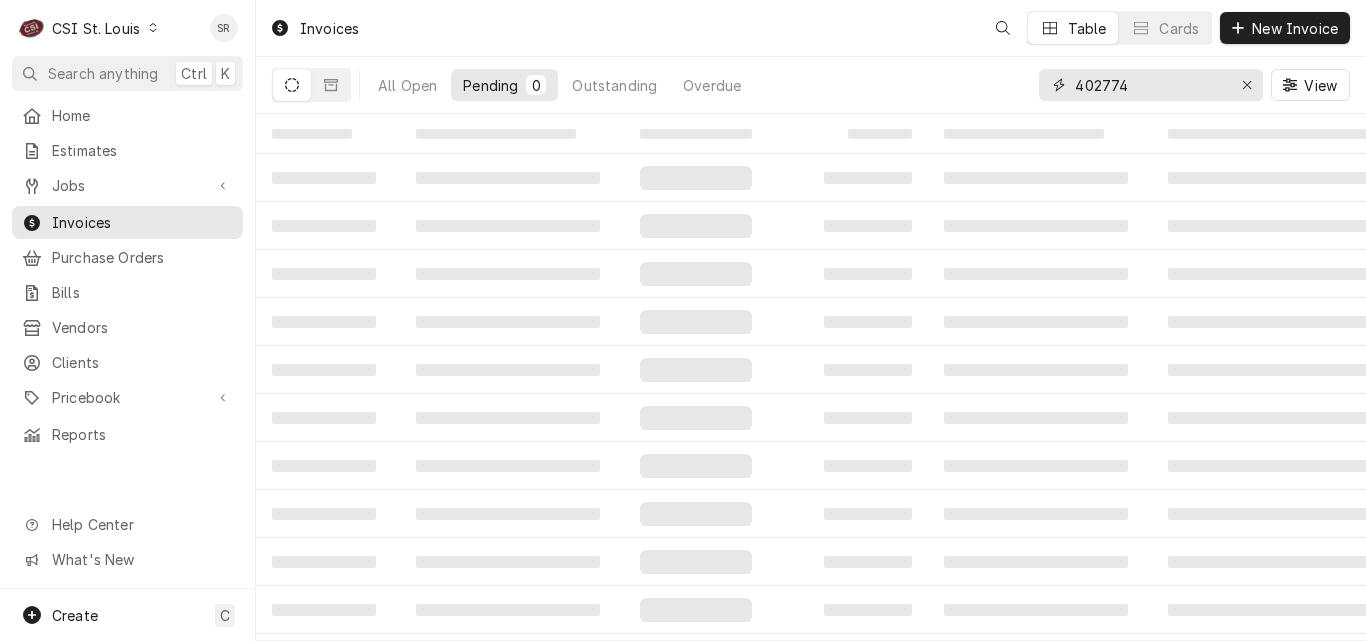 drag, startPoint x: 1151, startPoint y: 89, endPoint x: 1086, endPoint y: 80, distance: 65.62012 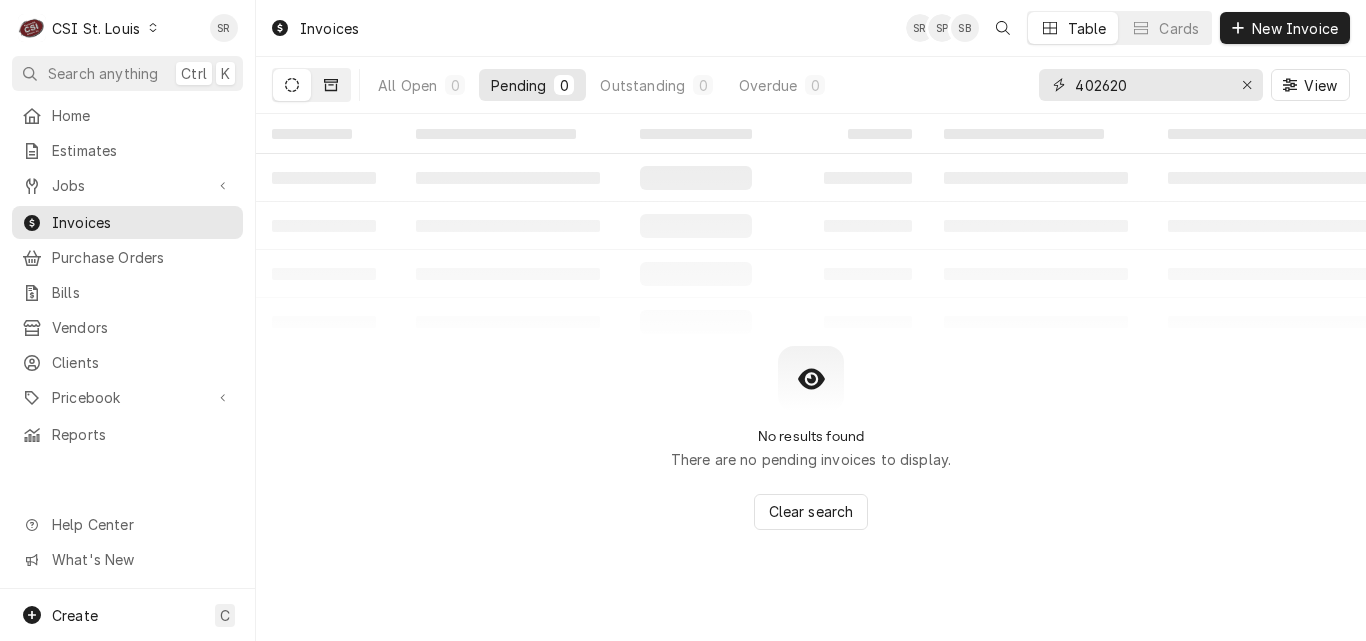 type on "402620" 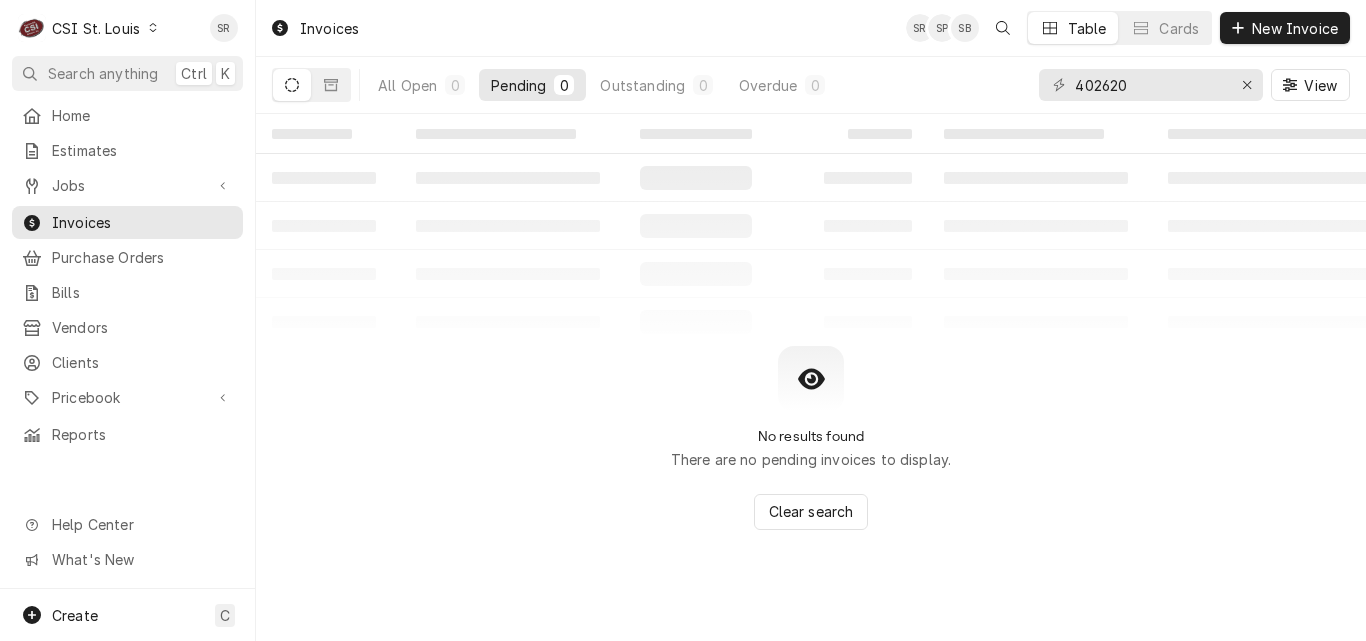 drag, startPoint x: 318, startPoint y: 80, endPoint x: 320, endPoint y: 68, distance: 12.165525 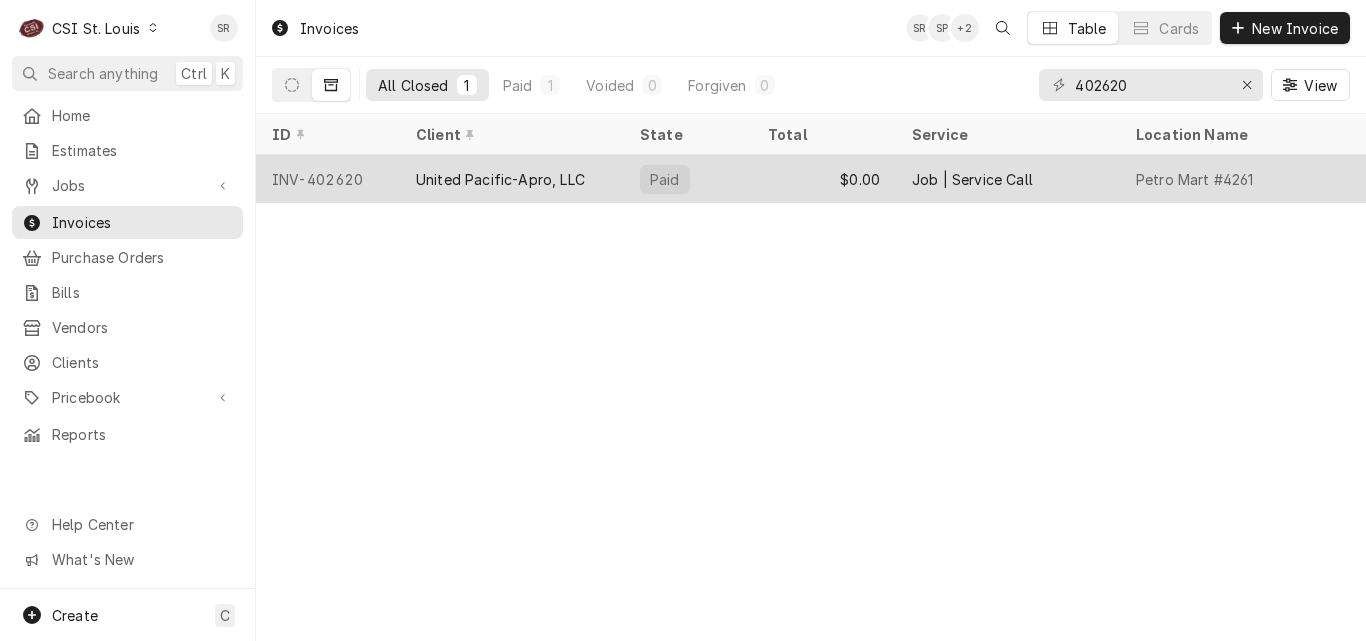 click on "United Pacific-Apro, LLC" at bounding box center [500, 179] 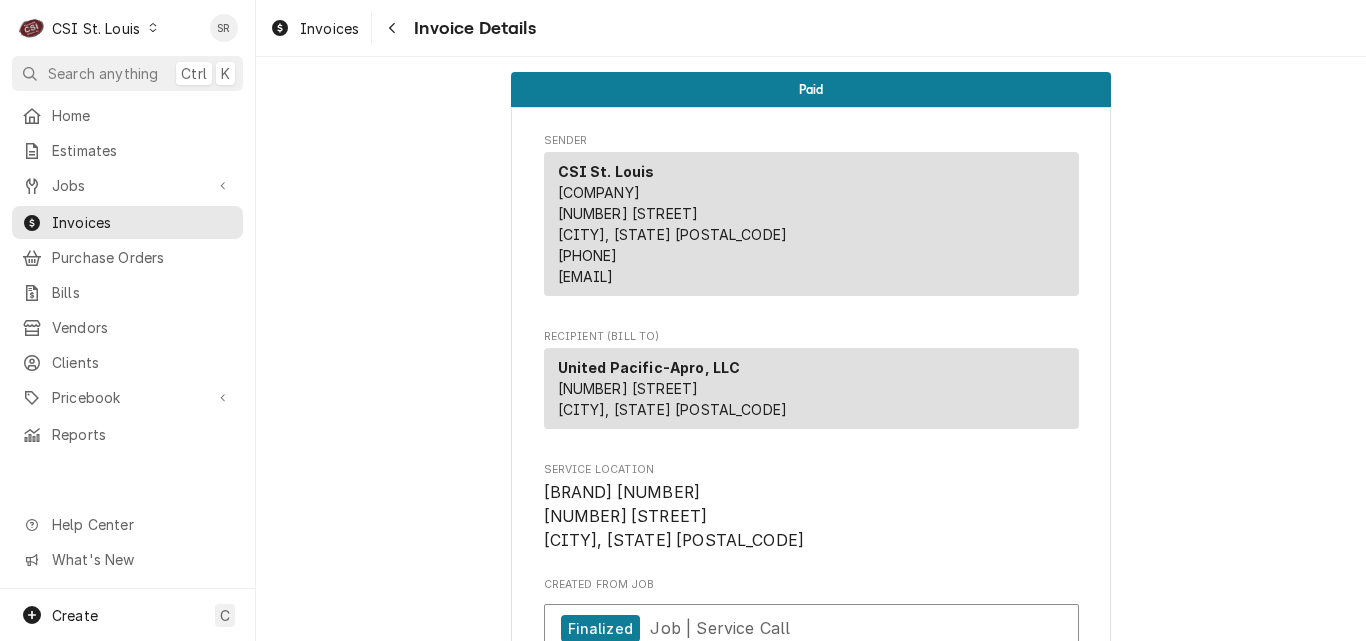 scroll, scrollTop: 0, scrollLeft: 0, axis: both 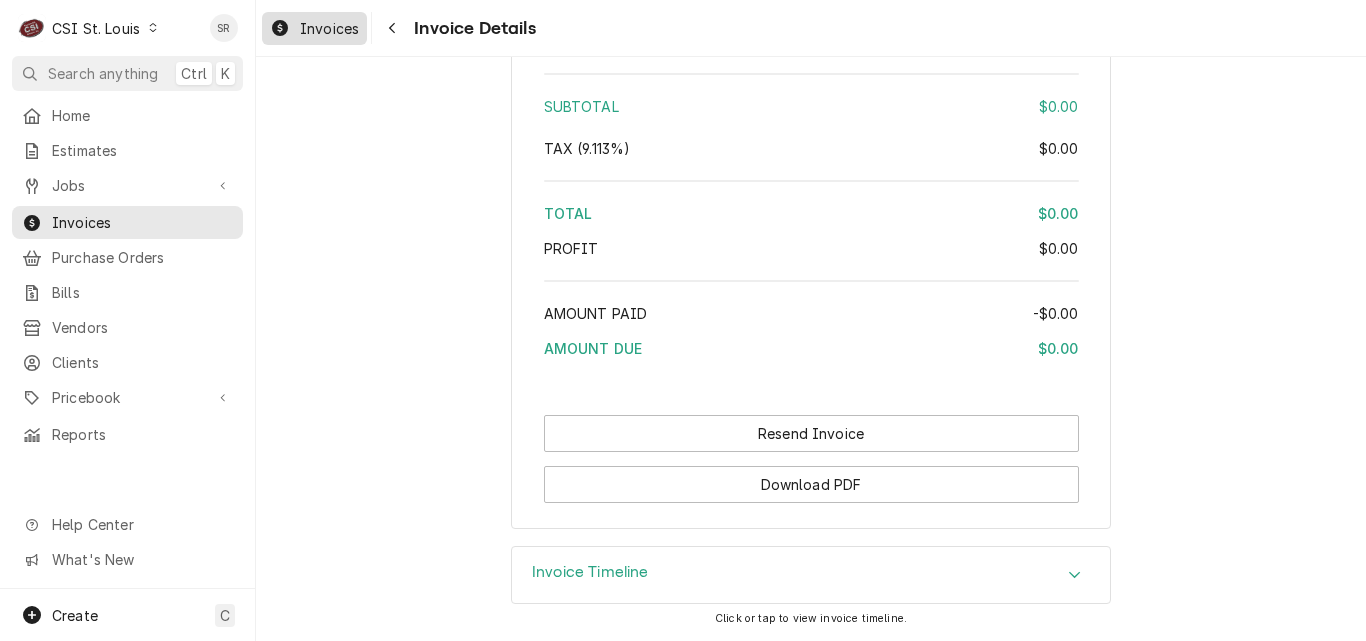 click on "Invoices" at bounding box center [314, 28] 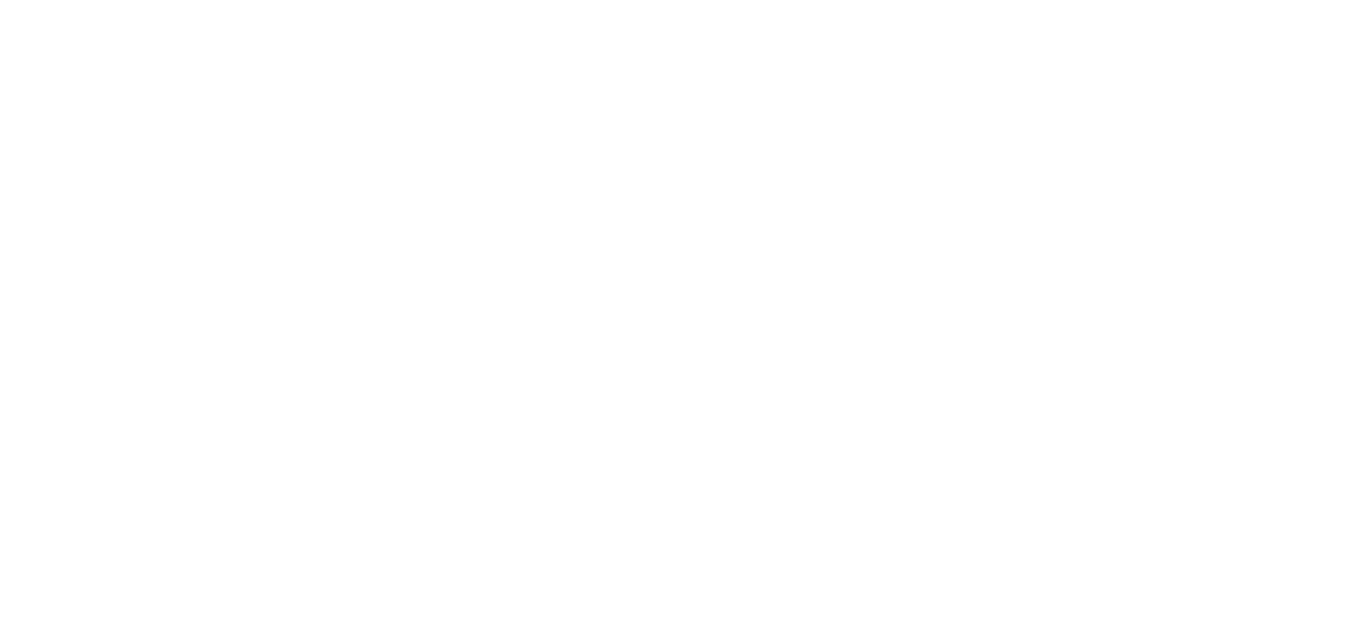 scroll, scrollTop: 0, scrollLeft: 0, axis: both 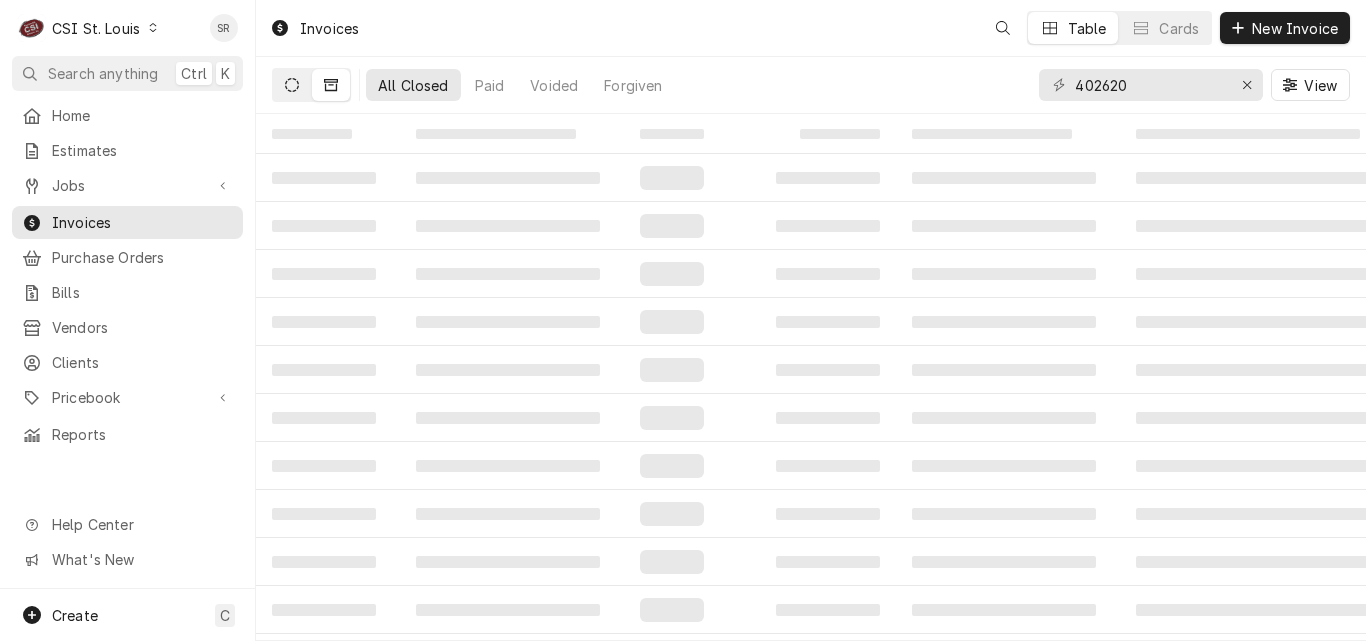 click 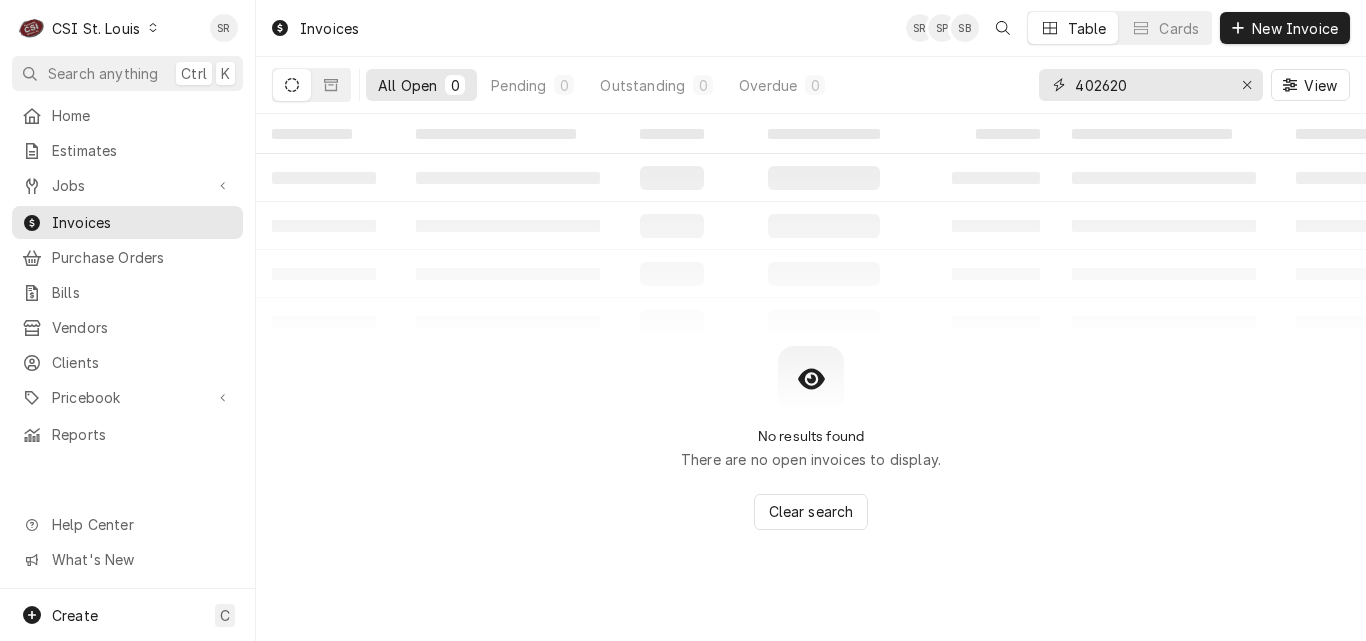 drag, startPoint x: 1150, startPoint y: 86, endPoint x: 1052, endPoint y: 87, distance: 98.005104 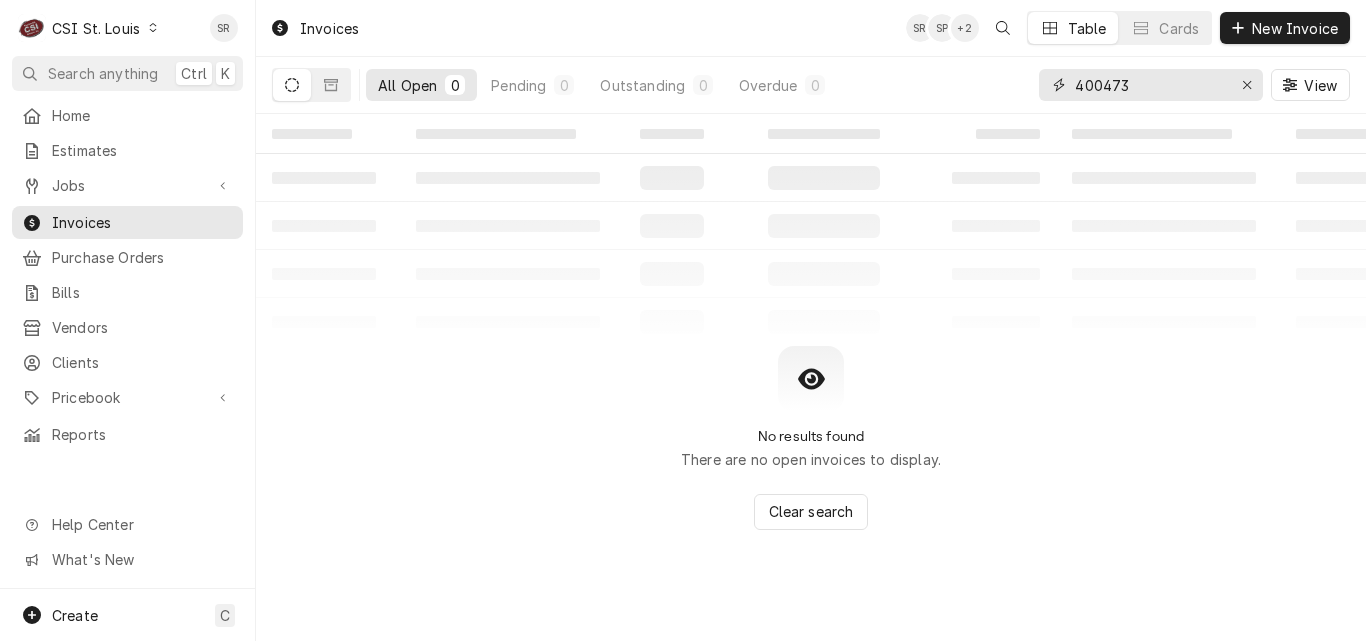 type on "400473" 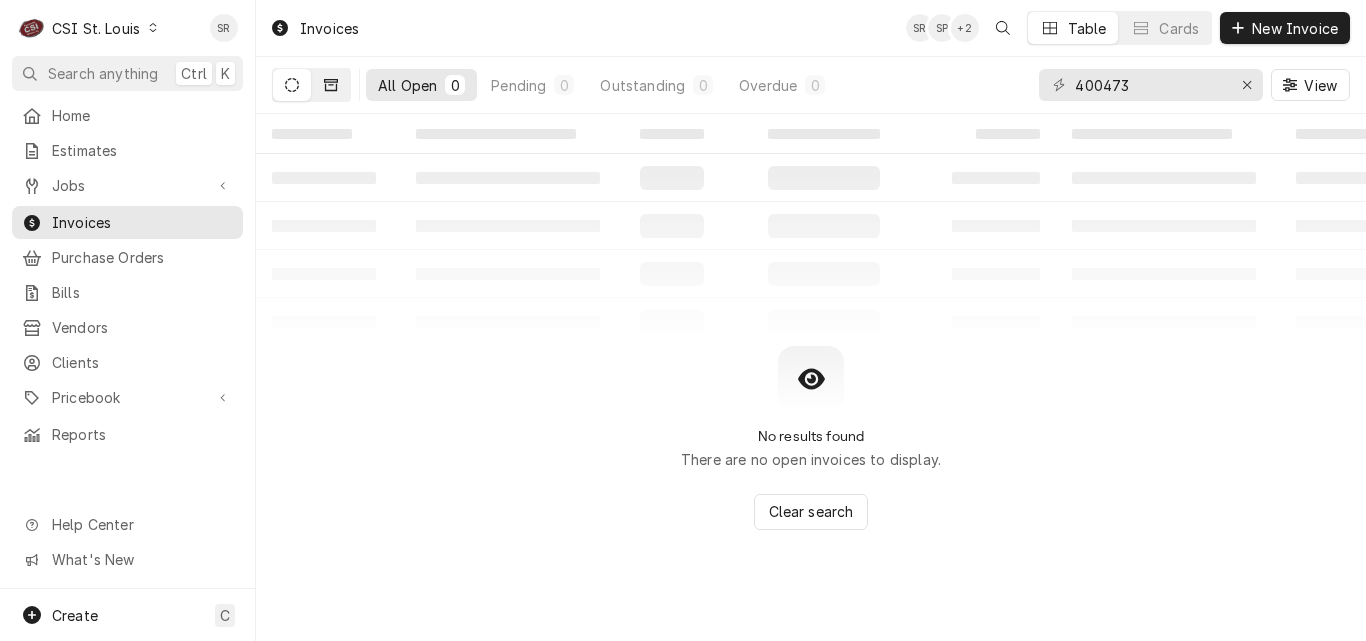 click at bounding box center (331, 85) 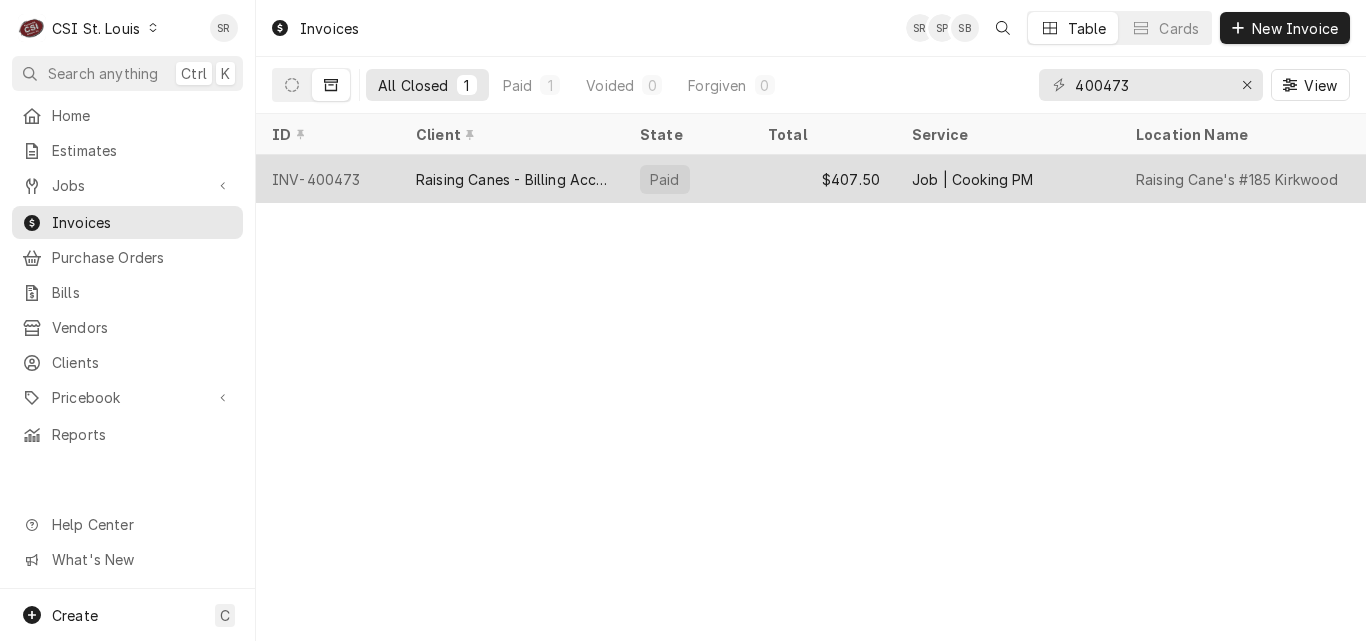 click on "Raising Canes - Billing Account" at bounding box center [512, 179] 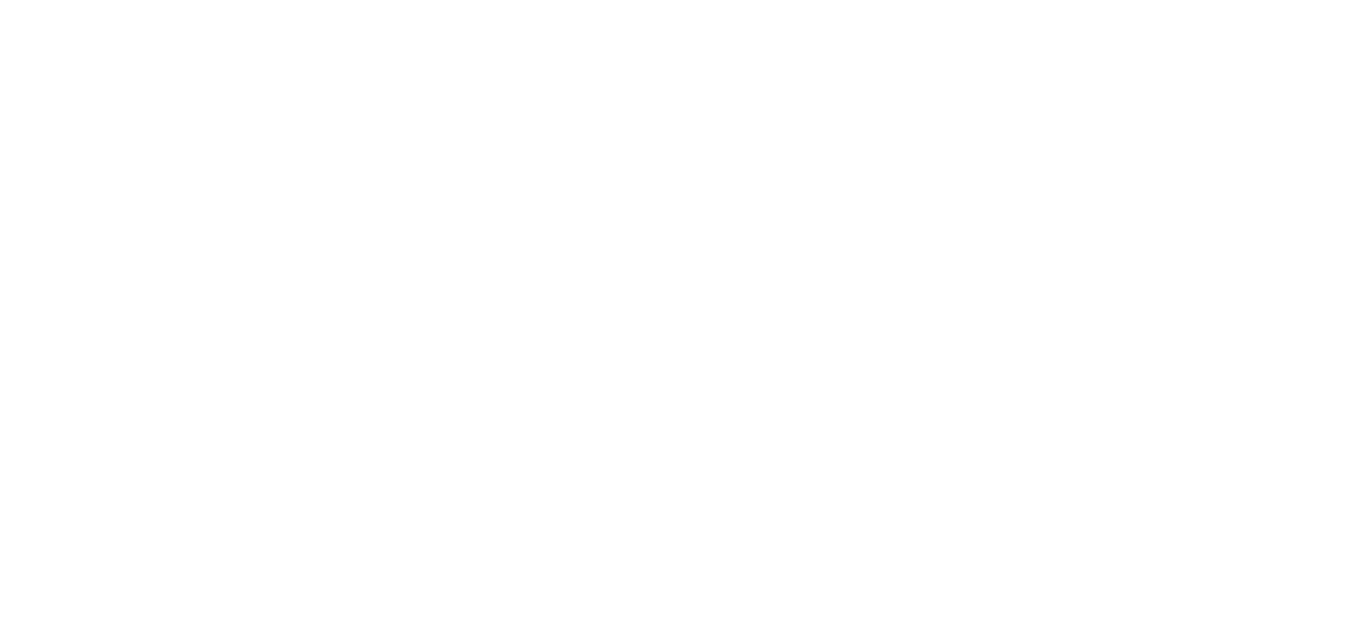 scroll, scrollTop: 0, scrollLeft: 0, axis: both 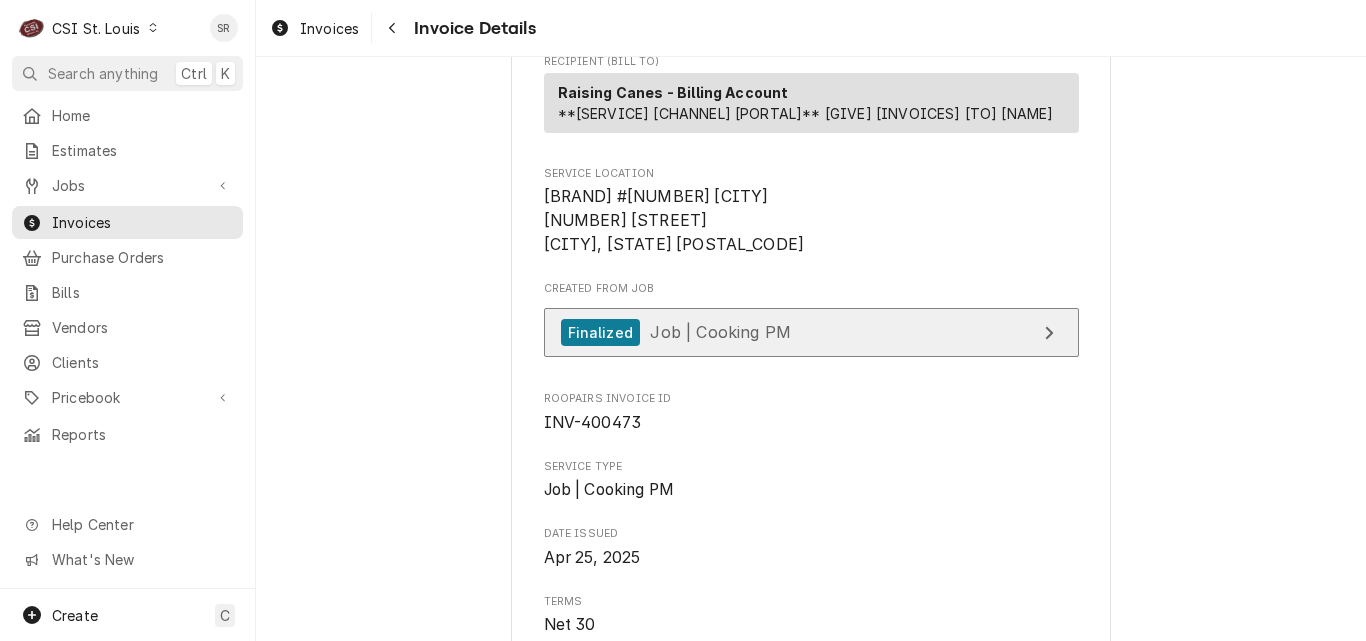click on "Job | Cooking PM" at bounding box center (720, 332) 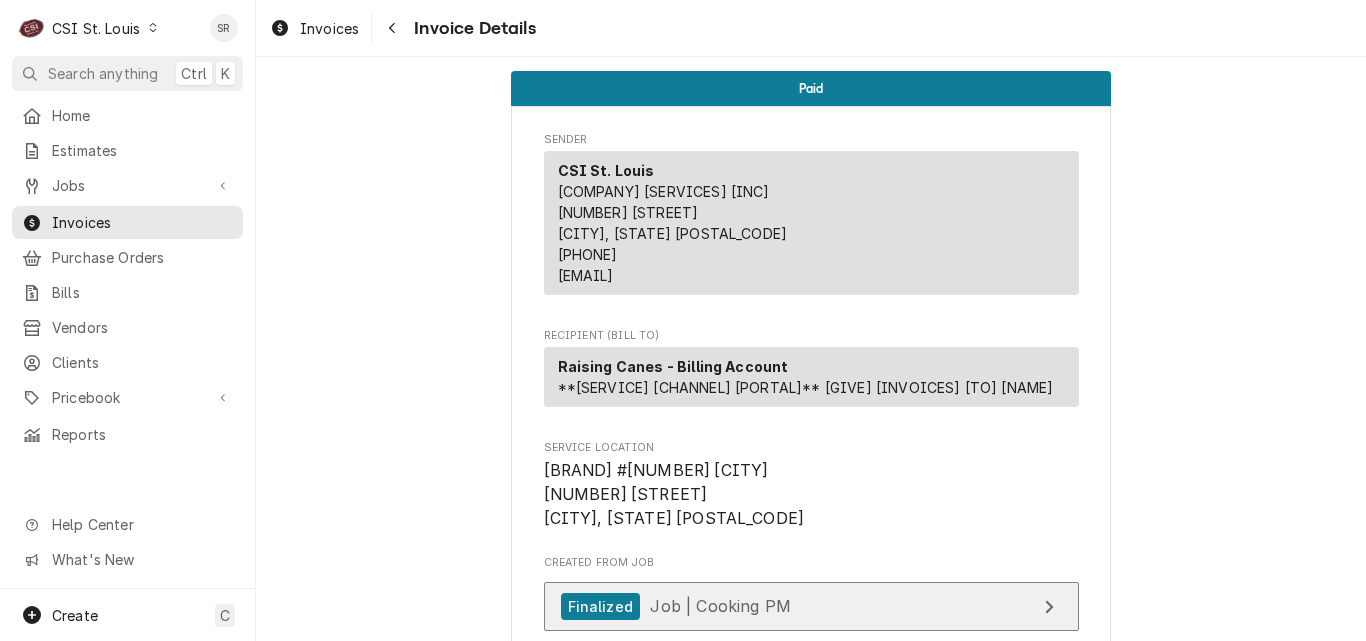 scroll, scrollTop: 0, scrollLeft: 0, axis: both 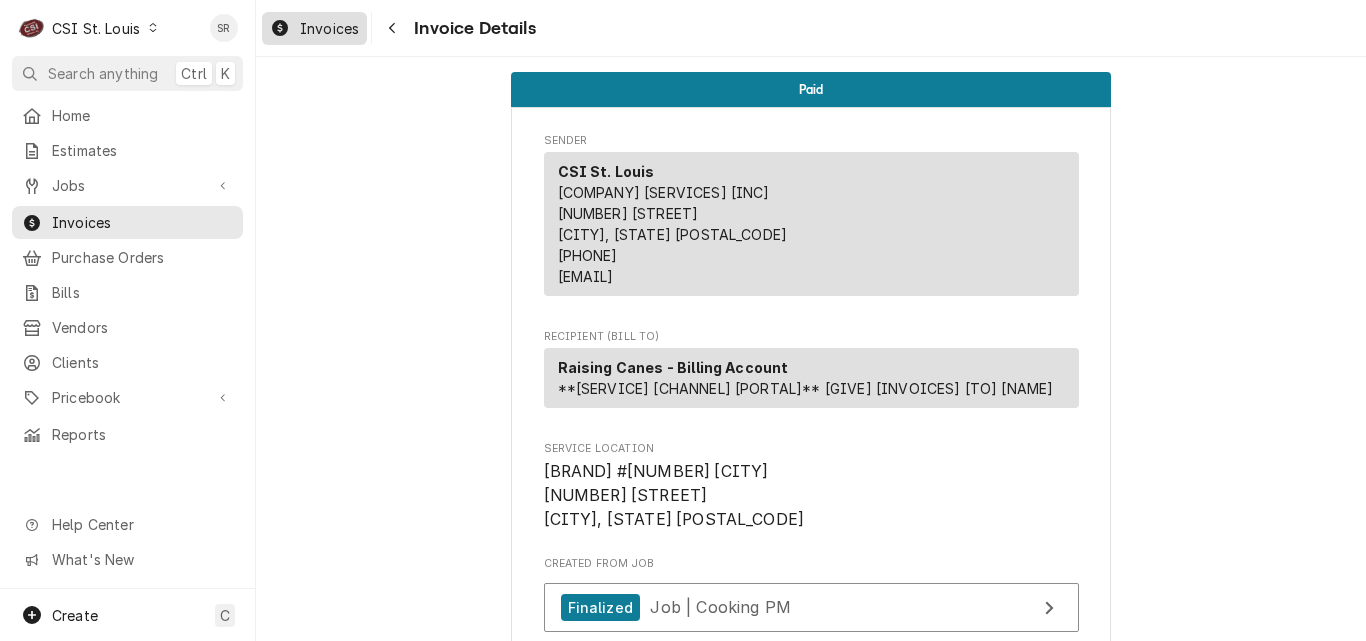 click on "Invoices" at bounding box center (329, 28) 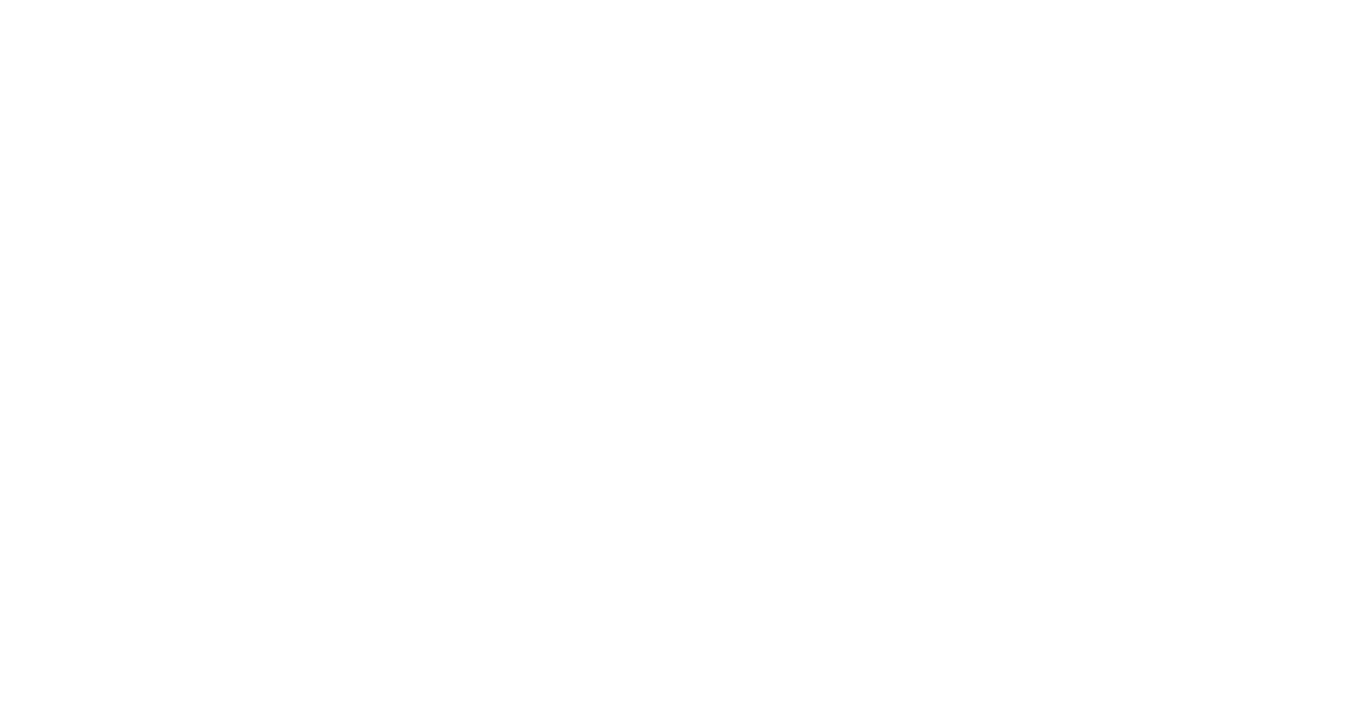 scroll, scrollTop: 0, scrollLeft: 0, axis: both 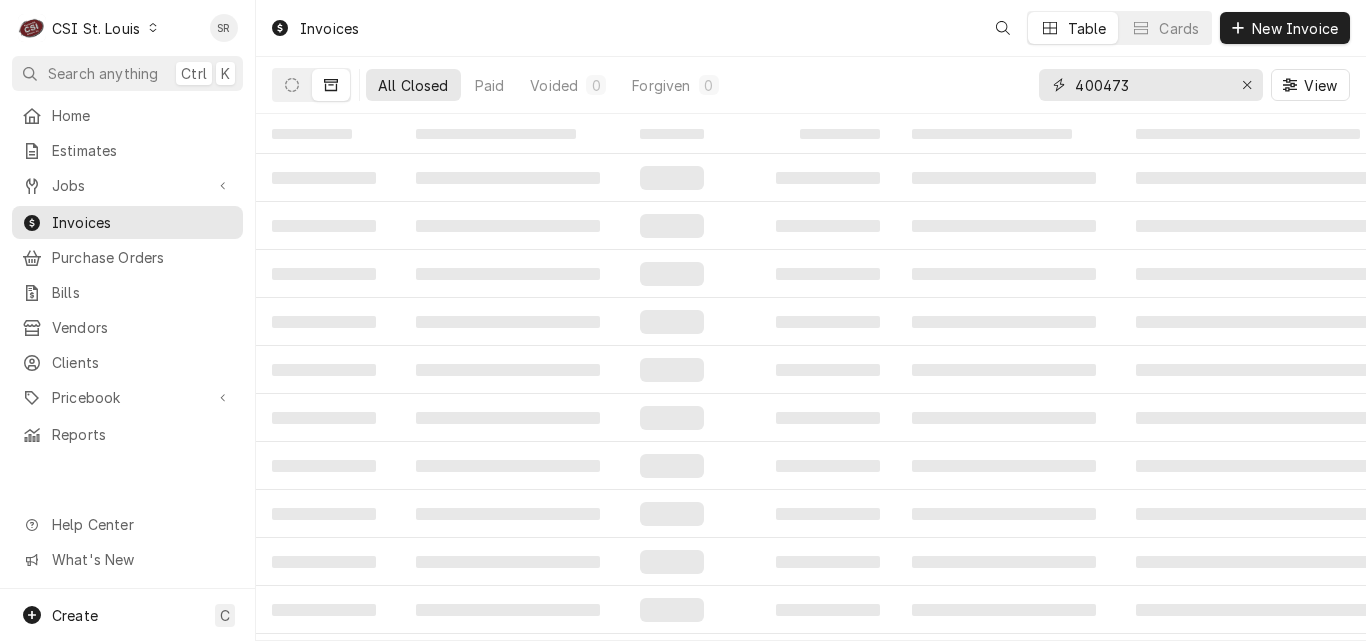 drag, startPoint x: 1137, startPoint y: 86, endPoint x: 1034, endPoint y: 86, distance: 103 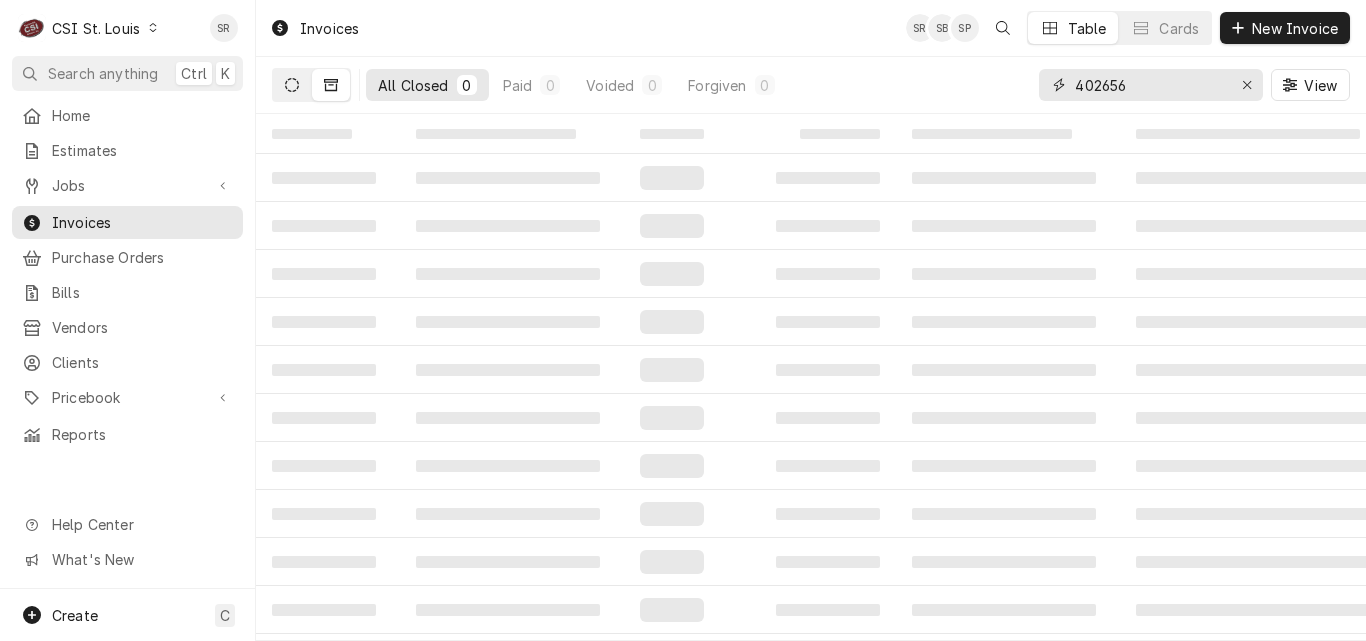 type on "402656" 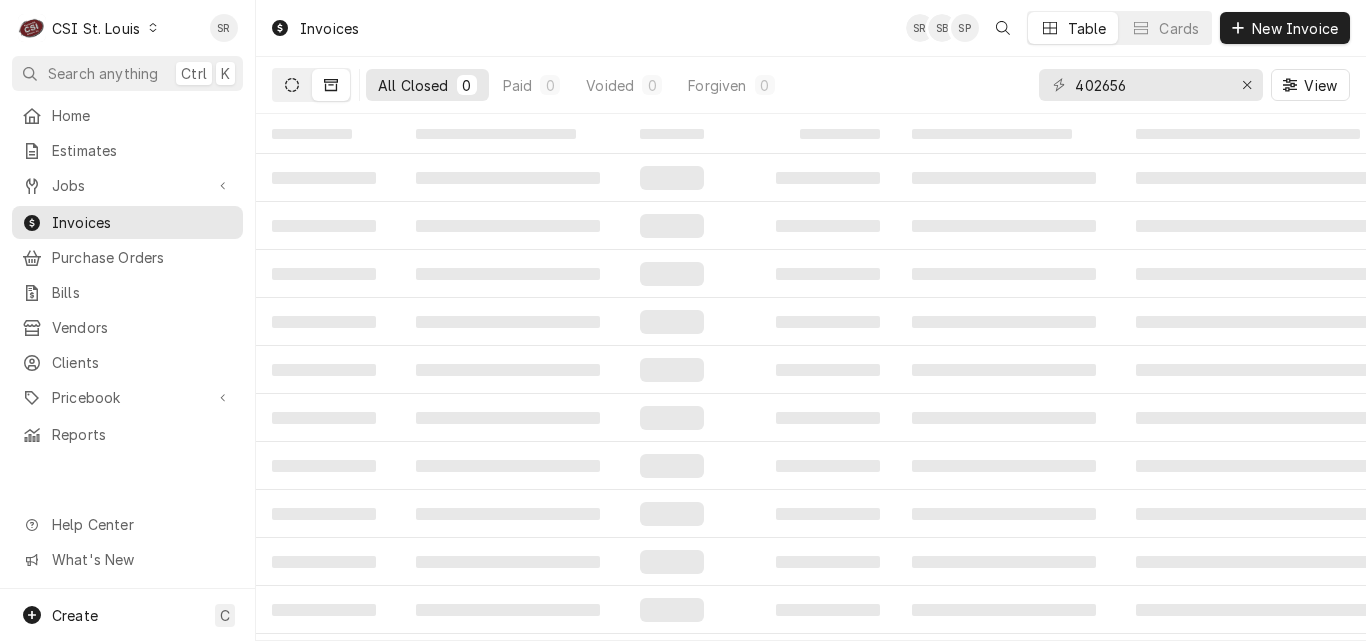 click 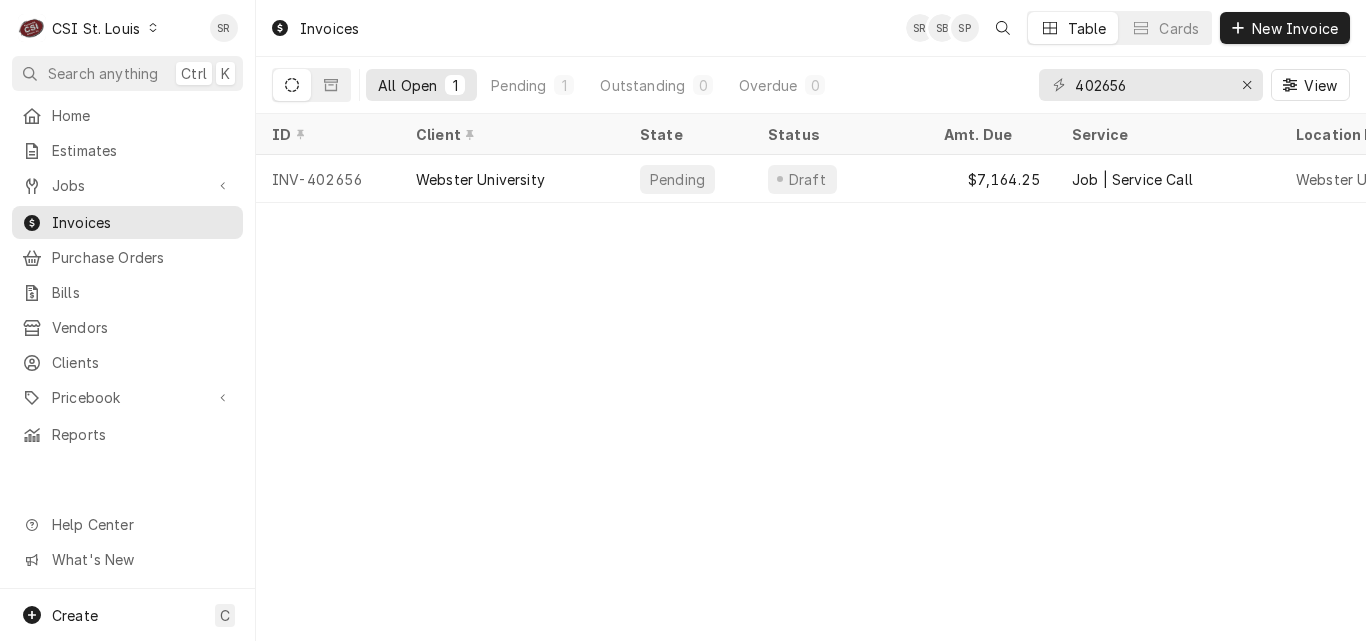 click on "Webster University" at bounding box center [480, 179] 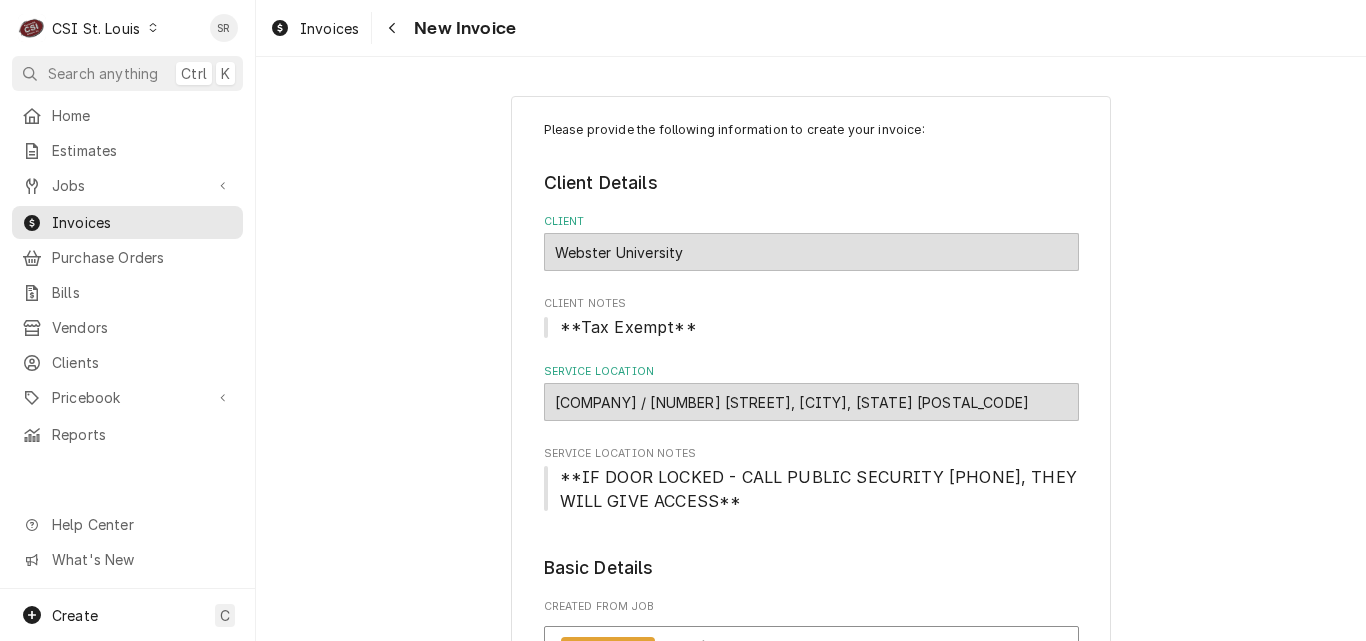 scroll, scrollTop: 0, scrollLeft: 0, axis: both 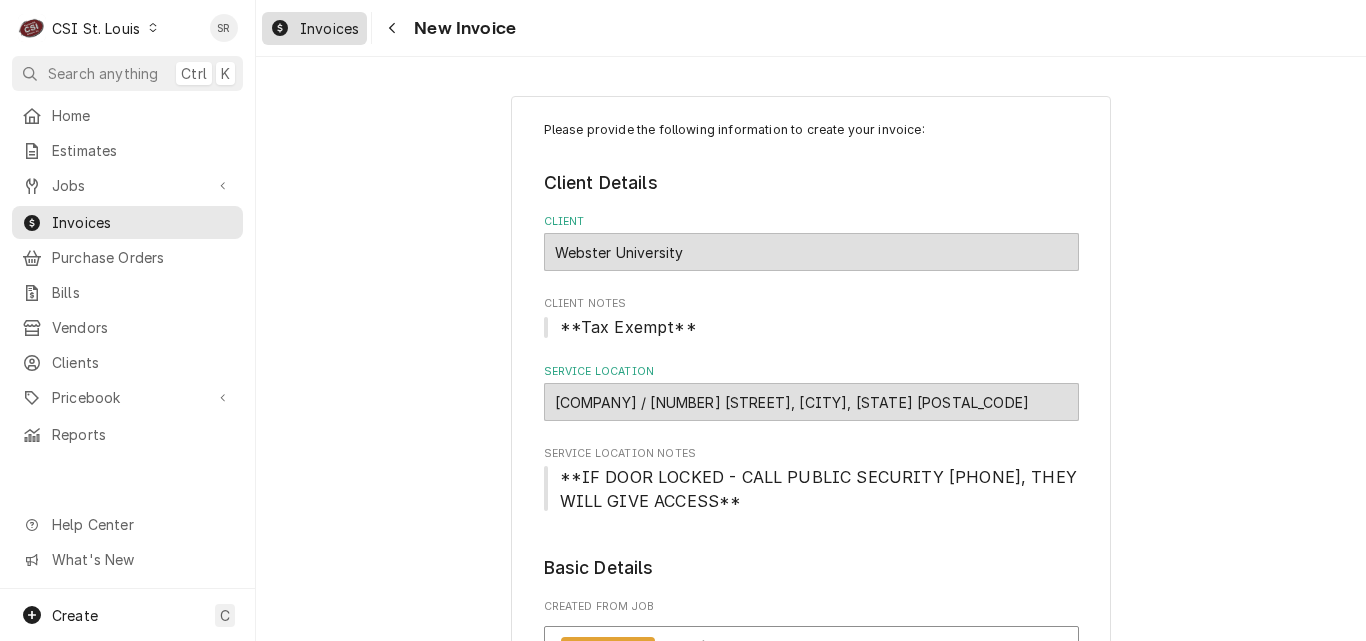 click on "Invoices" at bounding box center [329, 28] 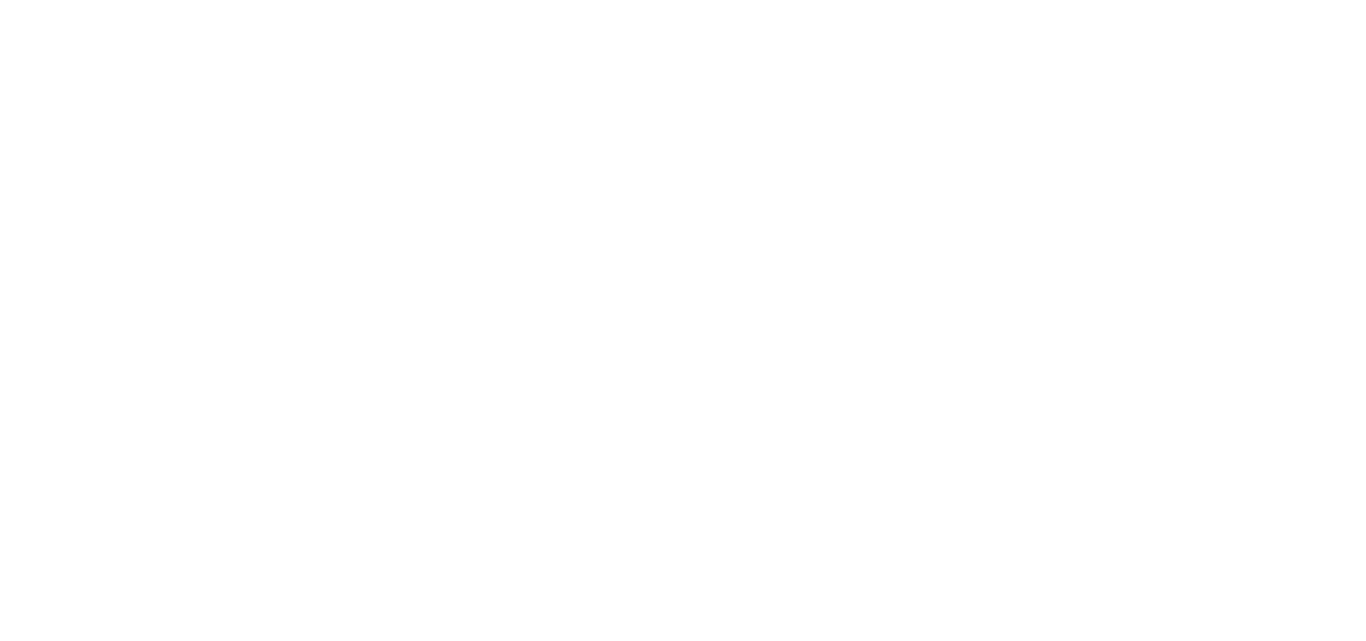 scroll, scrollTop: 0, scrollLeft: 0, axis: both 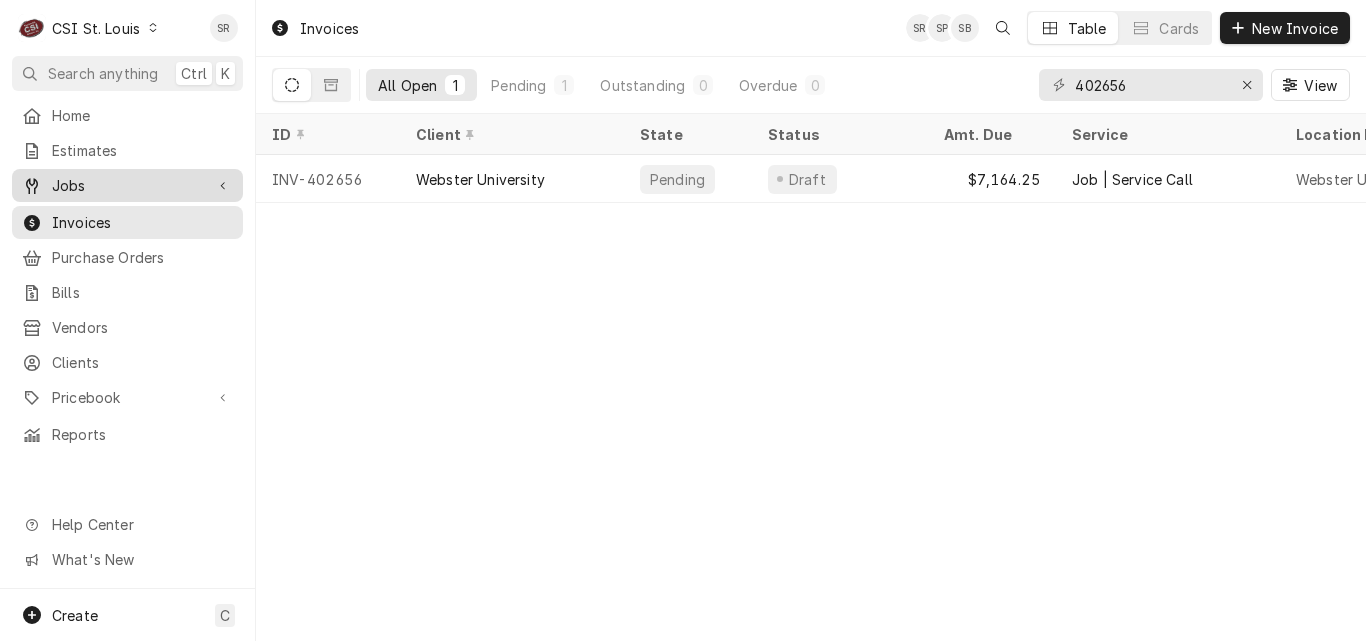 click on "Jobs" at bounding box center [127, 185] 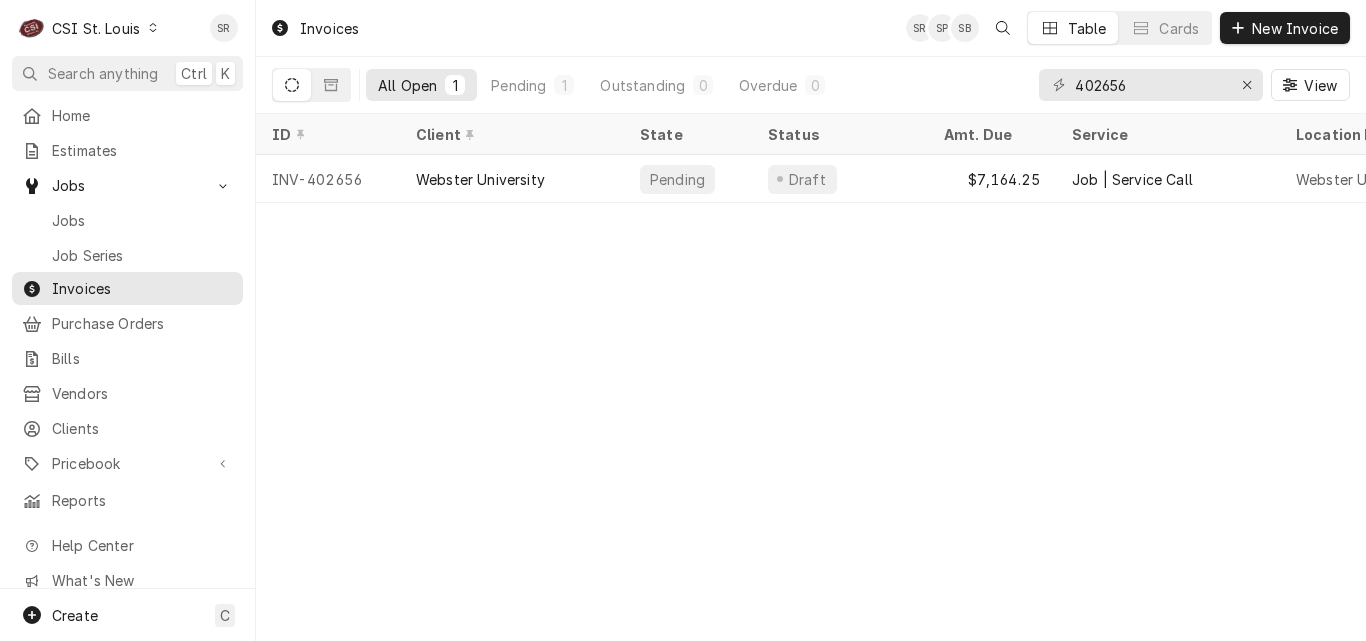 click on "Jobs Jobs Job Series" at bounding box center (127, 219) 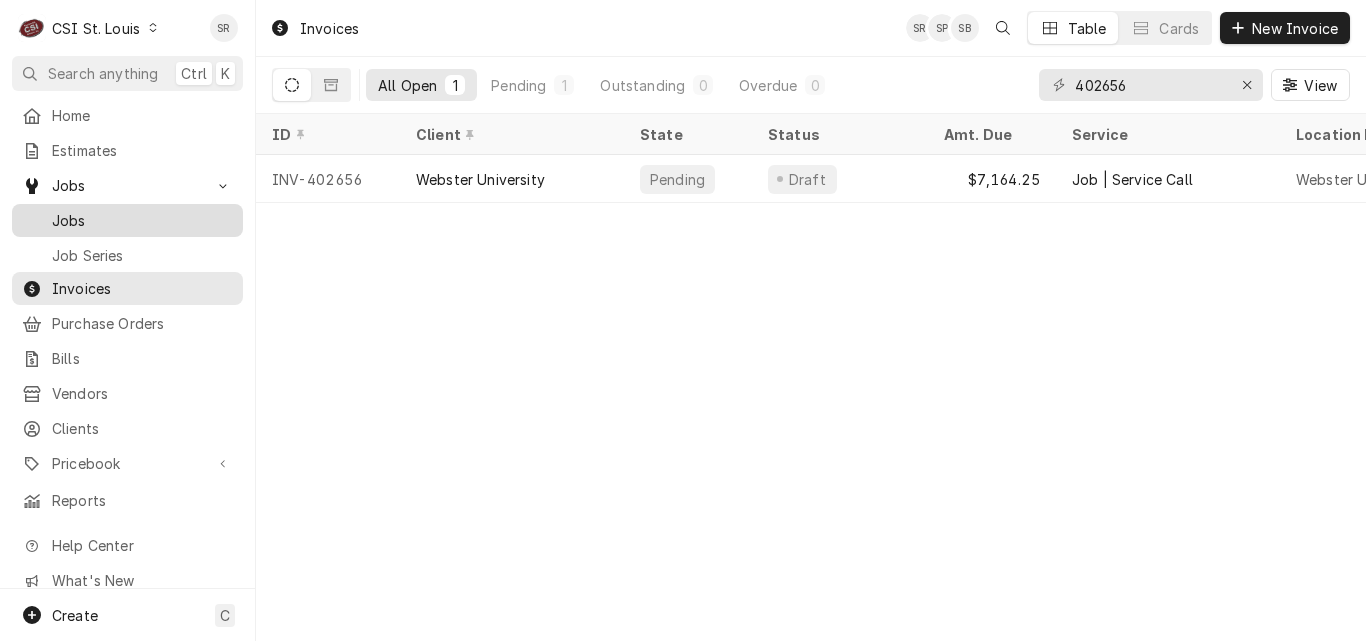click on "Jobs" at bounding box center (142, 220) 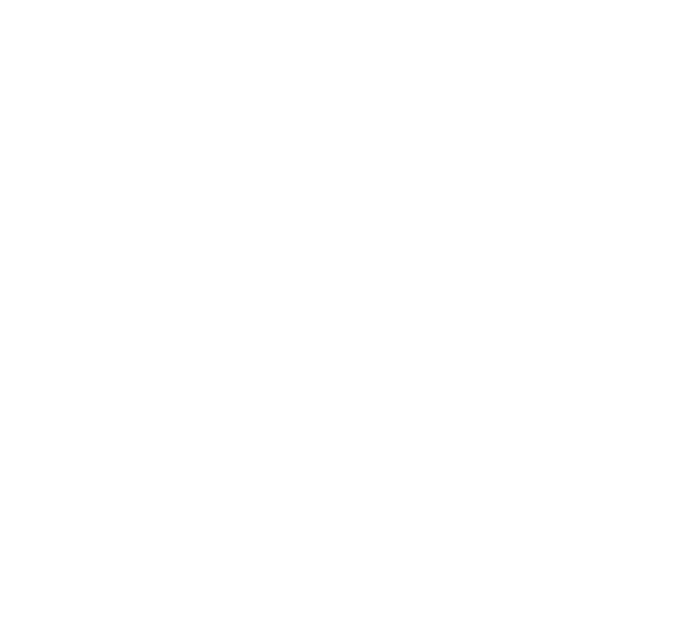 scroll, scrollTop: 0, scrollLeft: 0, axis: both 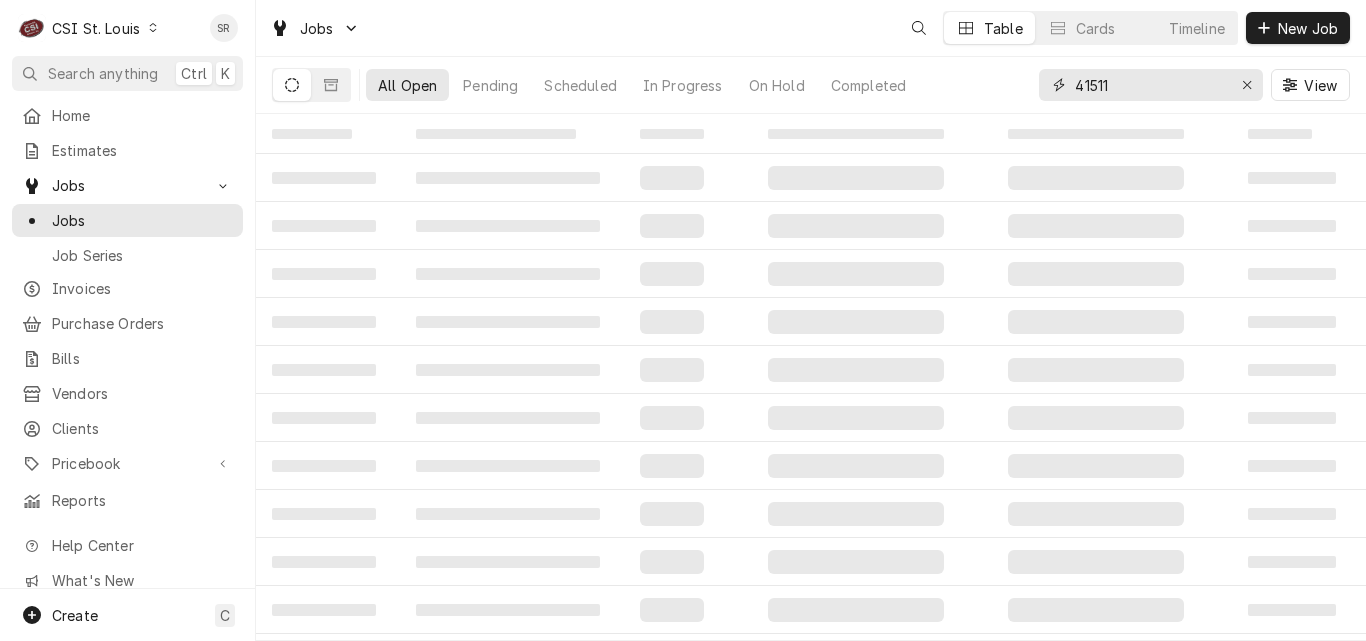 drag, startPoint x: 1085, startPoint y: 85, endPoint x: 1009, endPoint y: 80, distance: 76.1643 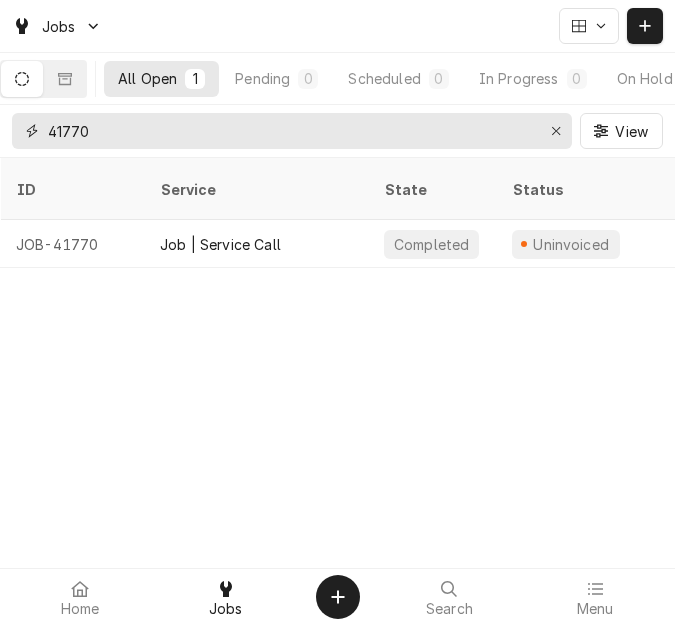 type on "41770" 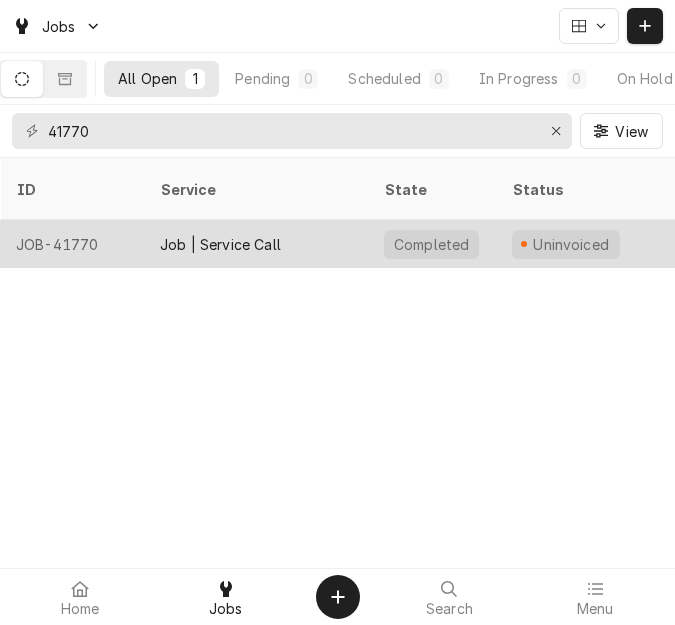 click on "Job | Service Call" at bounding box center [256, 244] 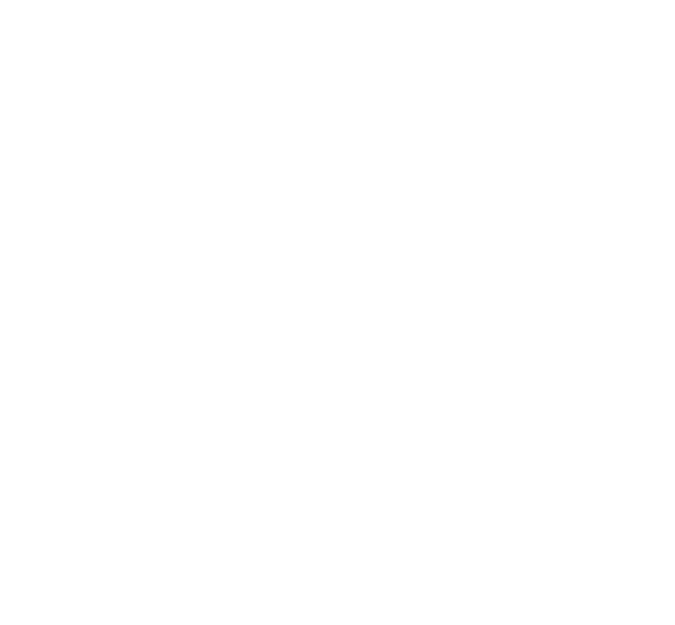 scroll, scrollTop: 0, scrollLeft: 0, axis: both 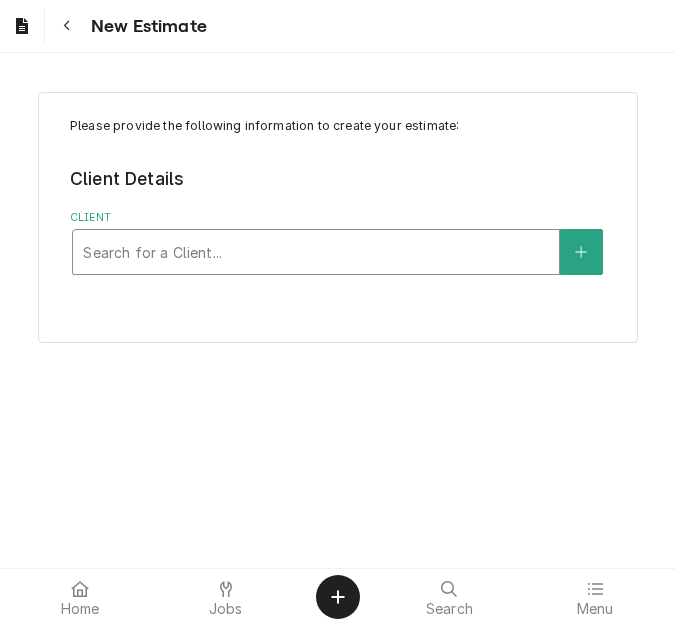 click at bounding box center (316, 252) 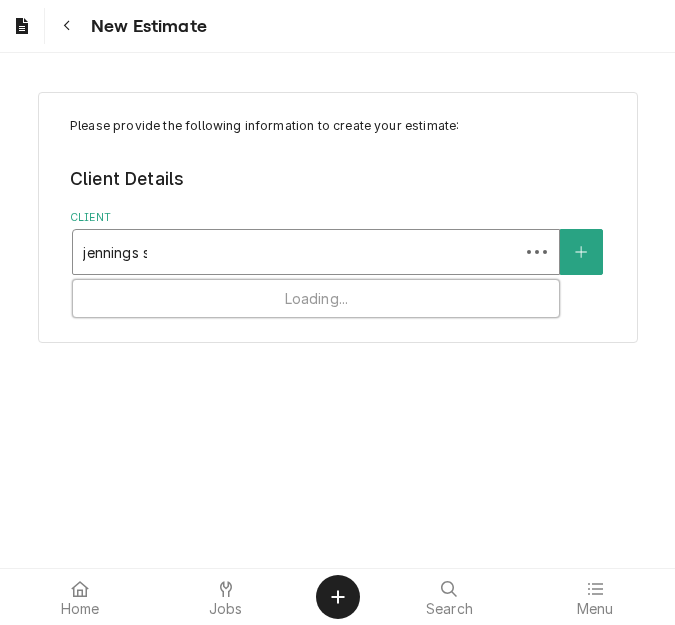 type on "jennings sc" 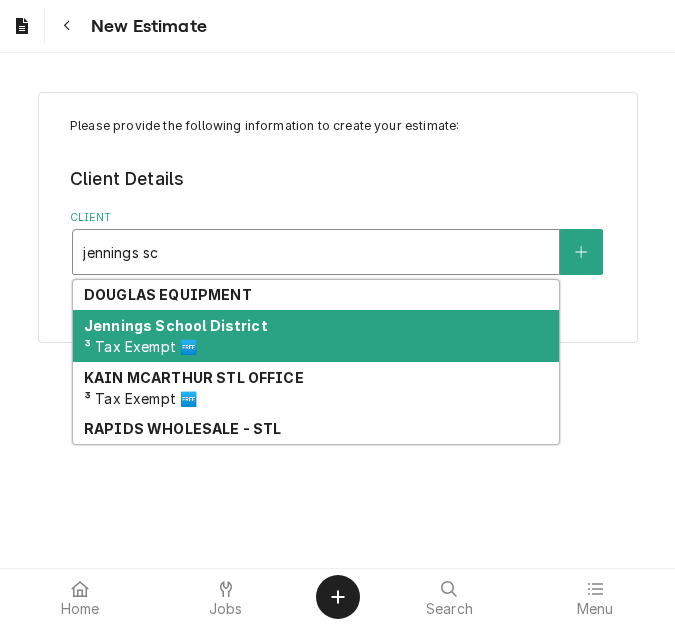 click on "Jennings School District ³ Tax Exempt 🆓" at bounding box center (316, 336) 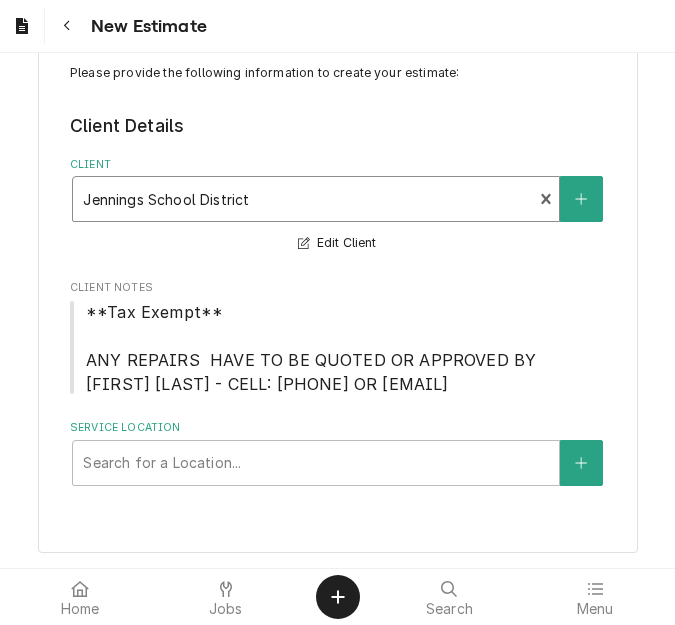 scroll, scrollTop: 80, scrollLeft: 0, axis: vertical 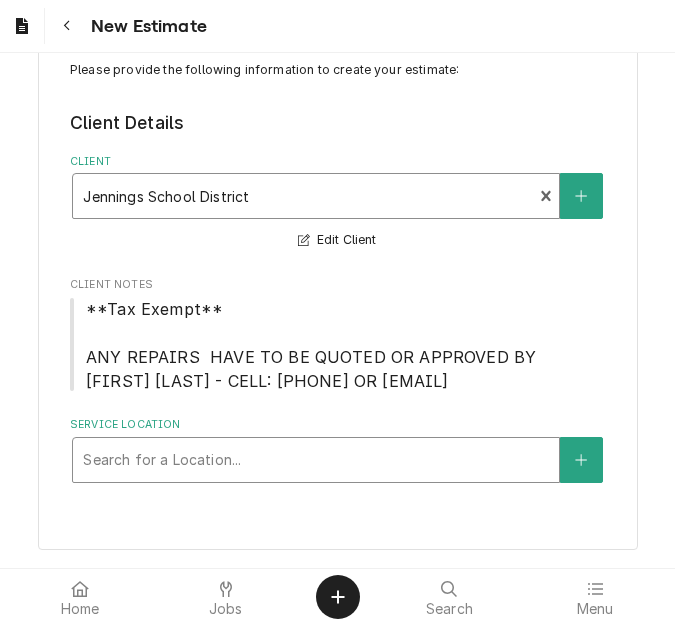 click at bounding box center (316, 460) 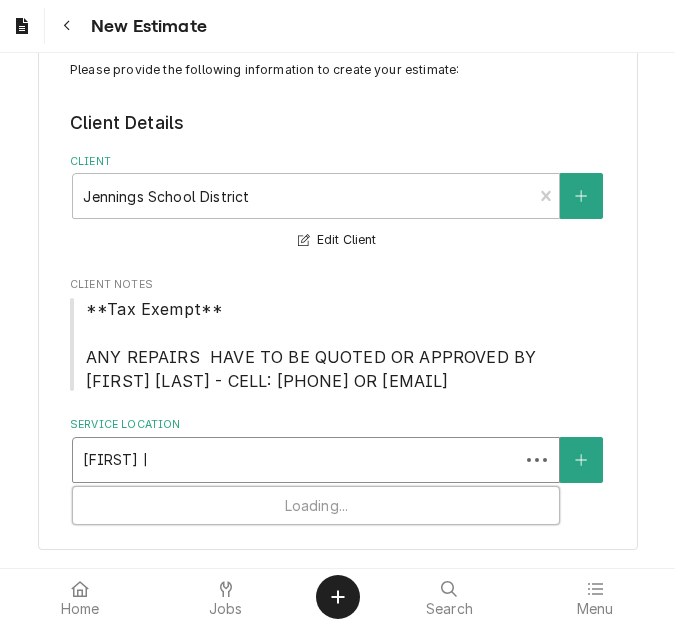 type on "gary gore" 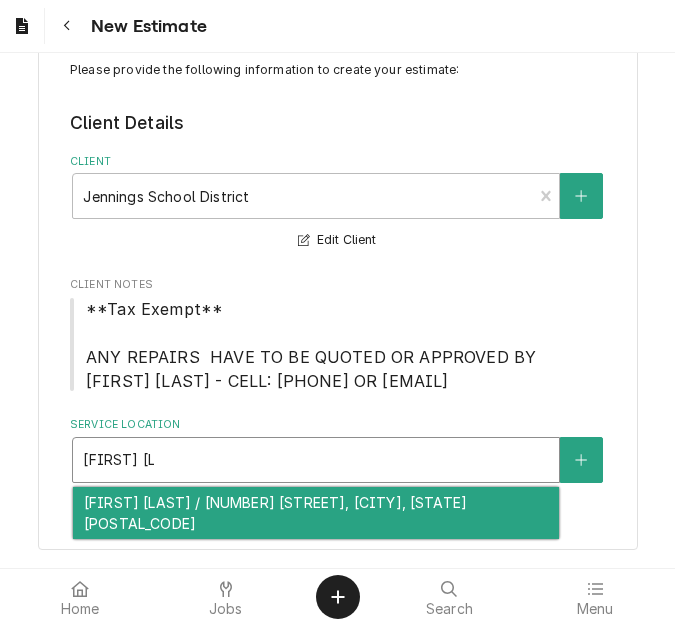 click on "[SCHOOL_NAME] / [NUMBER] [STREET], [CITY], [STATE] [POSTAL_CODE]" at bounding box center (316, 513) 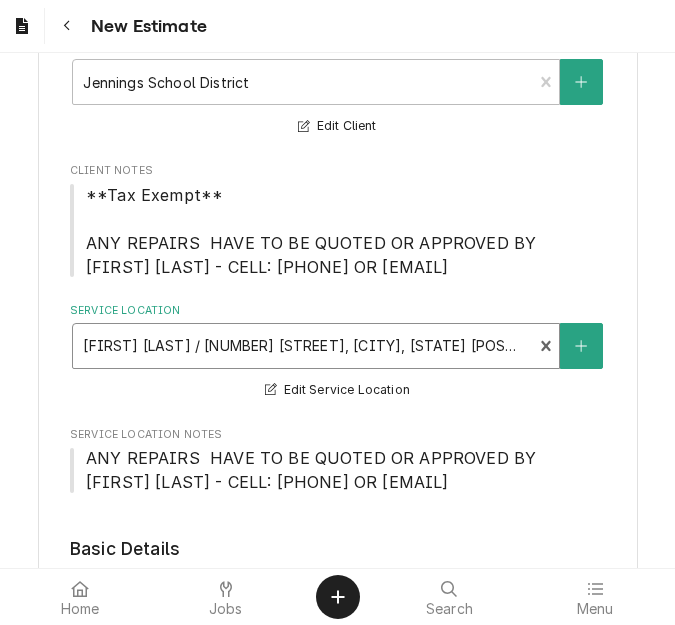 scroll, scrollTop: 480, scrollLeft: 0, axis: vertical 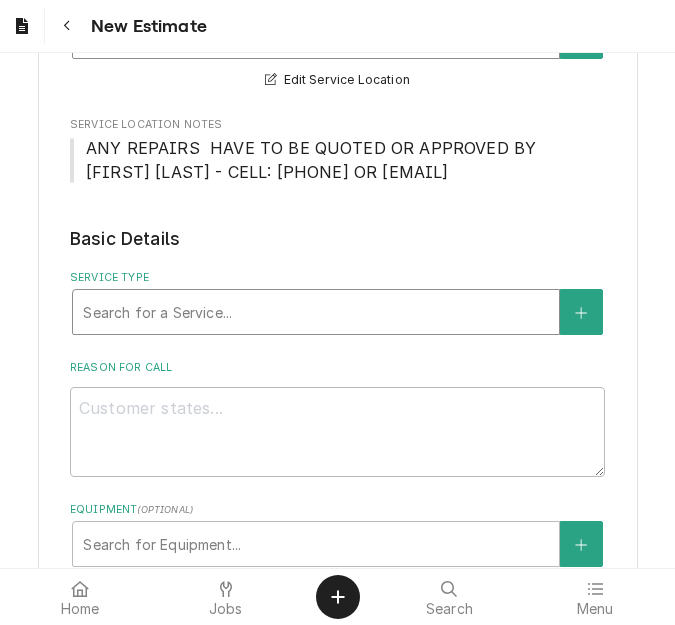 click at bounding box center [316, 312] 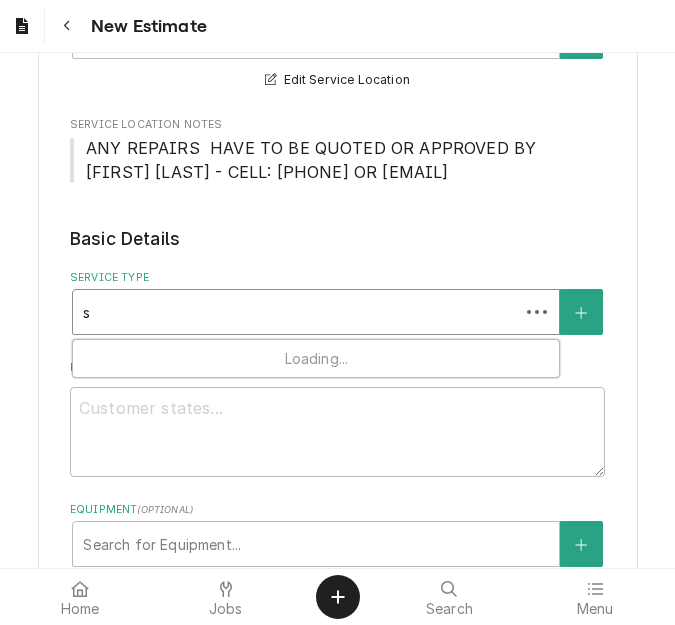 type on "x" 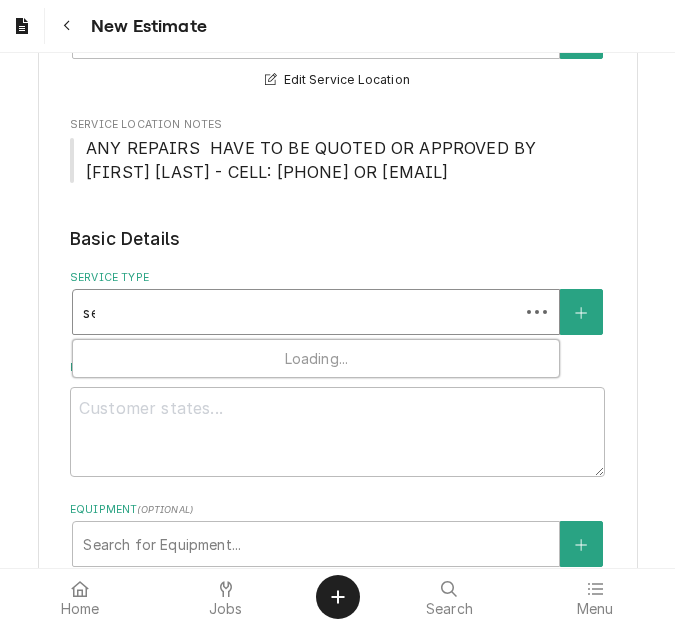 type on "x" 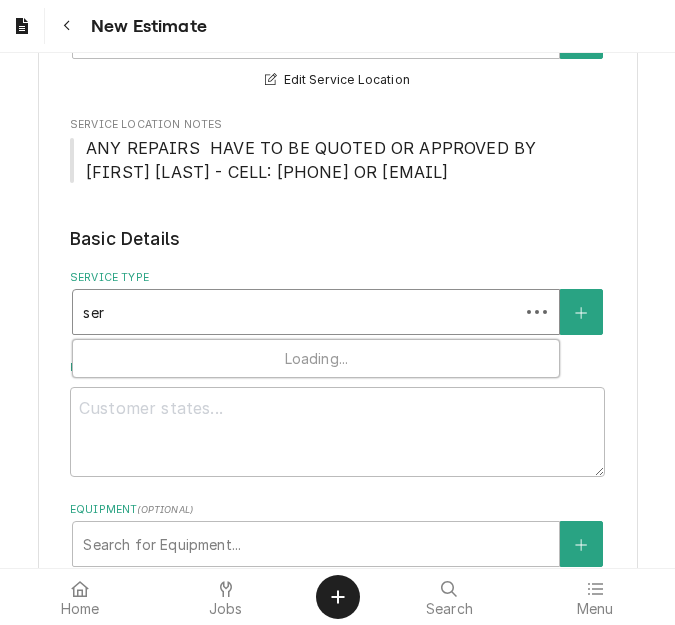 type on "x" 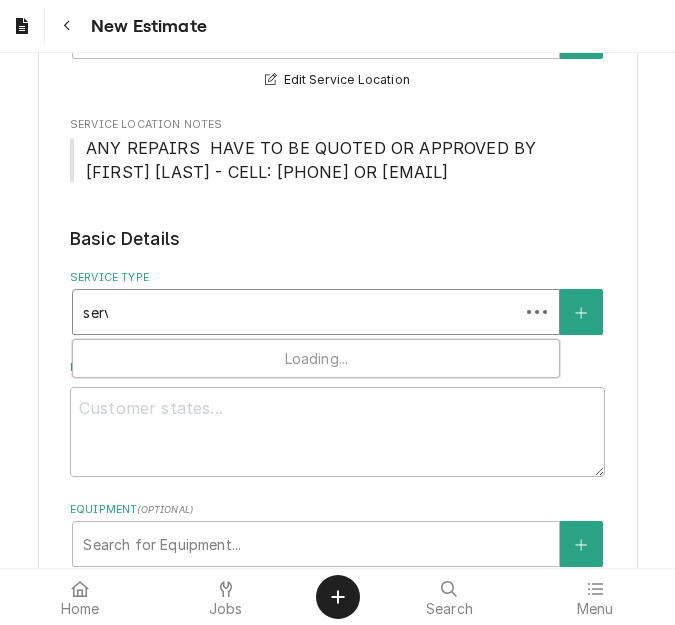 type on "x" 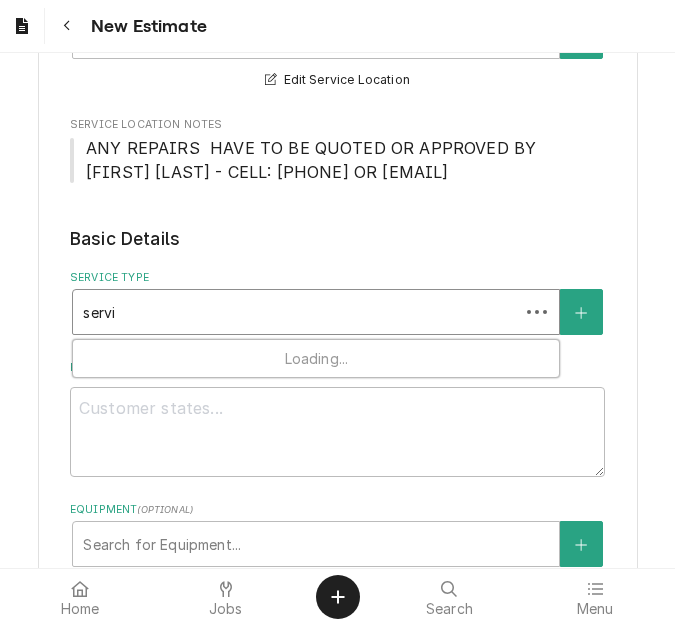 type on "x" 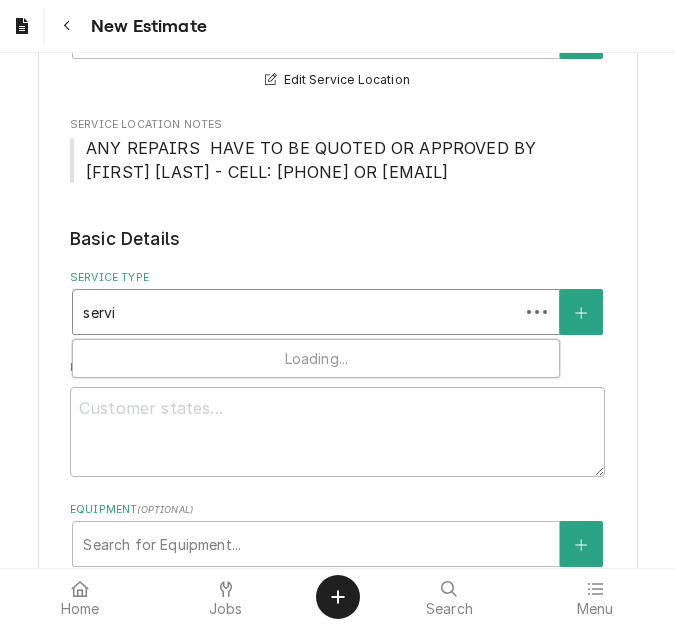type on "servic" 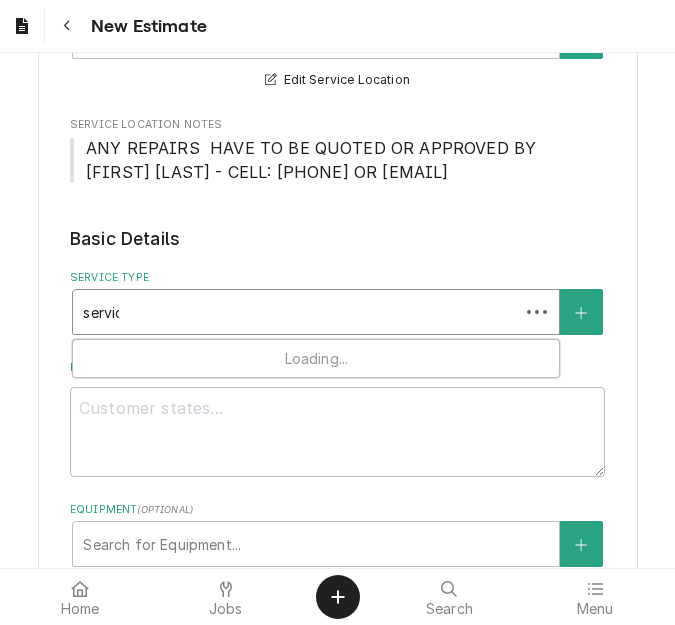type on "x" 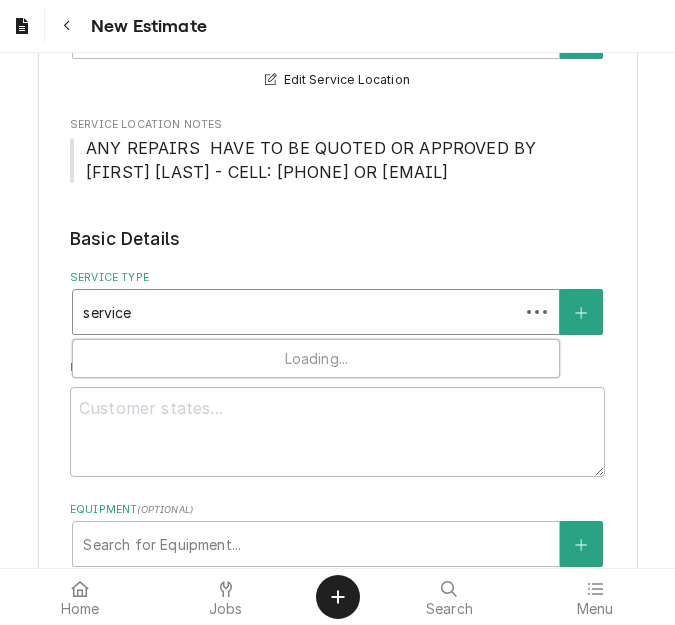 type on "x" 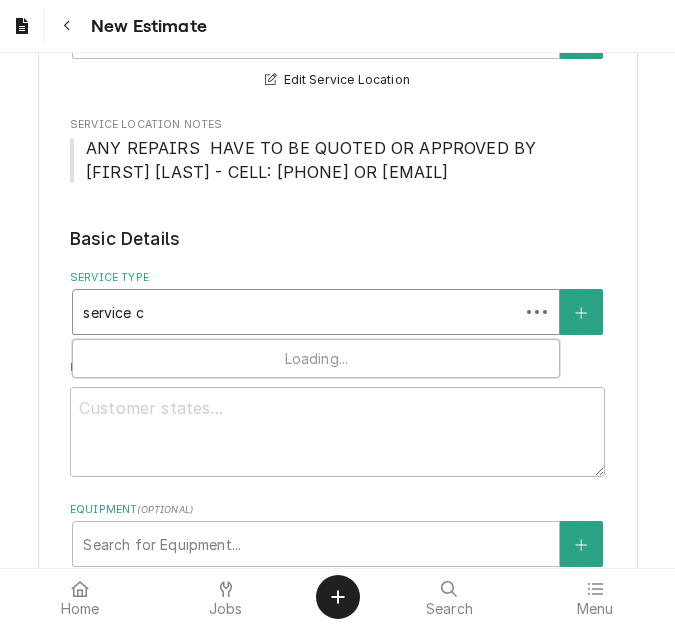 type on "x" 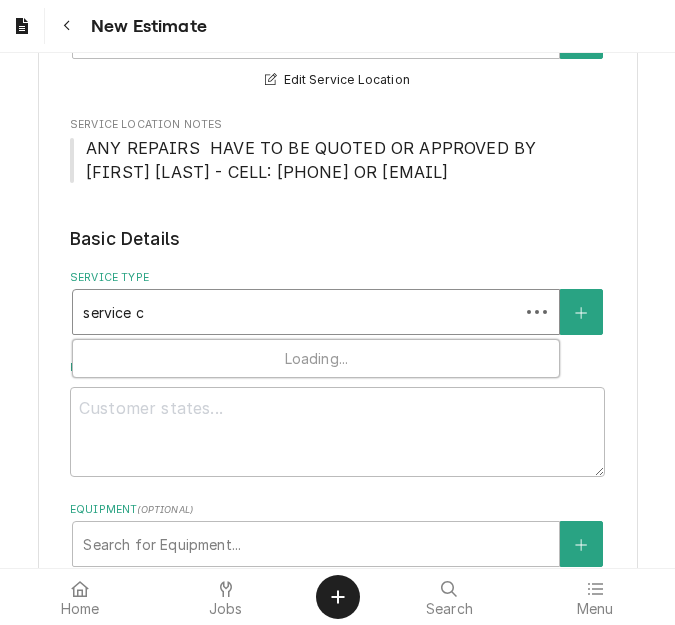 type on "service ca" 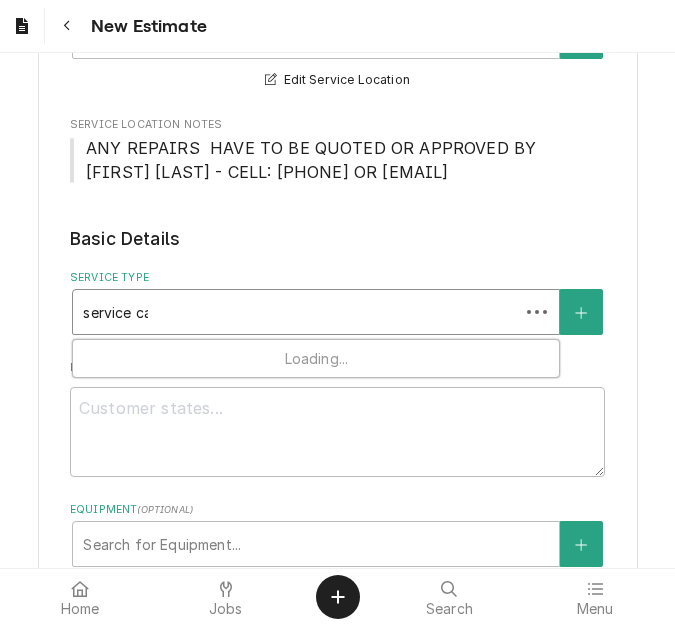 type on "x" 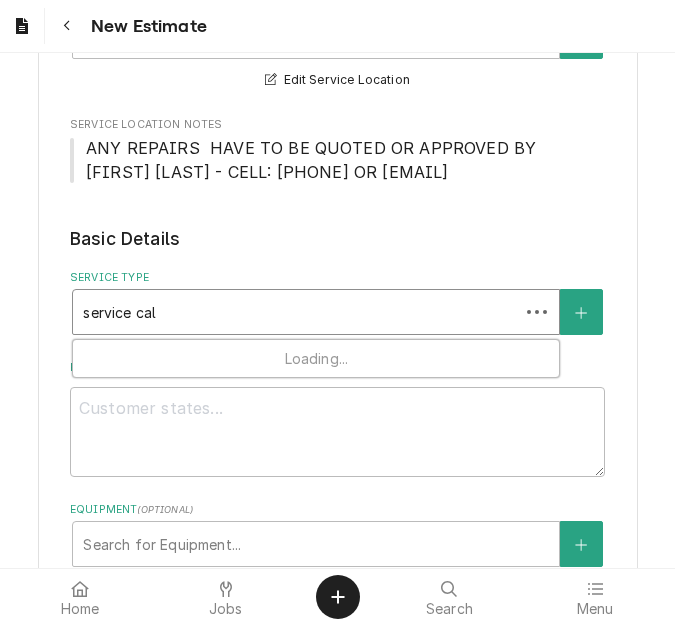 type on "x" 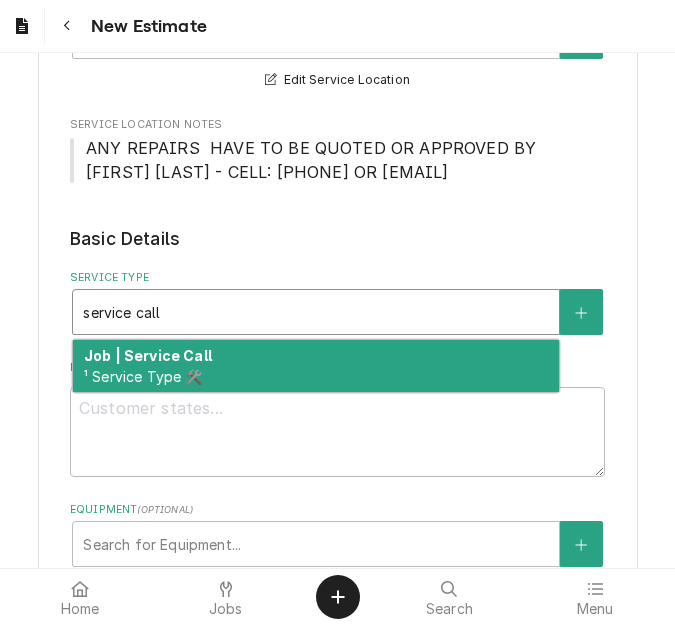 click on "Job | Service Call" at bounding box center (148, 355) 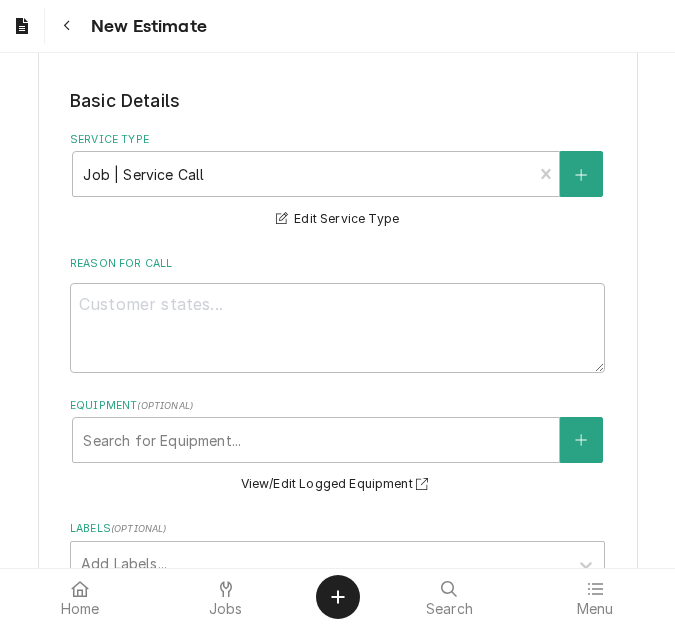 scroll, scrollTop: 680, scrollLeft: 0, axis: vertical 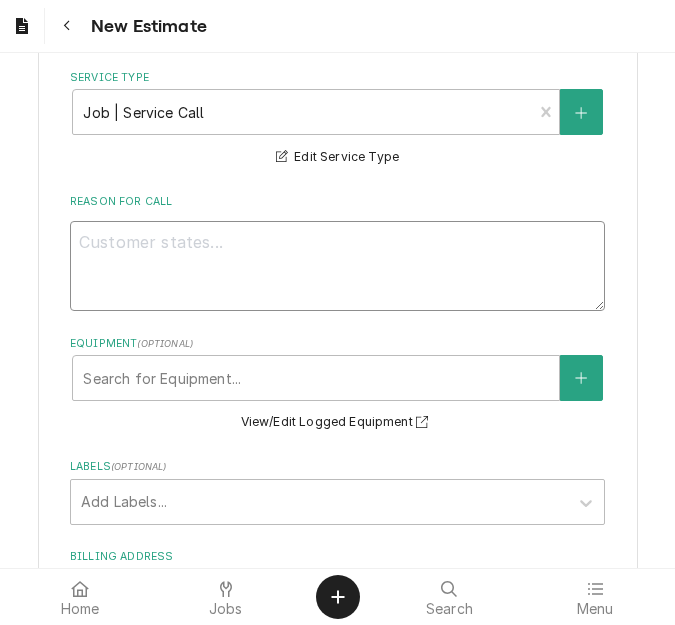 click on "Reason For Call" at bounding box center (337, 266) 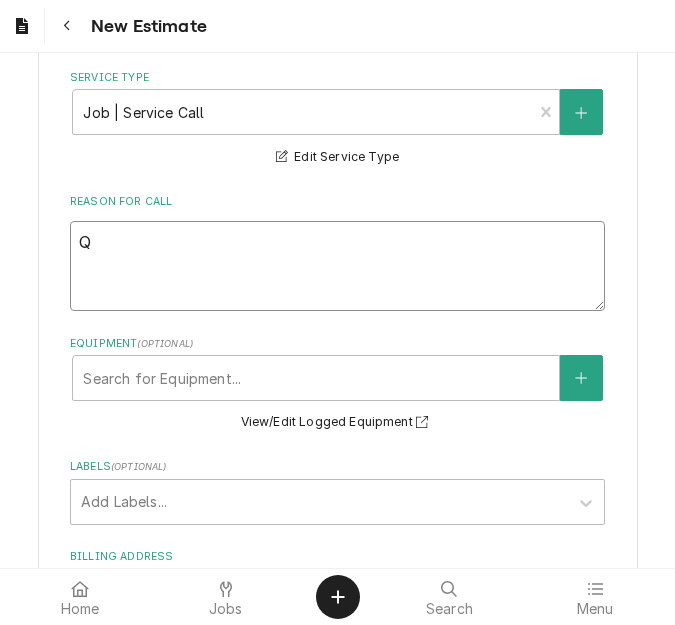 type on "x" 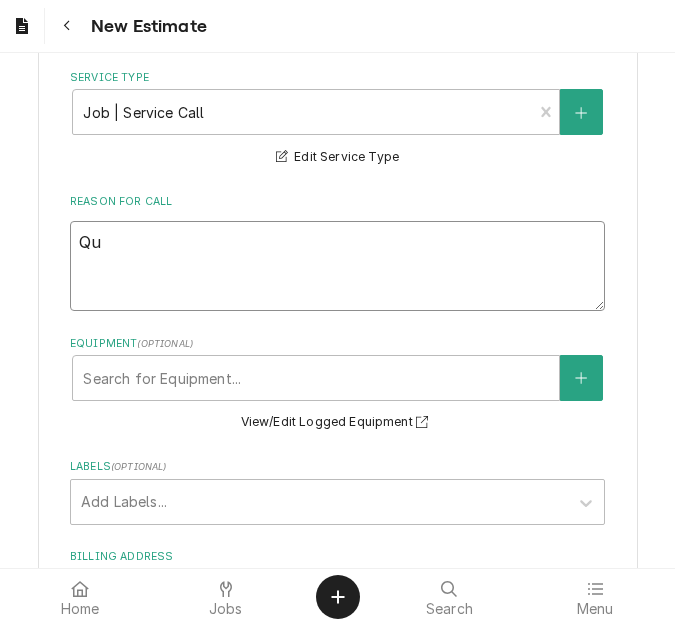 type on "x" 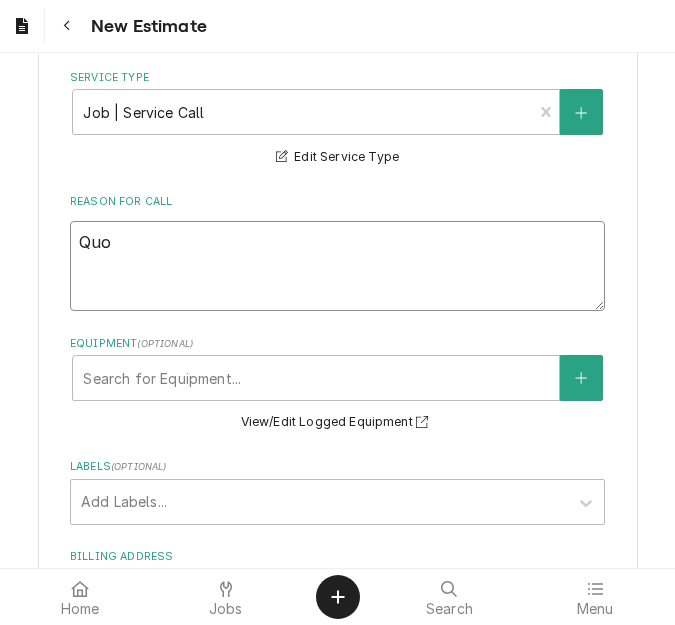 type on "x" 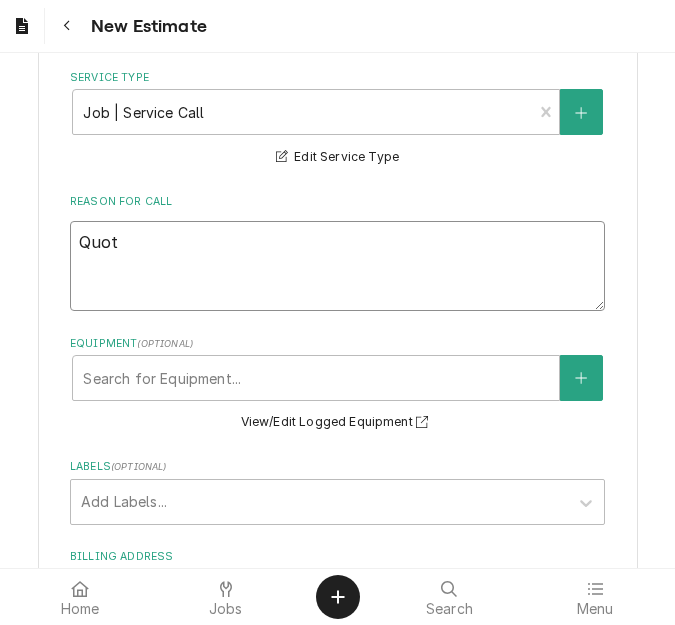 type on "x" 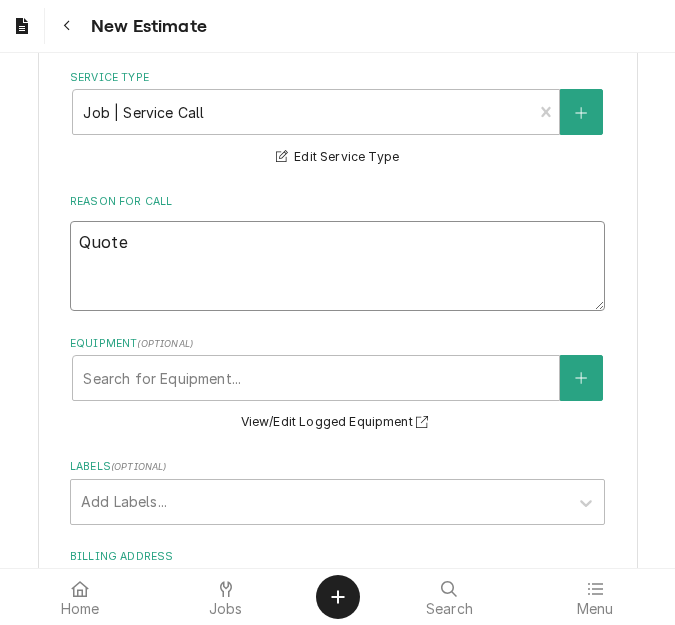 type on "x" 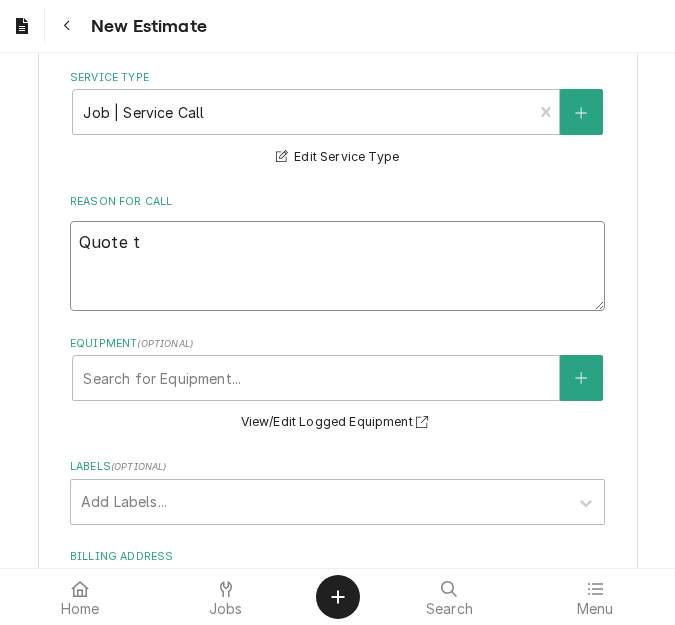 type on "Quote to" 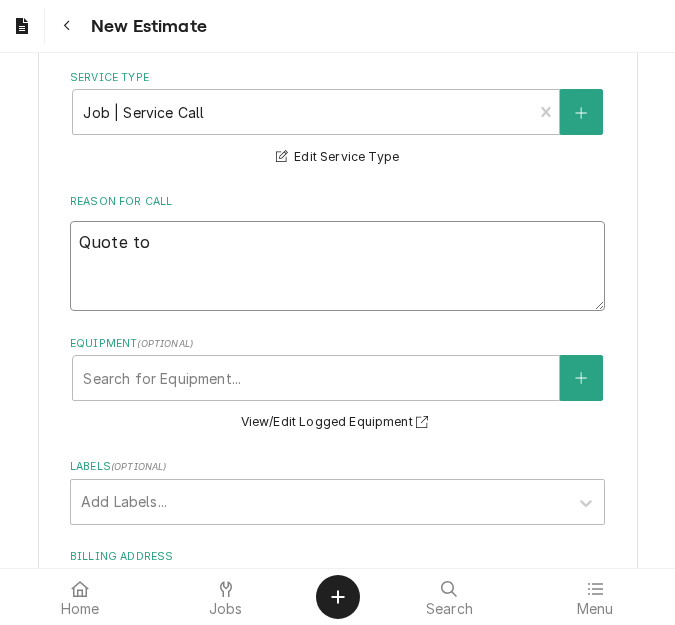 type on "x" 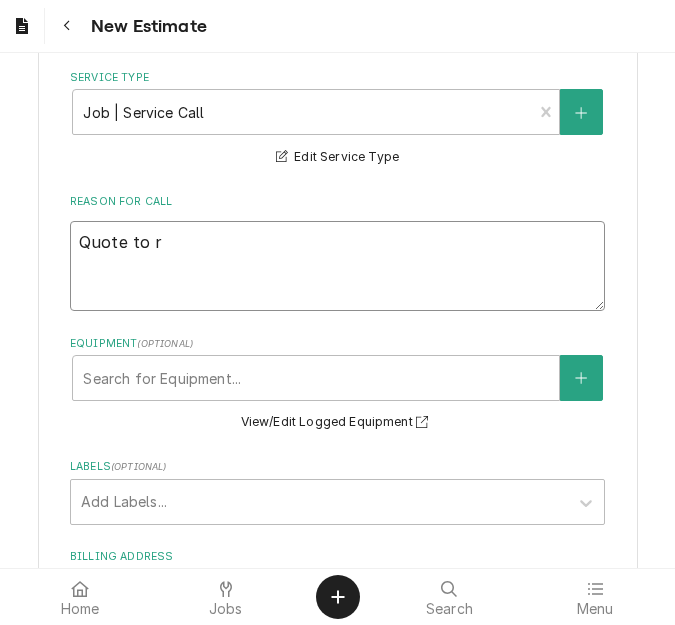 type on "x" 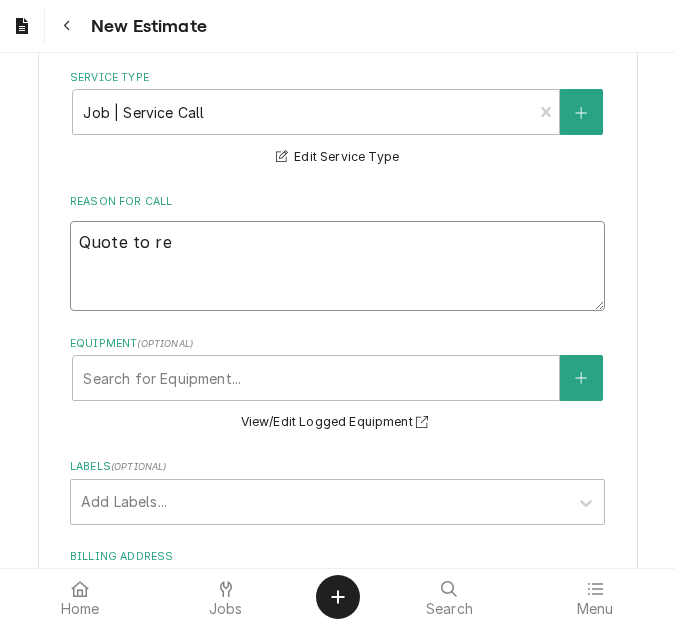 type on "x" 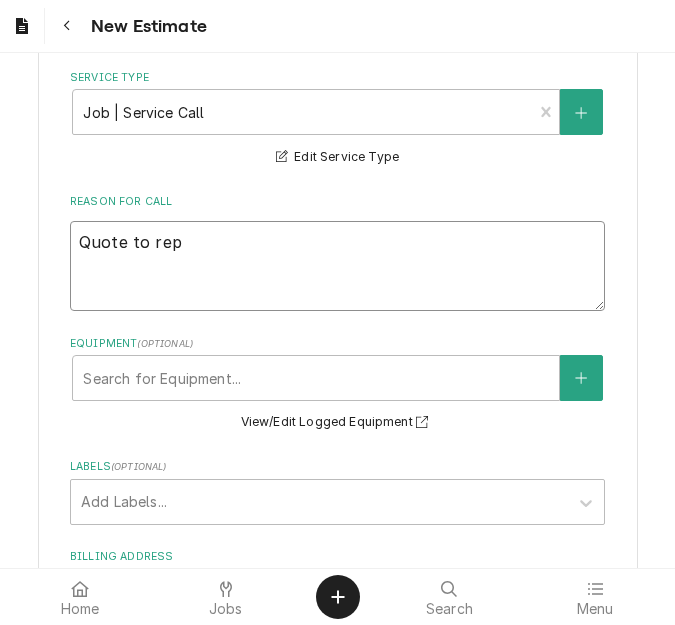 type on "x" 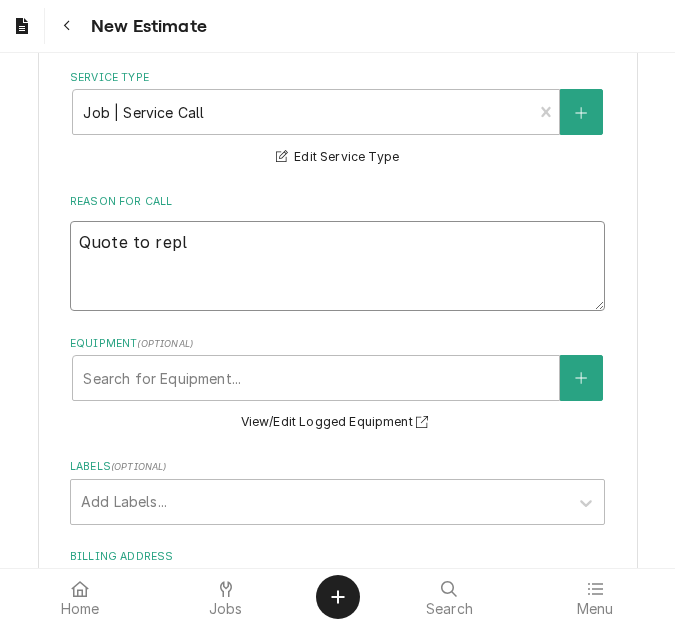 type on "x" 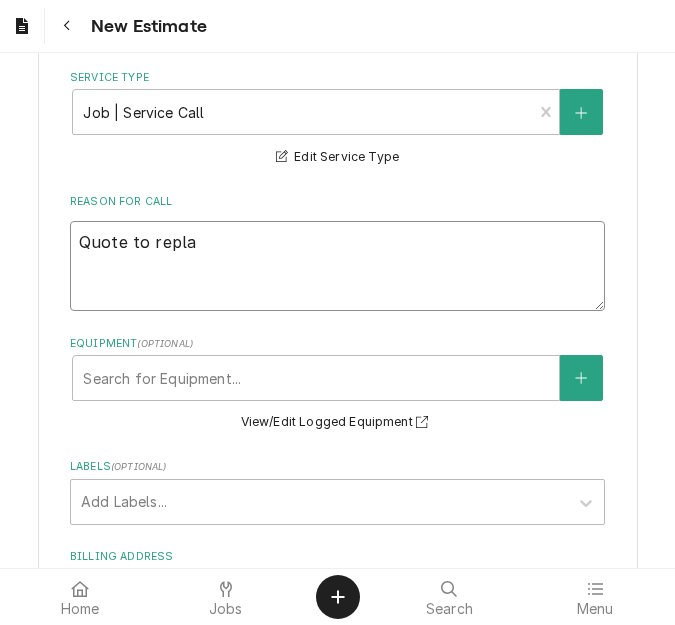 type on "x" 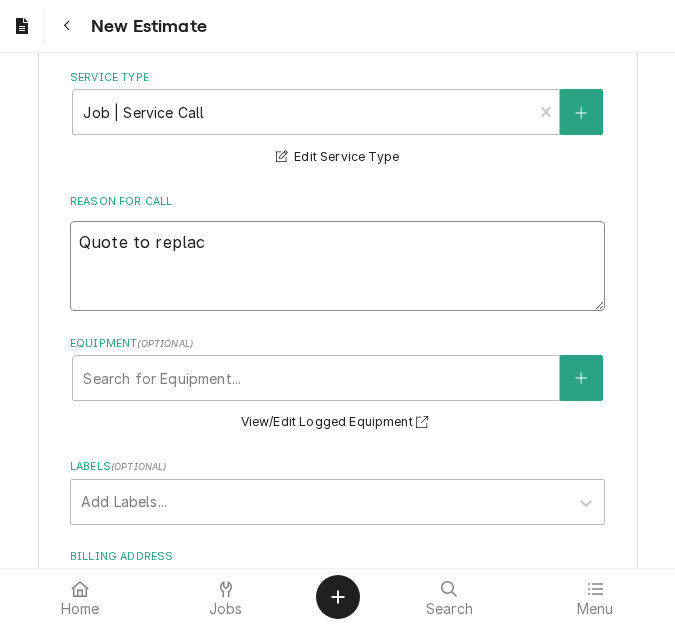 type on "x" 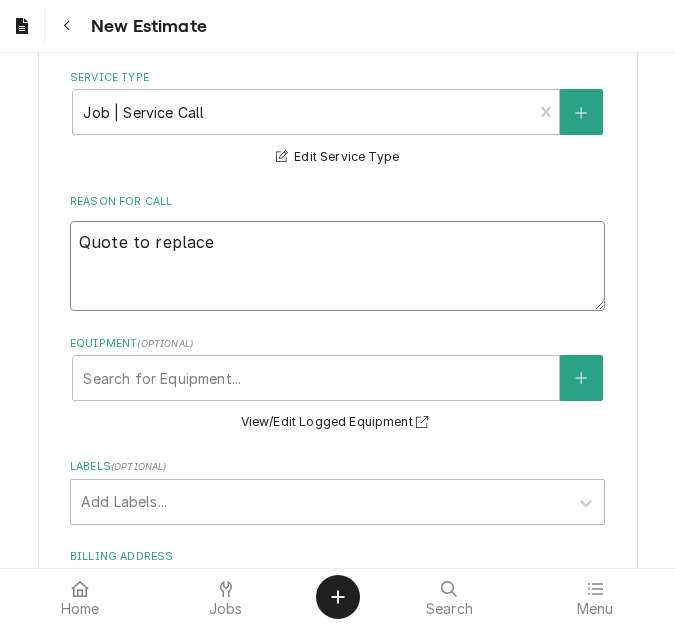 type on "x" 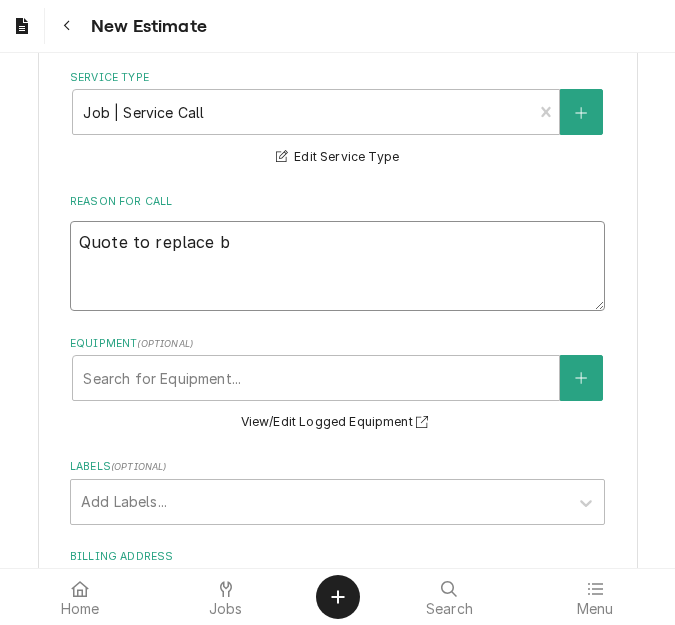 type on "x" 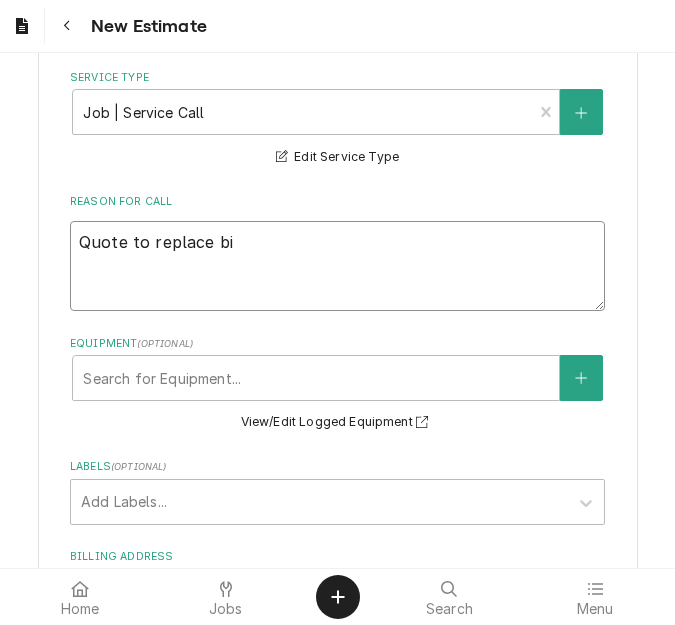type on "x" 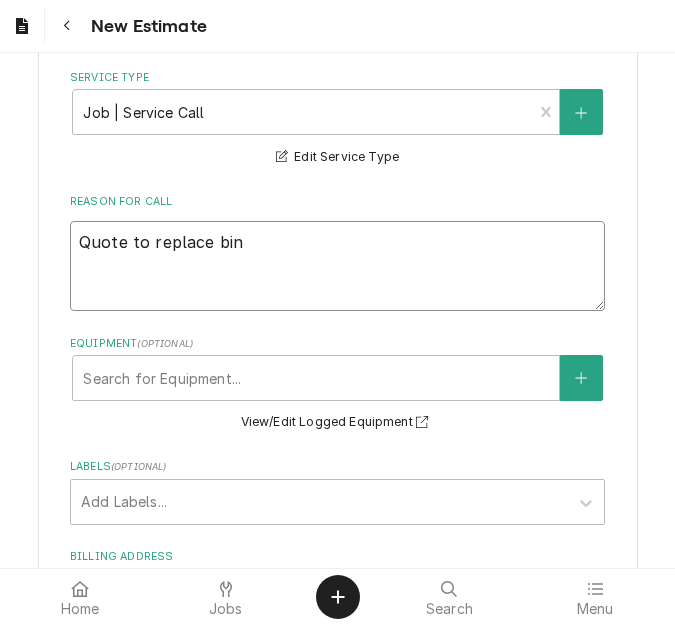 type on "x" 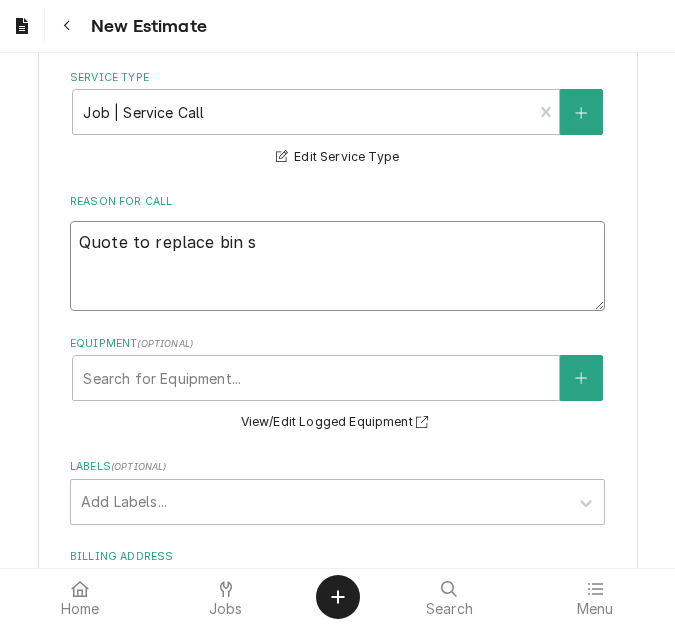 type on "x" 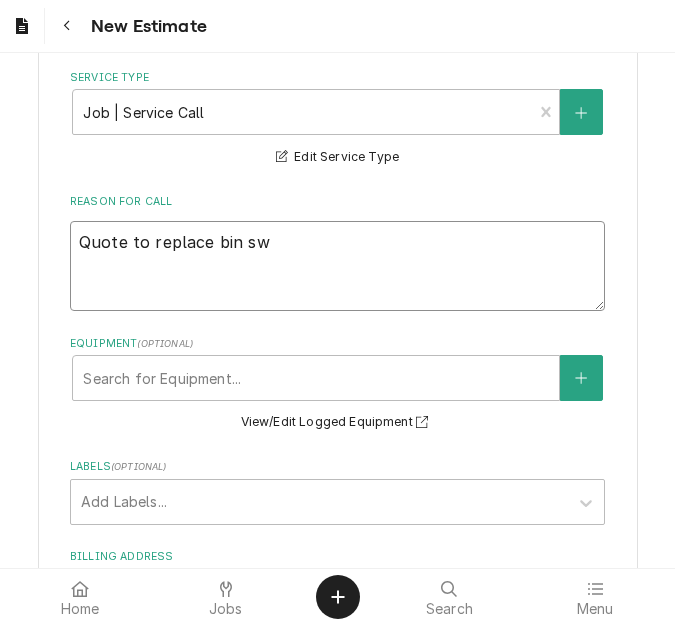 type on "x" 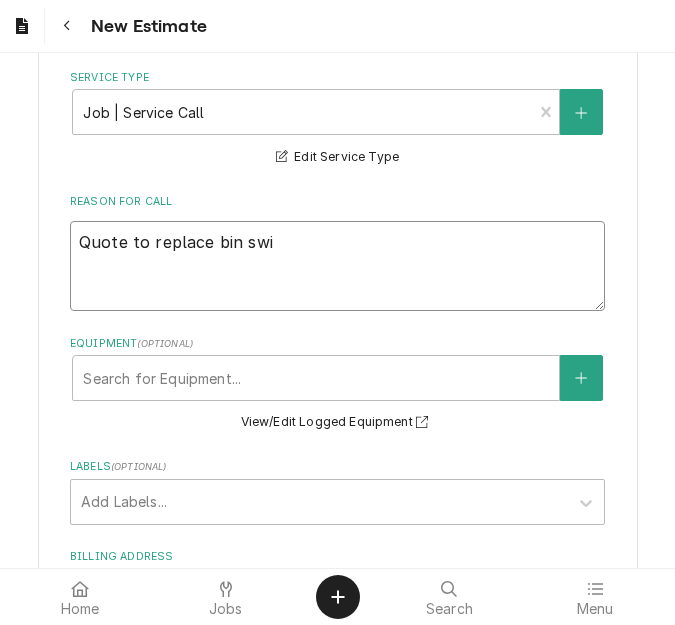 type on "x" 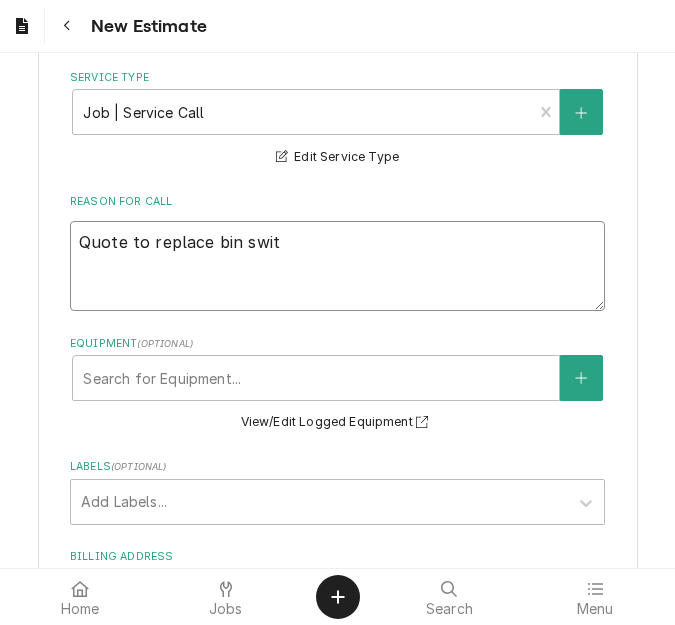 type on "x" 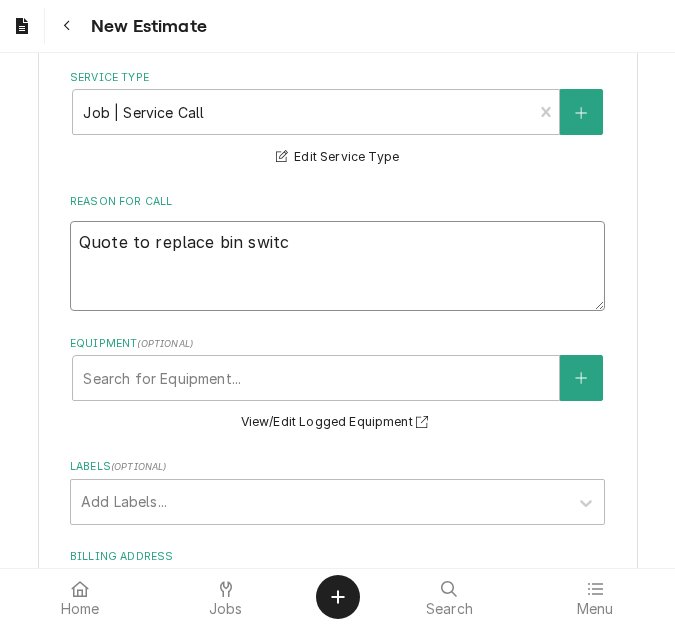 type on "x" 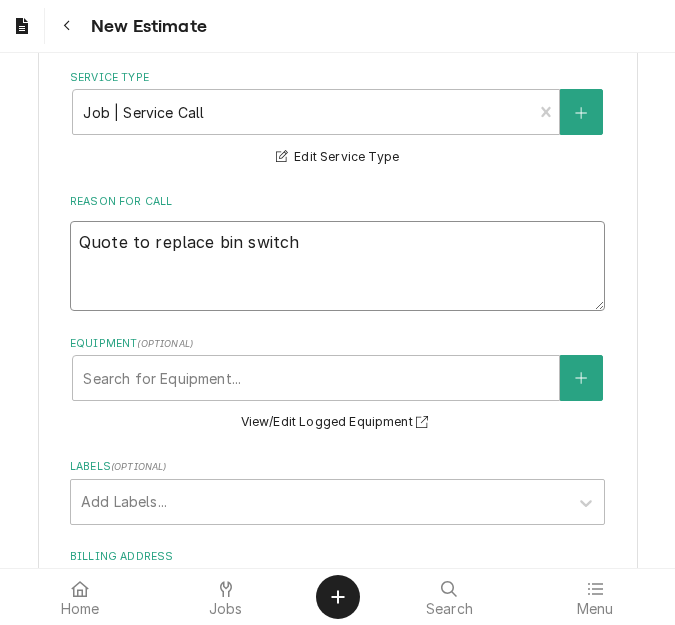 type on "x" 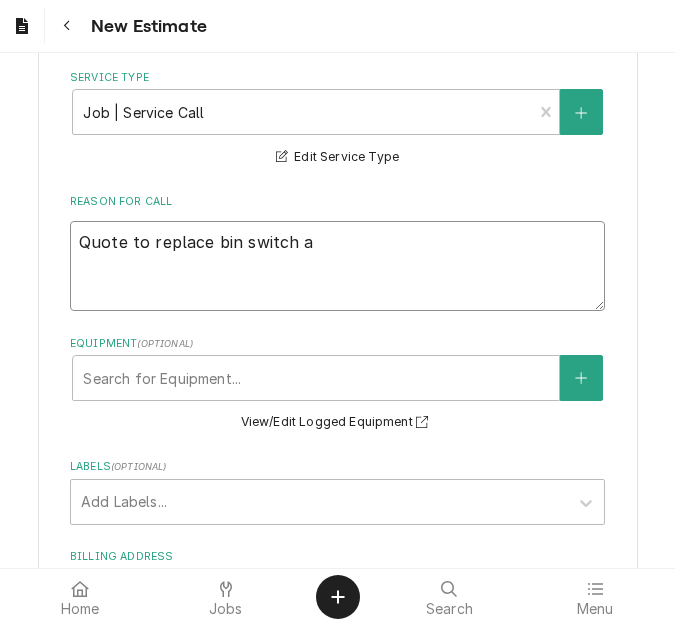 type on "x" 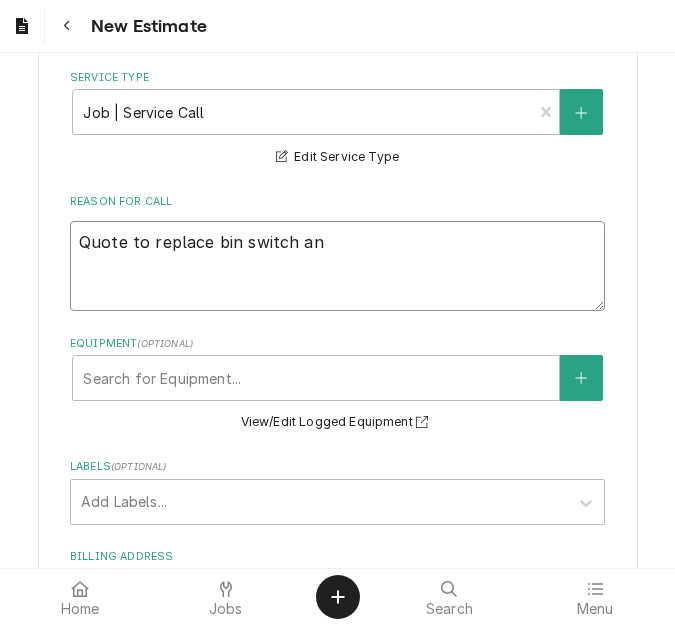 type on "x" 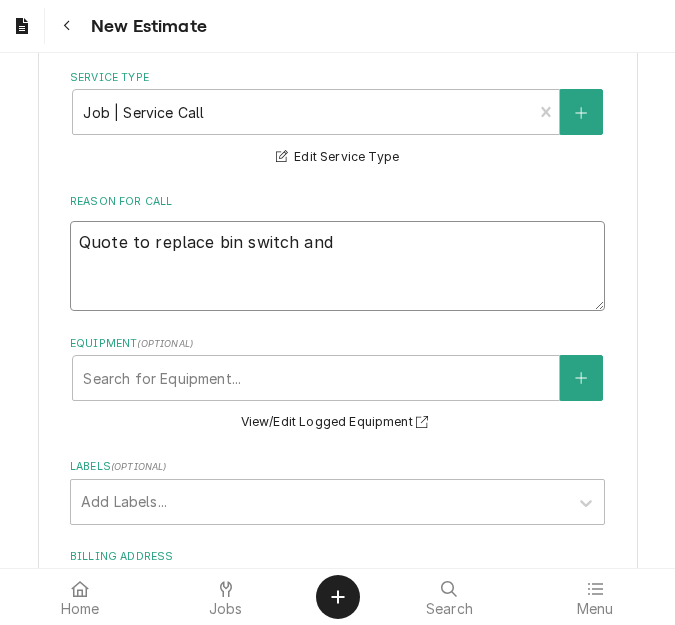 type on "x" 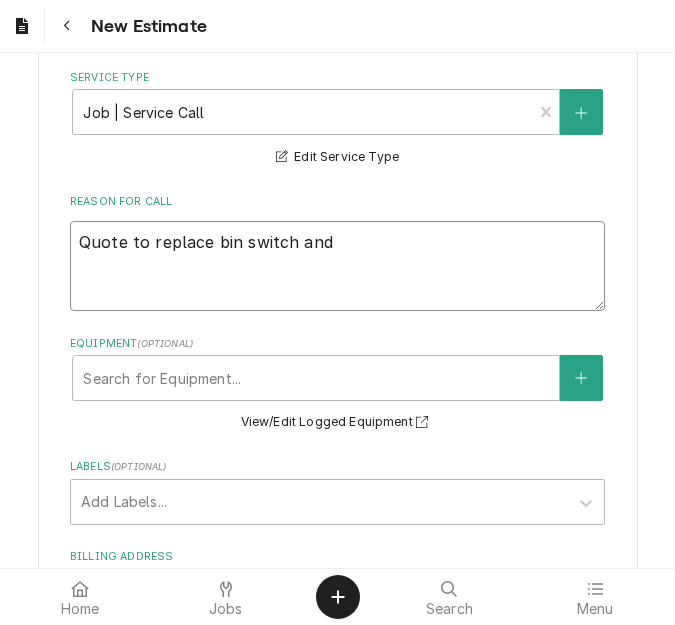 type on "x" 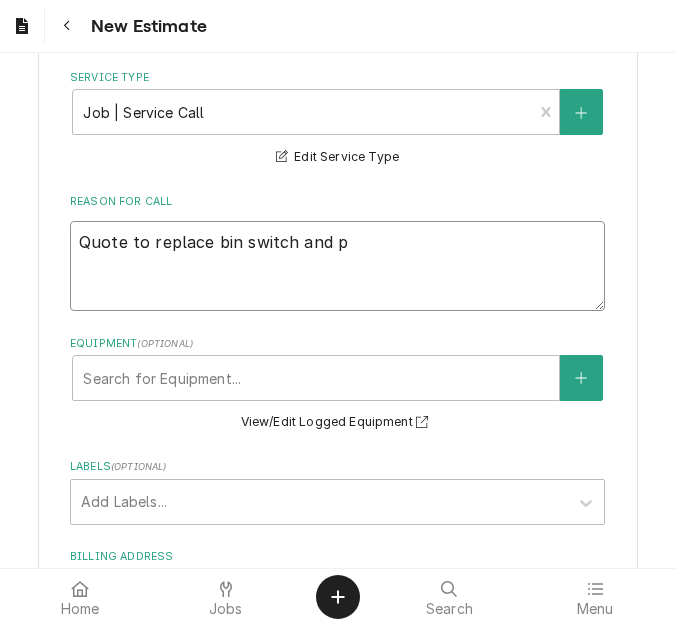 type on "x" 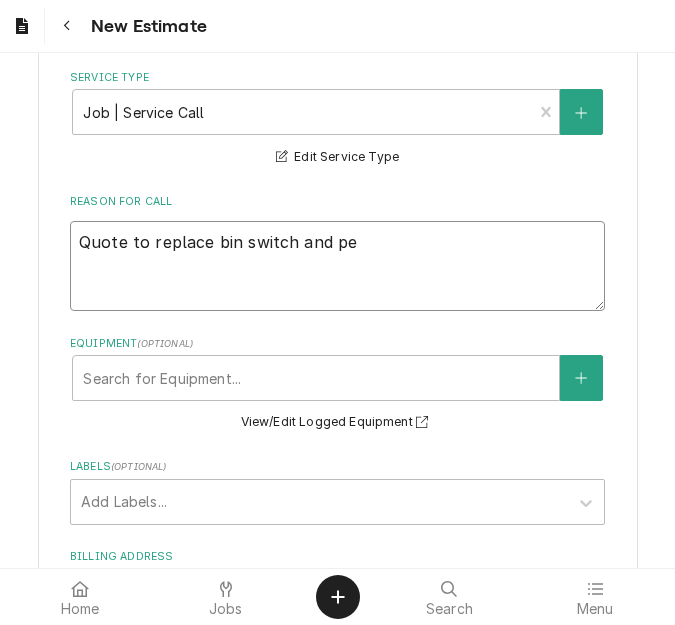 type on "x" 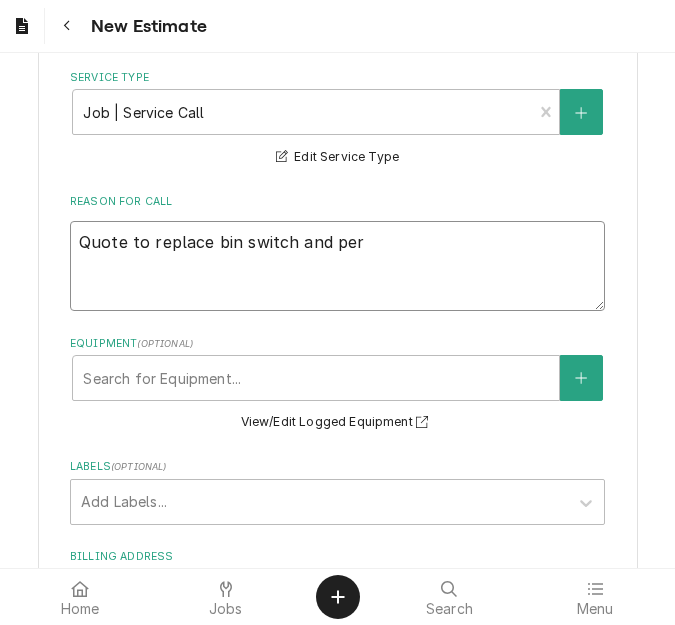 type on "x" 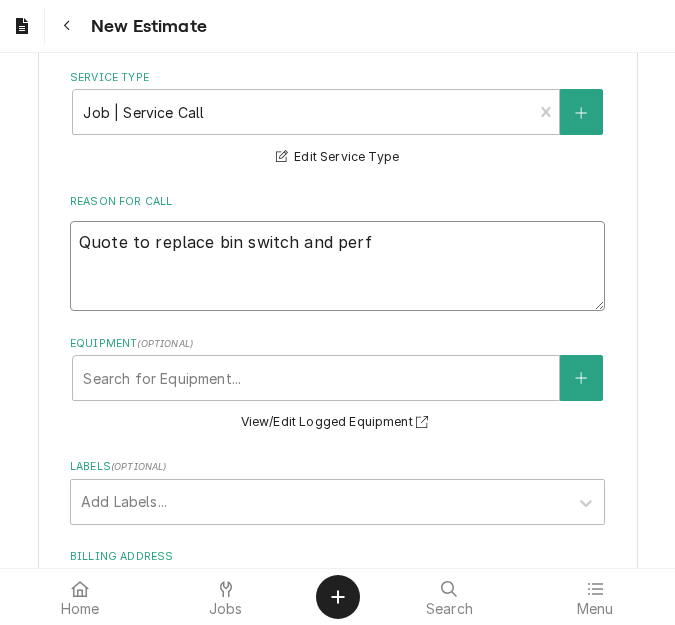 type on "x" 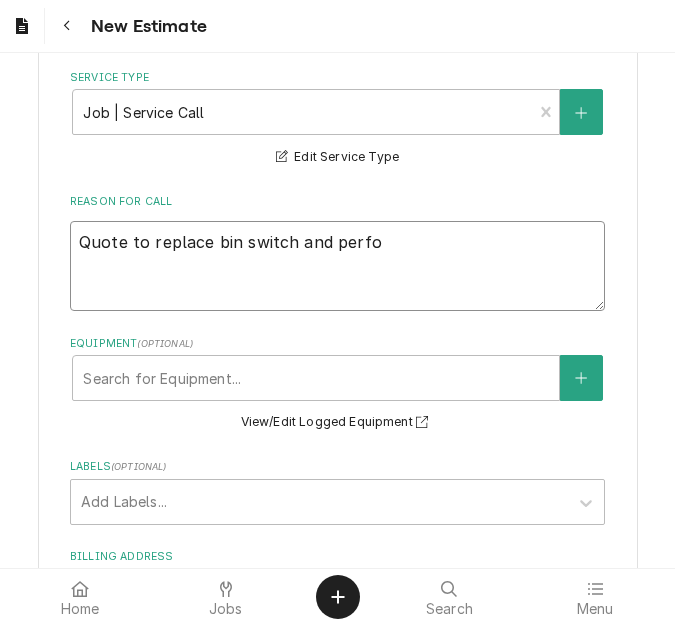 type on "x" 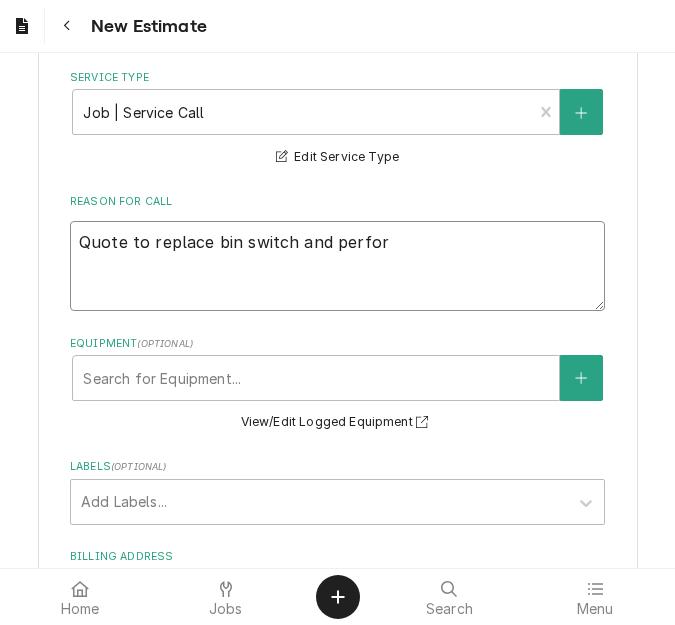 type on "x" 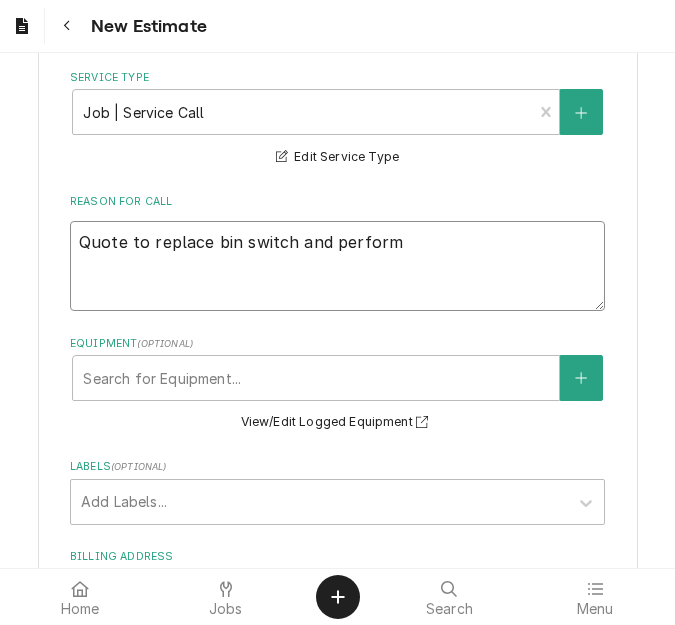 type on "x" 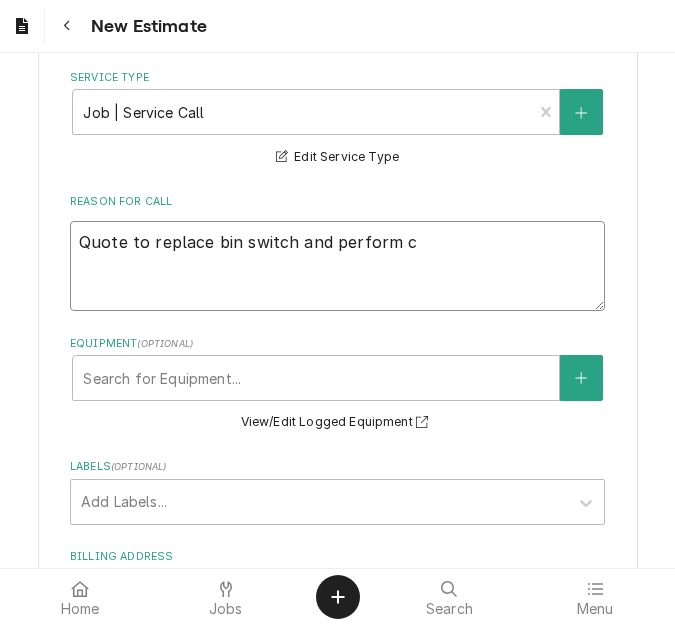 type on "Quote to replace bin switch and perform cl" 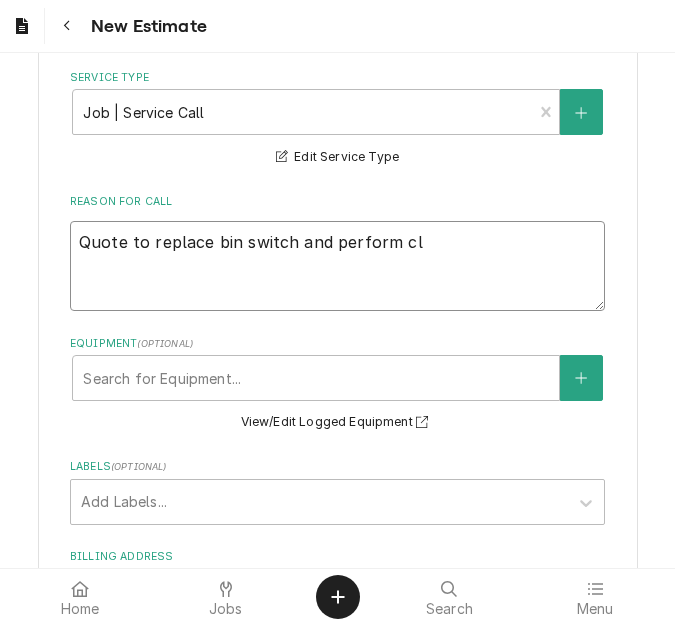 type on "x" 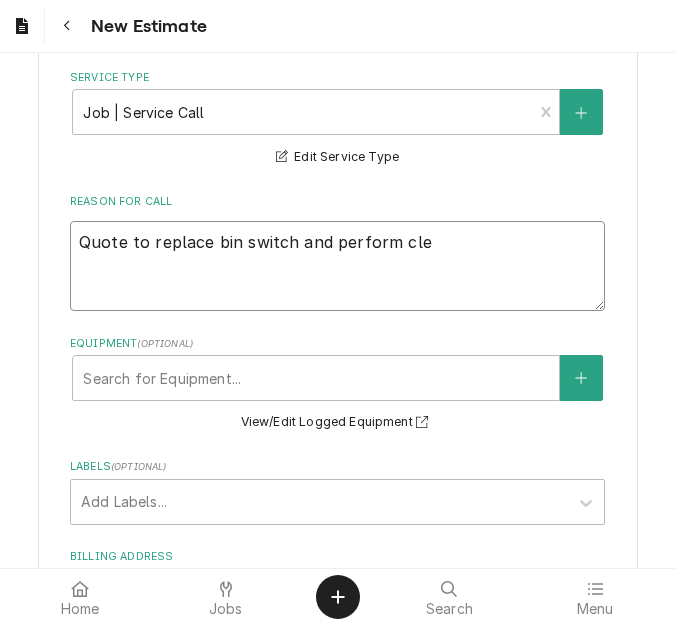 type on "x" 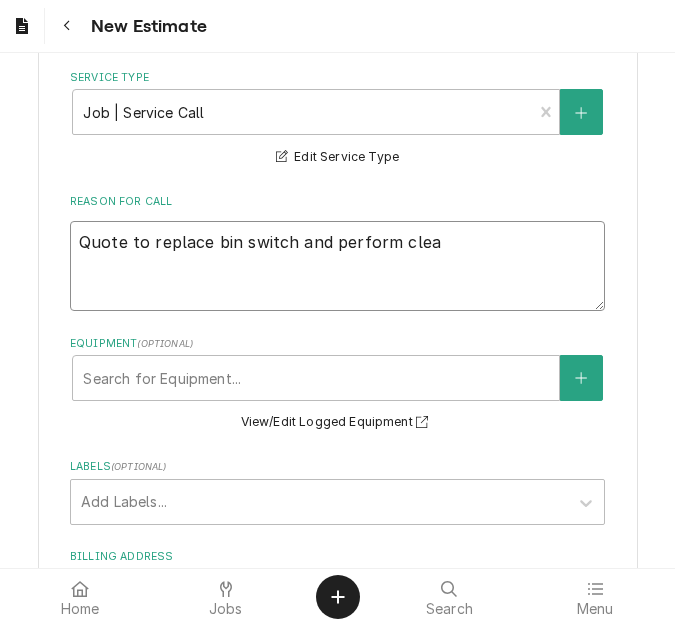 type on "x" 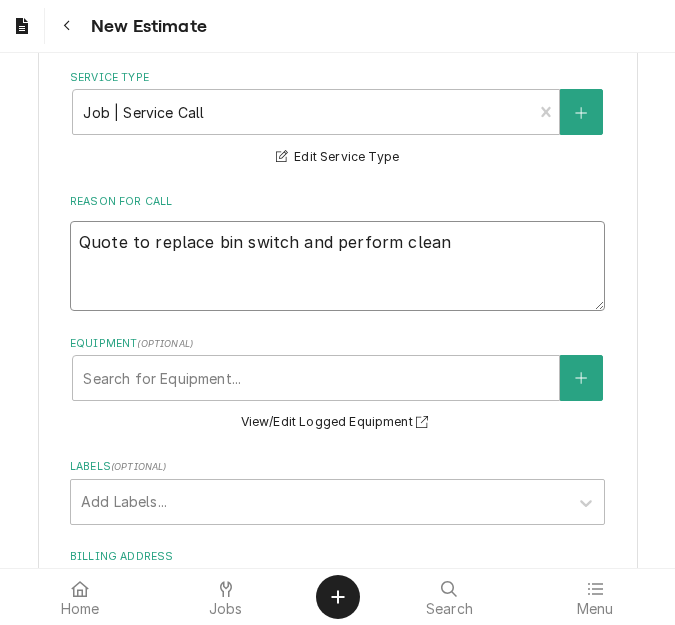 type on "x" 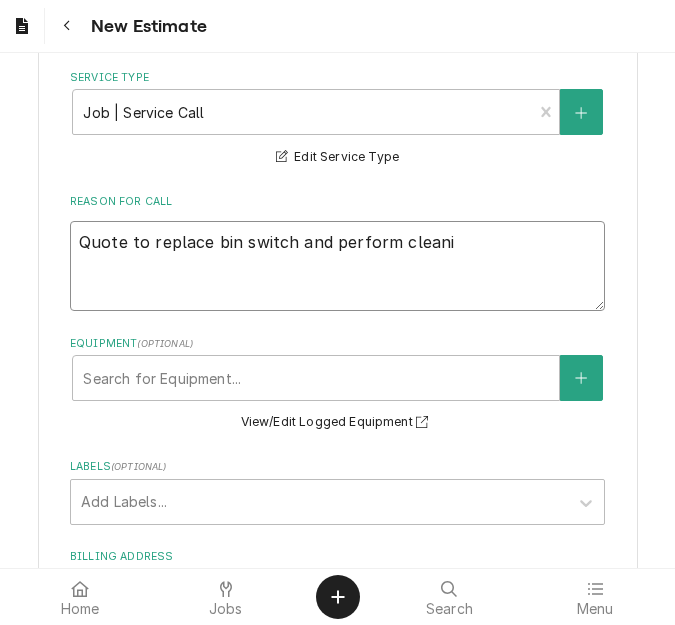 type on "x" 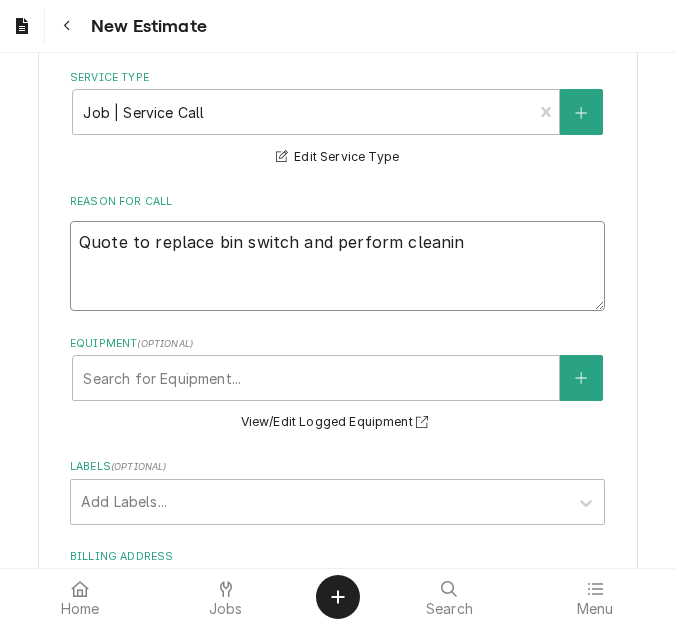 type on "x" 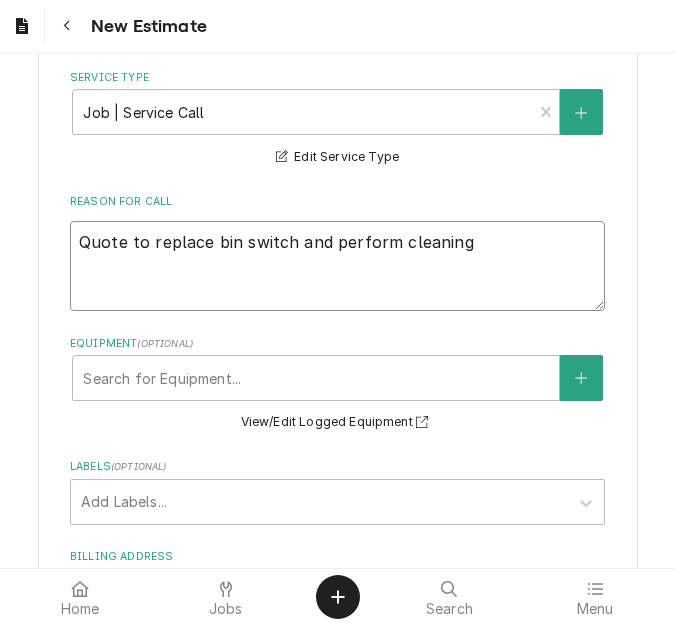 type on "x" 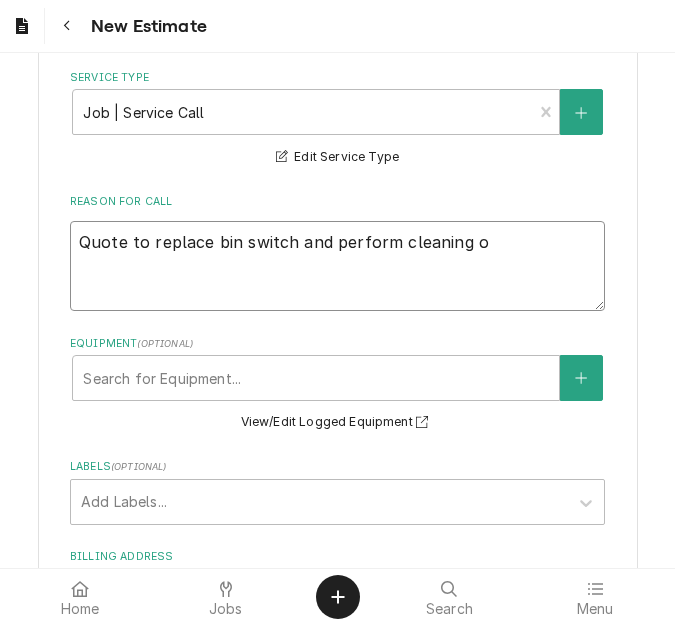 type on "x" 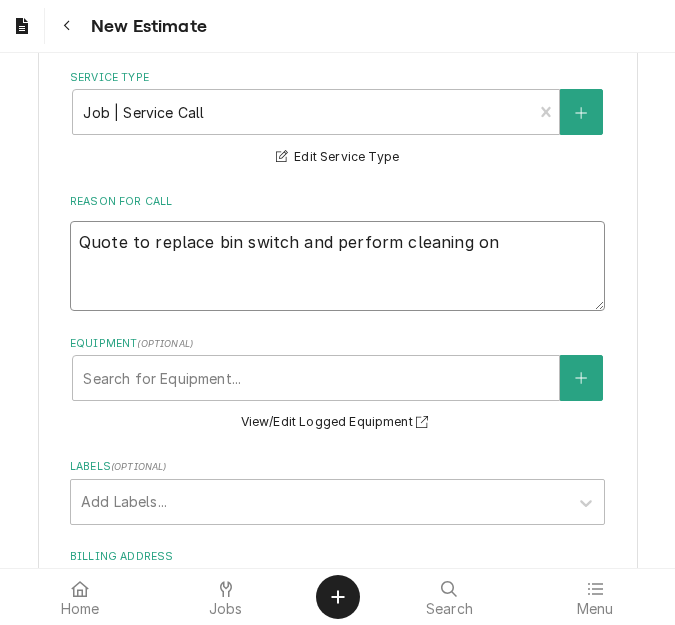 type on "x" 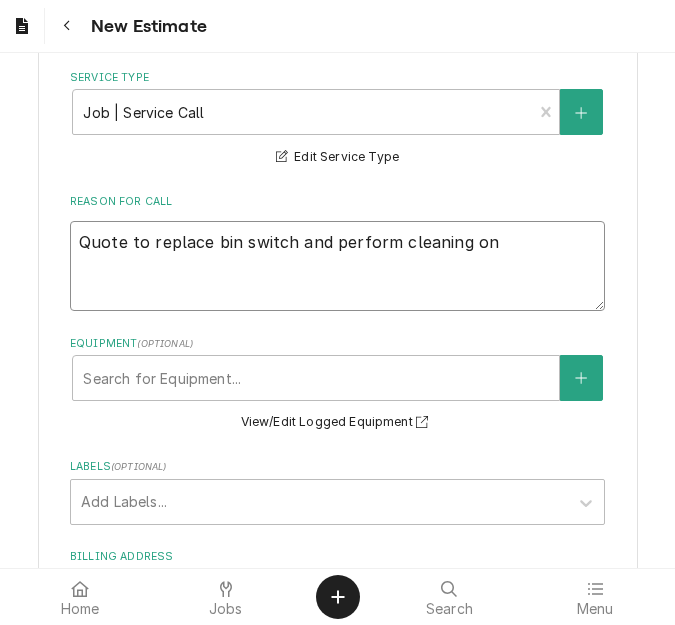 type on "x" 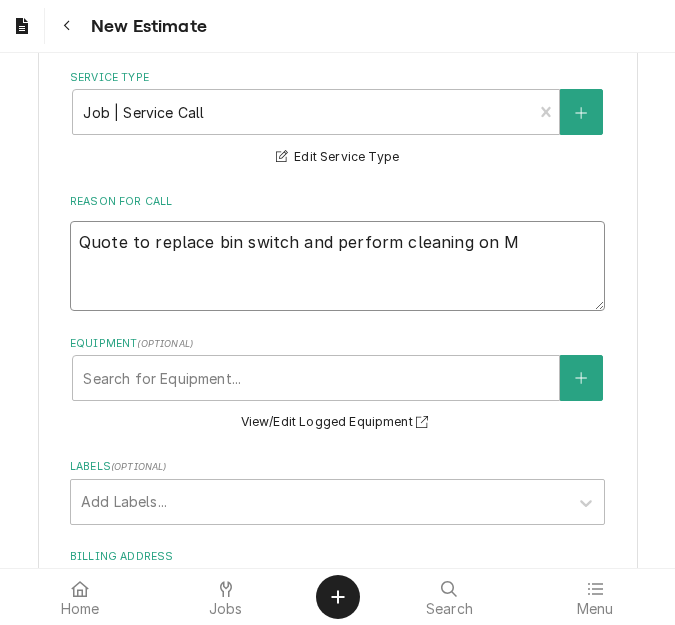 type on "x" 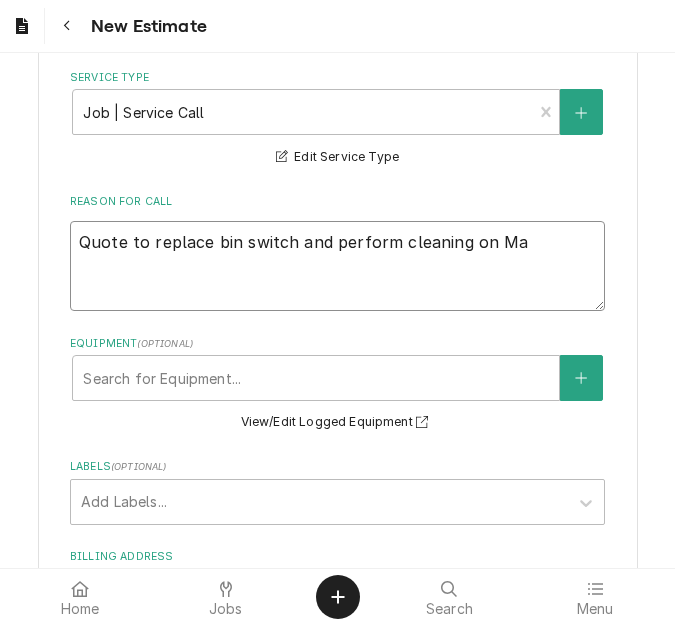 type on "Quote to replace bin switch and perform cleaning on Man" 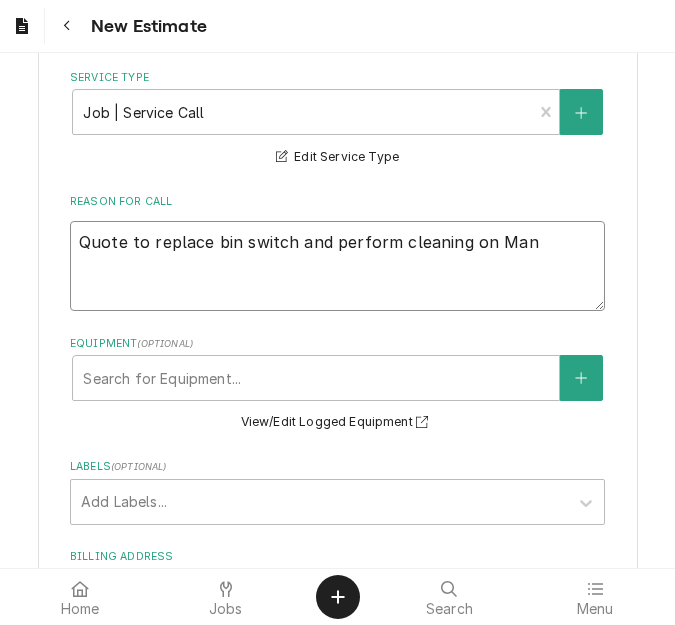 type on "x" 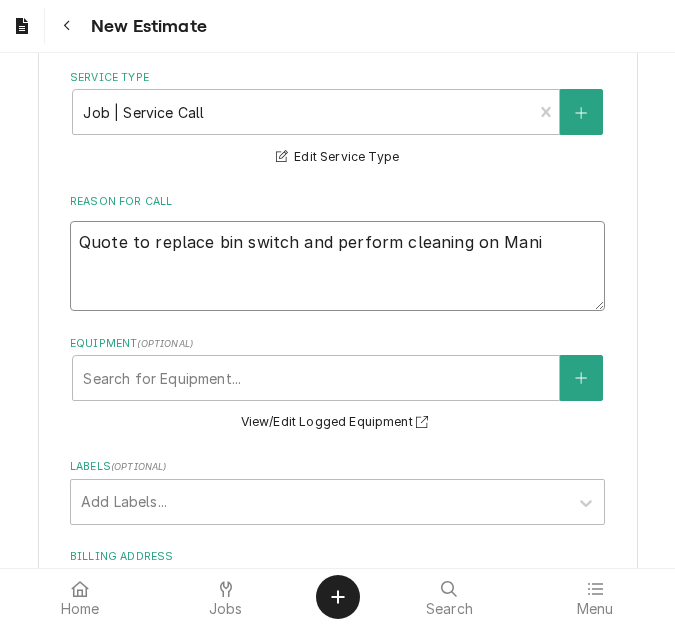 type on "x" 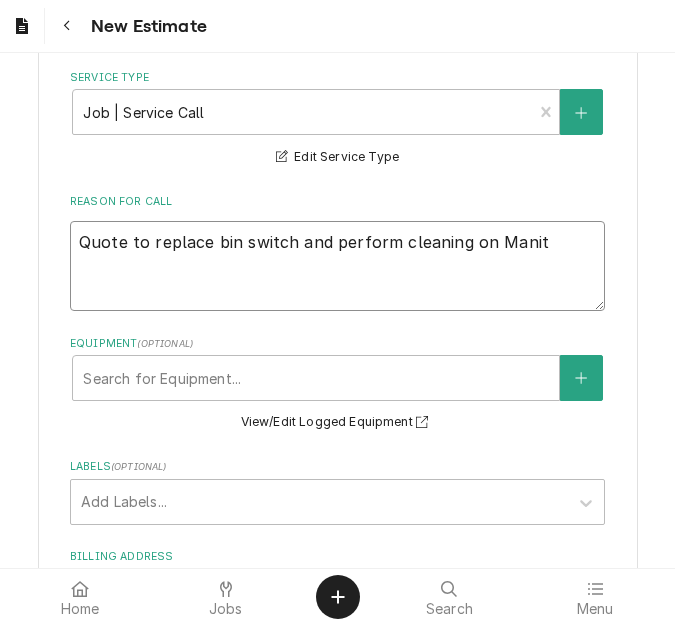type on "x" 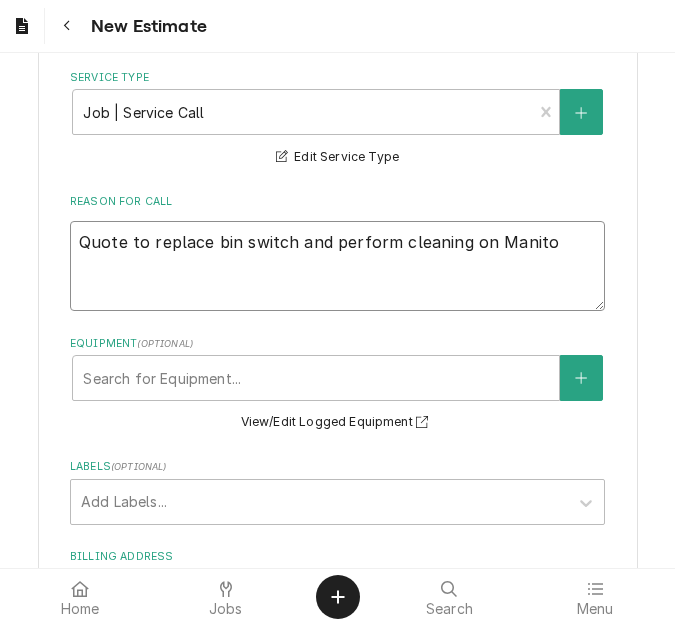 type on "x" 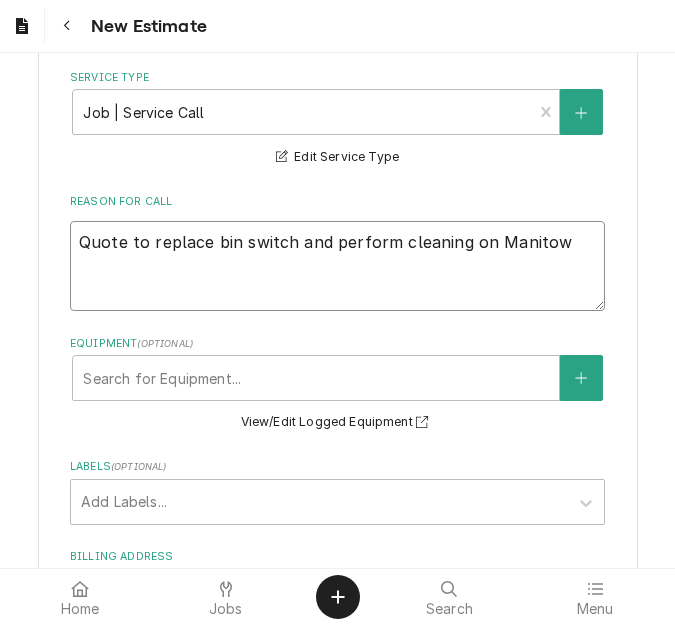 type on "x" 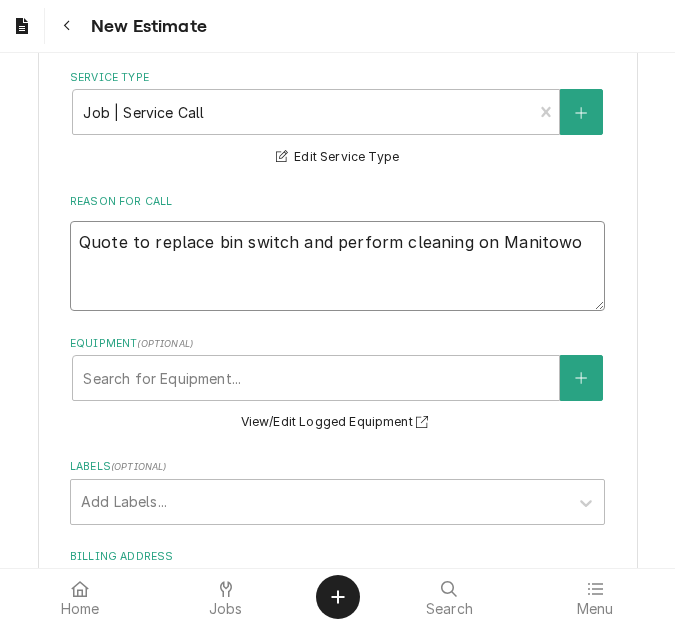 type on "x" 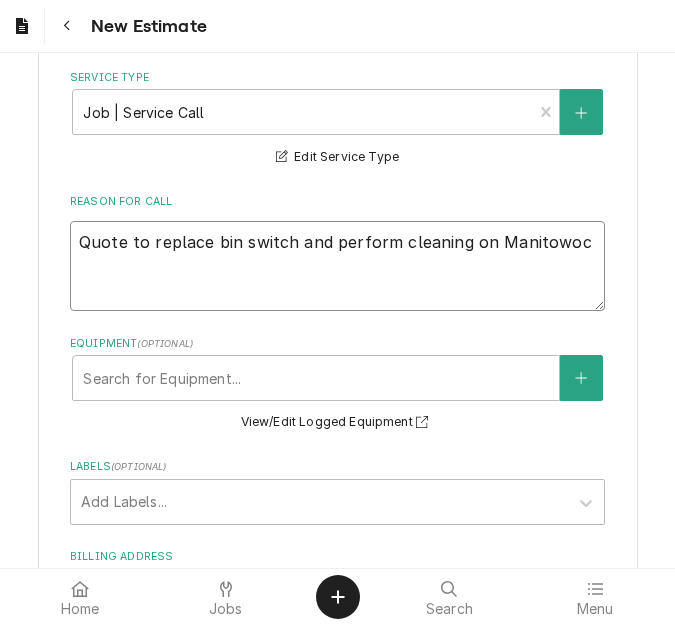 type on "x" 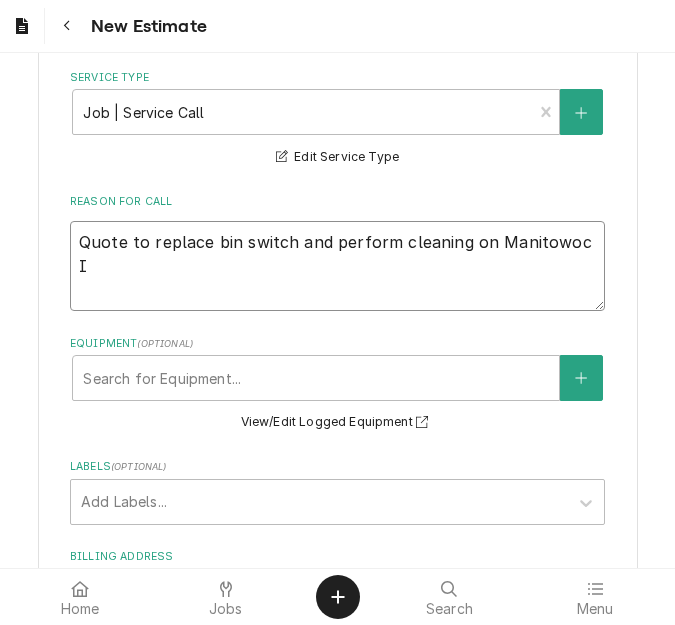 type on "x" 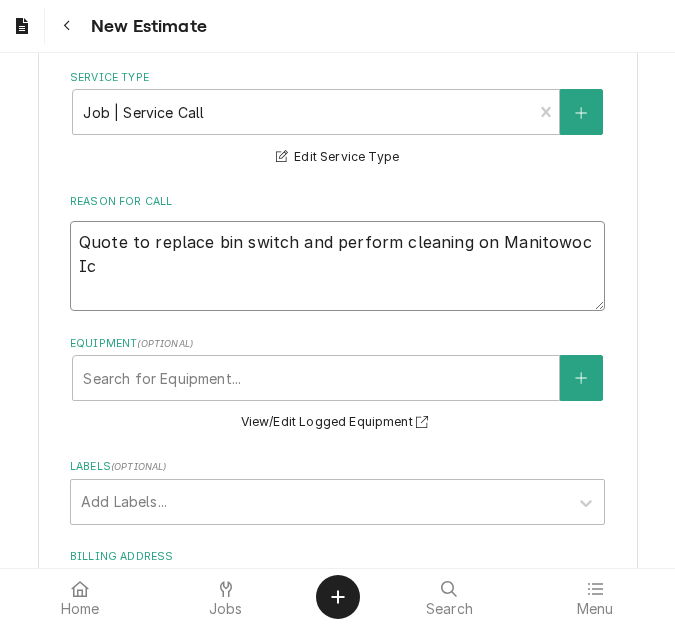 type on "x" 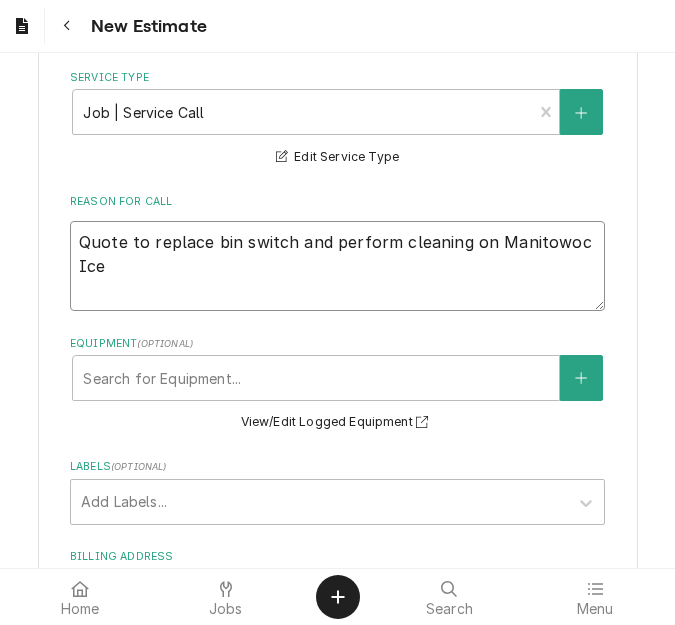 type on "x" 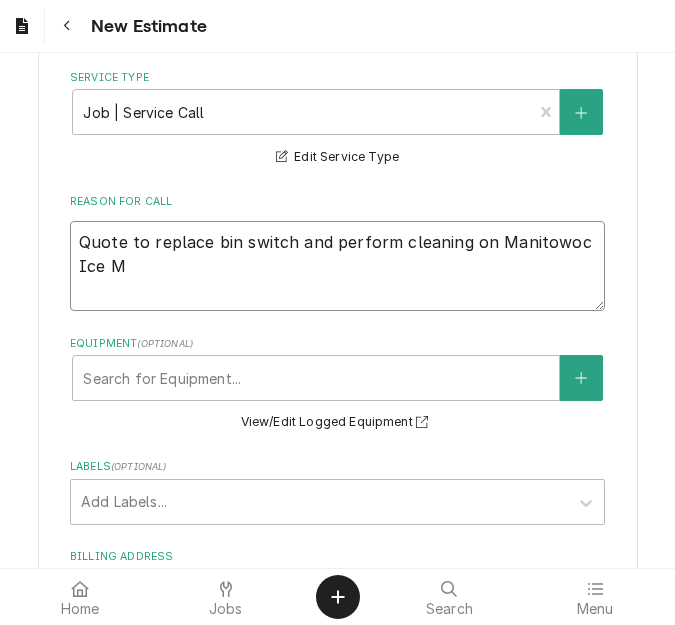 type on "x" 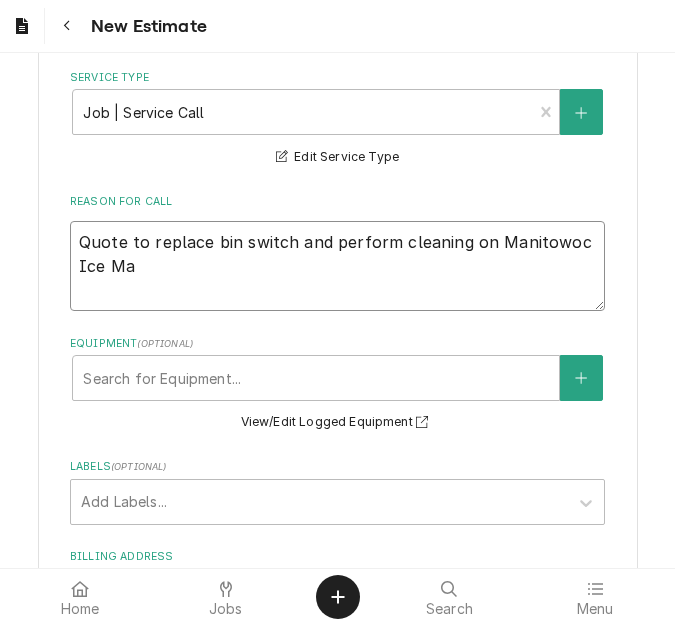 type on "x" 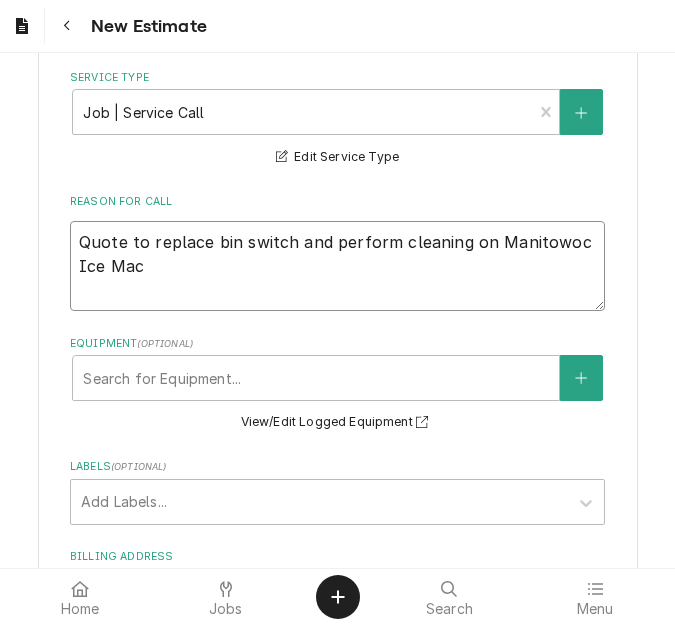 type on "x" 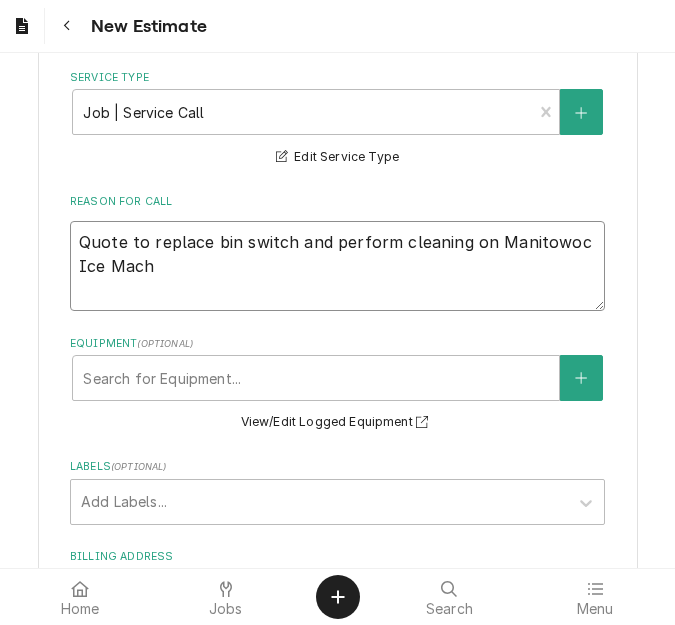 type on "x" 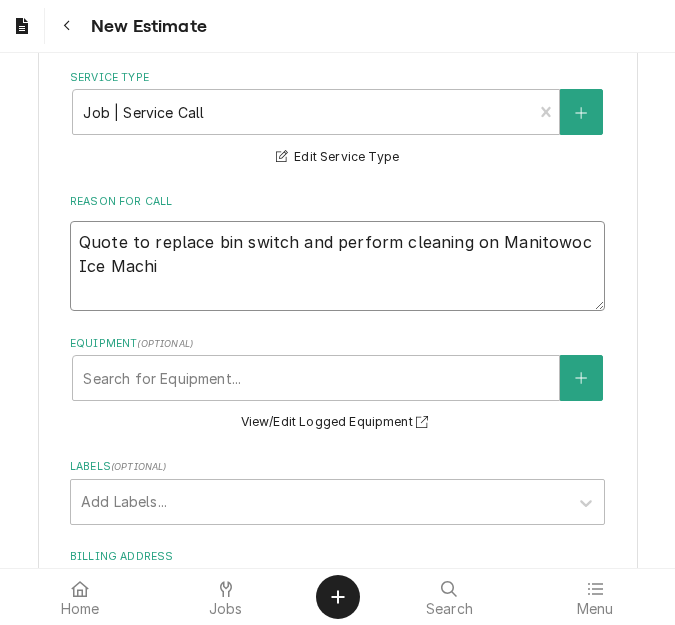 type on "x" 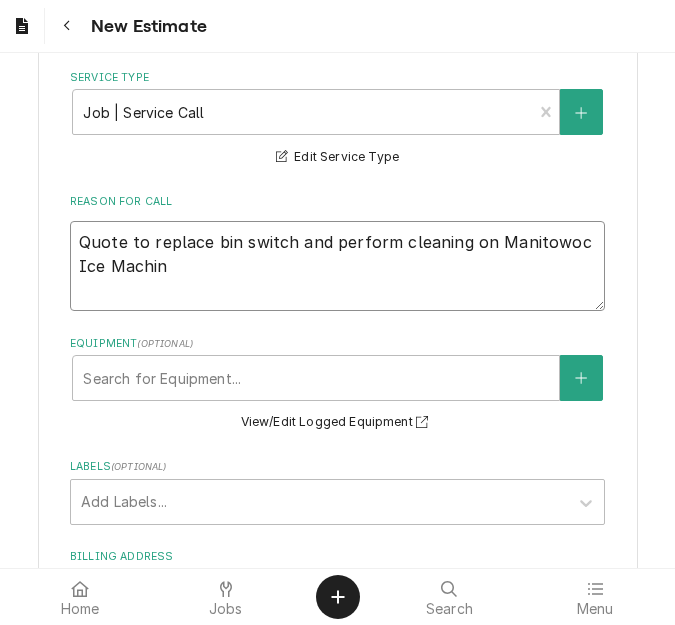 type on "Quote to replace bin switch and perform cleaning on Manitowoc Ice Machine" 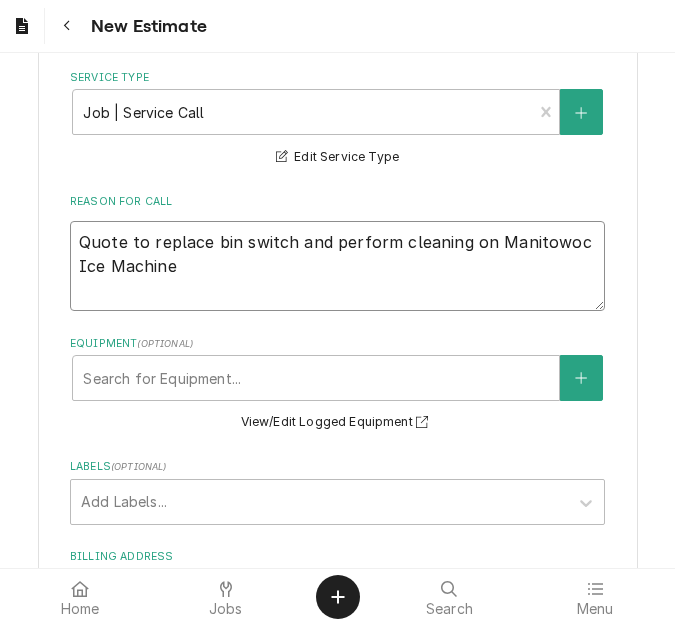 type on "x" 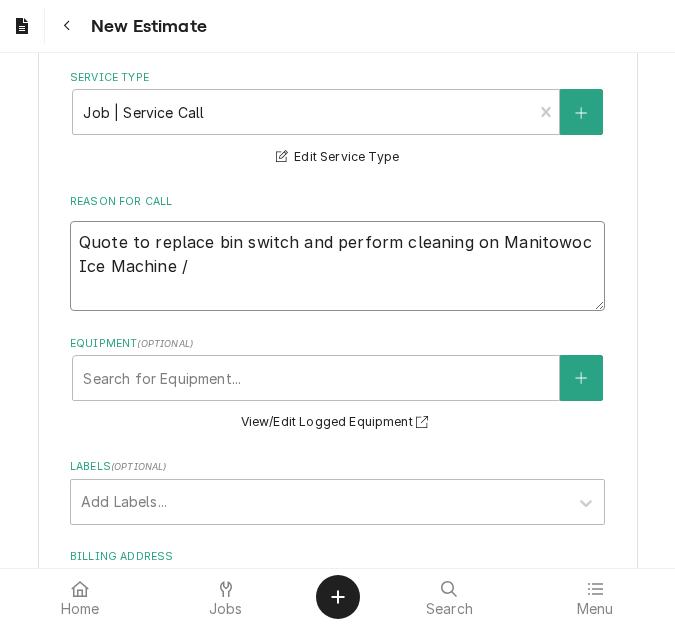 type on "x" 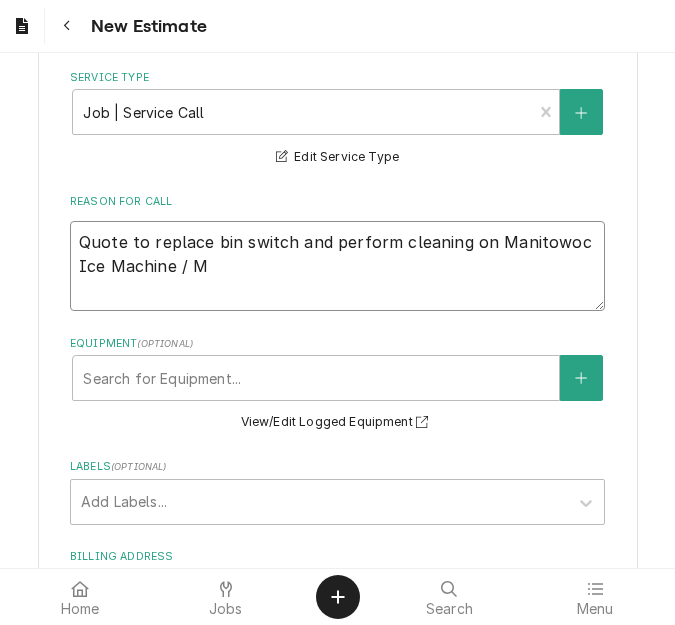 type on "x" 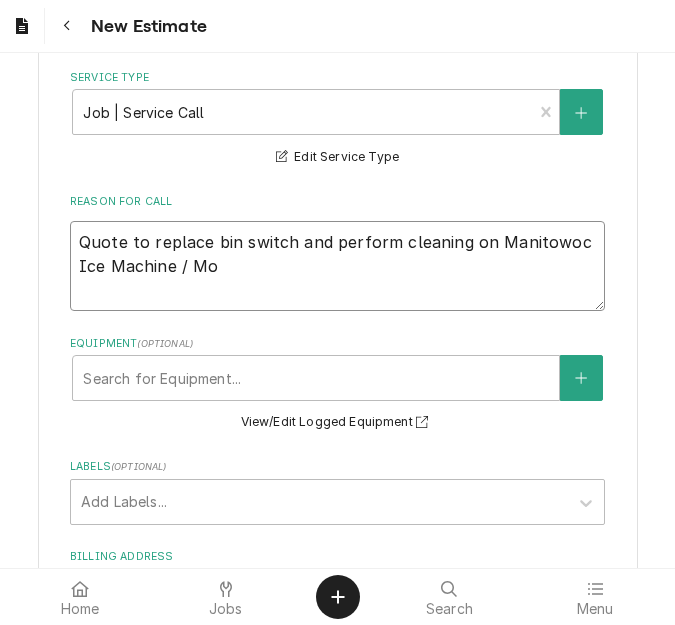 type on "x" 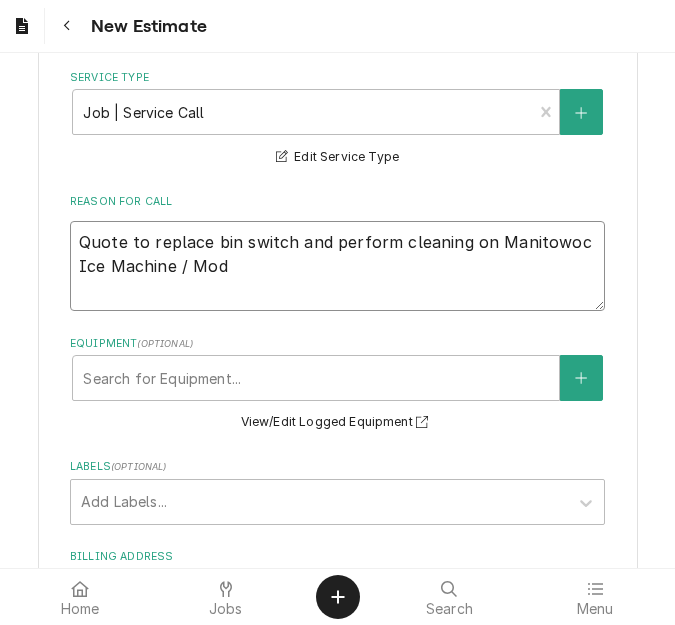 type on "x" 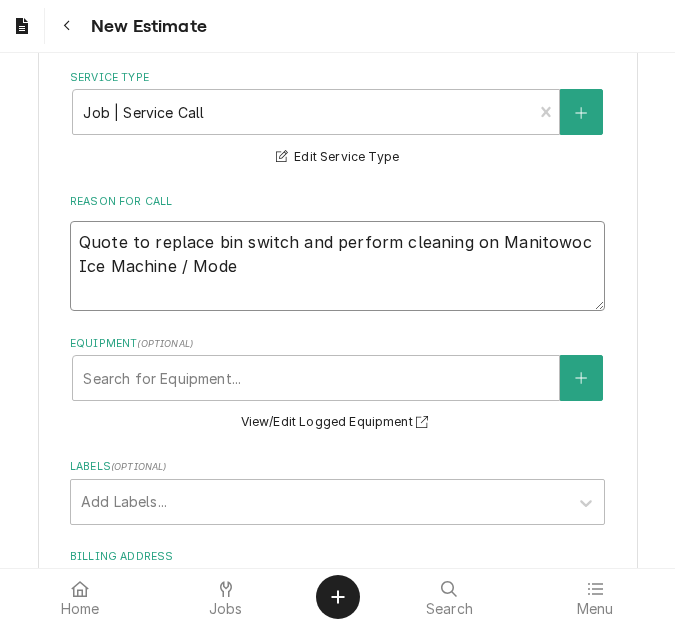 type on "x" 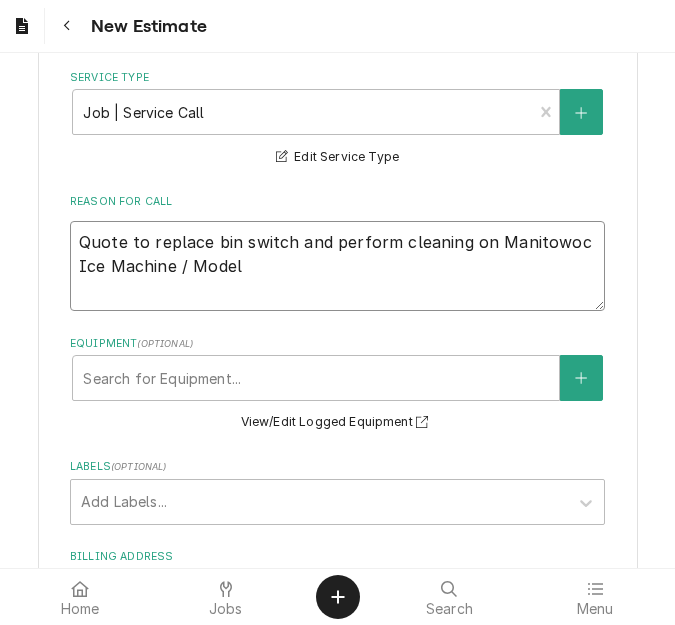 type on "x" 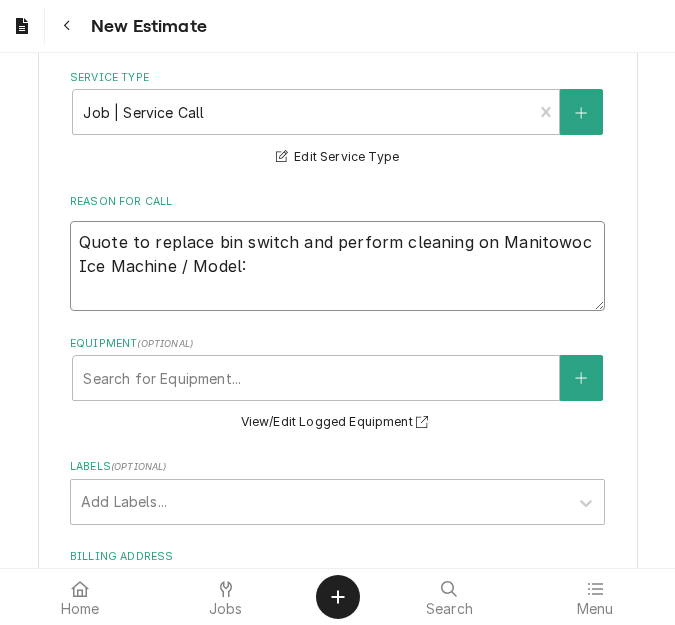 type on "x" 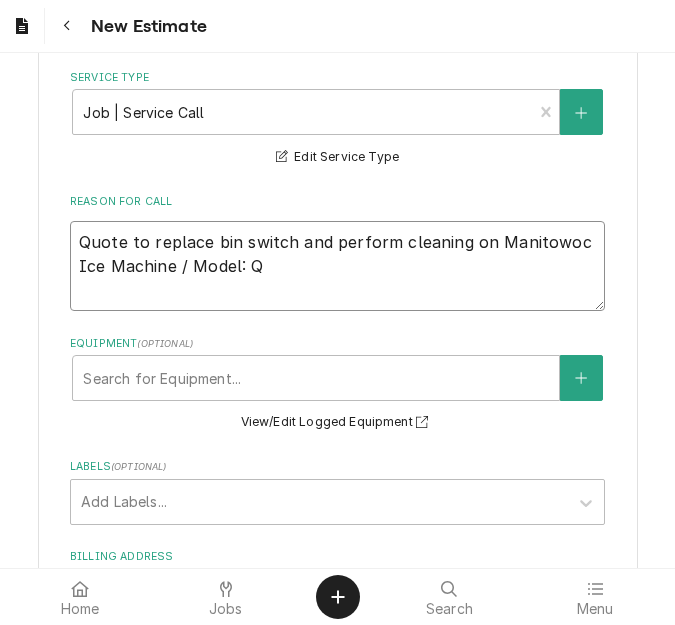 type on "x" 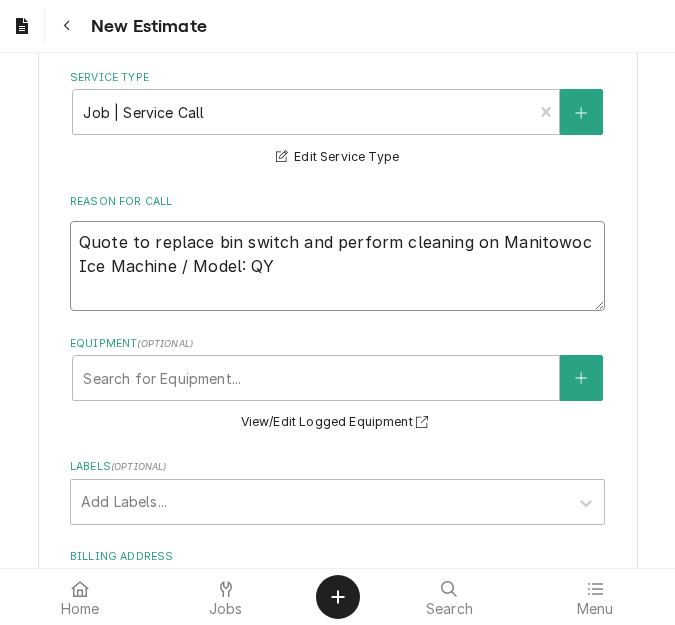 type on "x" 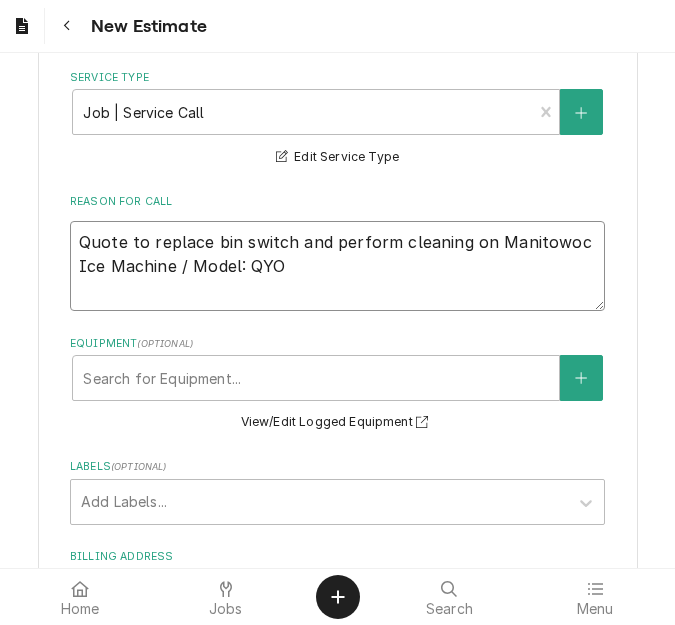 type on "x" 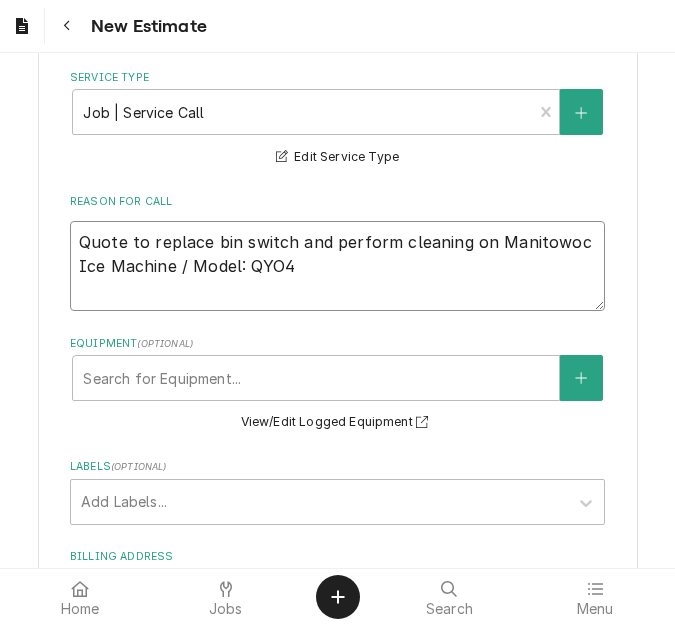 type on "x" 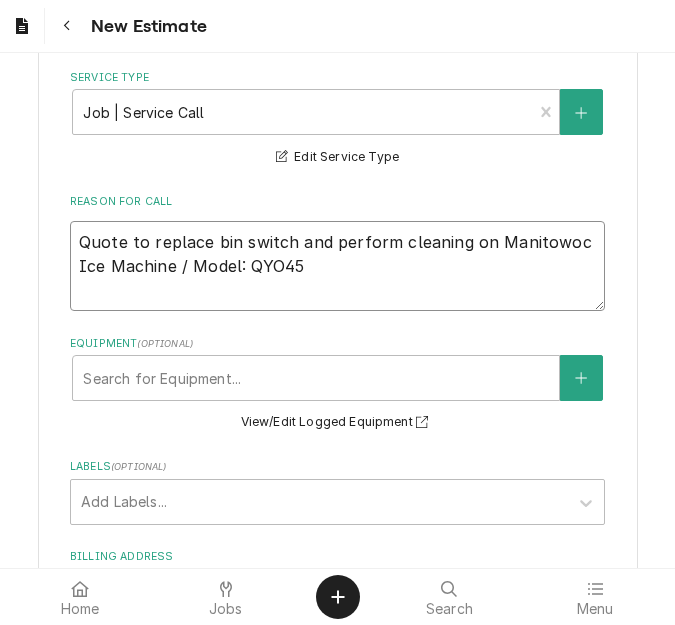 type on "x" 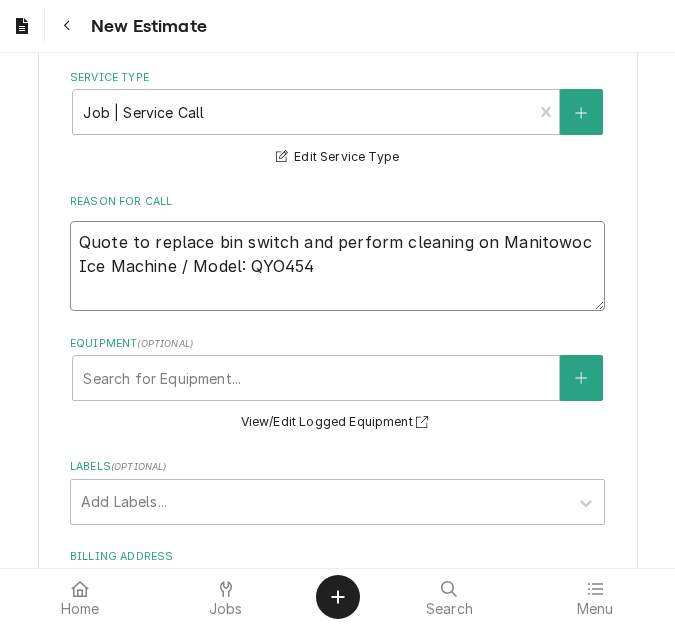 type on "x" 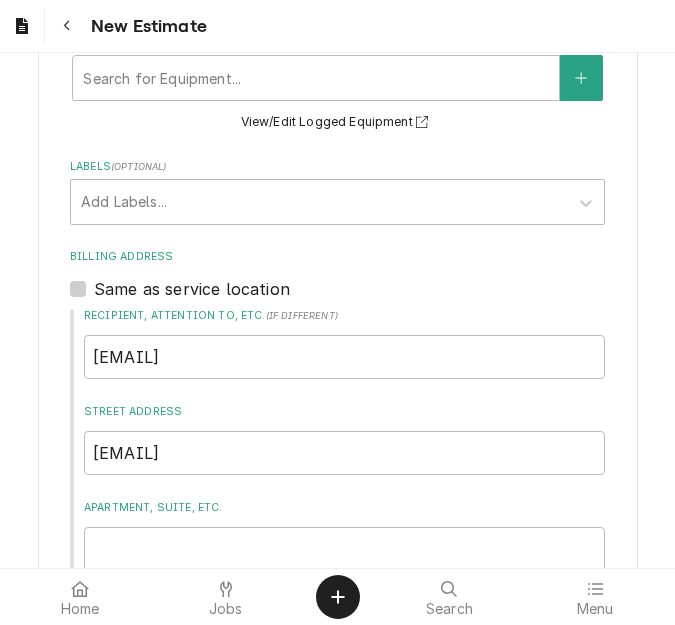 scroll, scrollTop: 680, scrollLeft: 0, axis: vertical 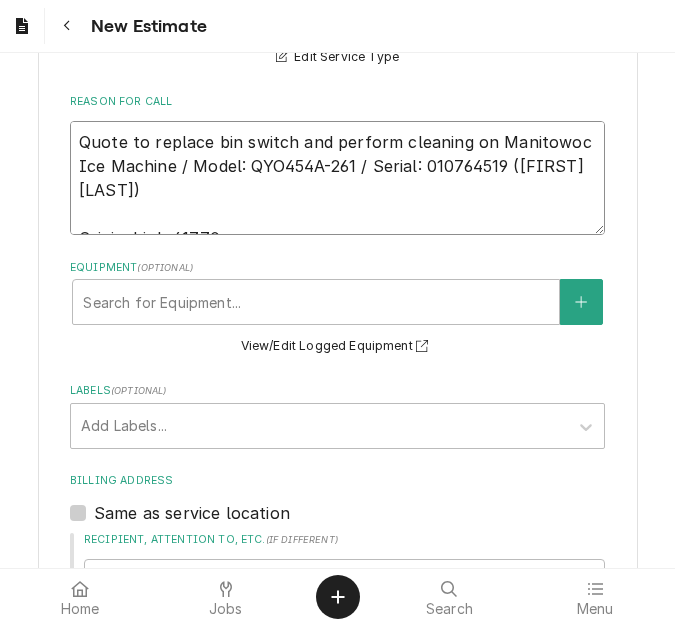 drag, startPoint x: 500, startPoint y: 201, endPoint x: 4, endPoint y: 187, distance: 496.19754 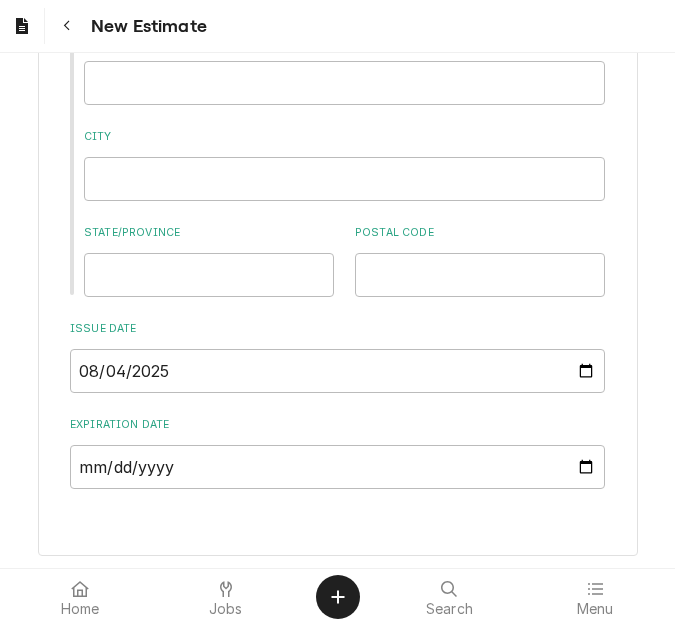 scroll, scrollTop: 1524, scrollLeft: 0, axis: vertical 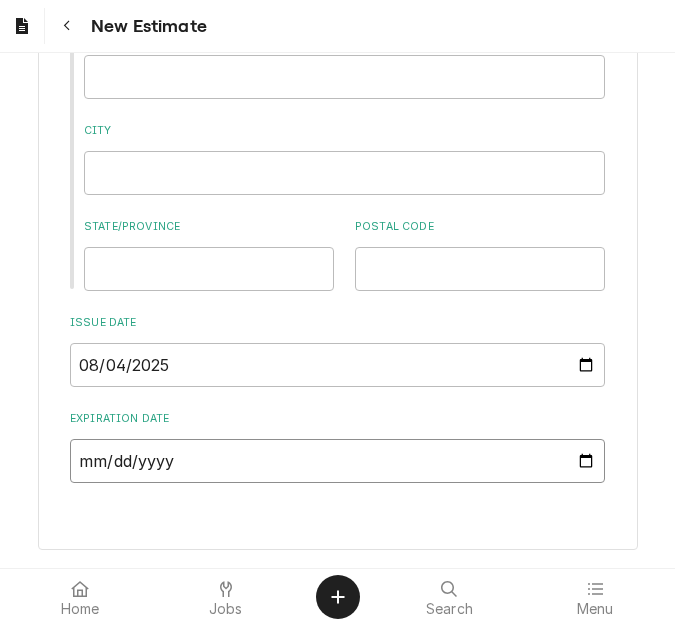 click on "Expiration Date" at bounding box center [337, 461] 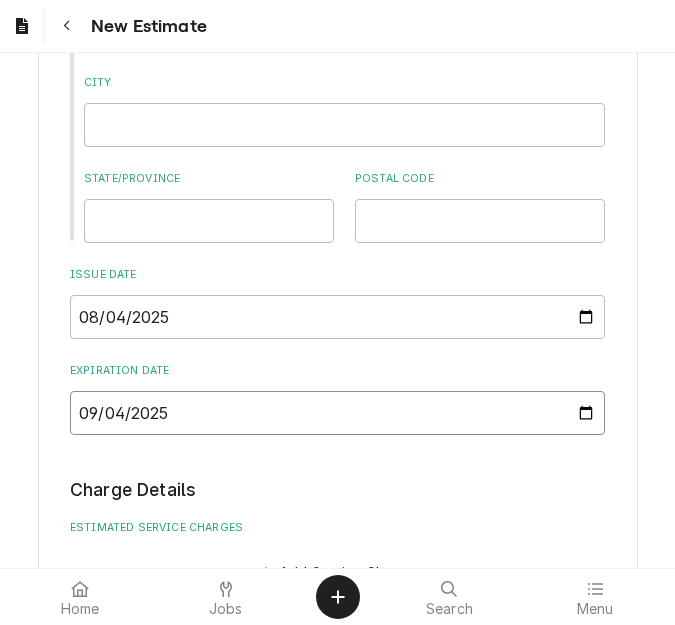 scroll, scrollTop: 1724, scrollLeft: 0, axis: vertical 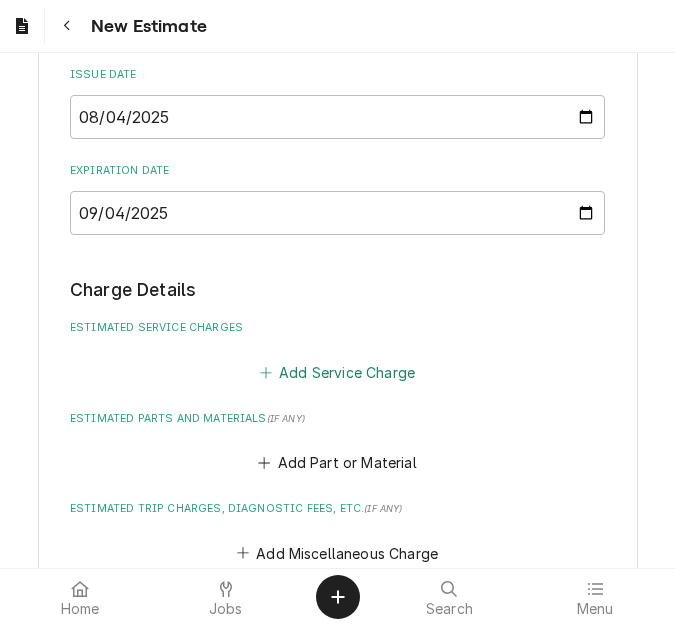 click on "Add Service Charge" at bounding box center [337, 372] 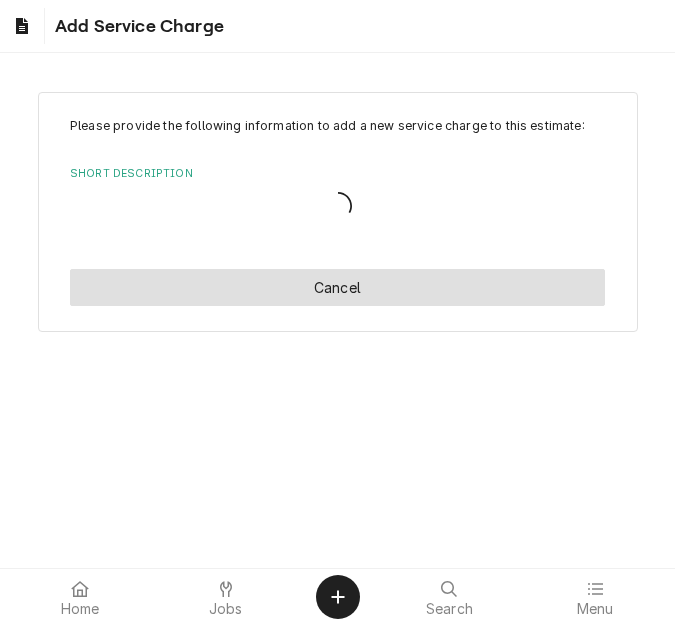 scroll, scrollTop: 0, scrollLeft: 0, axis: both 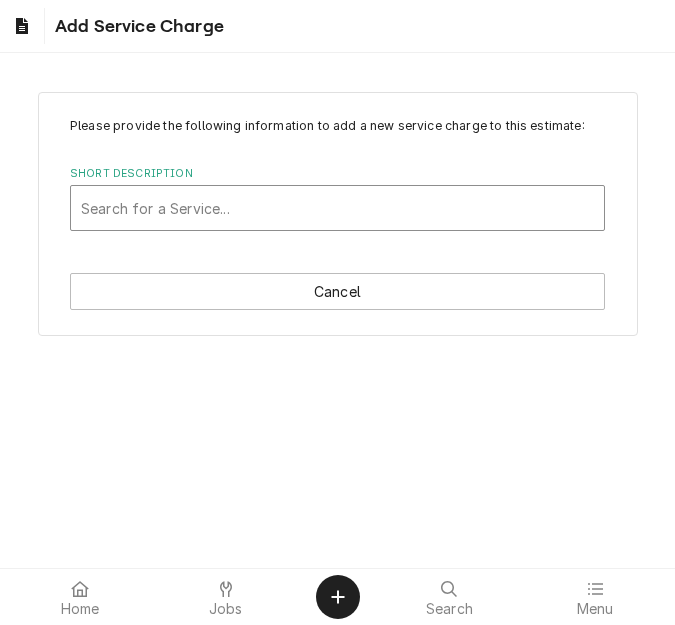 click at bounding box center (337, 208) 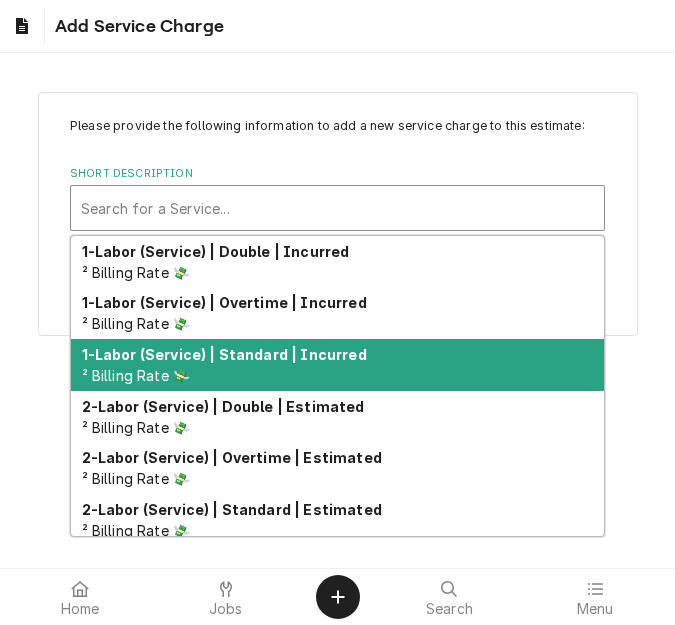 click on "1-Labor (Service) | Standard | Incurred" at bounding box center (224, 354) 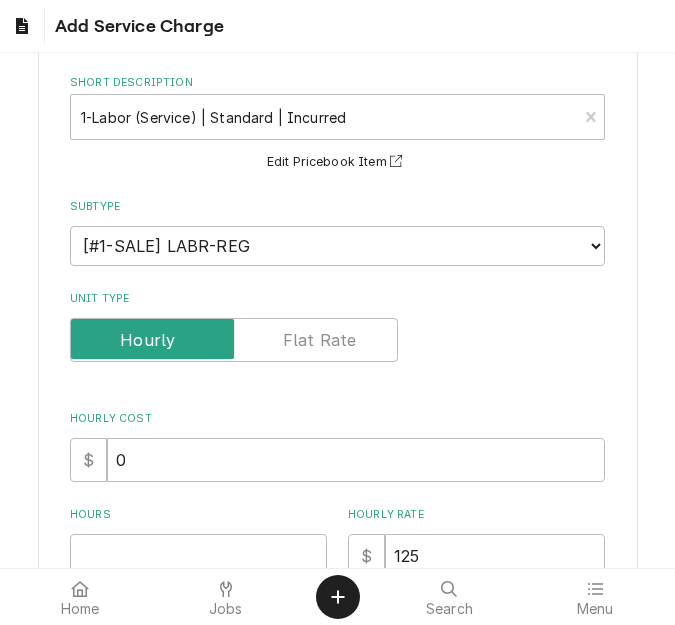 scroll, scrollTop: 200, scrollLeft: 0, axis: vertical 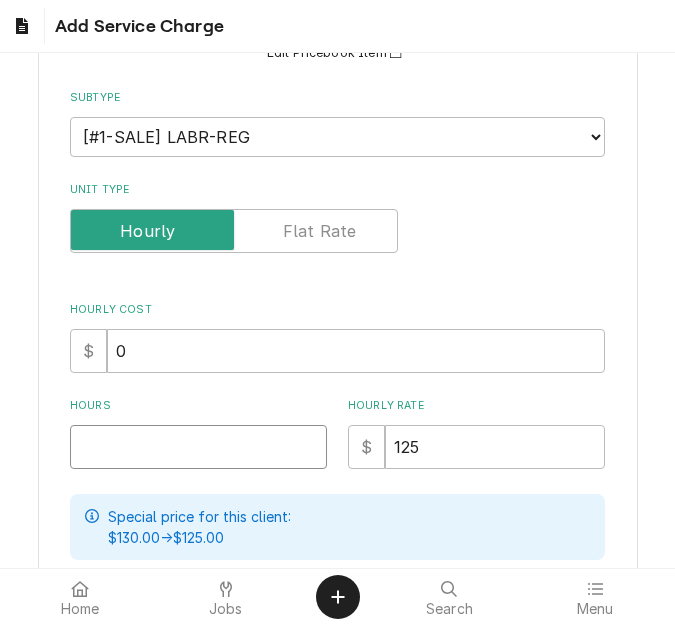 click on "Hours" at bounding box center (198, 447) 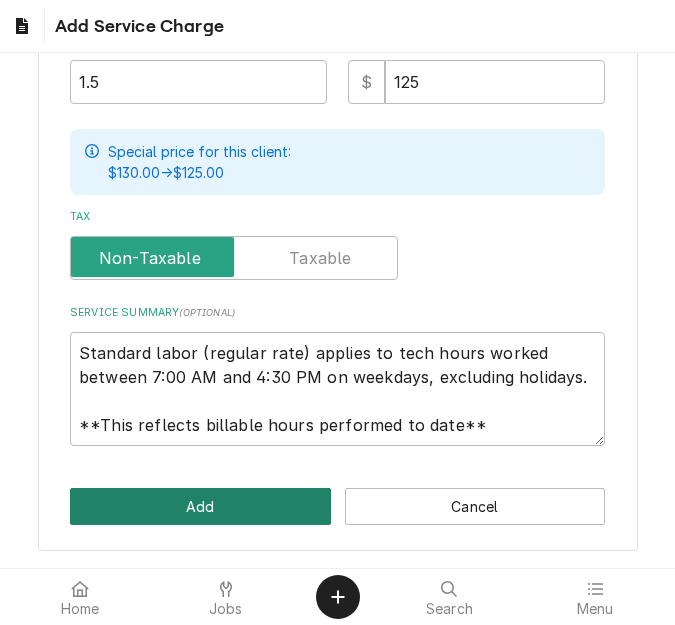 click on "Add" at bounding box center (200, 506) 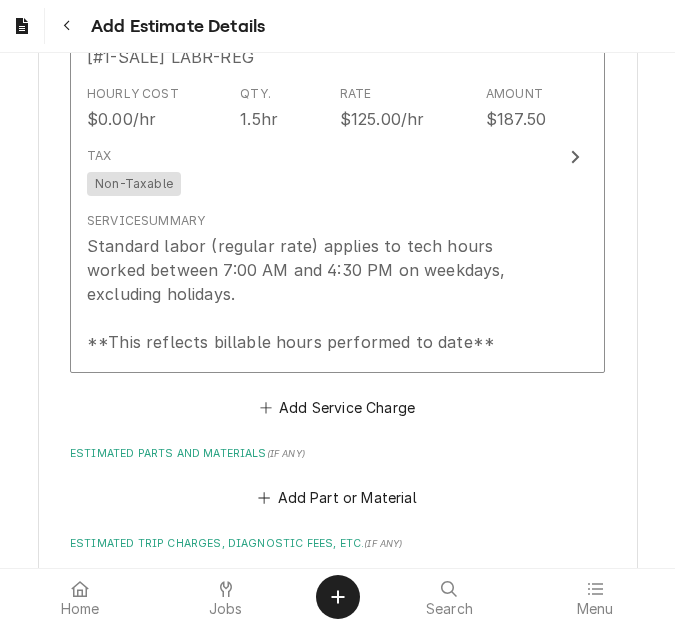 scroll, scrollTop: 2200, scrollLeft: 0, axis: vertical 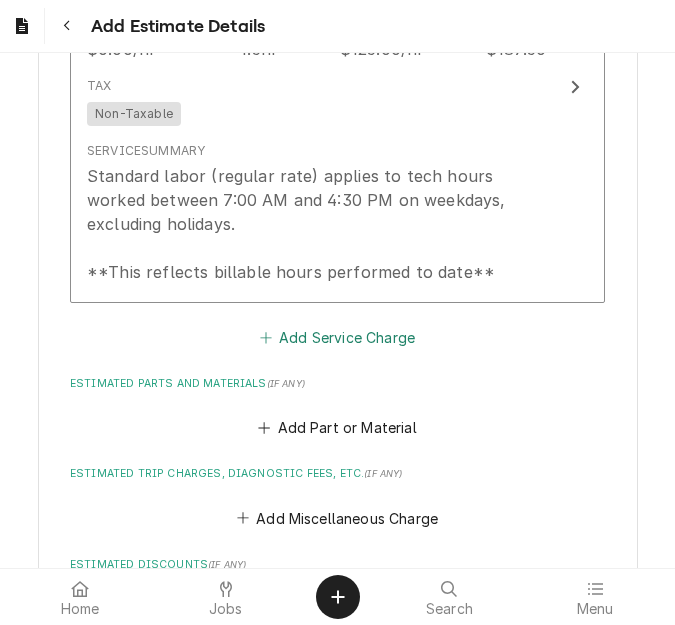 click on "Add Service Charge" at bounding box center [337, 337] 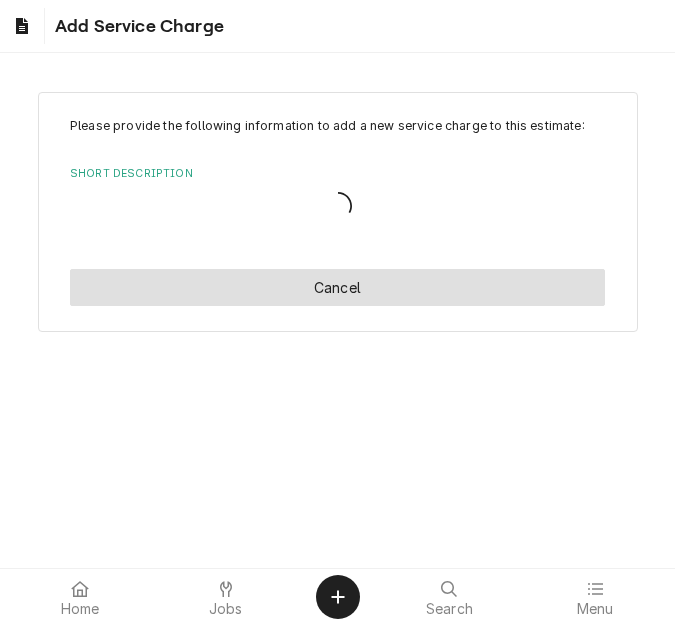 scroll, scrollTop: 0, scrollLeft: 0, axis: both 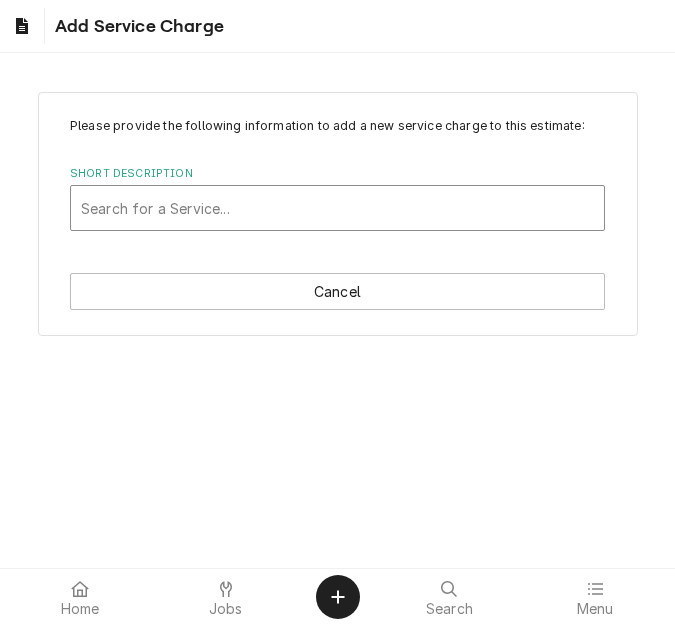 click at bounding box center [337, 208] 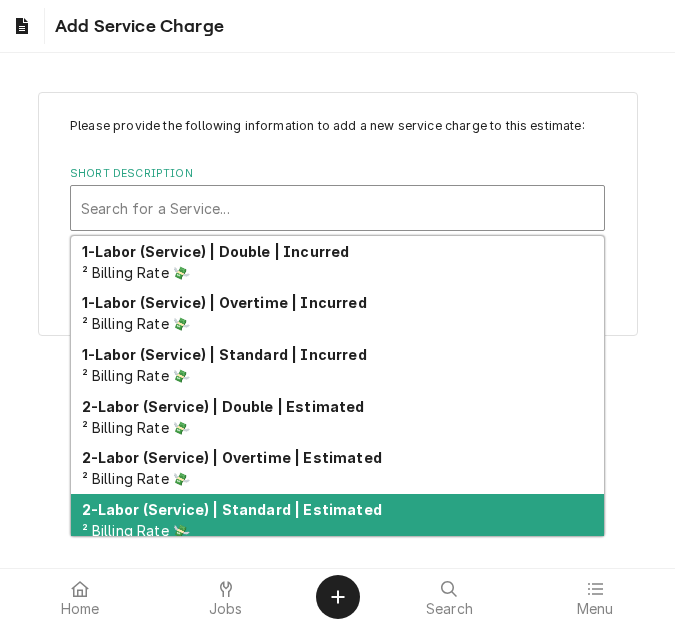 click on "2-Labor (Service) | Standard | Estimated" at bounding box center [232, 509] 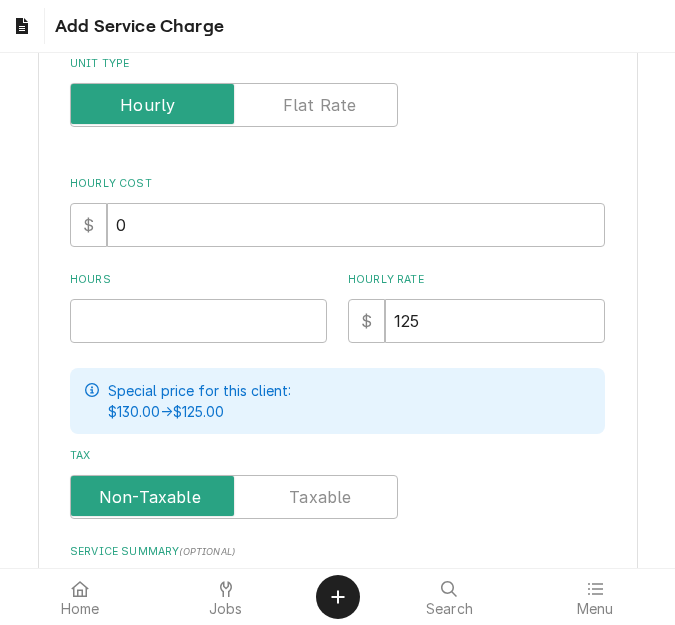 scroll, scrollTop: 400, scrollLeft: 0, axis: vertical 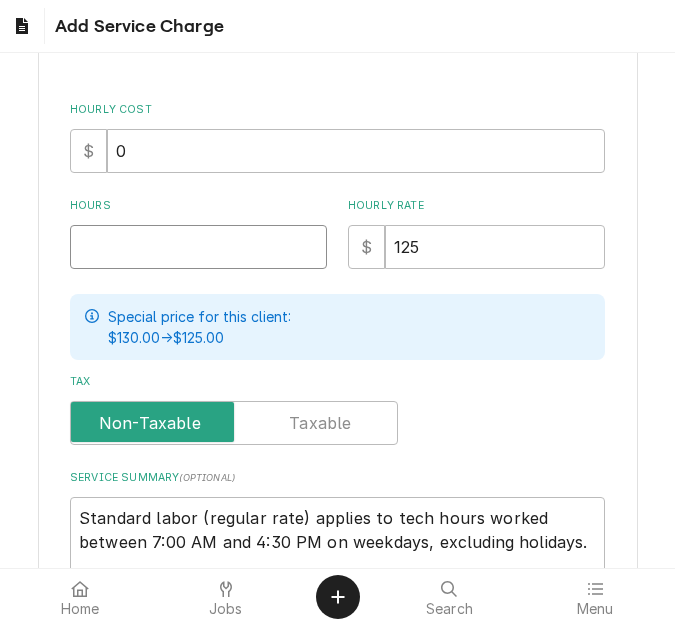 click on "Hours" at bounding box center (198, 247) 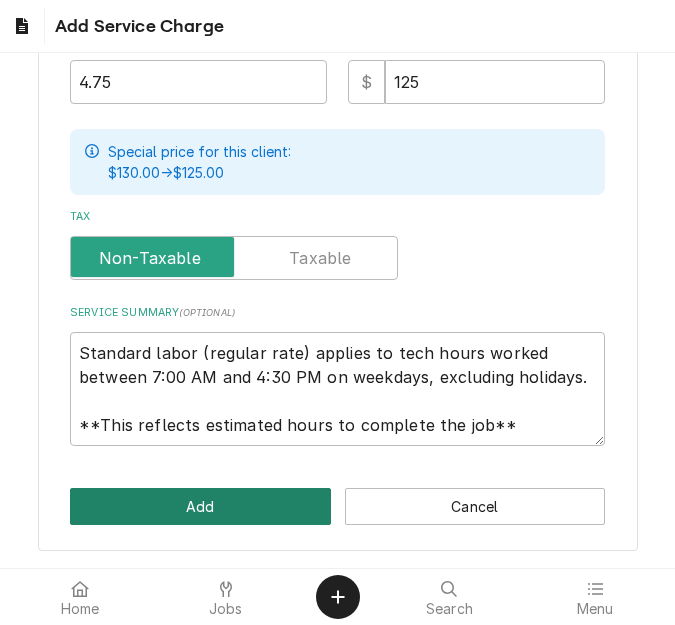click on "Add" at bounding box center (200, 506) 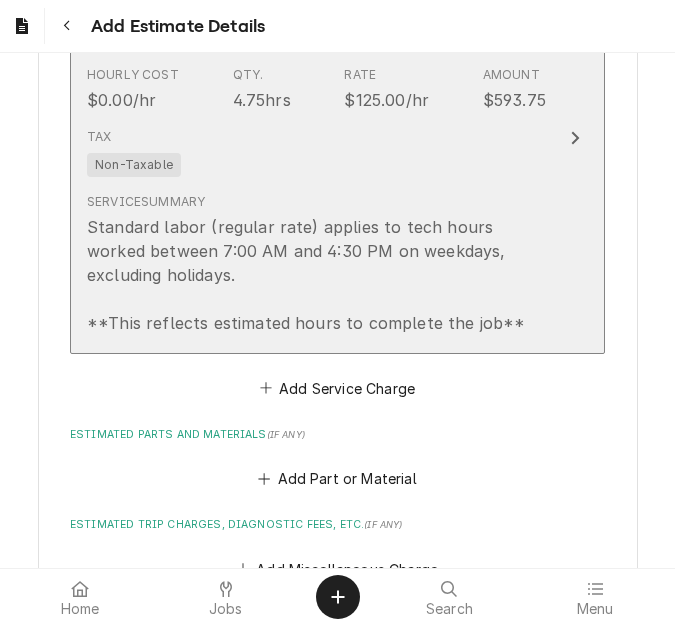 scroll, scrollTop: 2638, scrollLeft: 0, axis: vertical 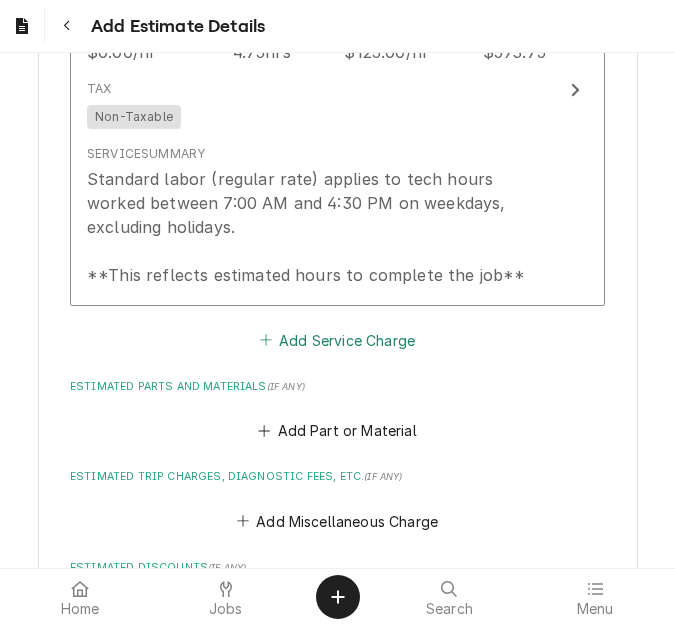 click on "Add Service Charge" at bounding box center [337, 340] 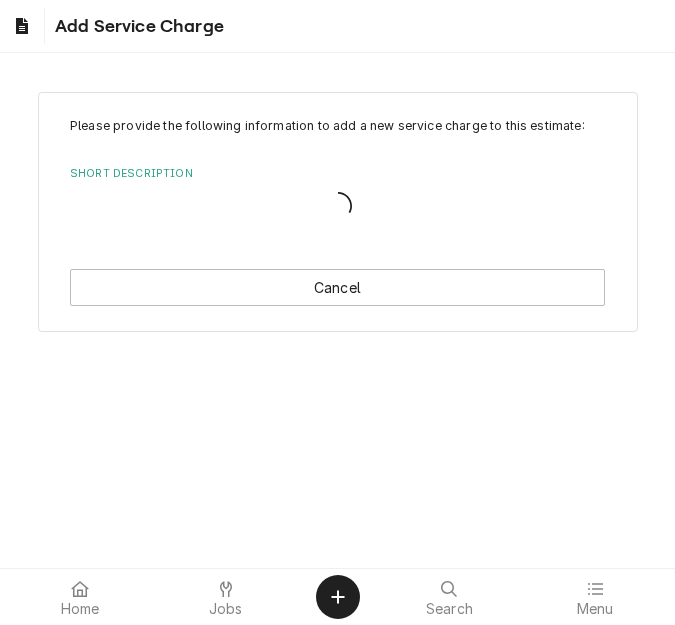 scroll, scrollTop: 0, scrollLeft: 0, axis: both 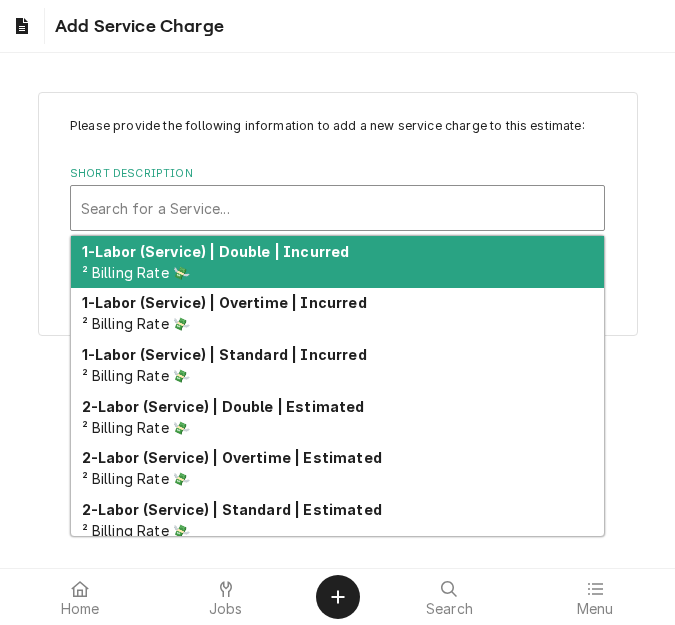 click at bounding box center [337, 208] 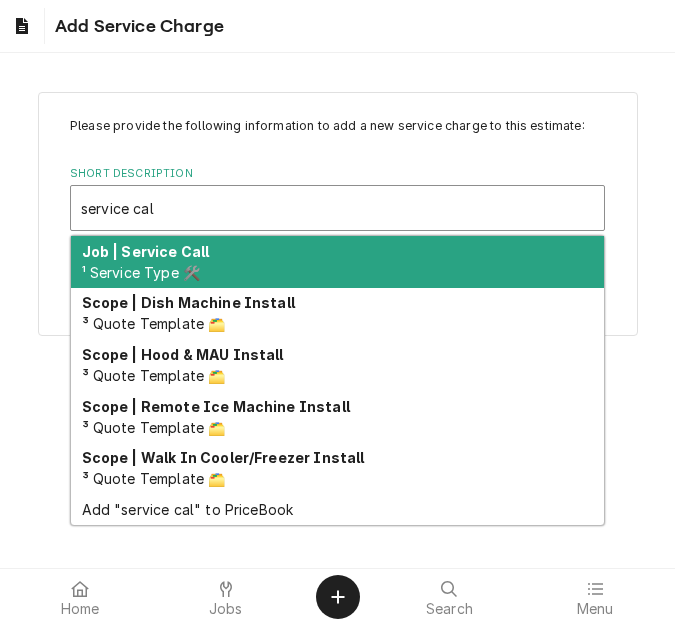 click on "Job | Service Call ¹ Service Type 🛠️" at bounding box center [337, 262] 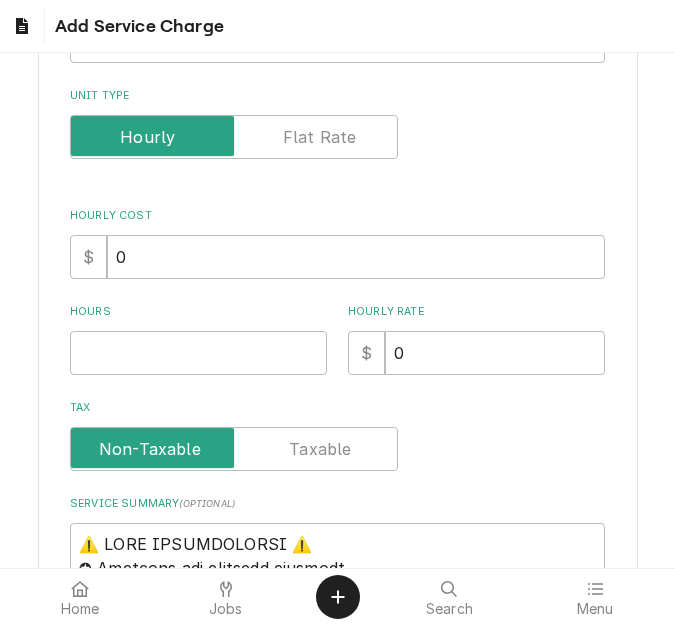 scroll, scrollTop: 300, scrollLeft: 0, axis: vertical 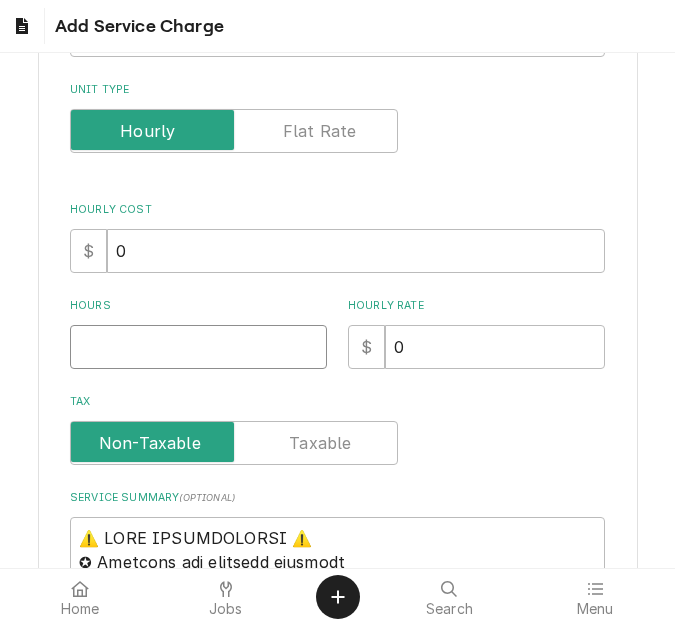 click on "Hours" at bounding box center [198, 347] 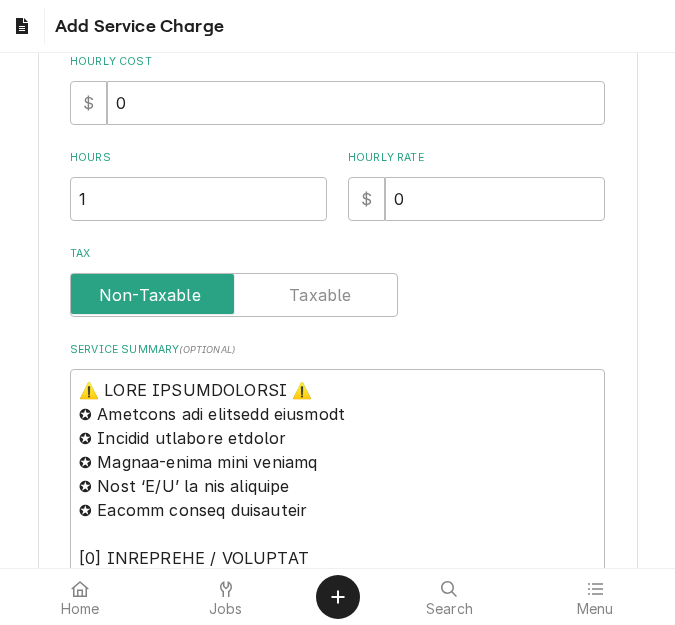scroll, scrollTop: 700, scrollLeft: 0, axis: vertical 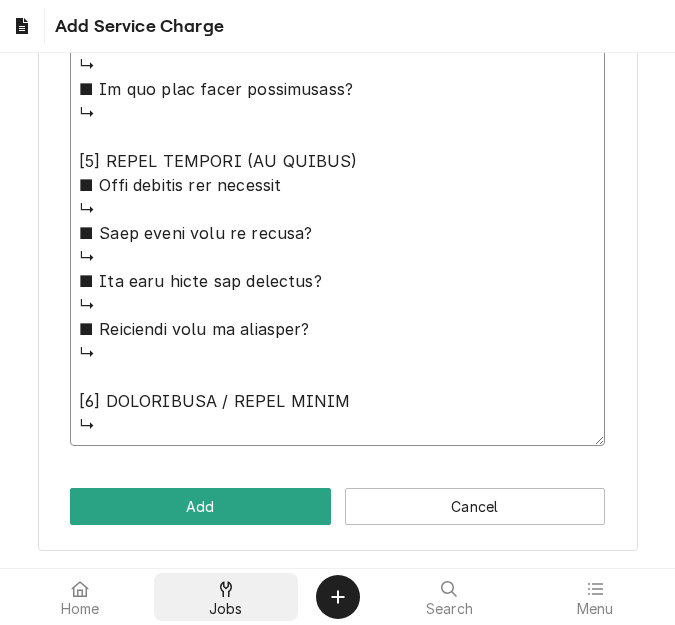 drag, startPoint x: 79, startPoint y: 146, endPoint x: 225, endPoint y: 580, distance: 457.89957 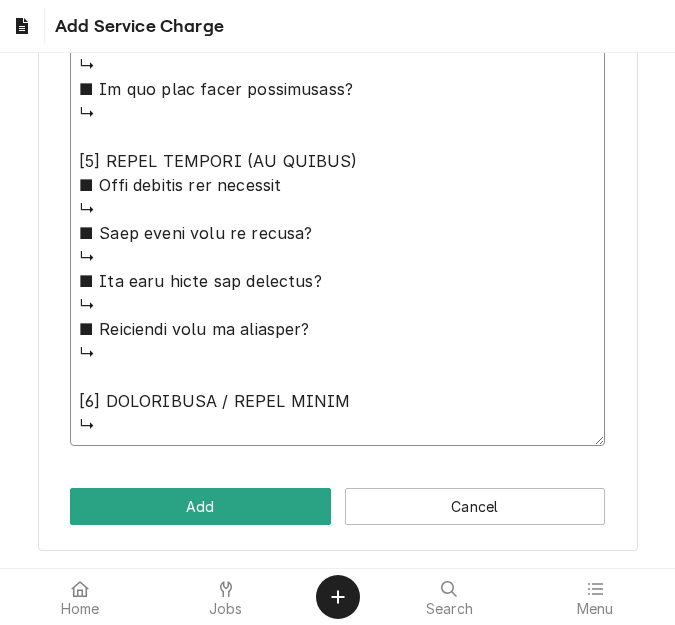 paste on "Quote to replace bin switch and perform cleaning on Manitowoc Ice Machine / Model: QYO454A-261 / Serial: 010764519" 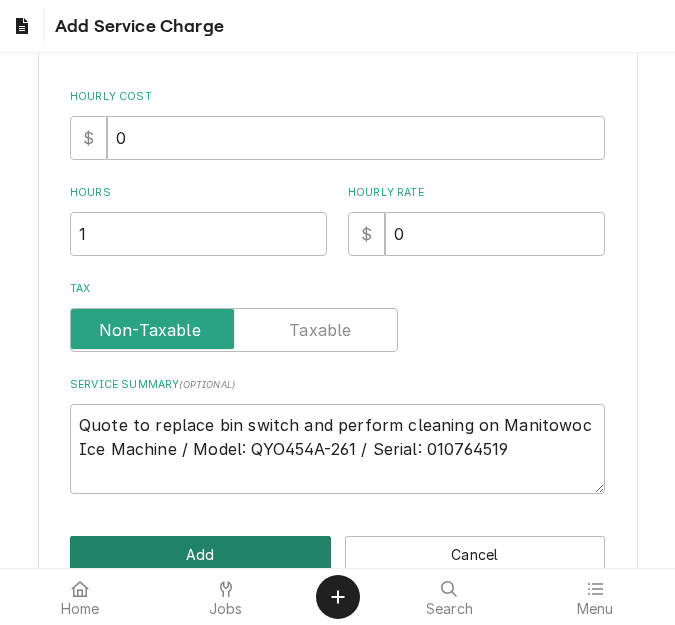 click on "Add" at bounding box center (200, 554) 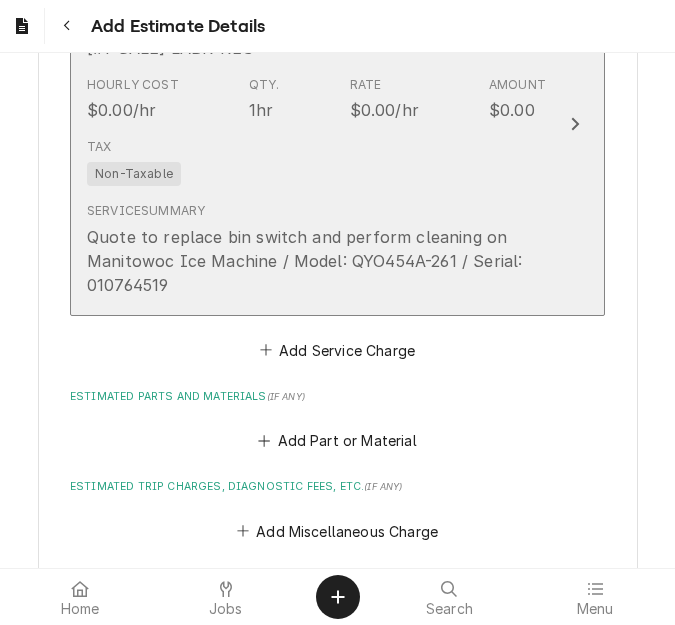 scroll, scrollTop: 3239, scrollLeft: 0, axis: vertical 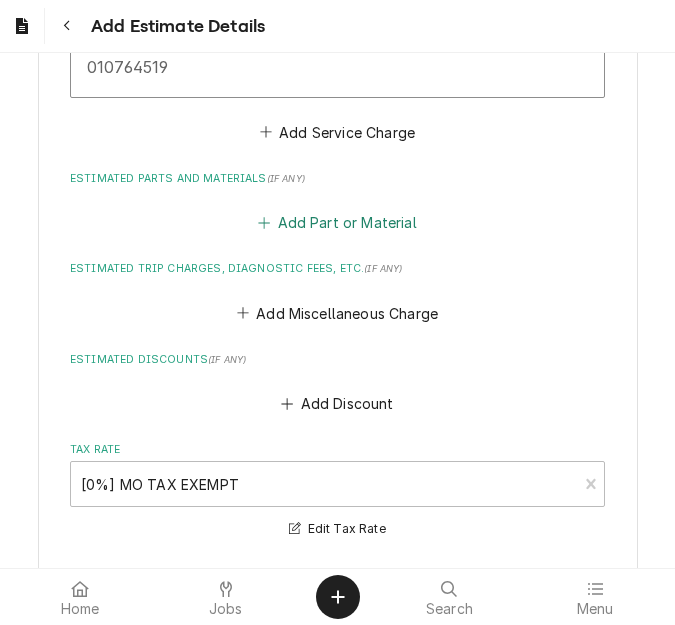 click on "Add Part or Material" at bounding box center (337, 223) 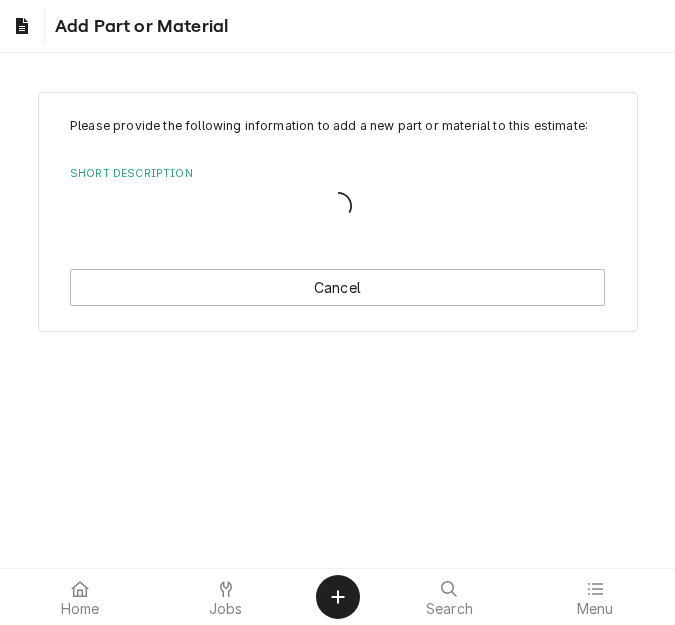 scroll, scrollTop: 0, scrollLeft: 0, axis: both 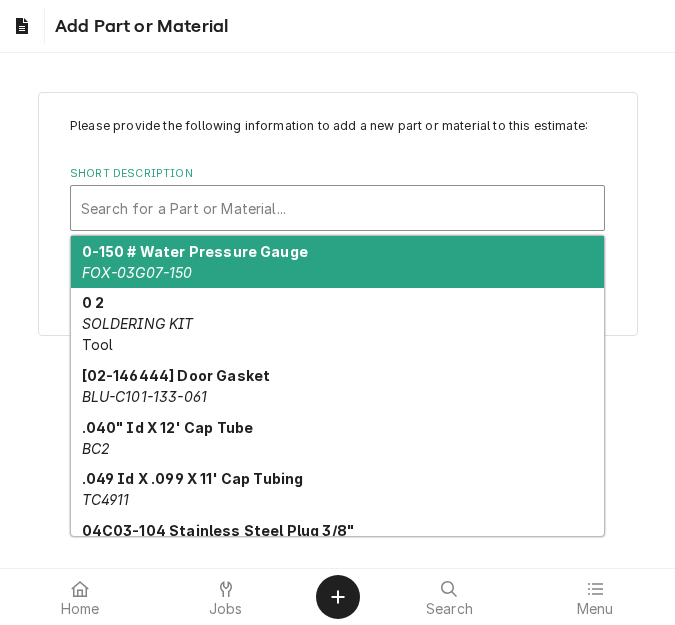click at bounding box center (337, 208) 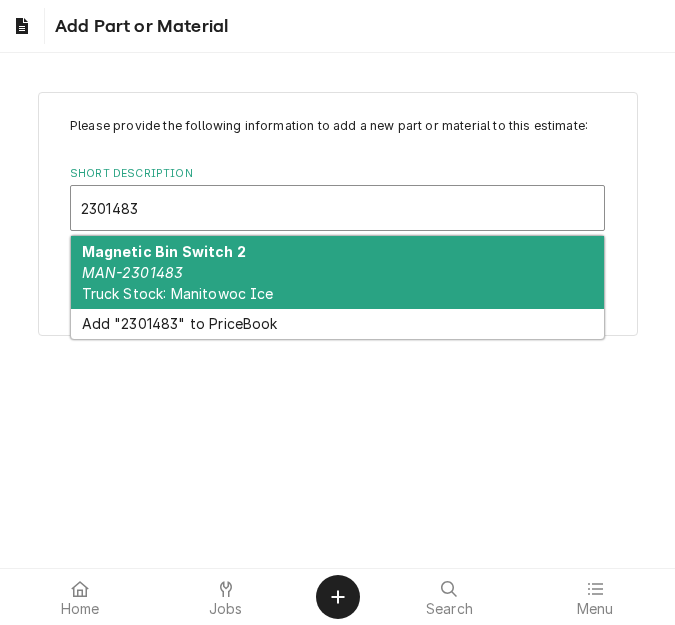 click on "Magnetic Bin Switch 2" at bounding box center (164, 251) 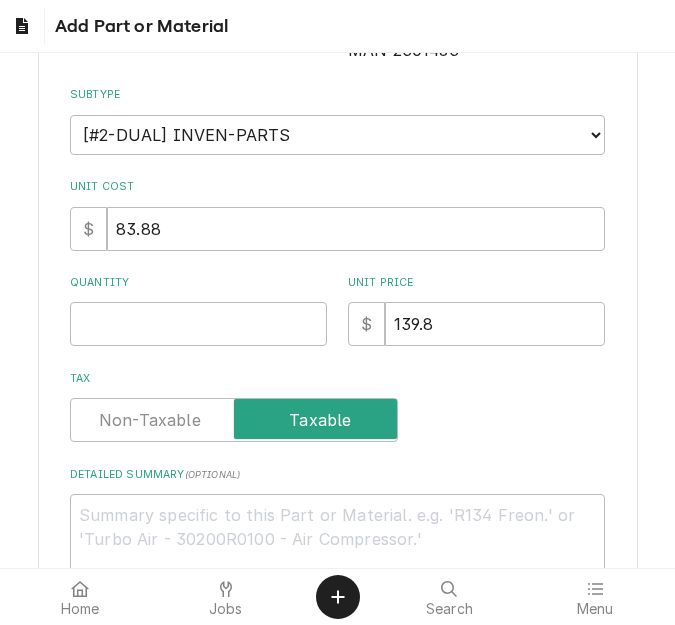 scroll, scrollTop: 300, scrollLeft: 0, axis: vertical 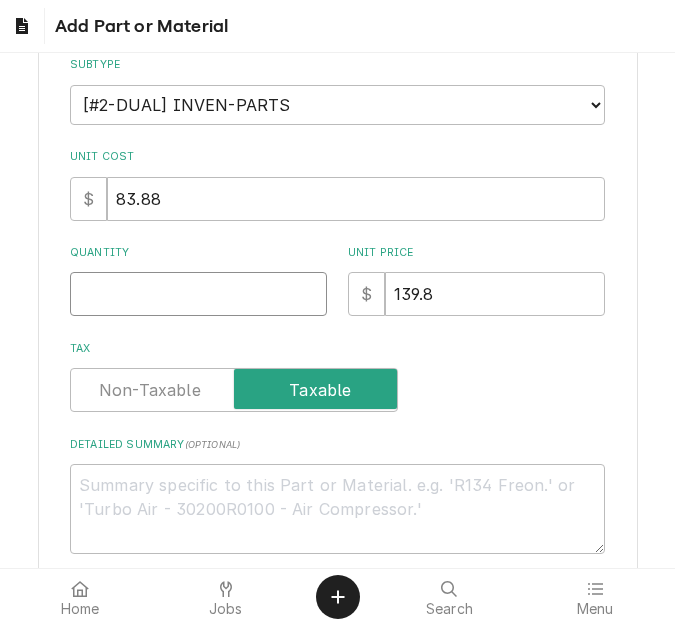 click on "Quantity" at bounding box center (198, 294) 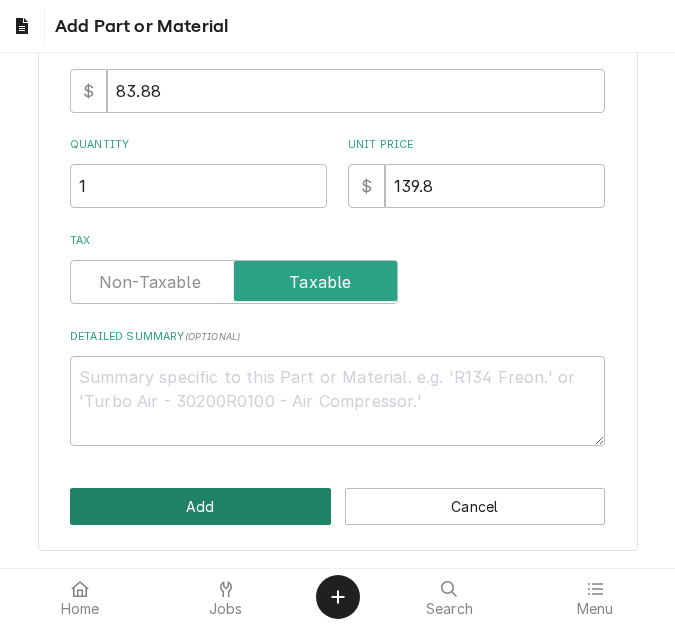 click on "Add" at bounding box center (200, 506) 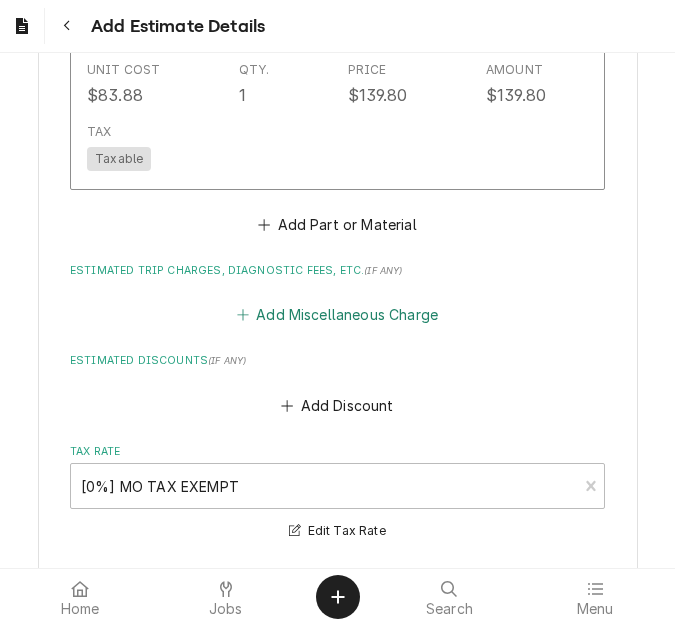 scroll, scrollTop: 3602, scrollLeft: 0, axis: vertical 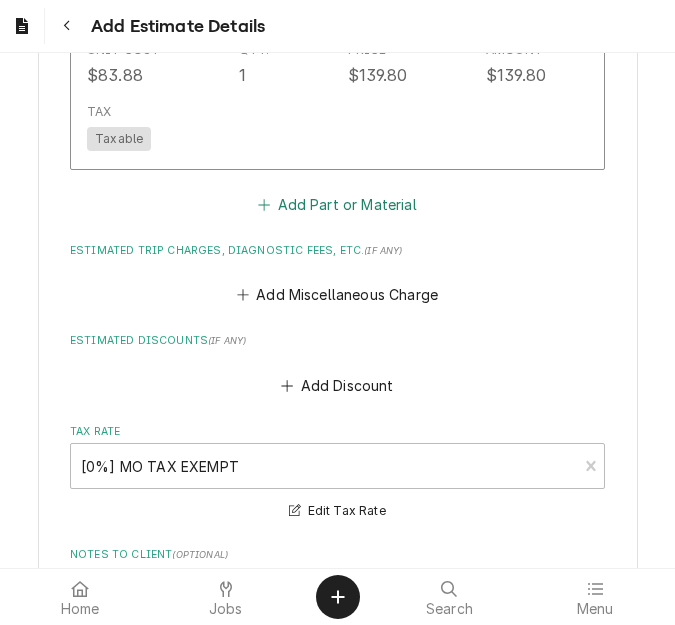 click on "Add Part or Material" at bounding box center (337, 205) 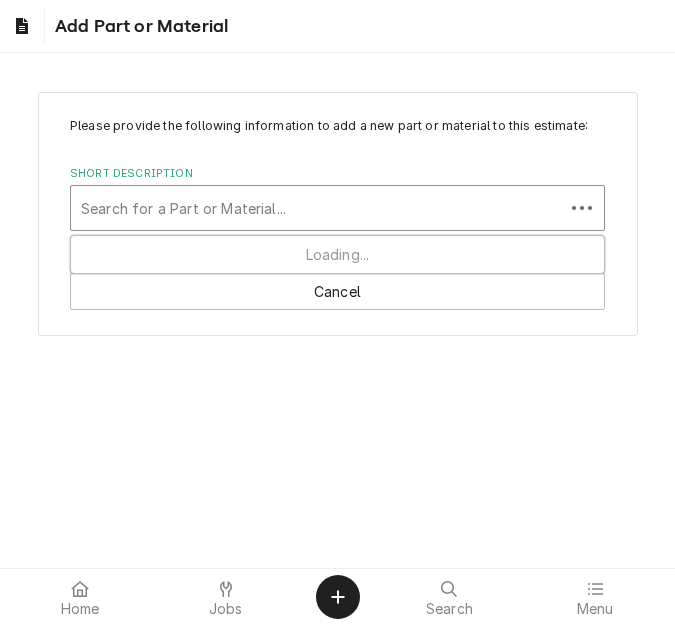 click at bounding box center [317, 208] 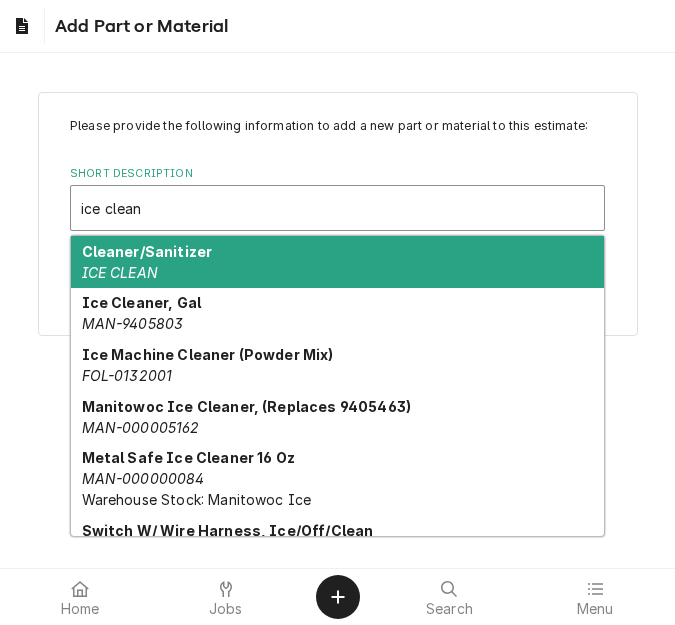 click on "Cleaner/Sanitizer ICE CLEAN" at bounding box center [337, 262] 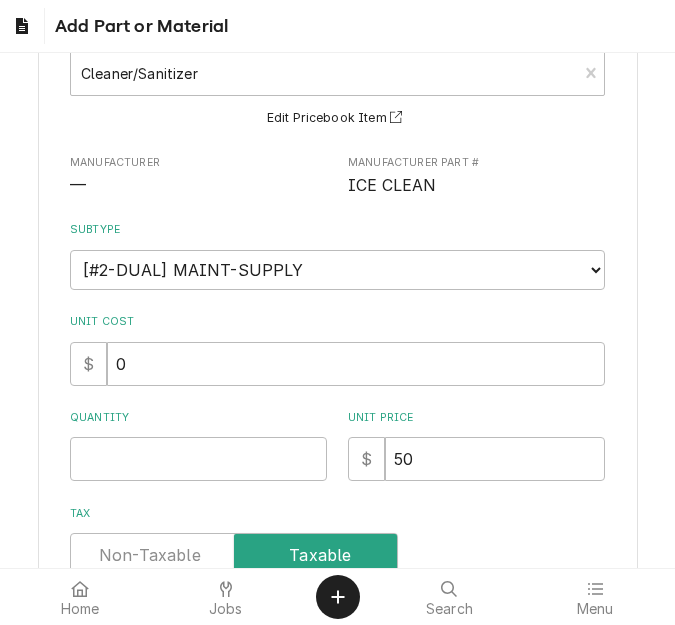 scroll, scrollTop: 400, scrollLeft: 0, axis: vertical 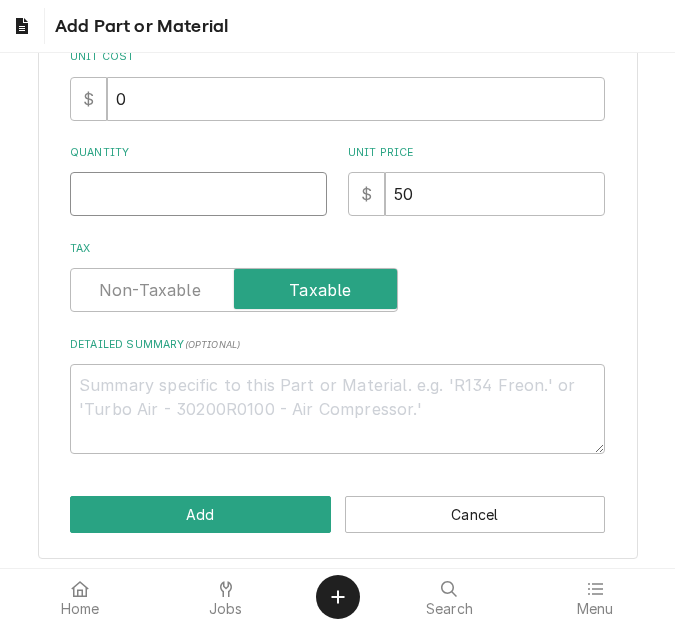 click on "Quantity" at bounding box center [198, 194] 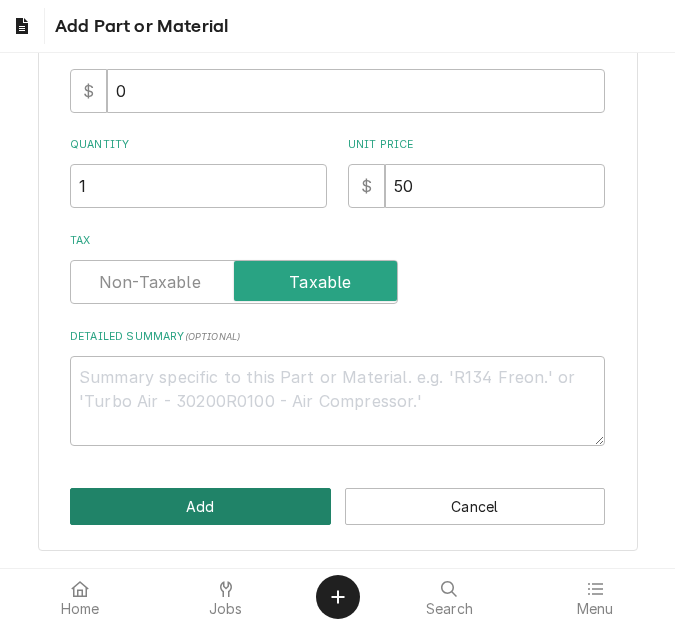 click on "Add" at bounding box center (200, 506) 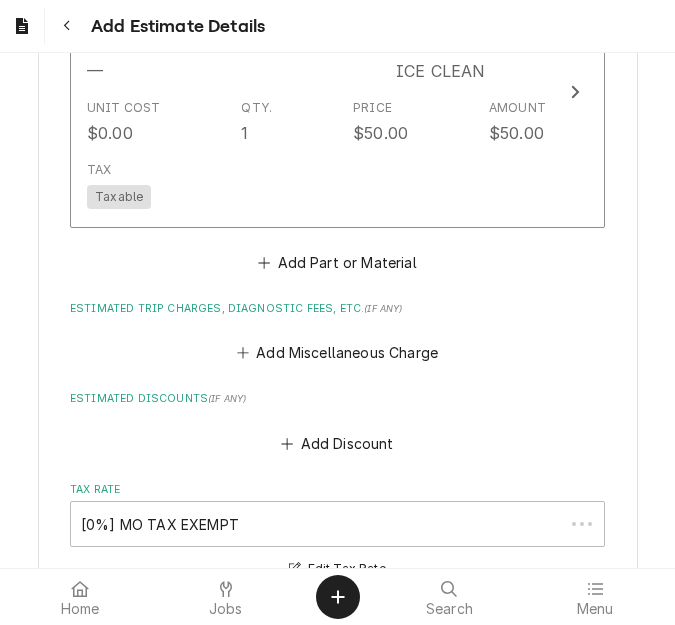 scroll, scrollTop: 3827, scrollLeft: 0, axis: vertical 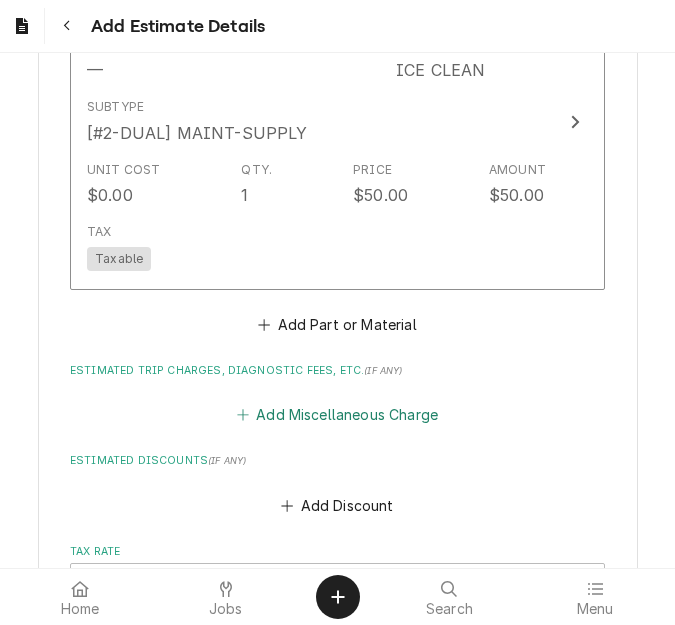 click on "Add Miscellaneous Charge" at bounding box center (337, 415) 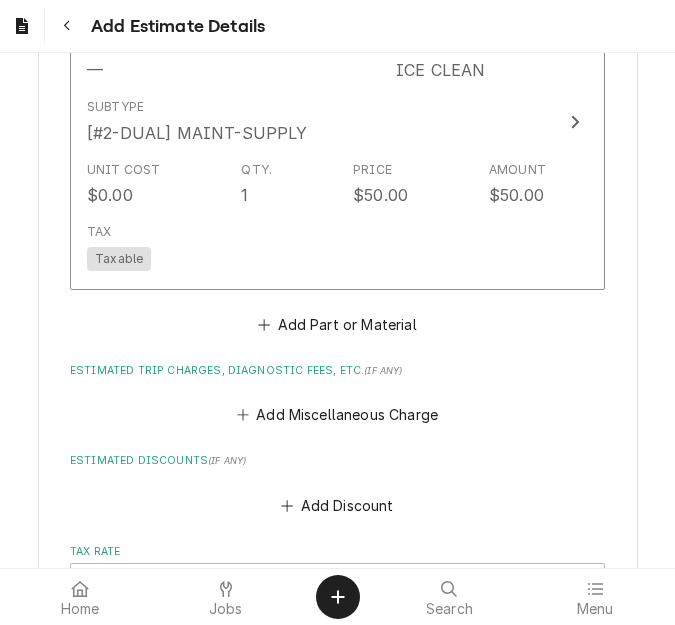 scroll, scrollTop: 0, scrollLeft: 0, axis: both 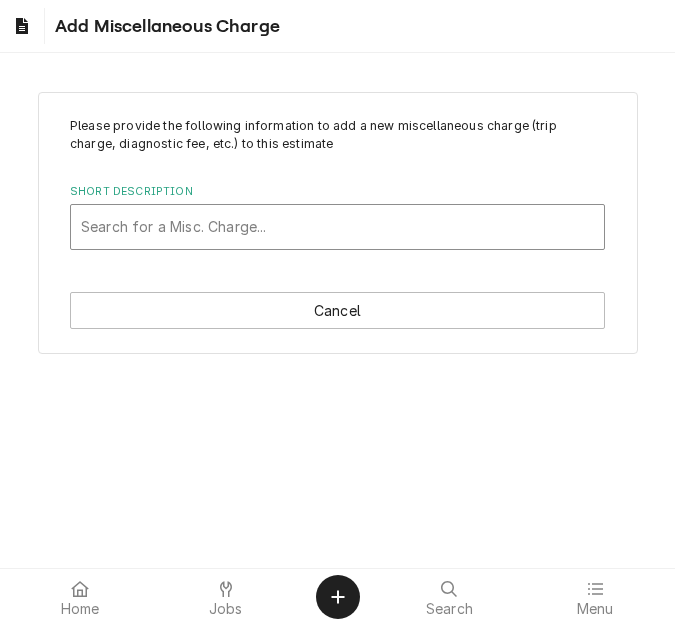 click at bounding box center (337, 227) 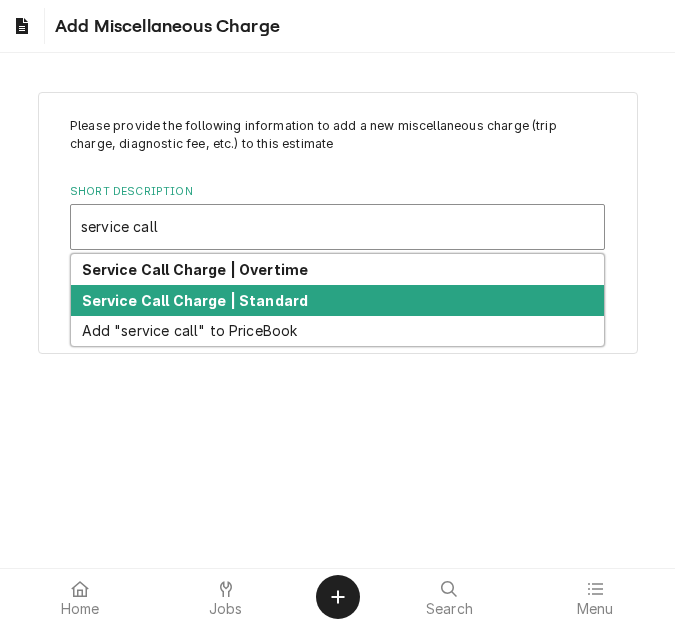 click on "Service Call Charge | Standard" at bounding box center (195, 300) 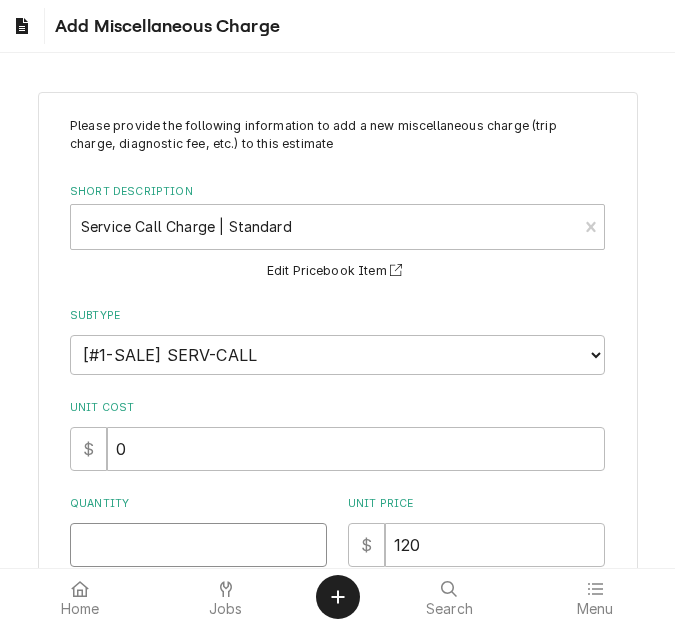 click on "Quantity" at bounding box center [198, 545] 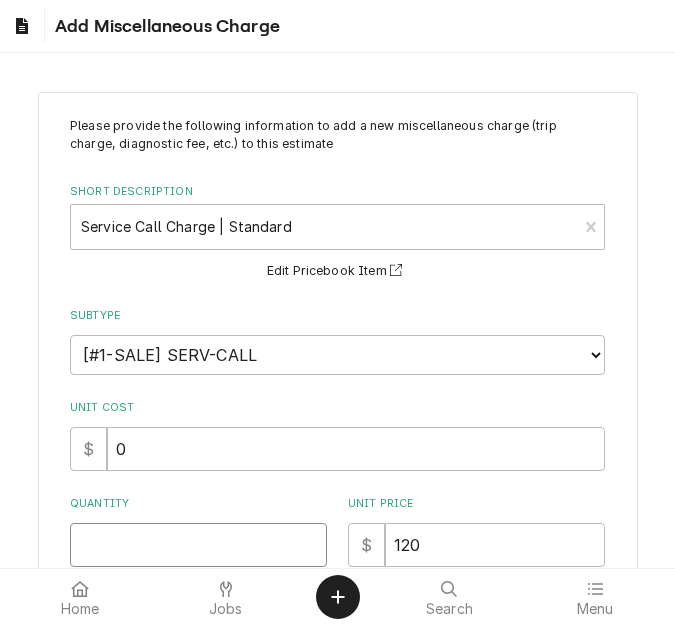 click on "Quantity" at bounding box center (198, 545) 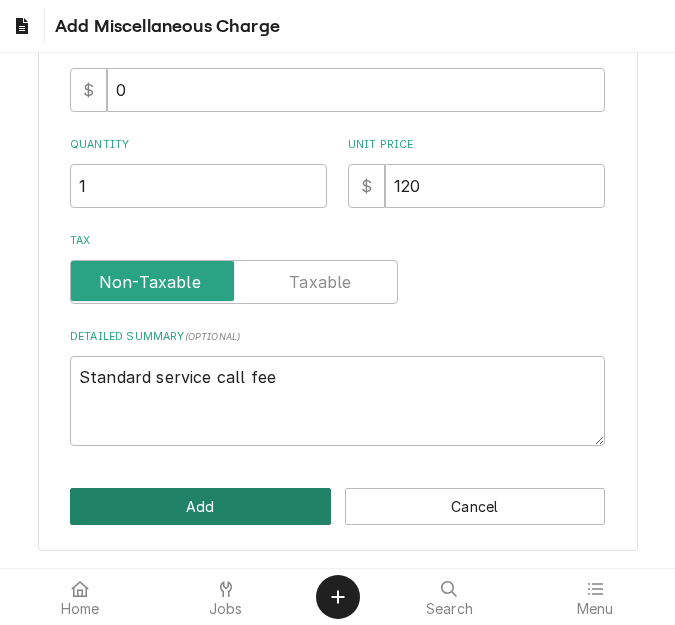 click on "Add" at bounding box center (200, 506) 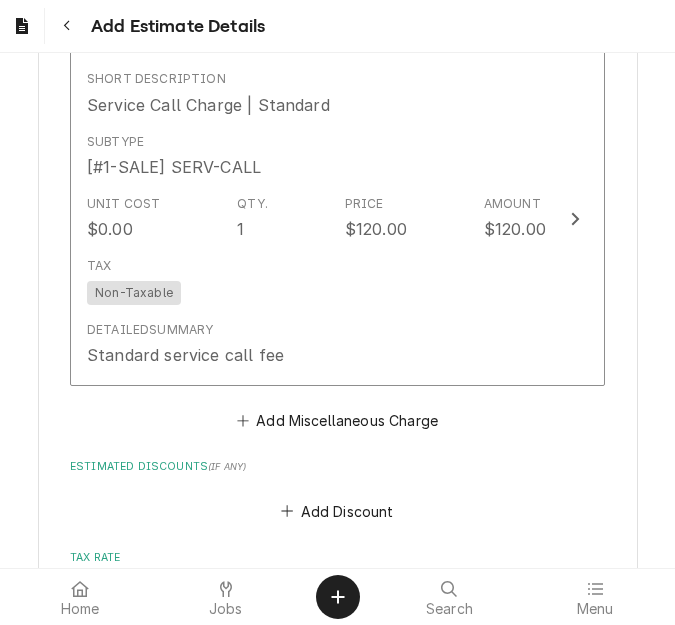 scroll, scrollTop: 4289, scrollLeft: 0, axis: vertical 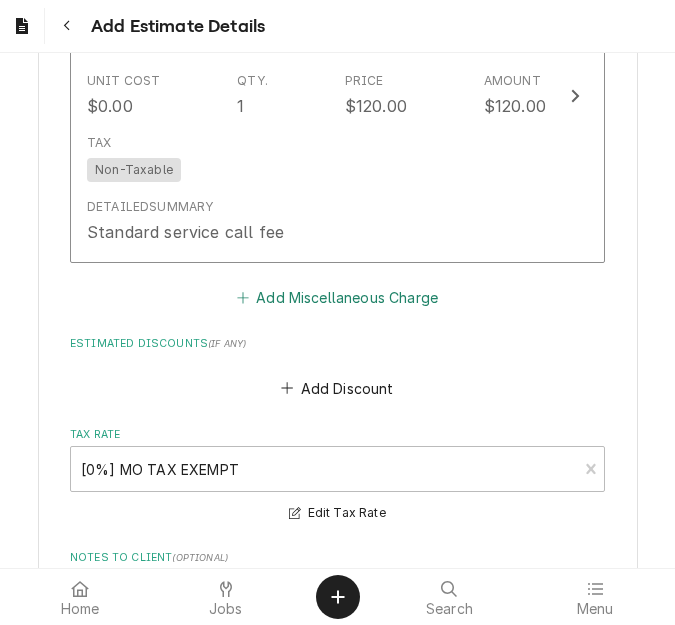 click on "Add Miscellaneous Charge" at bounding box center [337, 298] 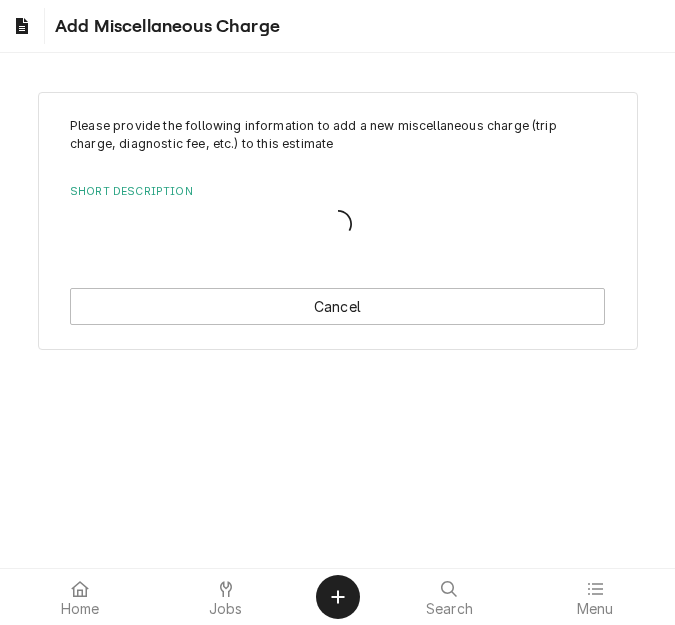 scroll, scrollTop: 0, scrollLeft: 0, axis: both 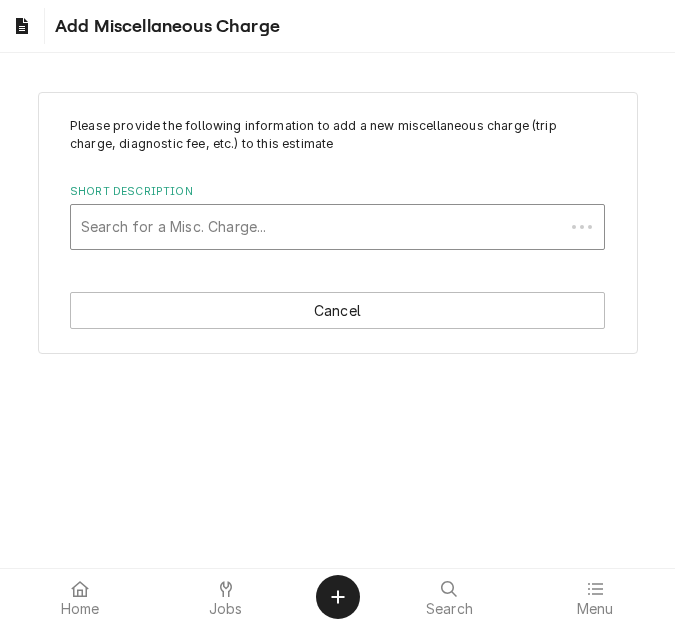 click at bounding box center (317, 227) 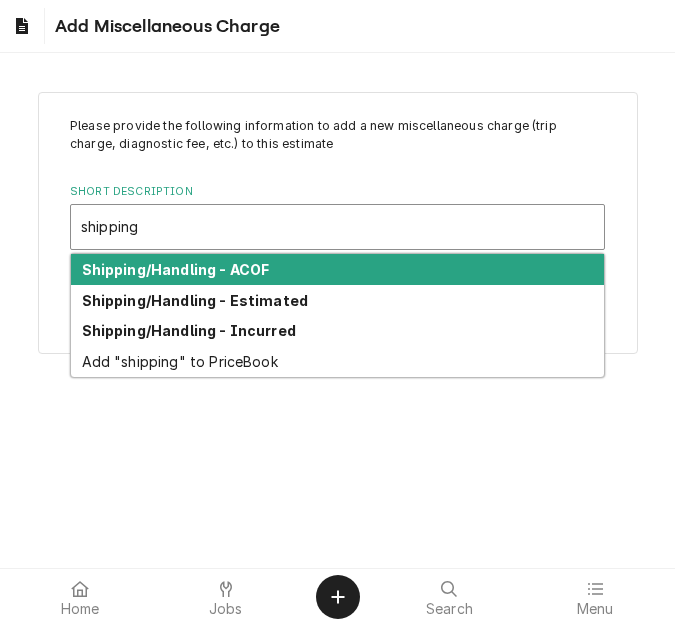 click on "Shipping/Handling - Estimated" at bounding box center [195, 300] 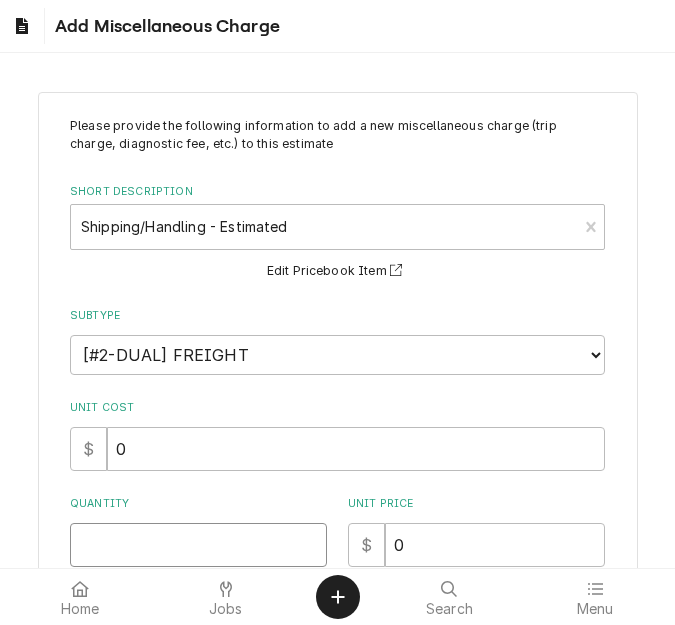 click on "Quantity" at bounding box center [198, 545] 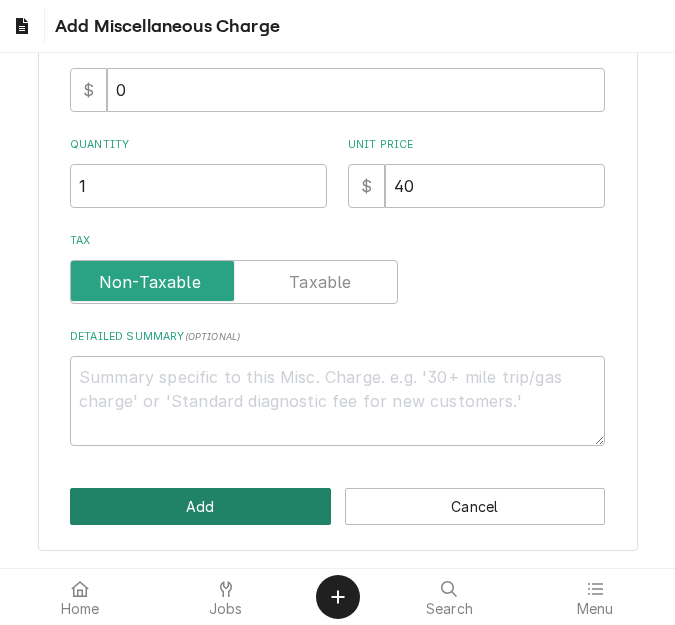 click on "Add" at bounding box center [200, 506] 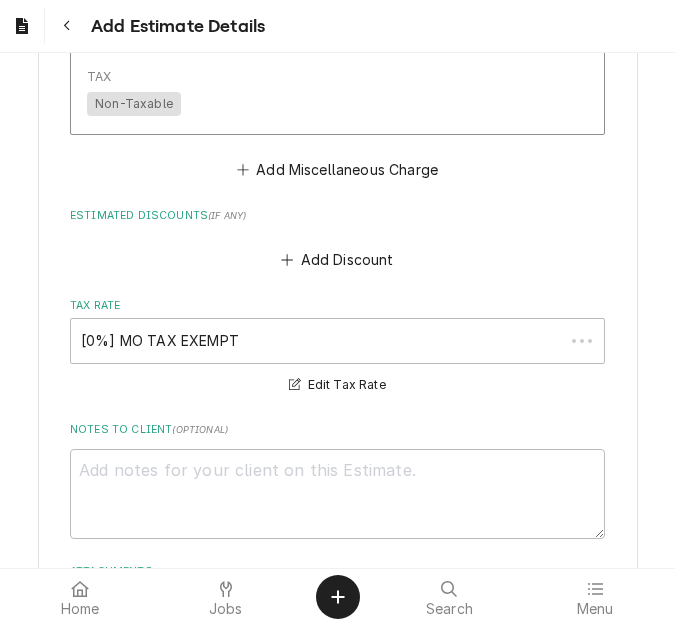scroll, scrollTop: 4701, scrollLeft: 0, axis: vertical 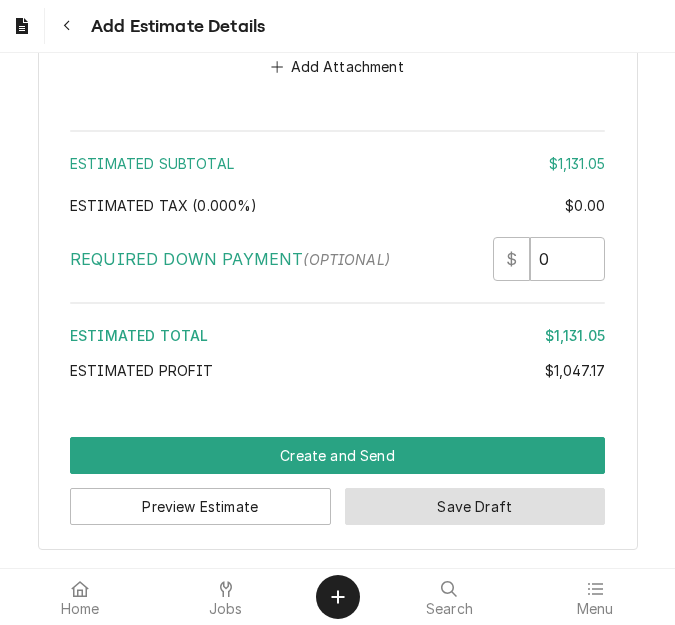 click on "Save Draft" at bounding box center [475, 506] 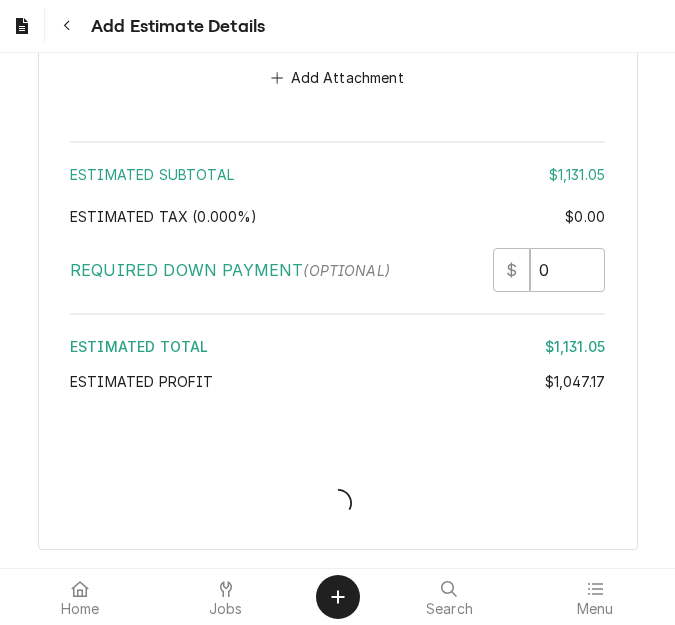 scroll, scrollTop: 5286, scrollLeft: 0, axis: vertical 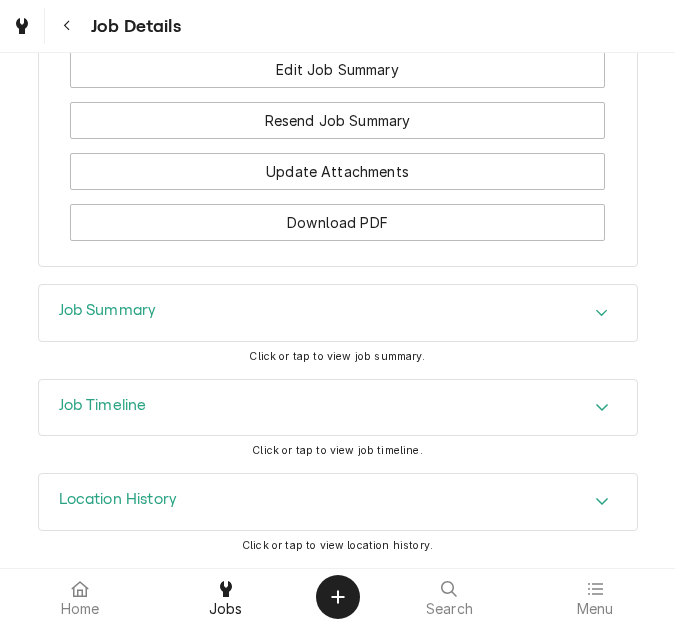 click on "Job Summary" at bounding box center (338, 313) 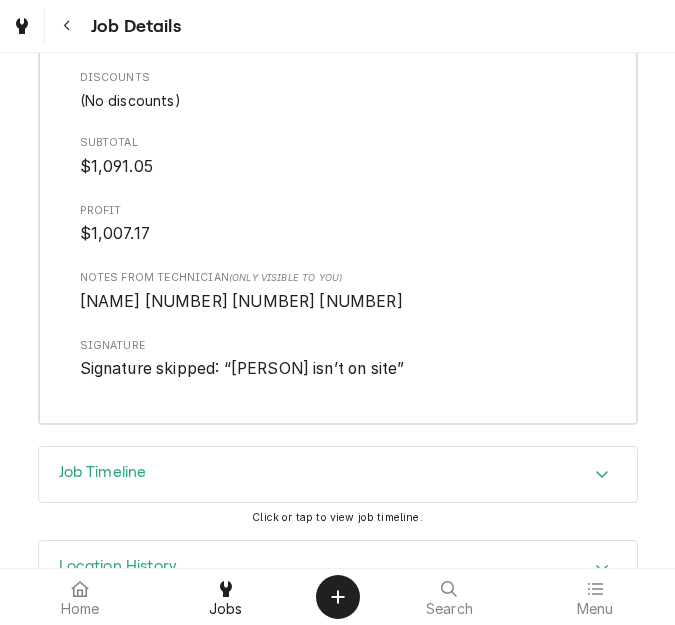 scroll, scrollTop: 6470, scrollLeft: 0, axis: vertical 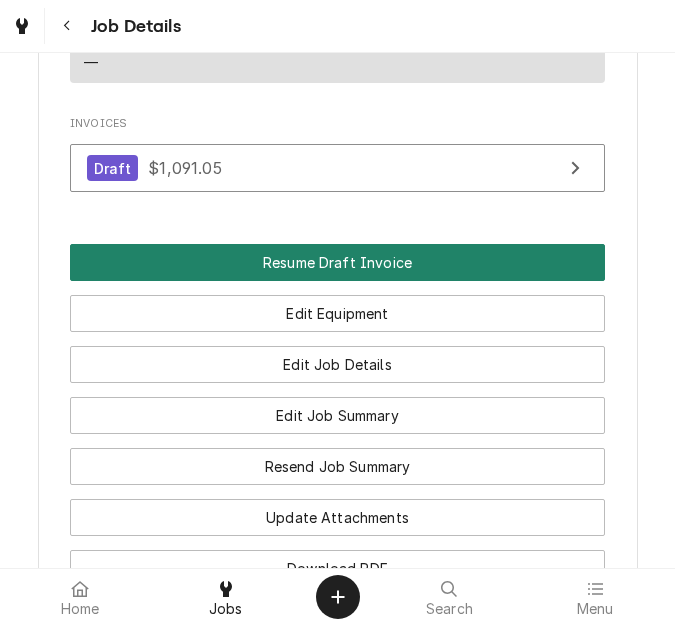 click on "Resume Draft Invoice" at bounding box center (337, 262) 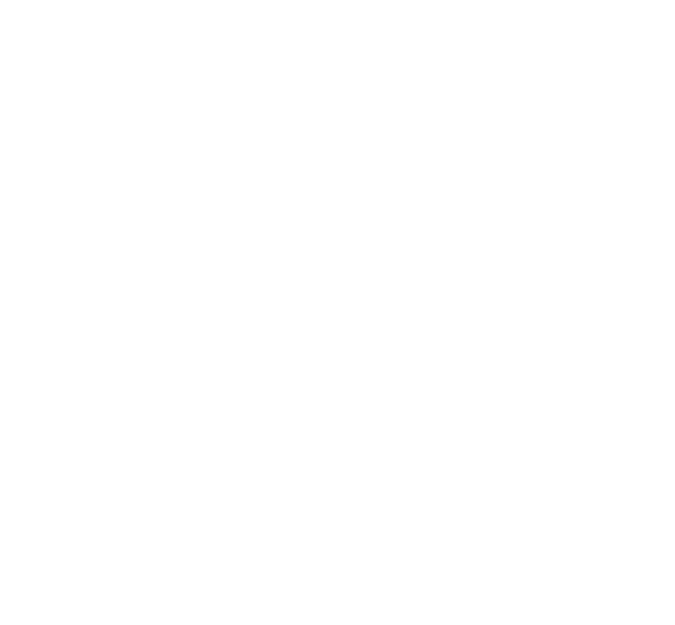 scroll, scrollTop: 0, scrollLeft: 0, axis: both 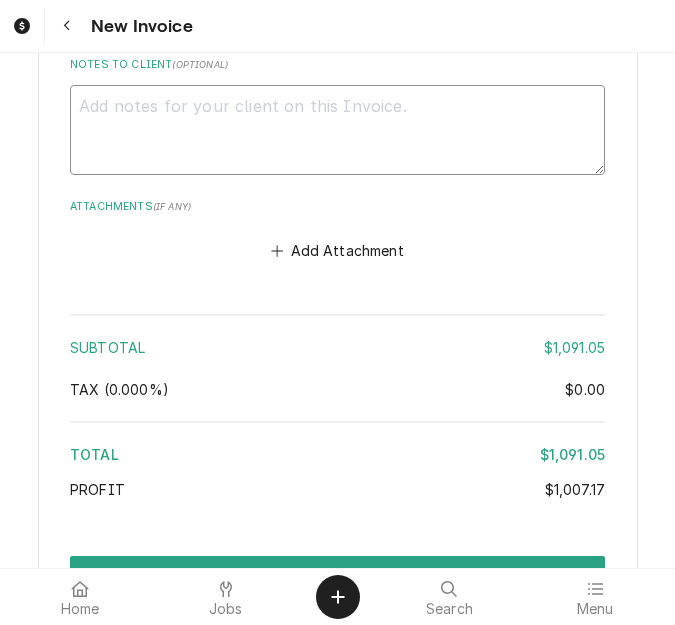 click on "Notes to Client  ( optional )" at bounding box center [337, 130] 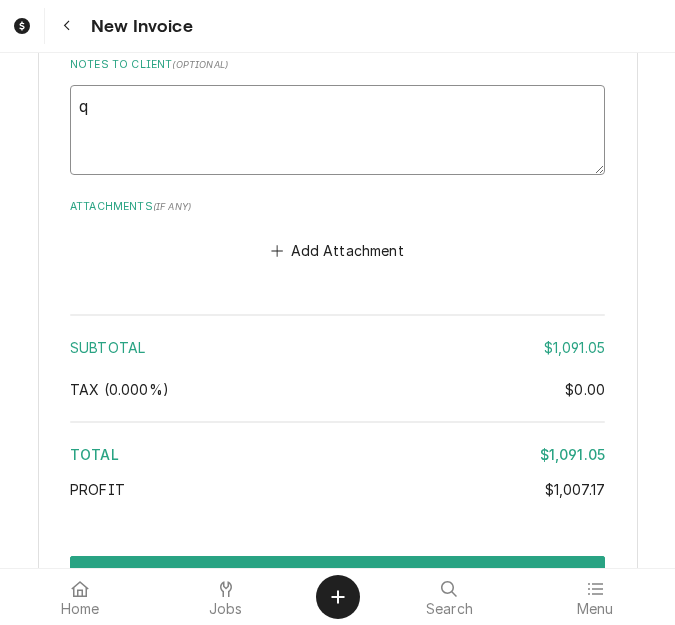 type on "x" 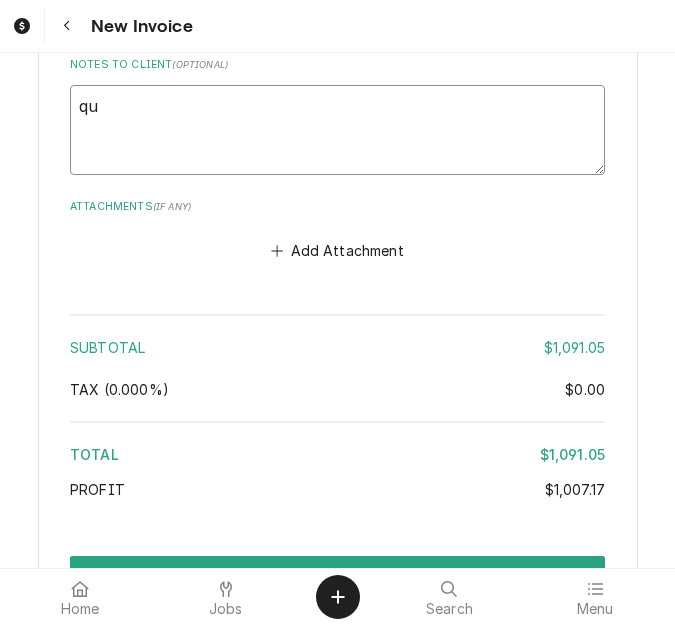 type on "x" 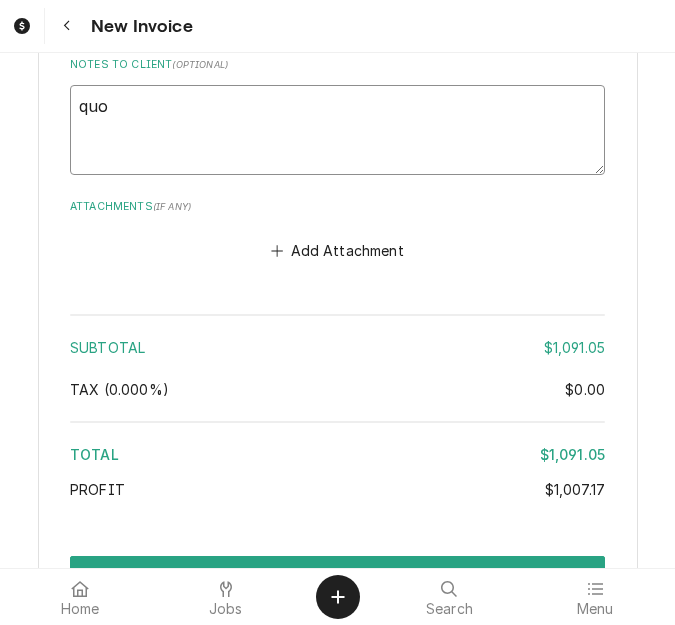 type on "x" 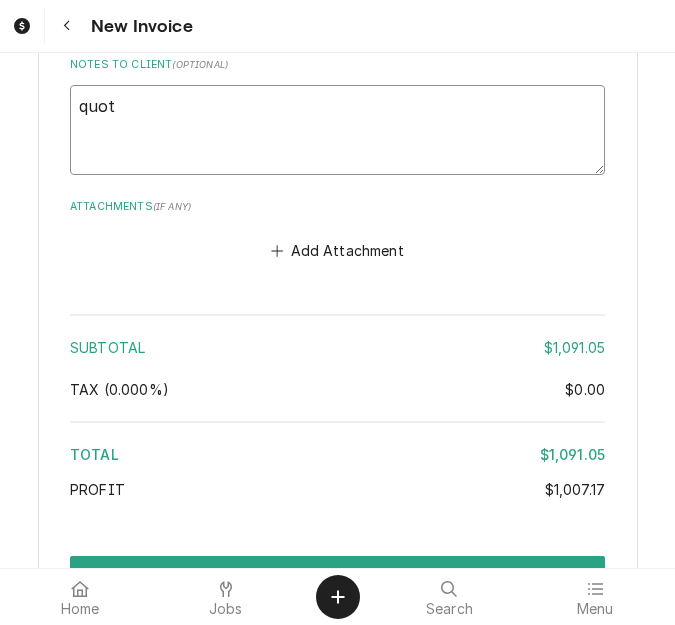 type on "x" 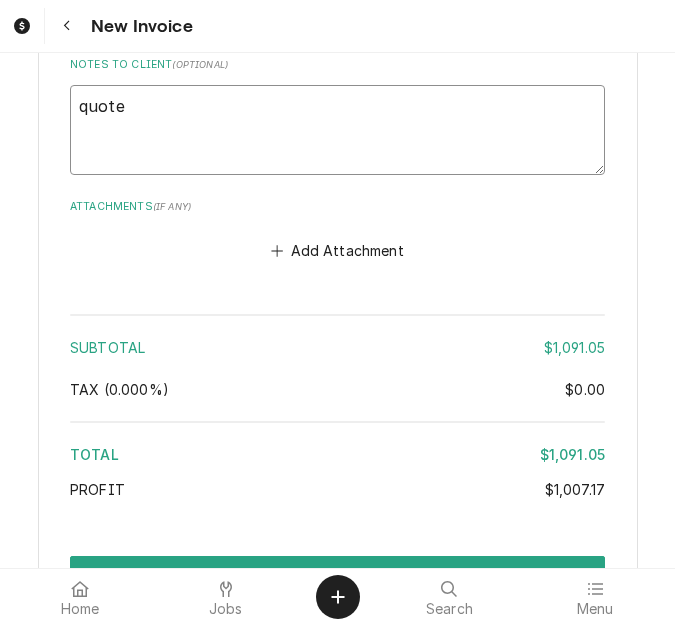 type on "x" 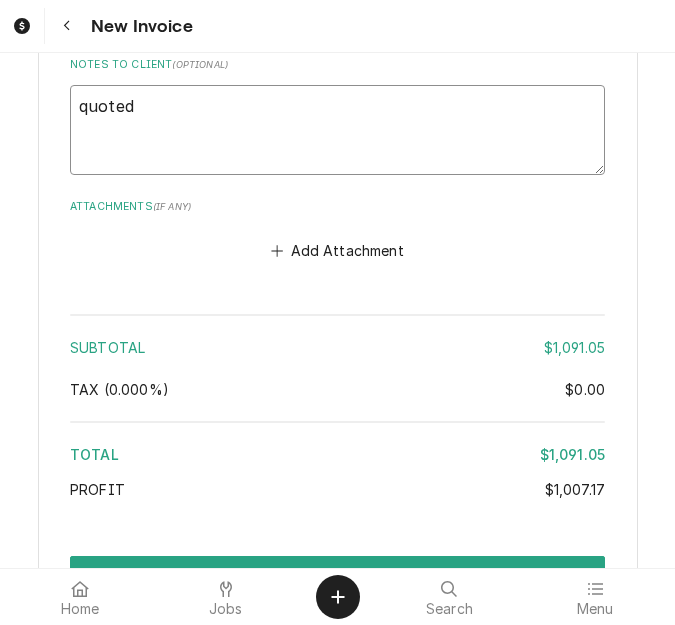 type on "x" 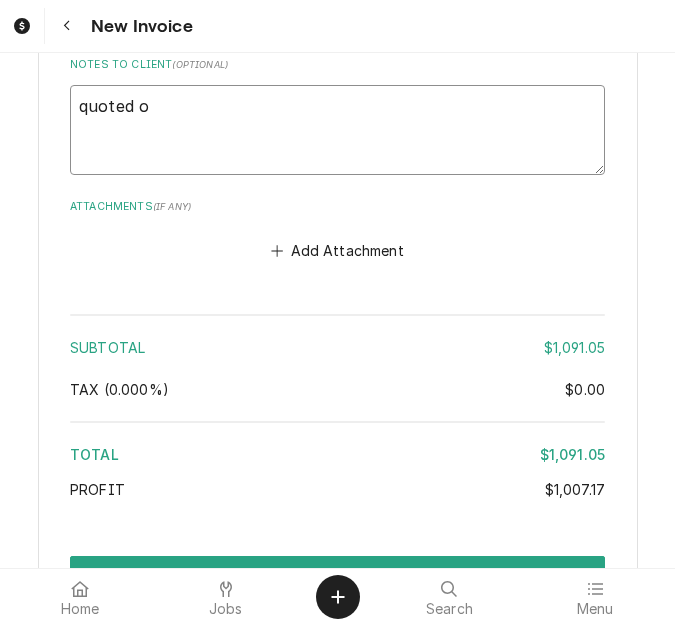 type on "x" 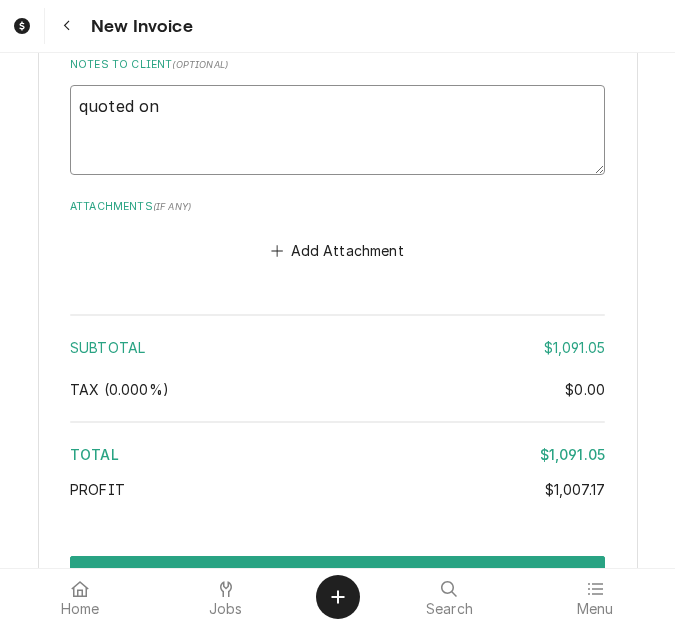 type on "x" 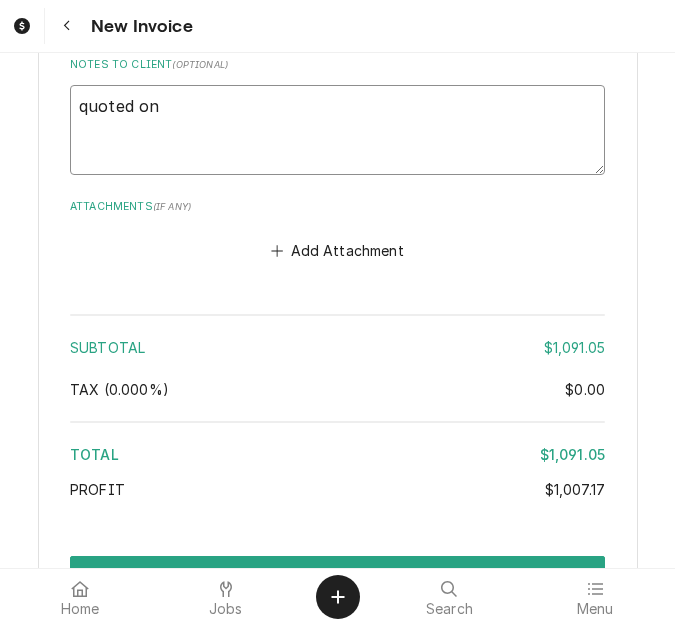 type on "quoted on" 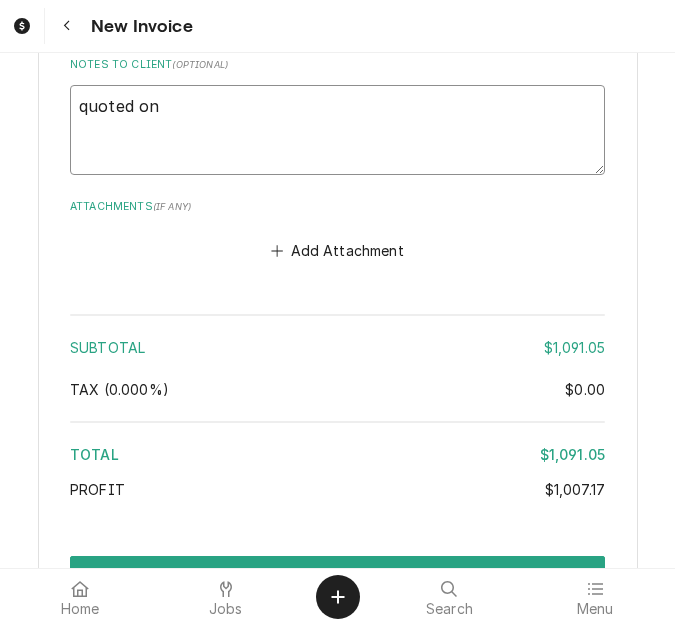 click on "quoted on" at bounding box center [337, 130] 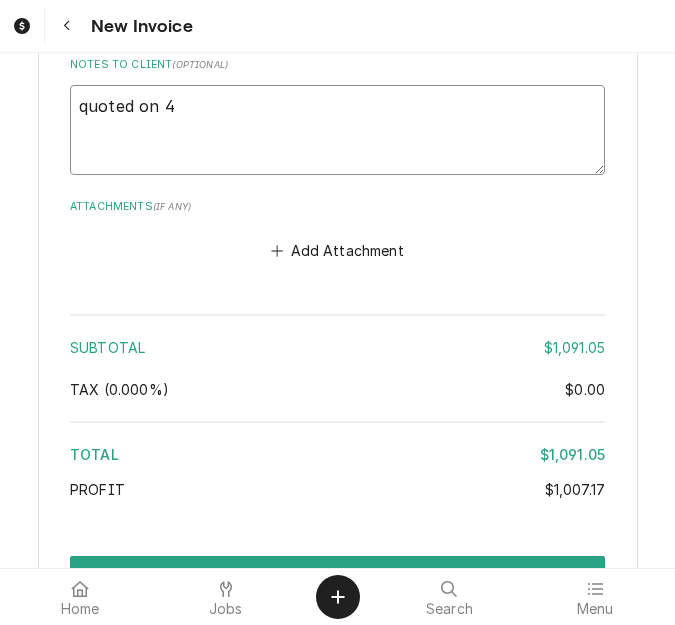 type on "x" 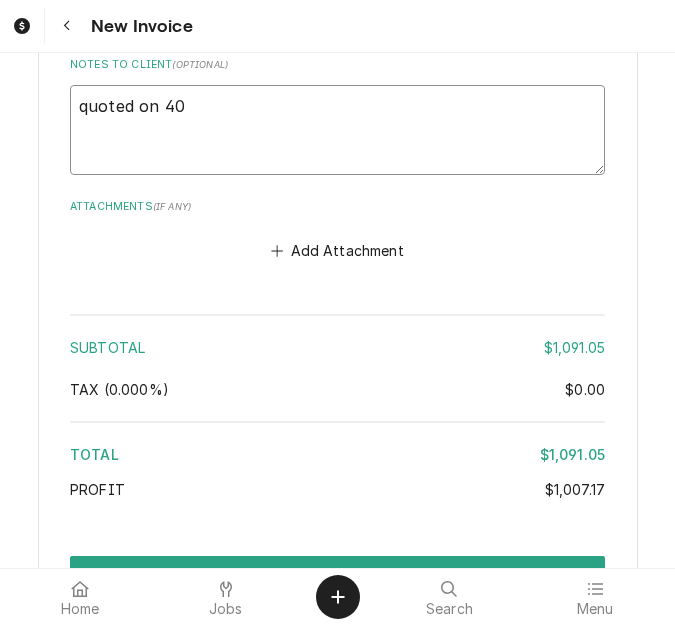 type on "x" 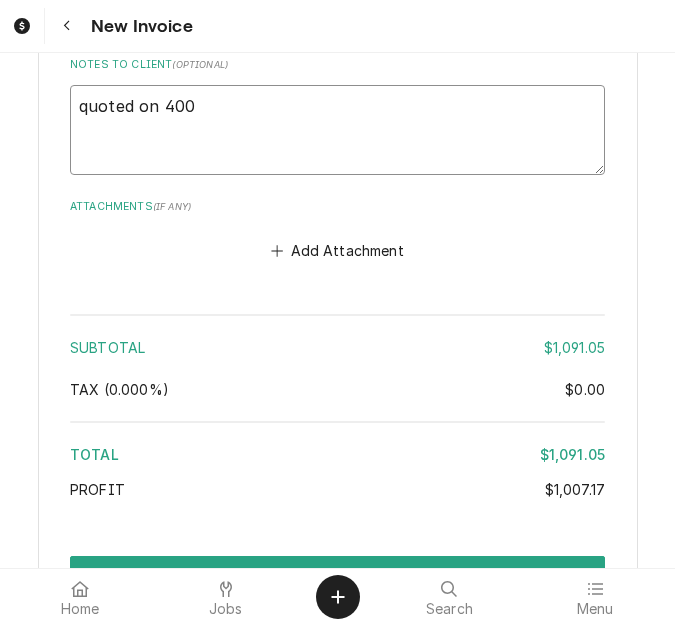 type on "x" 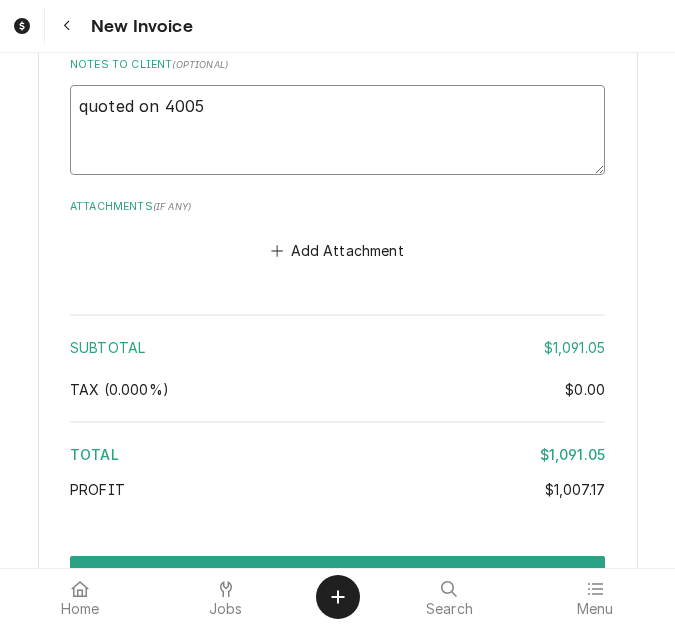 type on "x" 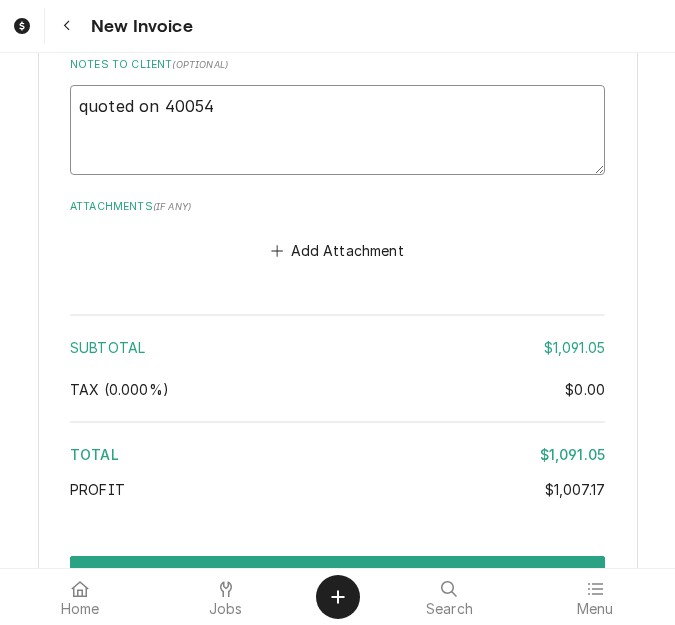 type on "x" 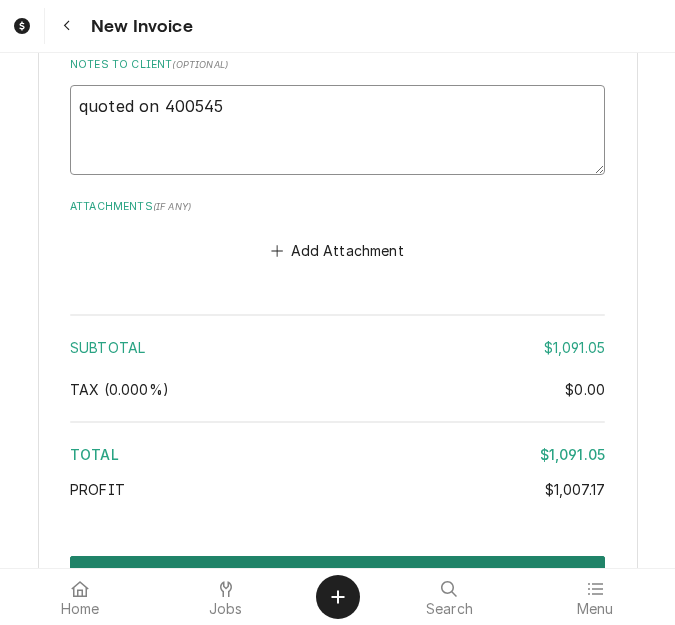 scroll, scrollTop: 5012, scrollLeft: 0, axis: vertical 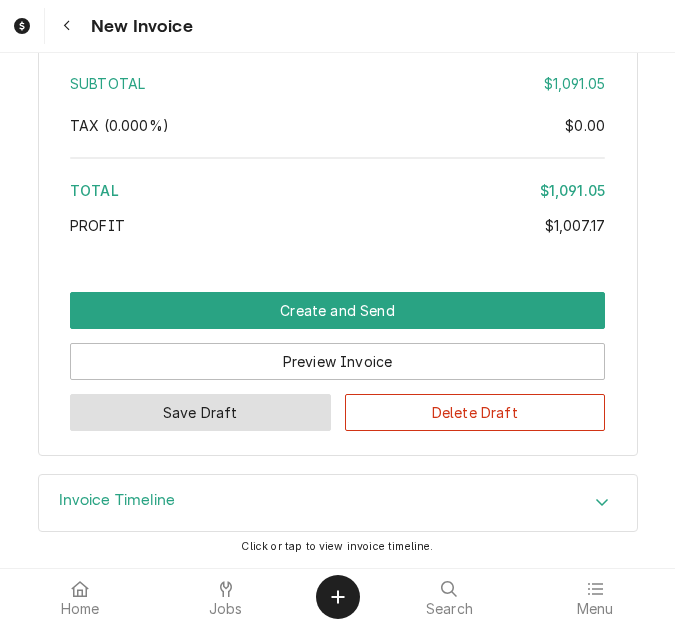 type on "quoted on 400545" 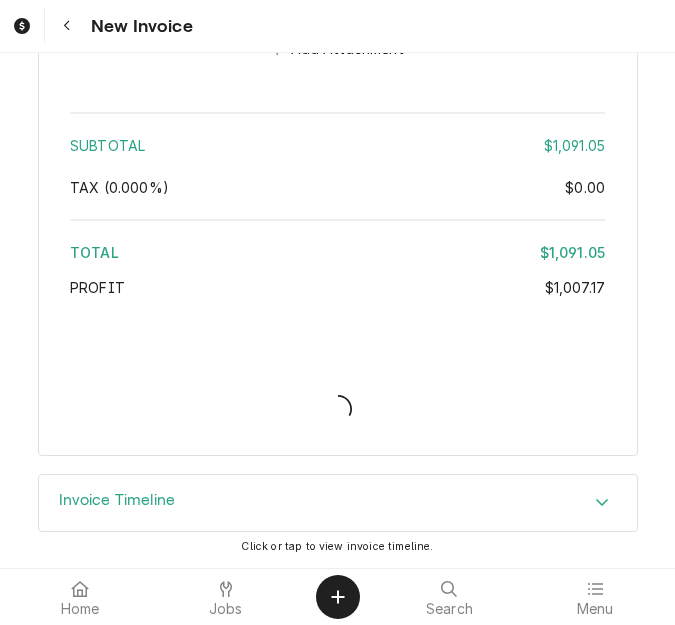 scroll, scrollTop: 4950, scrollLeft: 0, axis: vertical 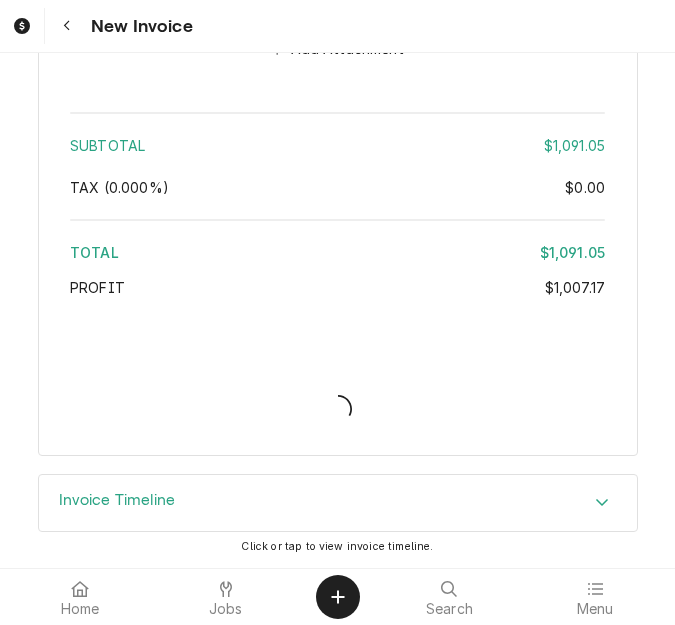 type on "x" 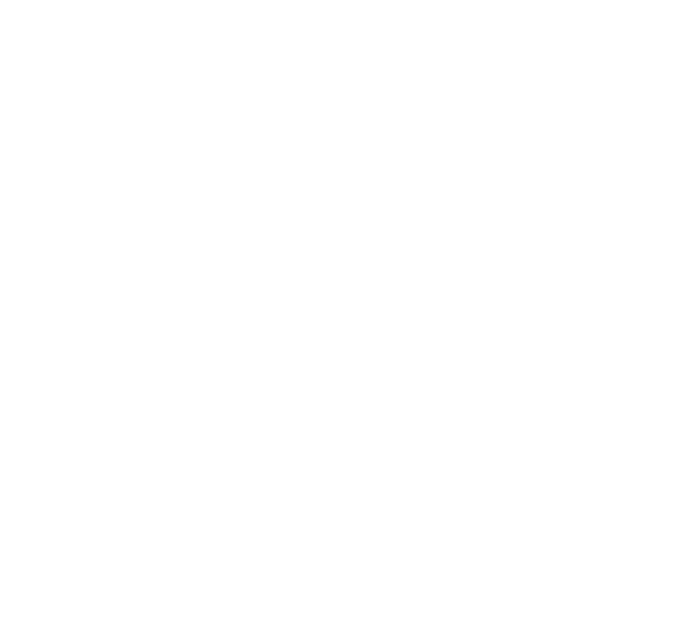 scroll, scrollTop: 0, scrollLeft: 0, axis: both 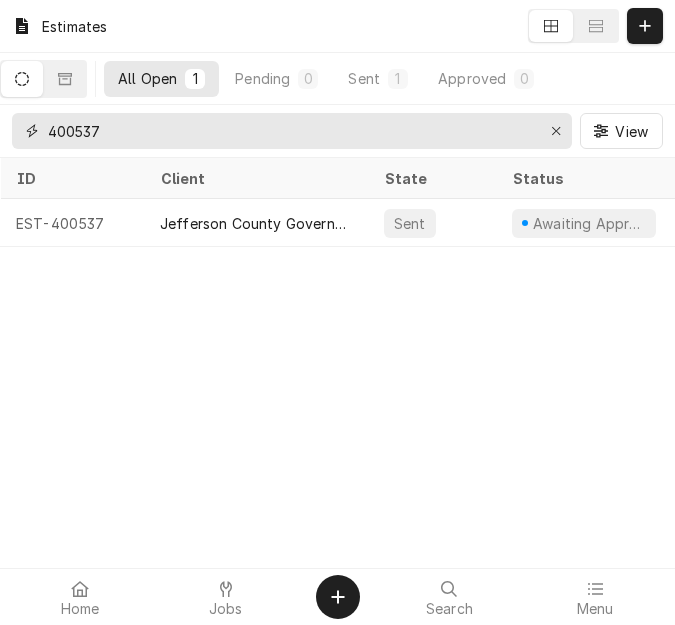 drag, startPoint x: 62, startPoint y: 122, endPoint x: 13, endPoint y: 119, distance: 49.09175 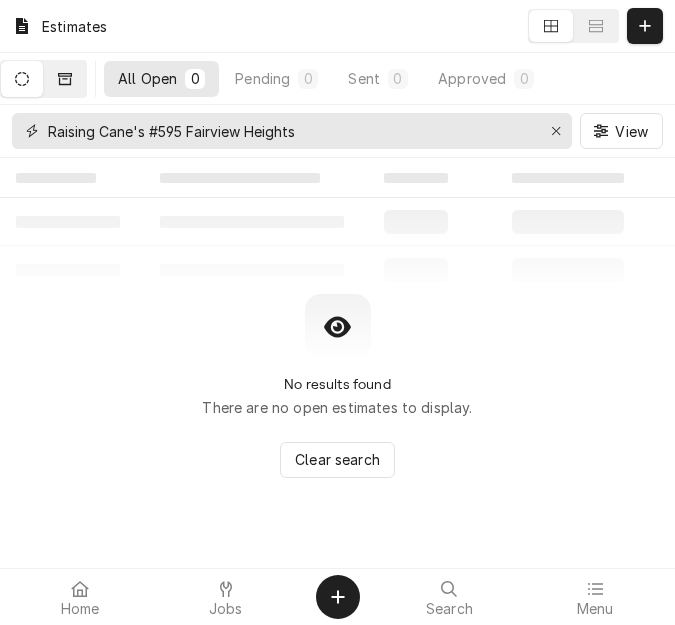 type on "Raising Cane's #595 Fairview Heights" 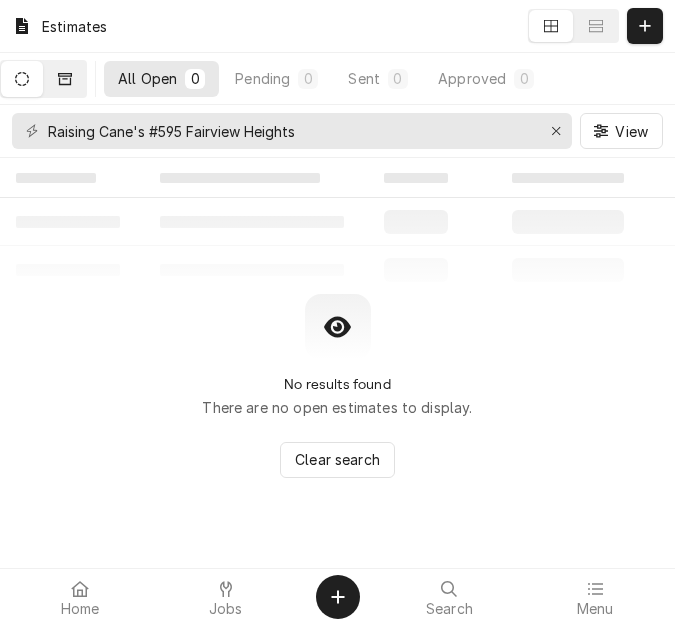 click 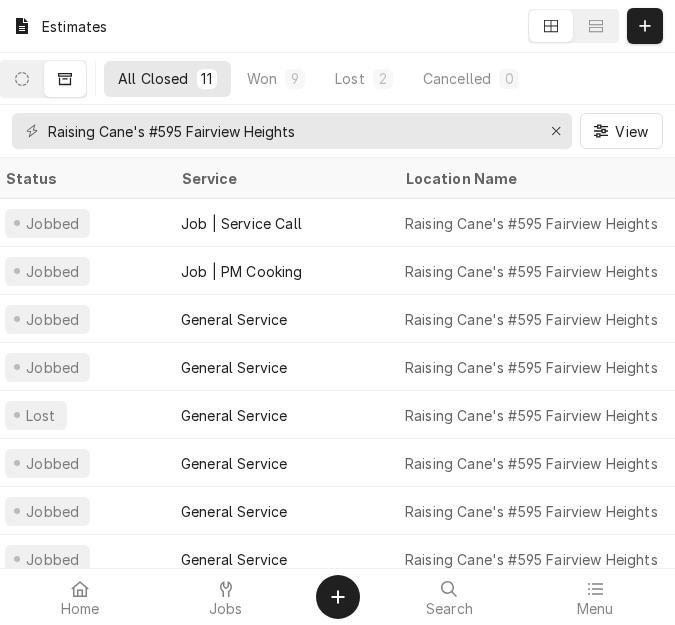 scroll, scrollTop: 0, scrollLeft: 0, axis: both 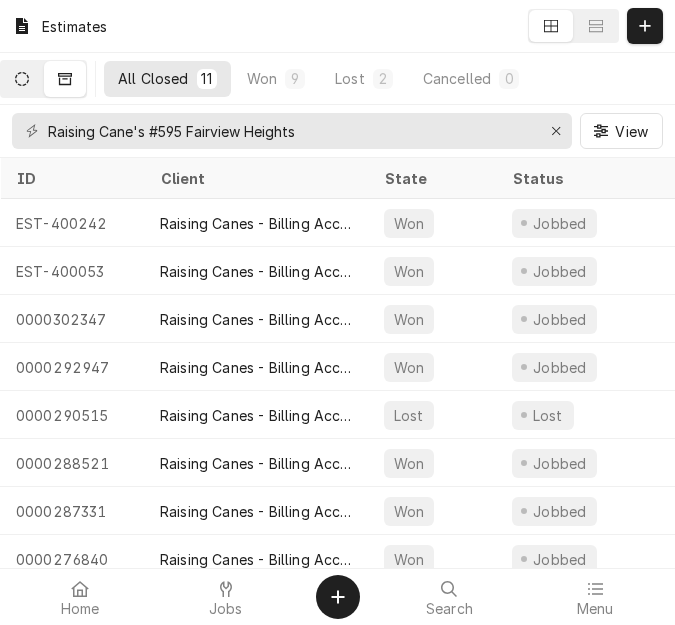 click 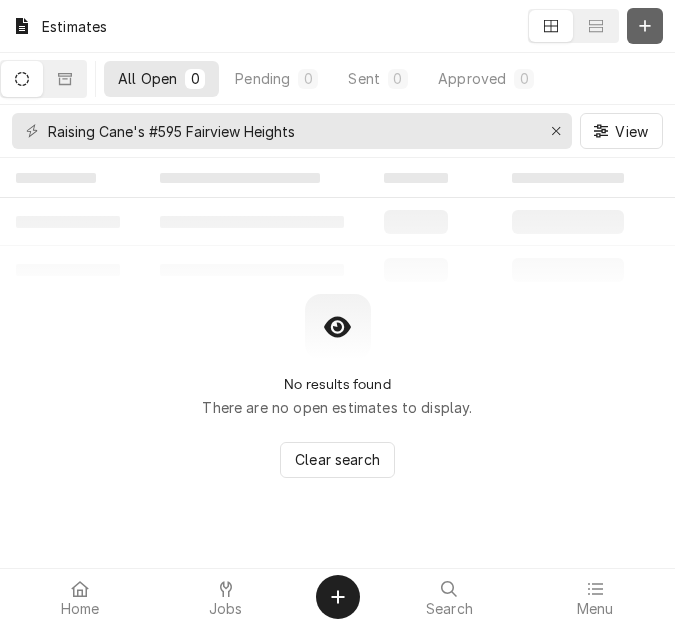 click at bounding box center [645, 26] 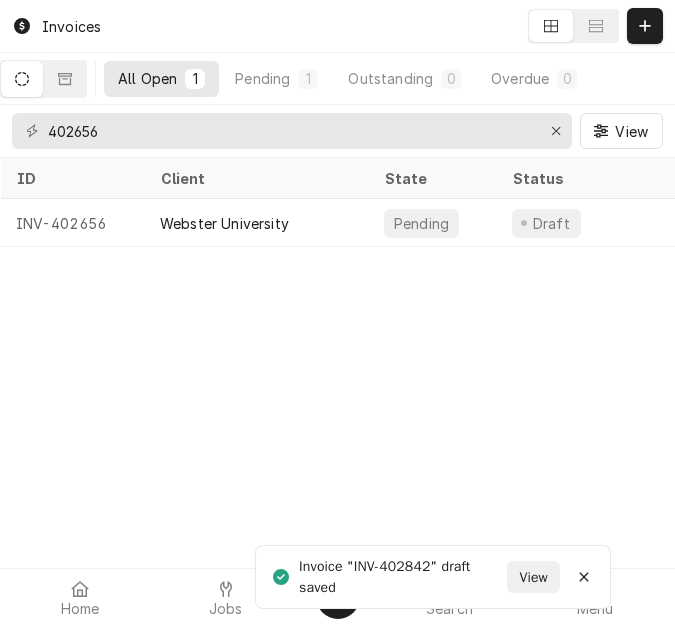 scroll, scrollTop: 0, scrollLeft: 0, axis: both 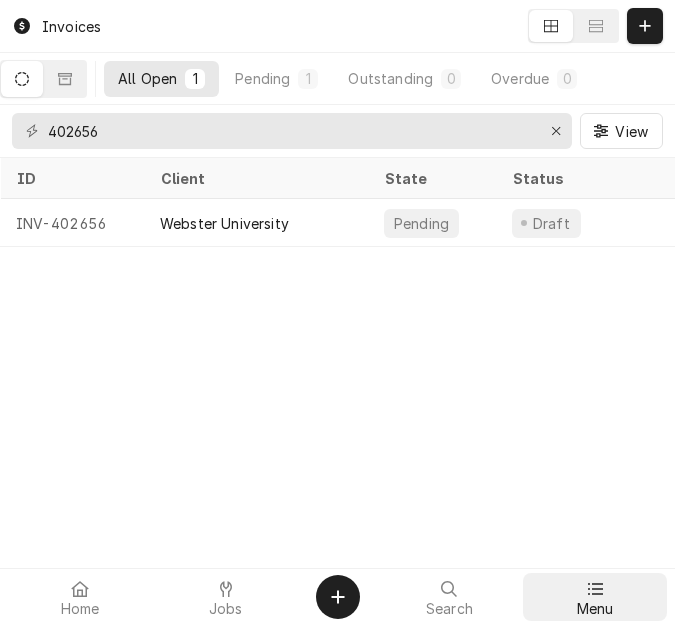 click 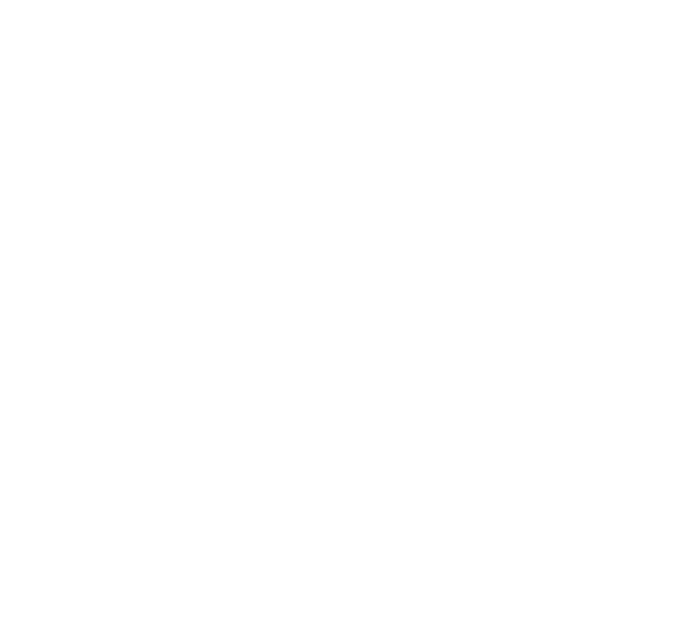scroll, scrollTop: 0, scrollLeft: 0, axis: both 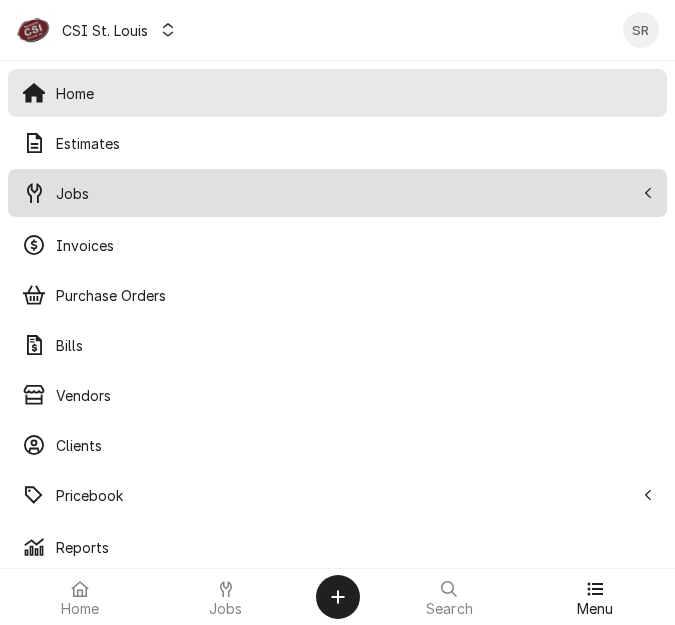 click on "Jobs" at bounding box center (345, 193) 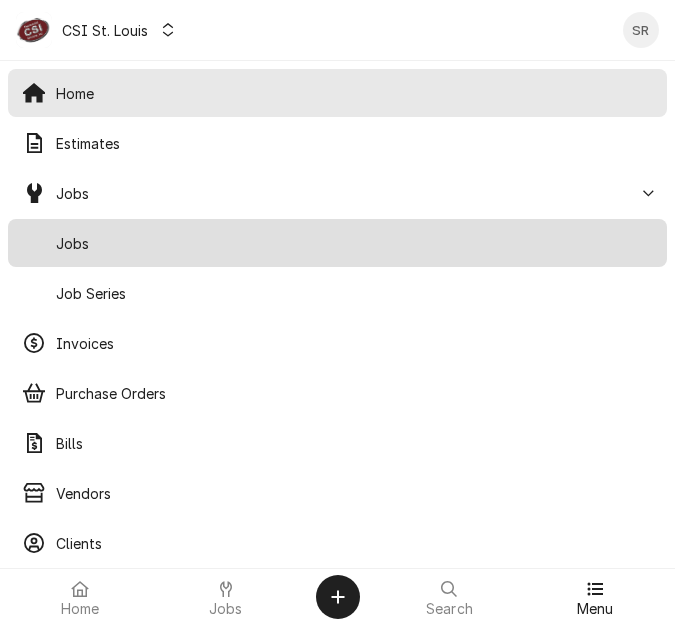 click on "Jobs" at bounding box center (354, 243) 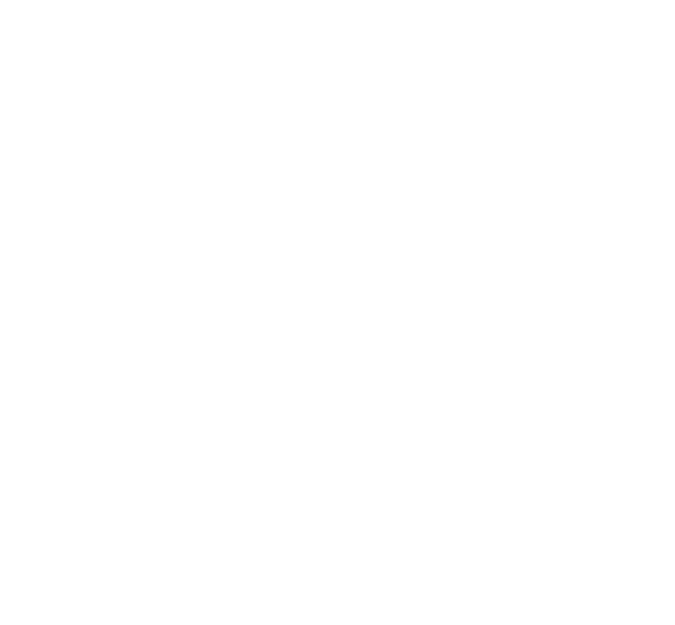 scroll, scrollTop: 0, scrollLeft: 0, axis: both 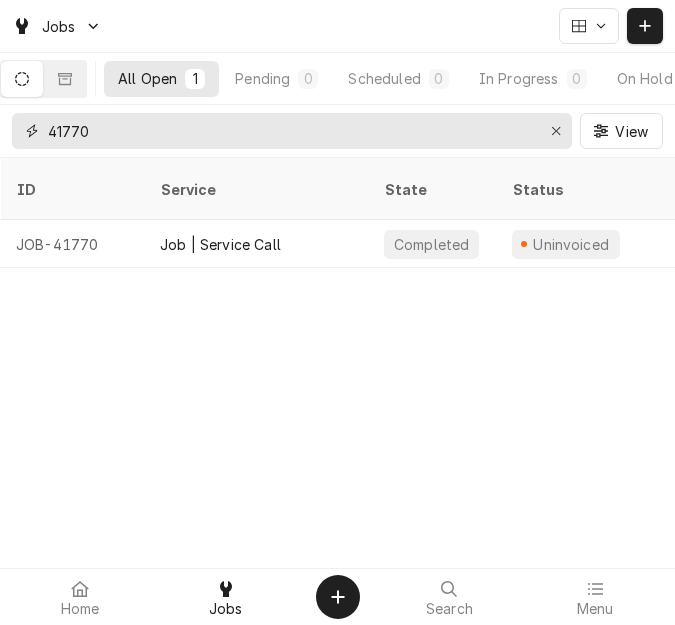 drag, startPoint x: 117, startPoint y: 144, endPoint x: 24, endPoint y: 113, distance: 98.03061 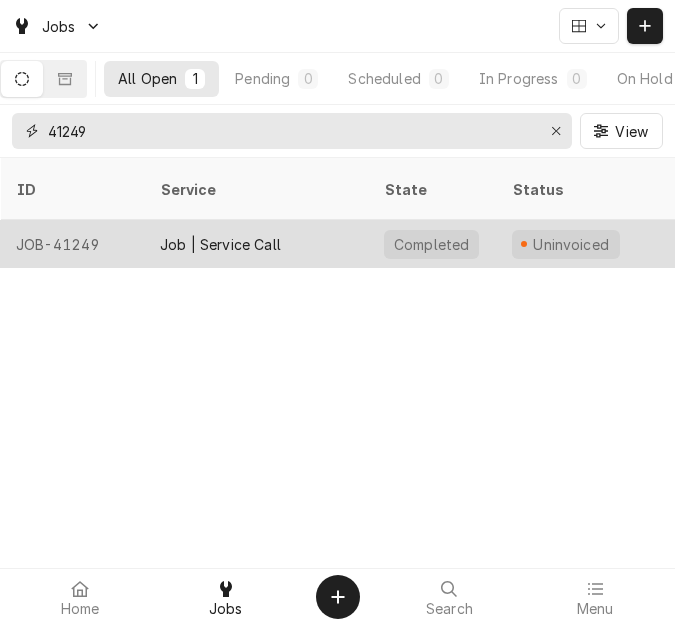 type on "41249" 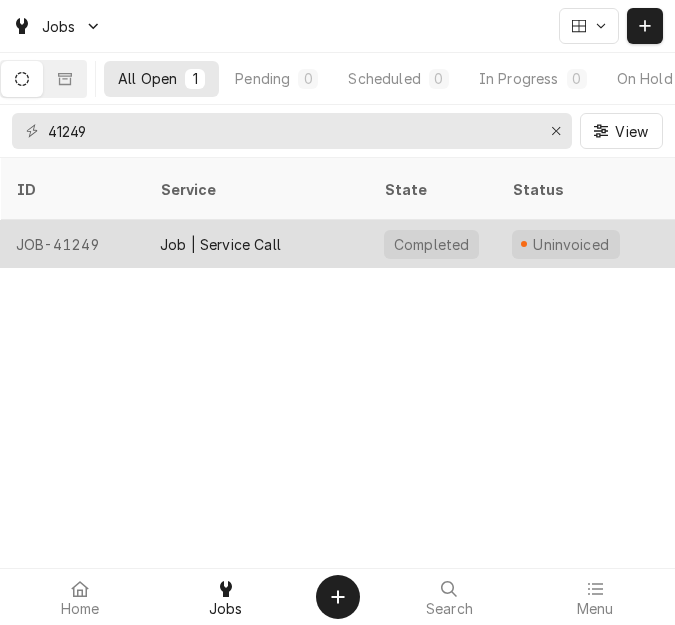click on "Job | Service Call" at bounding box center [220, 244] 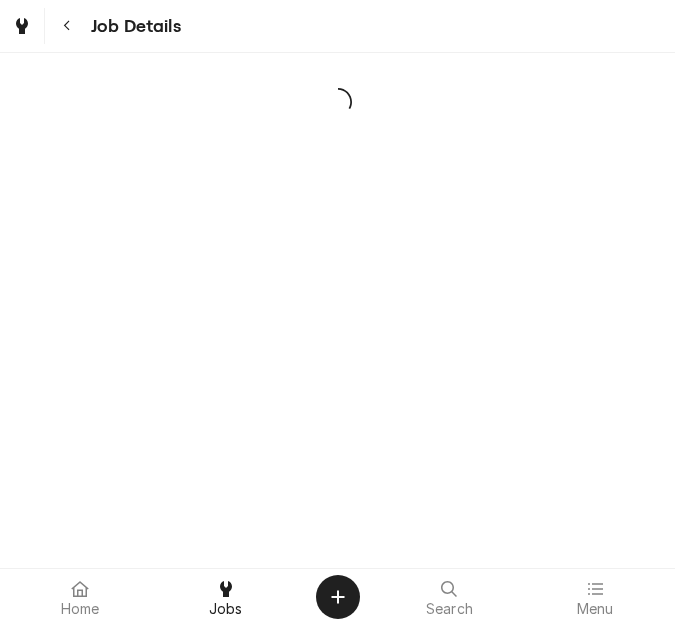 scroll, scrollTop: 0, scrollLeft: 0, axis: both 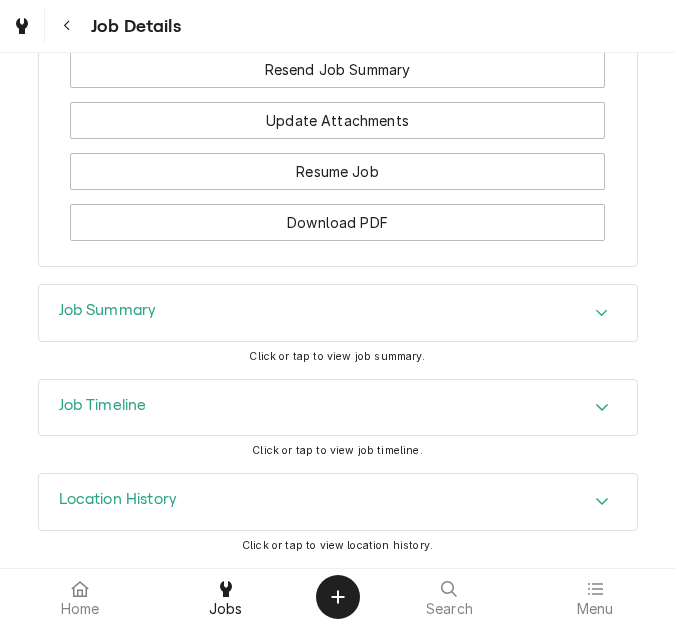 click on "Job Summary" at bounding box center (108, 310) 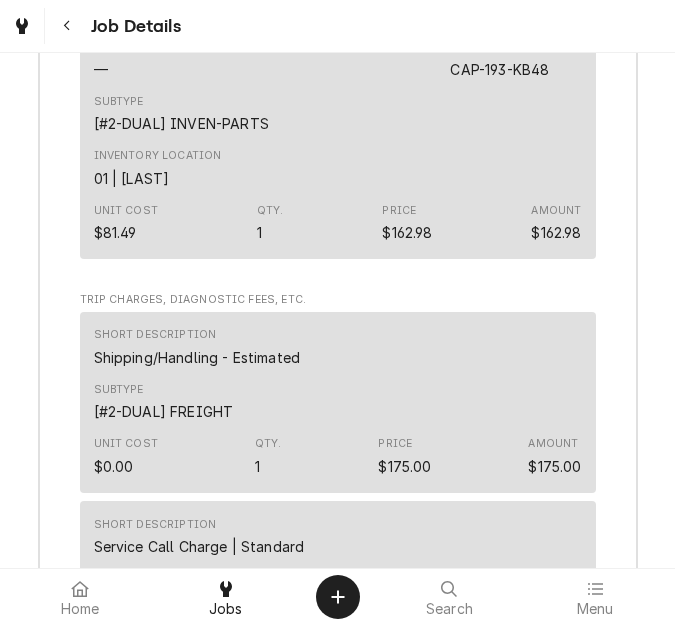 scroll, scrollTop: 7455, scrollLeft: 0, axis: vertical 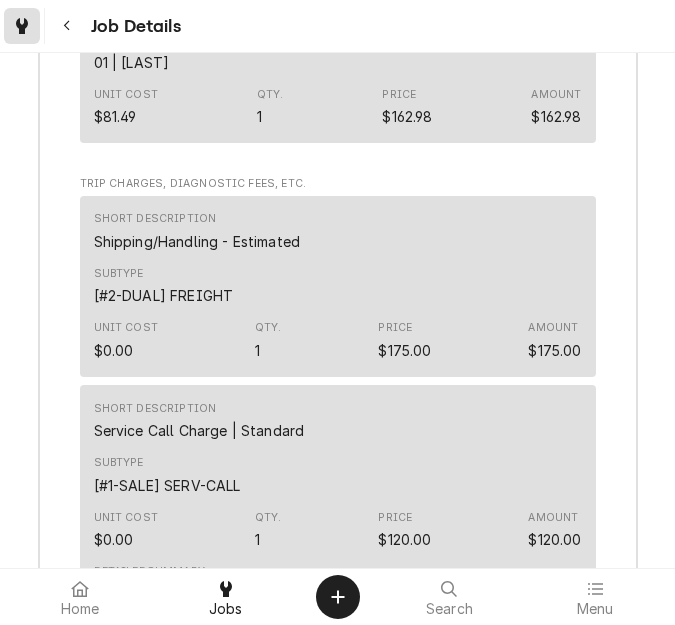 click 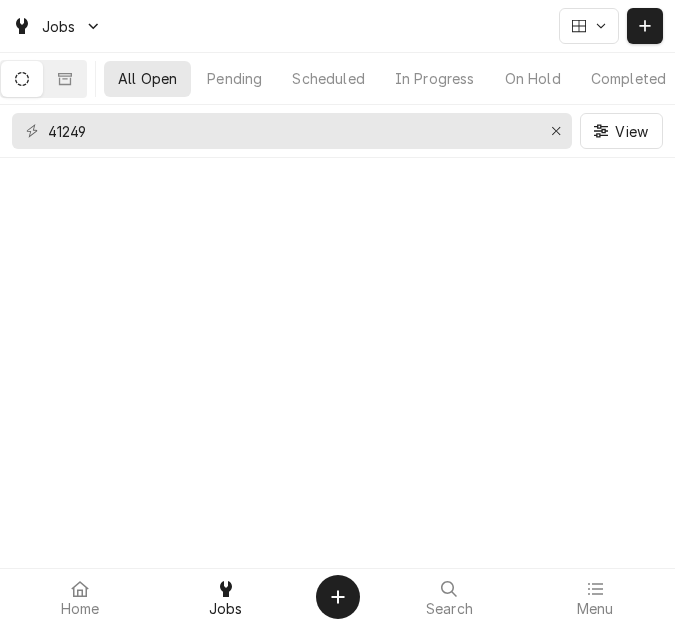 scroll, scrollTop: 0, scrollLeft: 0, axis: both 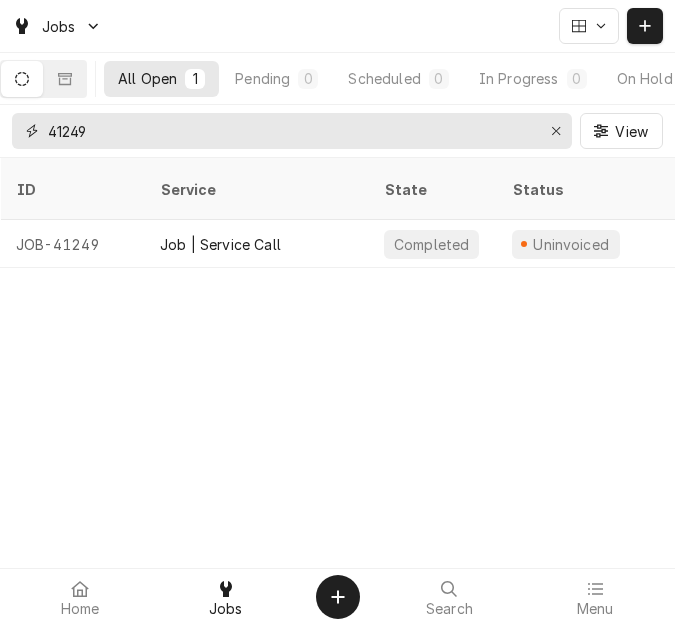 drag, startPoint x: 144, startPoint y: 131, endPoint x: 40, endPoint y: 118, distance: 104.80935 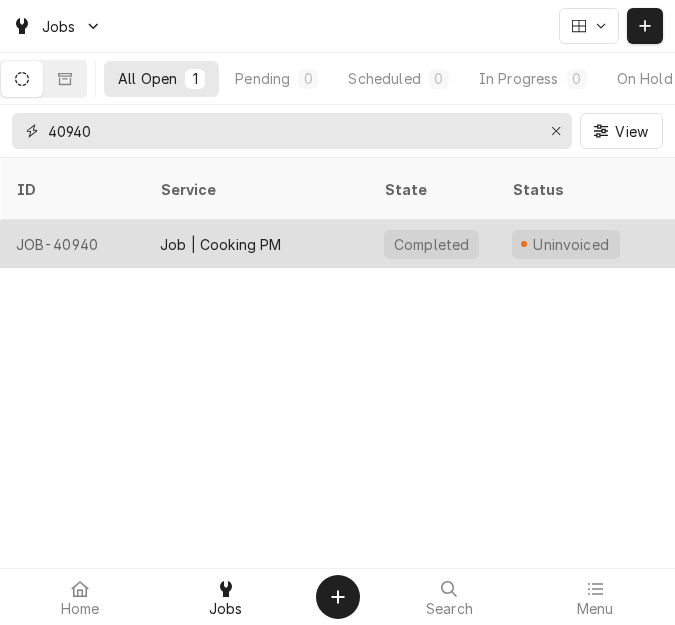type on "40940" 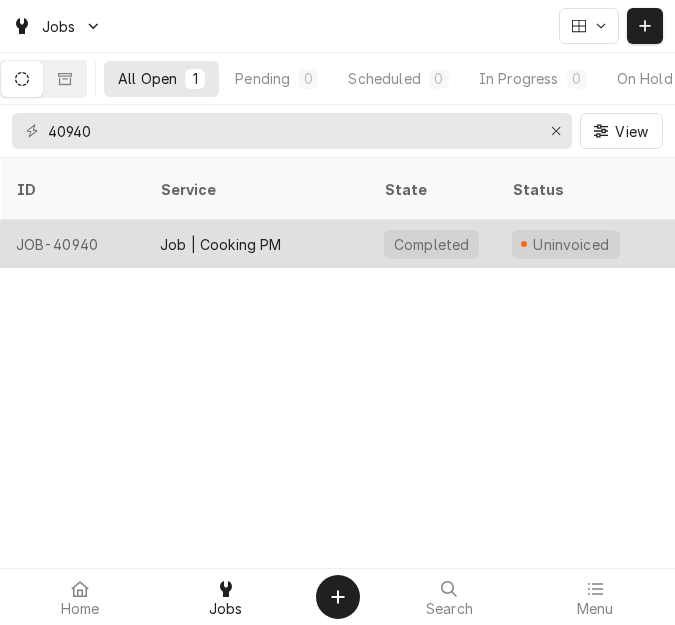 click on "Job | Cooking PM" at bounding box center [221, 244] 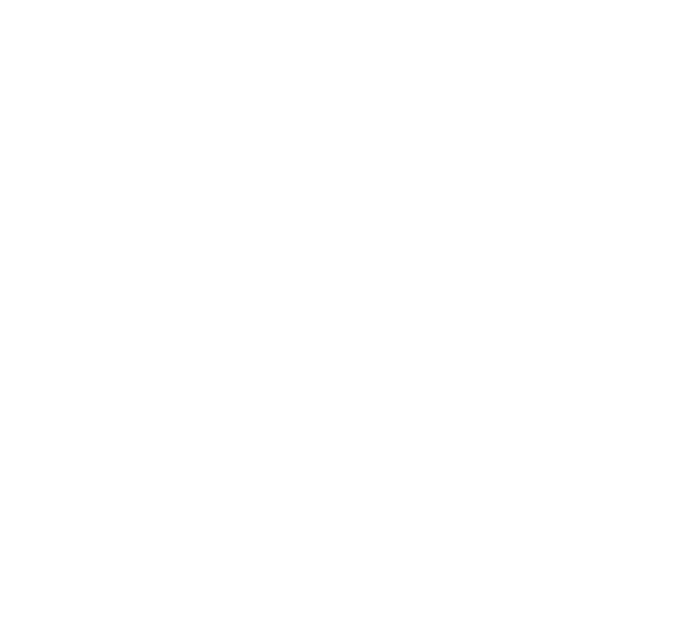 scroll, scrollTop: 0, scrollLeft: 0, axis: both 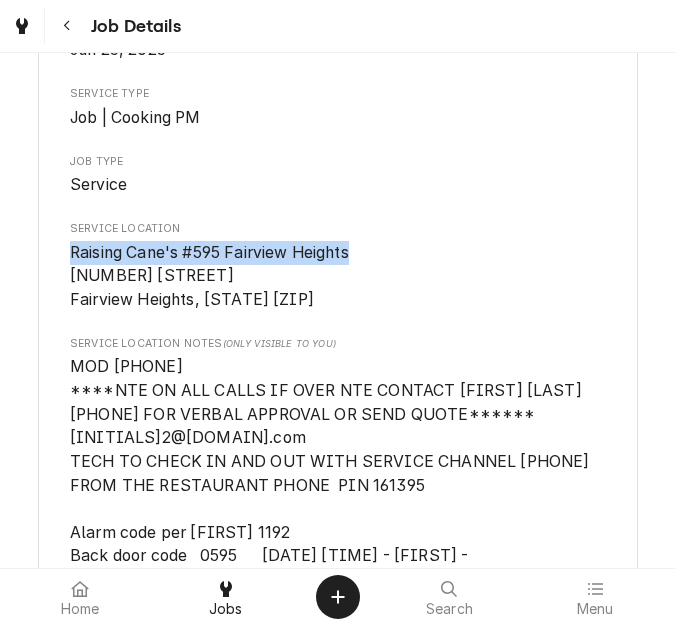 drag, startPoint x: 354, startPoint y: 231, endPoint x: 51, endPoint y: 234, distance: 303.01486 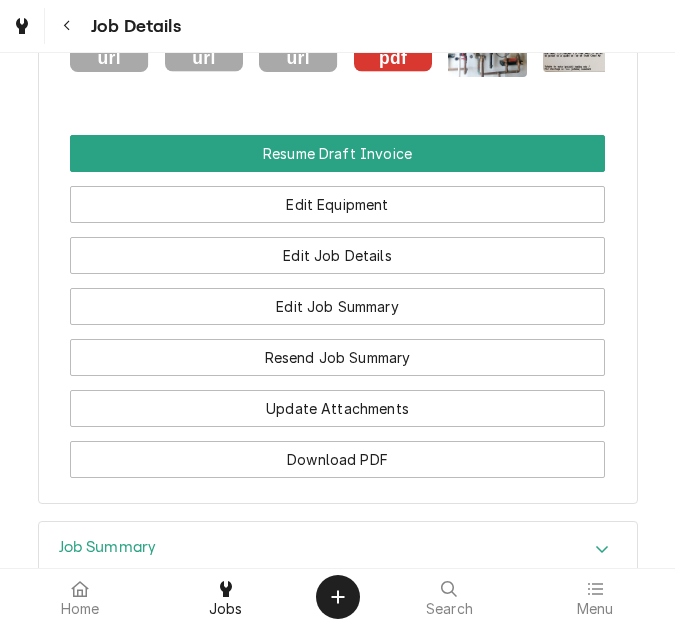 scroll, scrollTop: 3100, scrollLeft: 0, axis: vertical 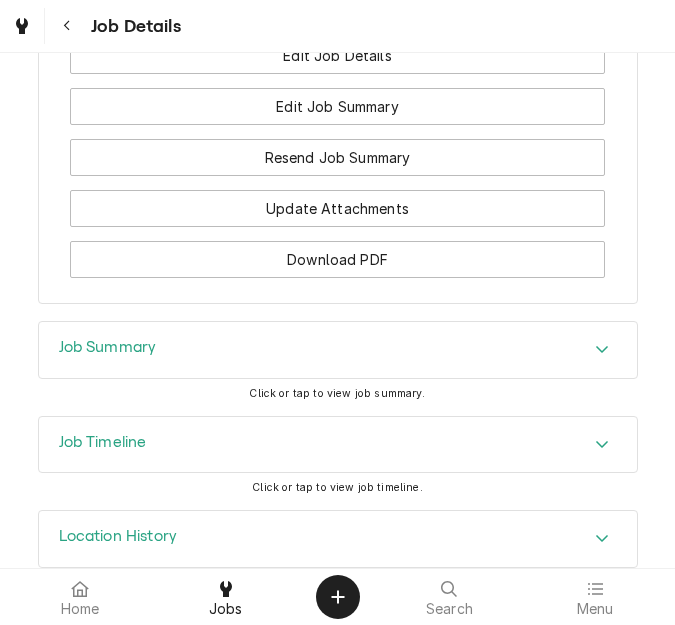 click on "Job Summary" at bounding box center [338, 350] 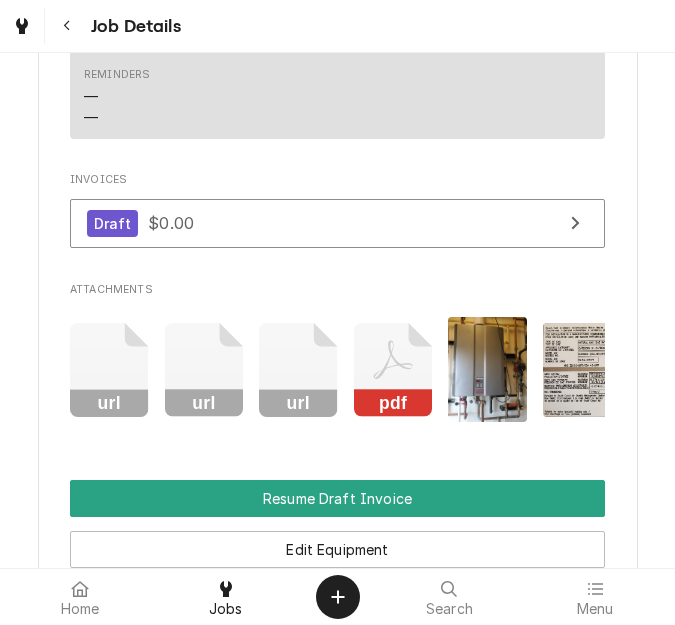 scroll, scrollTop: 2600, scrollLeft: 0, axis: vertical 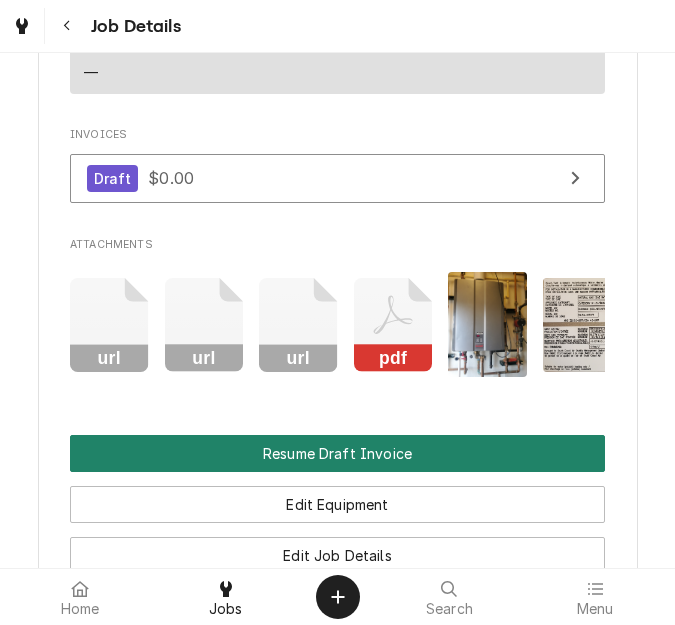 click on "Resume Draft Invoice" at bounding box center (337, 453) 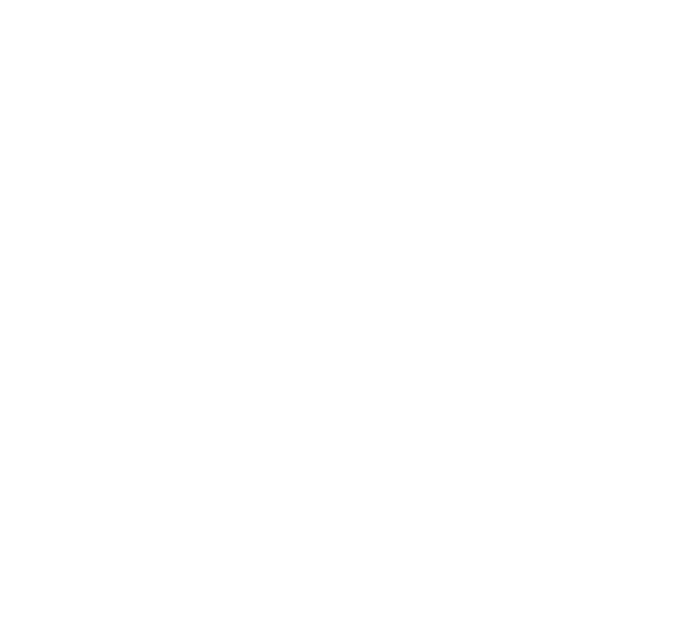 scroll, scrollTop: 0, scrollLeft: 0, axis: both 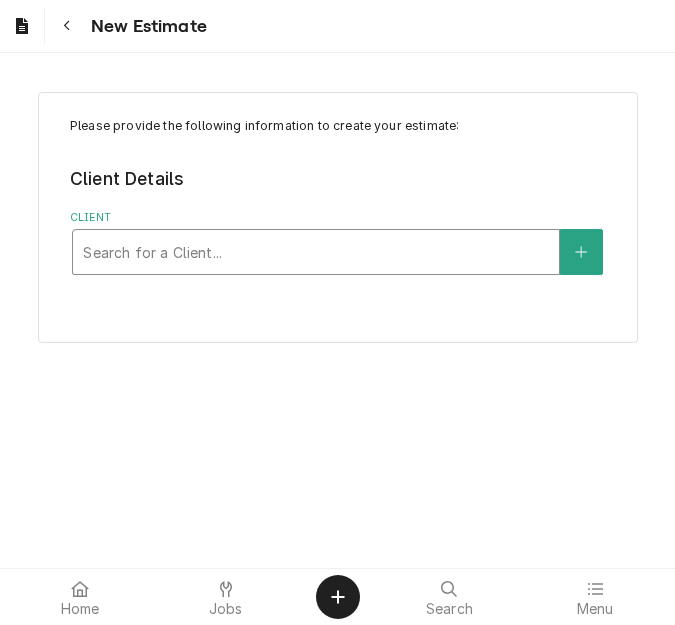 click at bounding box center [316, 252] 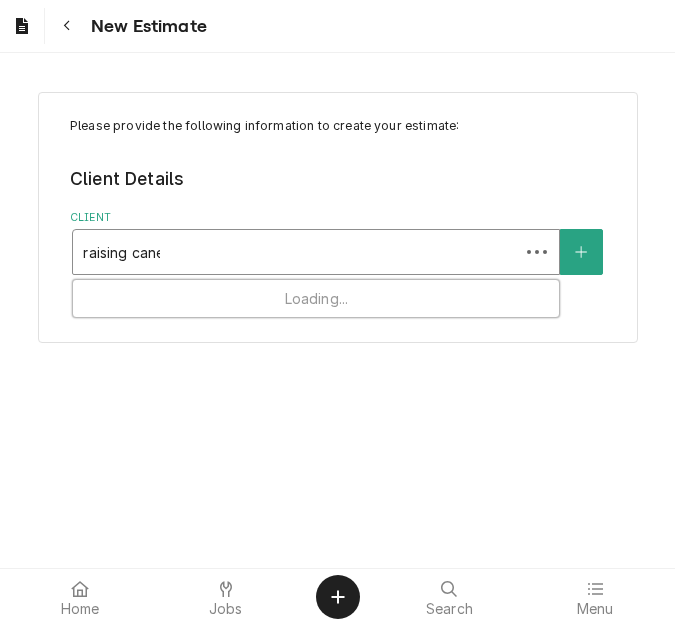 type on "raising canes" 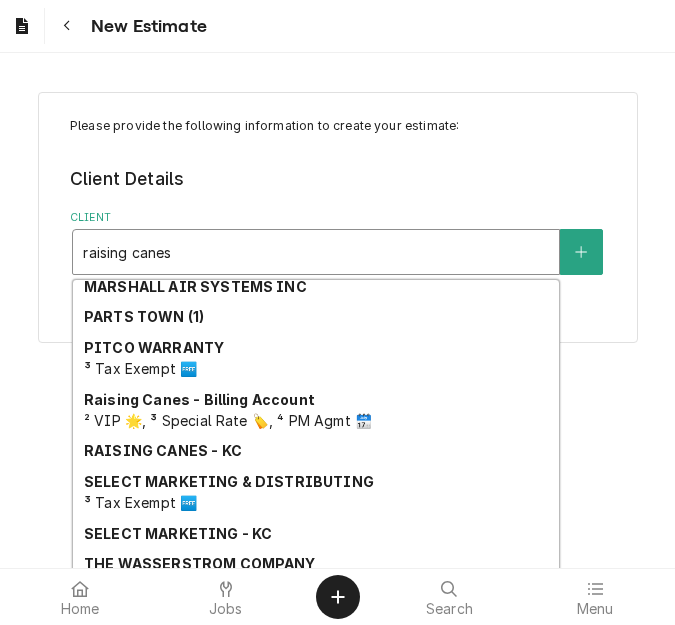 scroll, scrollTop: 290, scrollLeft: 0, axis: vertical 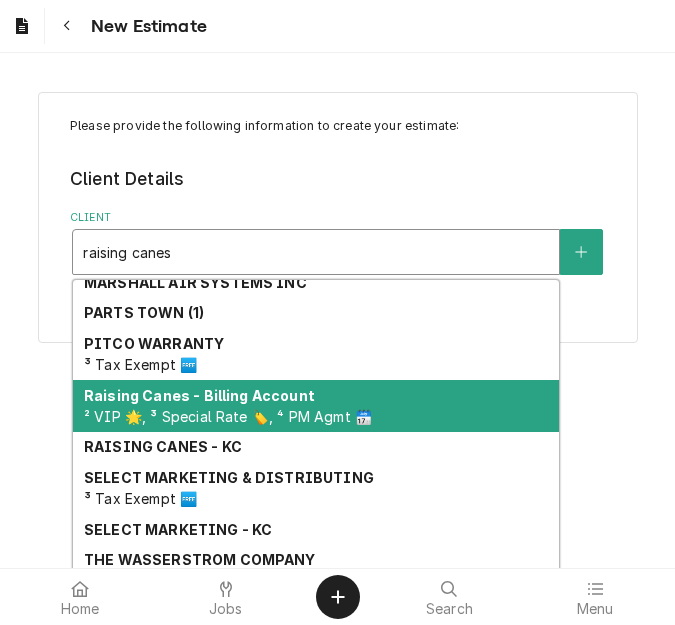 click on "² VIP 🌟, ³ Special Rate 🏷️, ⁴ PM Agmt 🗓️" at bounding box center [228, 416] 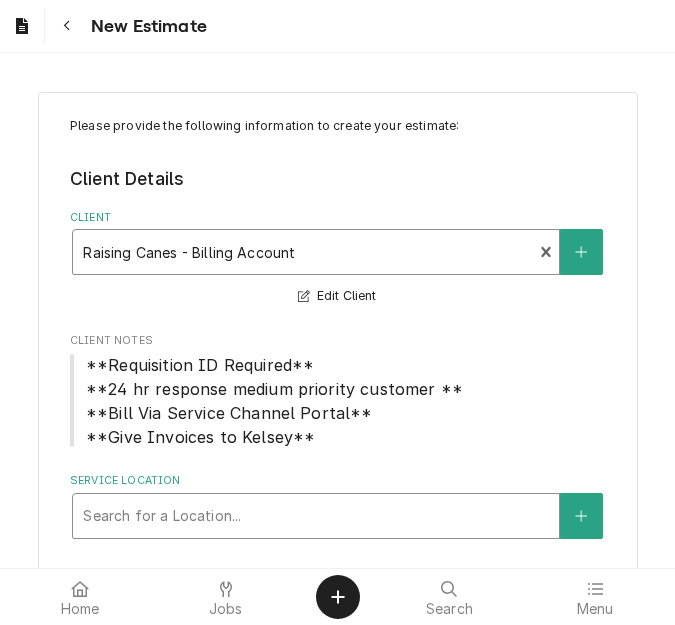 click at bounding box center [316, 516] 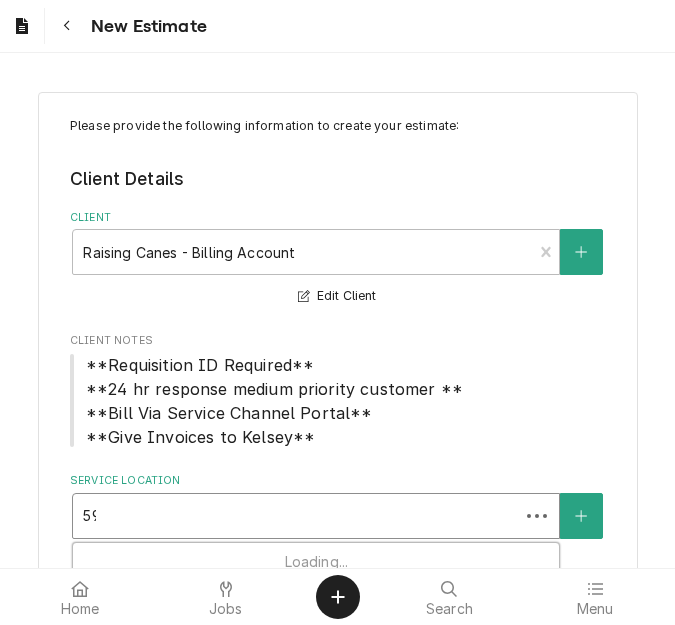 type on "595" 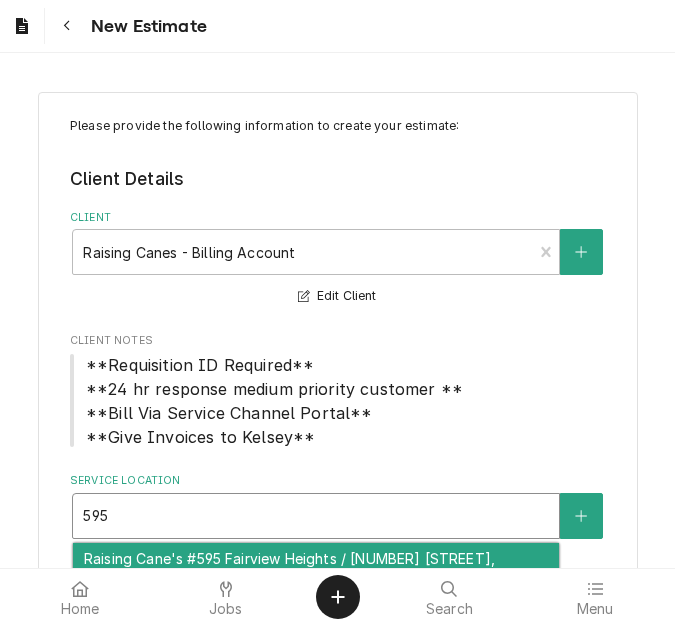 click on "Raising Cane's #595 Fairview Heights / [NUMBER] [STREET], [CITY], [STATE] [POSTAL CODE]" at bounding box center [316, 569] 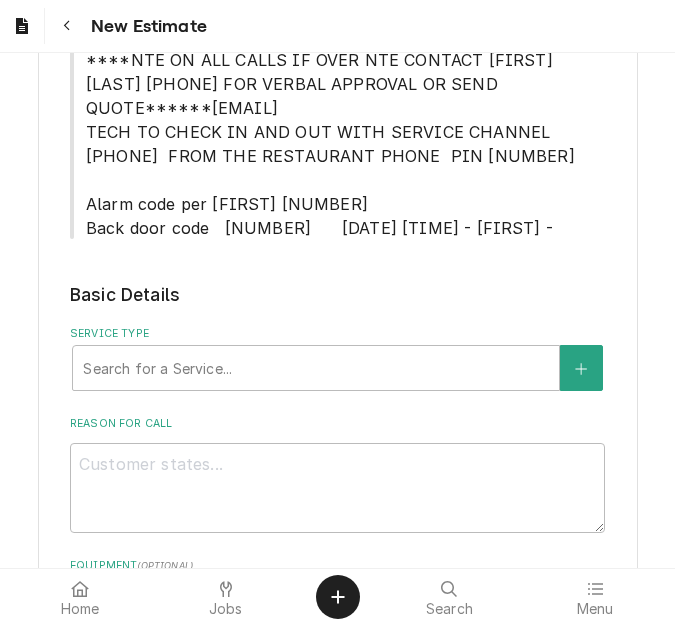 scroll, scrollTop: 600, scrollLeft: 0, axis: vertical 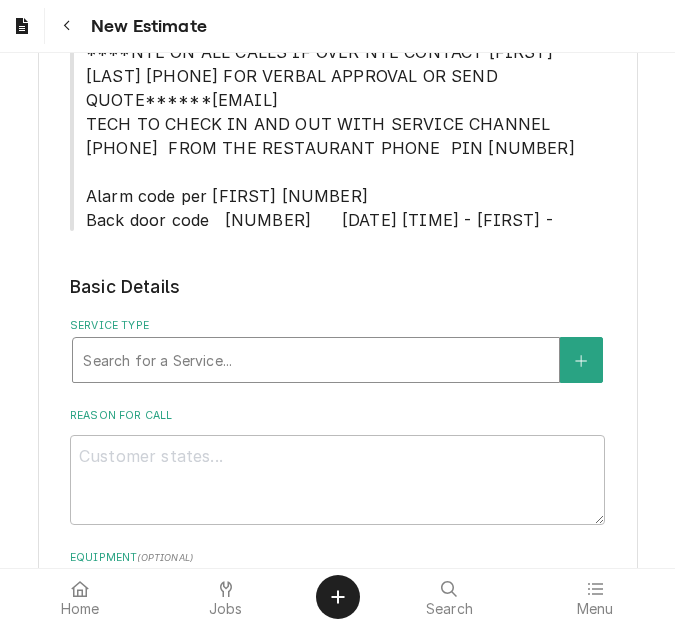 click at bounding box center [316, 360] 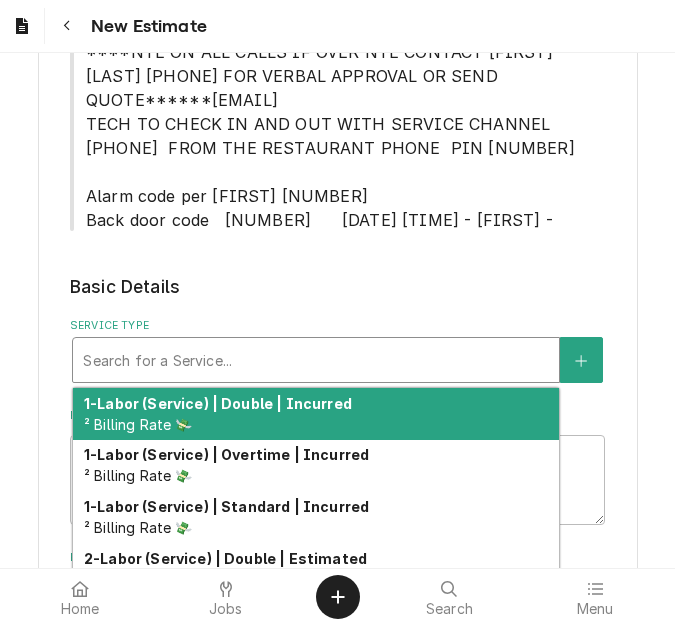type on "x" 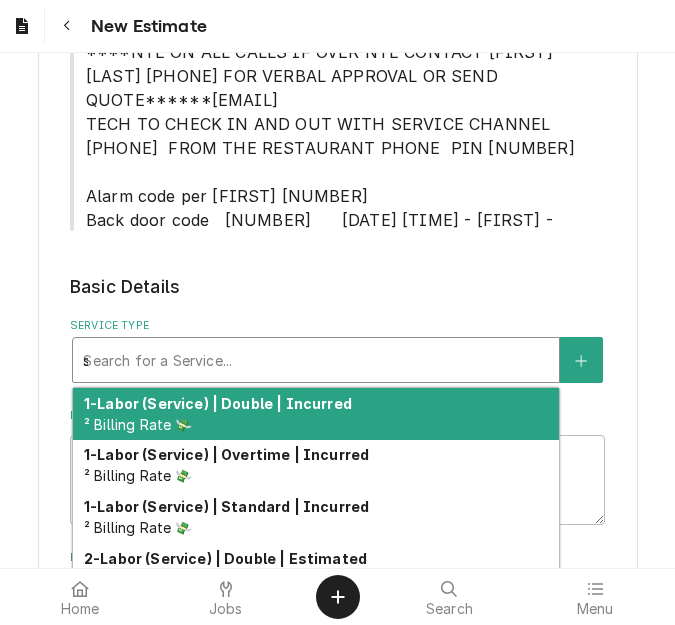 type on "x" 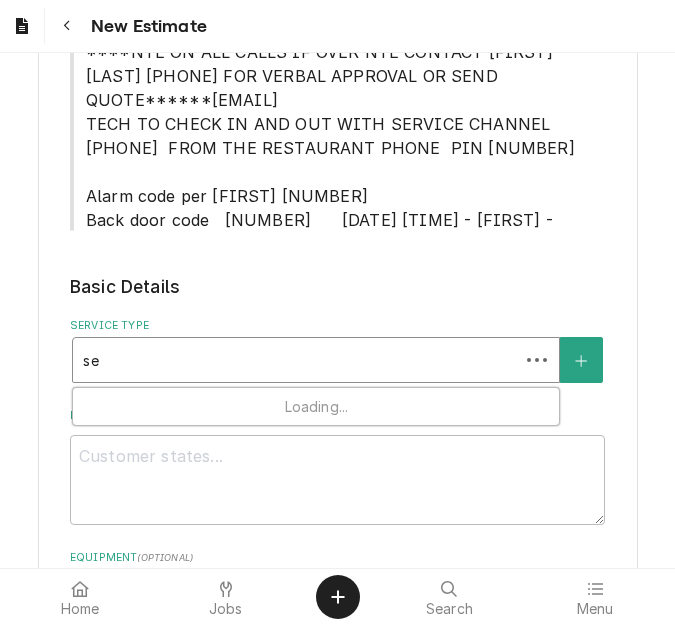 type on "x" 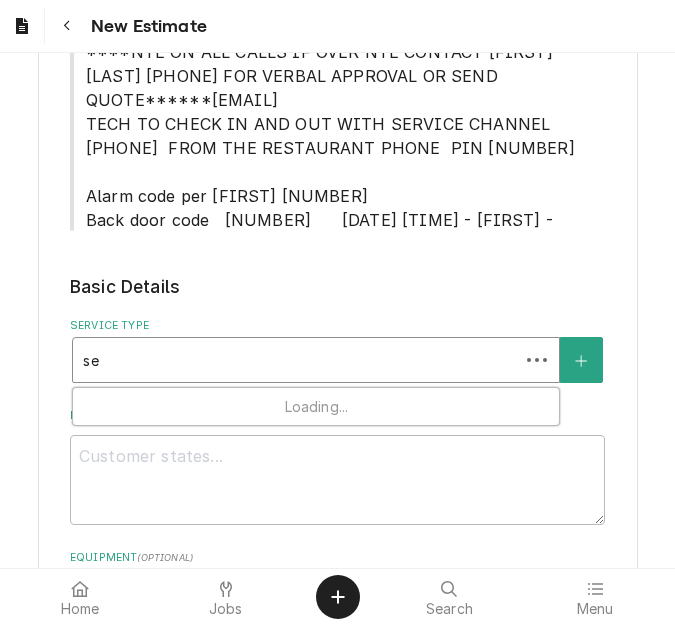 type on "ser" 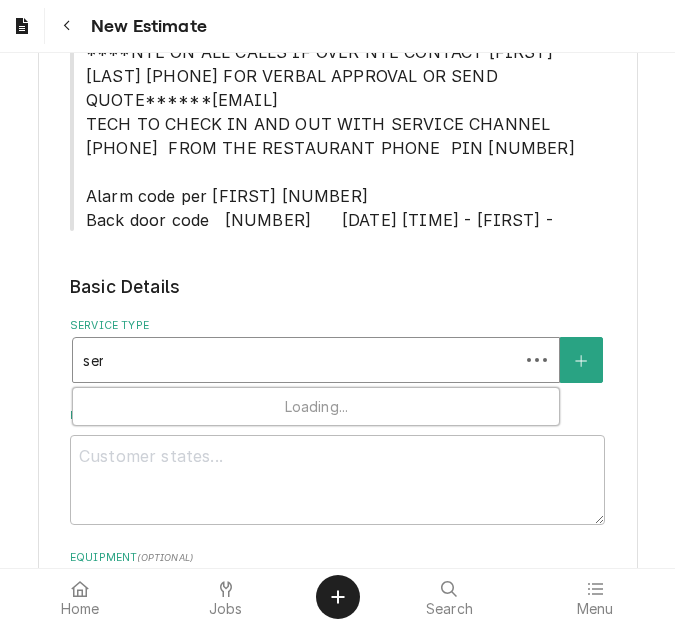 type on "x" 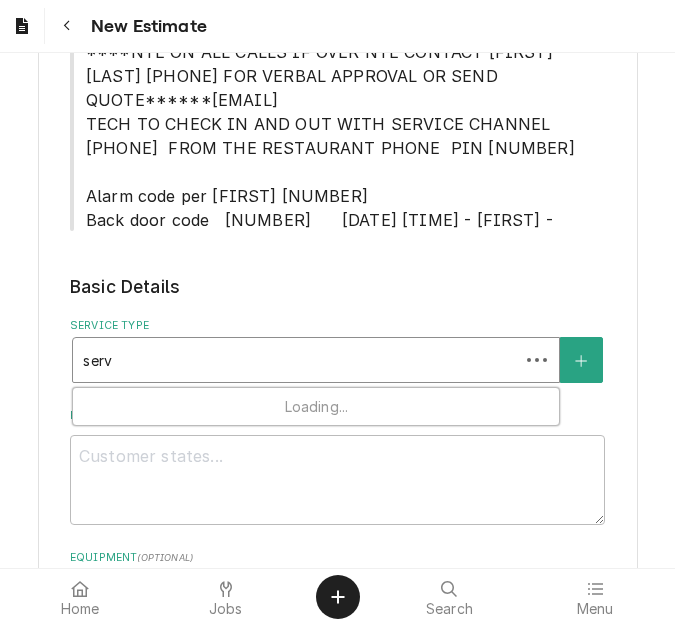 type on "x" 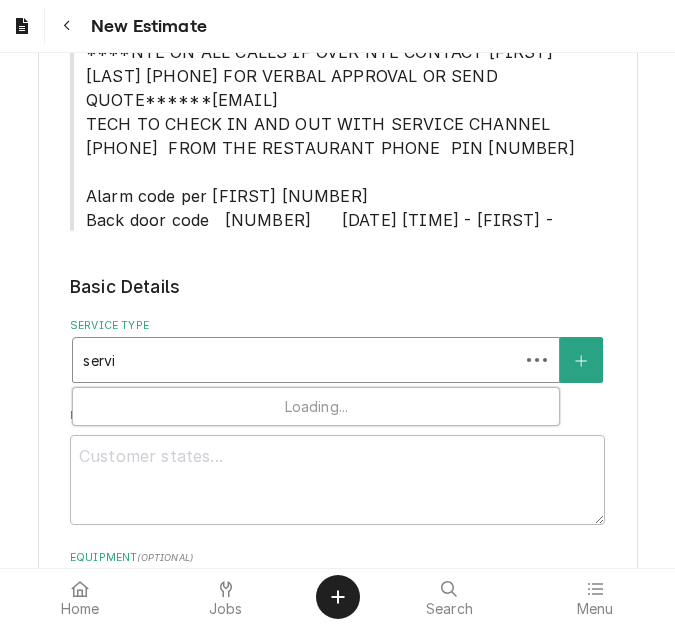 type on "x" 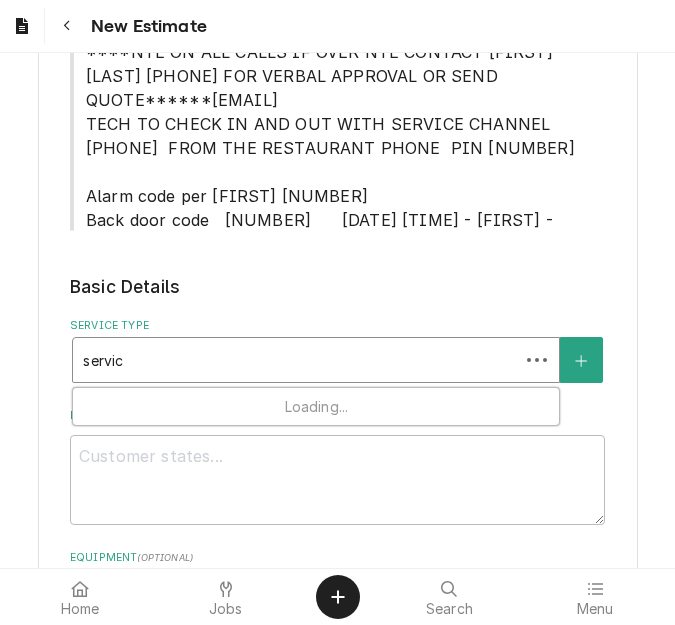 type on "x" 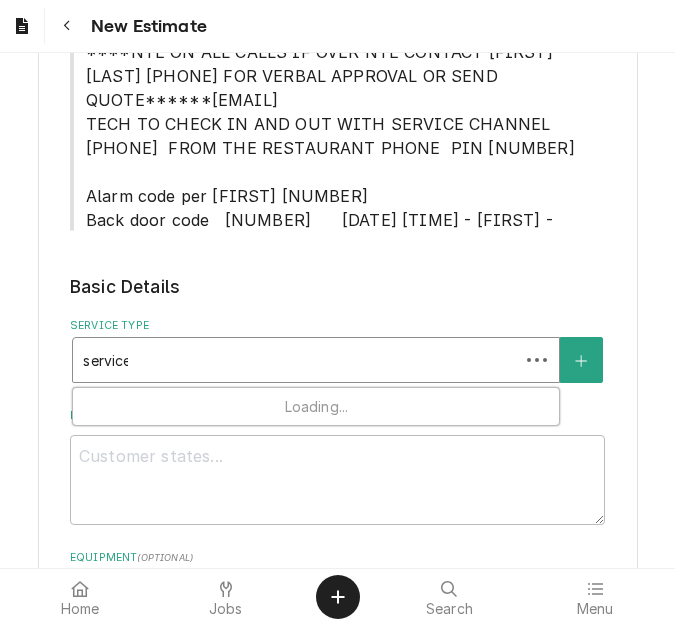 type on "x" 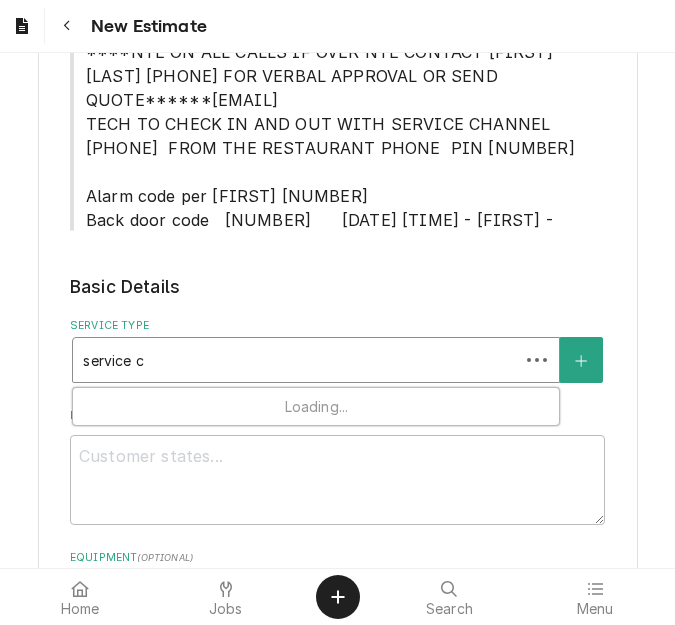 type on "x" 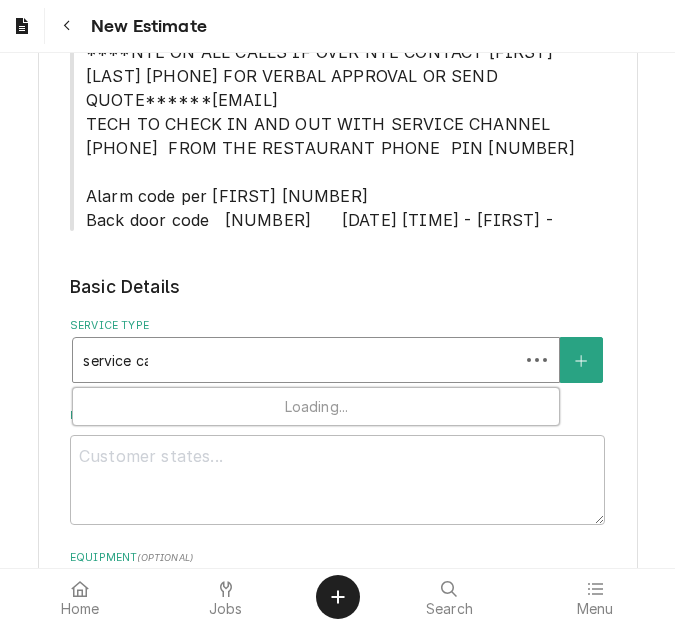 type on "x" 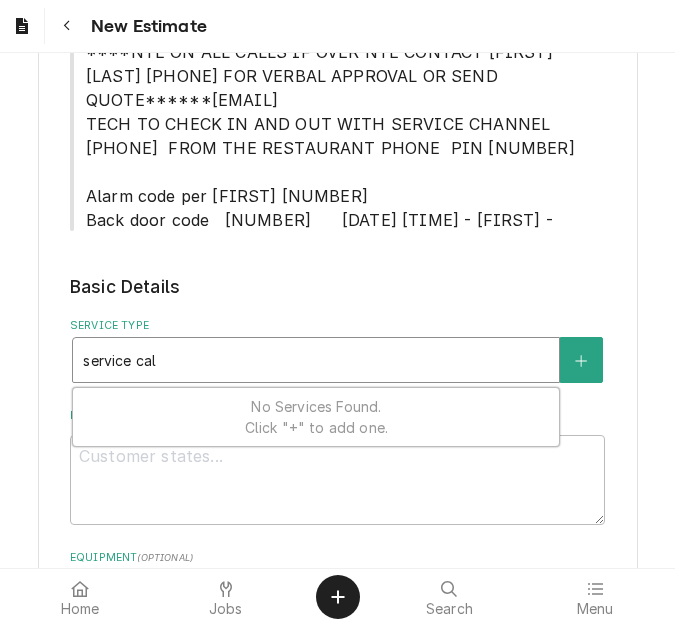 type on "x" 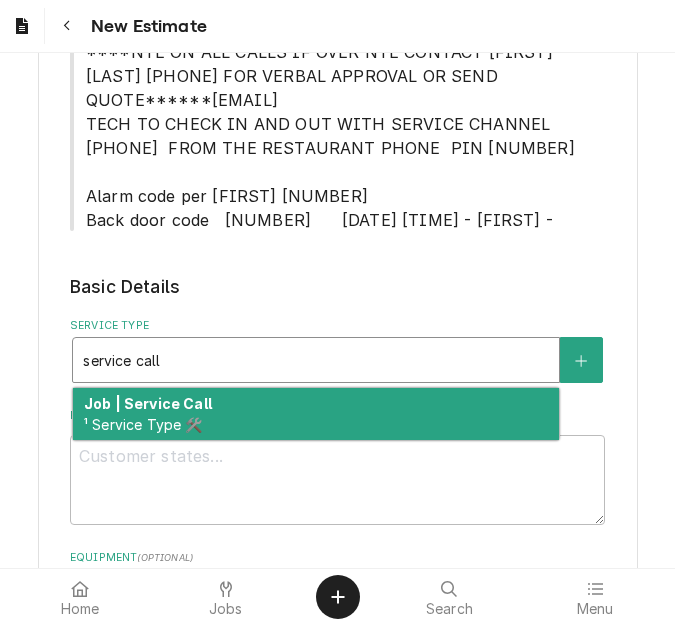 click on "¹ Service Type 🛠️" at bounding box center (143, 424) 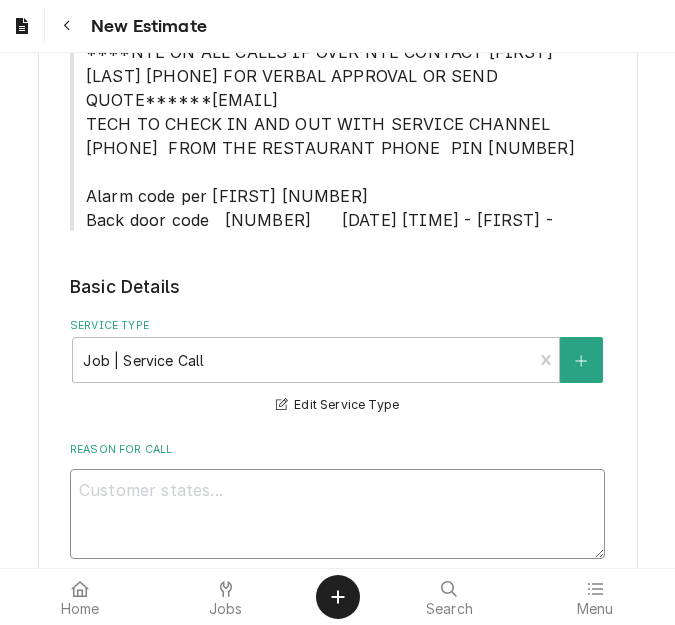 click on "Reason For Call" at bounding box center [337, 514] 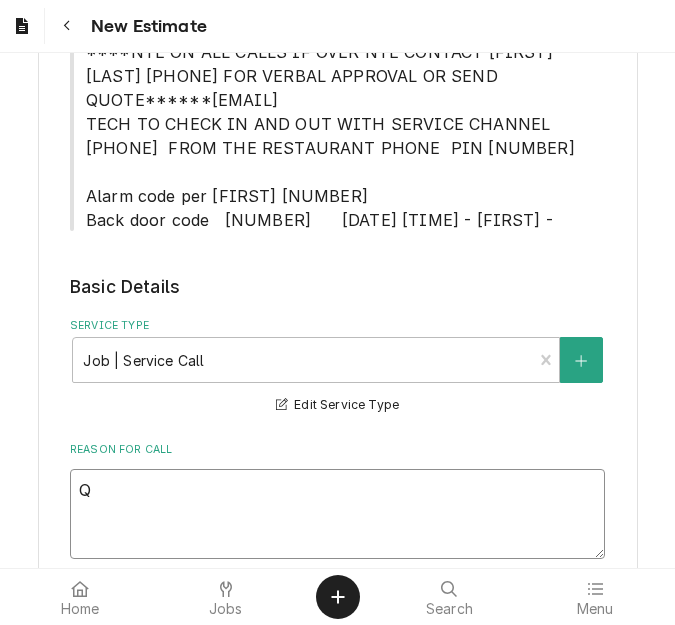 type on "x" 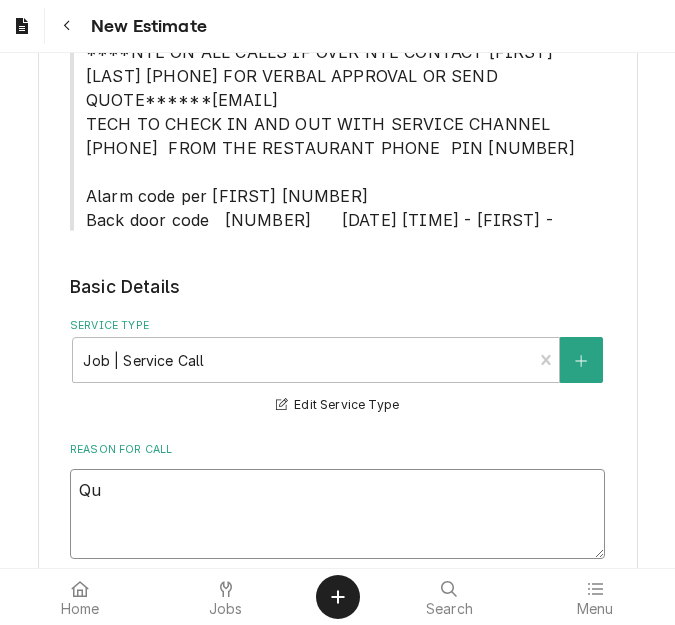 type on "x" 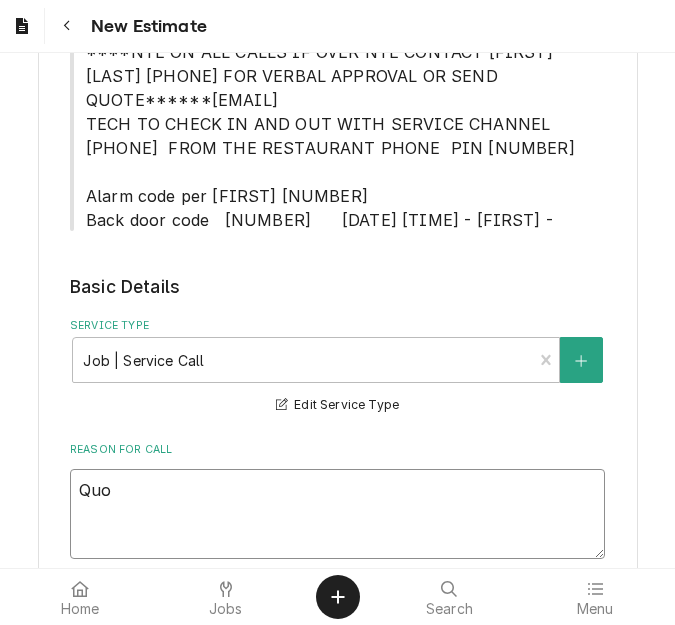 type on "x" 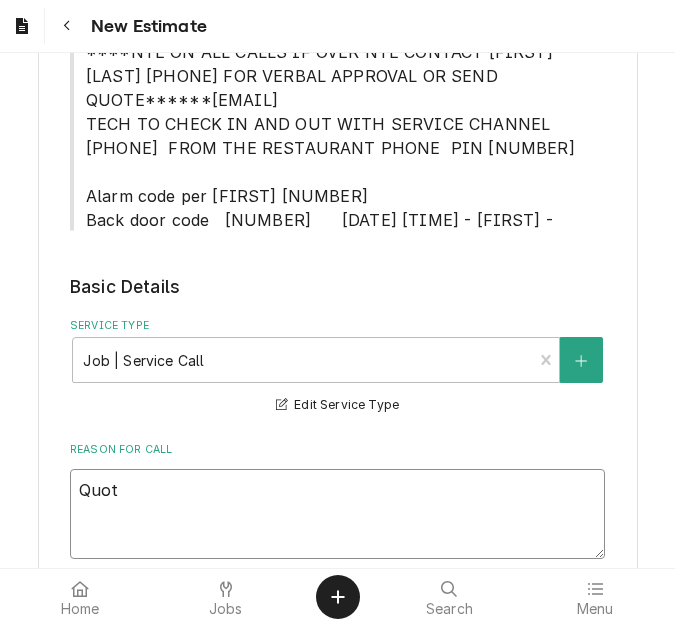 type on "x" 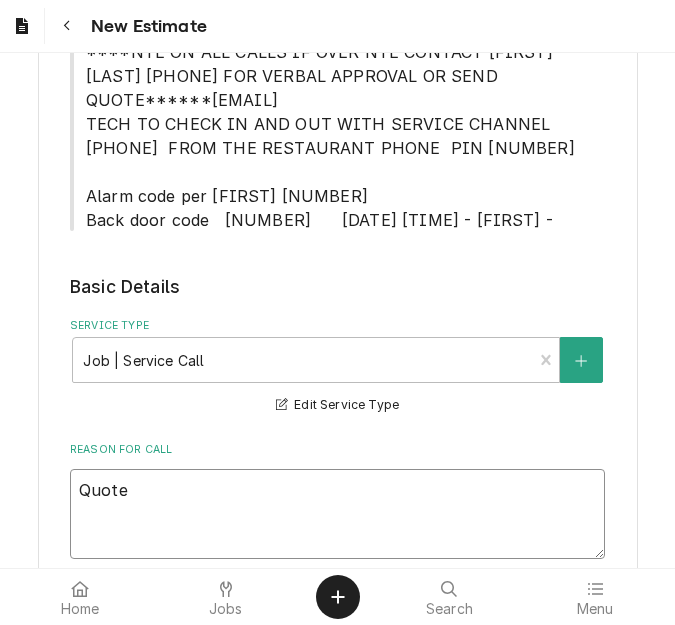 type on "x" 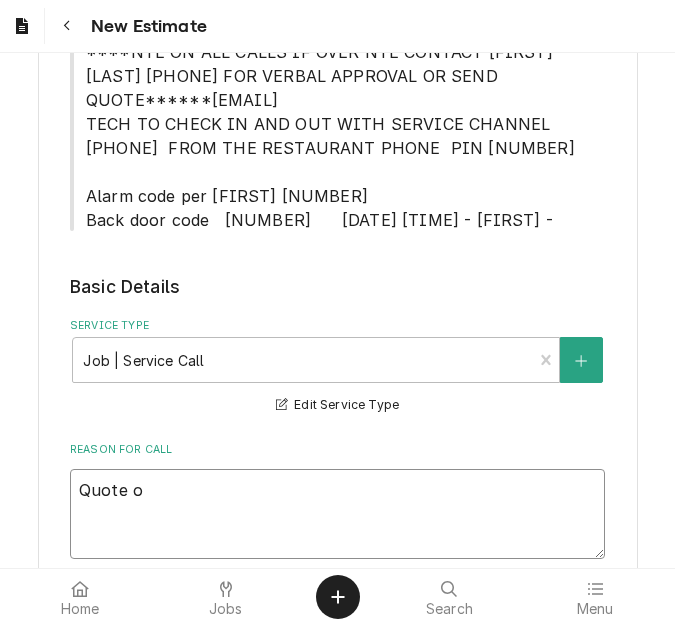 type on "x" 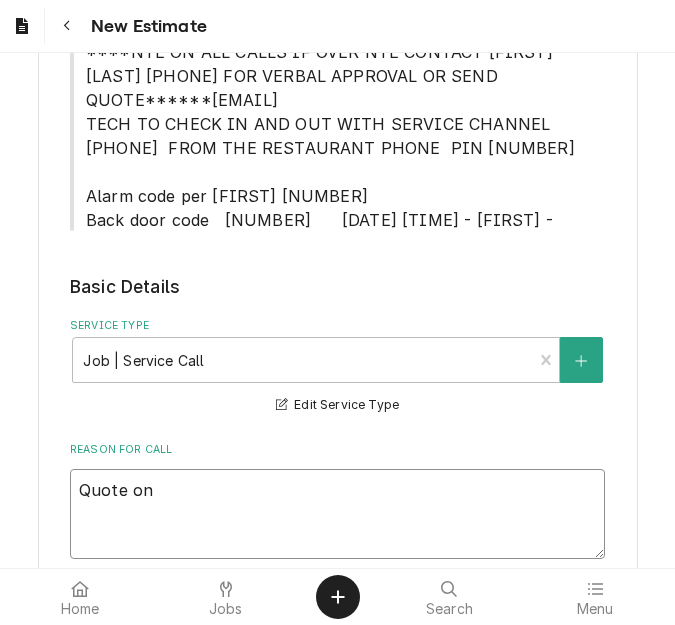 type on "x" 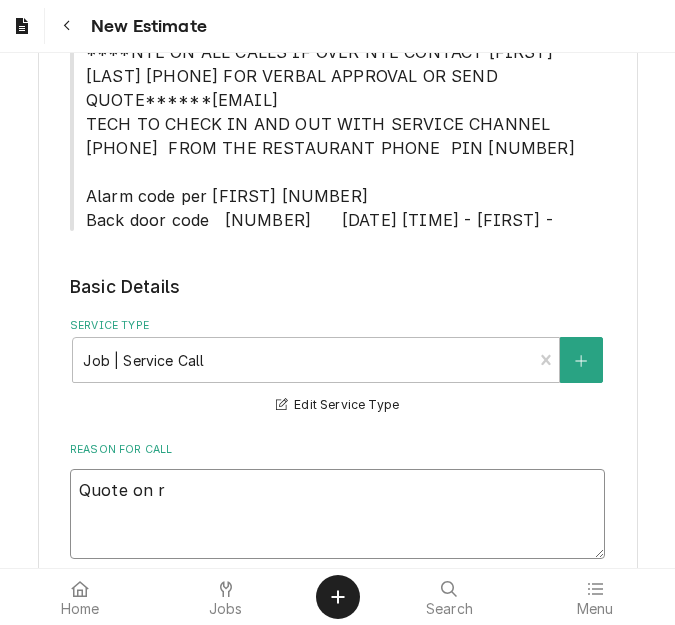 type on "x" 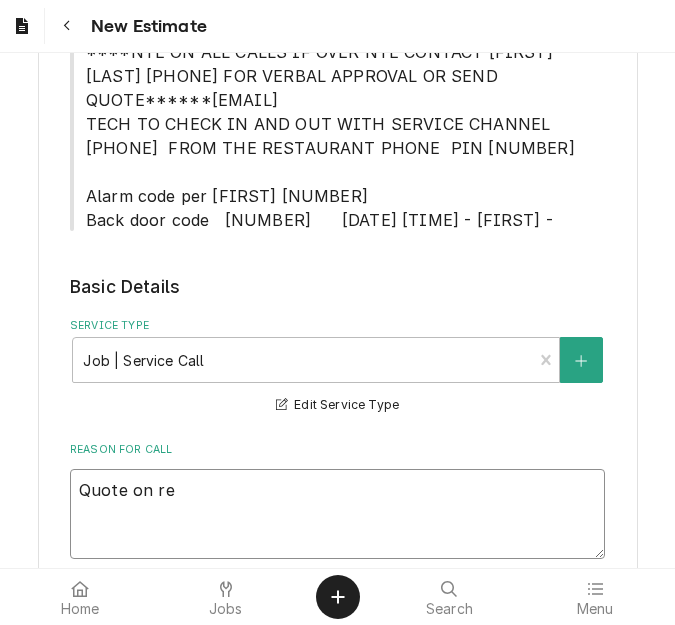 type on "x" 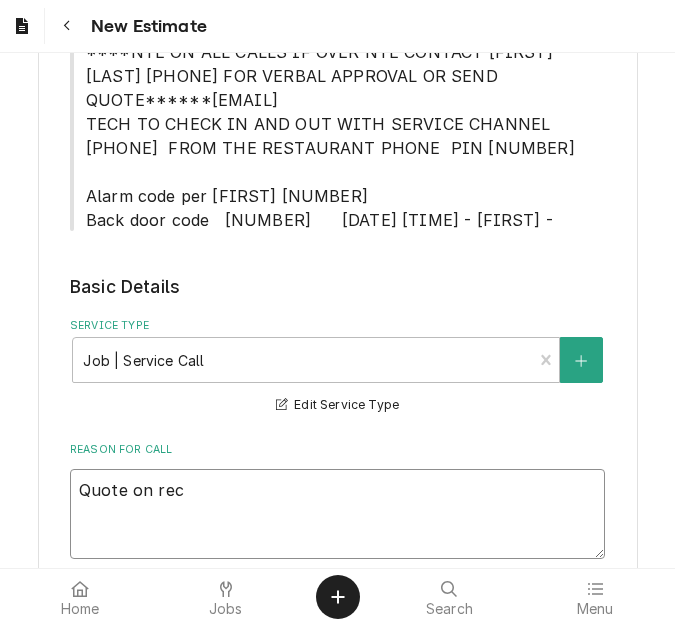 type on "x" 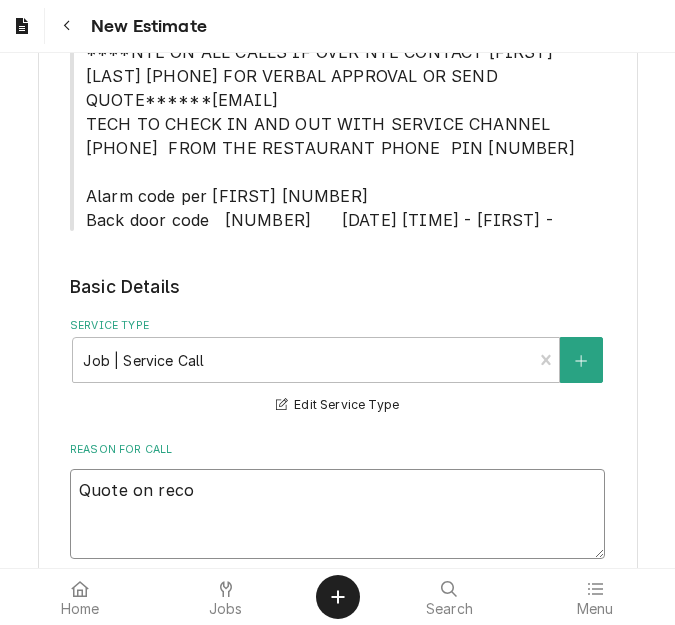 type on "x" 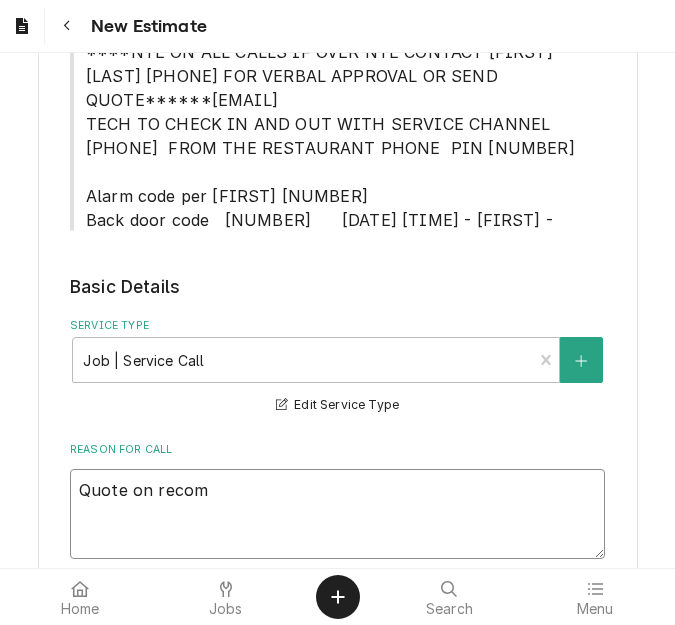 type on "x" 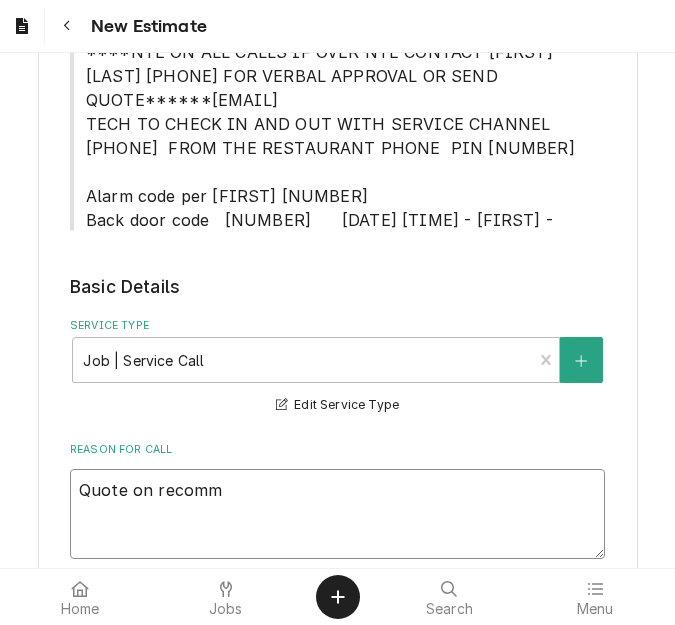 type on "x" 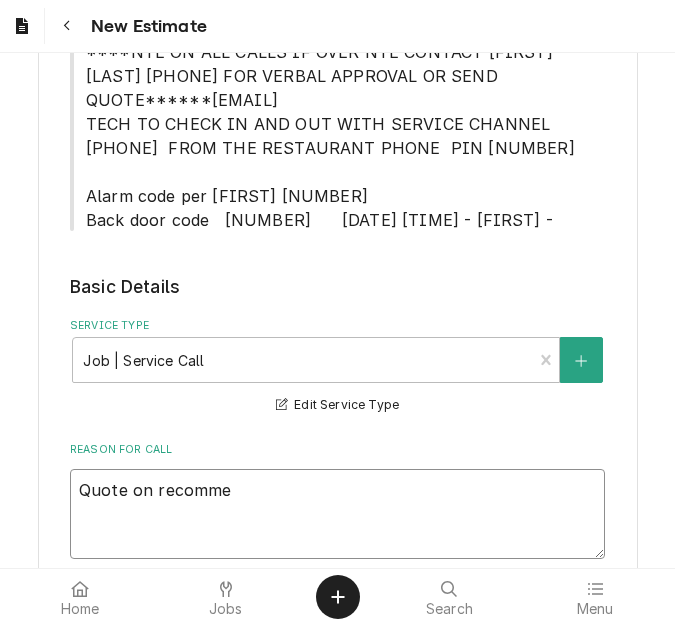 type on "x" 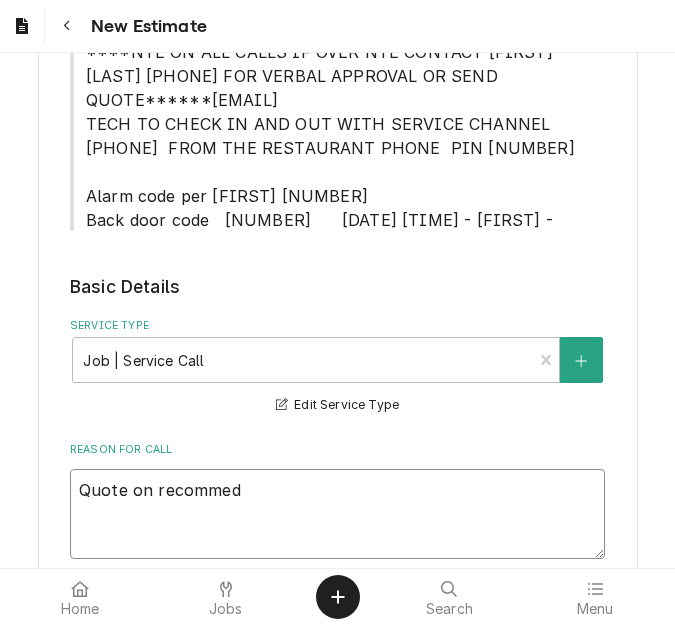 type on "x" 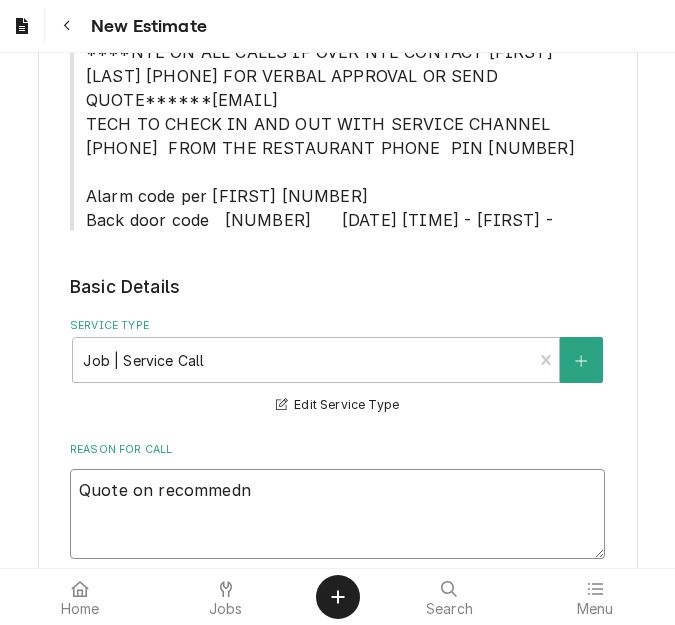 type on "x" 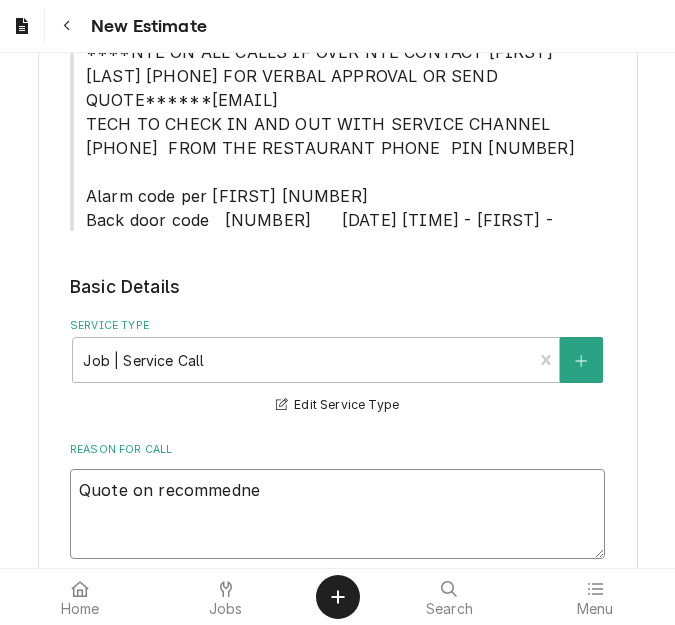 type on "x" 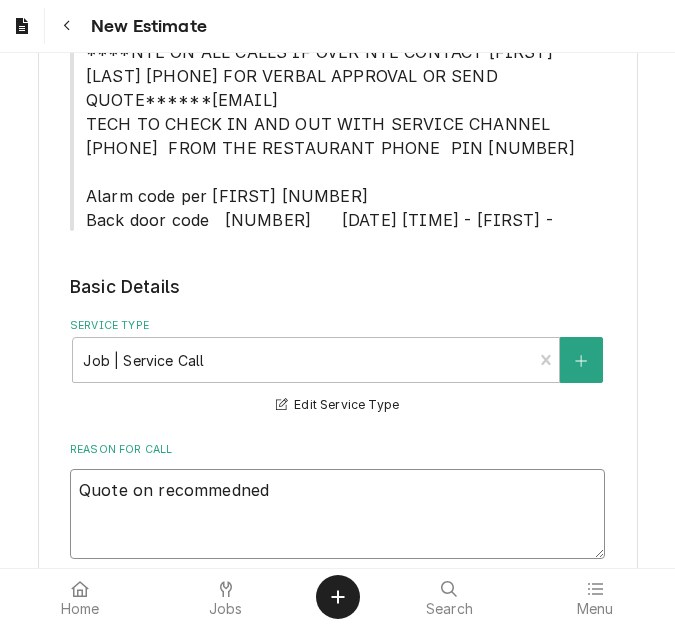 type on "x" 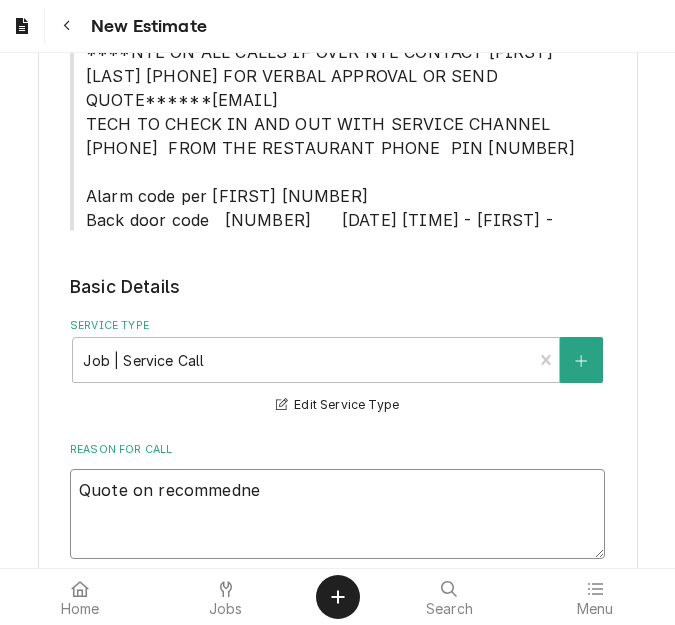 type on "x" 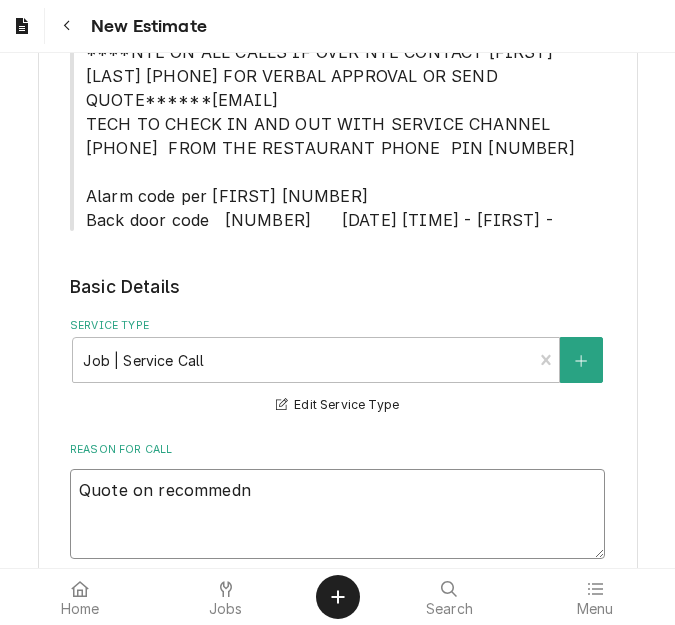 type on "x" 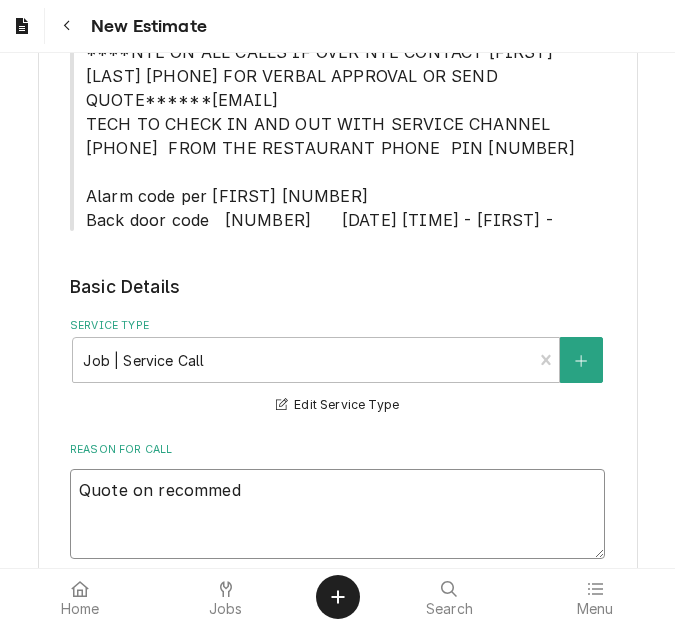 type on "x" 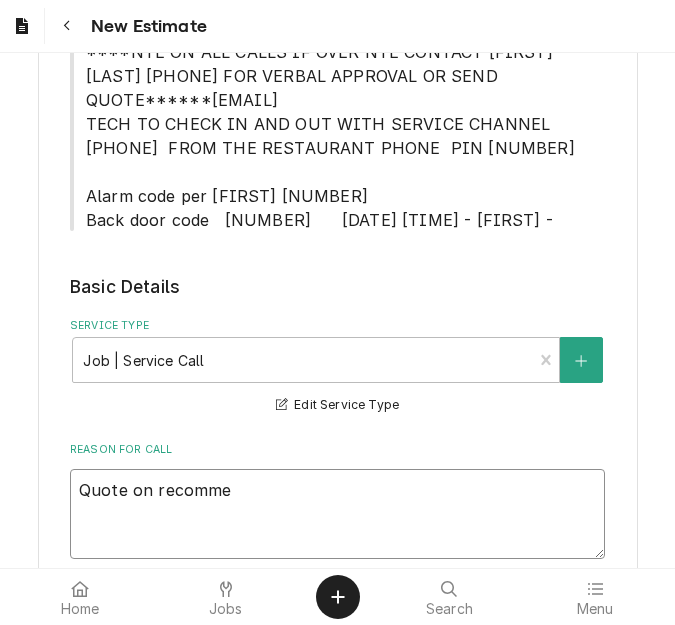 type on "x" 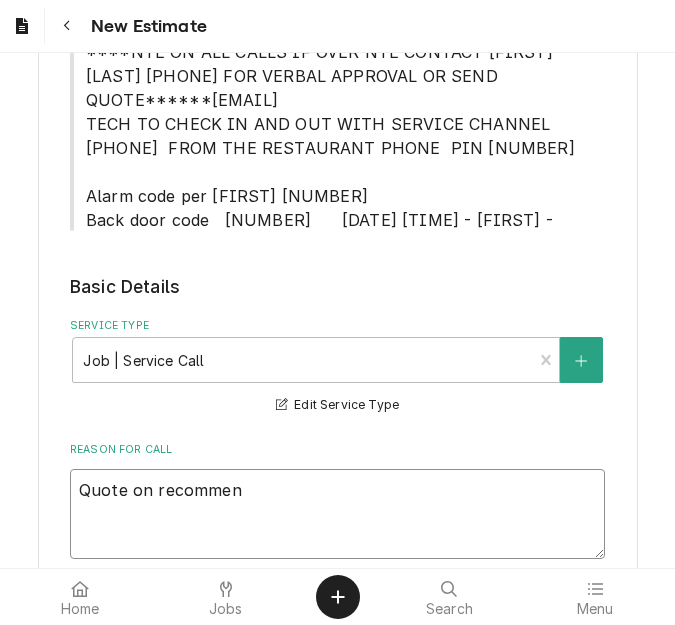 type on "x" 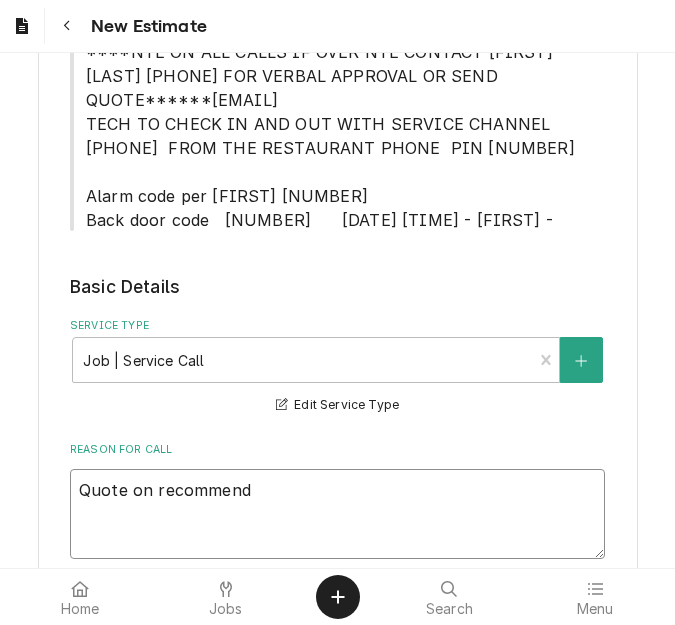 type on "x" 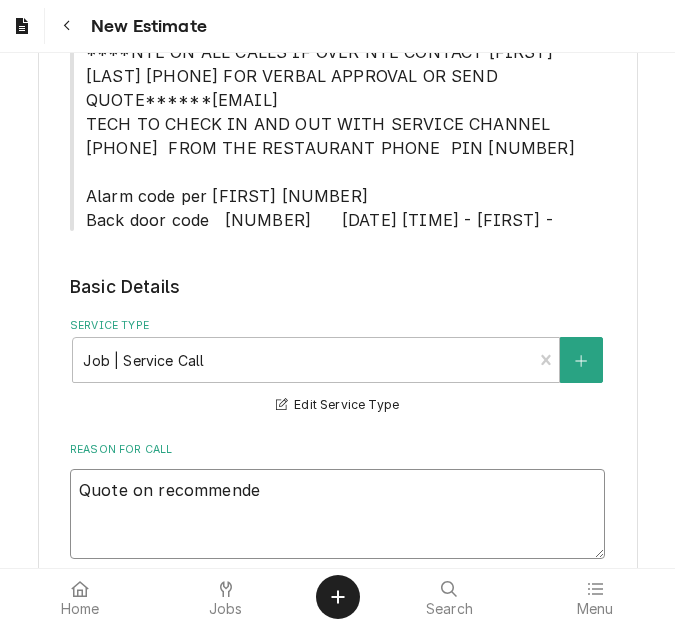 type on "x" 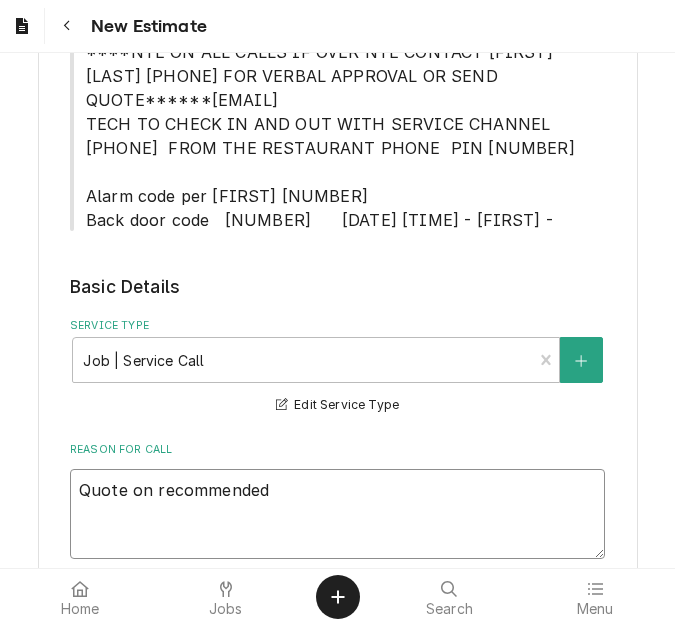 type on "x" 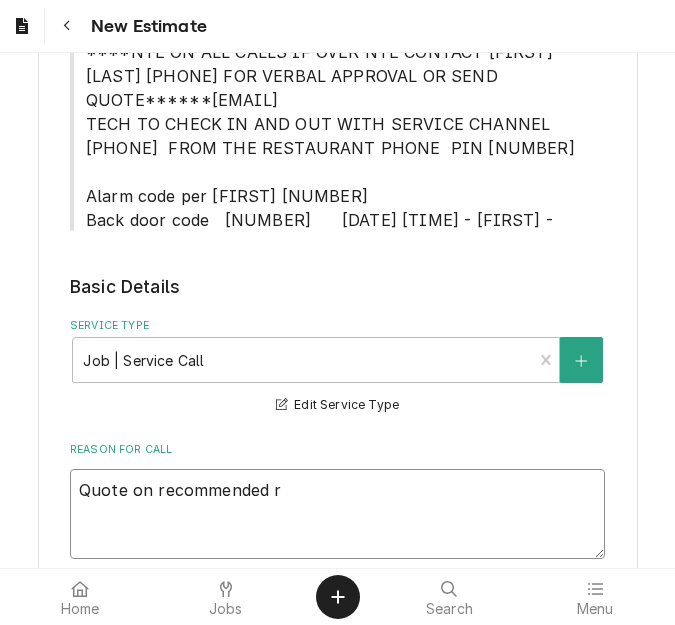 type on "x" 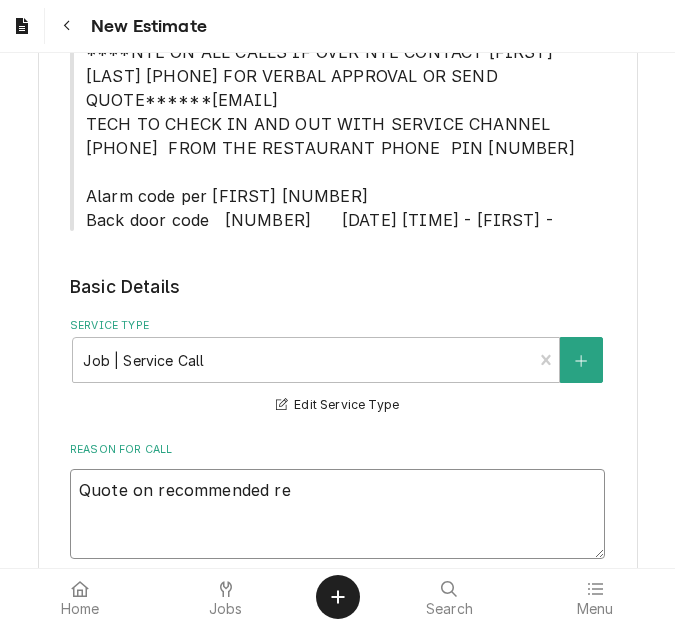 type on "x" 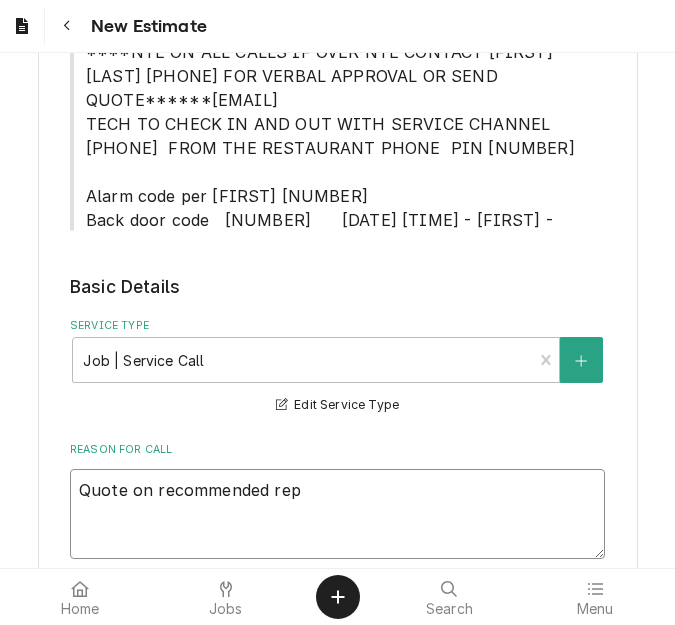 type on "x" 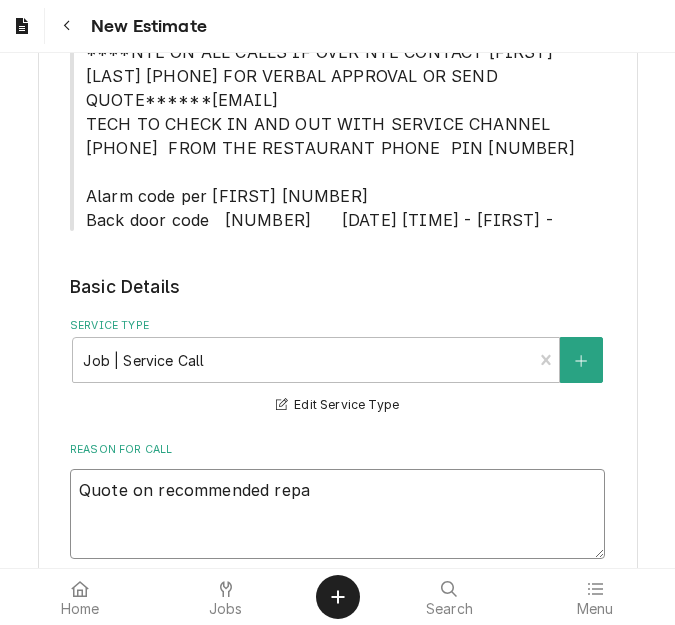 type on "x" 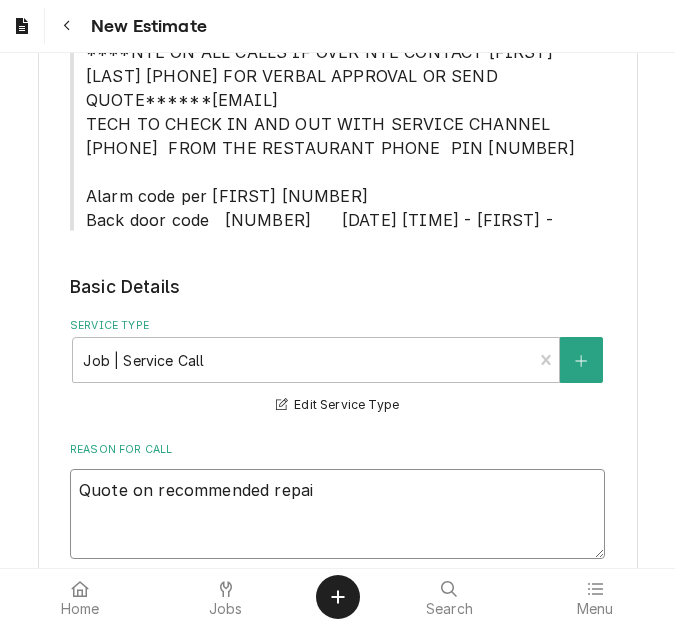 type on "x" 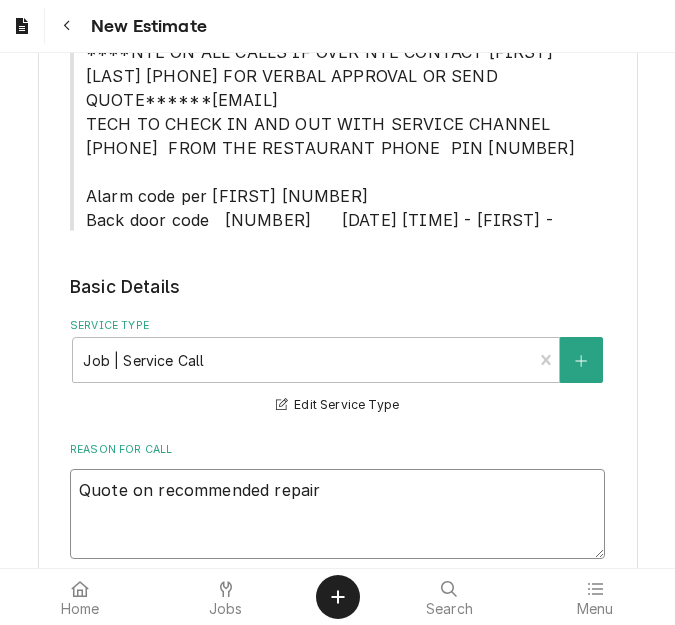type on "x" 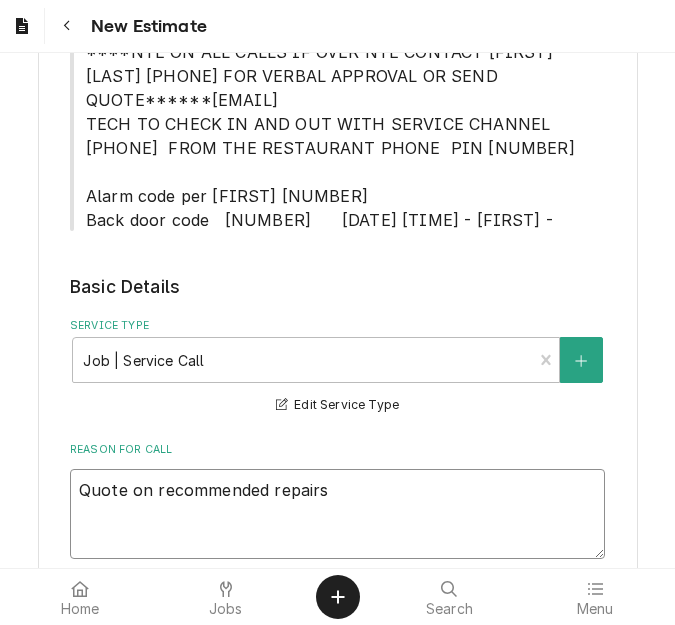 type on "x" 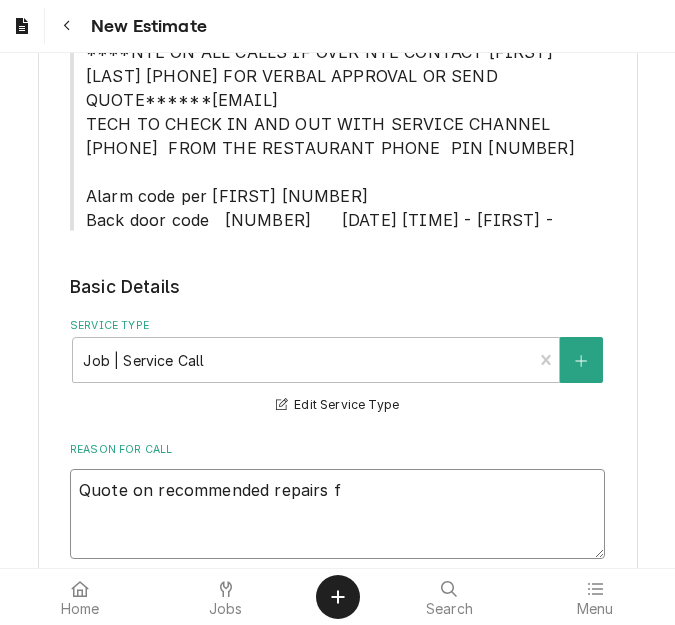 type on "Quote on recommended repairs fo" 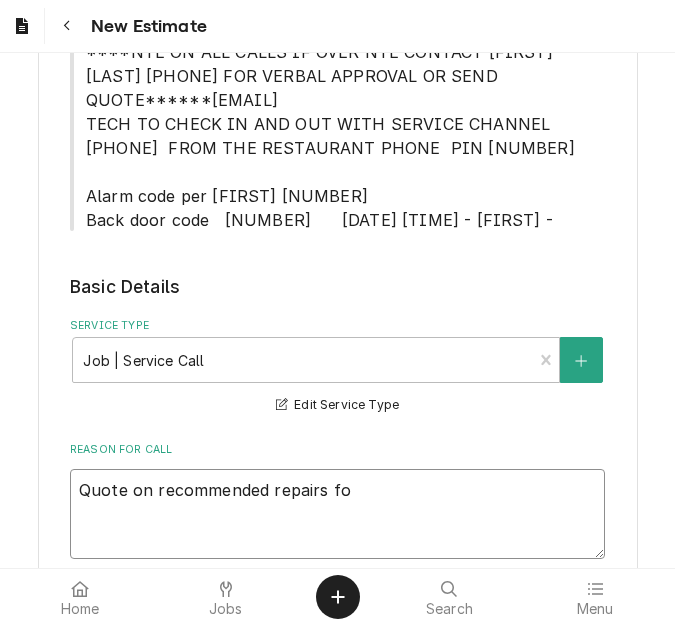 type on "x" 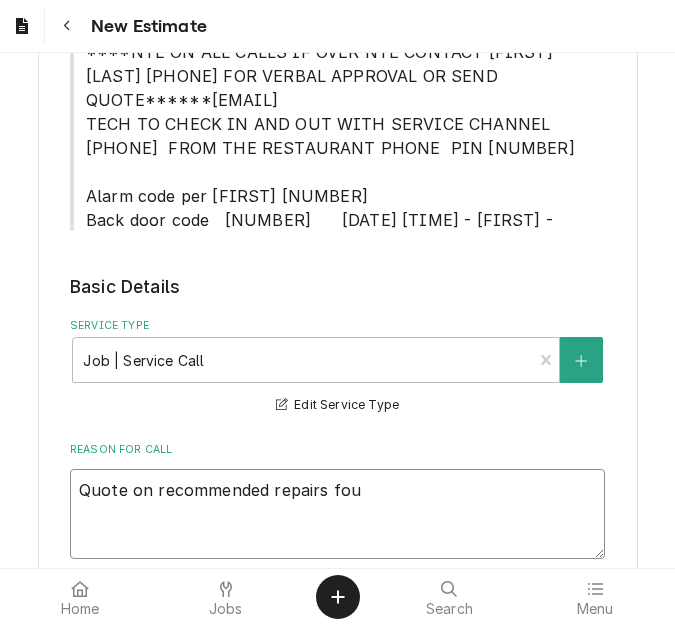 type on "x" 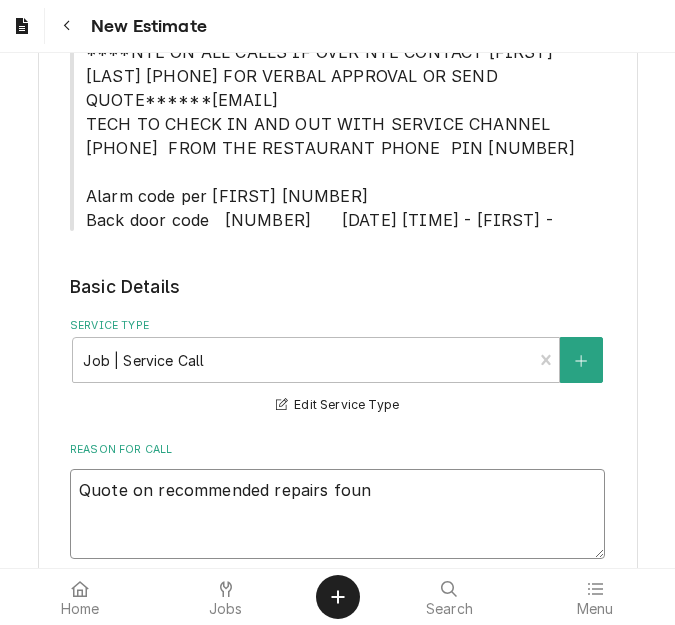 type on "x" 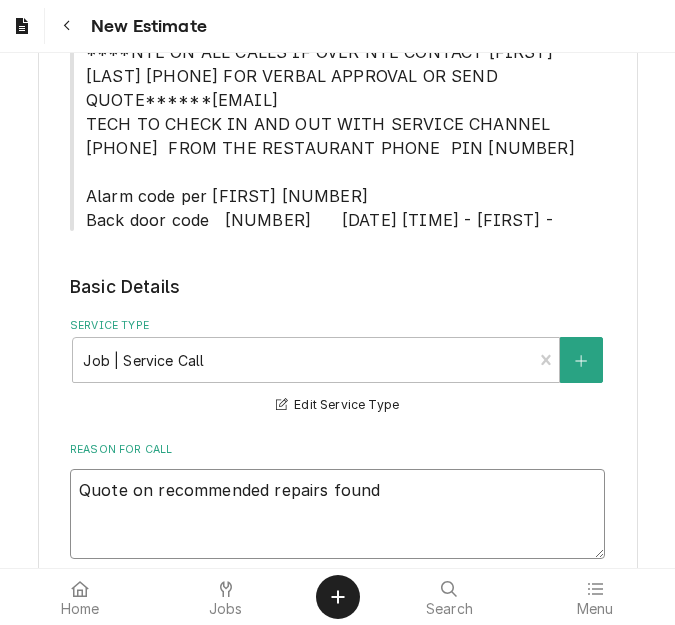 type on "x" 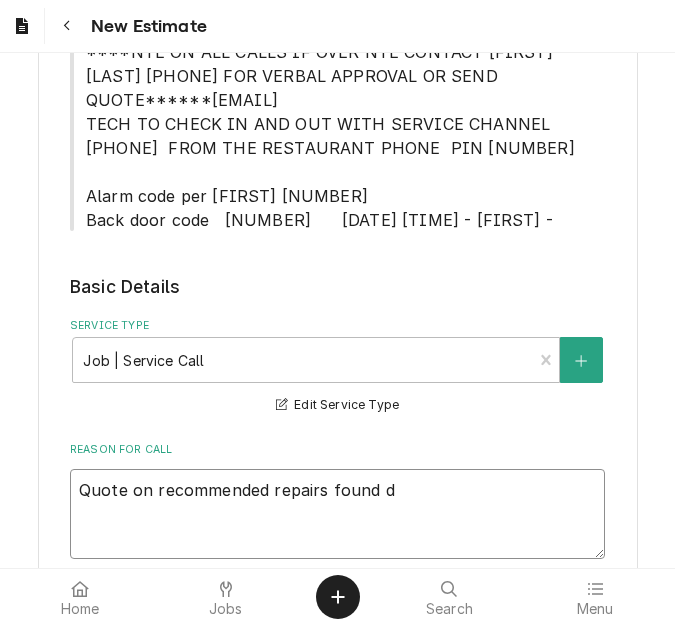 type on "x" 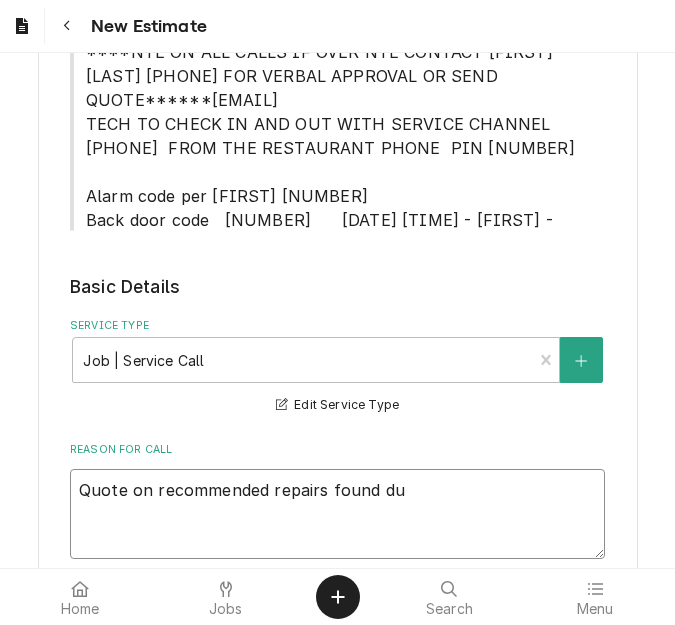 type on "x" 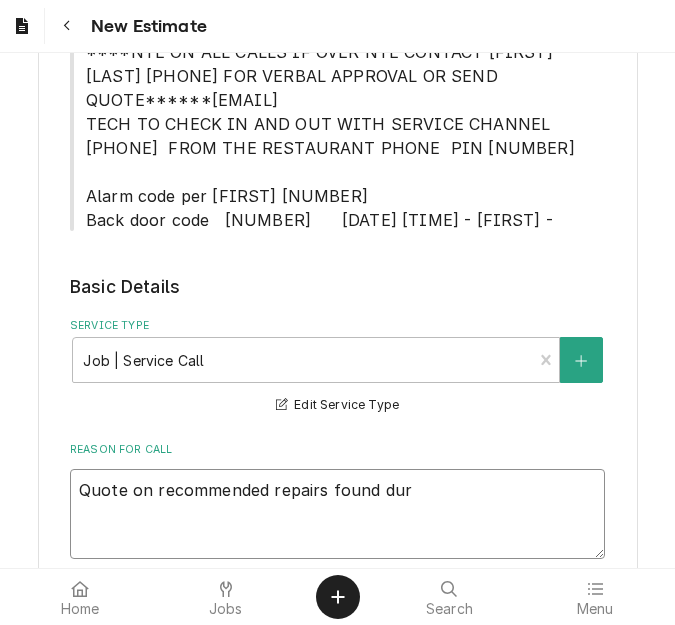 type on "x" 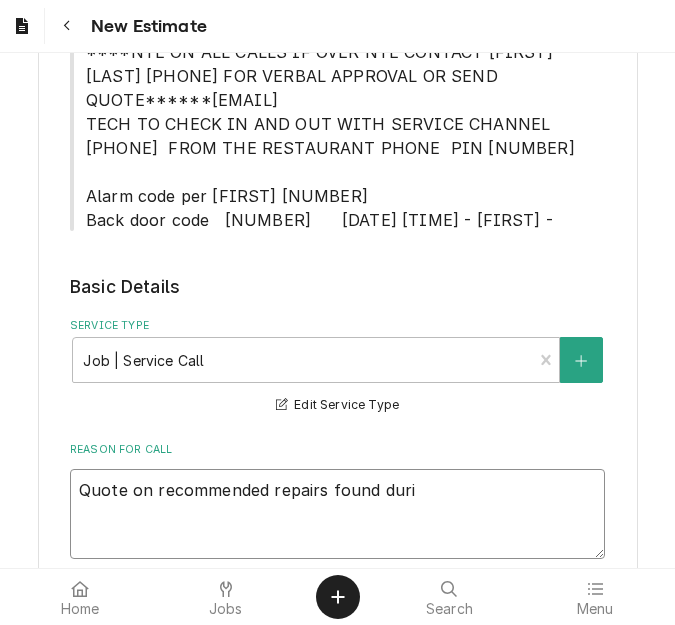 type on "x" 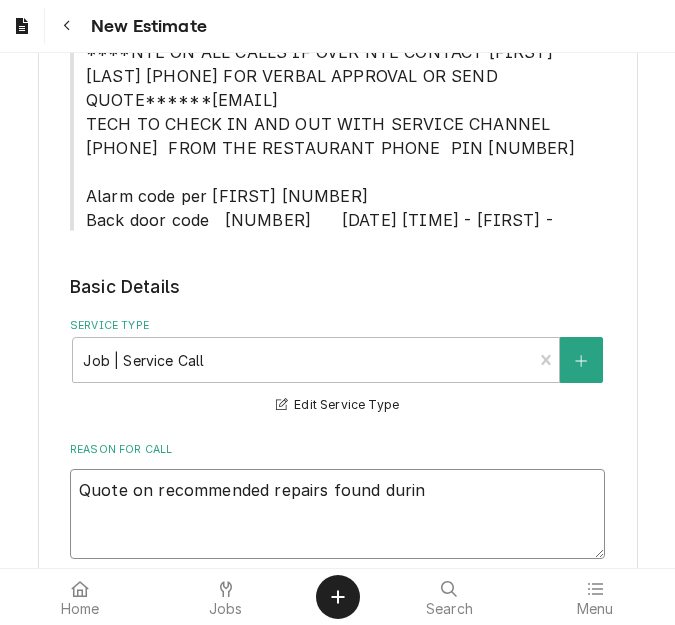 type on "x" 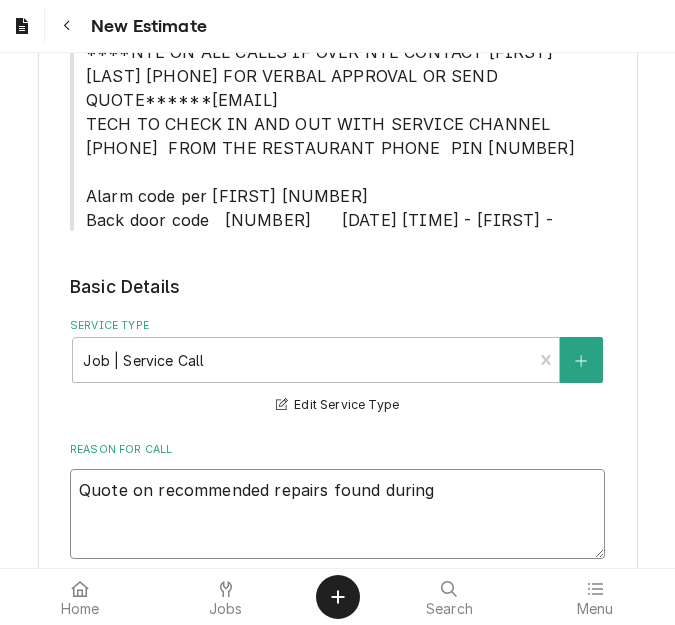 type on "x" 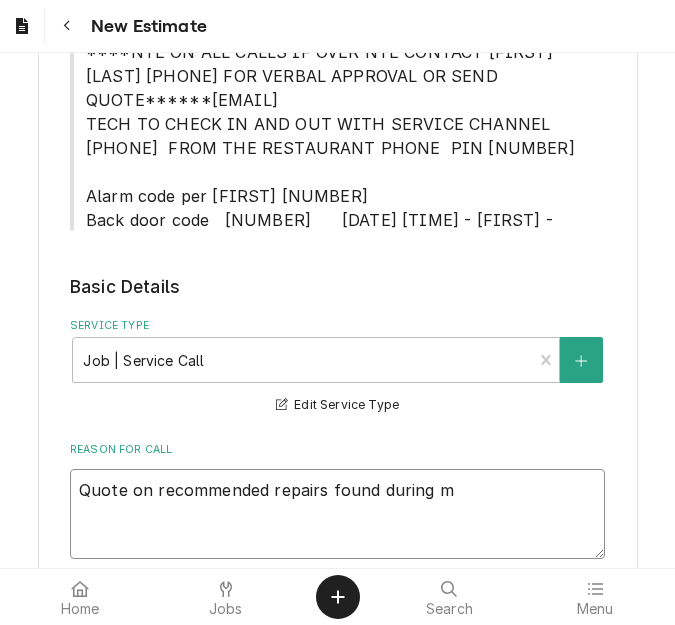 type on "x" 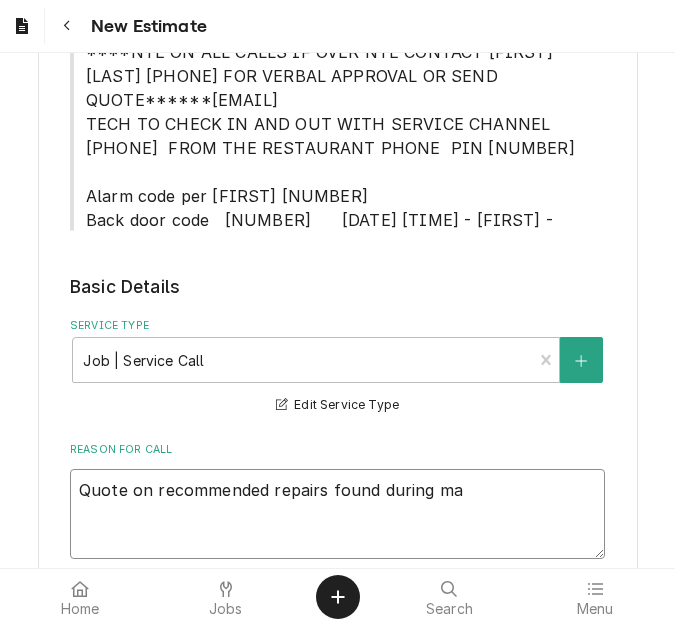 type on "x" 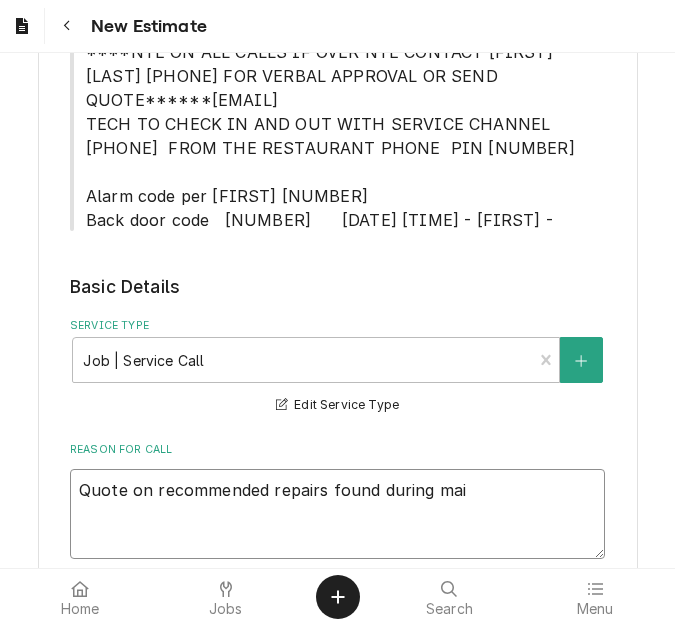 type on "x" 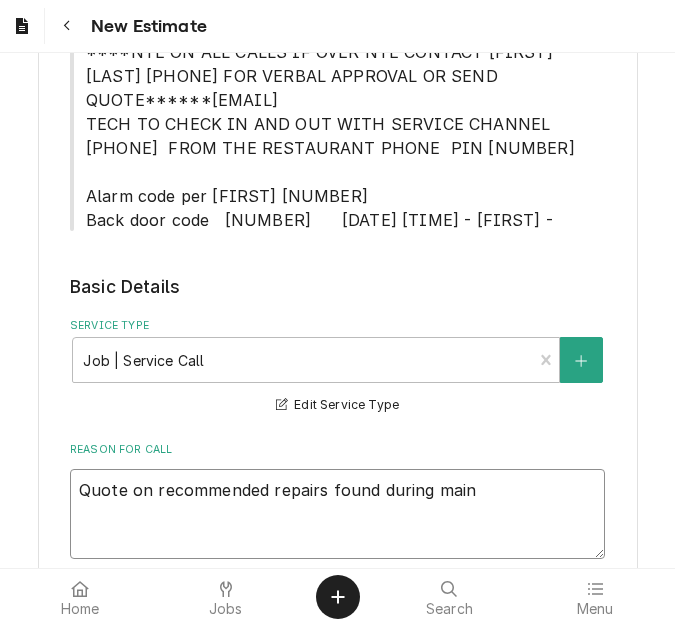 type on "x" 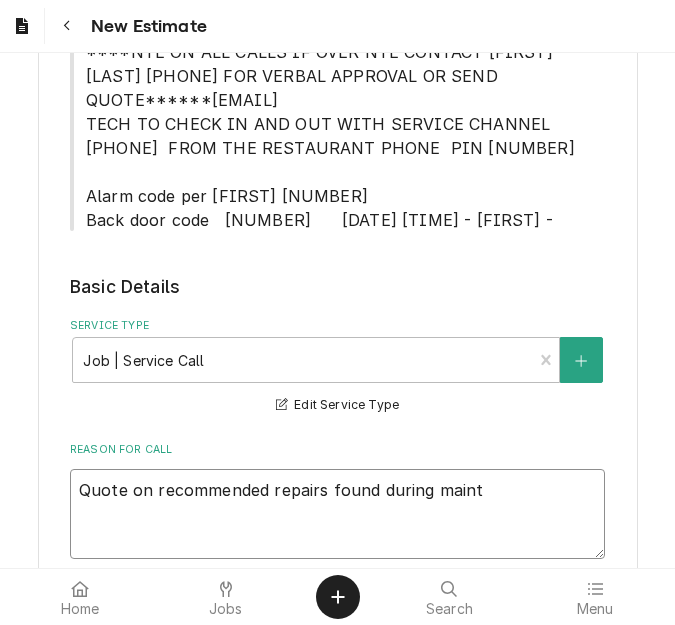 type on "x" 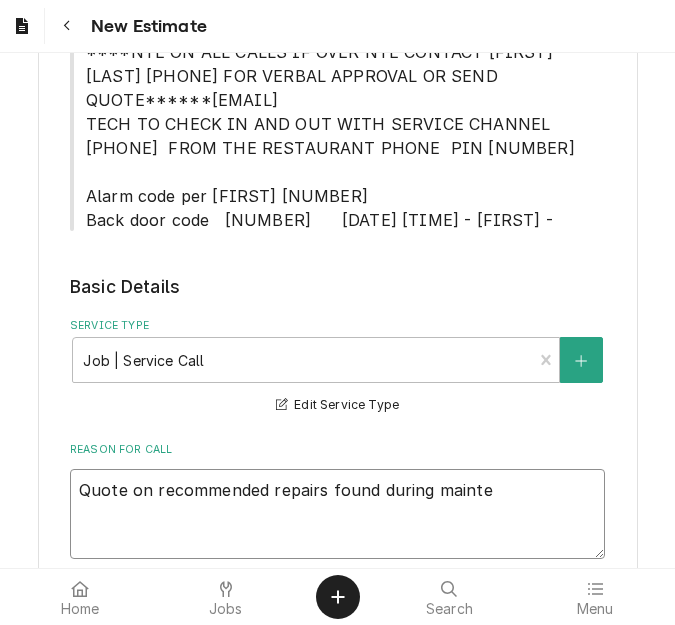 type on "x" 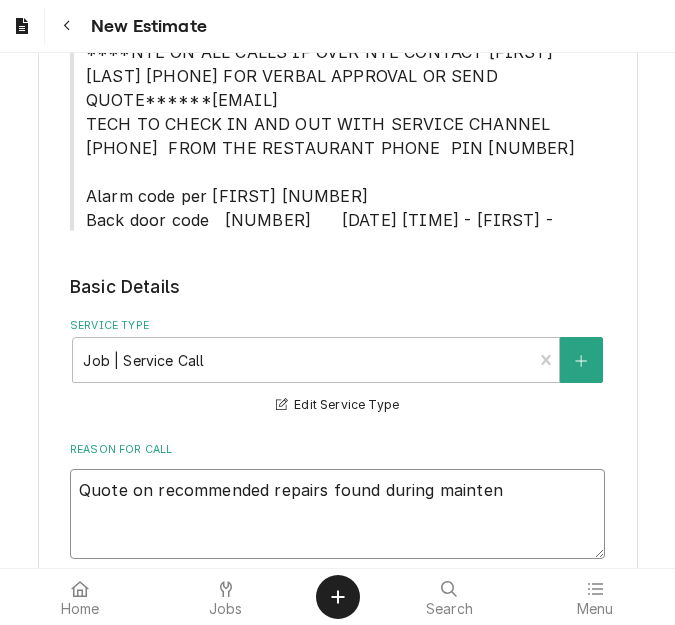 type on "x" 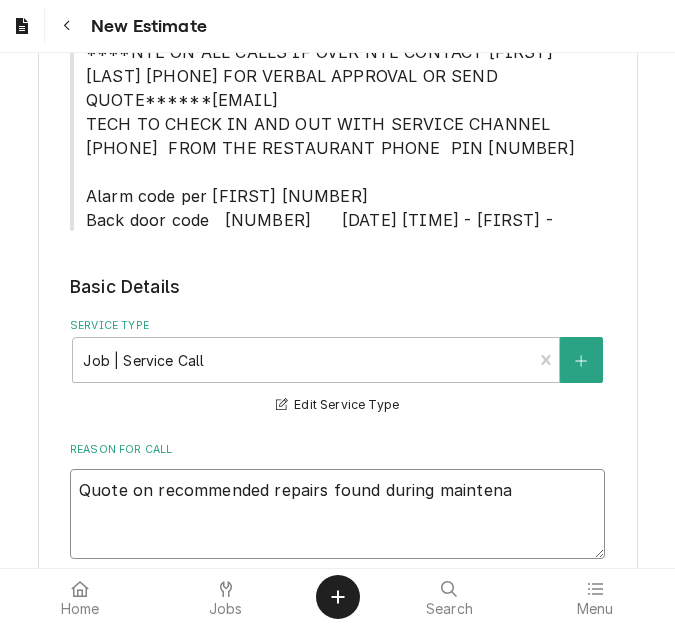 type on "Quote on recommended repairs found during maintenan" 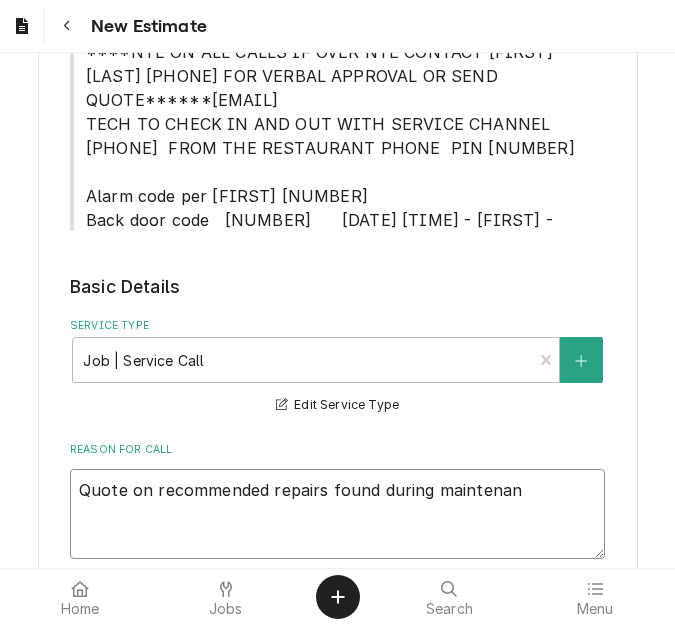 type on "x" 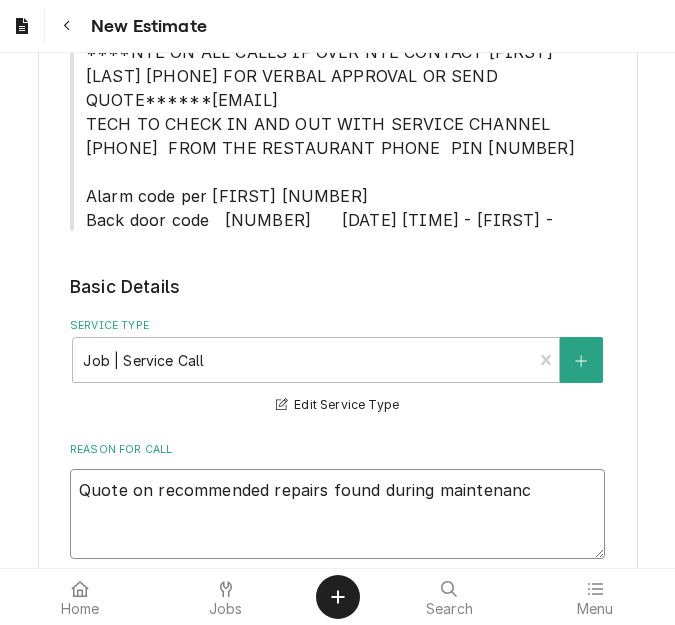 type on "x" 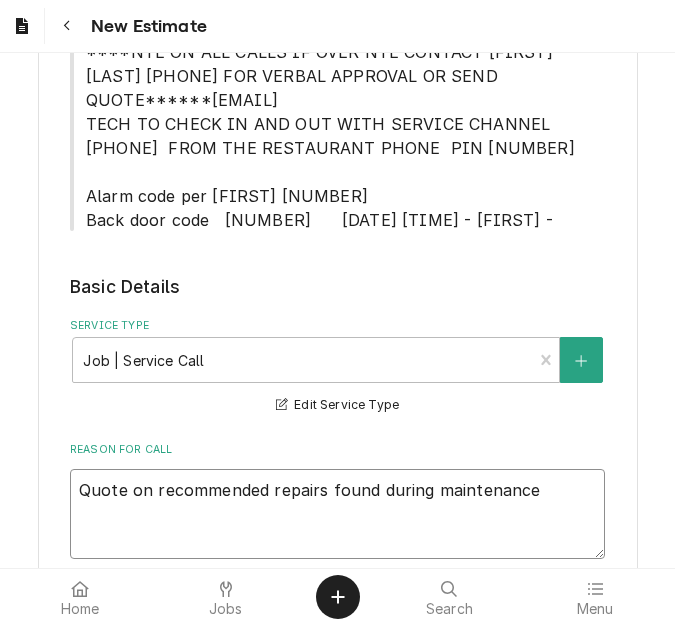 type on "x" 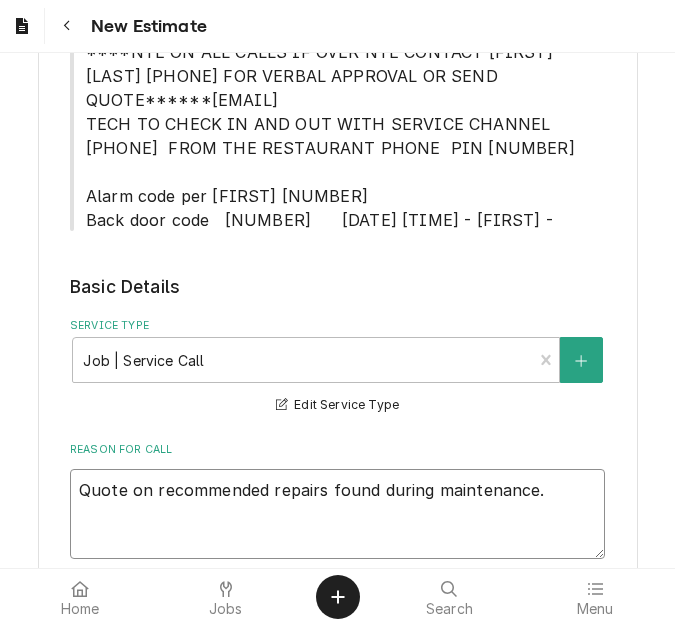 type on "x" 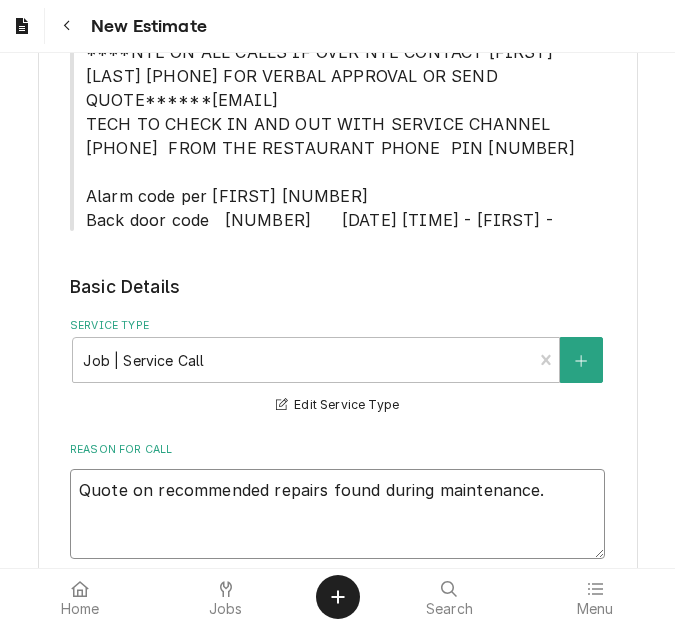 type on "x" 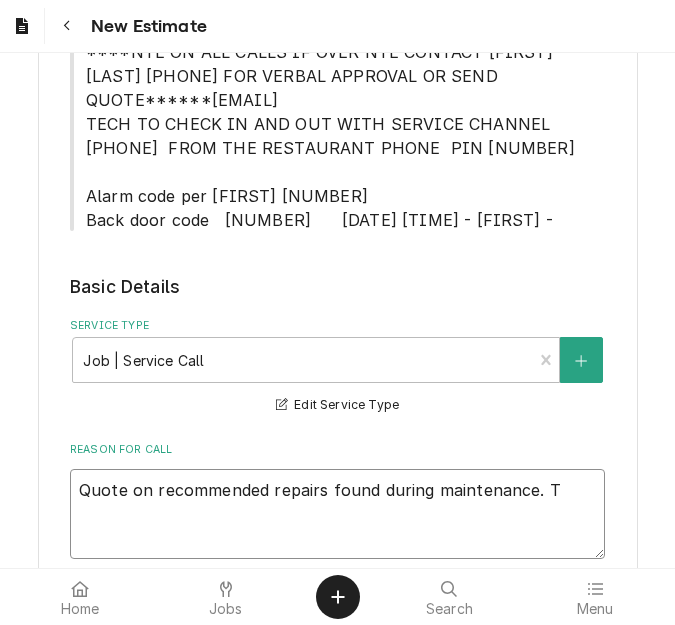type on "x" 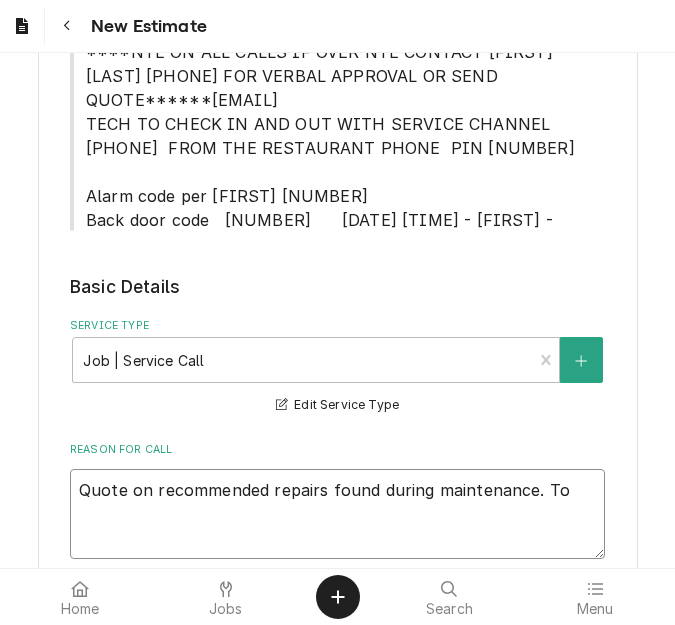 type on "x" 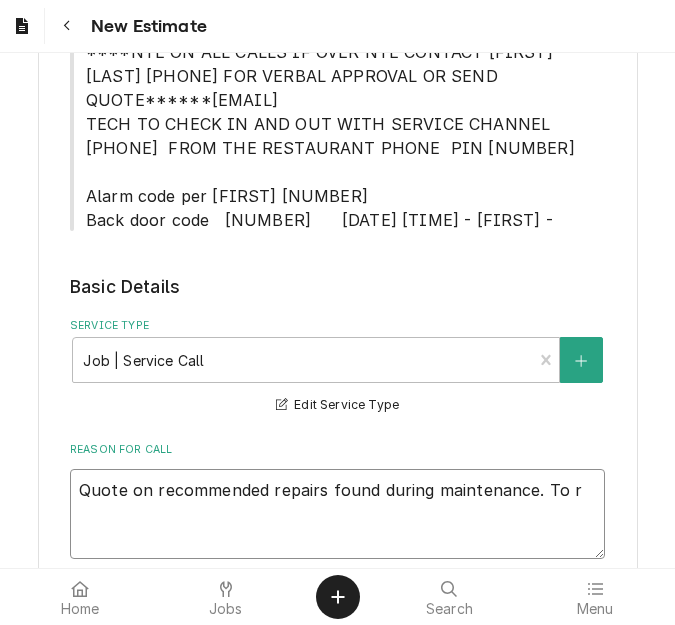 type on "x" 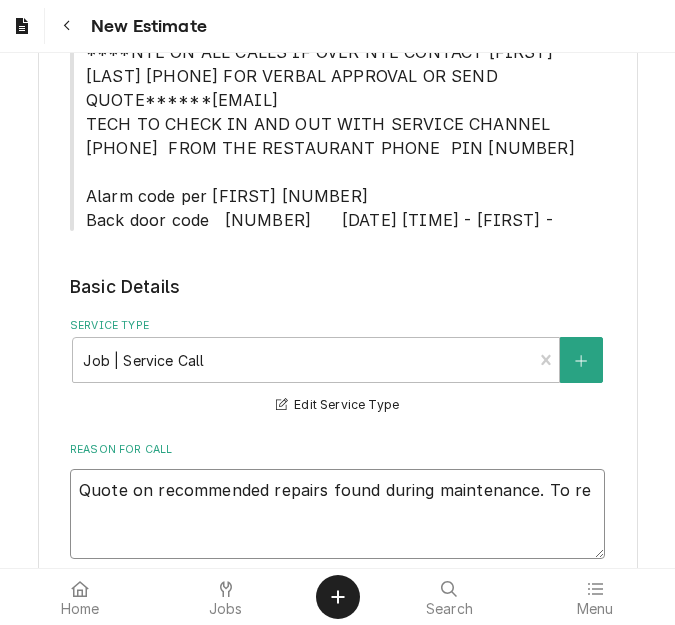 type on "x" 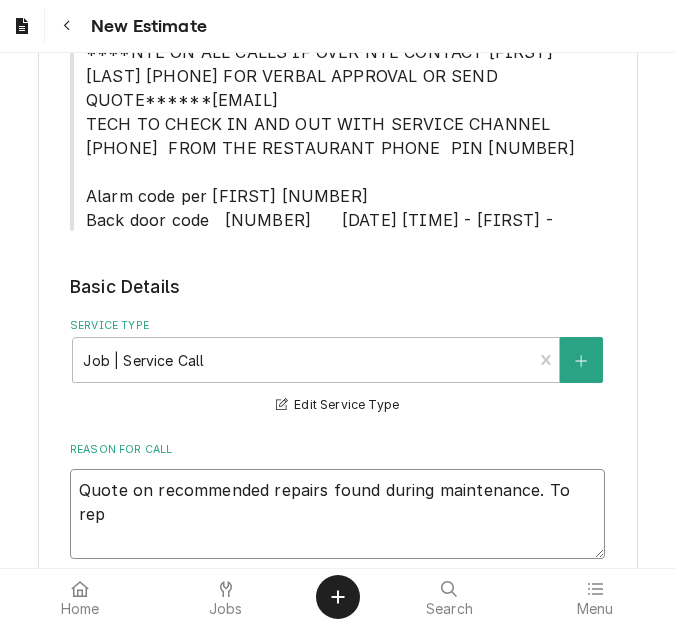type on "x" 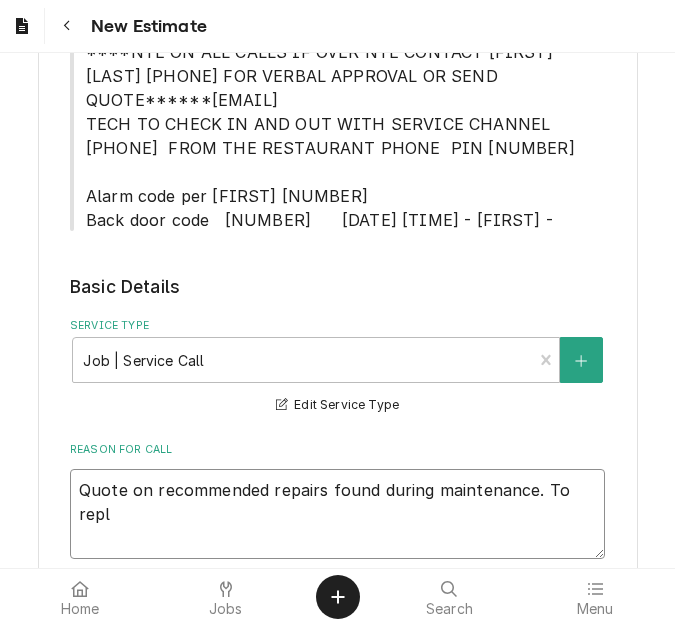type on "x" 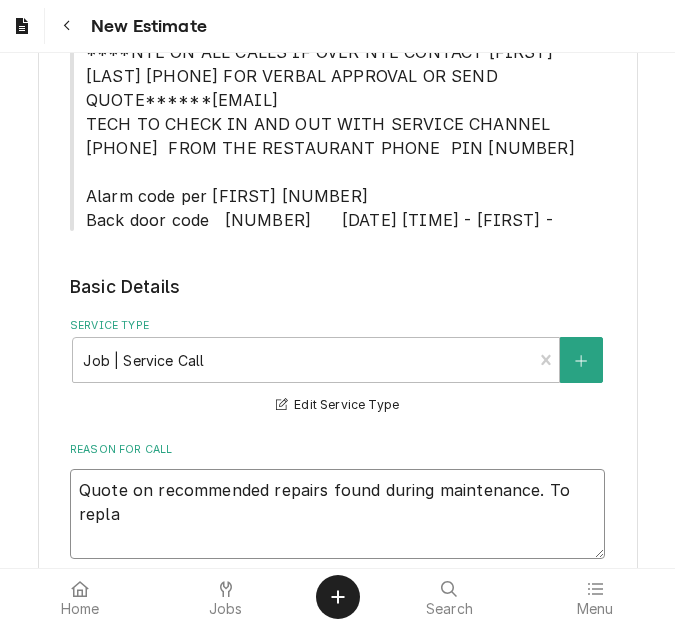 type on "x" 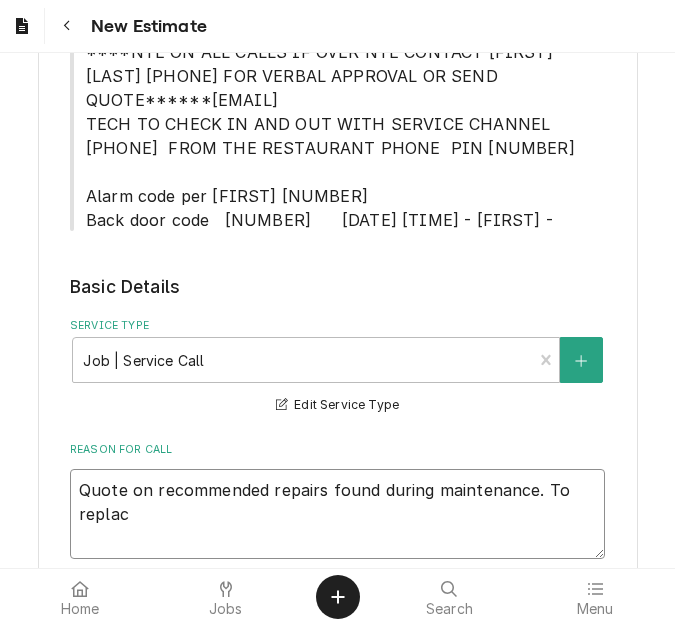 type on "x" 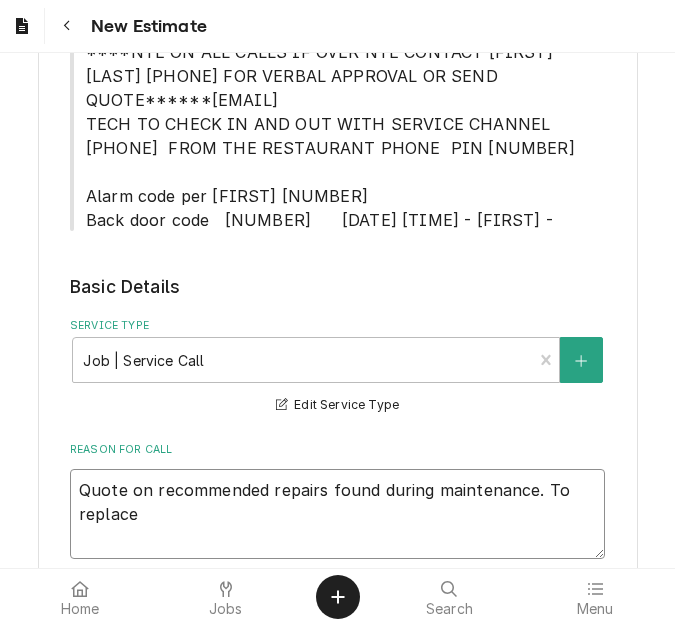 type on "x" 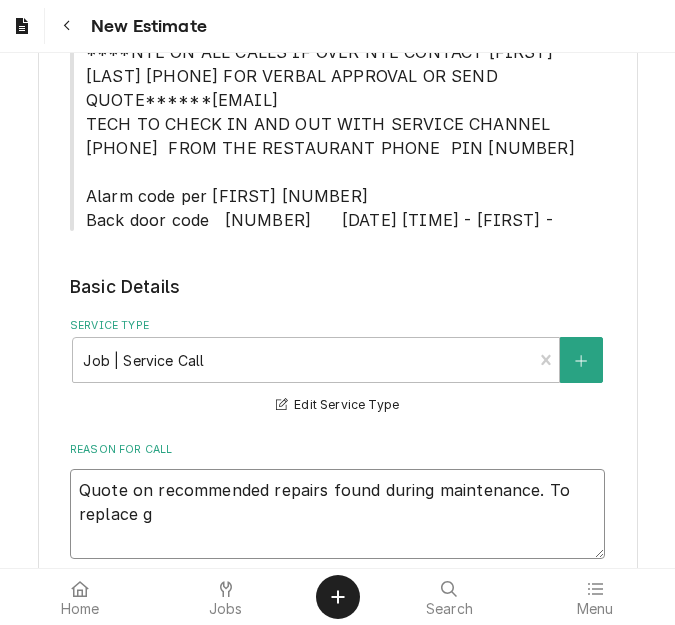 type on "x" 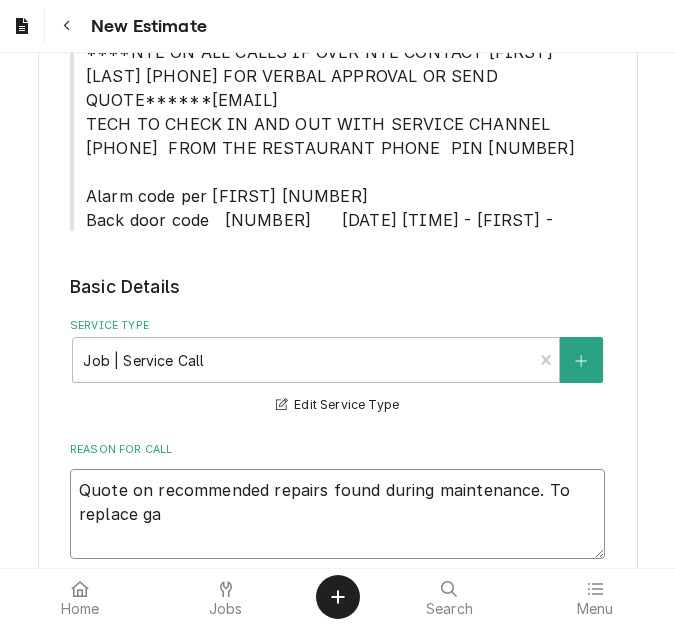 type on "x" 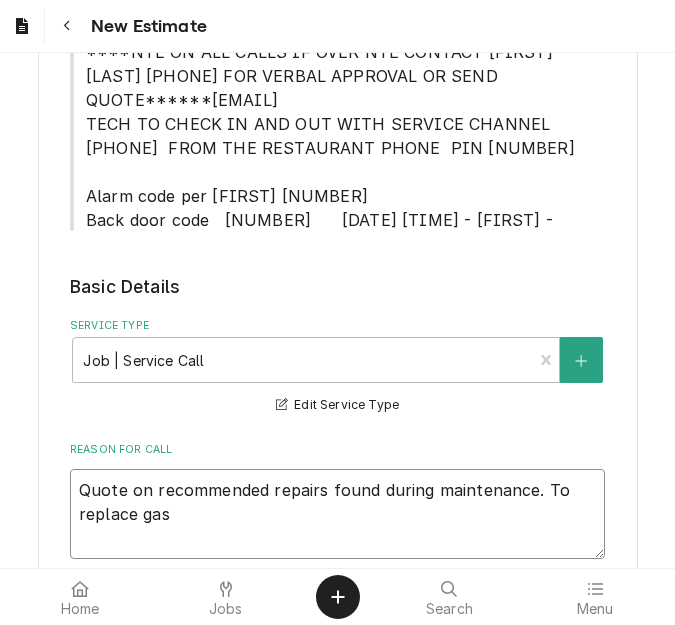 type on "x" 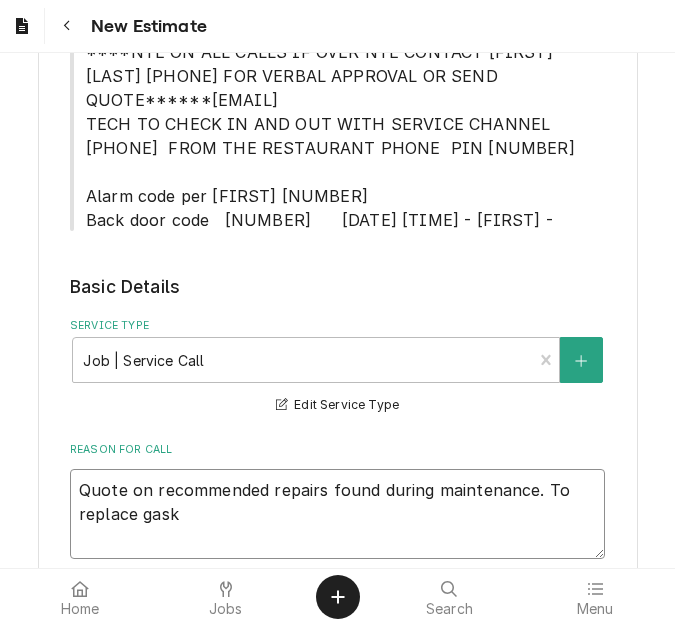 type on "x" 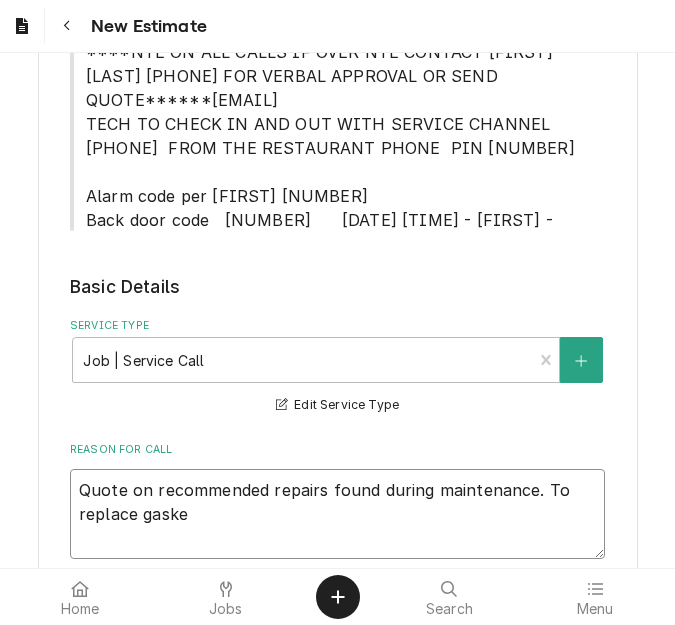 type on "x" 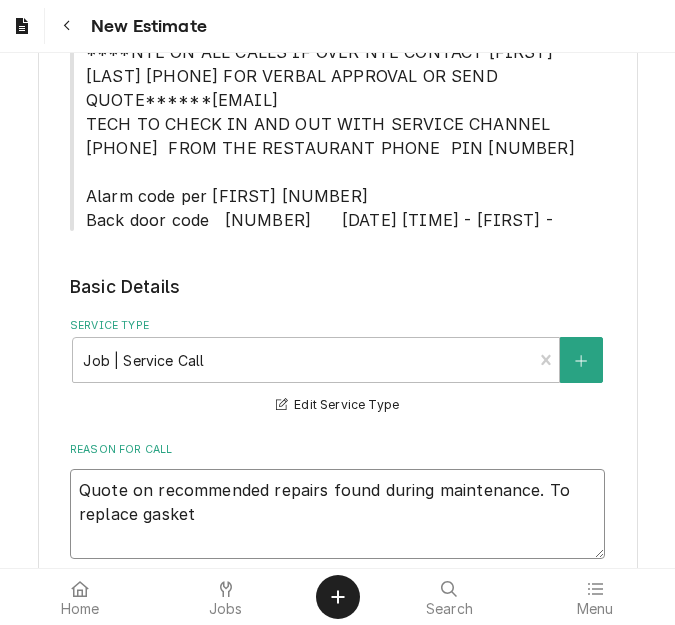 type on "x" 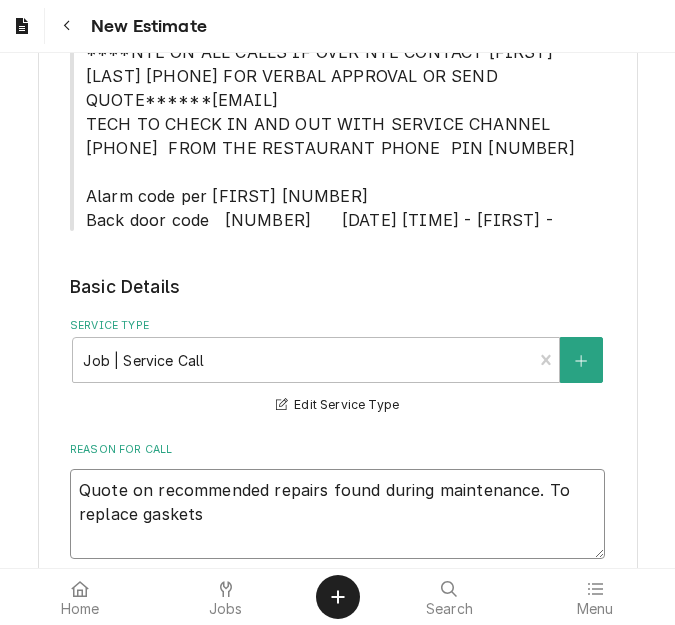 type on "x" 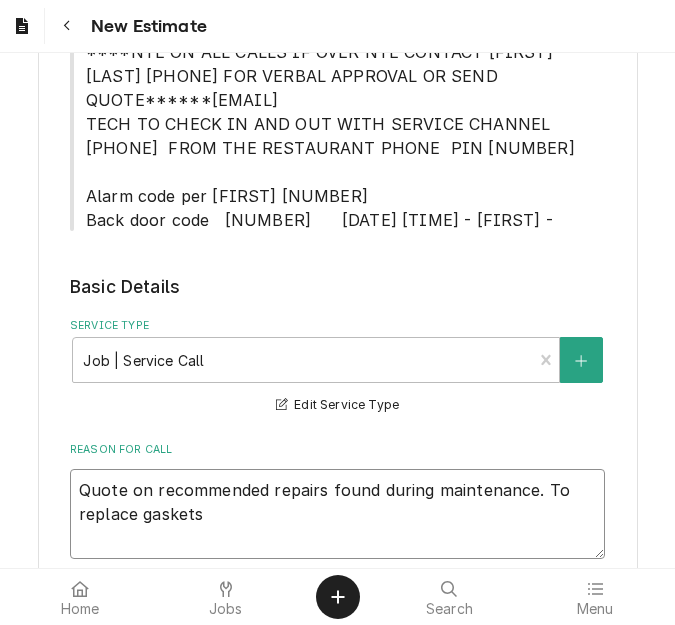 type on "x" 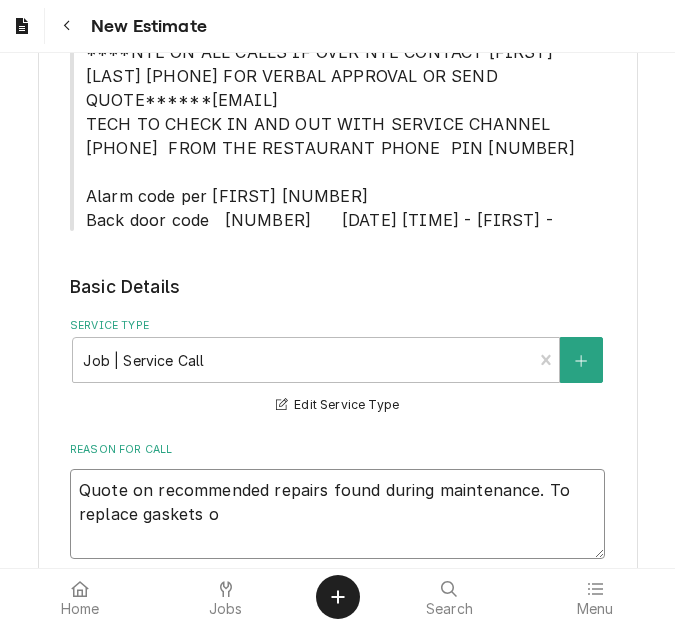 type on "x" 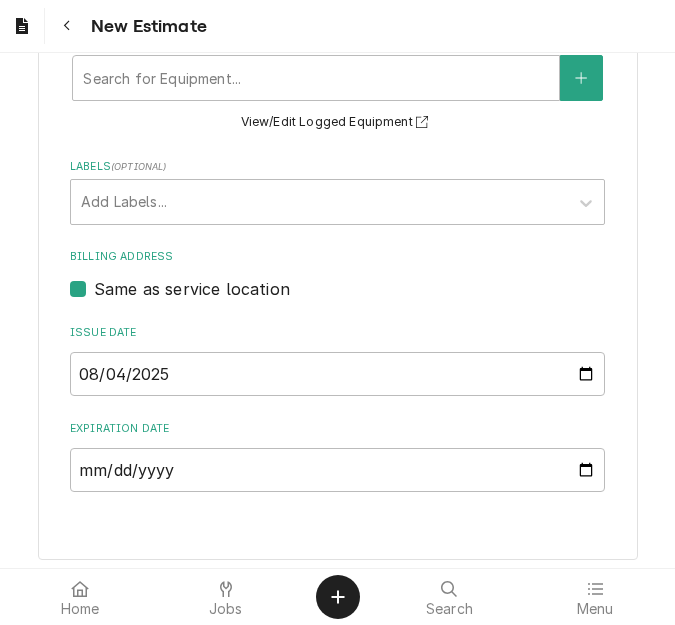 scroll, scrollTop: 1157, scrollLeft: 0, axis: vertical 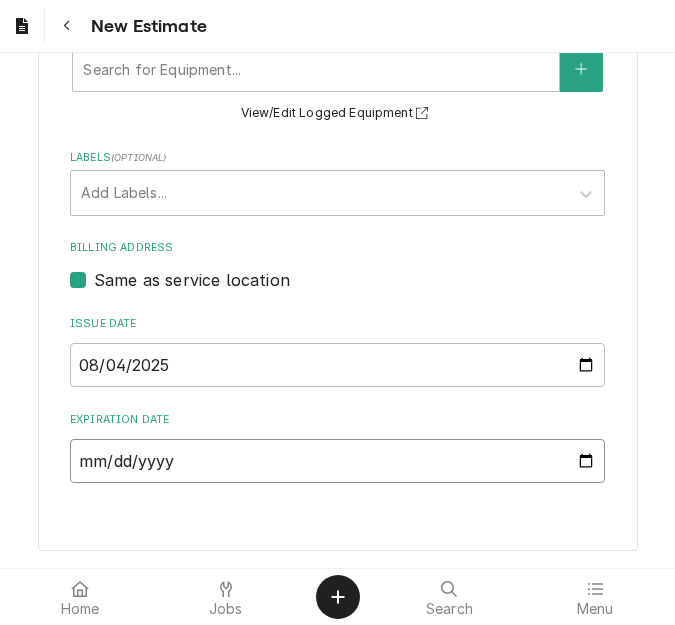 click on "Expiration Date" at bounding box center (337, 461) 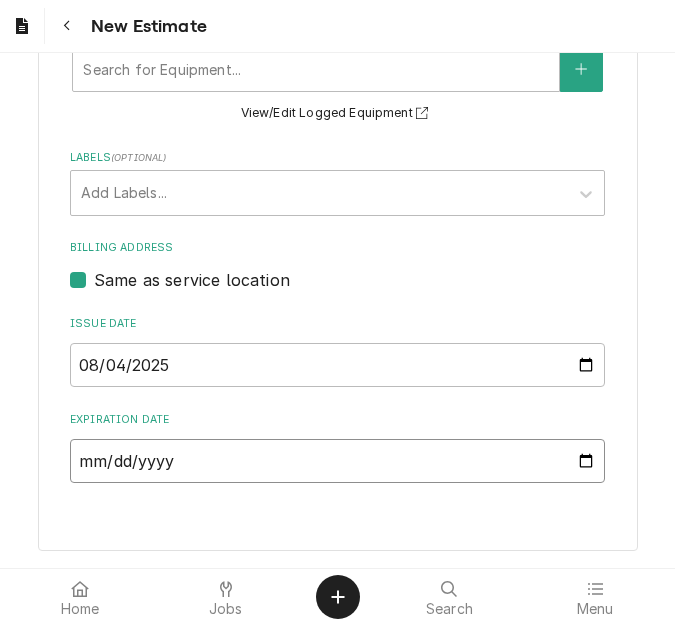 click on "Expiration Date" at bounding box center (337, 461) 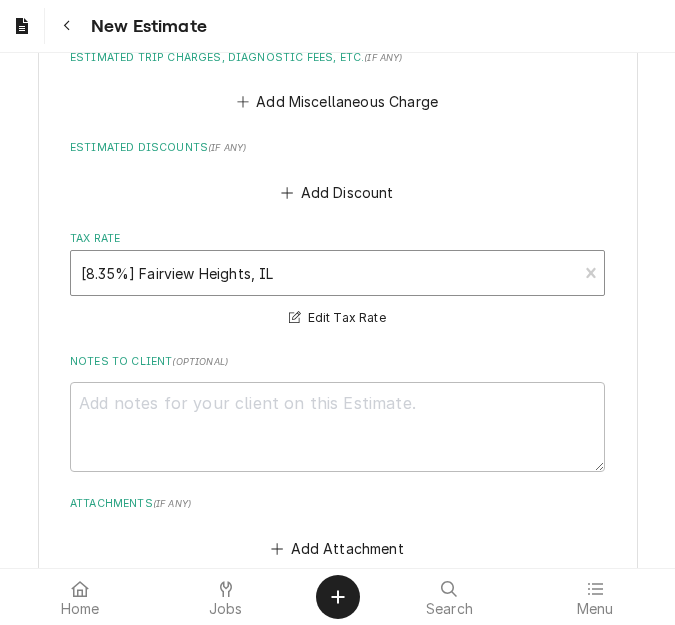 scroll, scrollTop: 2338, scrollLeft: 0, axis: vertical 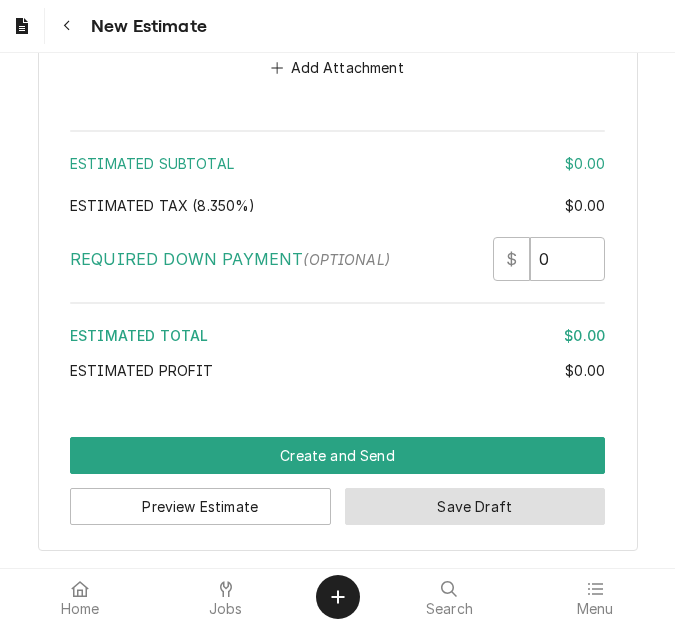 click on "Save Draft" at bounding box center [475, 506] 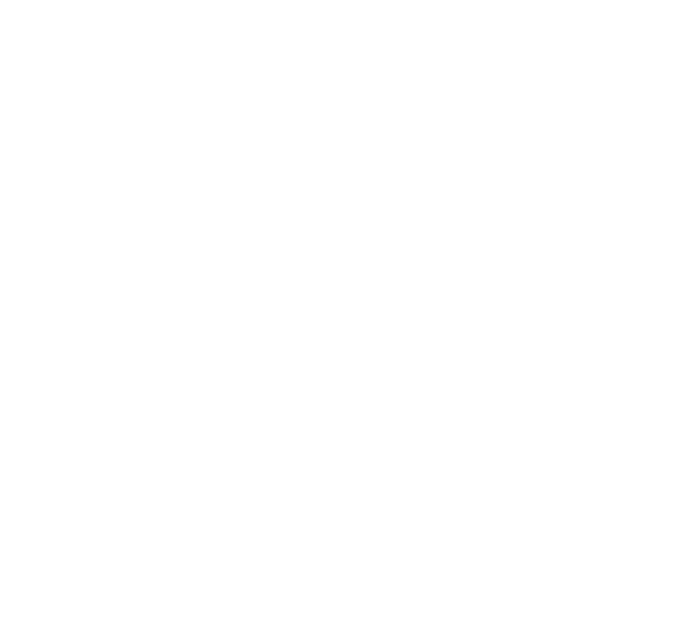 scroll, scrollTop: 0, scrollLeft: 0, axis: both 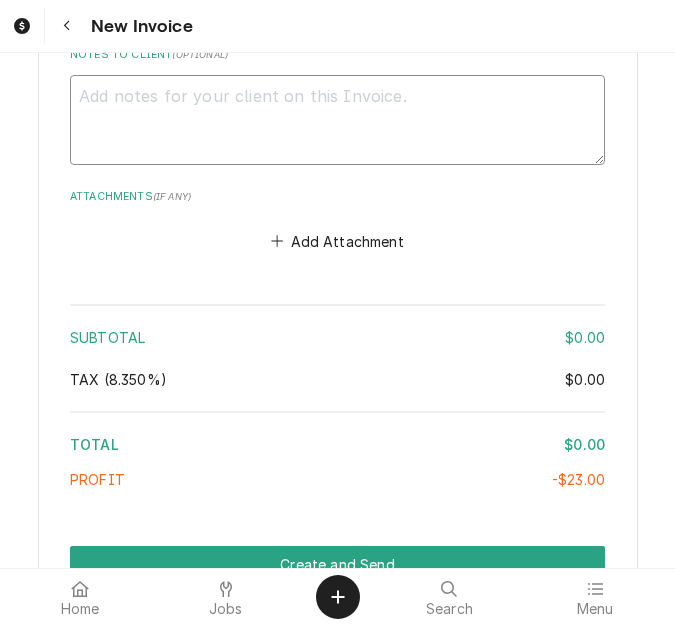 click on "Notes to Client  ( optional )" at bounding box center (337, 120) 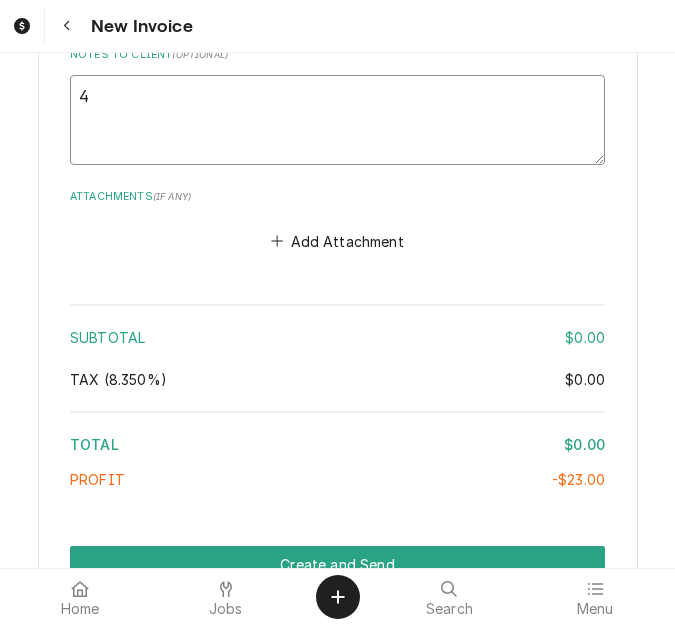 type on "x" 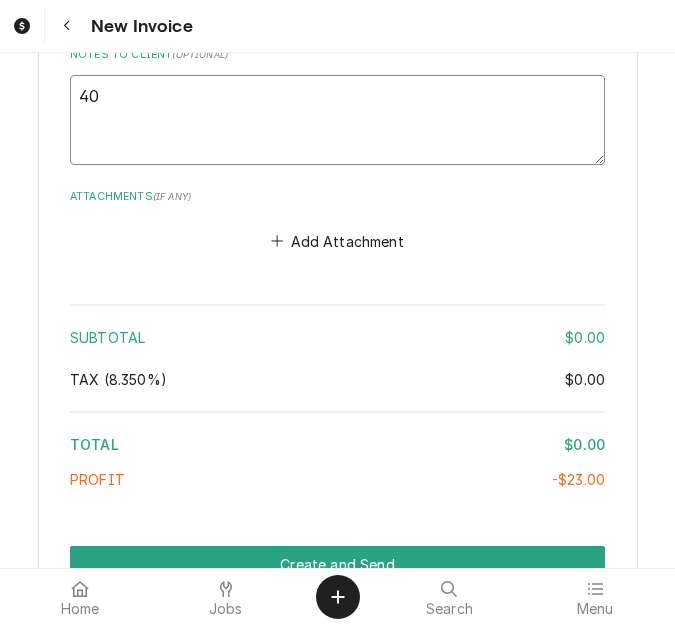 type on "x" 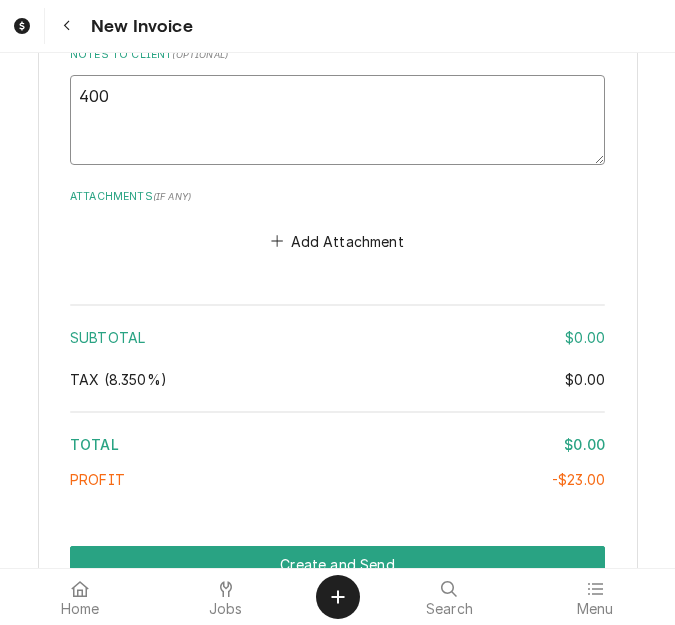type on "x" 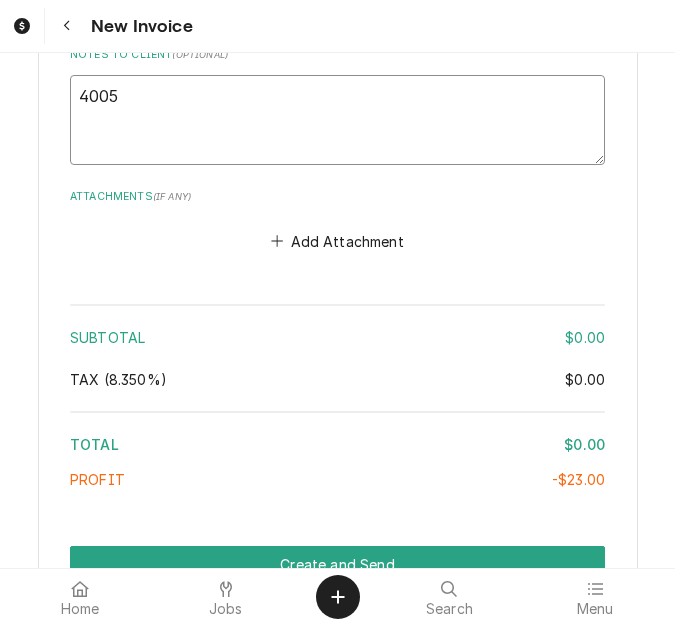 type on "x" 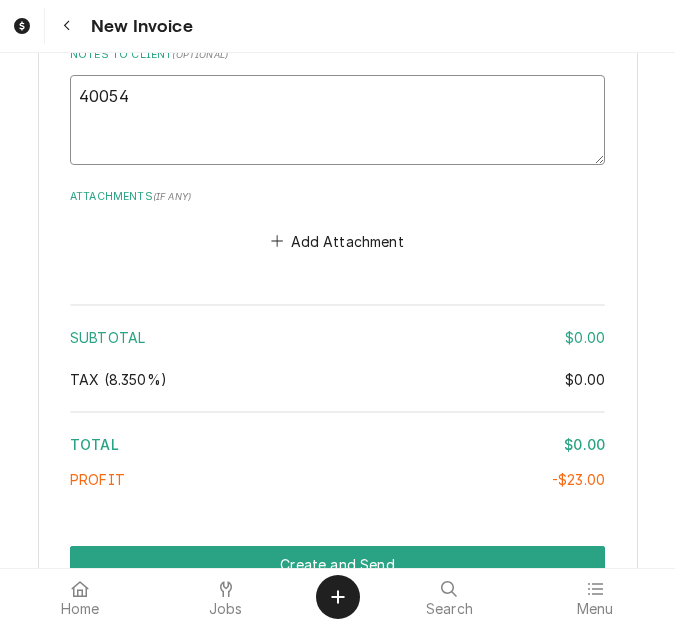 type on "x" 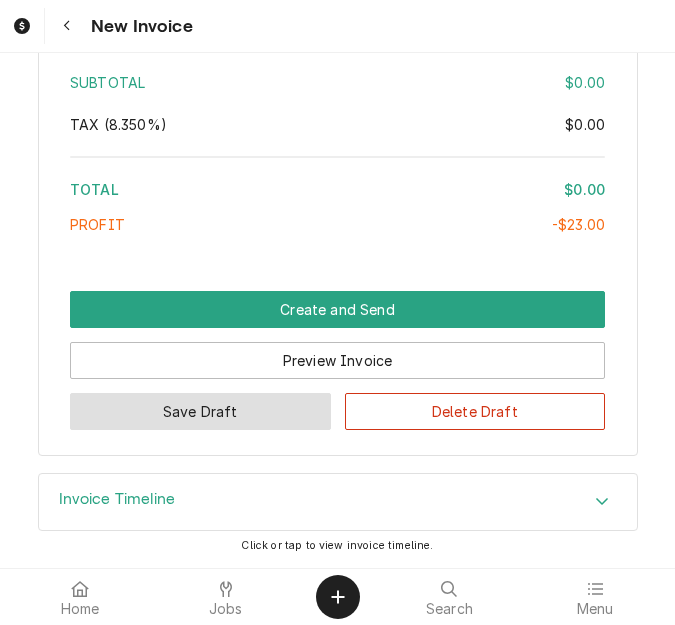 type on "400546" 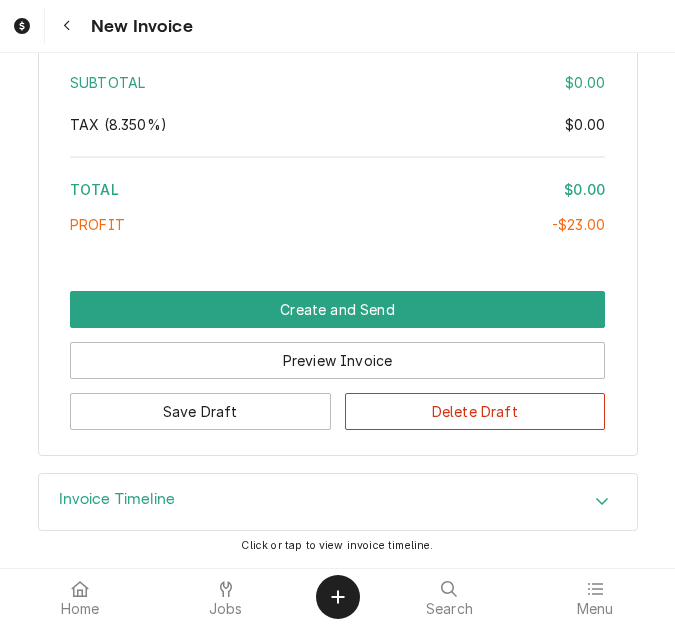 scroll, scrollTop: 7317, scrollLeft: 0, axis: vertical 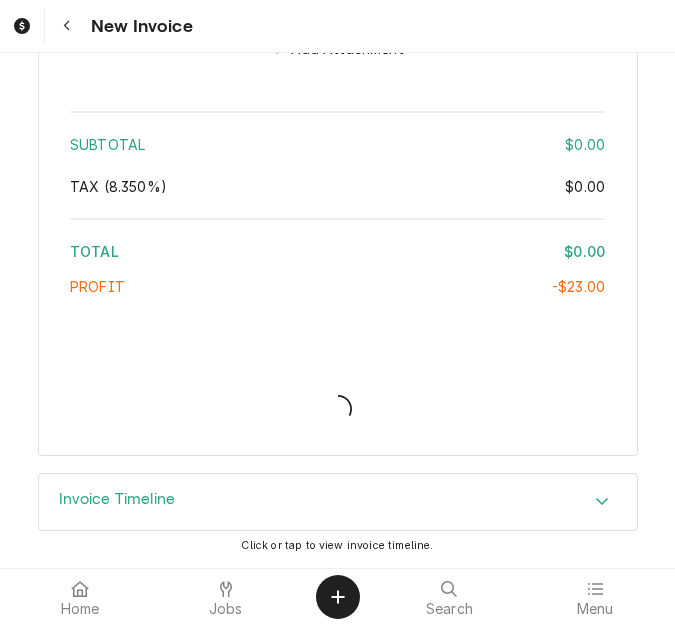 type on "x" 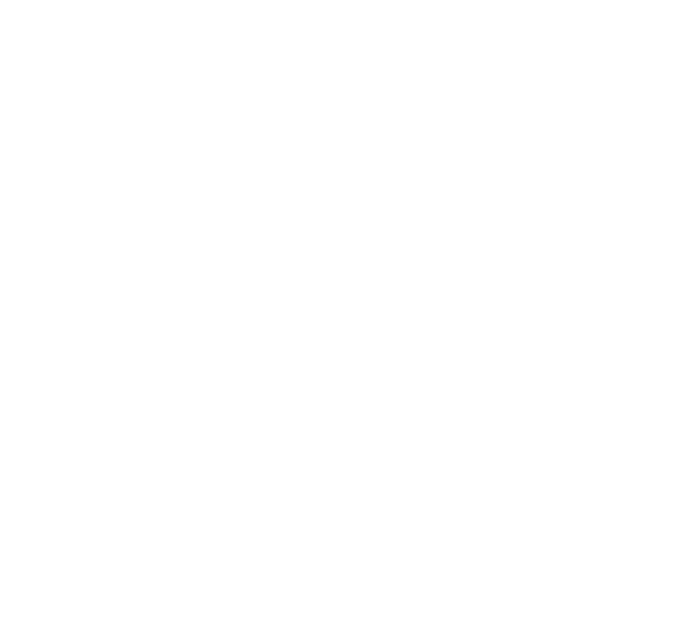 scroll, scrollTop: 0, scrollLeft: 0, axis: both 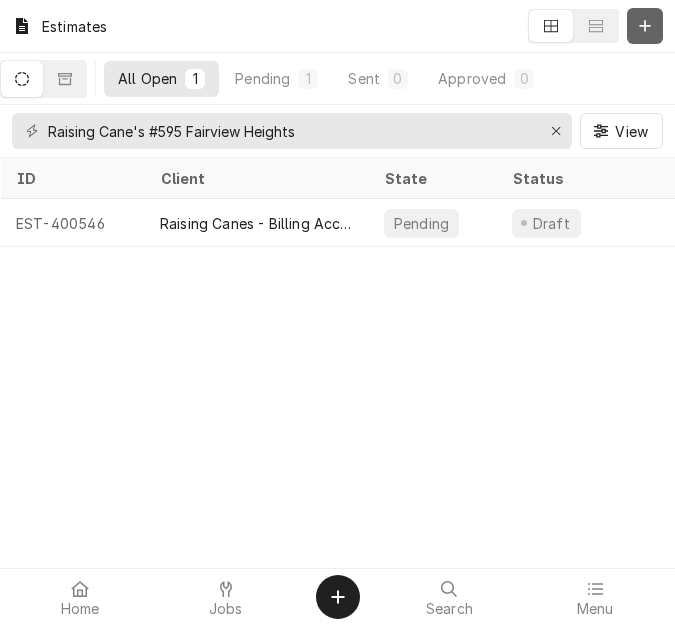 click at bounding box center (645, 26) 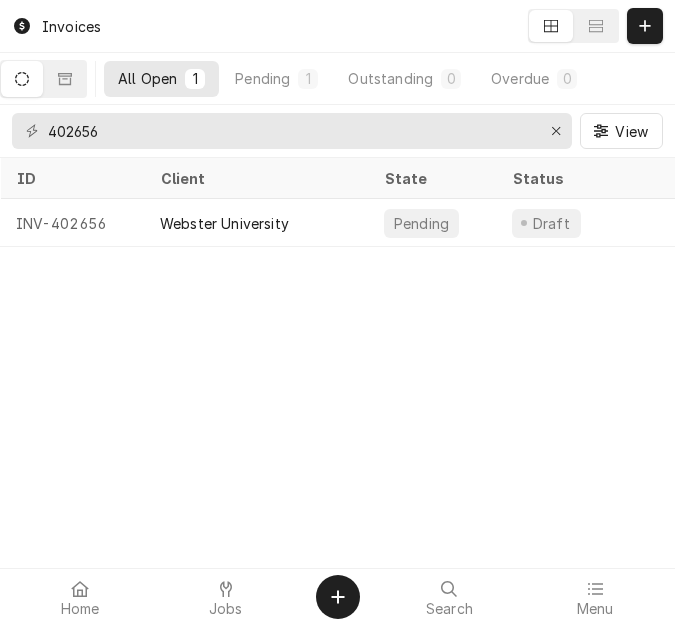 scroll, scrollTop: 0, scrollLeft: 0, axis: both 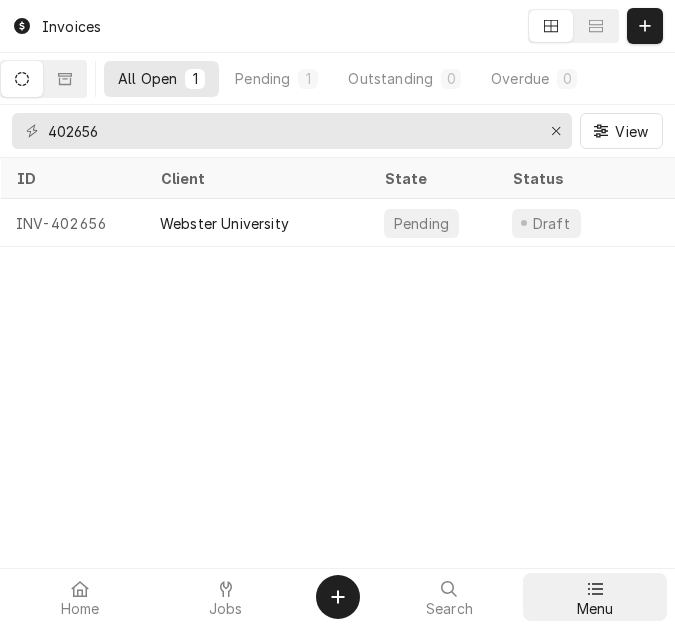 click on "Menu" at bounding box center (595, 597) 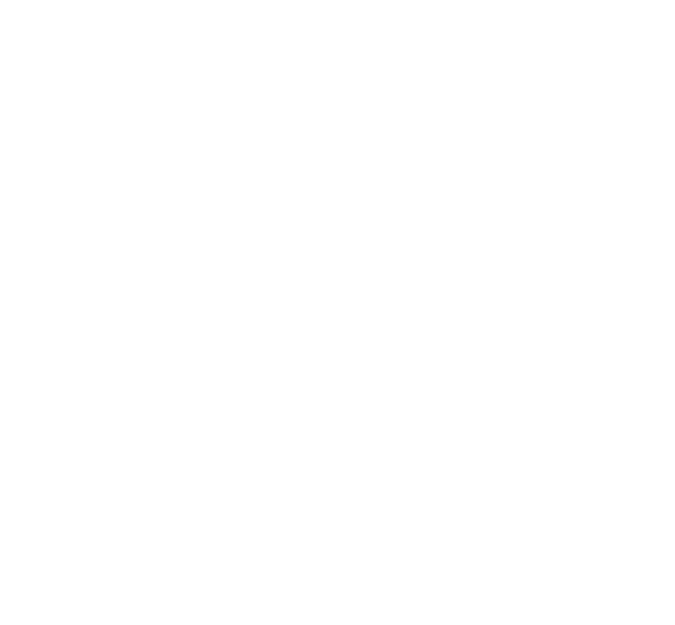 scroll, scrollTop: 0, scrollLeft: 0, axis: both 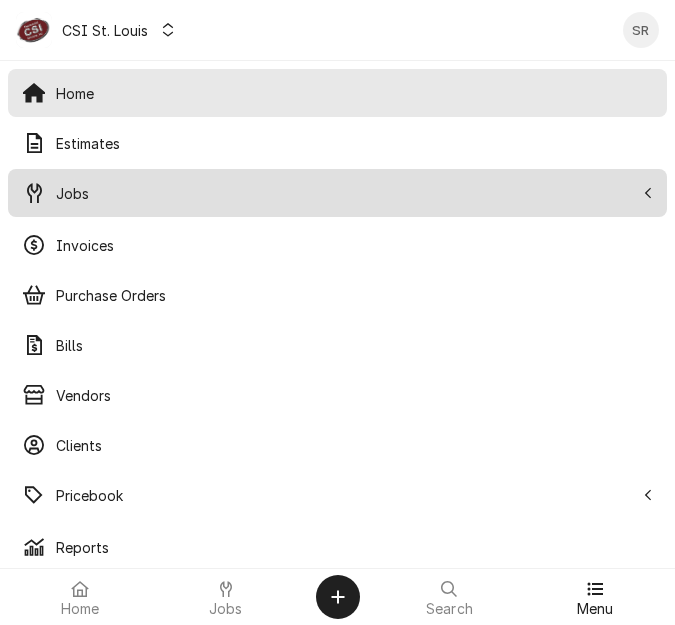 click on "Jobs" at bounding box center [345, 193] 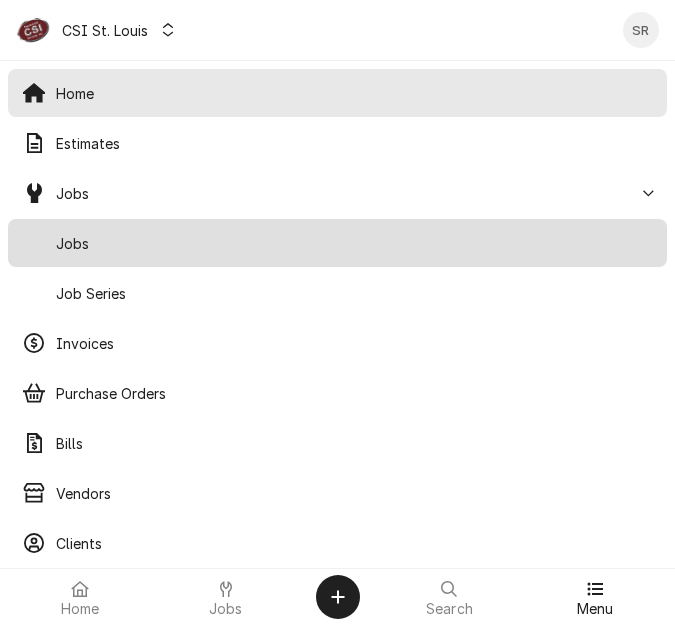 click on "Jobs" at bounding box center (354, 243) 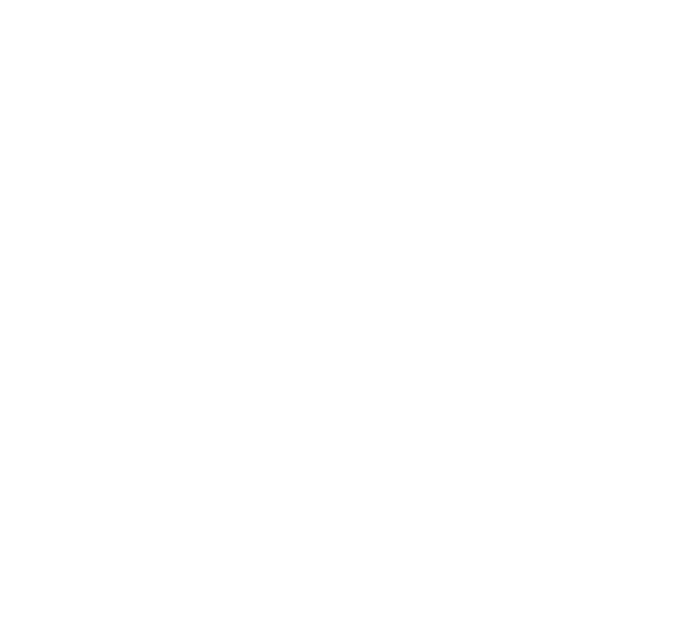 scroll, scrollTop: 0, scrollLeft: 0, axis: both 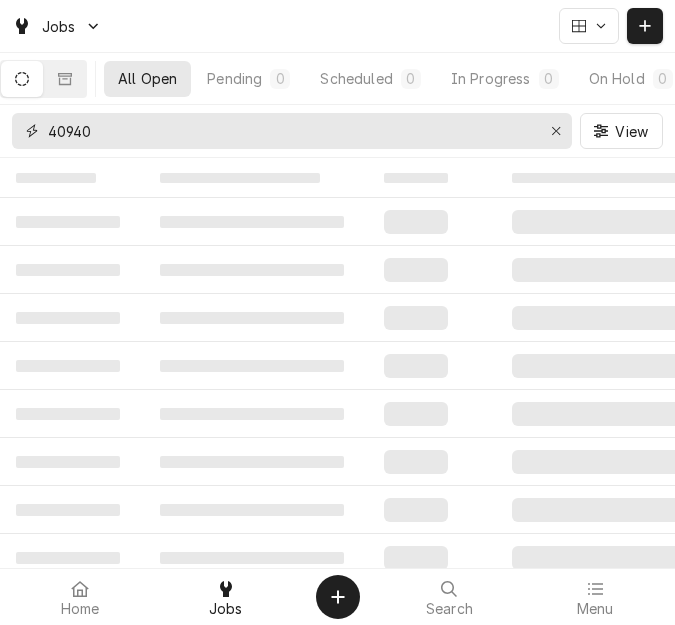 click on "40940" at bounding box center [291, 131] 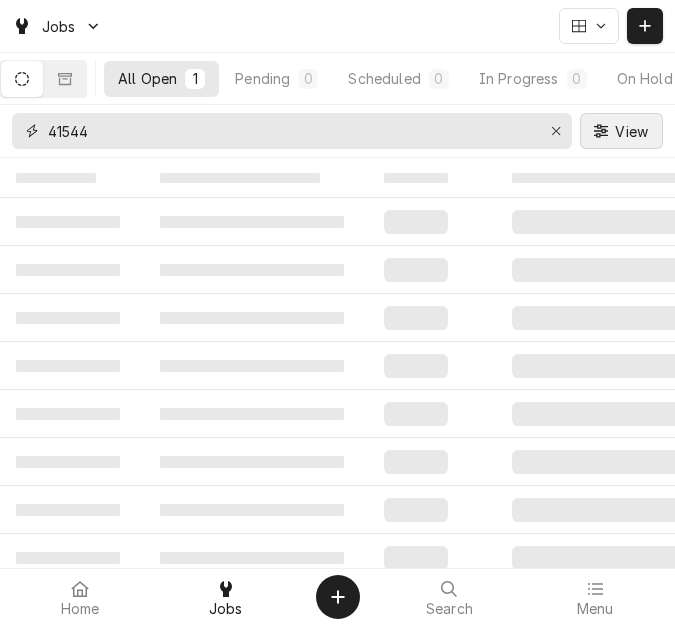 type on "41544" 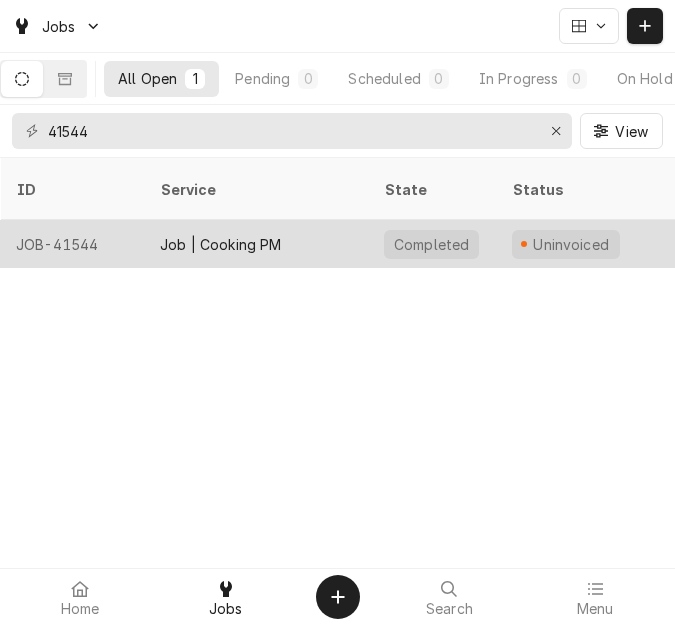click on "Job | Cooking PM" at bounding box center [221, 244] 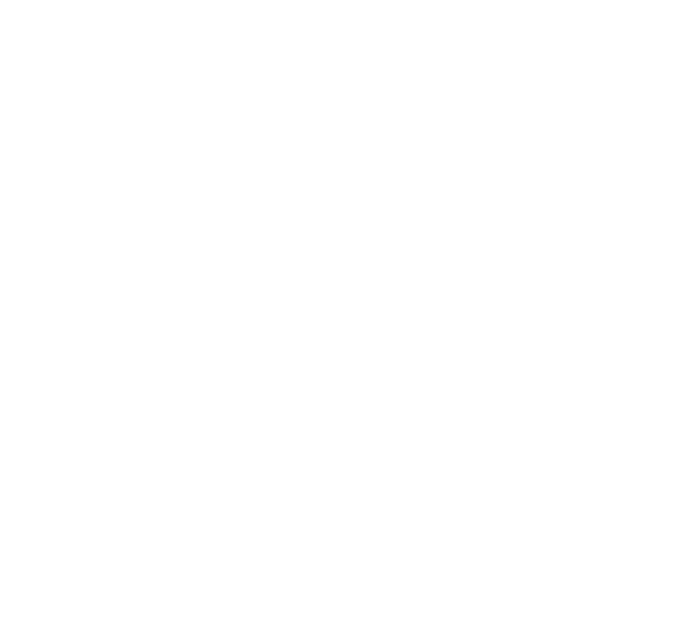 scroll, scrollTop: 0, scrollLeft: 0, axis: both 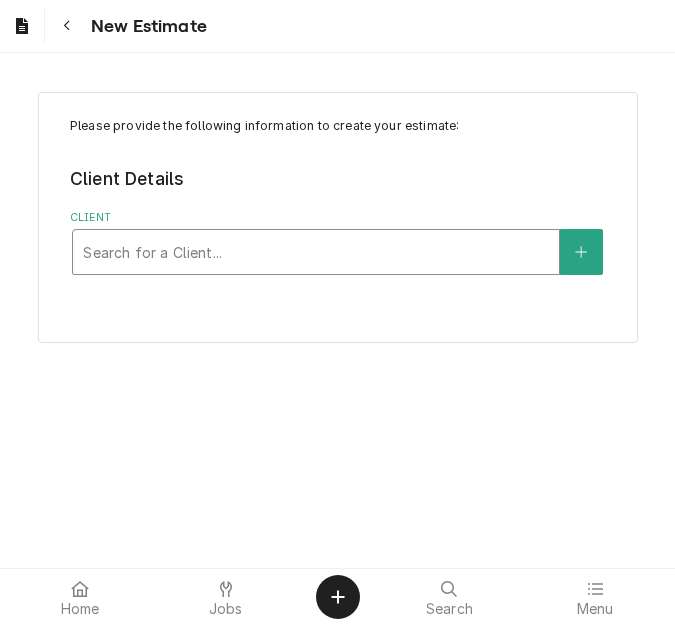 click at bounding box center (316, 252) 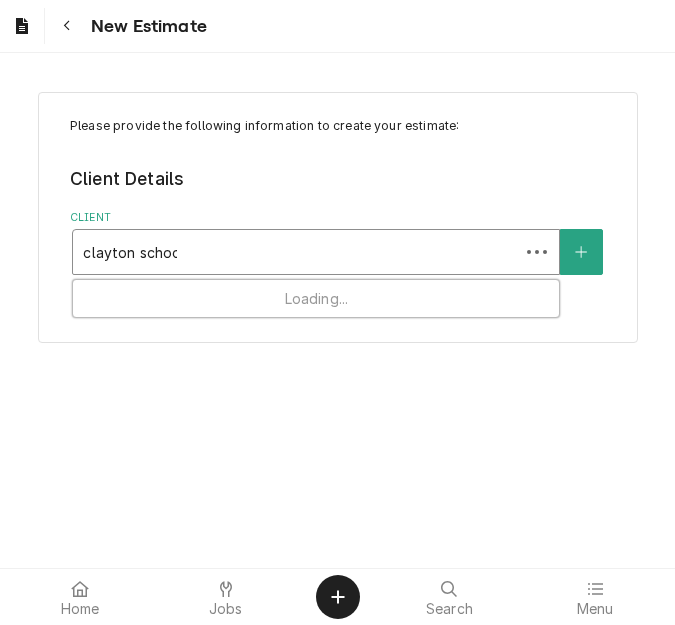type on "clayton school" 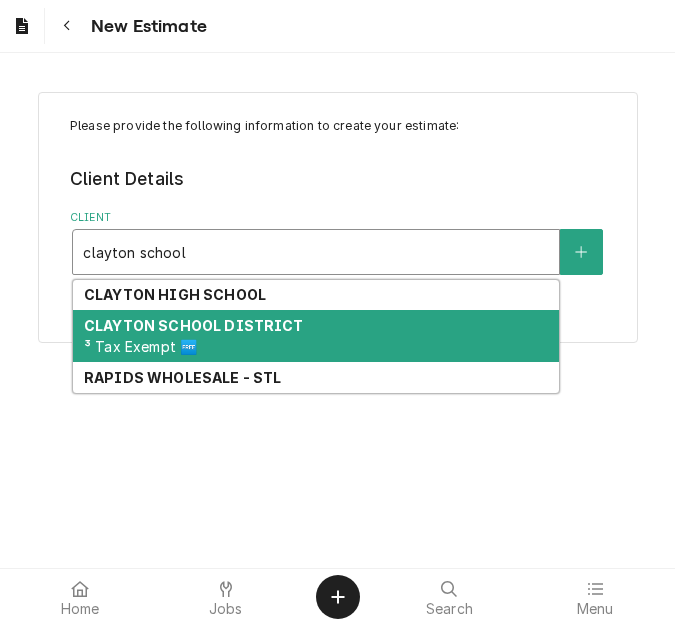 click on "CLAYTON SCHOOL DISTRICT" at bounding box center (194, 325) 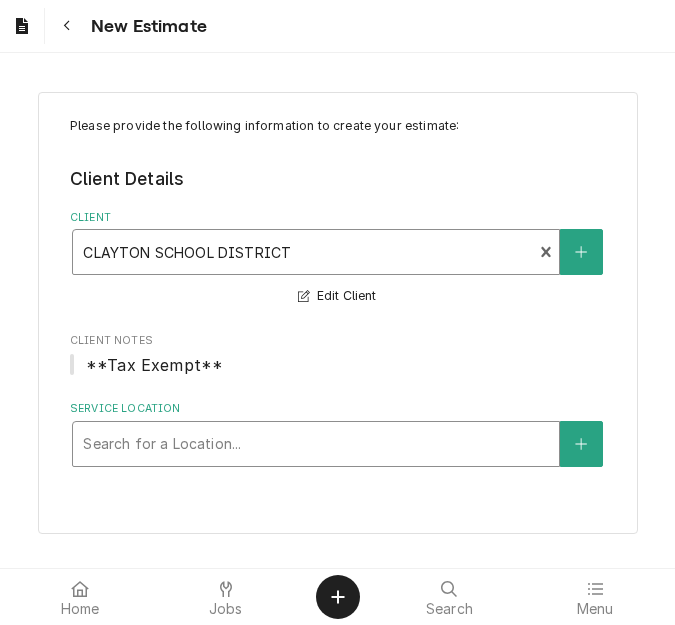click at bounding box center [316, 444] 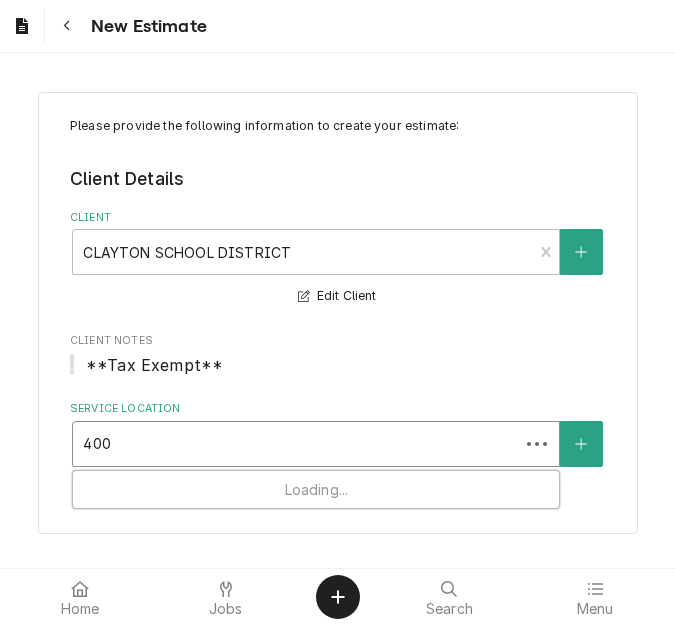 type on "400 s" 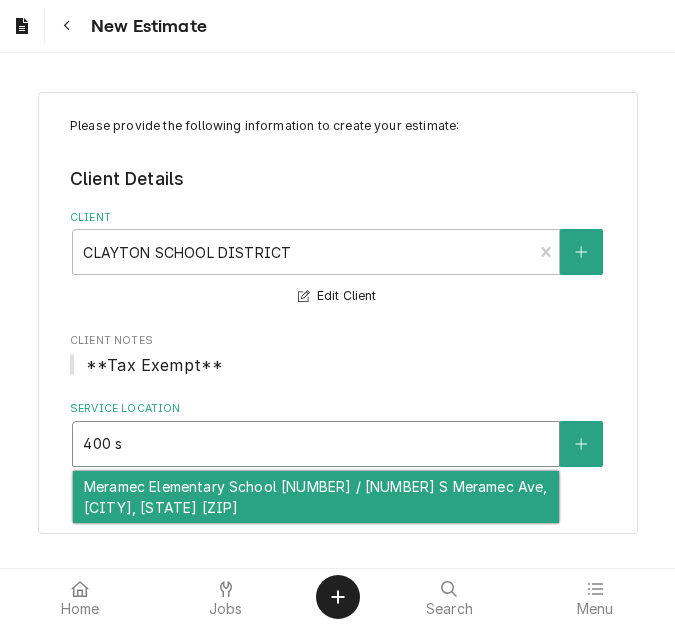 click on "Meramec Elementary School          [NUMBER] / [NUMBER] S Meramec Ave, [CITY], [STATE] [ZIP]" at bounding box center (316, 497) 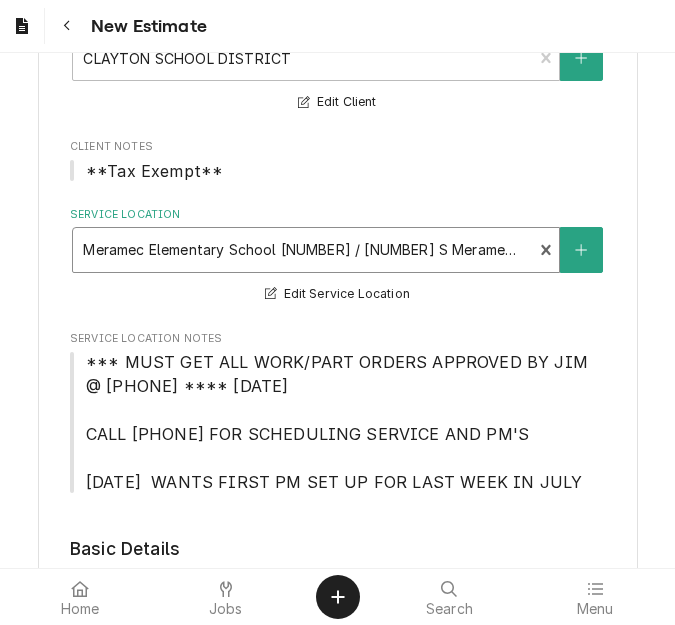 scroll, scrollTop: 200, scrollLeft: 0, axis: vertical 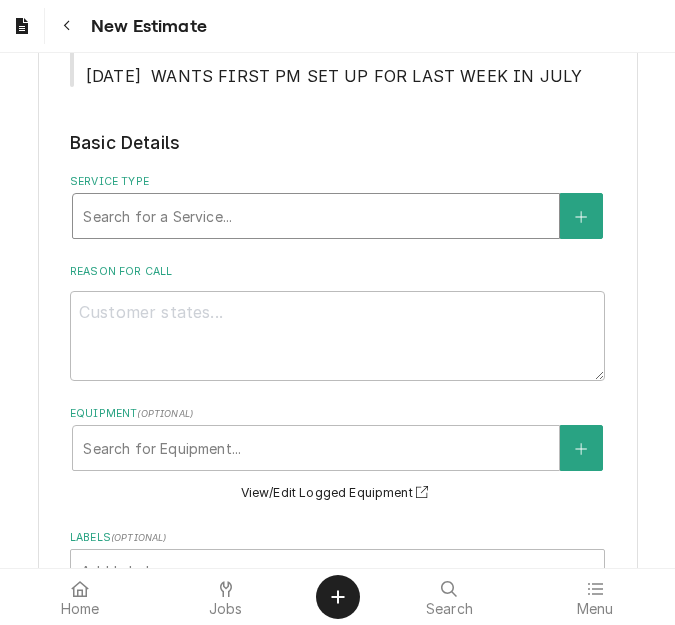 click at bounding box center [316, 216] 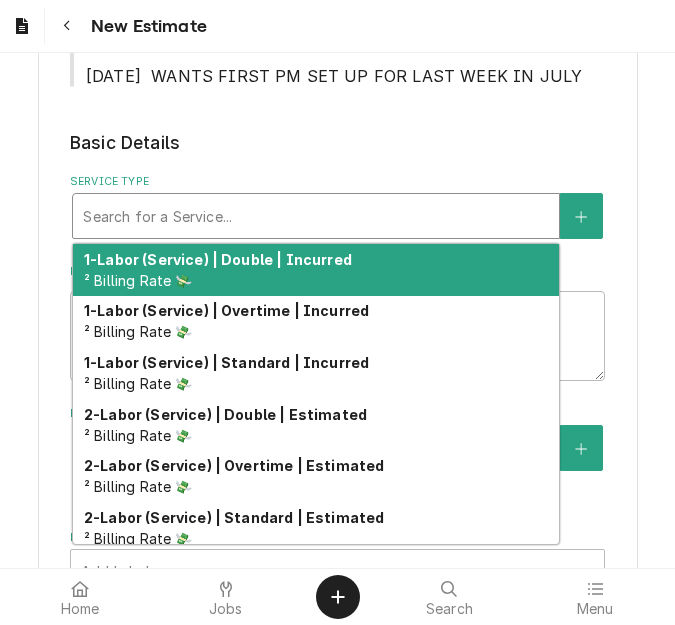 type on "x" 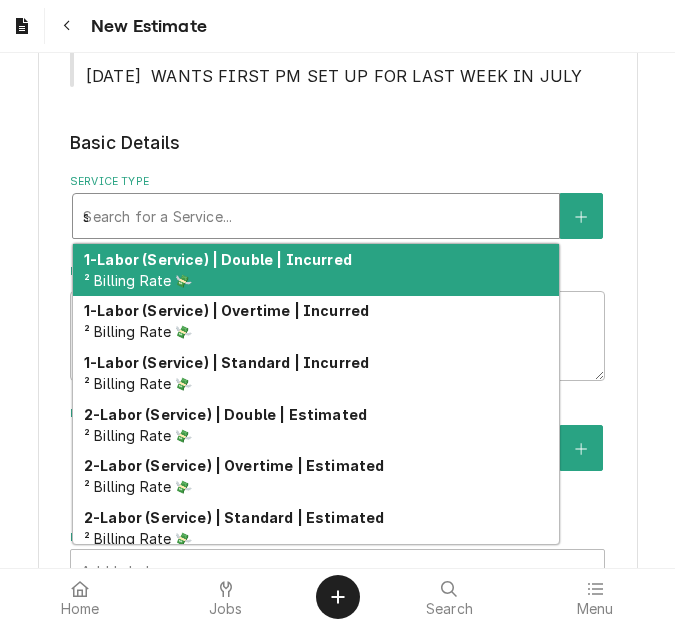 type on "x" 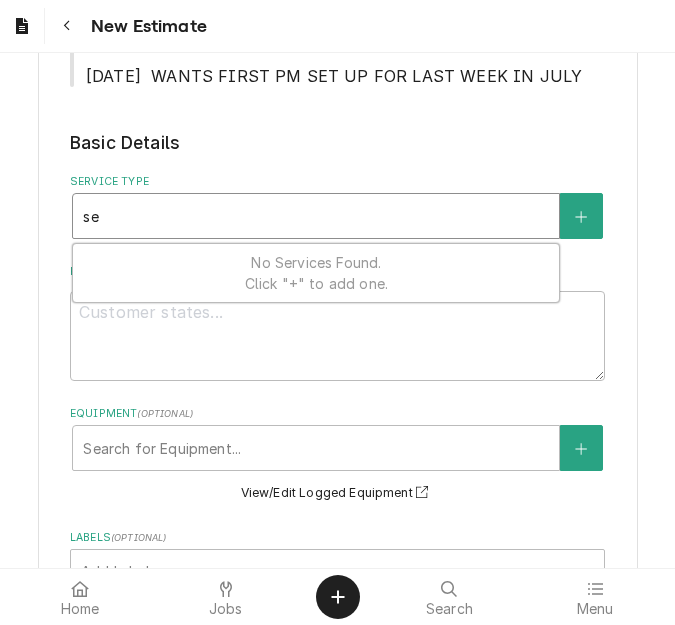 type on "x" 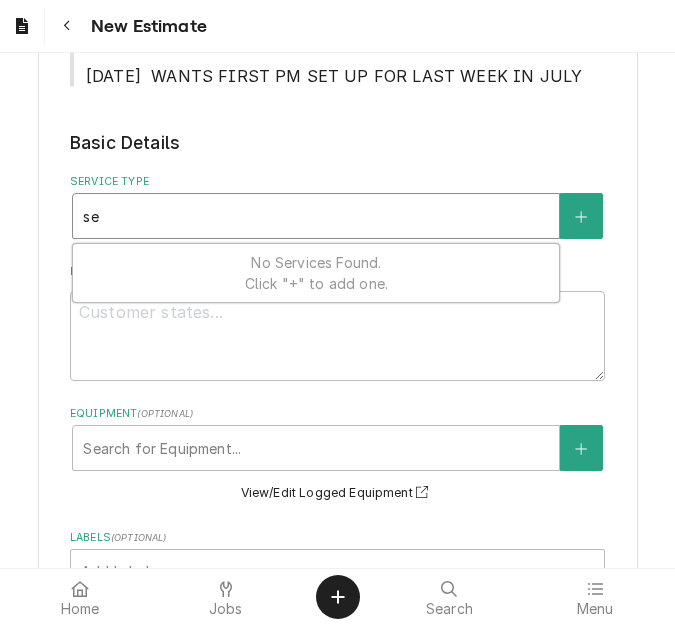type on "ser" 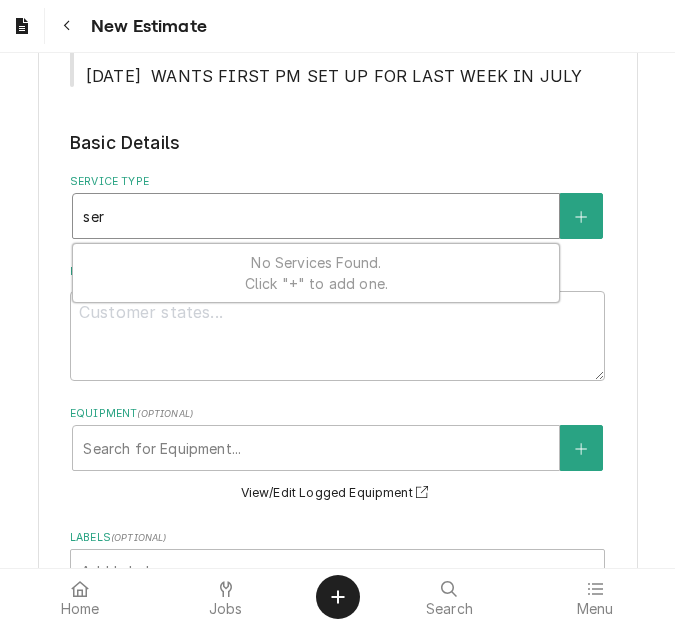 type on "x" 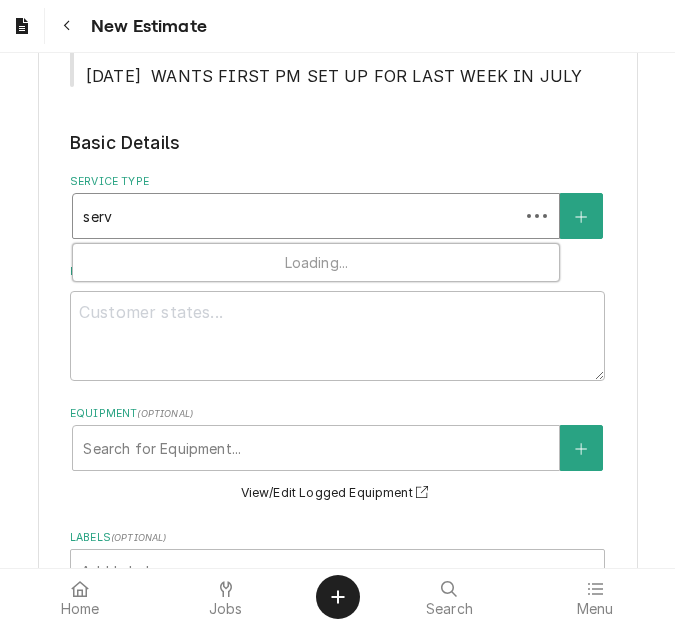 type on "x" 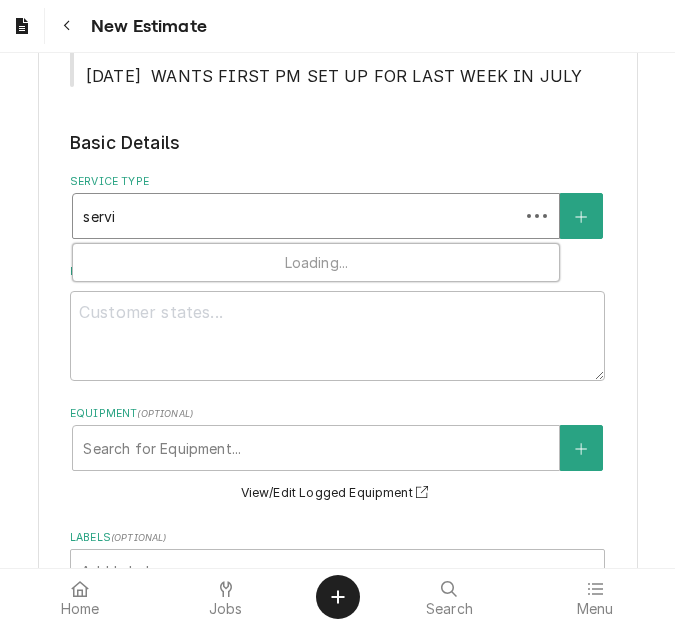 type on "x" 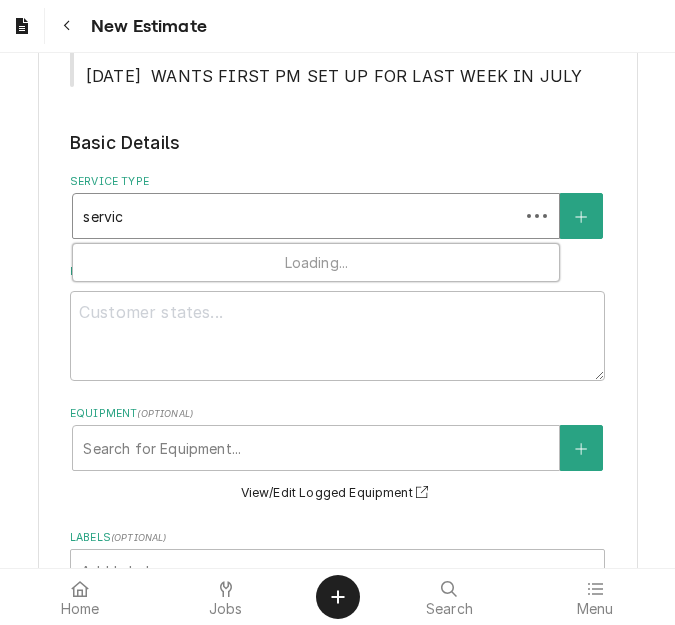 type on "x" 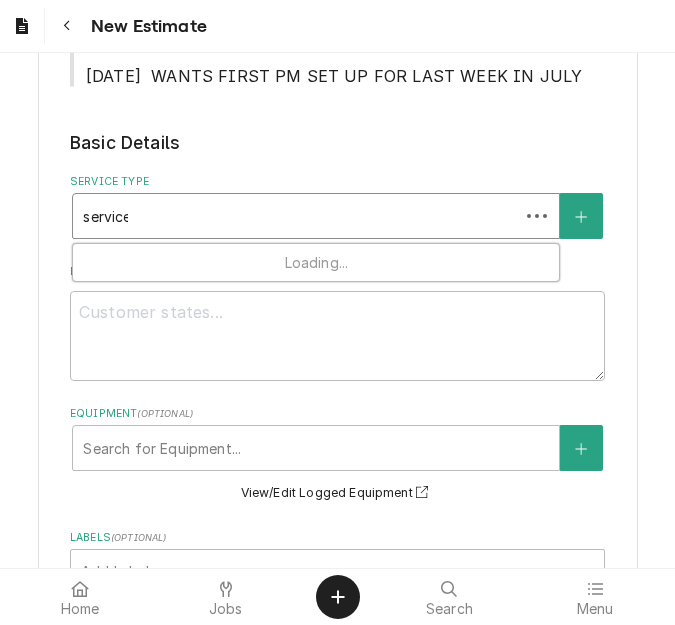 type on "x" 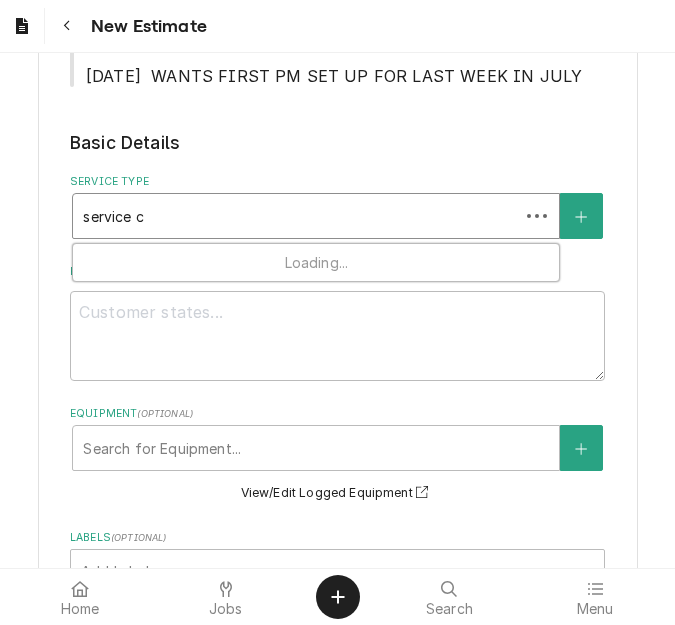 type on "x" 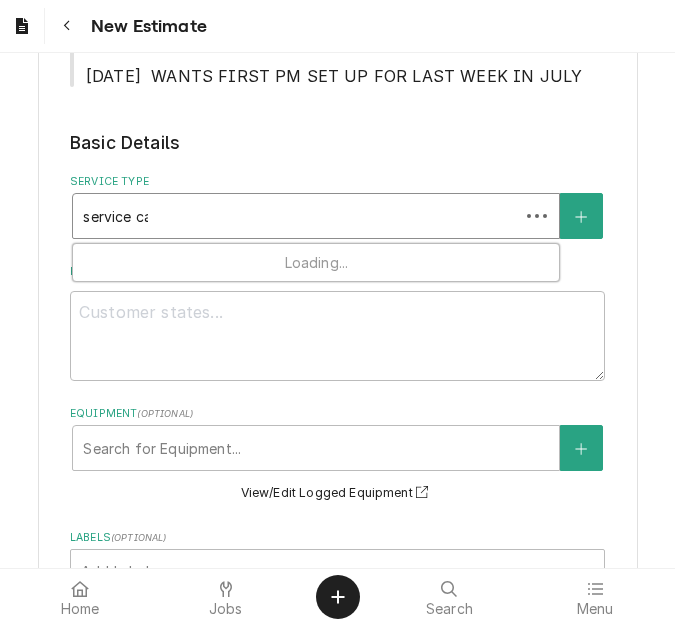 type on "service cal" 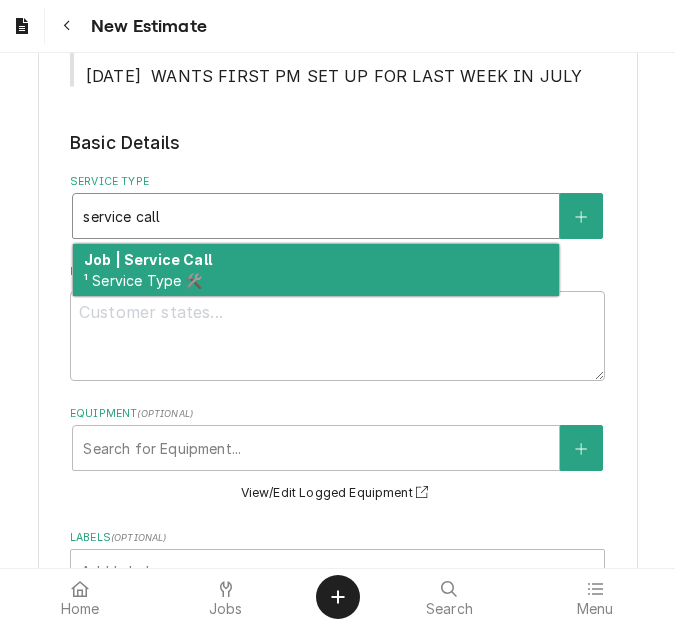 click on "Job | Service Call" at bounding box center (148, 259) 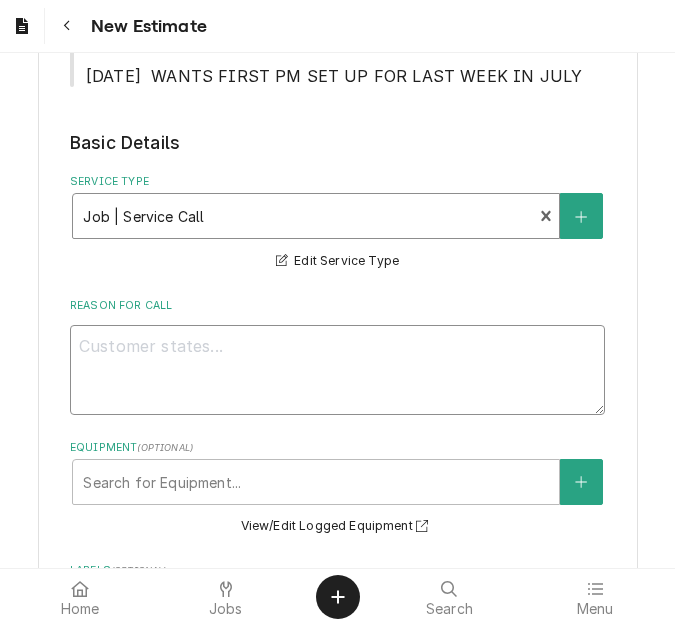 click on "Reason For Call" at bounding box center (337, 370) 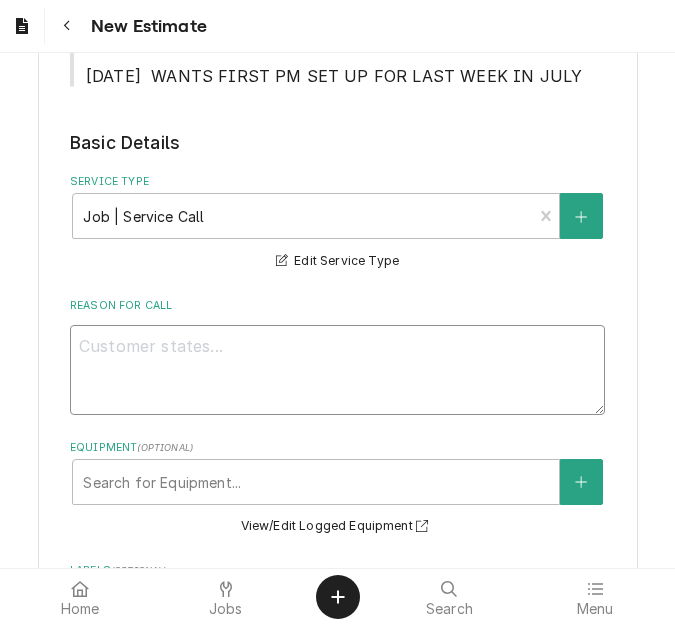 type on "x" 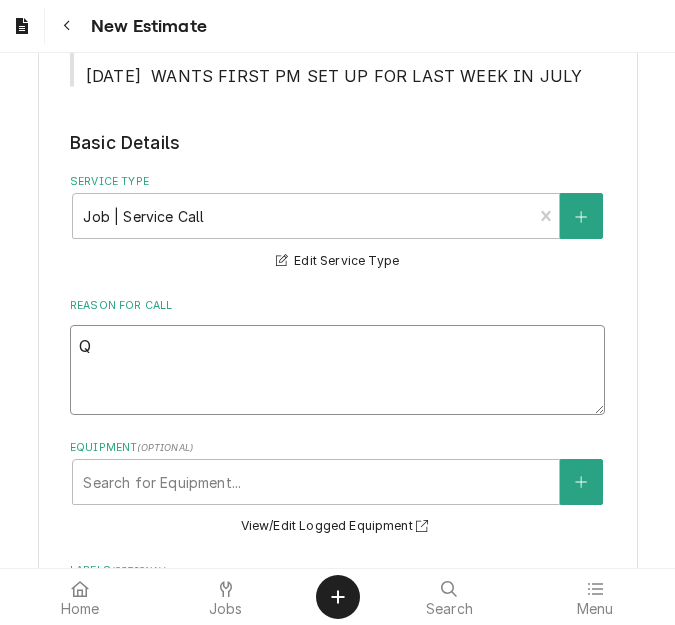 type on "x" 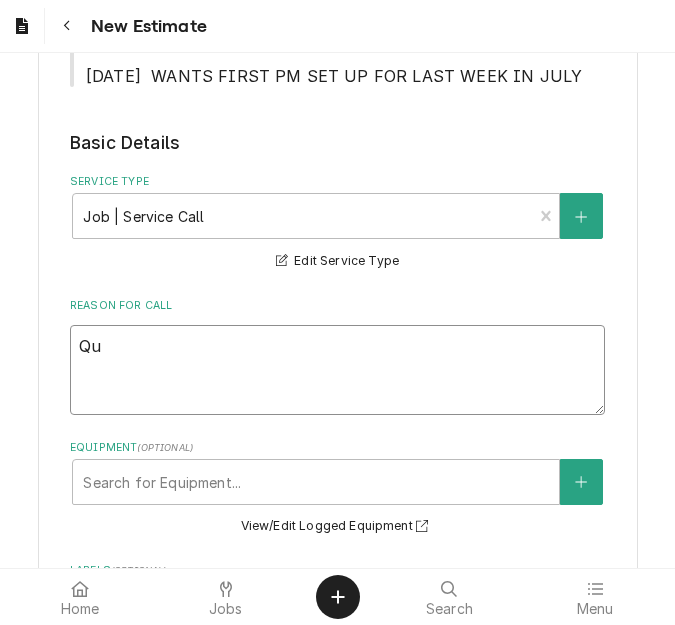 type on "x" 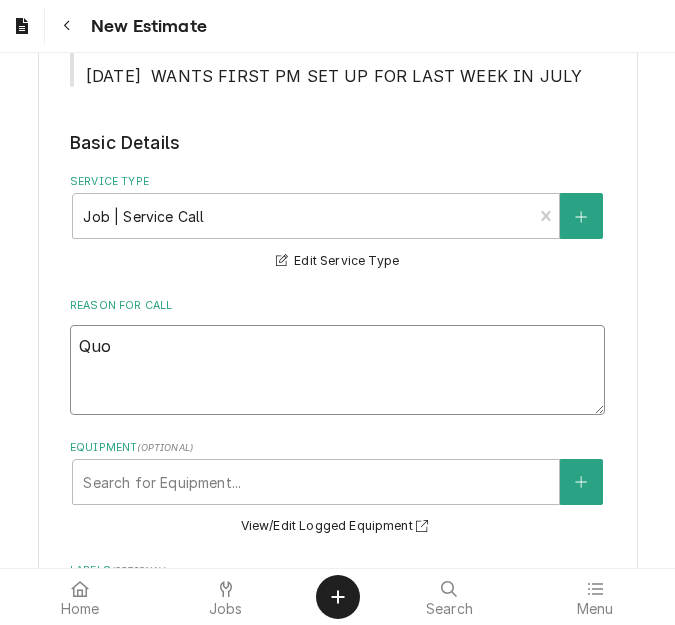 type on "x" 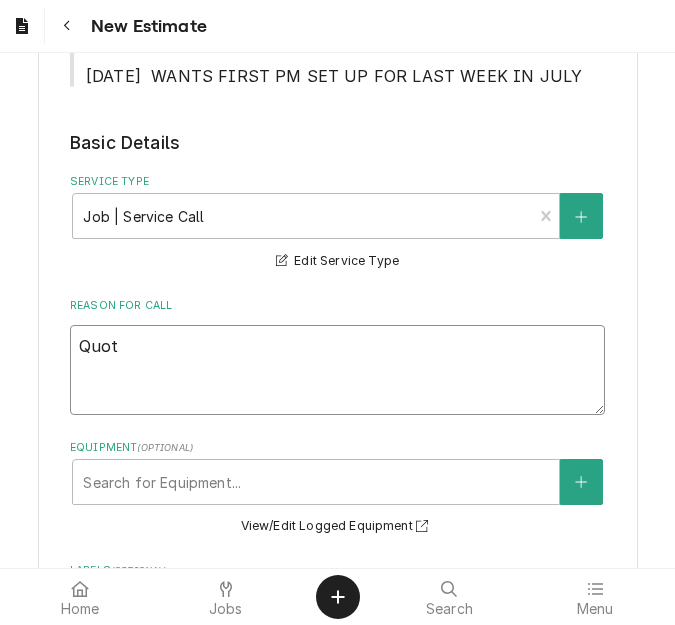 type on "x" 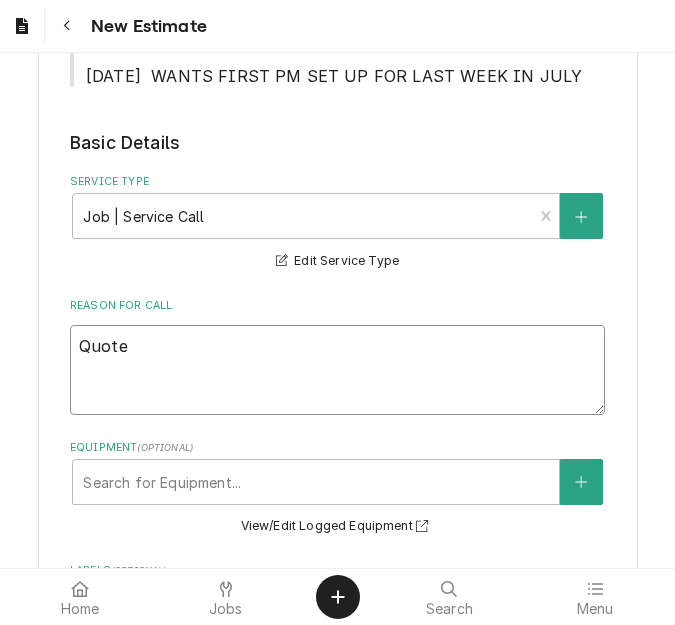 type on "Quote" 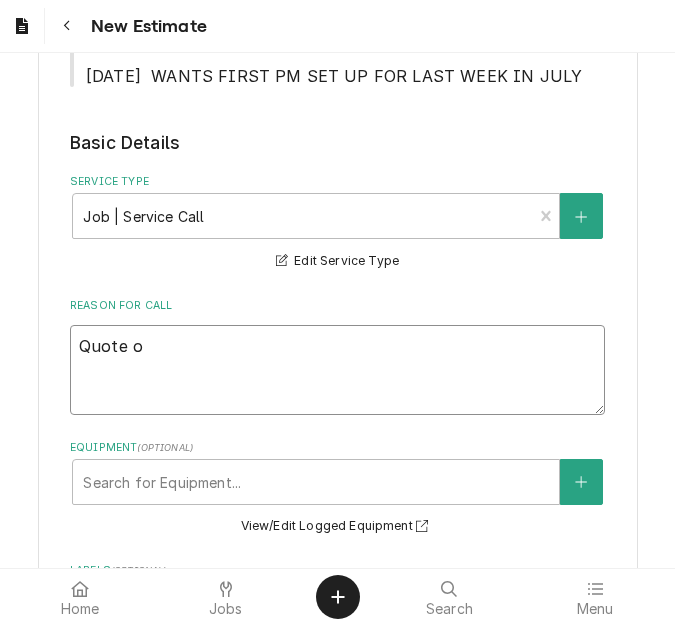 type on "x" 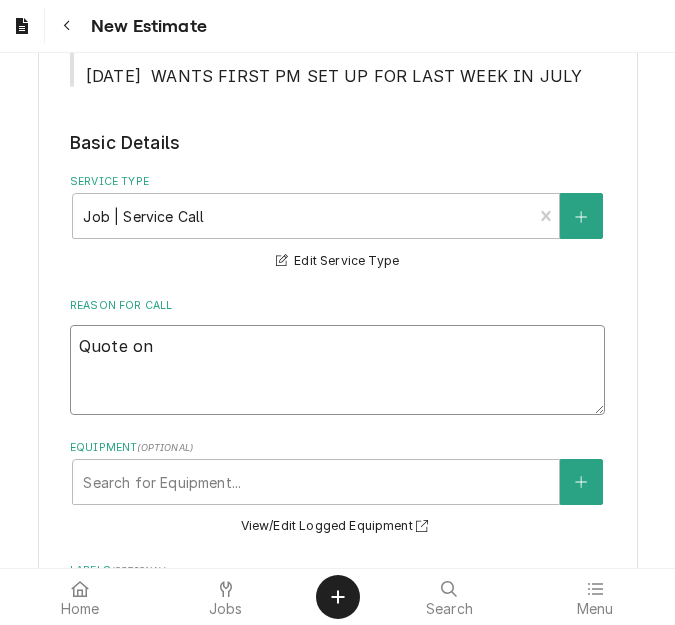 type on "x" 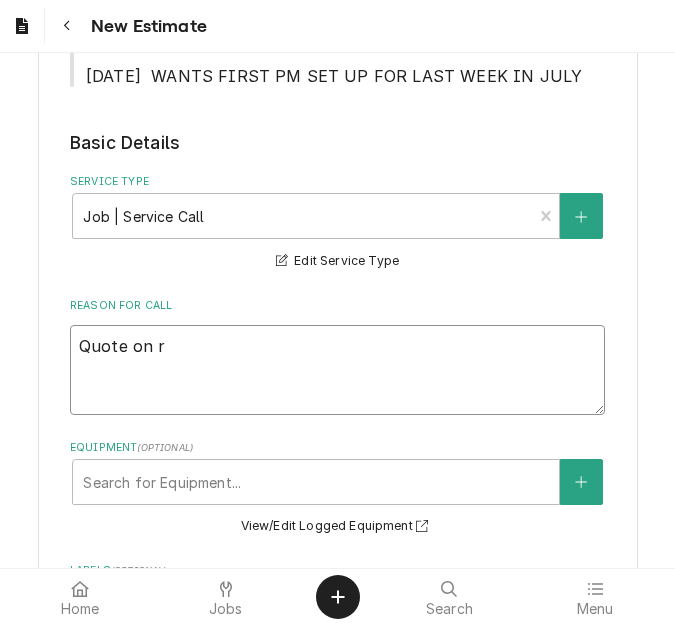 type on "x" 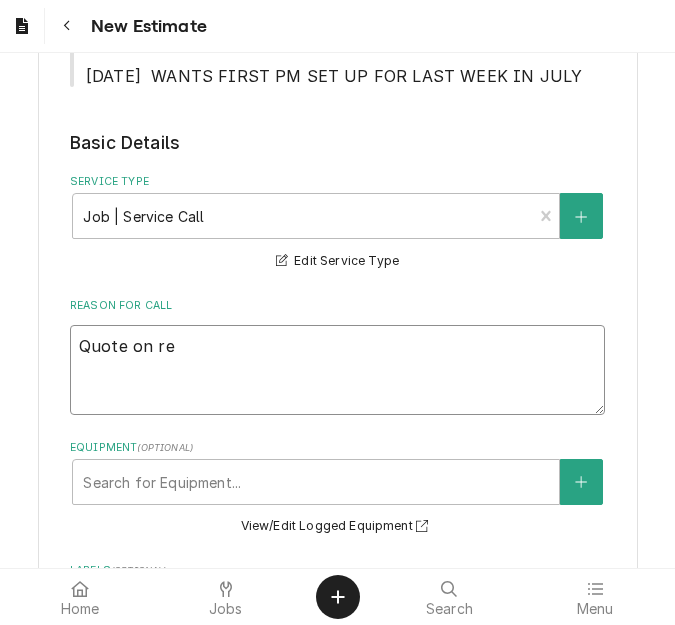 type on "x" 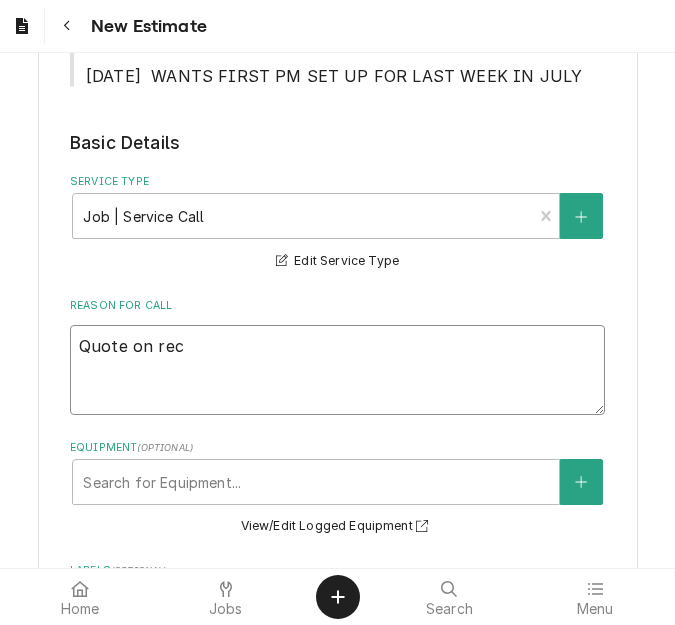 type on "x" 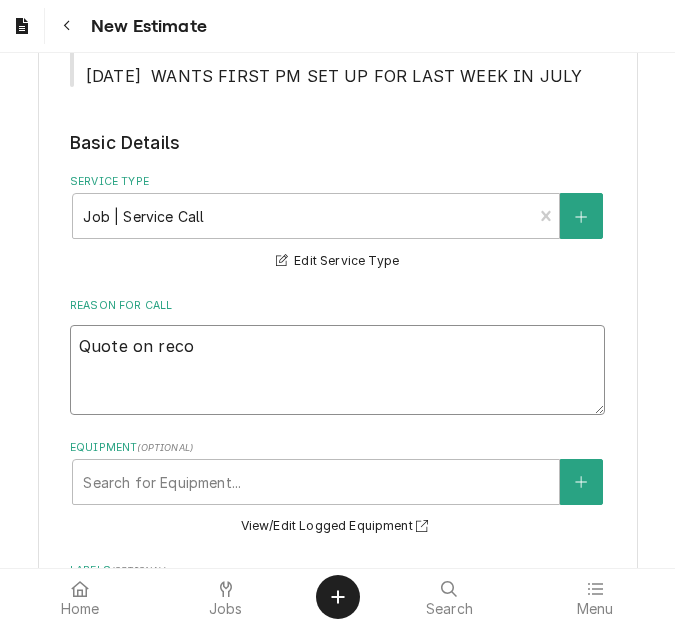 type on "x" 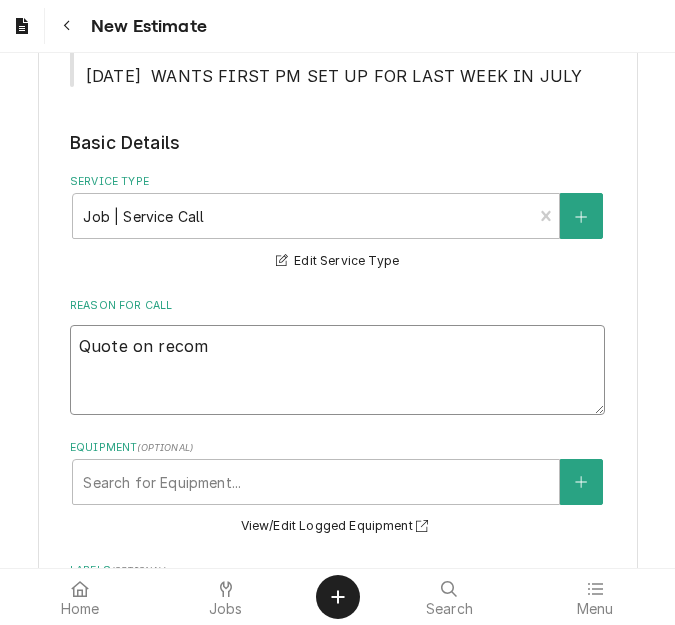 type on "x" 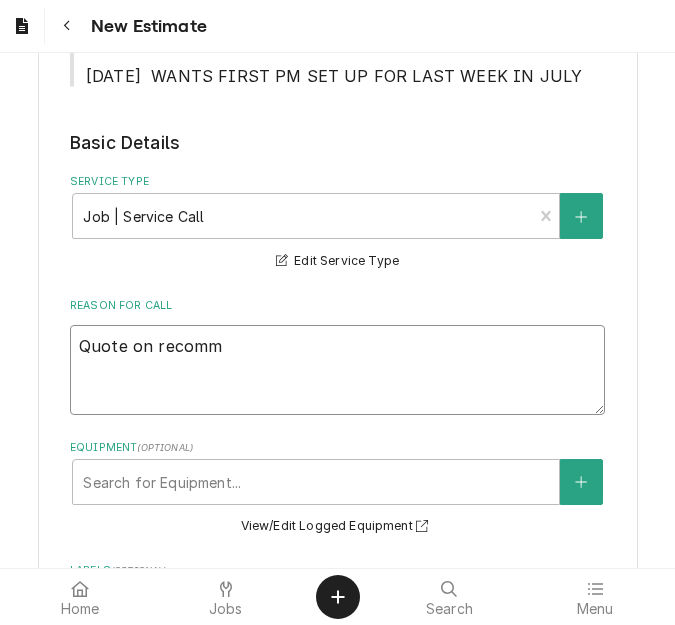type on "Quote on recomme" 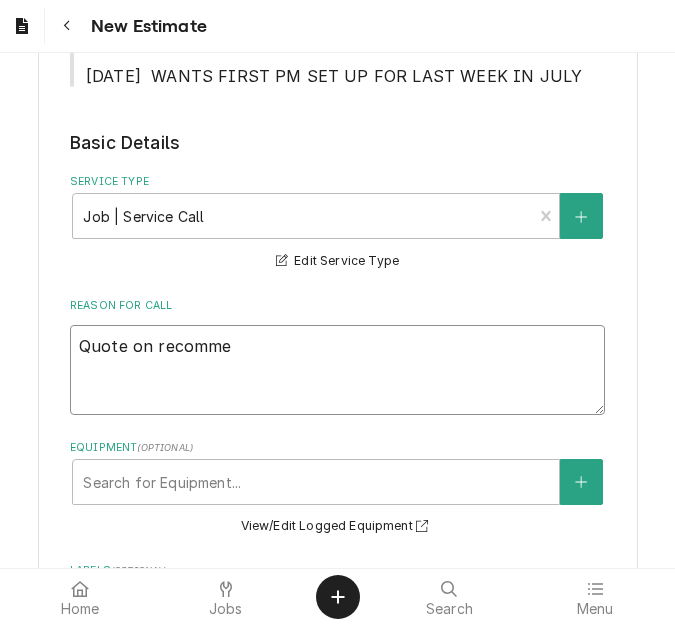 type on "x" 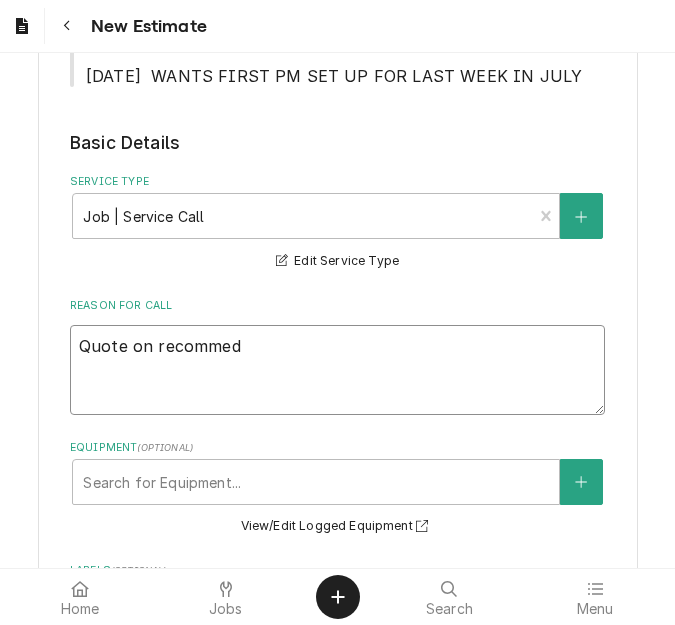 type on "x" 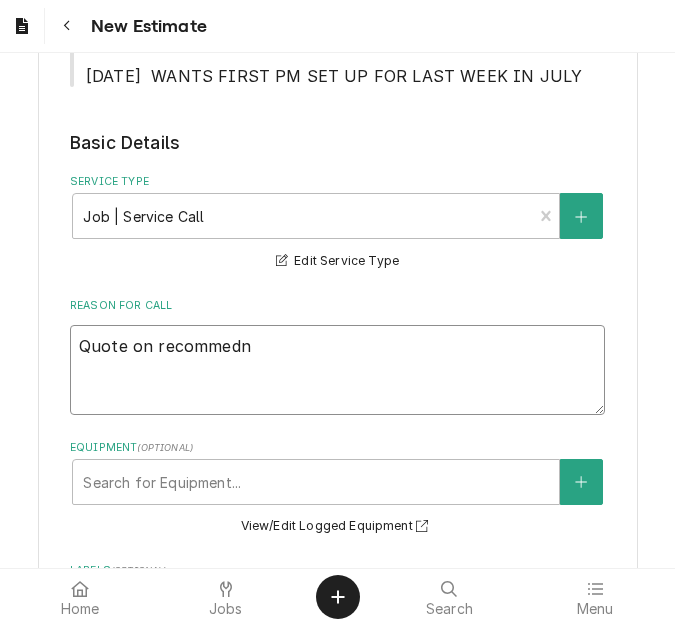 type on "x" 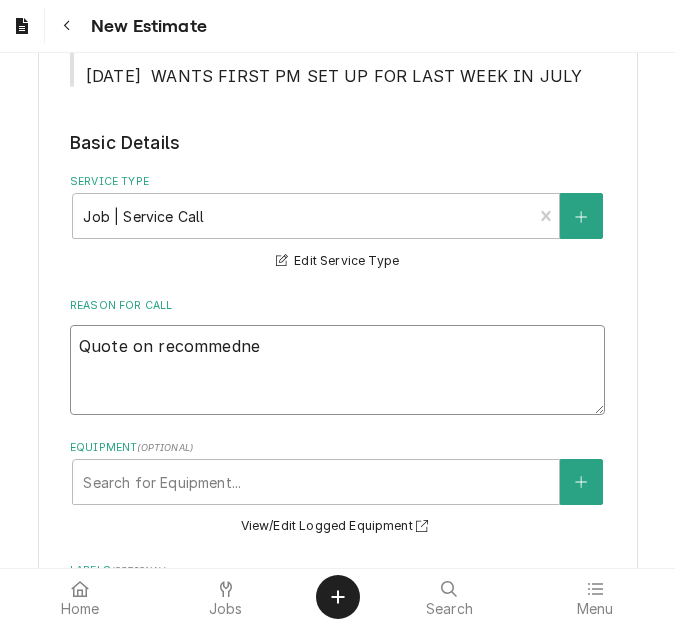 type on "x" 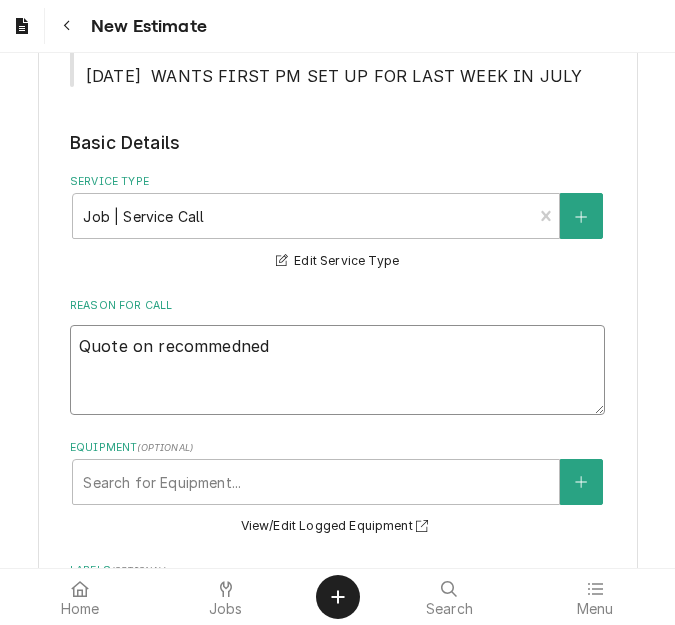 type on "Quote on recommedned" 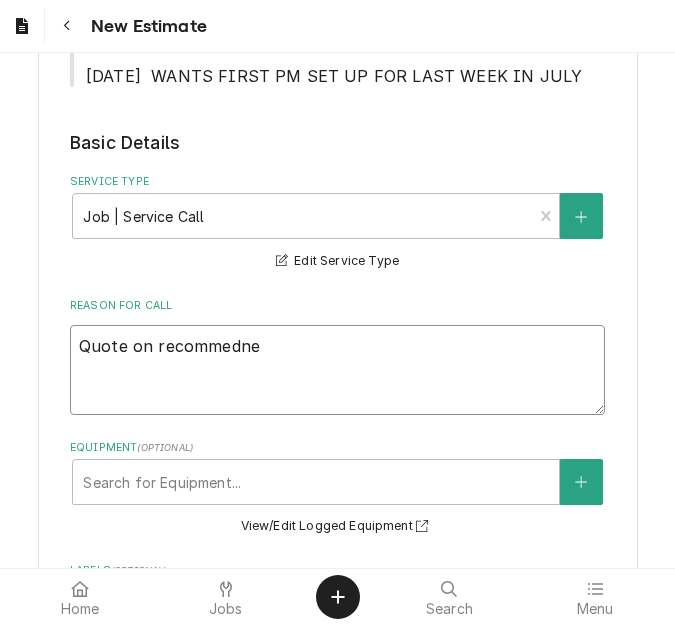 type on "x" 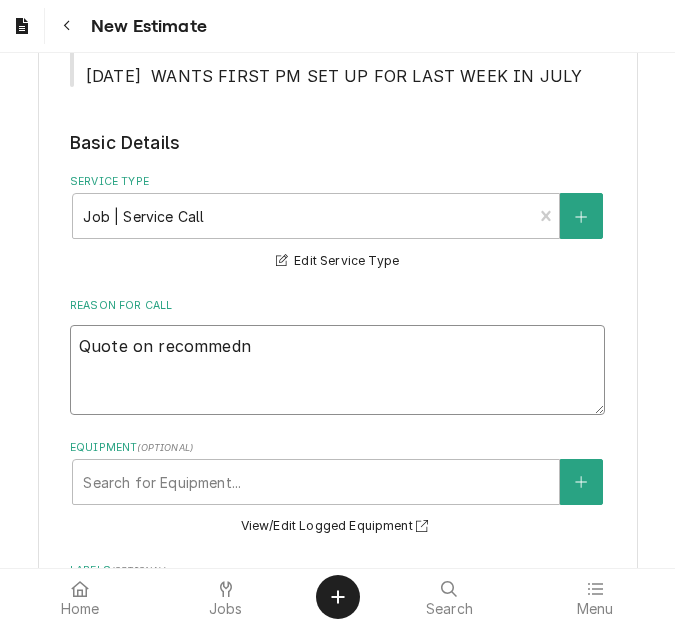 type on "x" 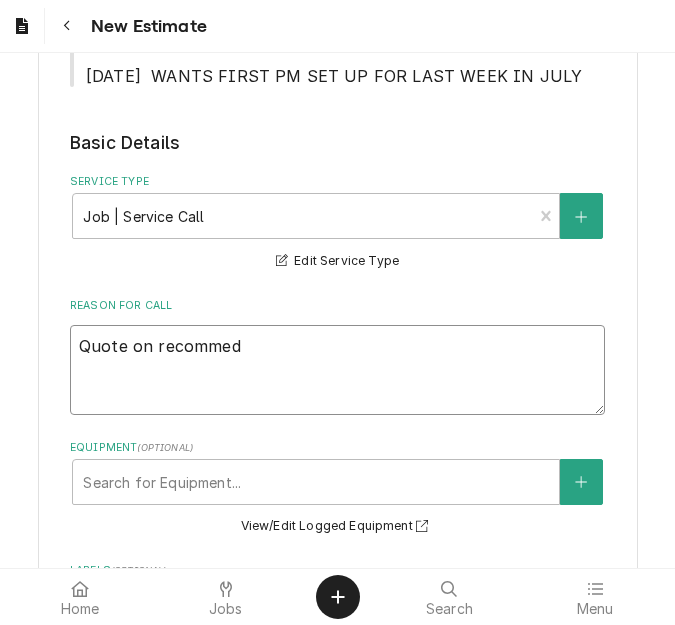 type on "x" 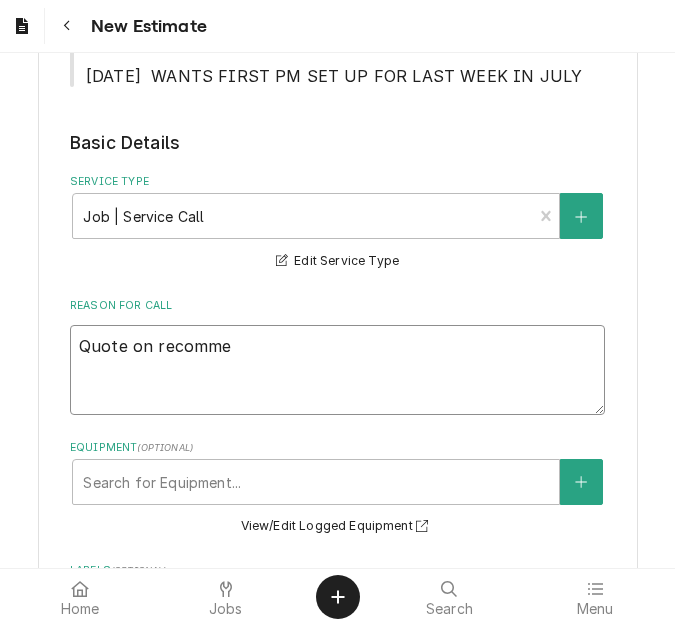 type on "x" 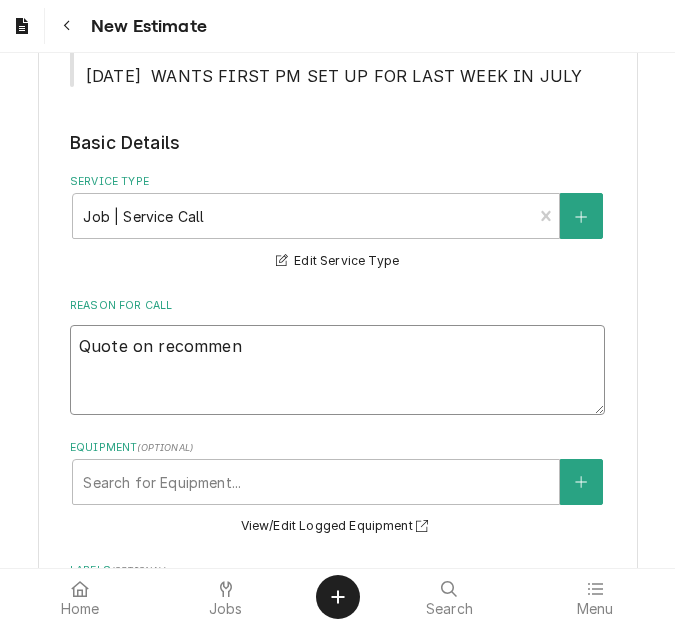 type on "x" 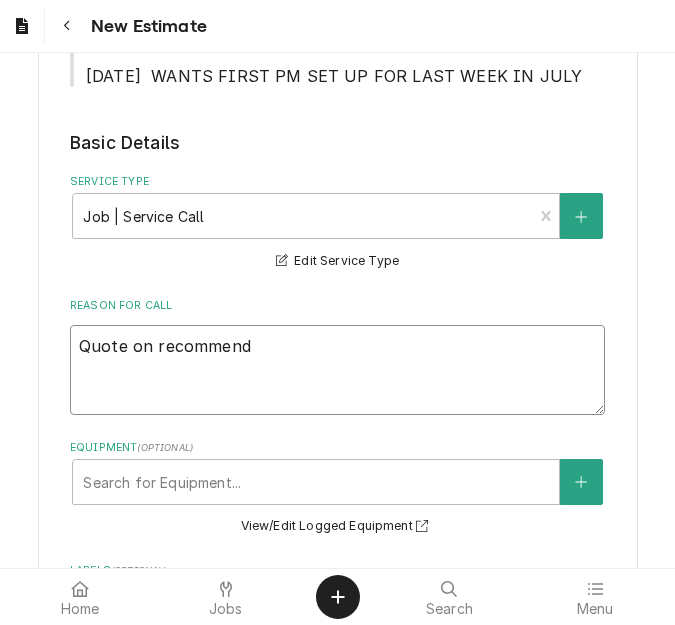 type on "x" 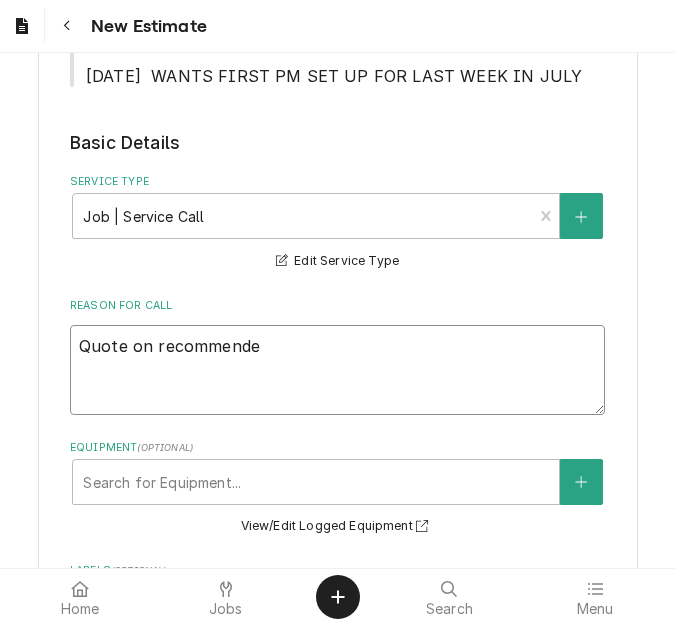 type on "x" 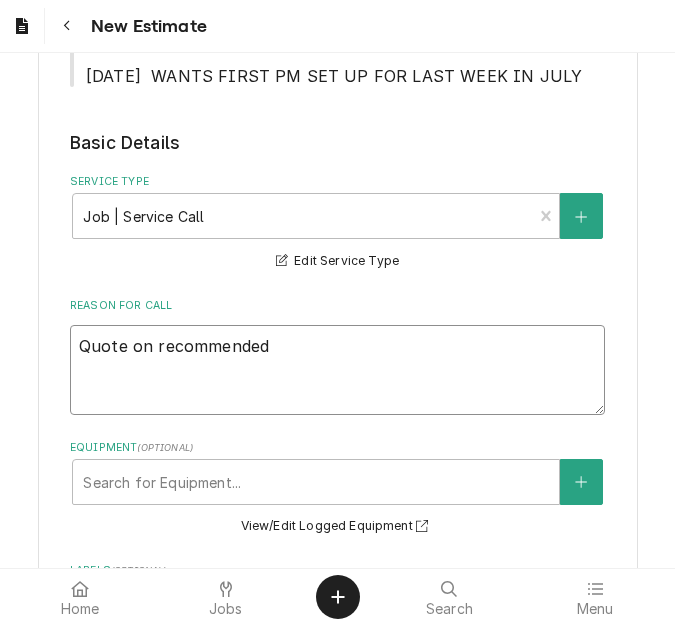 type on "x" 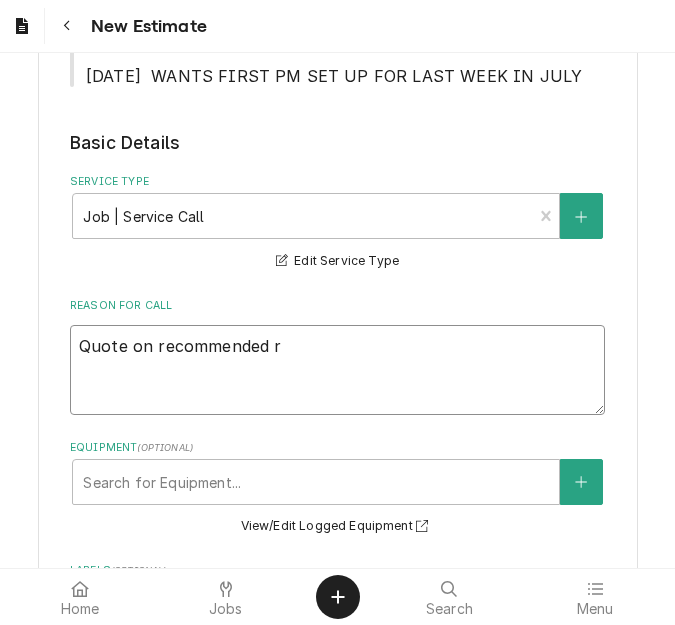 type on "x" 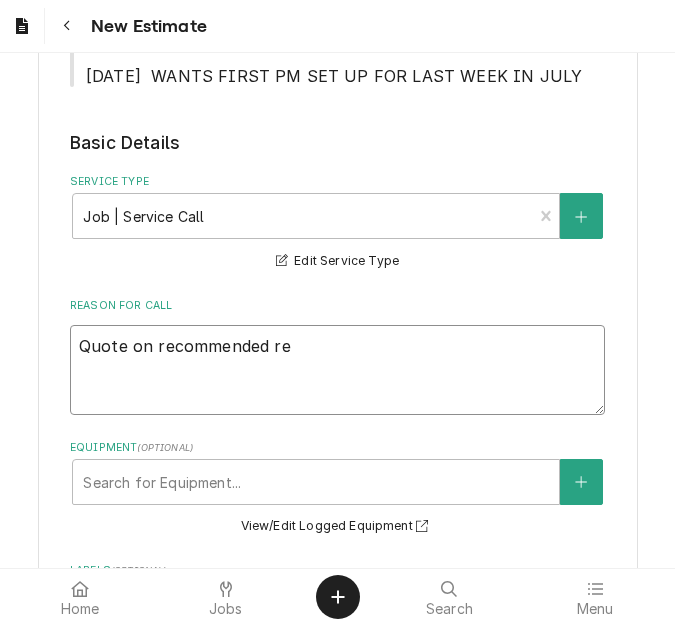 type on "Quote on recommended rep" 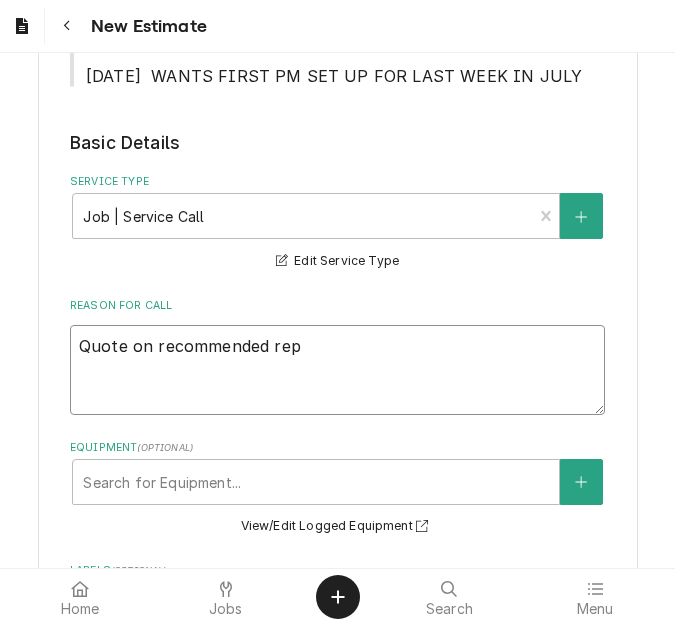 type on "x" 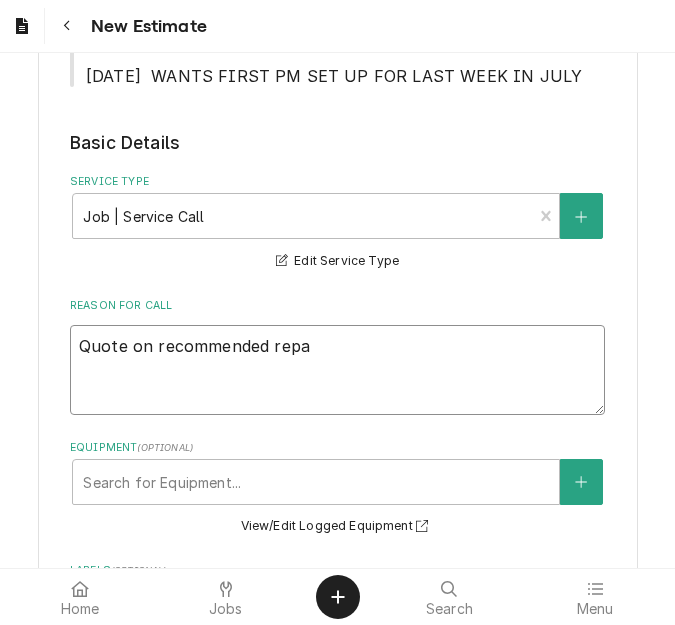 type on "x" 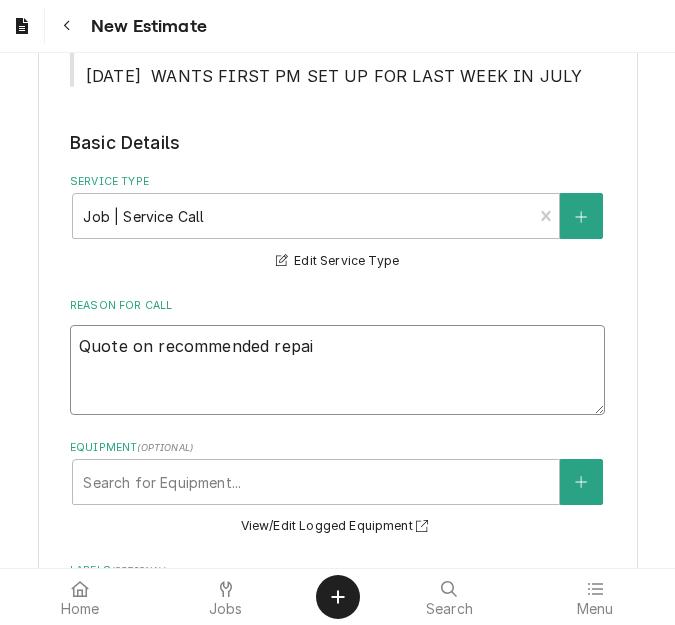 type on "x" 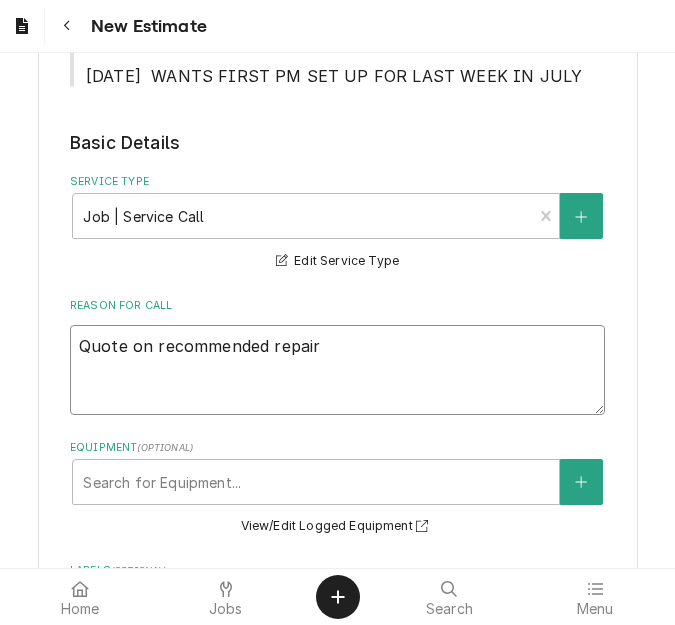 type on "x" 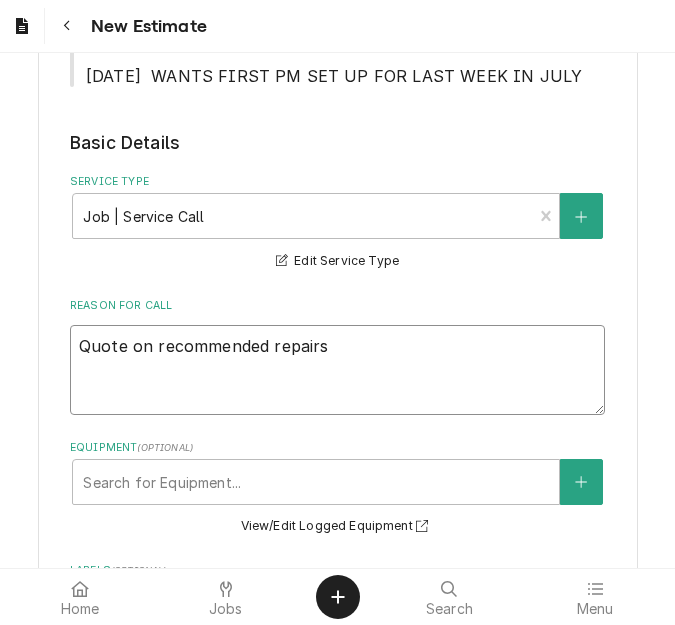 type on "x" 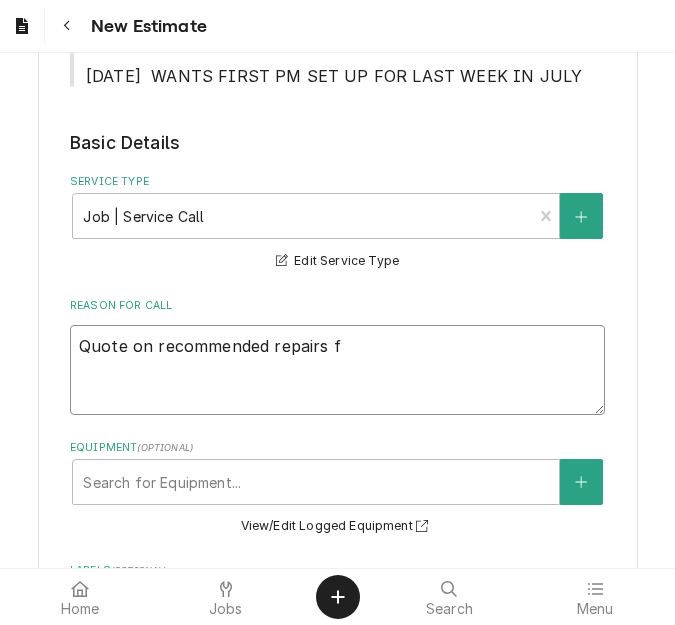 type on "x" 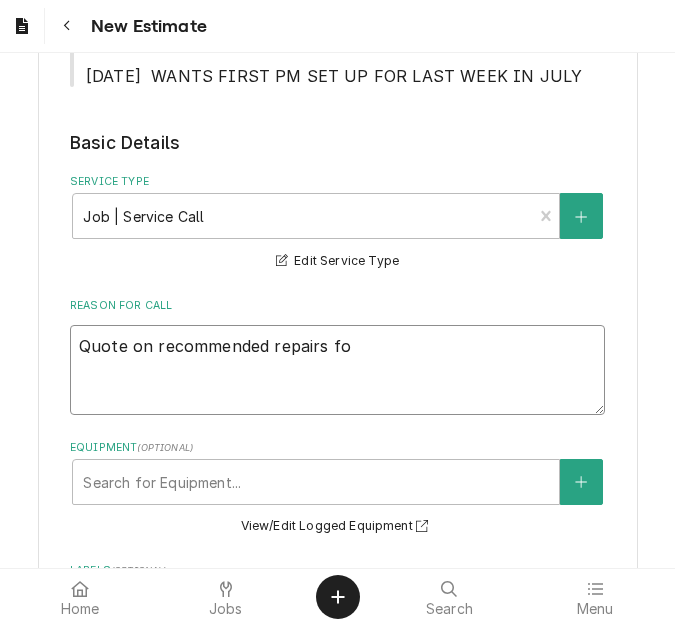 type on "x" 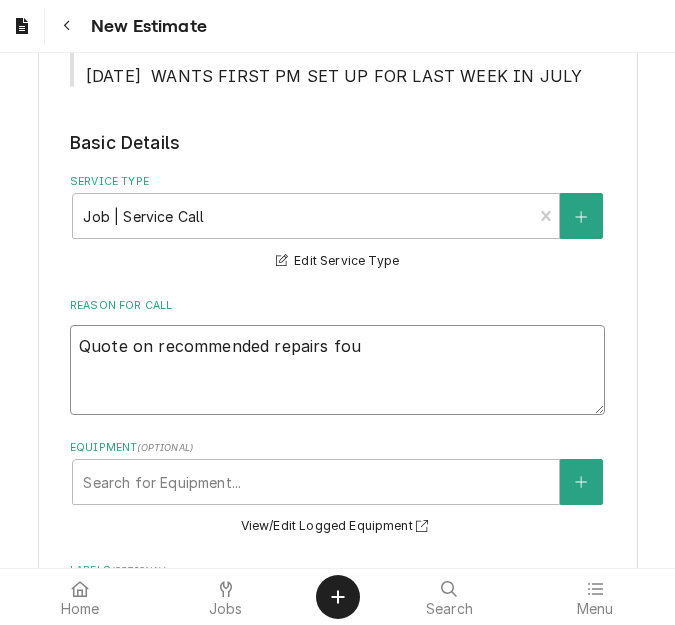 type on "x" 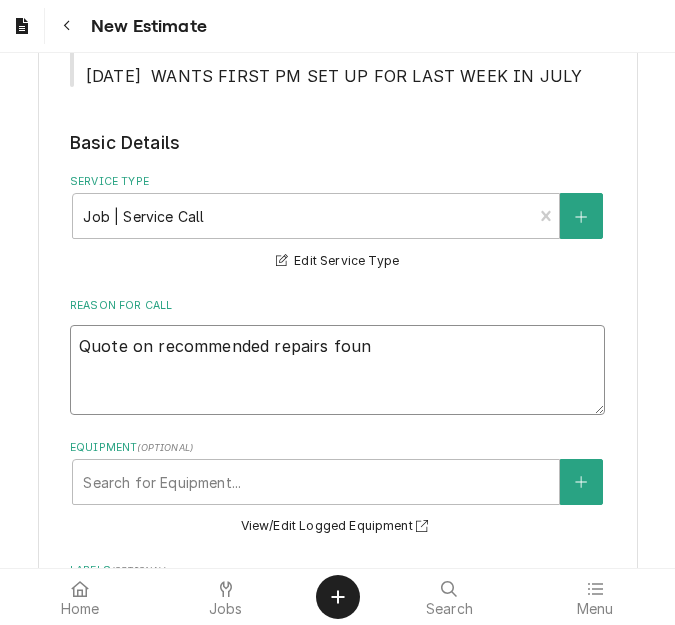 type on "x" 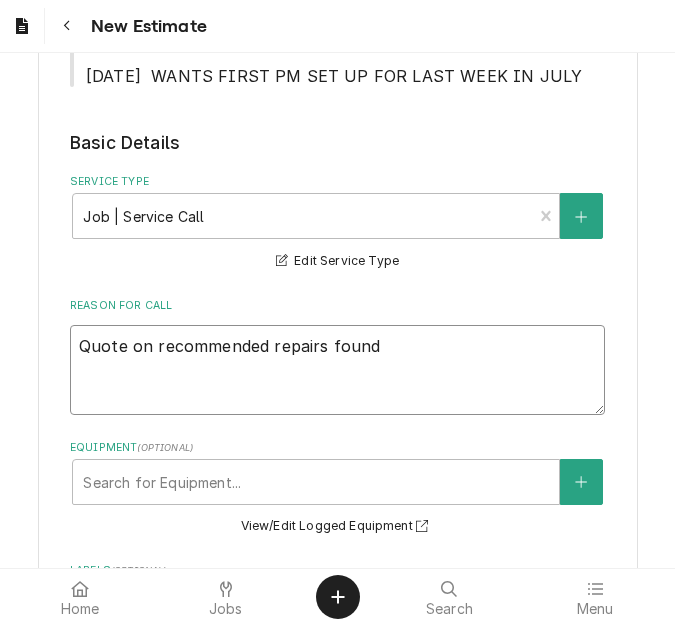 type on "x" 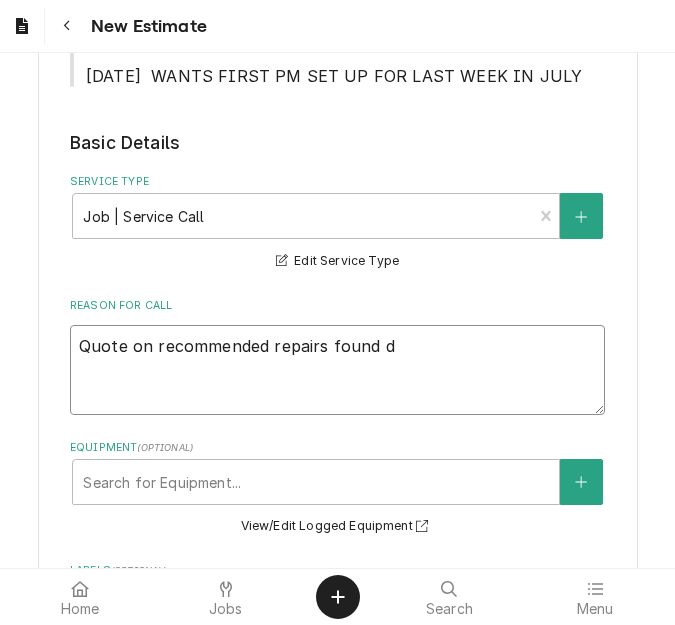 type on "x" 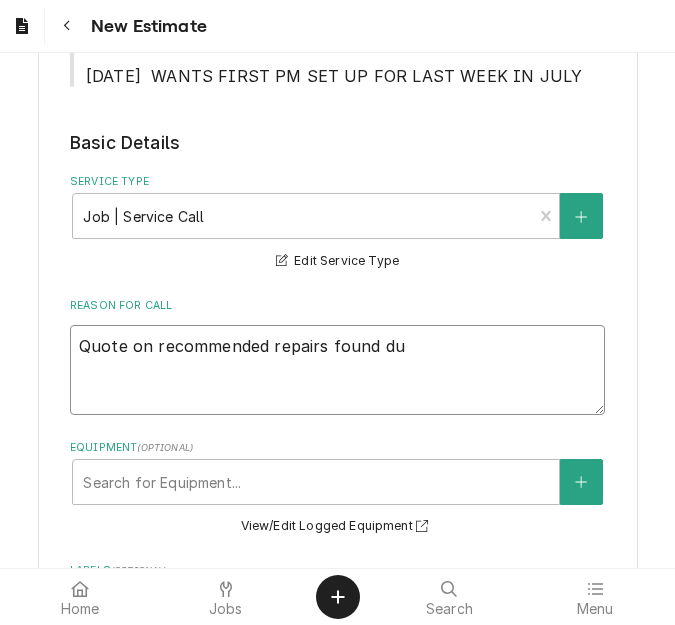type on "x" 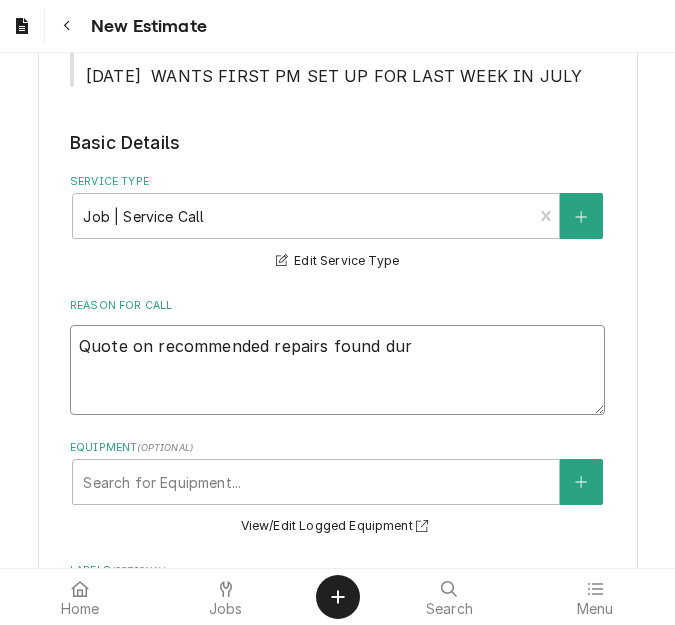 type on "x" 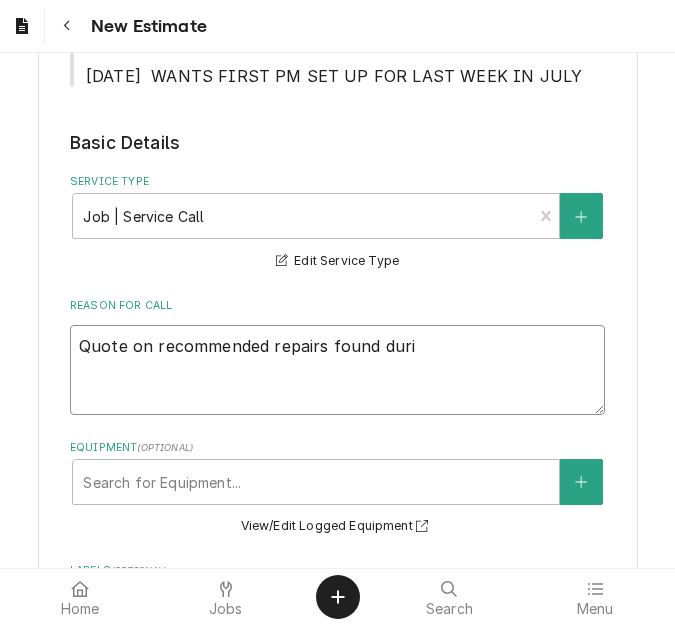 type on "x" 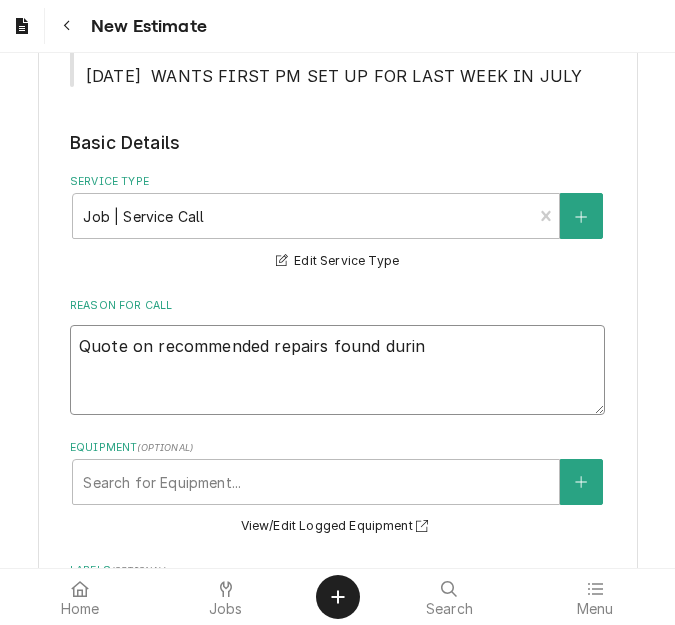 type on "x" 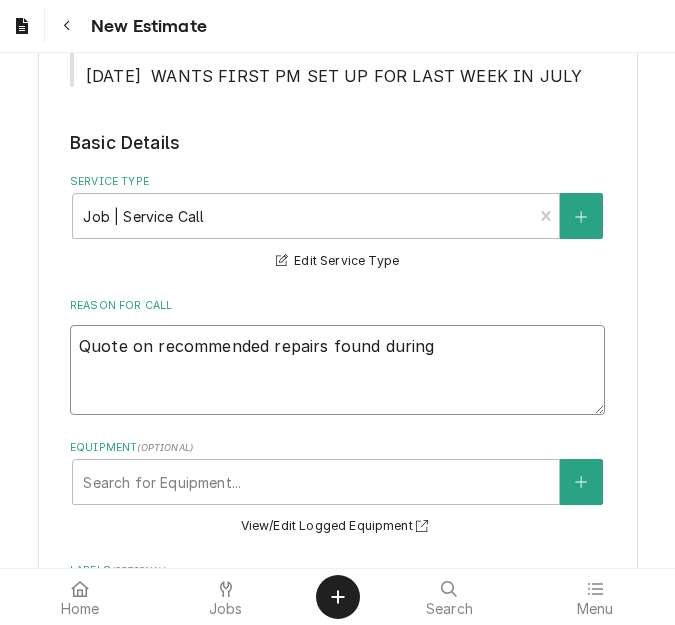 type on "x" 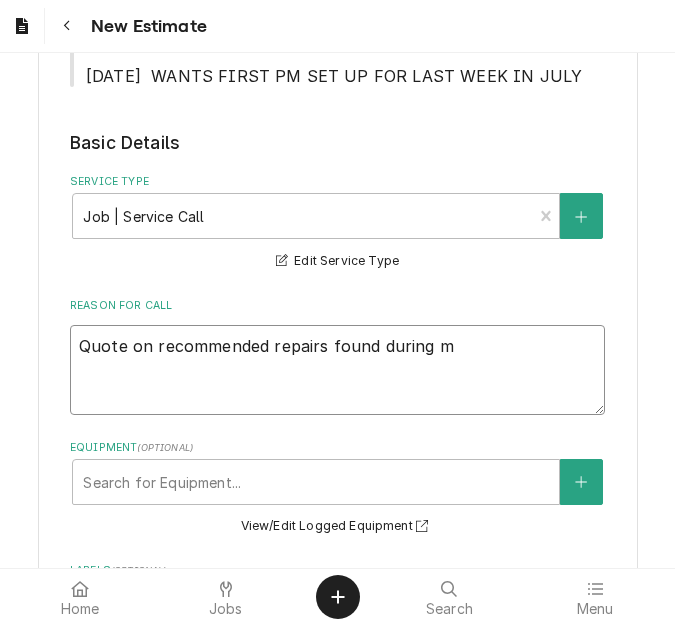type on "x" 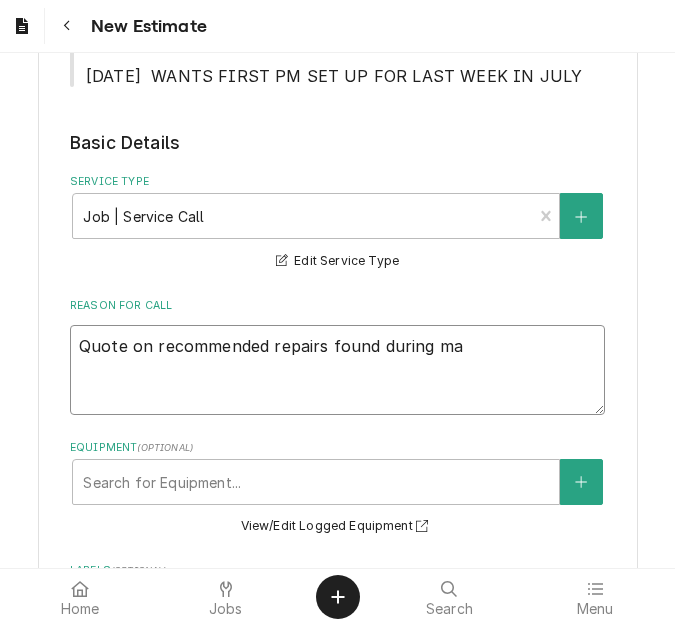 type on "x" 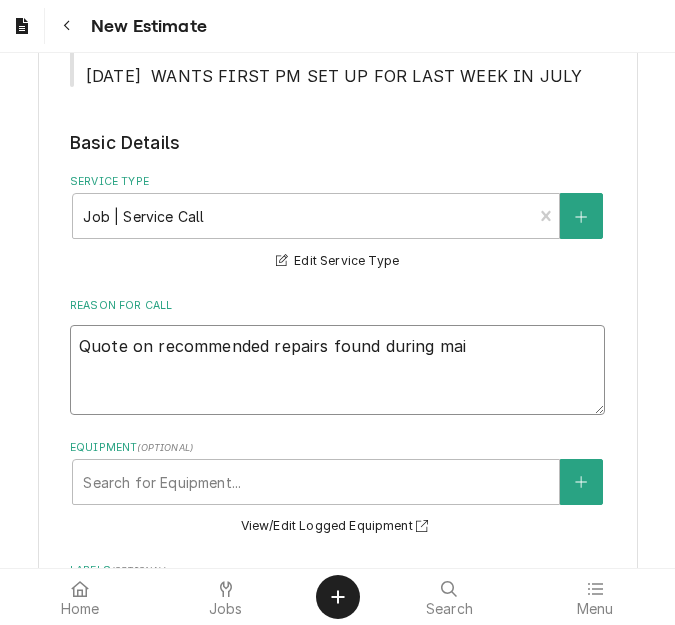 type on "x" 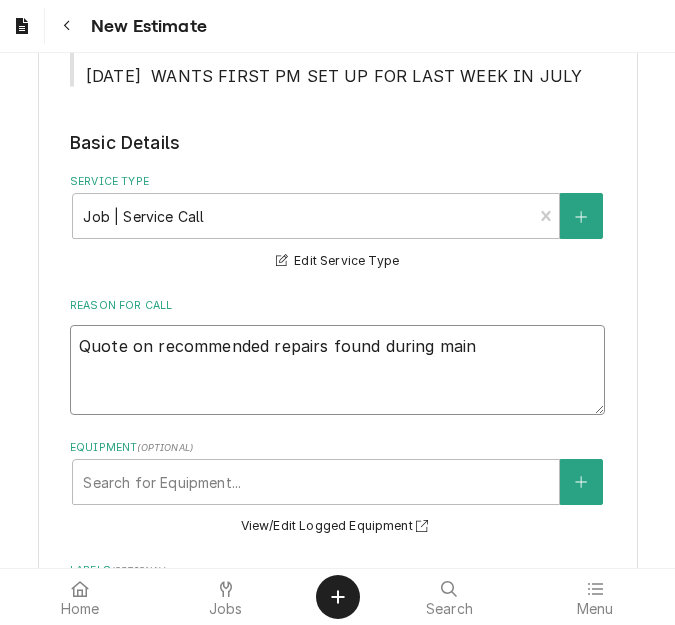 type on "x" 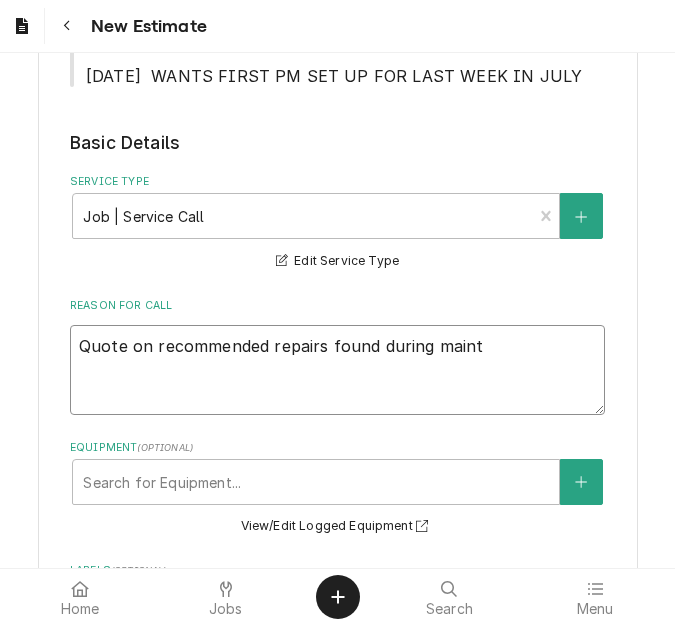 type on "x" 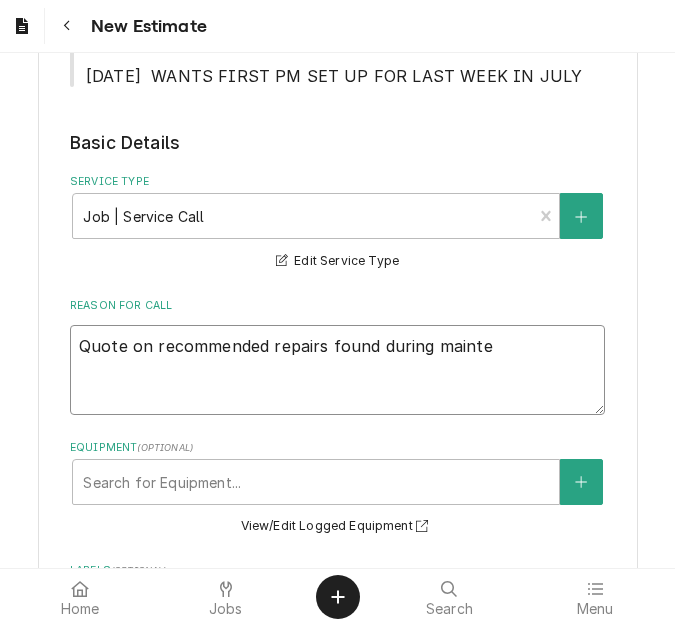 type on "x" 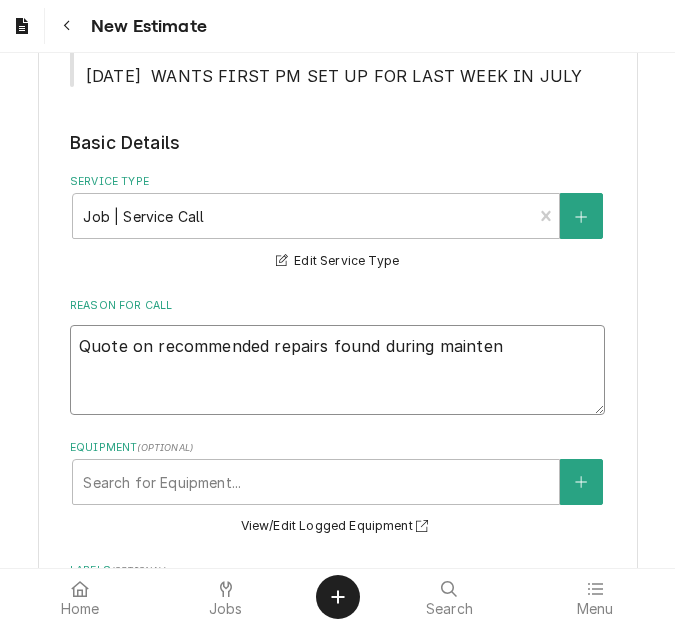 type on "x" 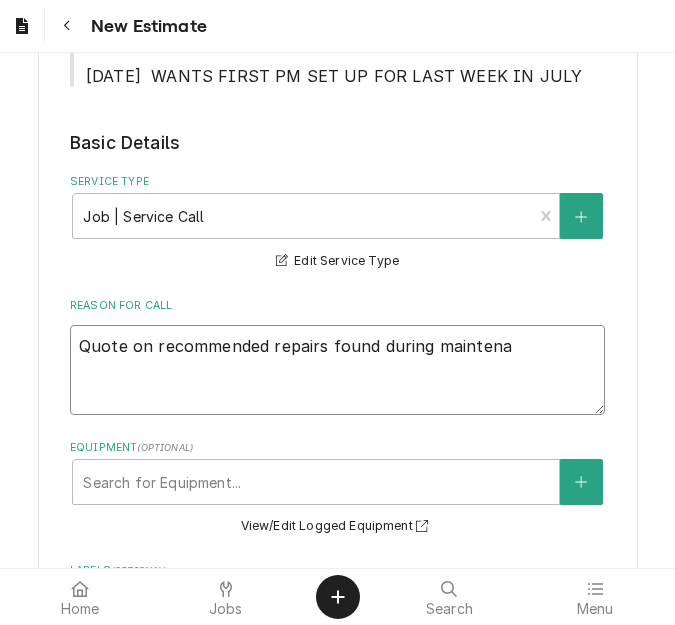 type on "x" 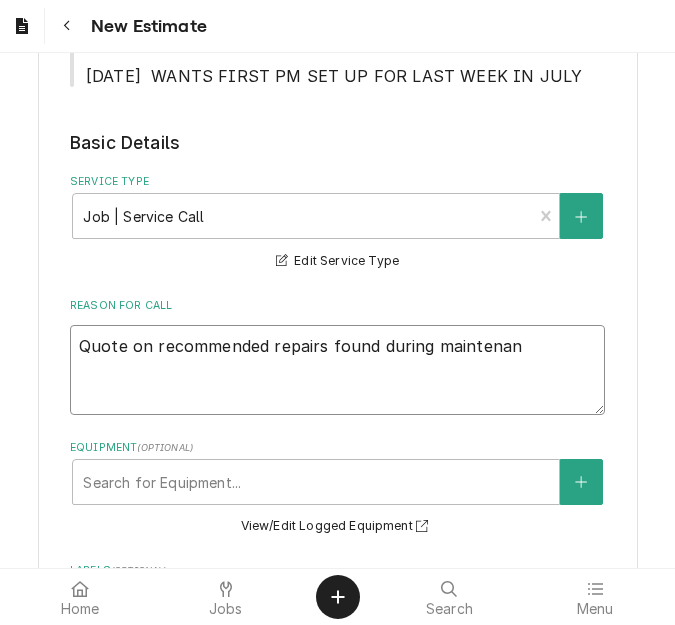 type on "x" 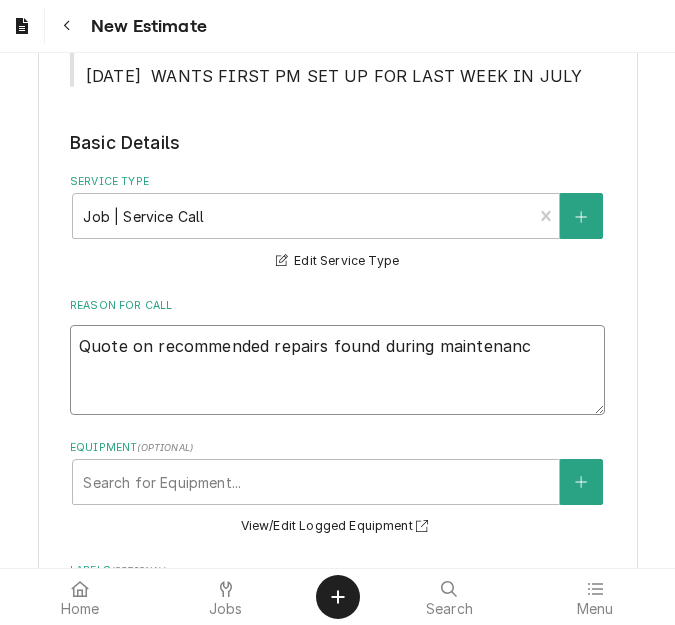 type on "x" 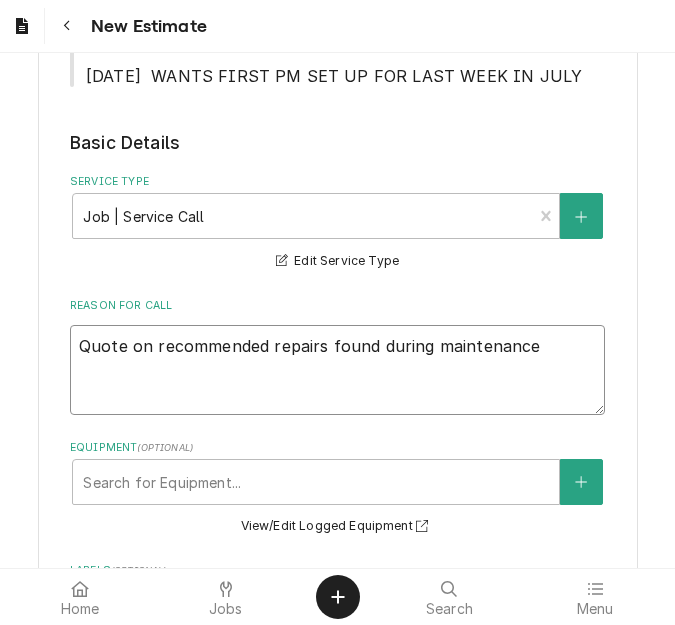 type on "x" 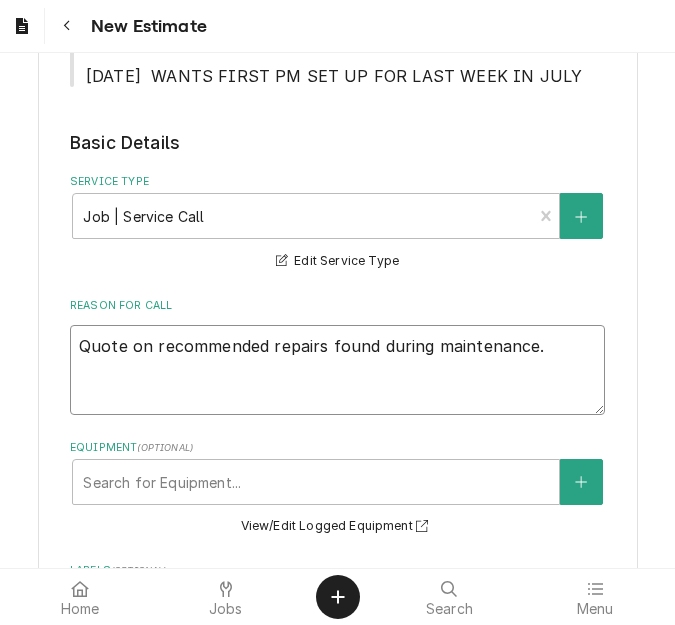 type on "x" 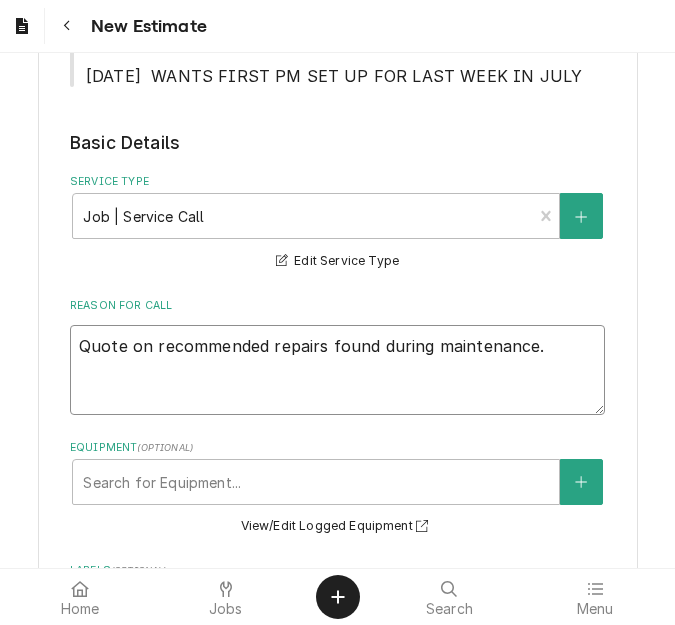 type on "Quote on recommended repairs found during maintenance." 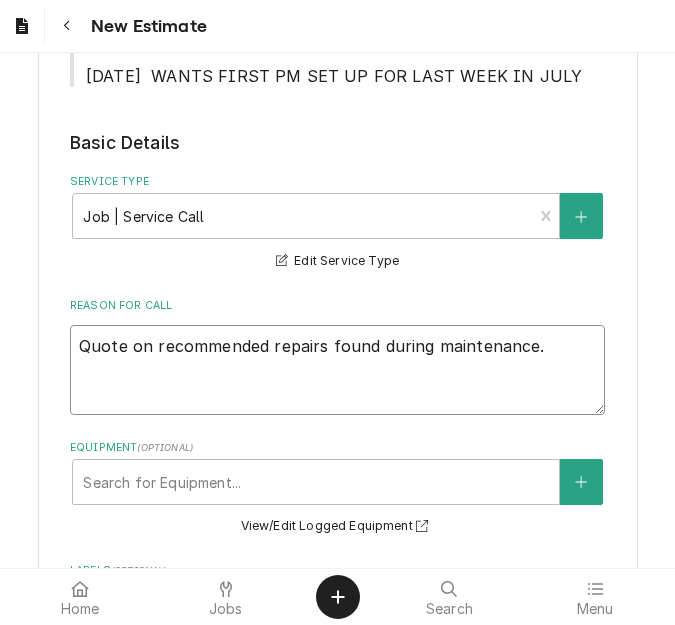 click on "Quote on recommended repairs found during maintenance." at bounding box center (337, 370) 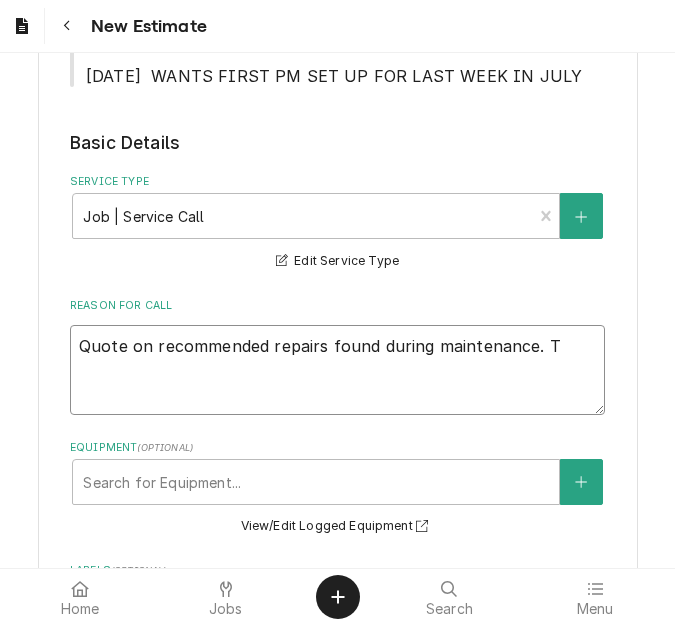 type on "x" 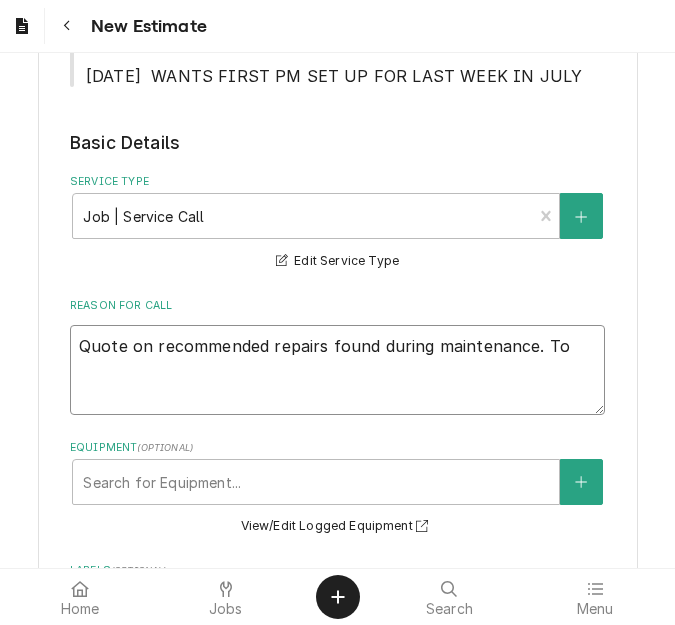 type on "x" 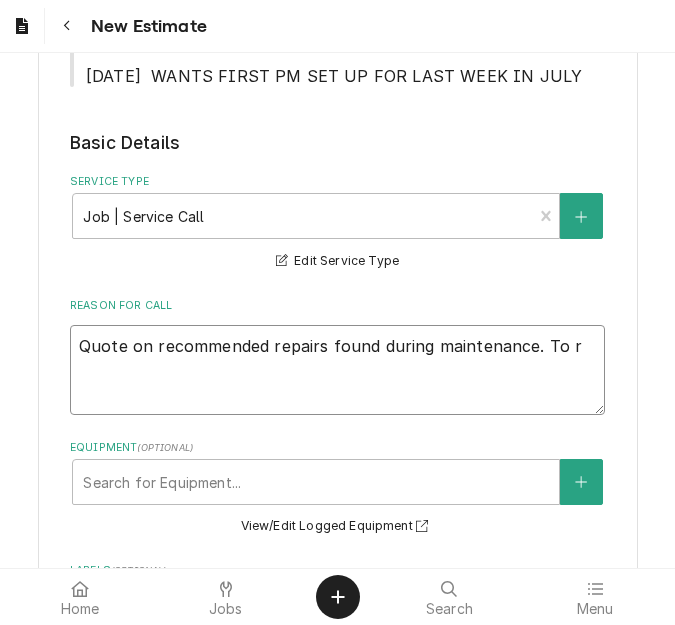 type on "x" 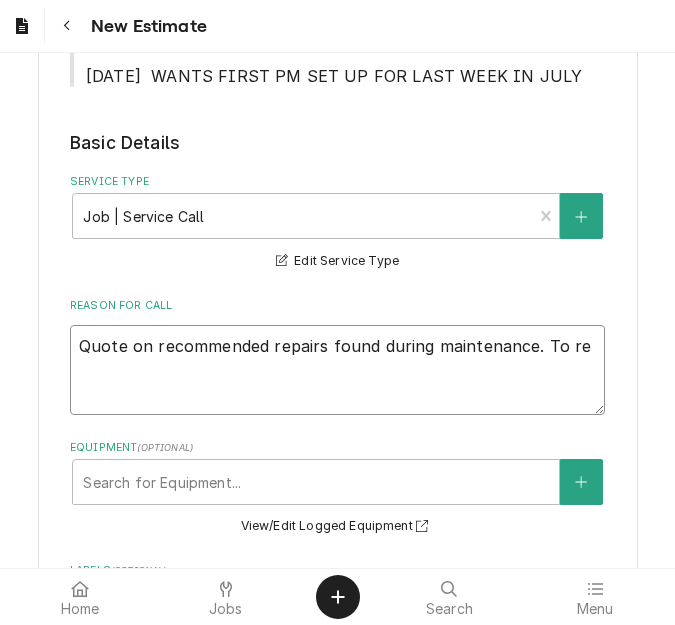 type on "x" 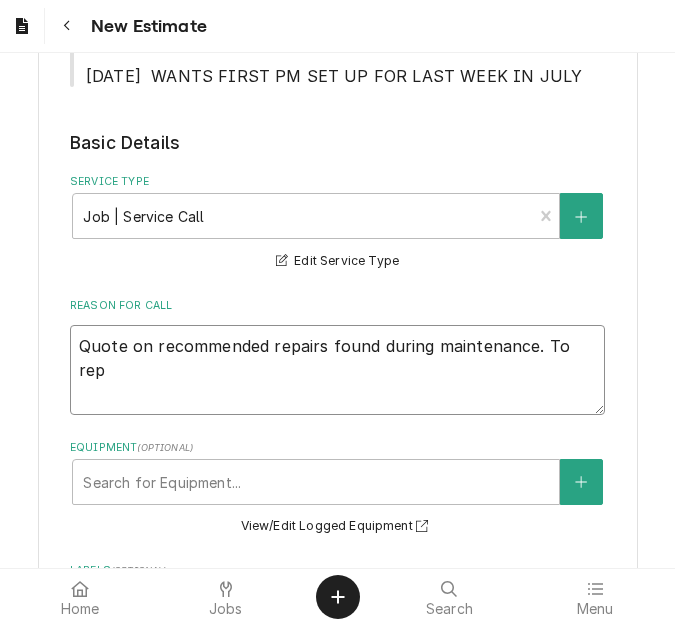 type on "x" 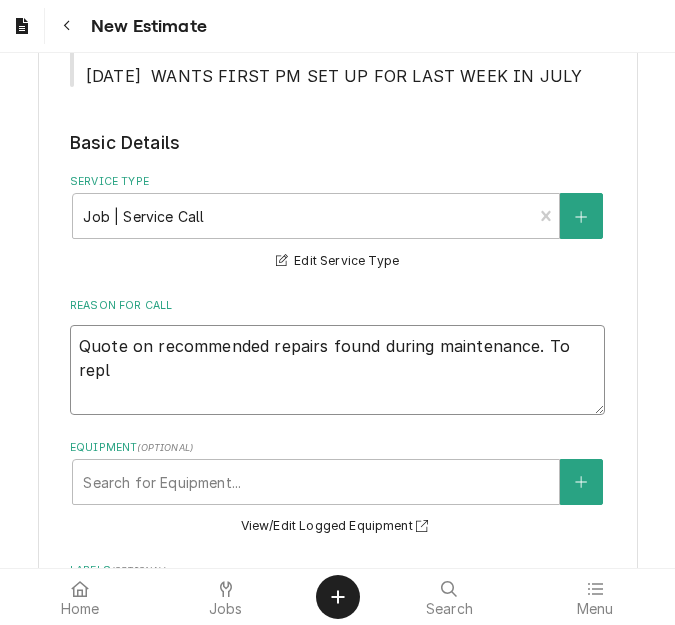 type on "x" 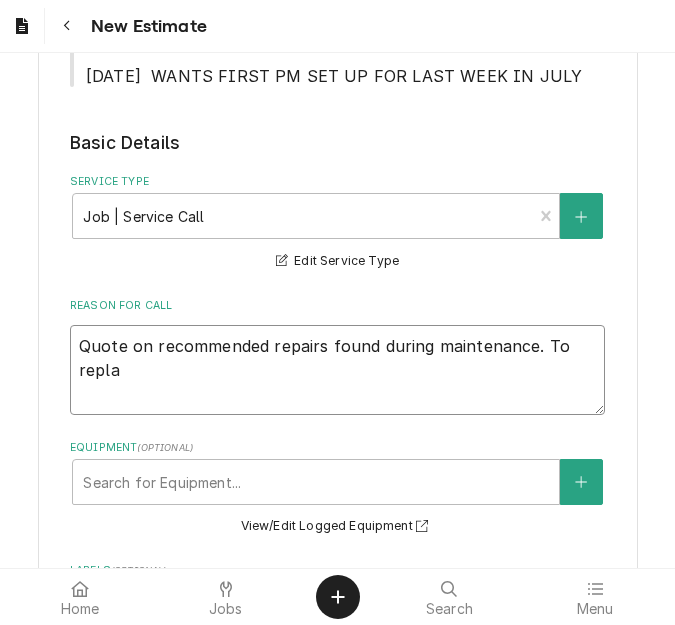 type on "x" 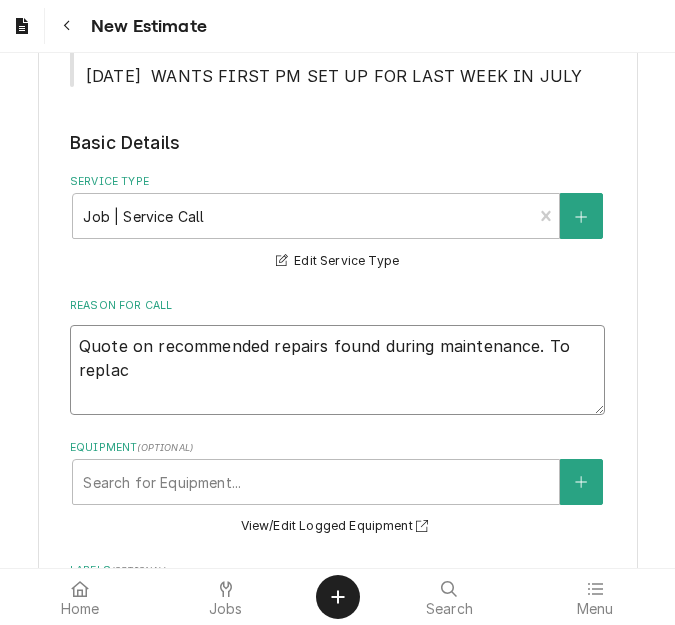 type on "x" 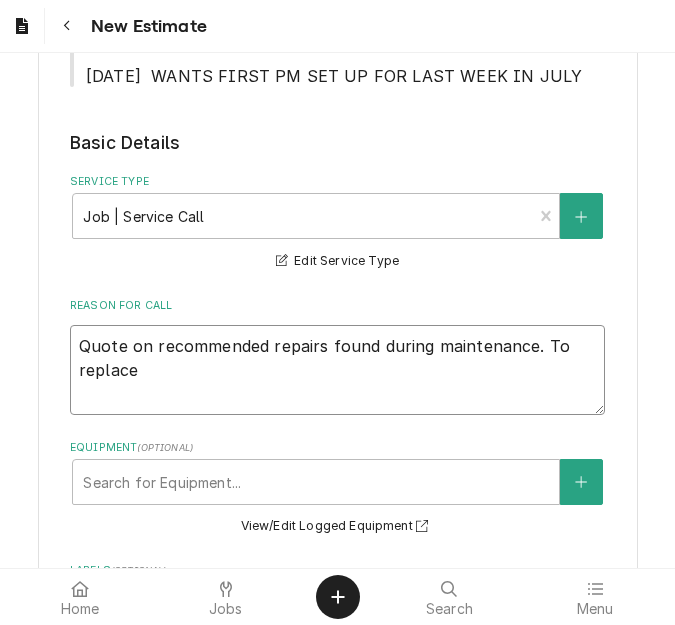 type on "Quote on recommended repairs found during maintenance. To replace" 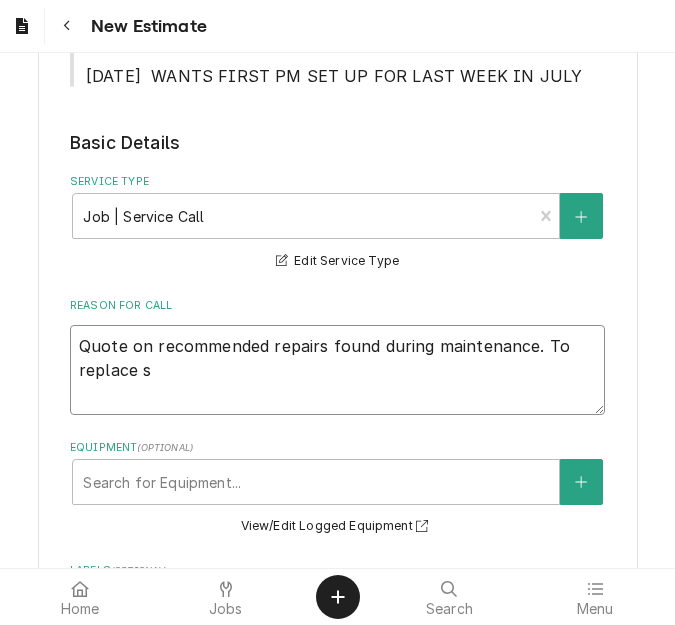 type on "x" 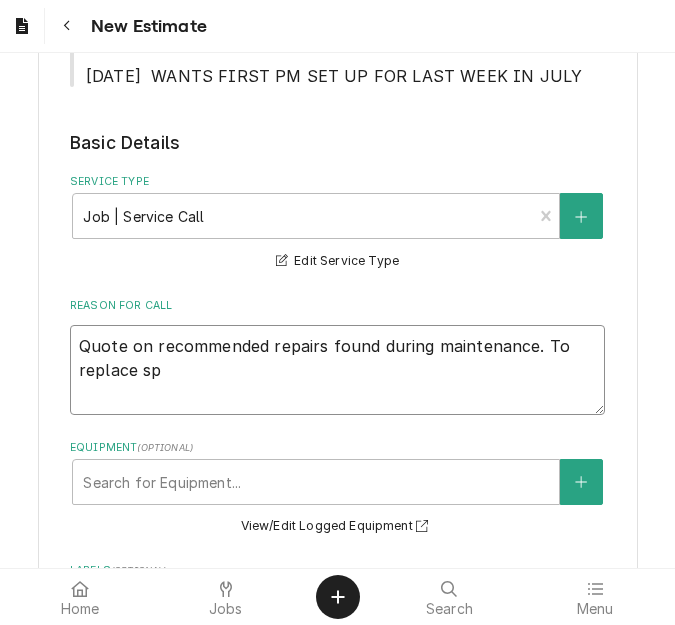 type on "x" 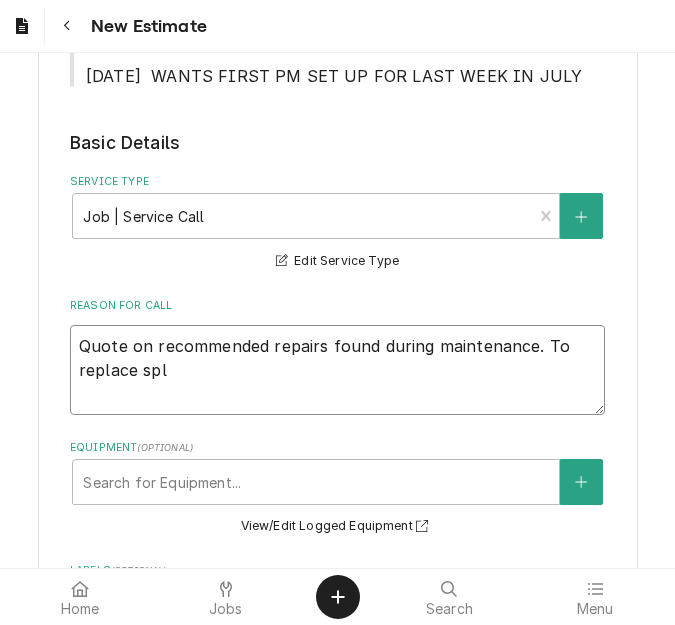 type on "x" 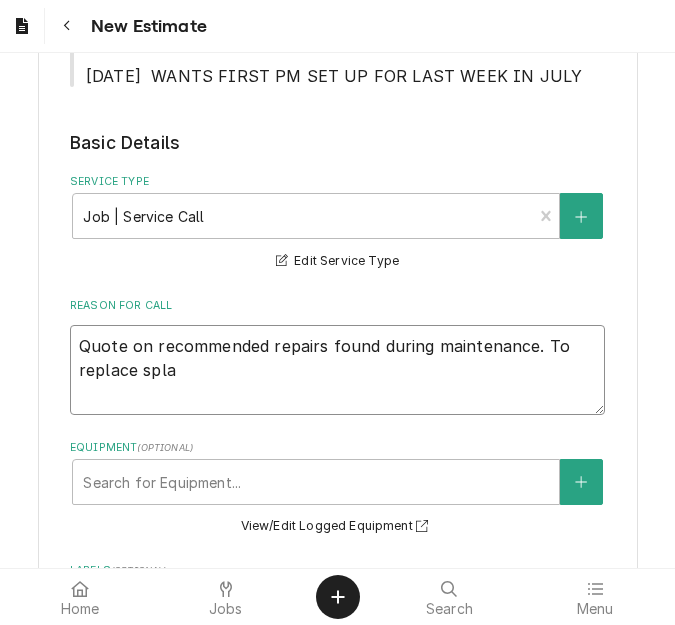 type on "x" 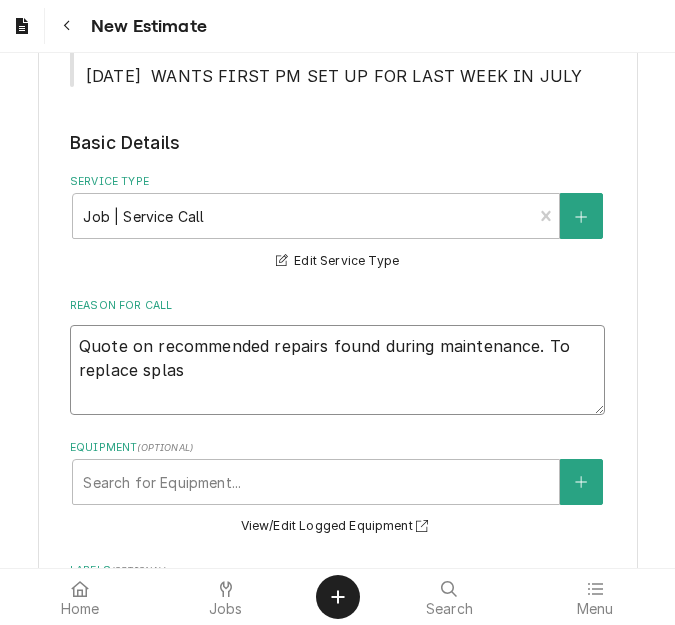 type on "x" 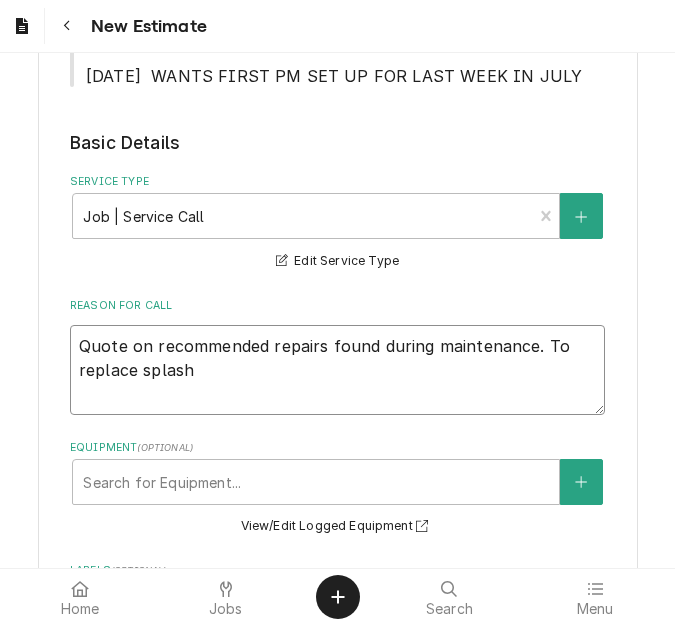type on "x" 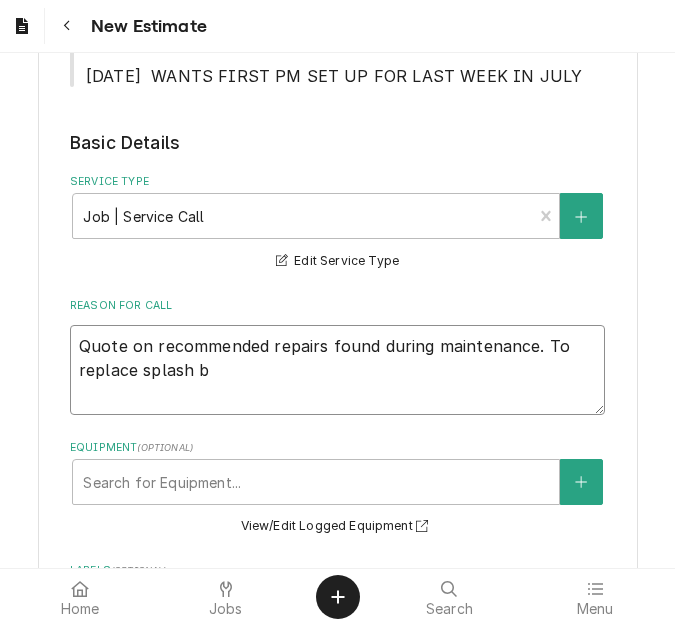 type on "x" 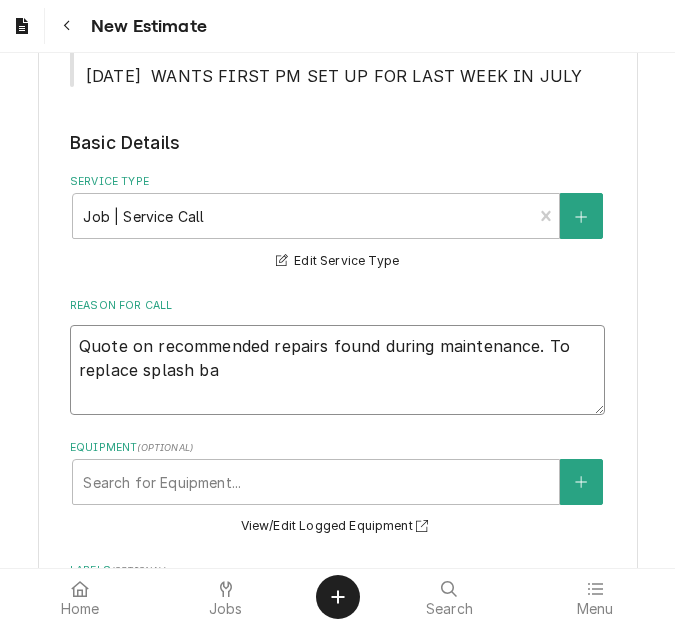 type on "x" 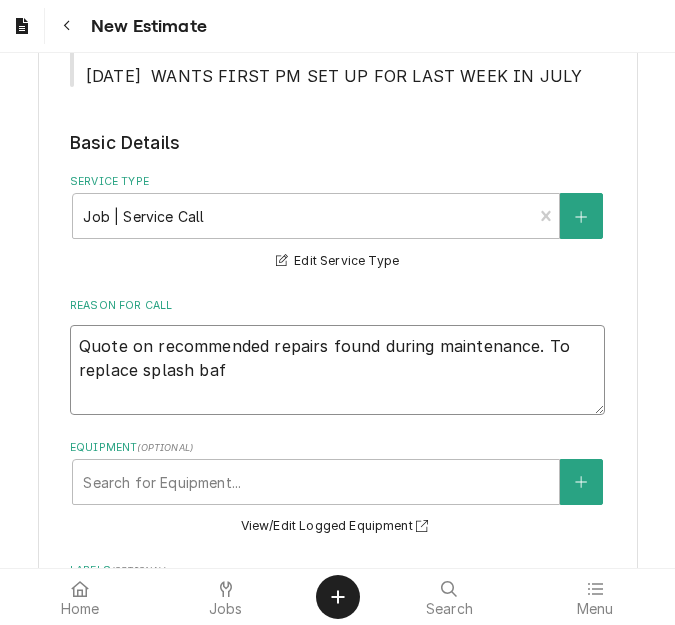 type on "x" 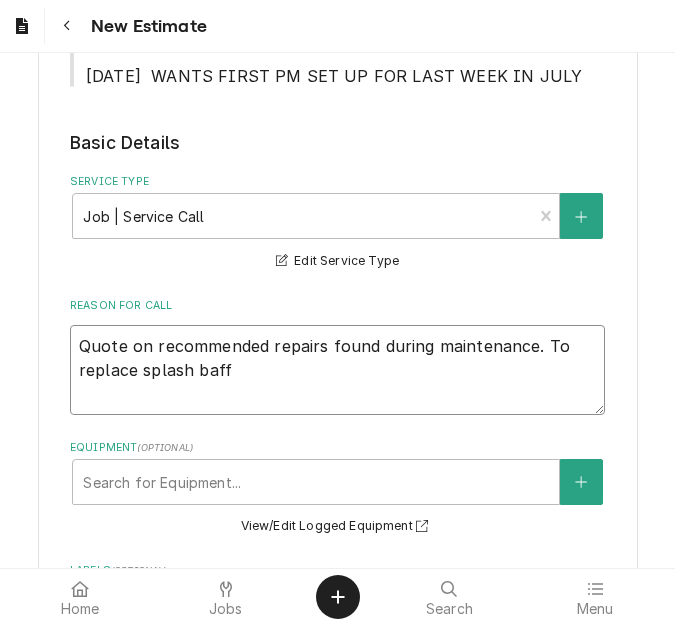 type on "x" 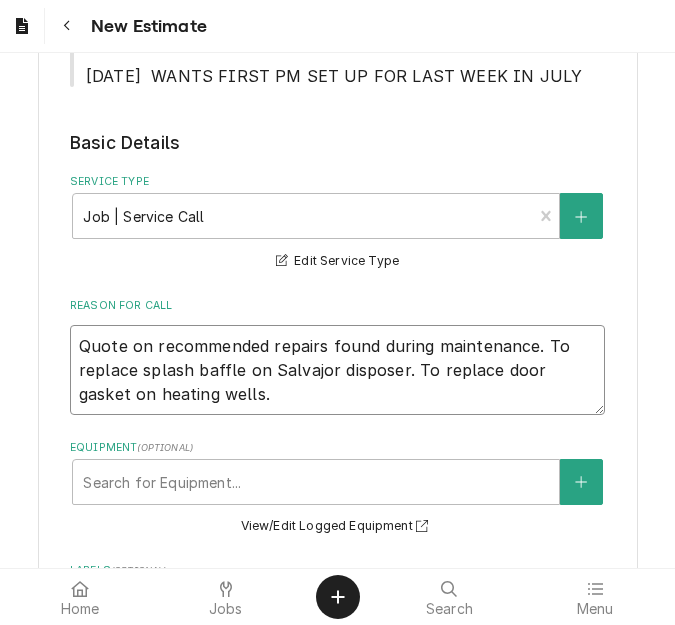 drag, startPoint x: 236, startPoint y: 394, endPoint x: 50, endPoint y: 424, distance: 188.40382 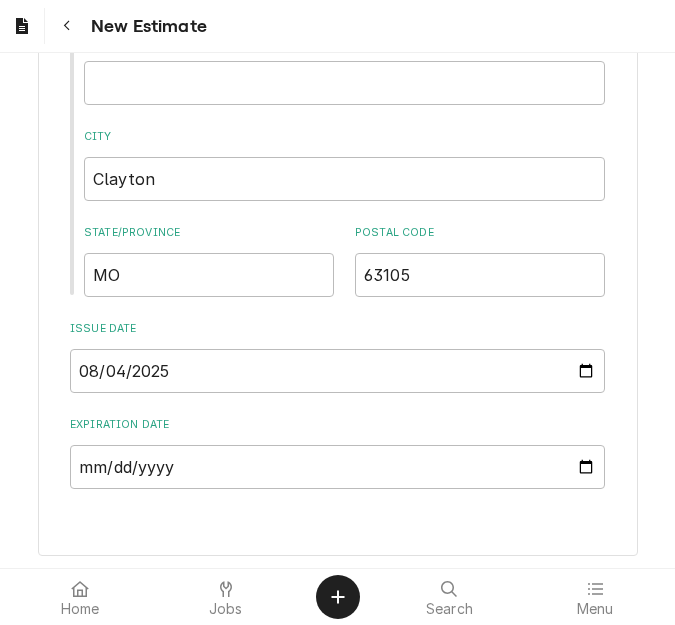 scroll, scrollTop: 1476, scrollLeft: 0, axis: vertical 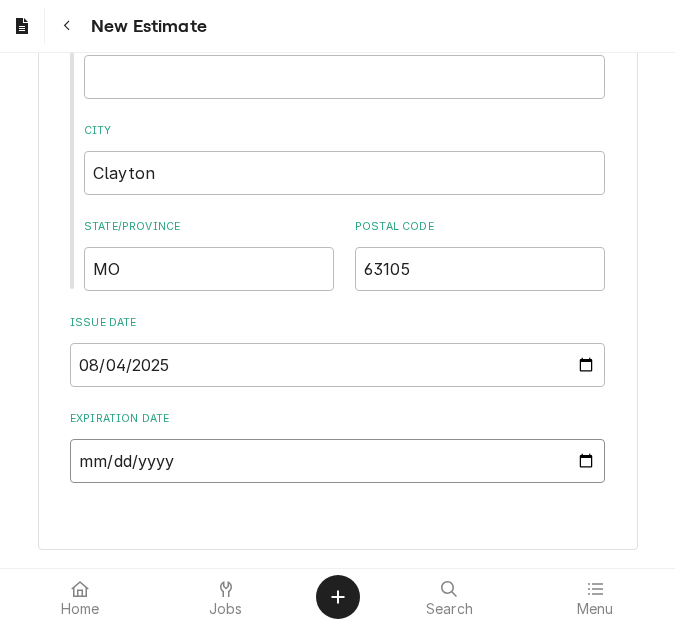 click on "Expiration Date" at bounding box center (337, 461) 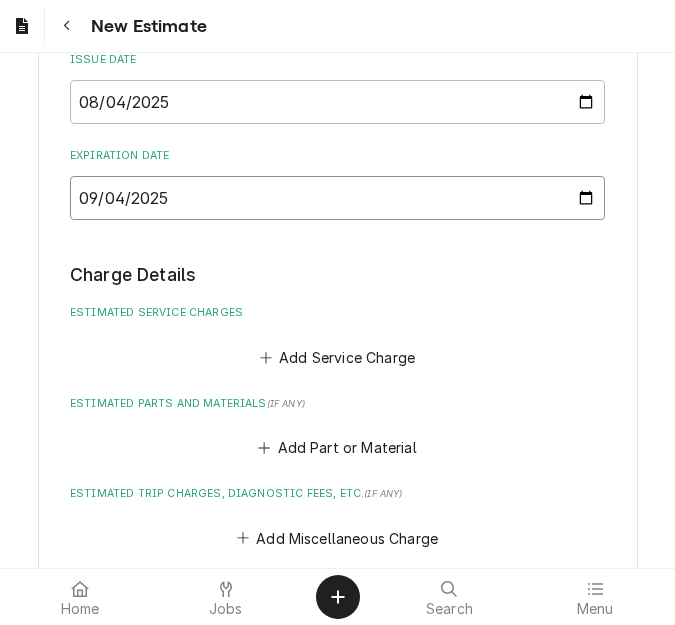 scroll, scrollTop: 1776, scrollLeft: 0, axis: vertical 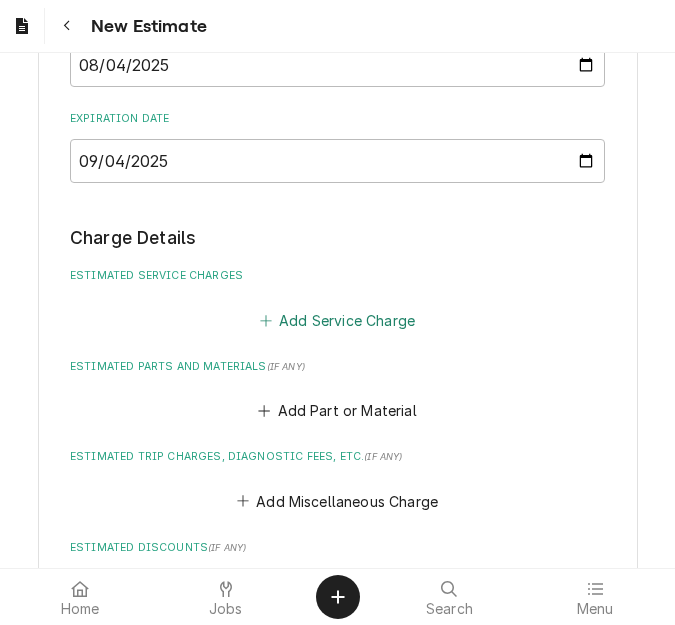 click on "Add Service Charge" at bounding box center [337, 320] 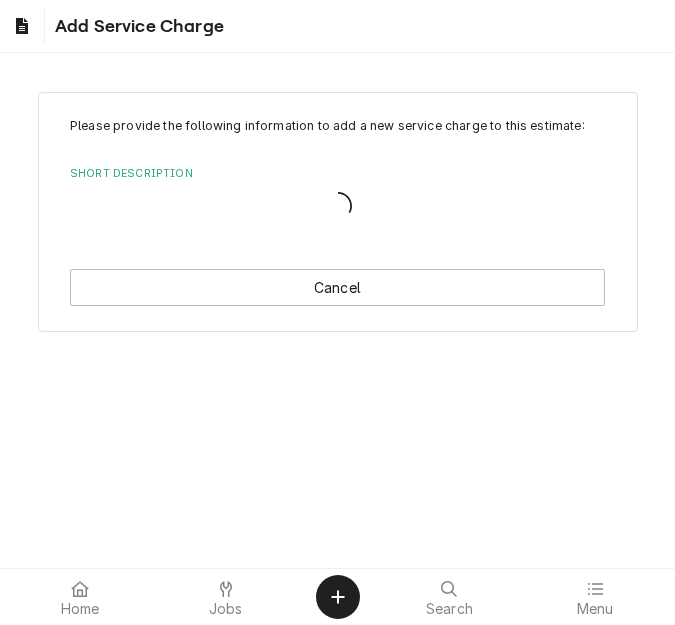 scroll, scrollTop: 0, scrollLeft: 0, axis: both 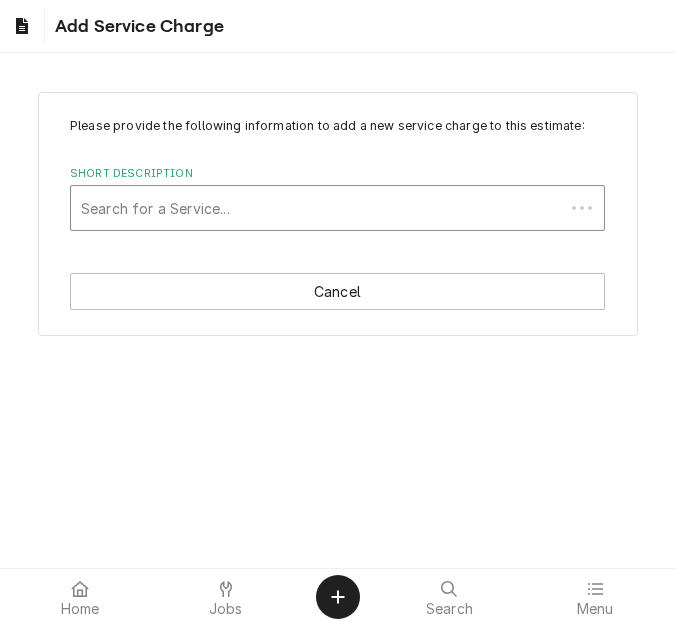click at bounding box center [317, 208] 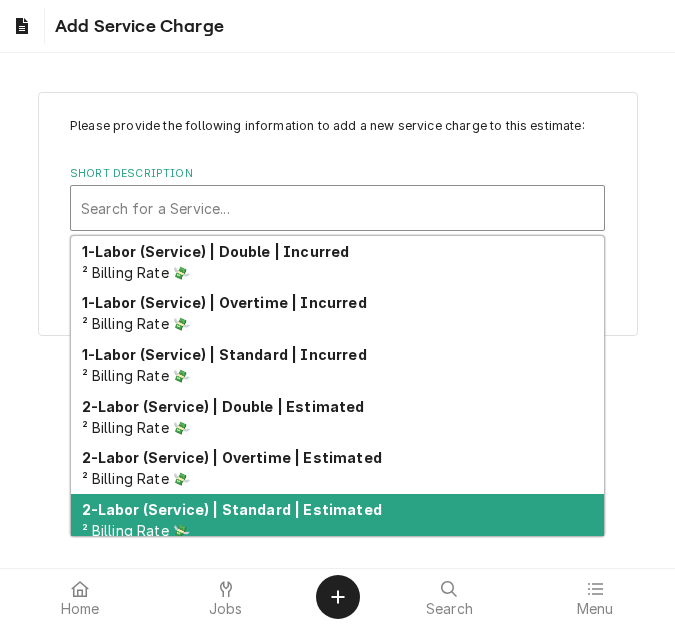 click on "2-Labor (Service) | Standard | Estimated" at bounding box center [232, 509] 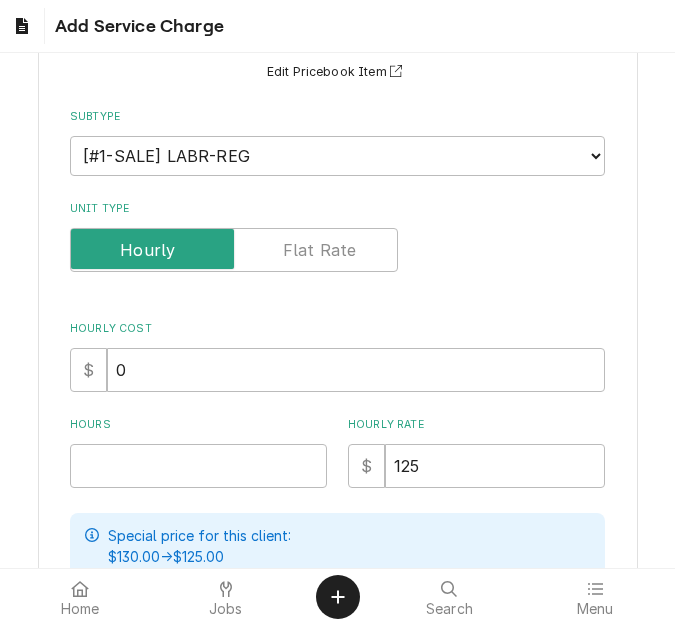 scroll, scrollTop: 500, scrollLeft: 0, axis: vertical 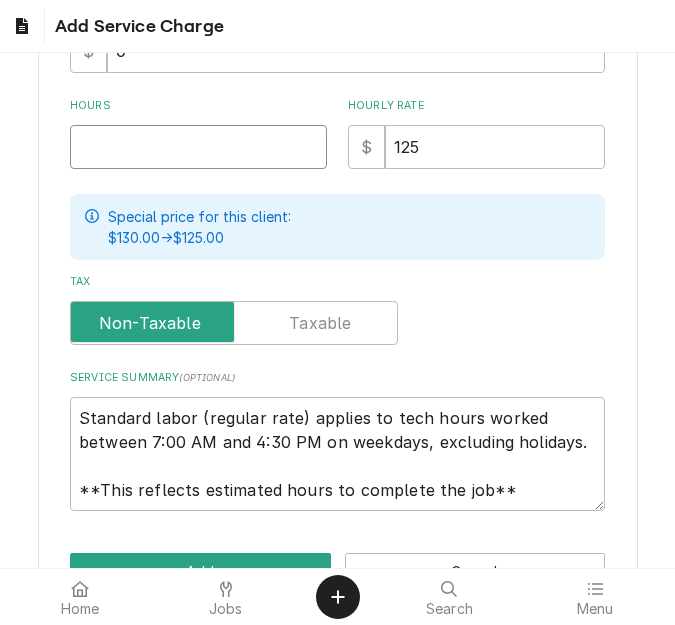 click on "Hours" at bounding box center [198, 147] 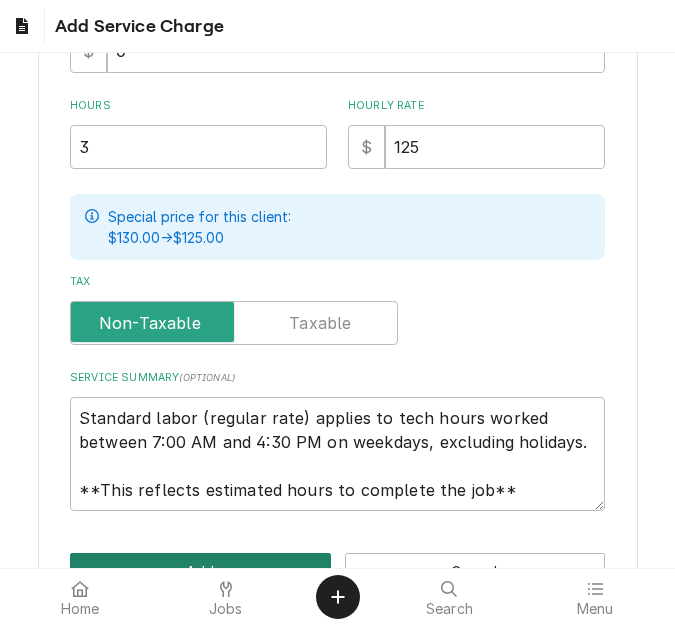 click on "Add" at bounding box center [200, 571] 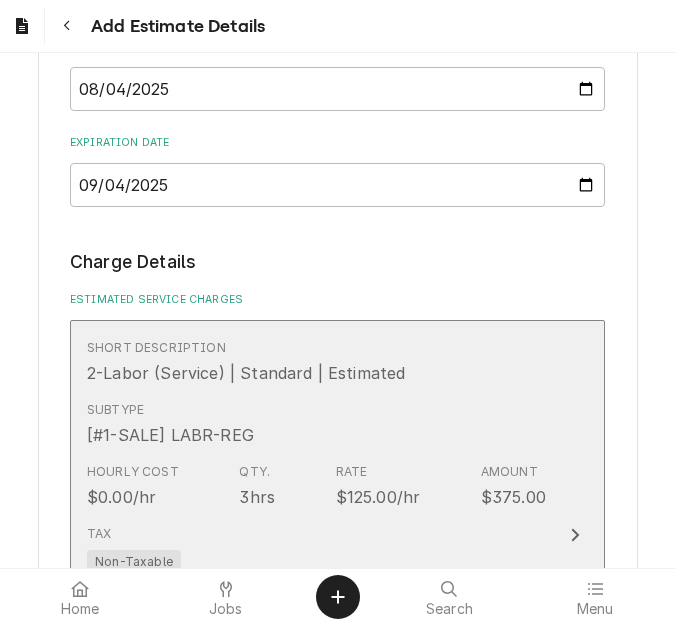 scroll, scrollTop: 2152, scrollLeft: 0, axis: vertical 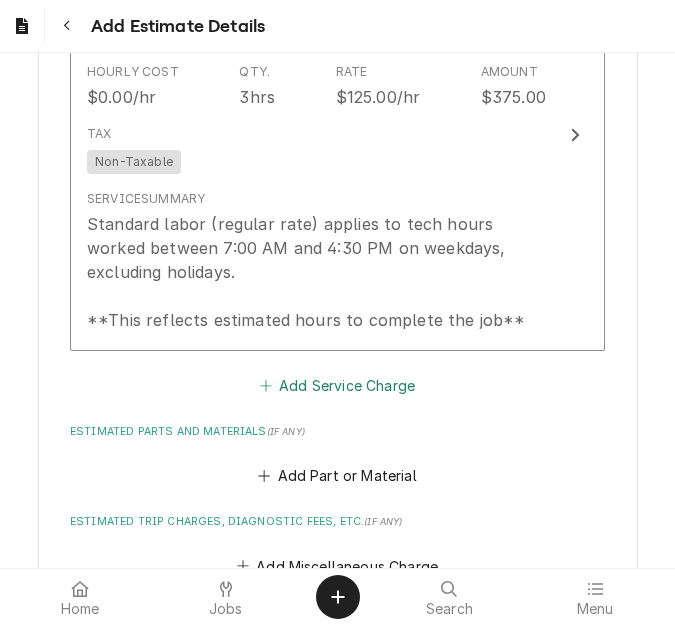 click on "Add Service Charge" at bounding box center [337, 385] 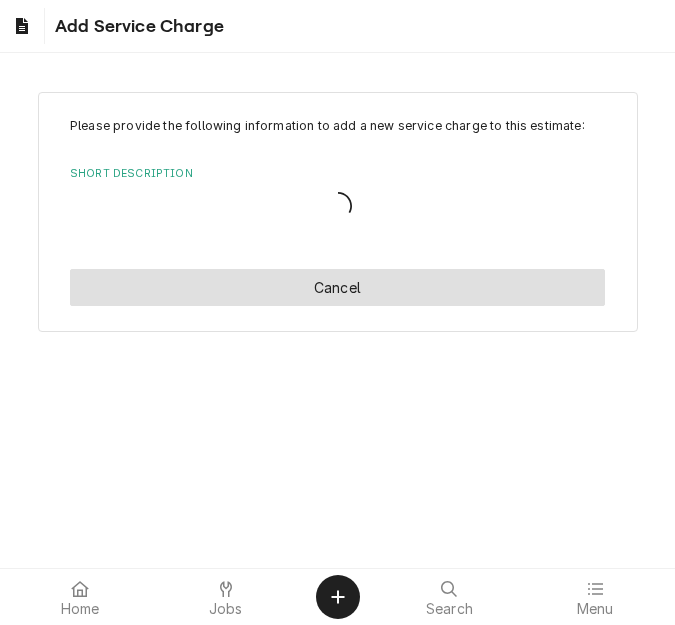 scroll, scrollTop: 0, scrollLeft: 0, axis: both 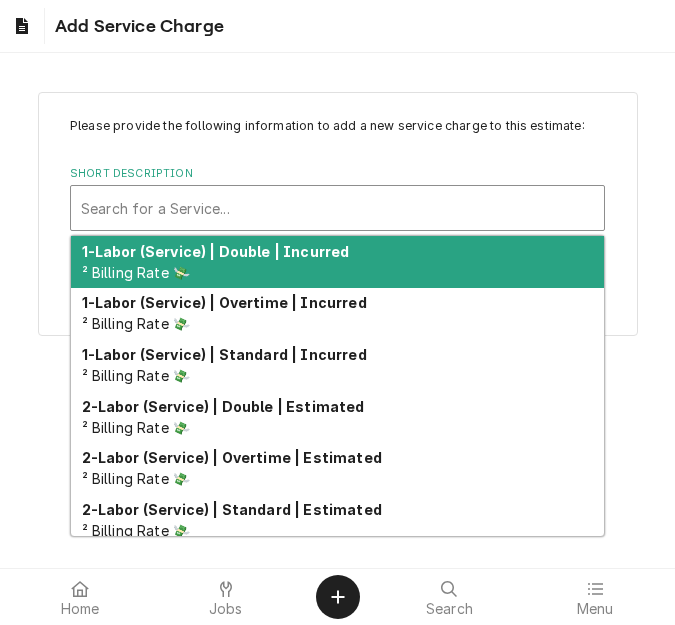 click at bounding box center (337, 208) 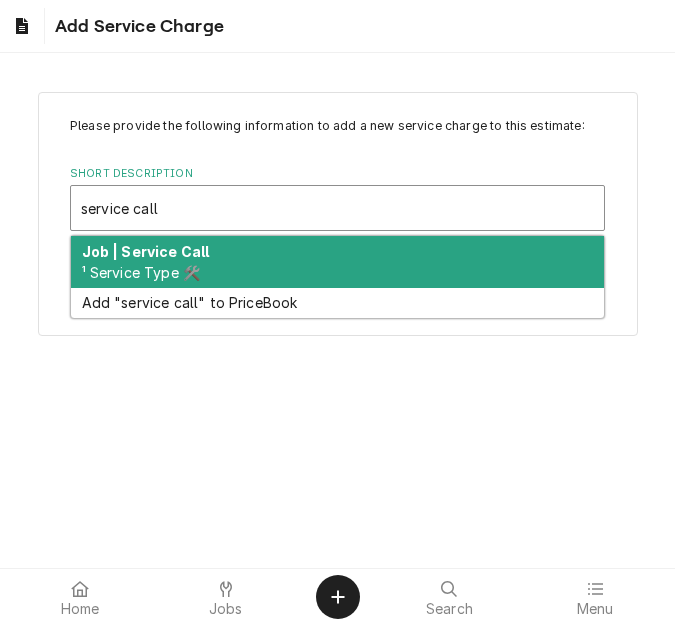 click on "Job | Service Call ¹ Service Type 🛠️" at bounding box center [337, 262] 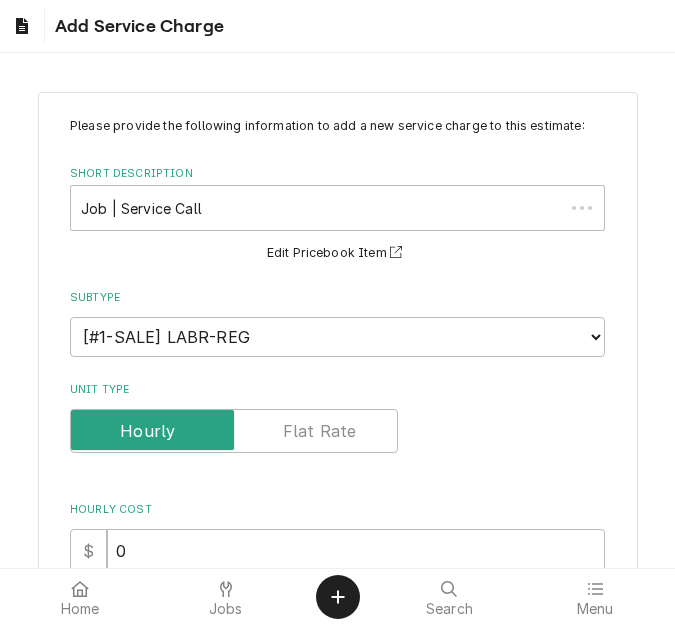 scroll, scrollTop: 400, scrollLeft: 0, axis: vertical 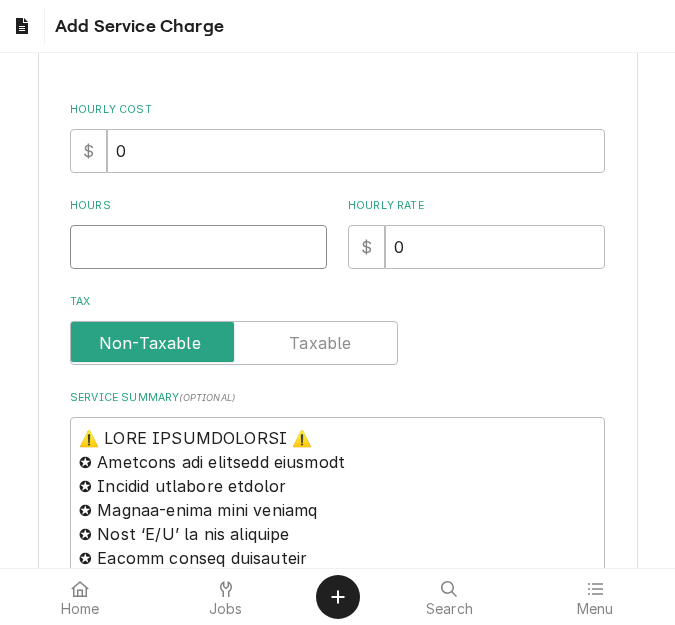 click on "Hours" at bounding box center [198, 247] 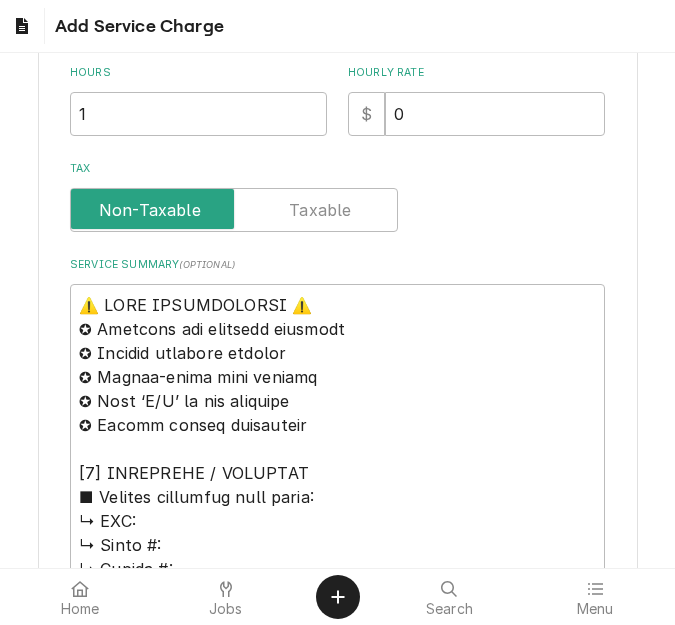 scroll, scrollTop: 700, scrollLeft: 0, axis: vertical 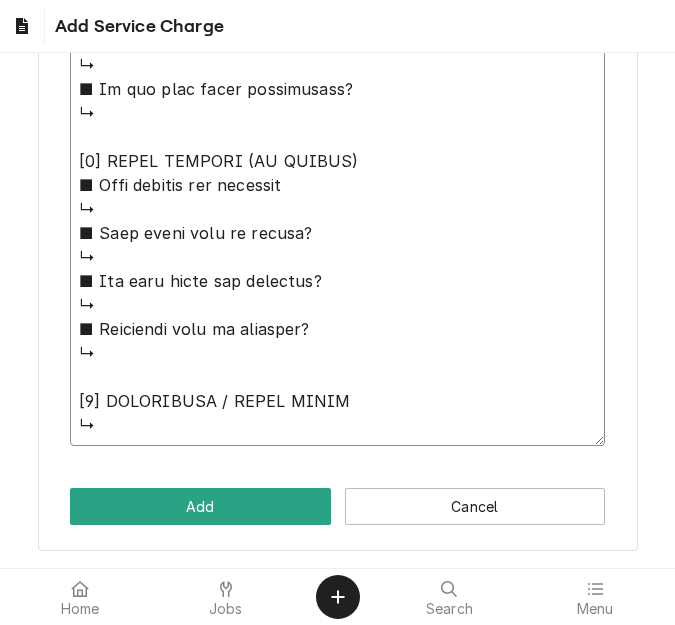 drag, startPoint x: 80, startPoint y: 148, endPoint x: 317, endPoint y: 638, distance: 544.30597 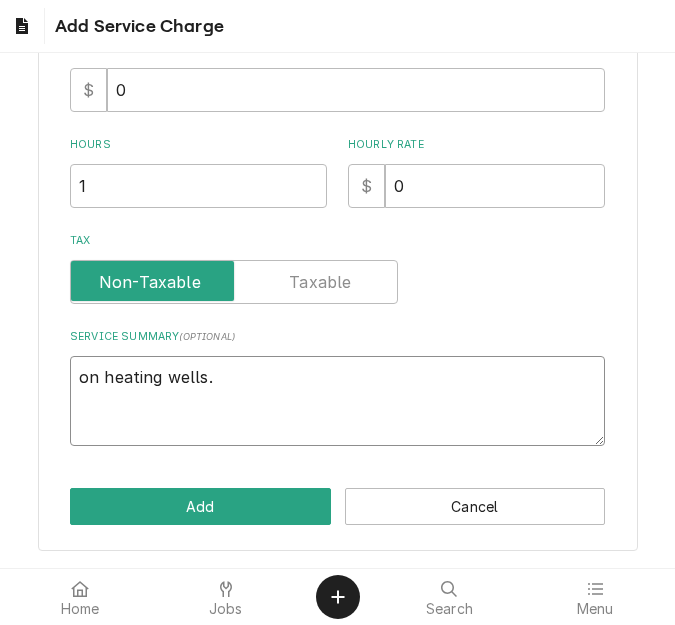 scroll, scrollTop: 413, scrollLeft: 0, axis: vertical 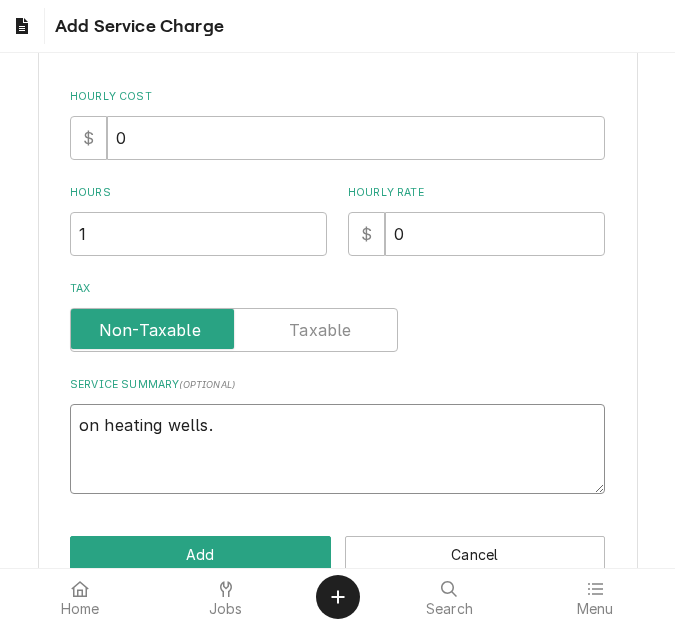 click on "on heating wells." at bounding box center [337, 449] 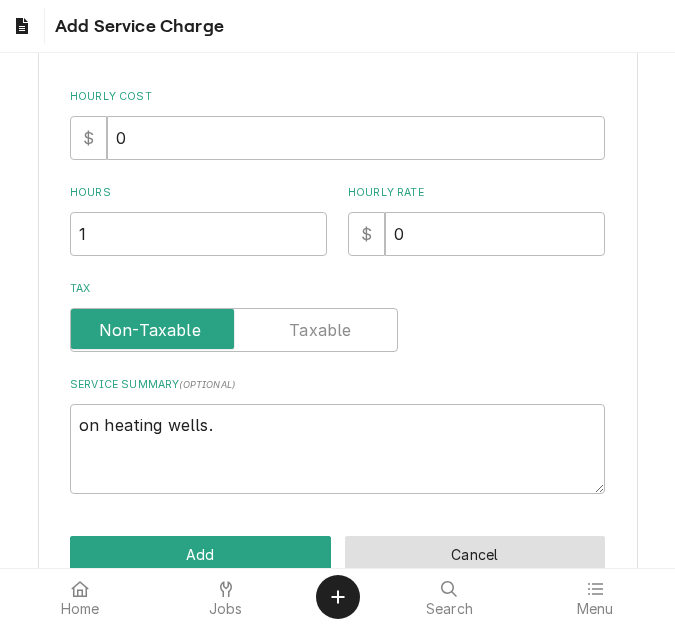 click on "Cancel" at bounding box center (475, 554) 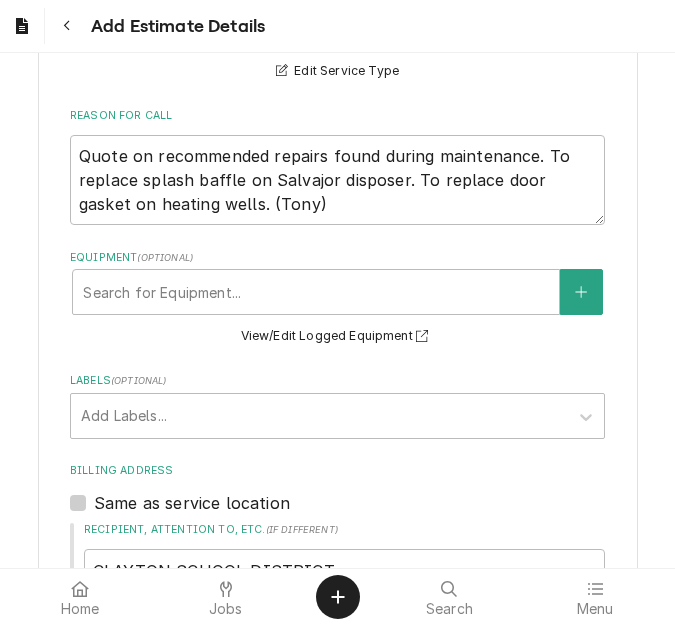 scroll, scrollTop: 690, scrollLeft: 0, axis: vertical 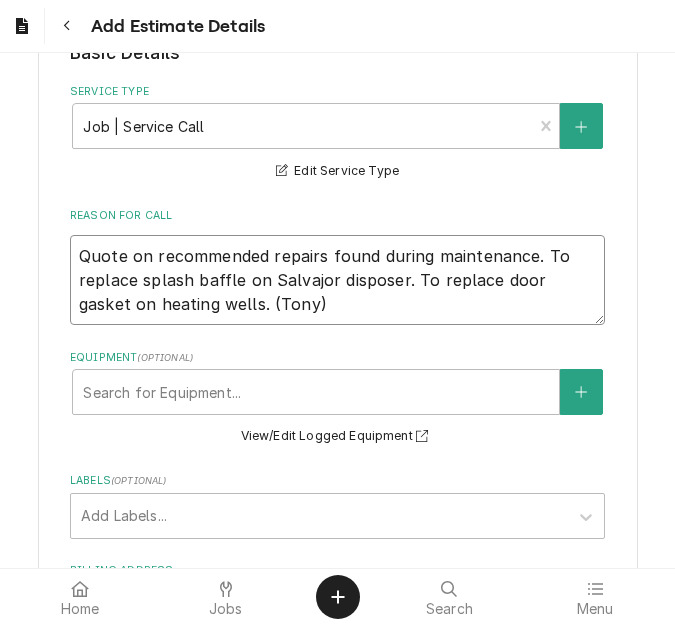 drag, startPoint x: 204, startPoint y: 303, endPoint x: 56, endPoint y: 256, distance: 155.28362 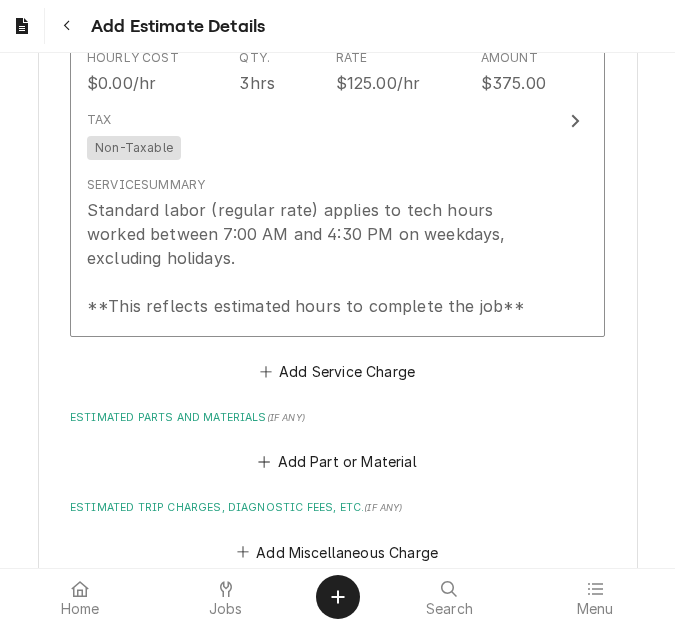 scroll, scrollTop: 2390, scrollLeft: 0, axis: vertical 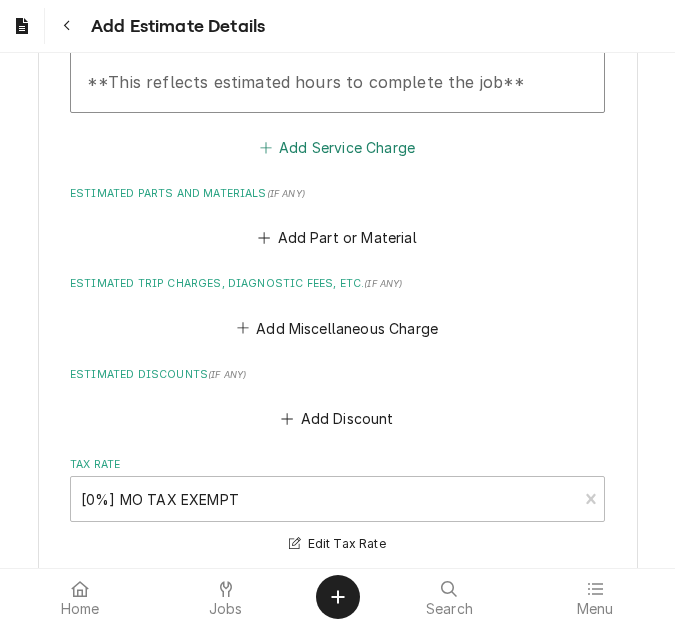 click on "Add Service Charge" at bounding box center (337, 147) 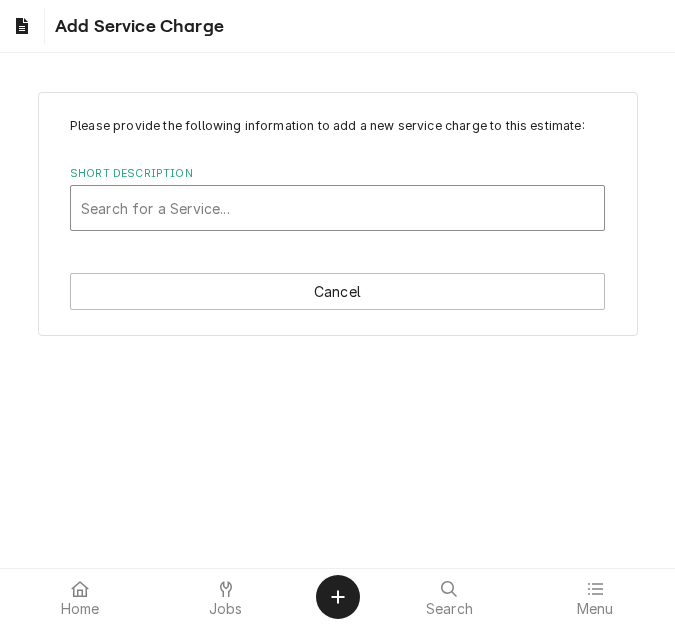 click at bounding box center [337, 208] 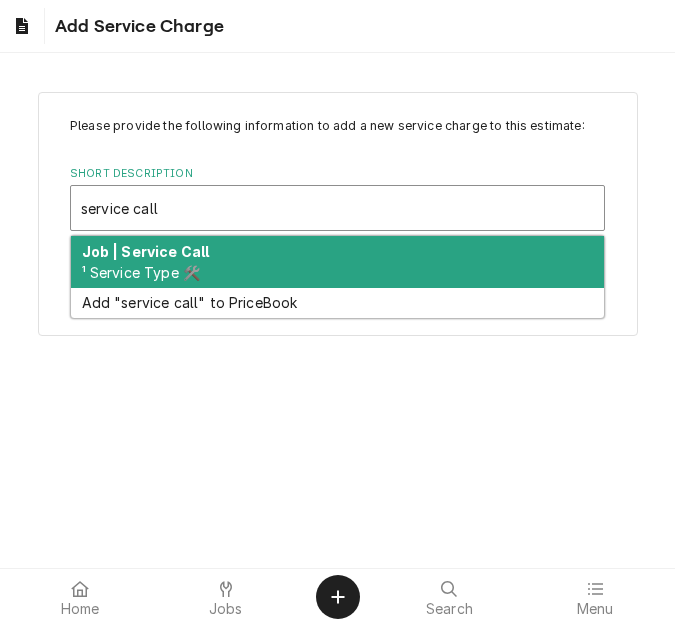 click on "Job | Service Call" at bounding box center [146, 251] 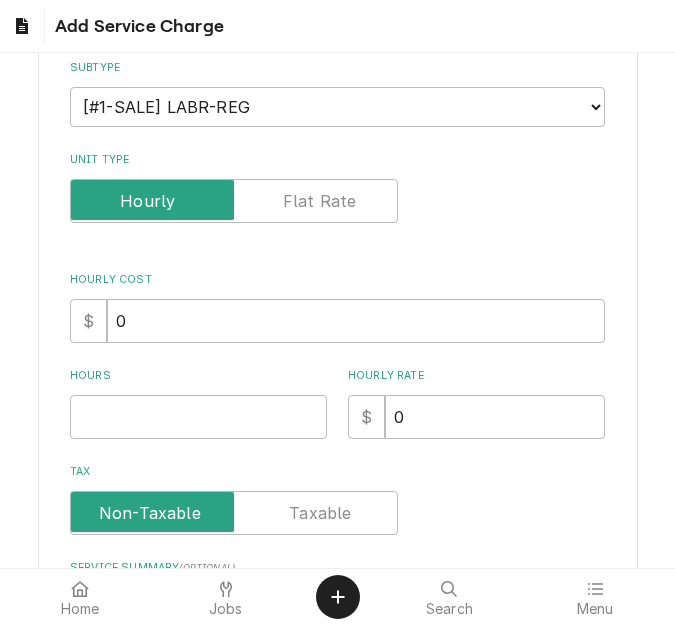 scroll, scrollTop: 500, scrollLeft: 0, axis: vertical 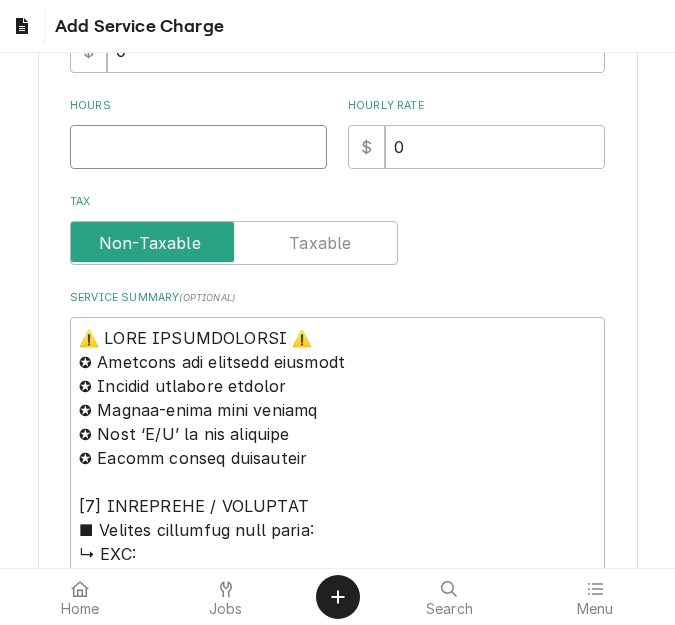 click on "Hours" at bounding box center [198, 147] 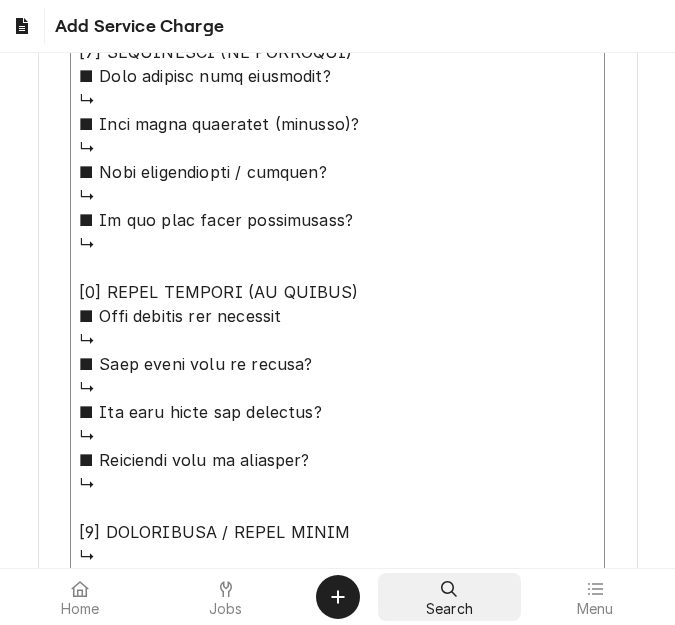 drag, startPoint x: 75, startPoint y: 332, endPoint x: 450, endPoint y: 581, distance: 450.13998 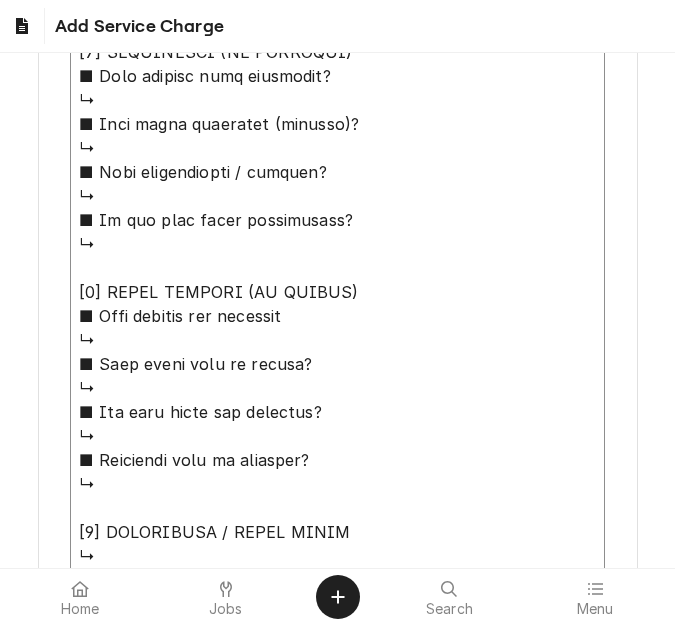 paste on "Quote on recommended repairs found during maintenance. To replace splash baffle on Salvajor disposer. To replace door gasket on heating wells." 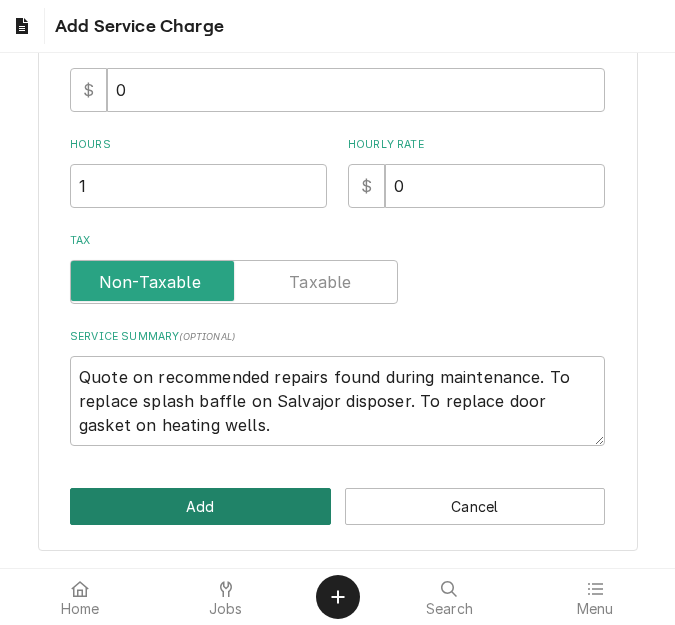 click on "Add" at bounding box center (200, 506) 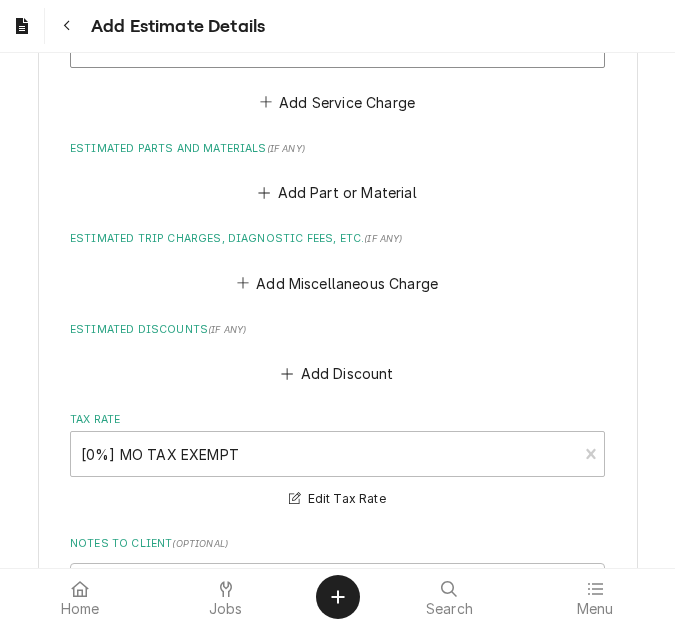 scroll, scrollTop: 2728, scrollLeft: 0, axis: vertical 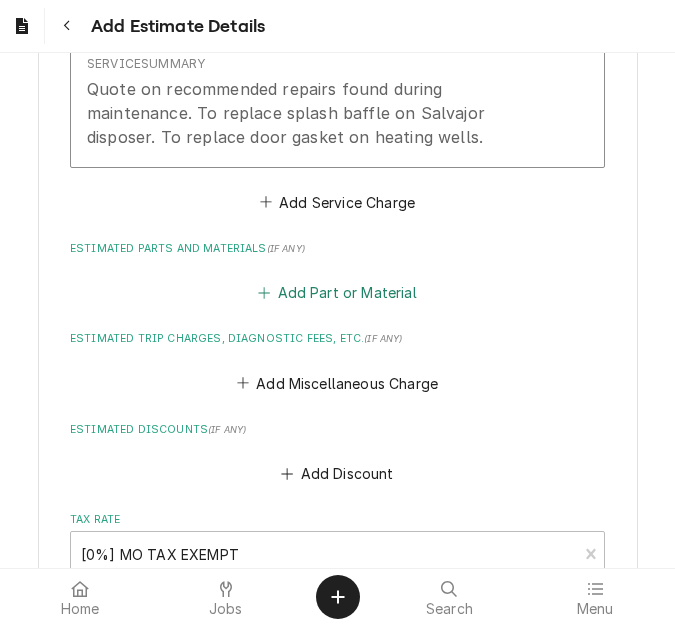 click on "Add Part or Material" at bounding box center [337, 293] 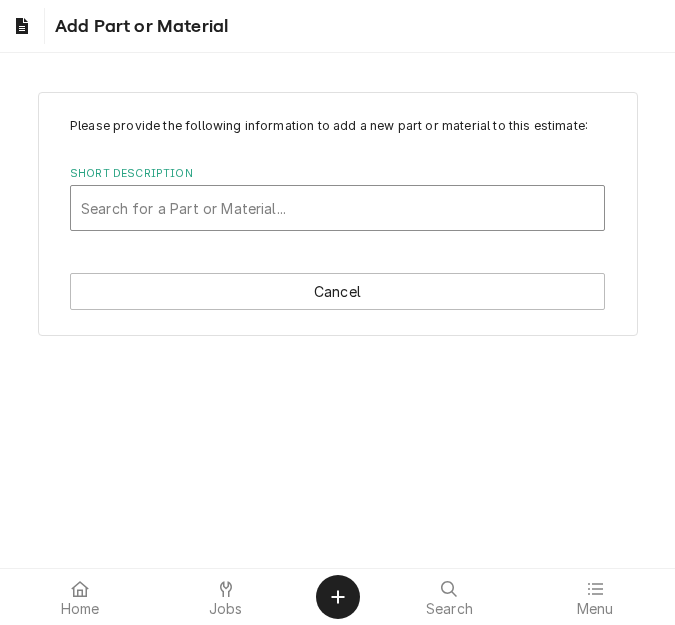 click at bounding box center (337, 208) 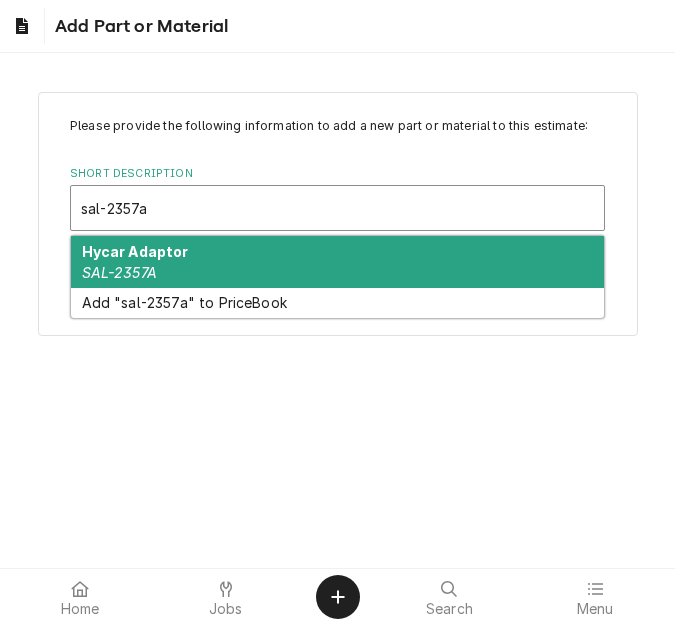 click on "Hycar Adaptor" at bounding box center (135, 251) 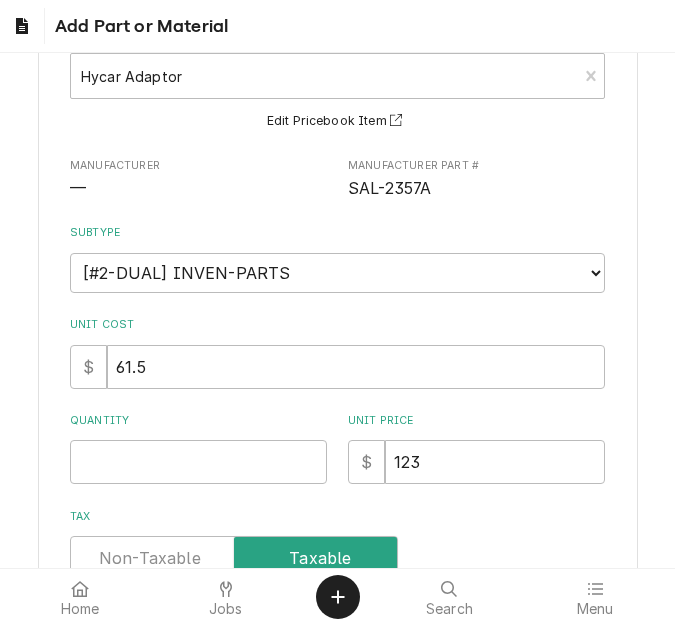 scroll, scrollTop: 200, scrollLeft: 0, axis: vertical 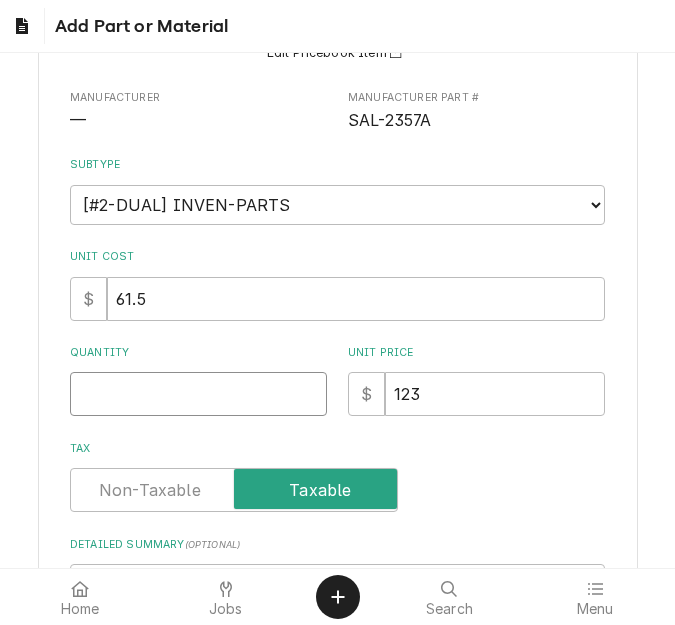 click on "Quantity" at bounding box center [198, 394] 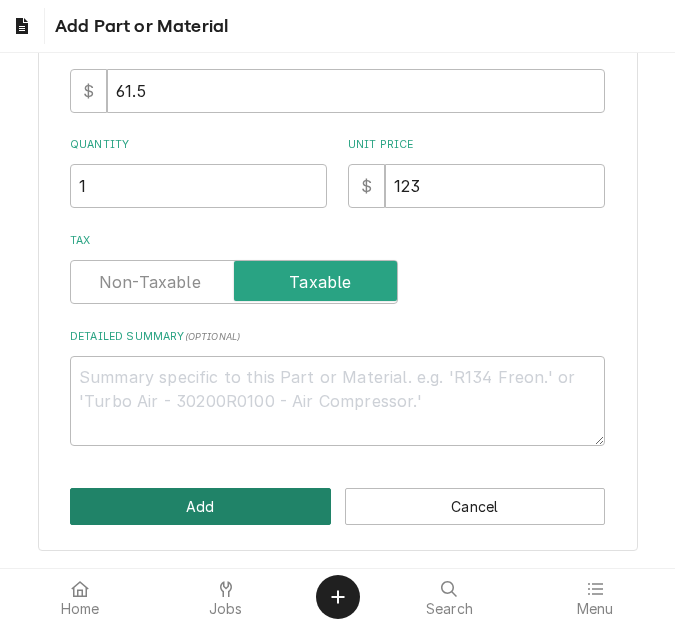 click on "Add" at bounding box center [200, 506] 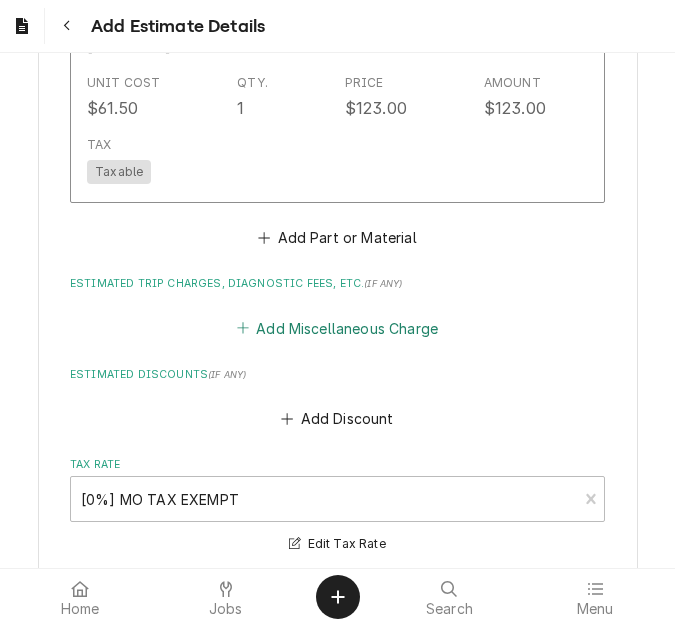scroll, scrollTop: 3129, scrollLeft: 0, axis: vertical 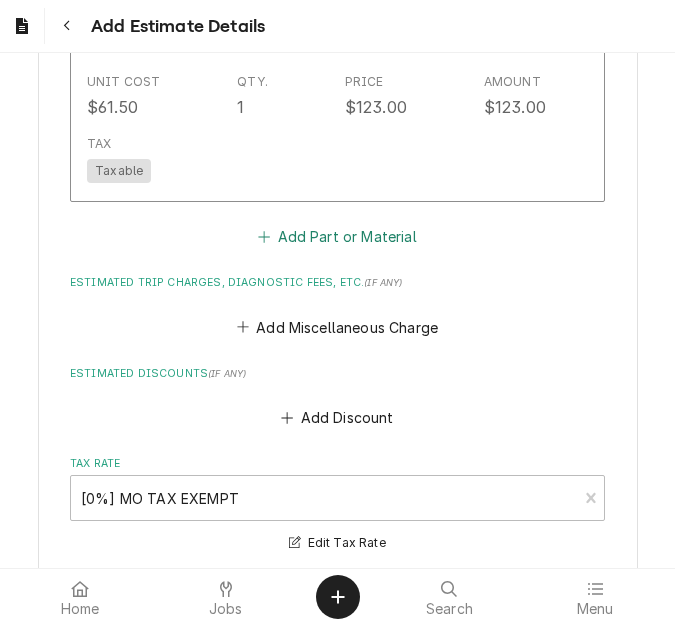 click on "Add Part or Material" at bounding box center [337, 237] 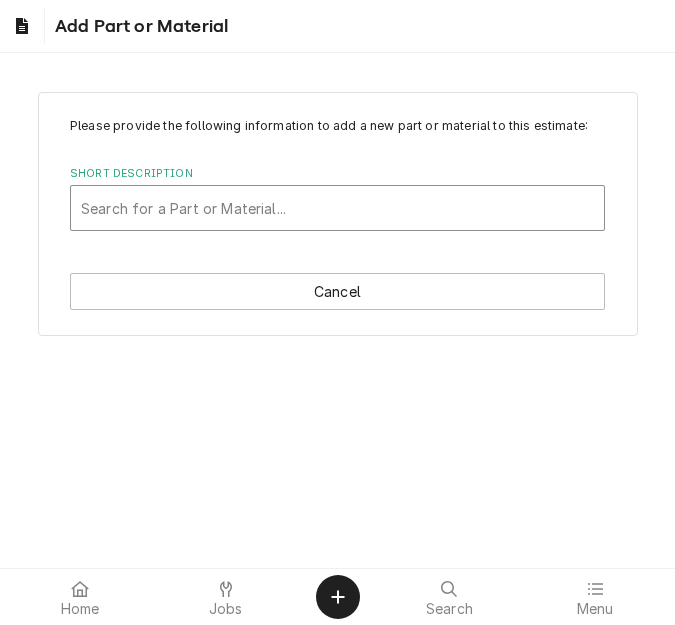 click at bounding box center [337, 208] 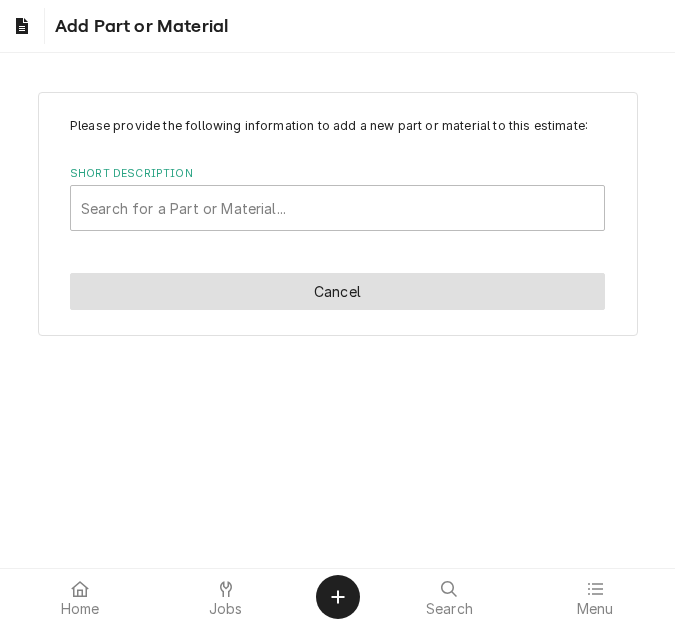 click on "Cancel" at bounding box center [337, 291] 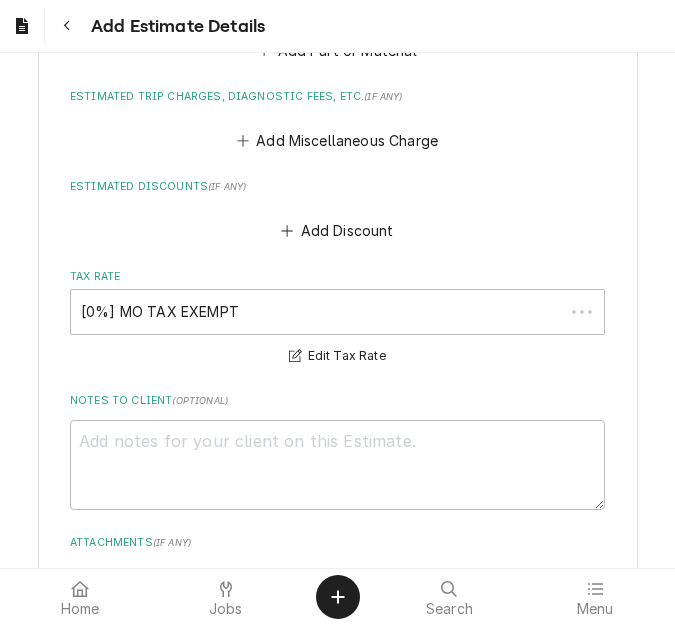 scroll, scrollTop: 3292, scrollLeft: 0, axis: vertical 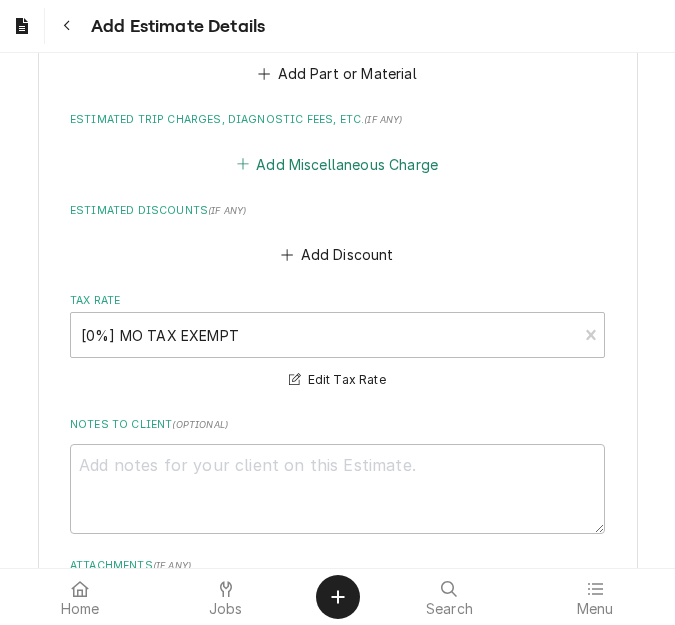 click on "Add Miscellaneous Charge" at bounding box center (337, 164) 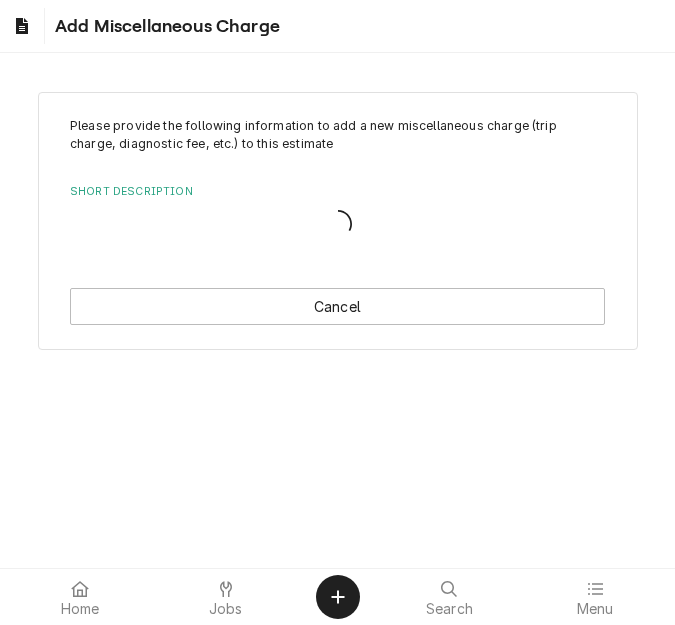 scroll, scrollTop: 0, scrollLeft: 0, axis: both 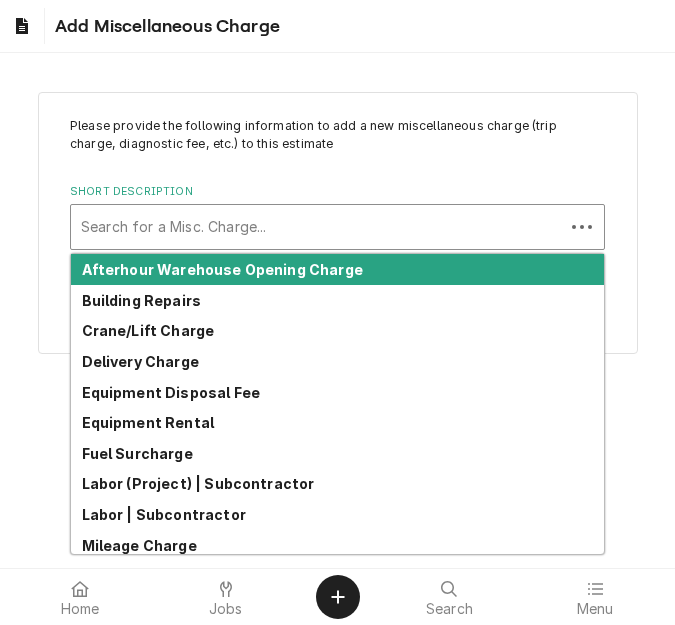click at bounding box center (317, 227) 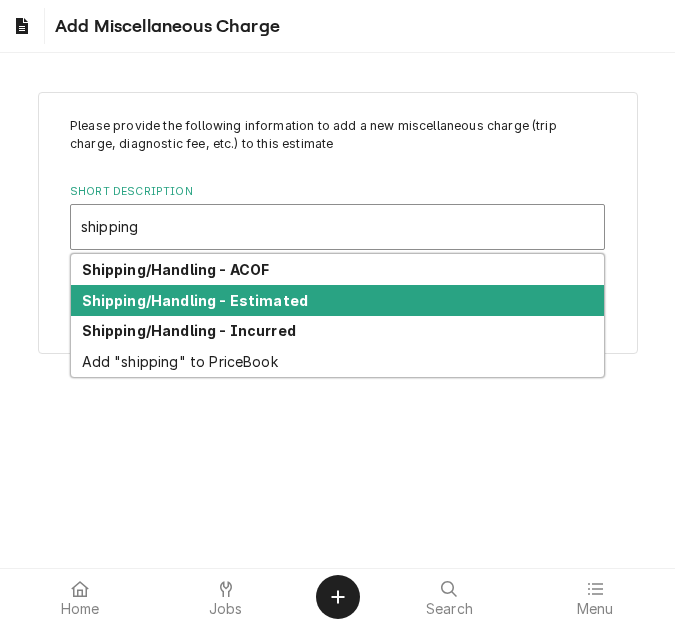click on "Shipping/Handling - Estimated" at bounding box center [195, 300] 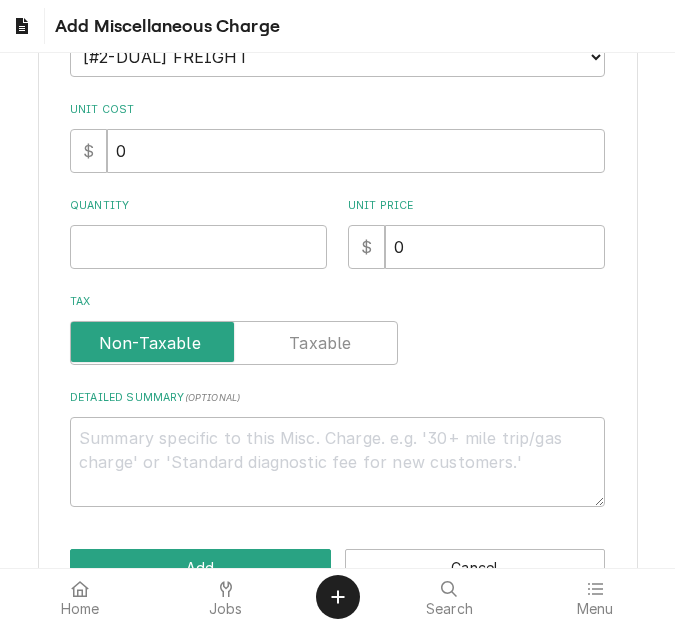 scroll, scrollTop: 300, scrollLeft: 0, axis: vertical 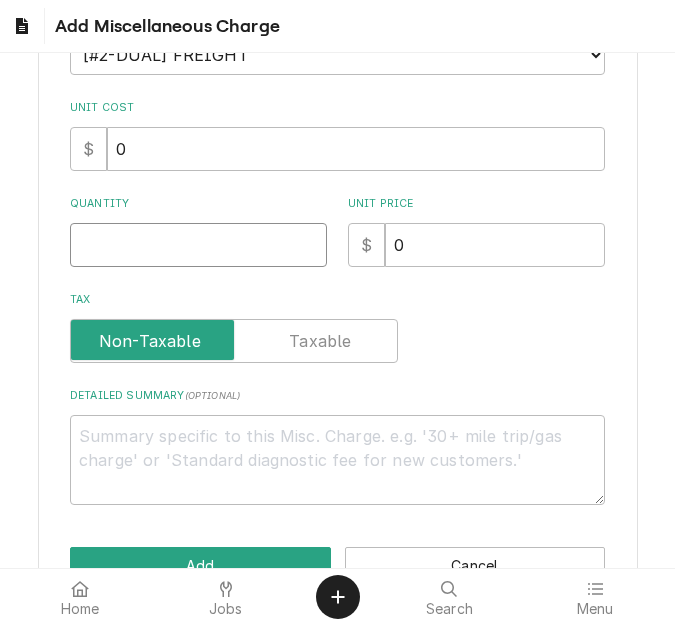 click on "Quantity" at bounding box center (198, 245) 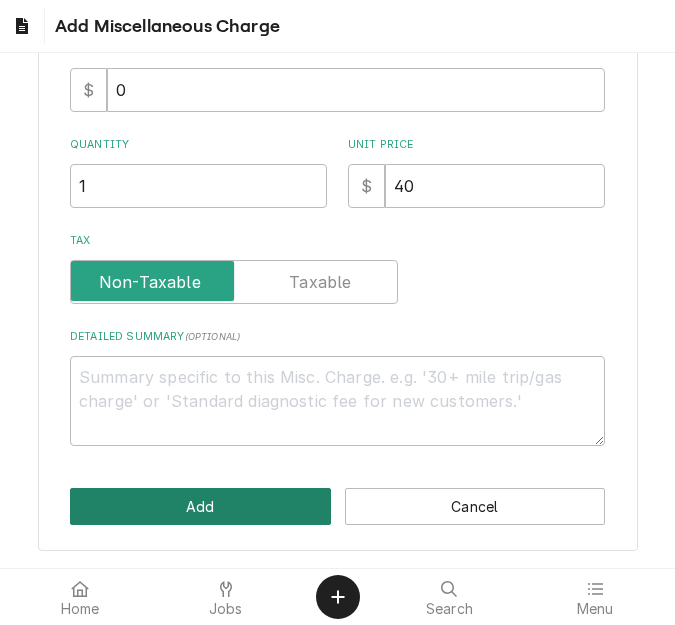 click on "Add" at bounding box center (200, 506) 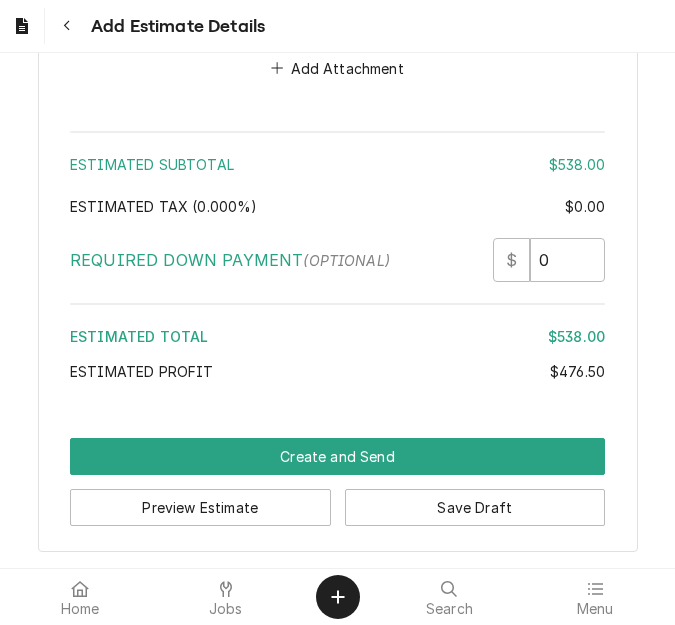 scroll, scrollTop: 4118, scrollLeft: 0, axis: vertical 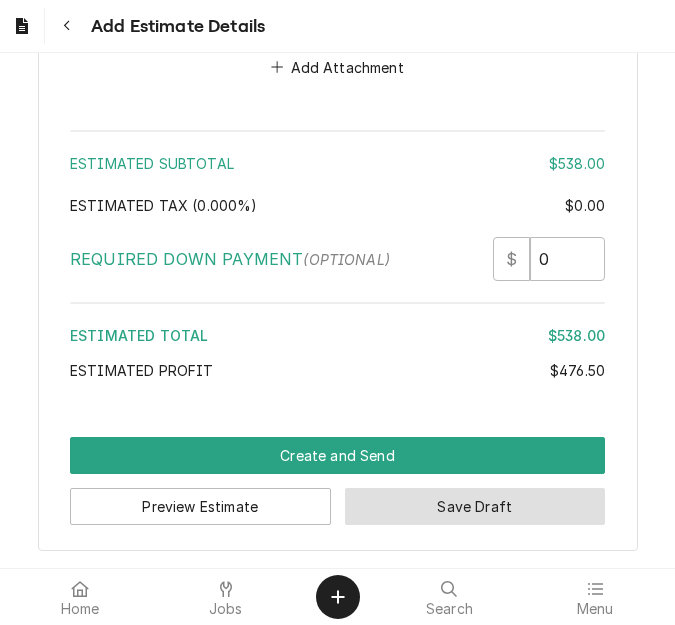 drag, startPoint x: 489, startPoint y: 511, endPoint x: 182, endPoint y: 439, distance: 315.33 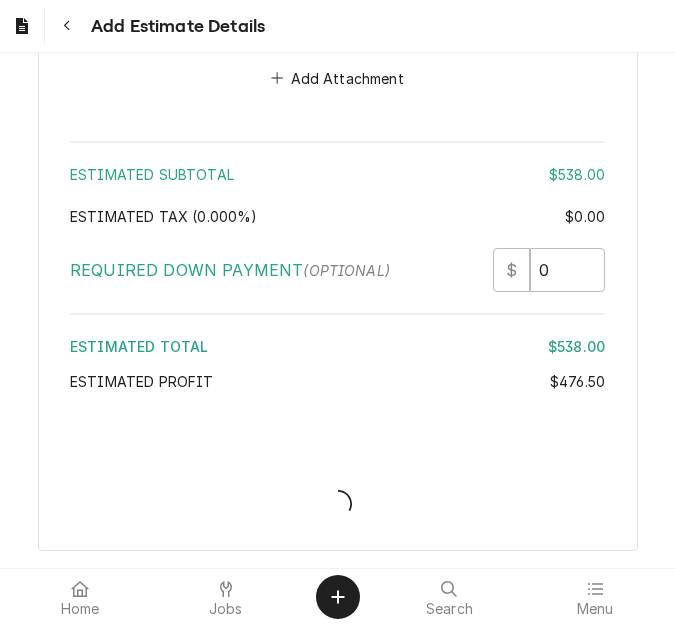 scroll, scrollTop: 4107, scrollLeft: 0, axis: vertical 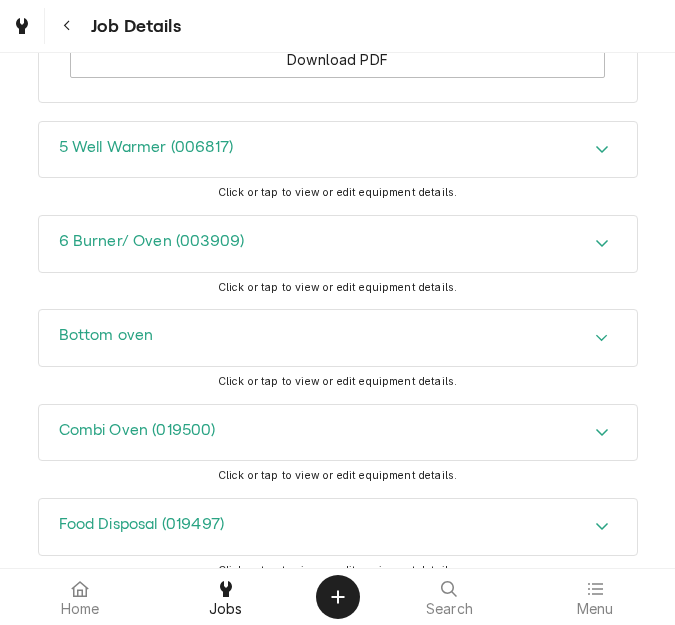 drag, startPoint x: 93, startPoint y: 357, endPoint x: 155, endPoint y: 352, distance: 62.201286 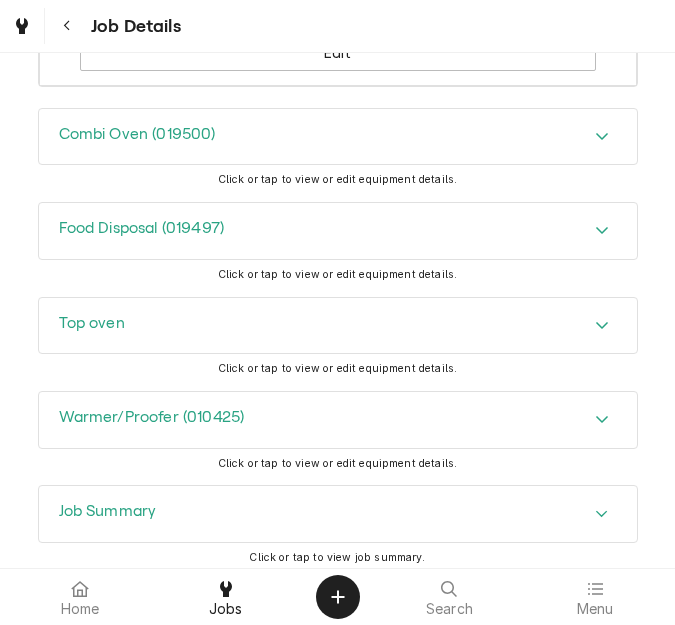 scroll, scrollTop: 3500, scrollLeft: 0, axis: vertical 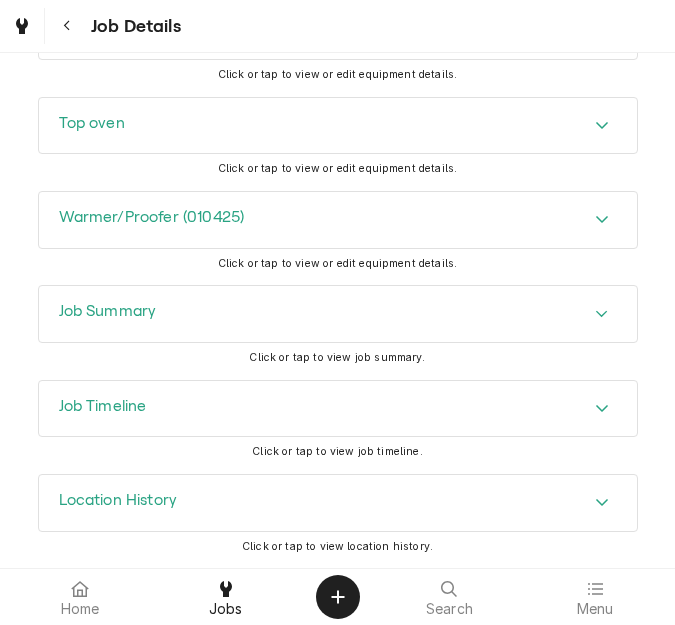 click on "Job Summary" at bounding box center (108, 311) 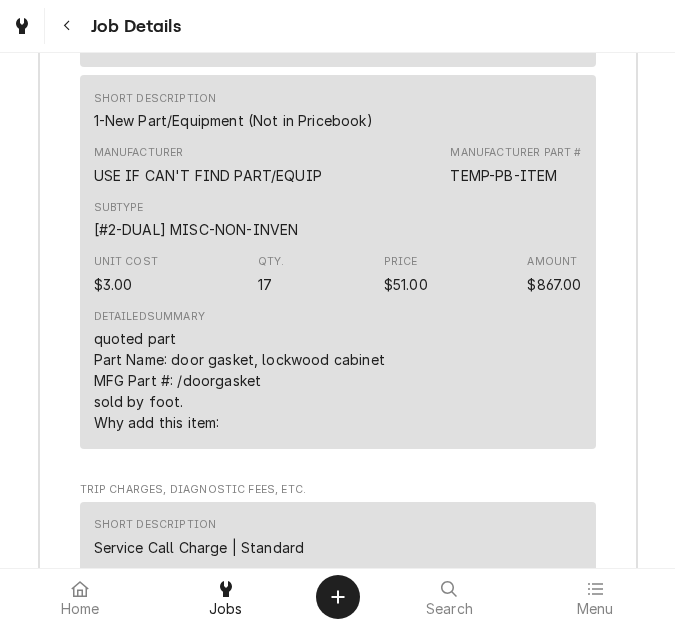 scroll, scrollTop: 8710, scrollLeft: 0, axis: vertical 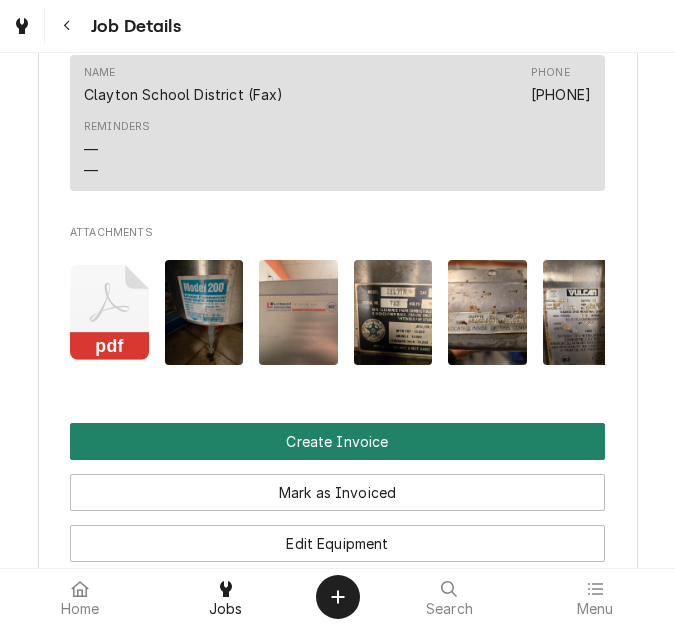 click on "Create Invoice" at bounding box center [337, 441] 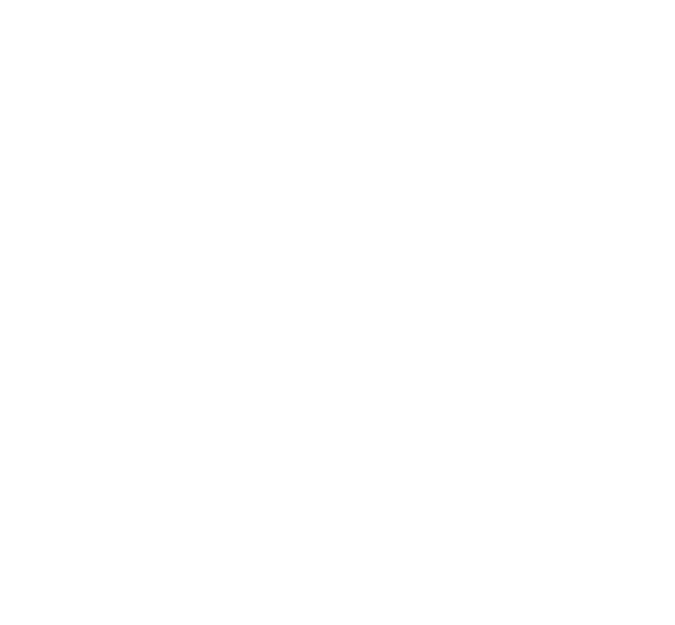 scroll, scrollTop: 0, scrollLeft: 0, axis: both 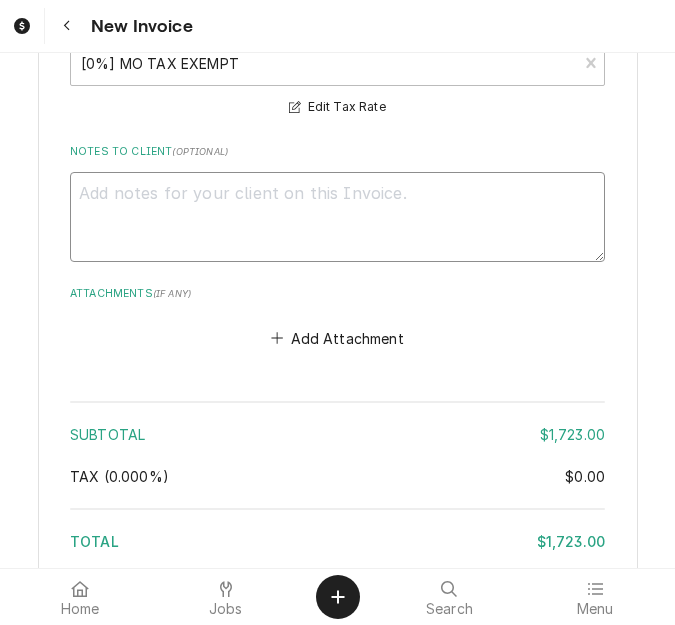 click on "Notes to Client  ( optional )" at bounding box center (337, 217) 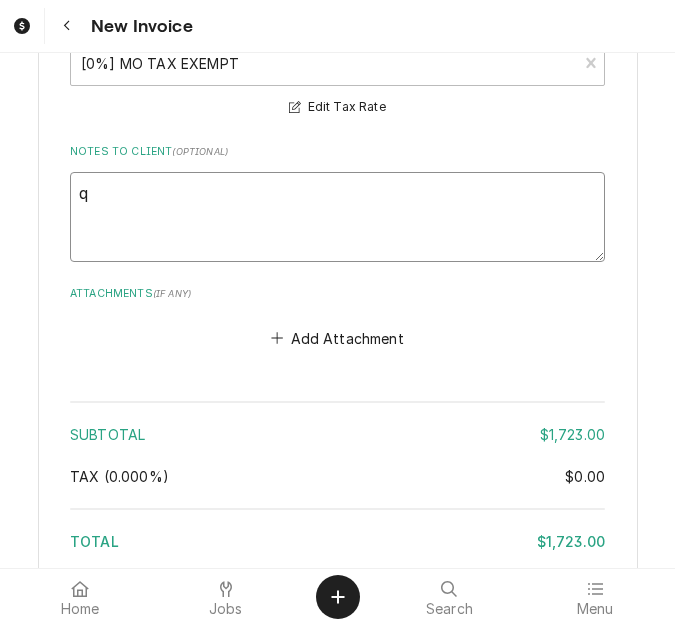 type on "x" 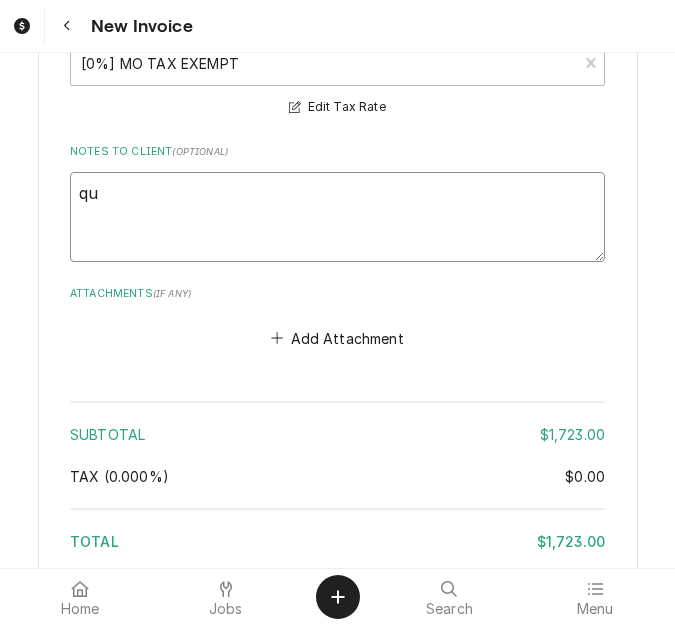 type on "x" 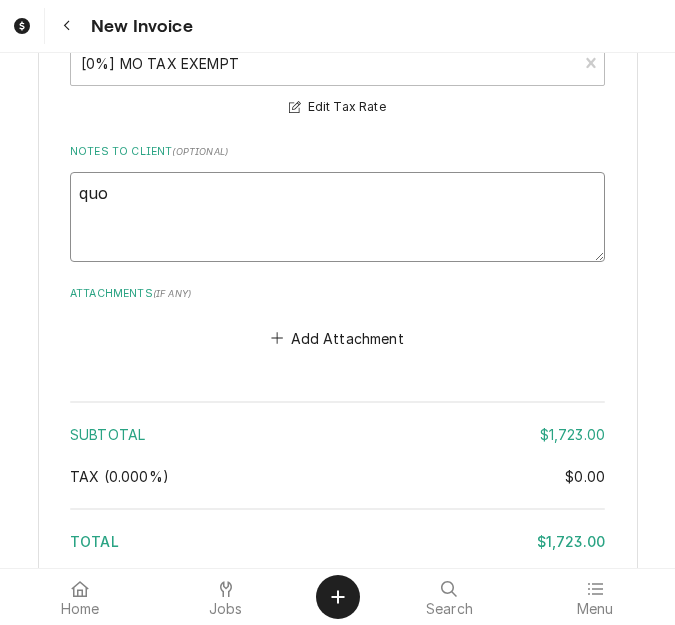type on "x" 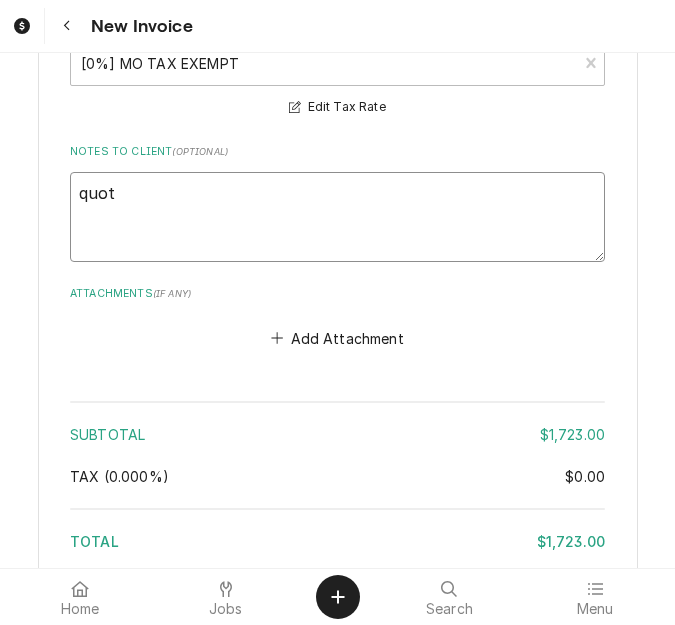 type on "x" 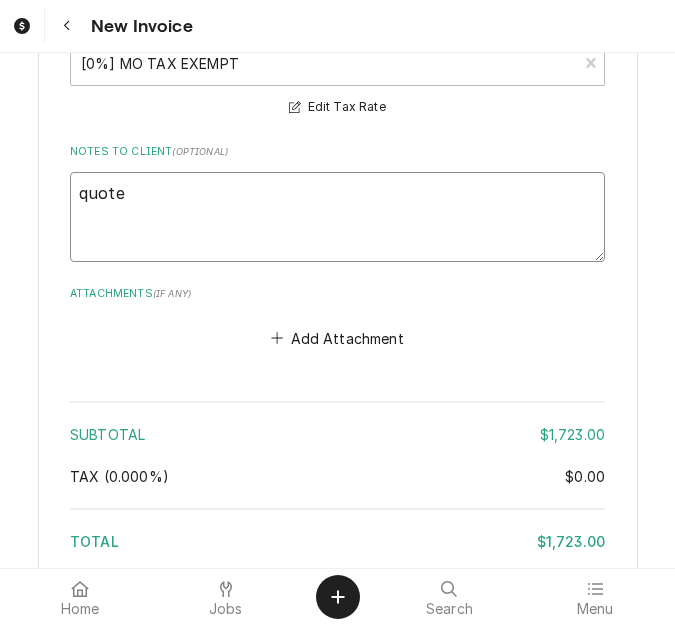 type on "x" 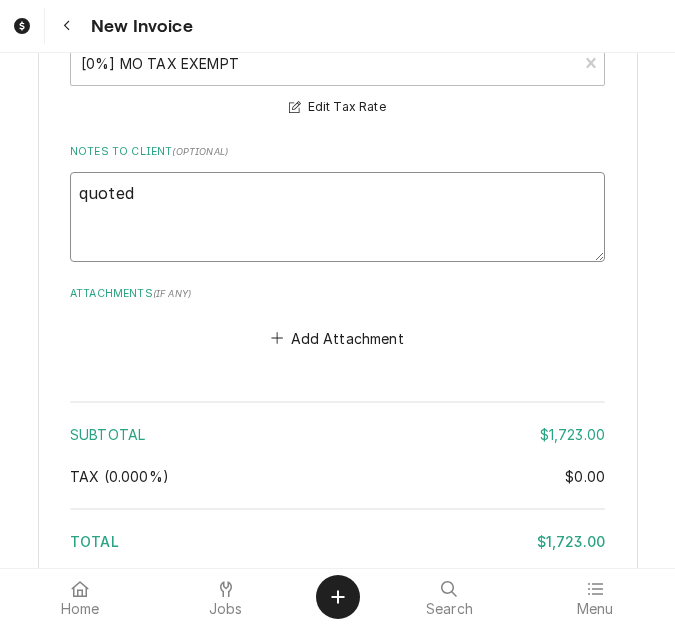 type on "x" 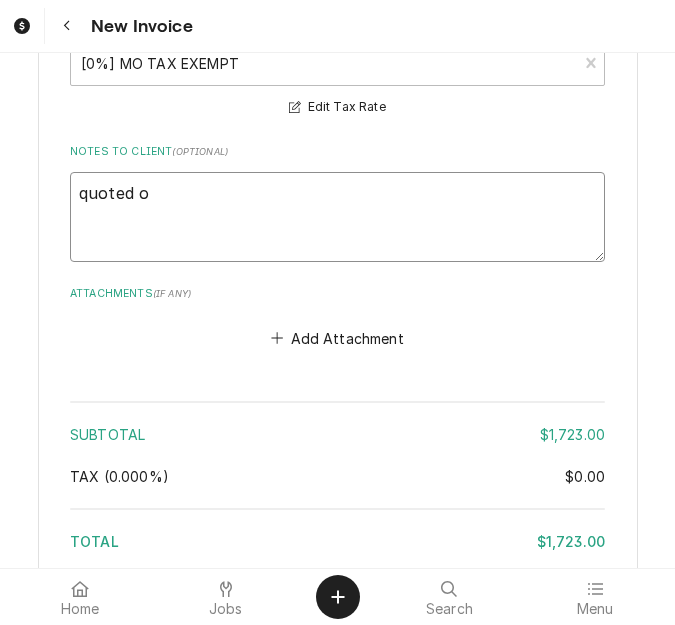 type on "x" 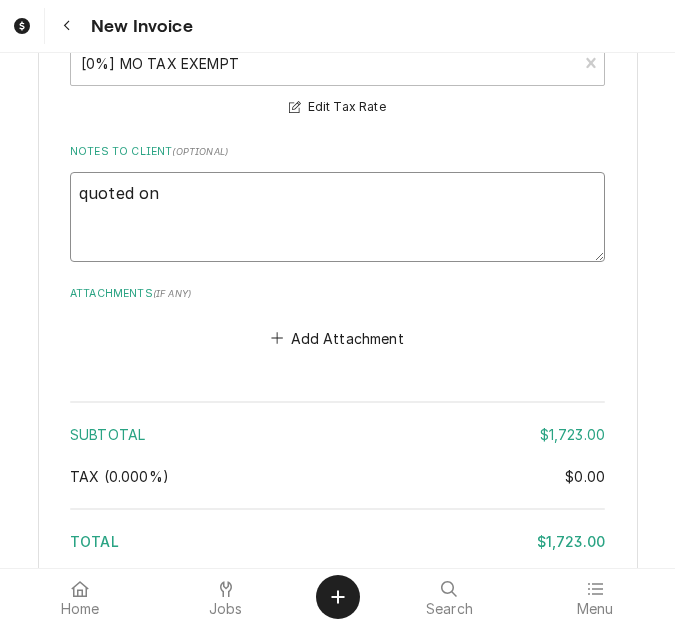 type on "x" 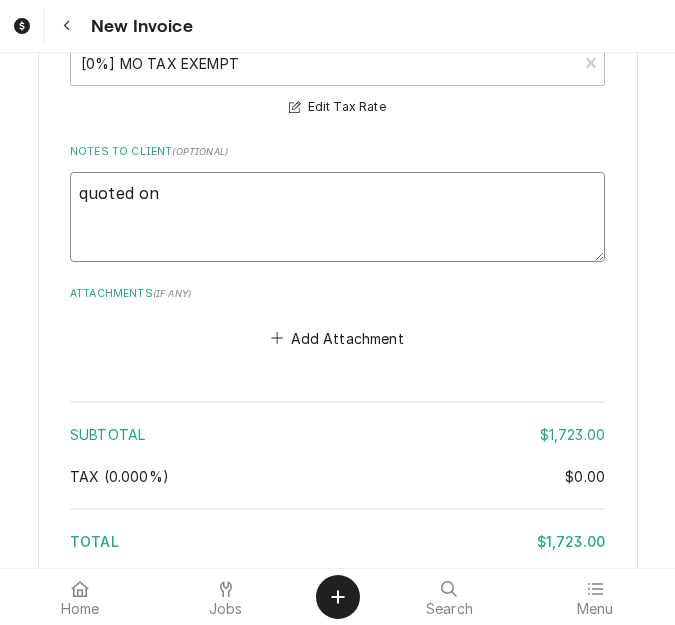 type on "quoted on" 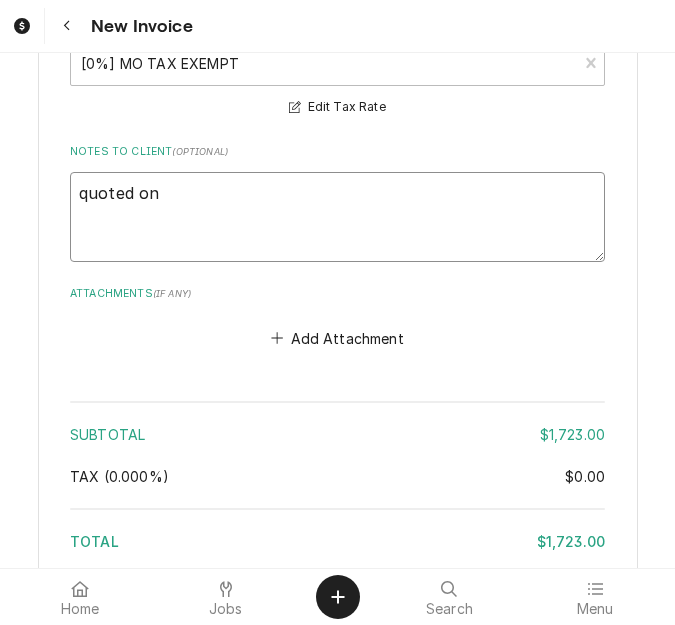 click on "quoted on" at bounding box center [337, 217] 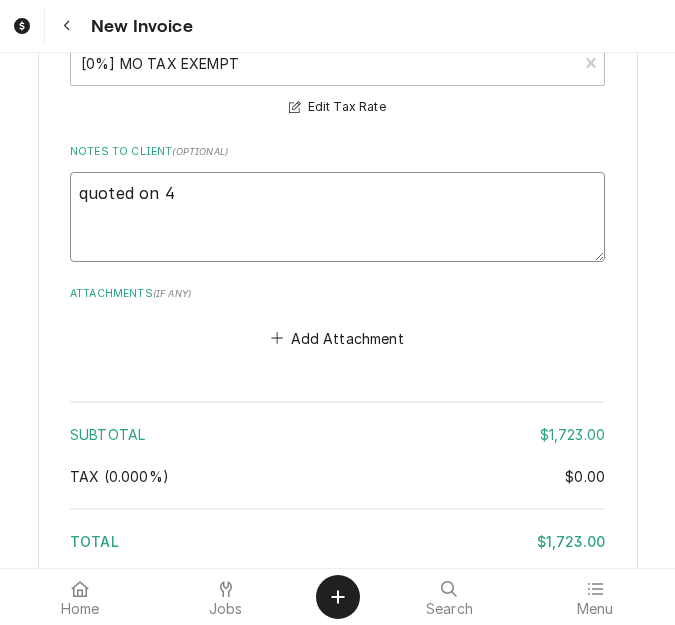 type on "x" 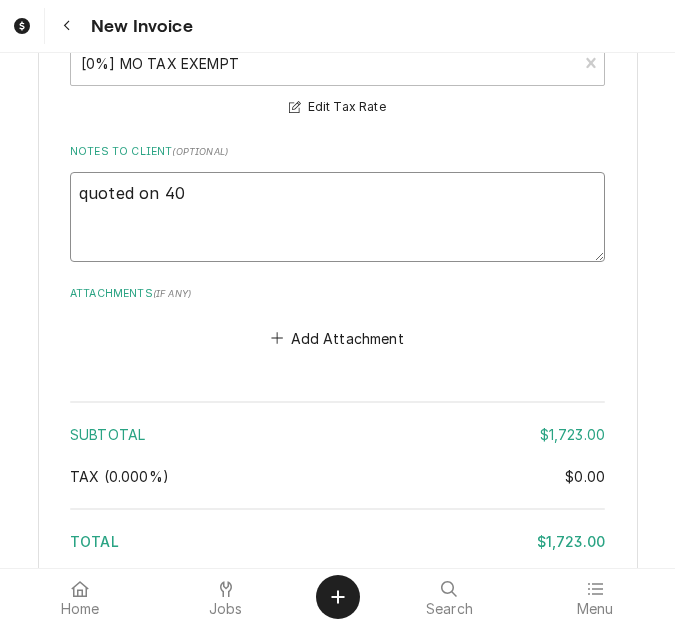 type on "x" 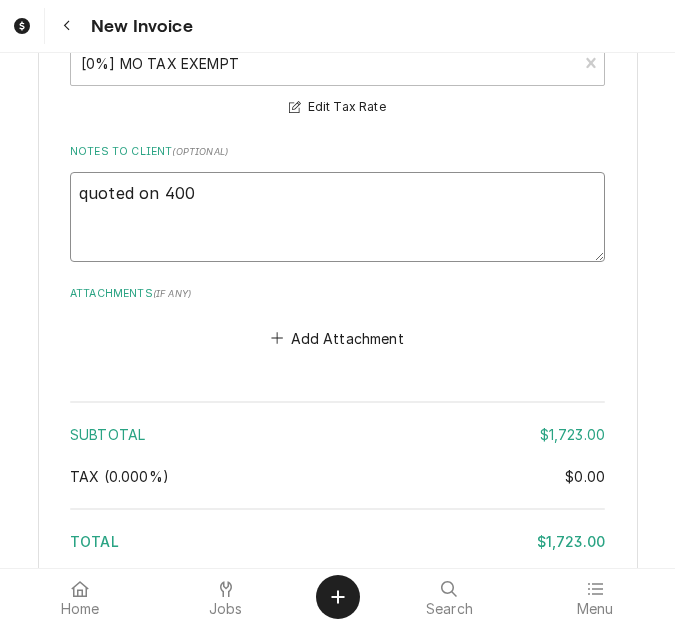 type on "x" 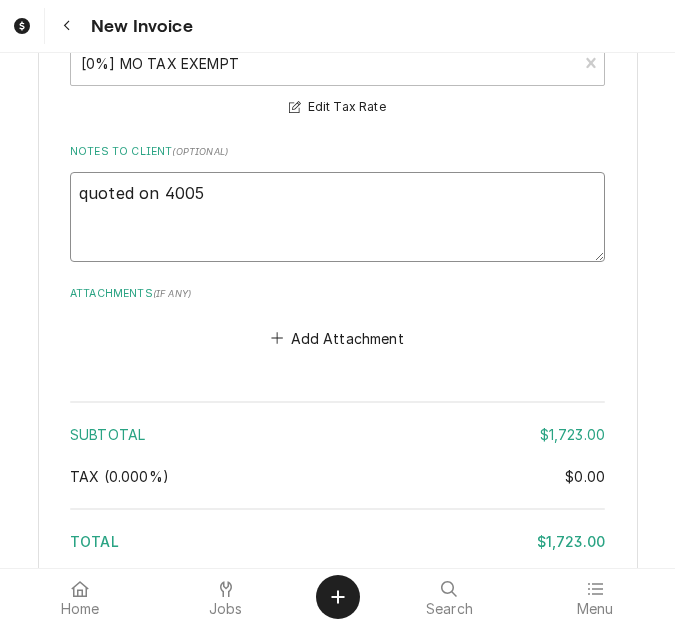 type on "x" 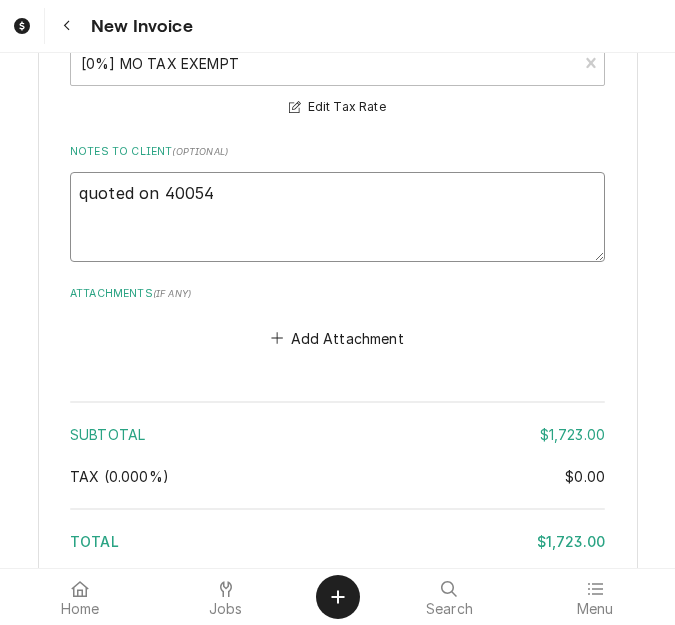 type on "x" 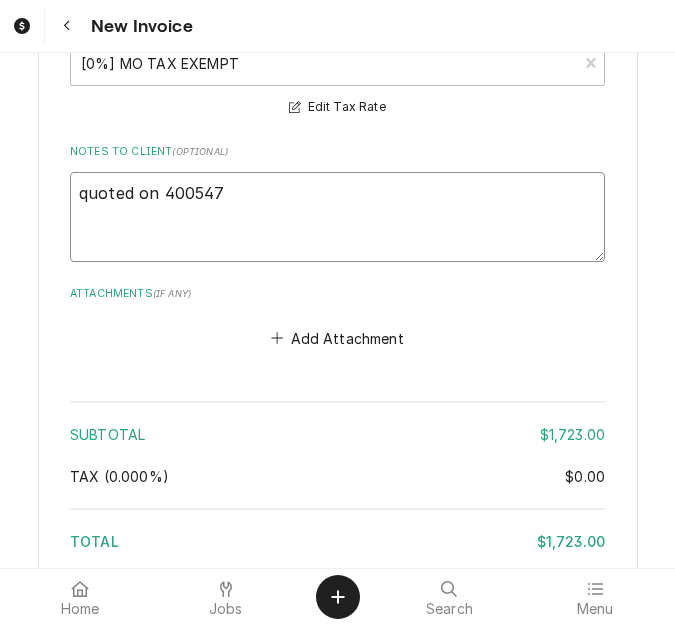 type on "quoted on 400547" 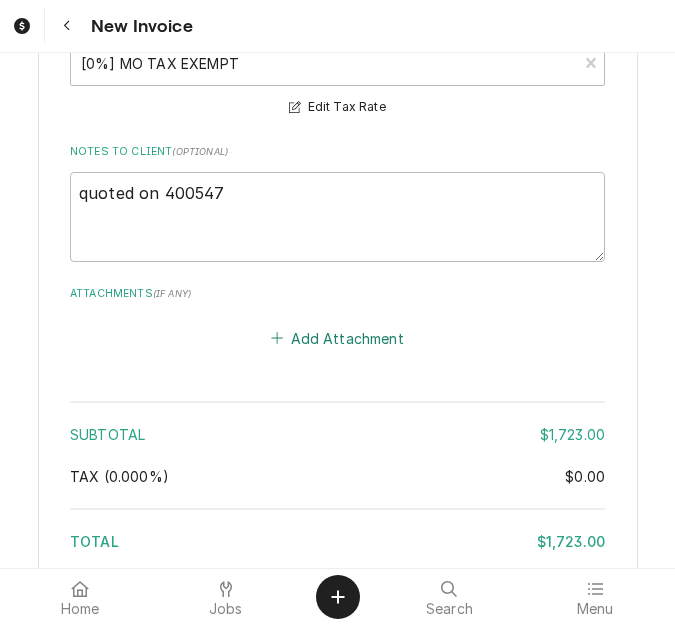 type 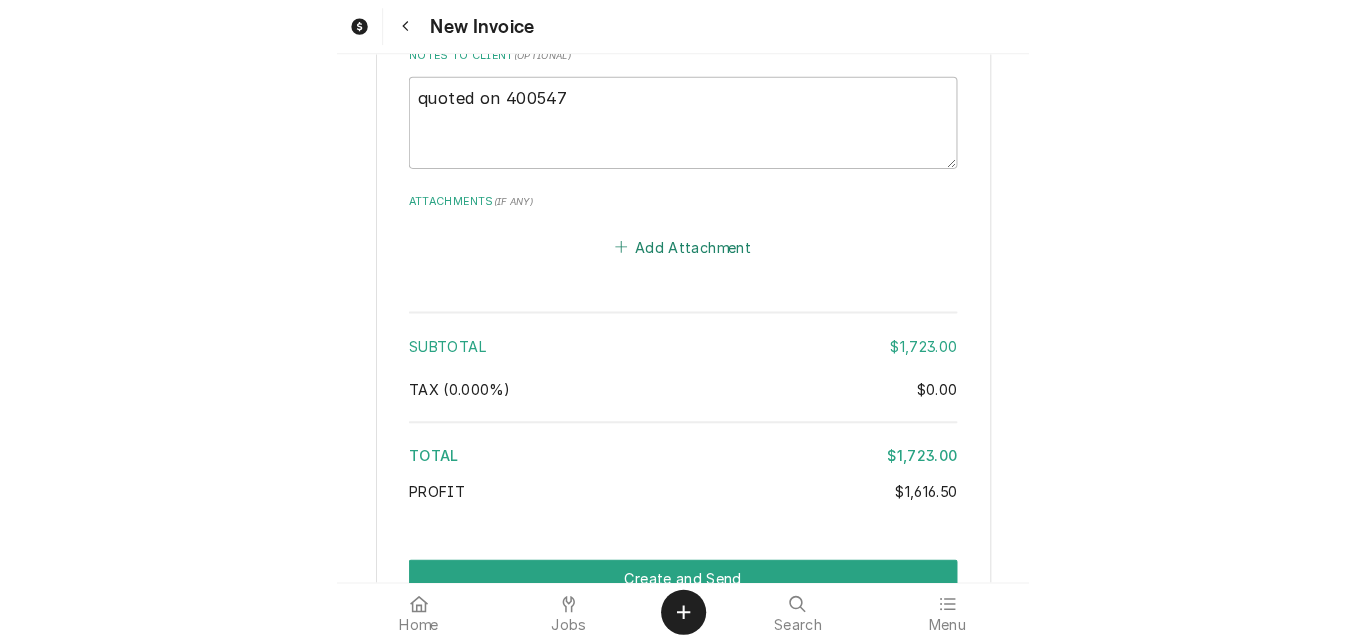 scroll, scrollTop: 8706, scrollLeft: 0, axis: vertical 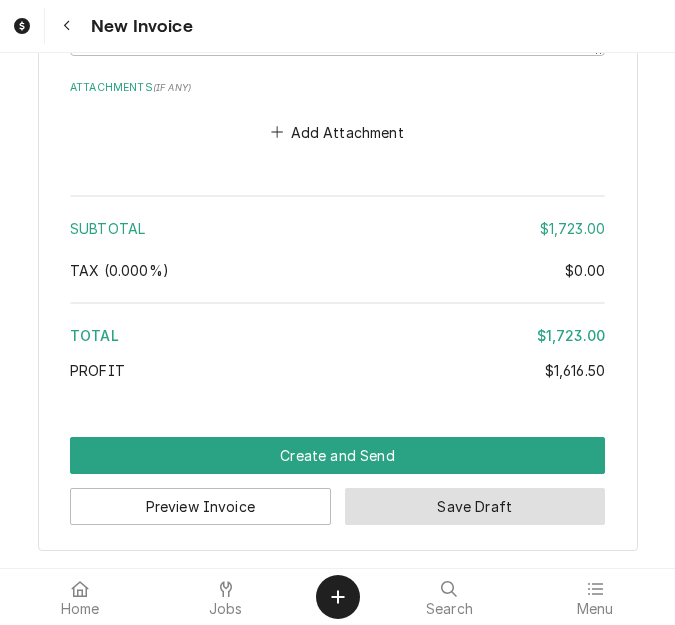 click on "Save Draft" at bounding box center [475, 506] 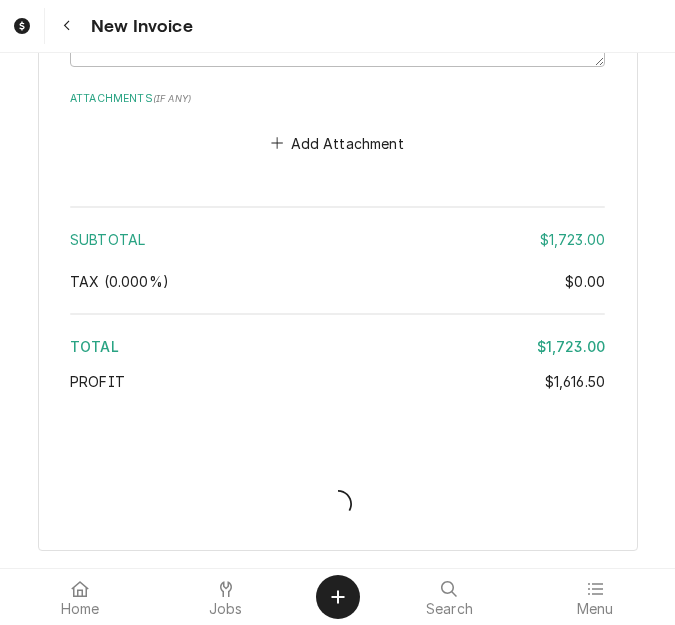 scroll, scrollTop: 8695, scrollLeft: 0, axis: vertical 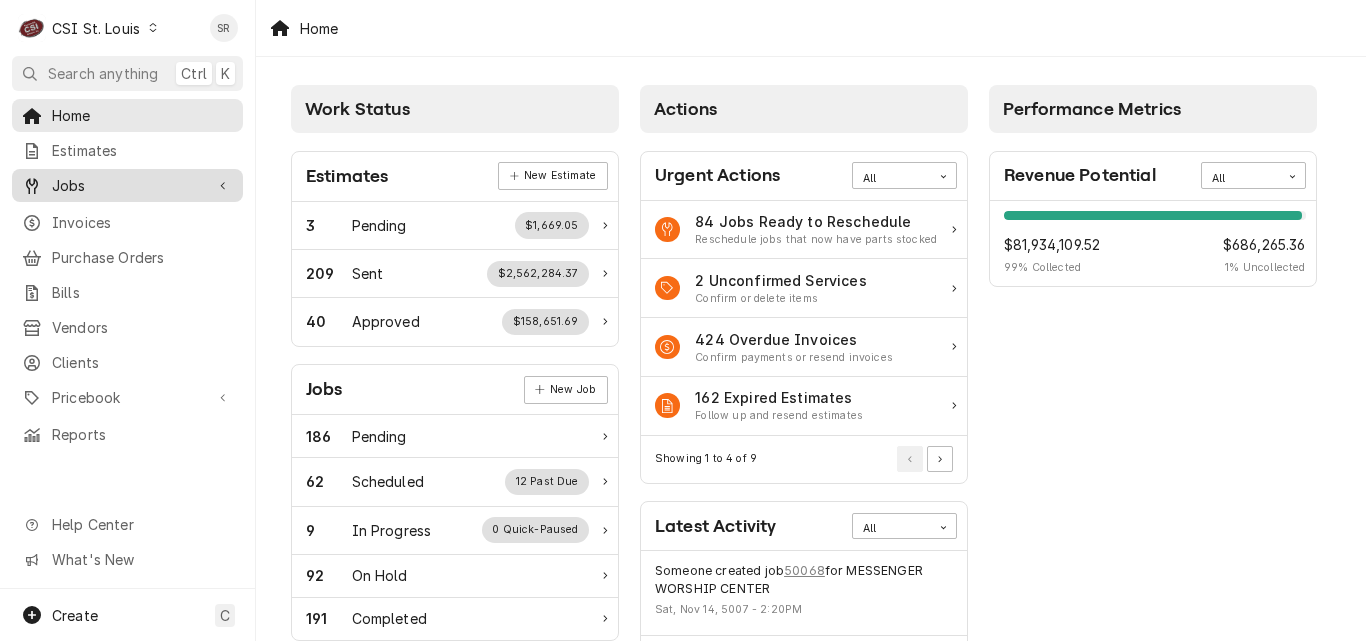 click on "Jobs" at bounding box center (127, 185) 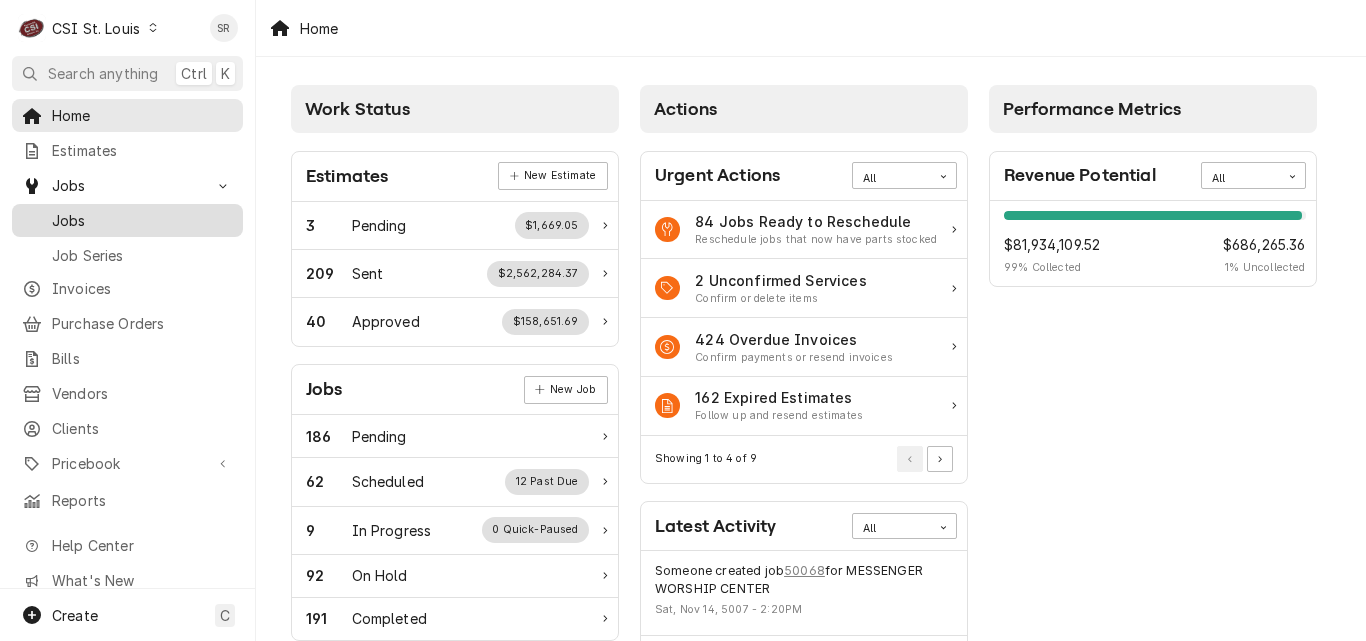 click on "Jobs" at bounding box center [142, 220] 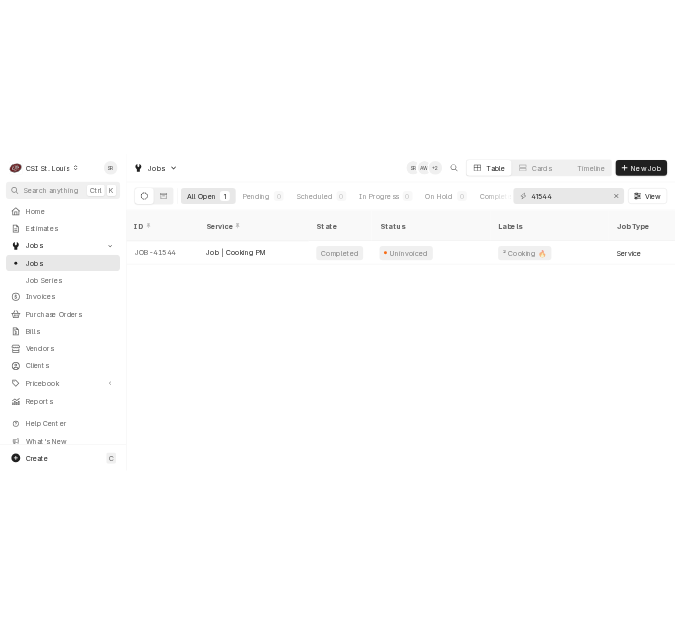 scroll, scrollTop: 0, scrollLeft: 0, axis: both 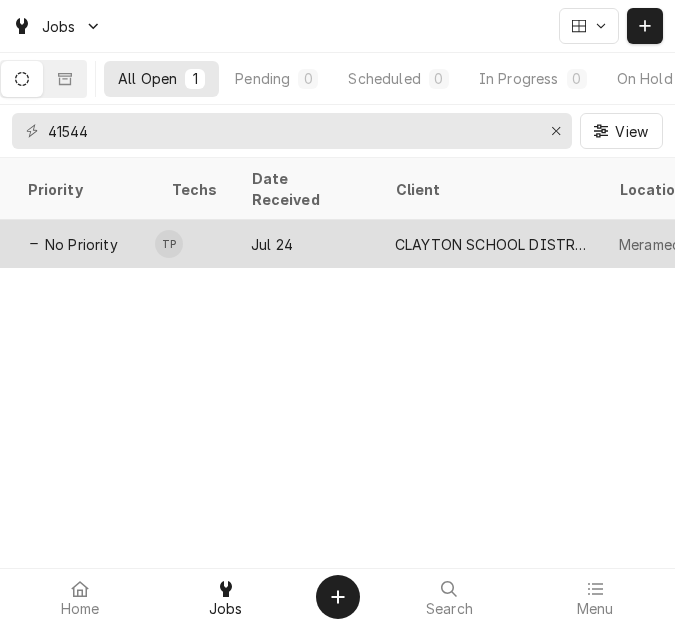 click on "Jul 24" at bounding box center (307, 244) 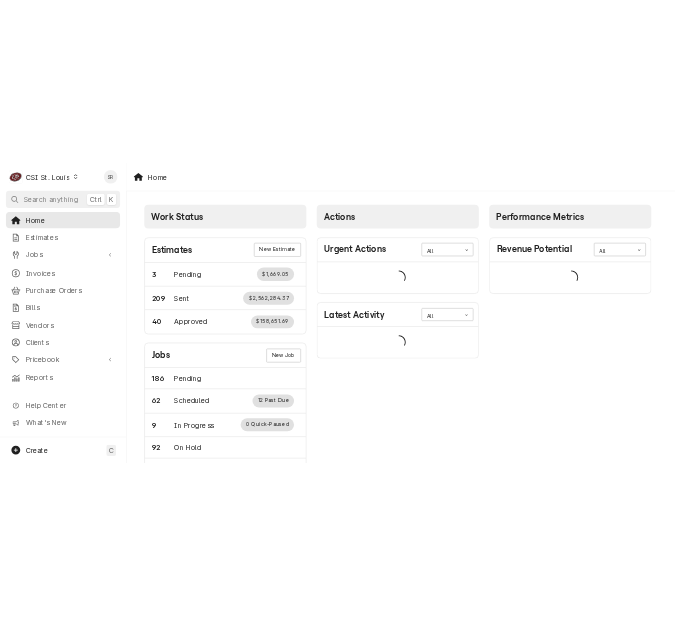 scroll, scrollTop: 0, scrollLeft: 0, axis: both 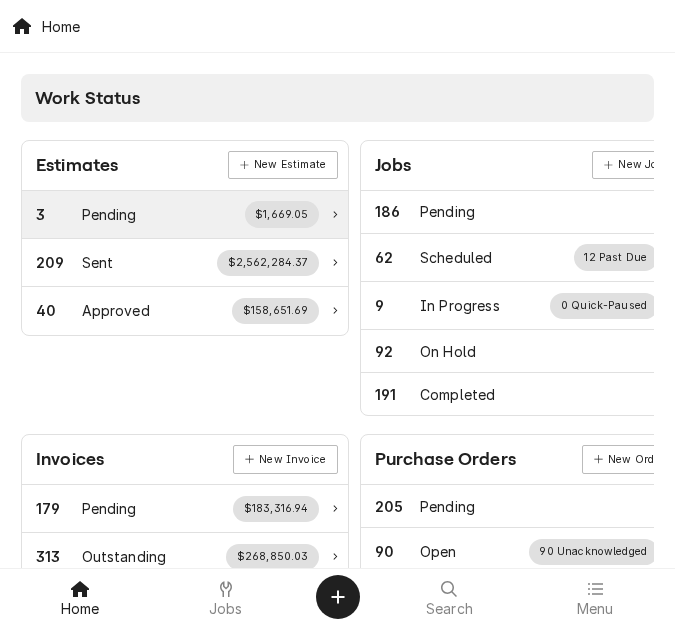 click on "Pending" at bounding box center (109, 214) 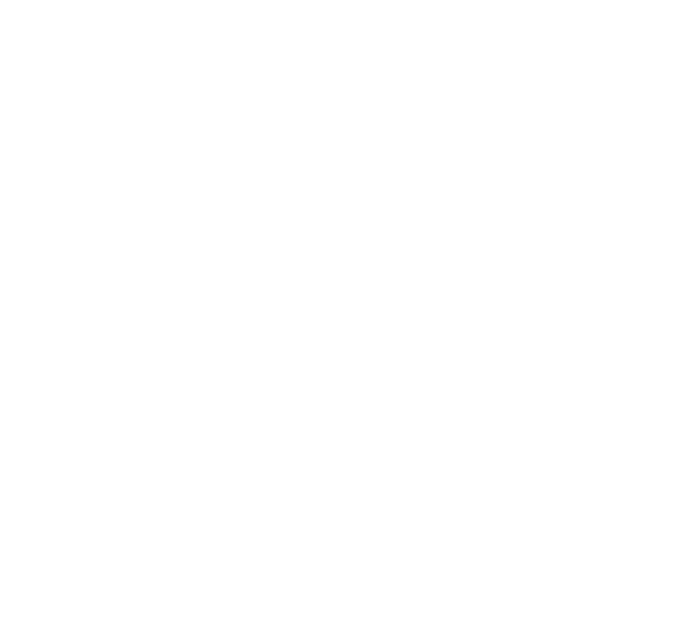 scroll, scrollTop: 0, scrollLeft: 0, axis: both 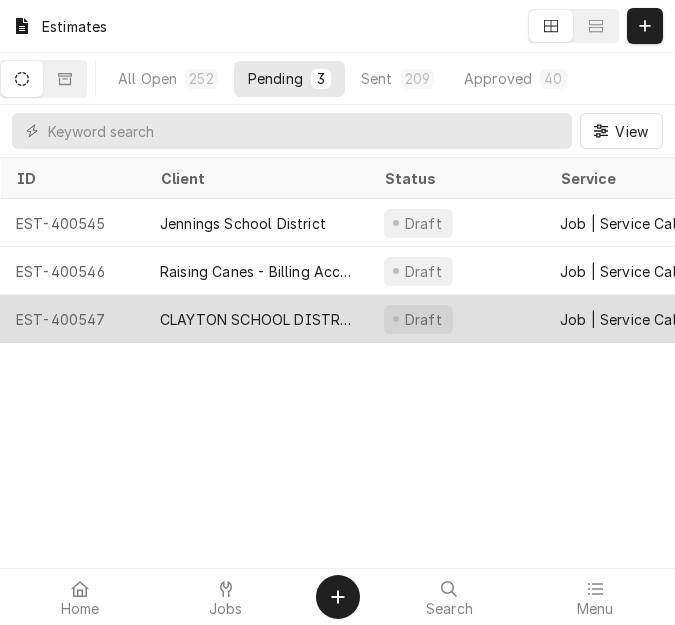 click on "CLAYTON SCHOOL DISTRICT" at bounding box center (256, 319) 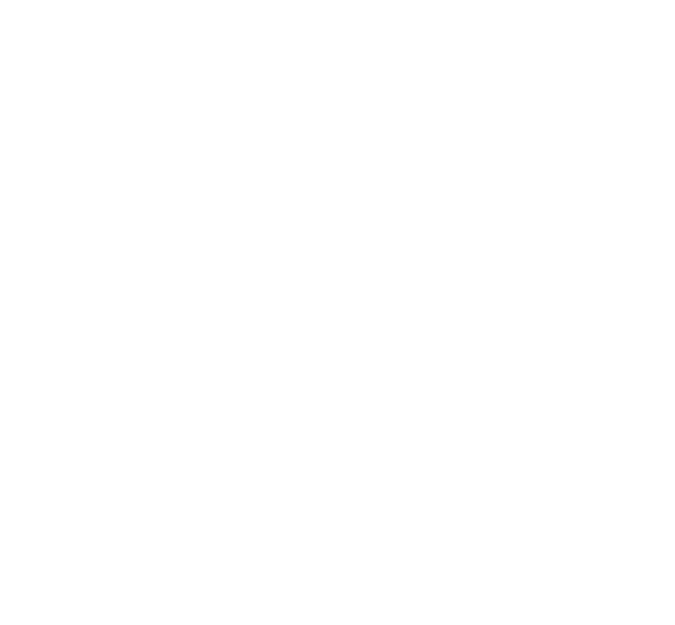 scroll, scrollTop: 0, scrollLeft: 0, axis: both 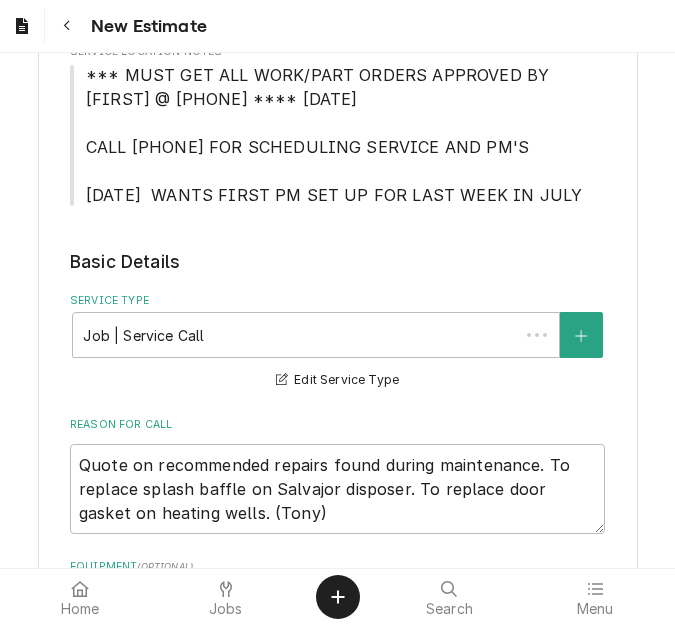type on "x" 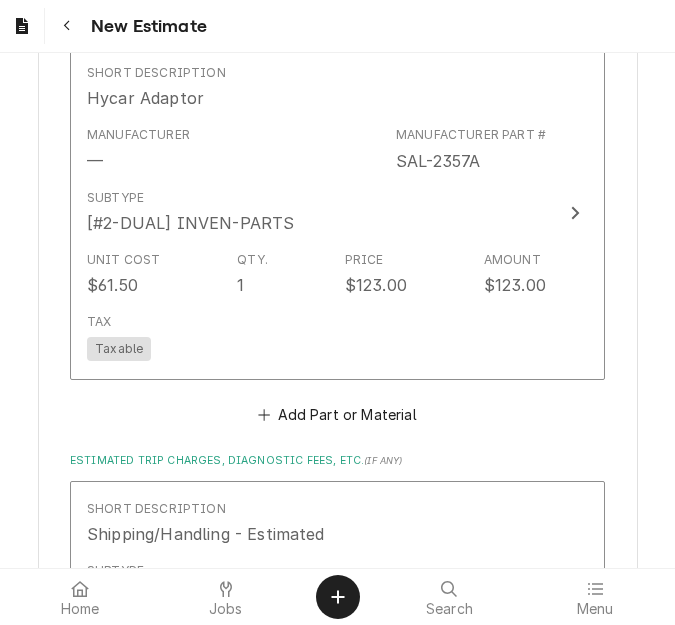 scroll, scrollTop: 3000, scrollLeft: 0, axis: vertical 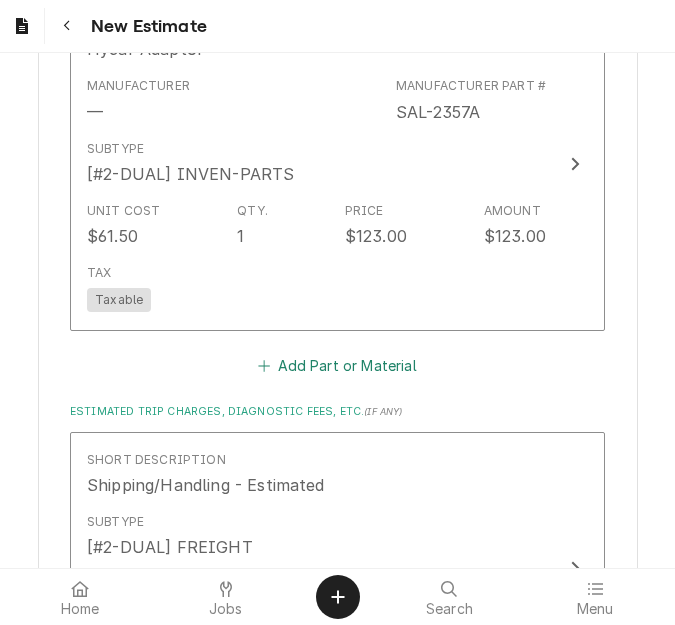 click on "Add Part or Material" at bounding box center (337, 366) 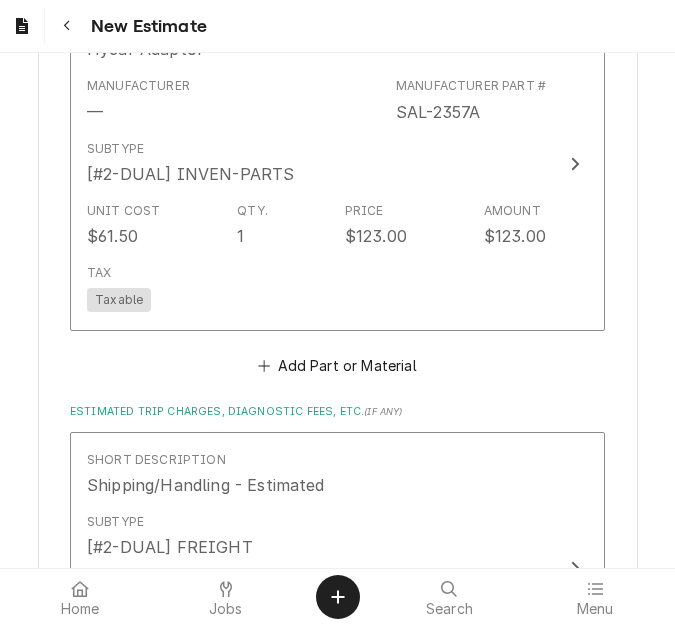 scroll, scrollTop: 0, scrollLeft: 0, axis: both 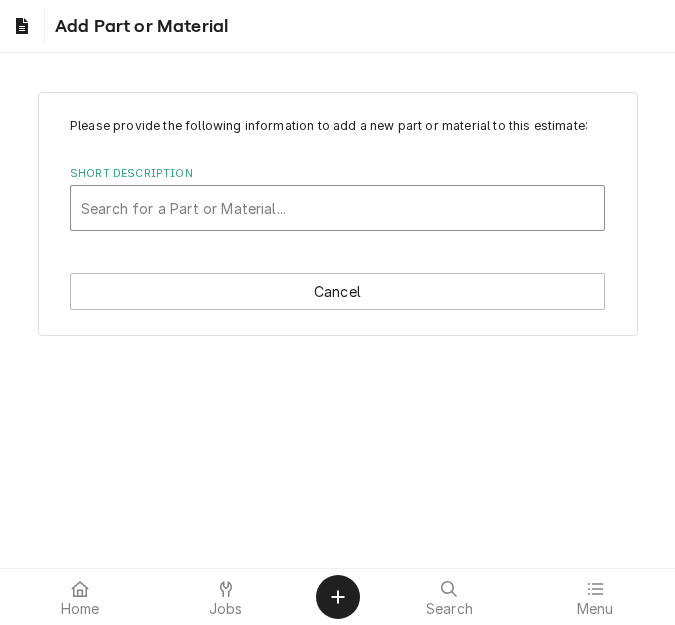 click on "Search for a Part or Material..." at bounding box center [337, 208] 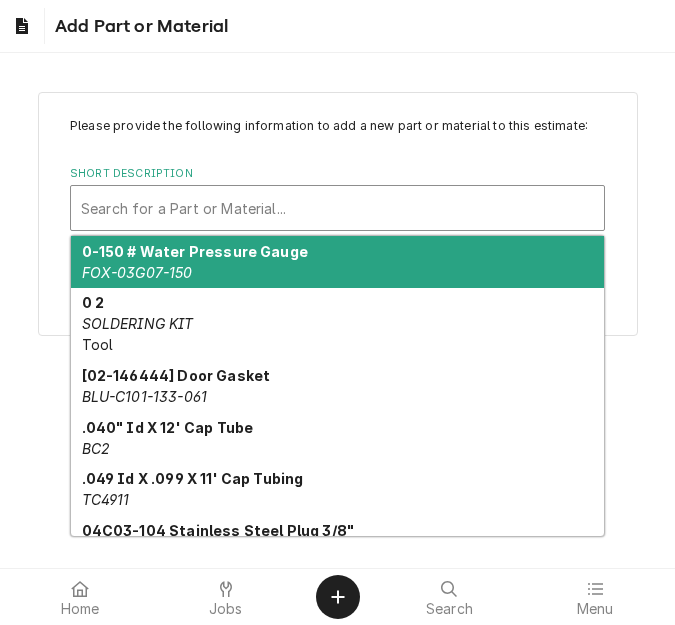paste on "LOC-/DOORGASKET" 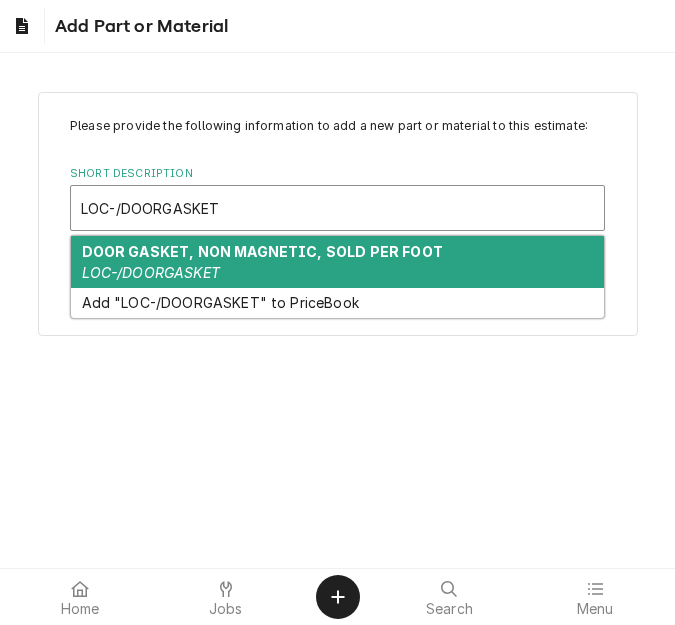 click on "DOOR GASKET, NON MAGNETIC, SOLD PER FOOT" at bounding box center (262, 251) 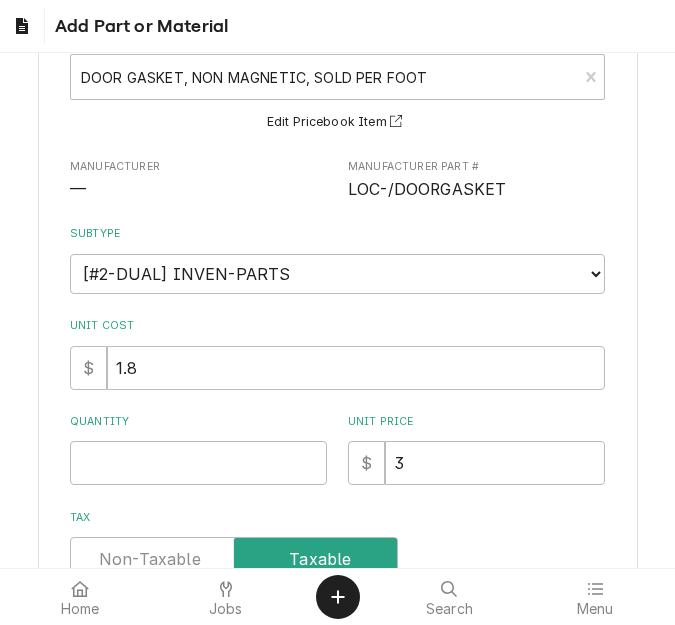 scroll, scrollTop: 200, scrollLeft: 0, axis: vertical 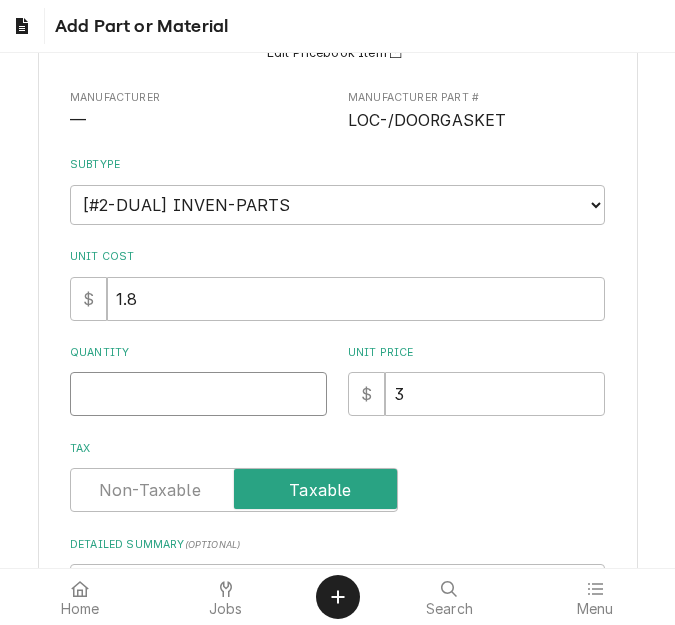 click on "Quantity" at bounding box center [198, 394] 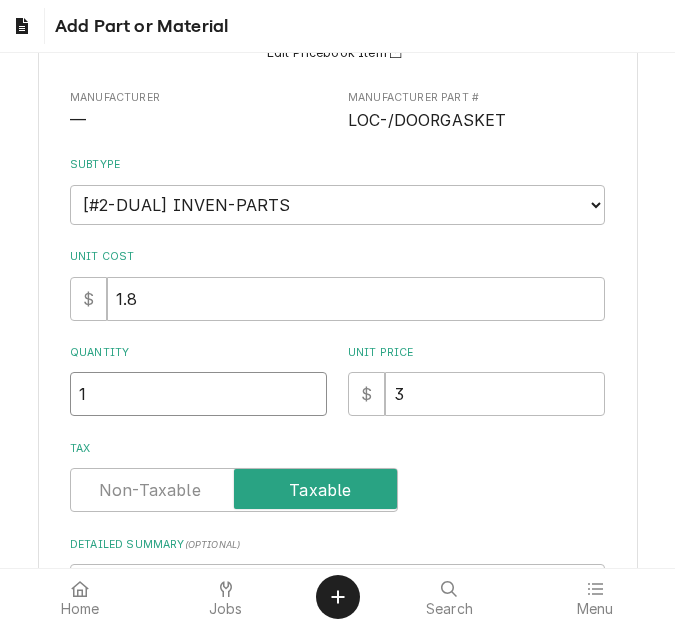 type on "x" 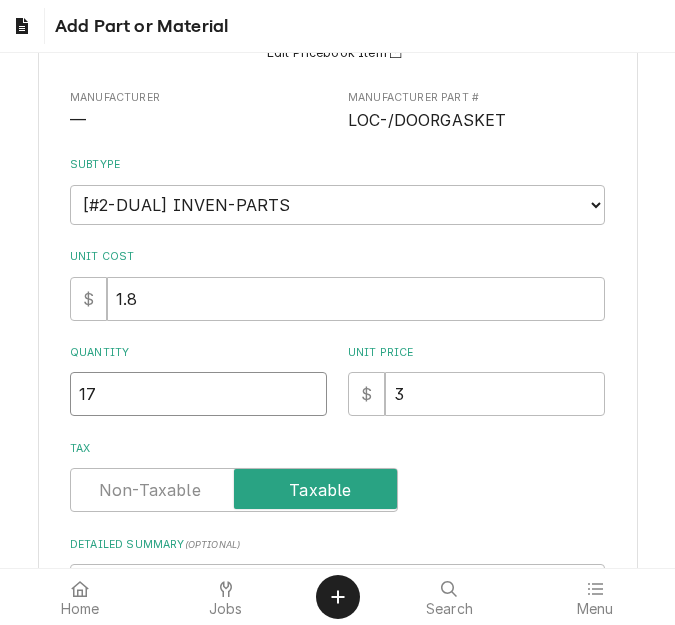 type on "x" 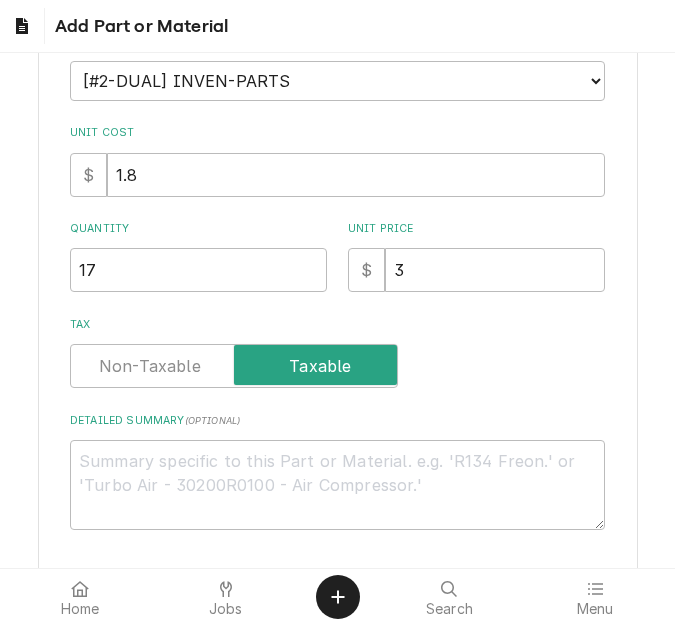 scroll, scrollTop: 400, scrollLeft: 0, axis: vertical 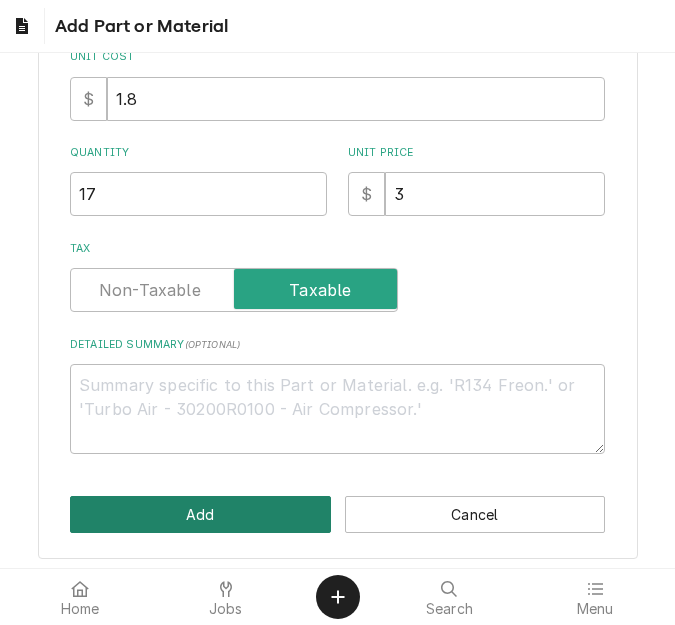 click on "Add" at bounding box center [200, 514] 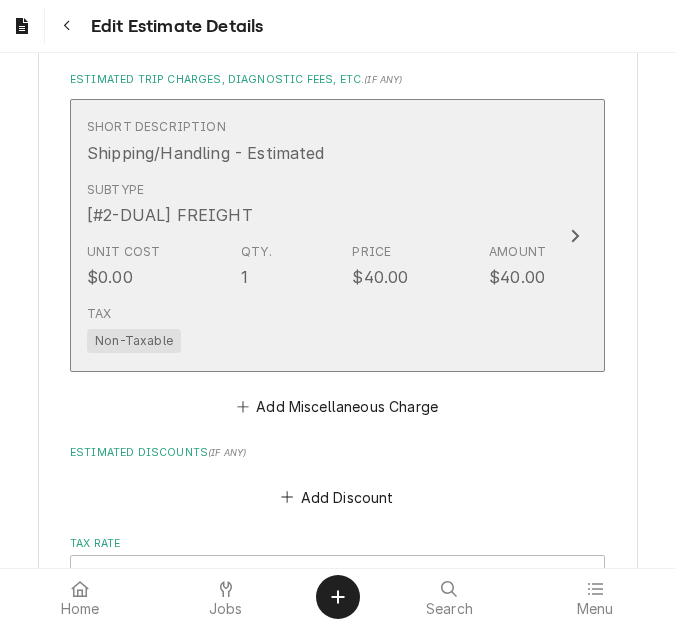 scroll, scrollTop: 3663, scrollLeft: 0, axis: vertical 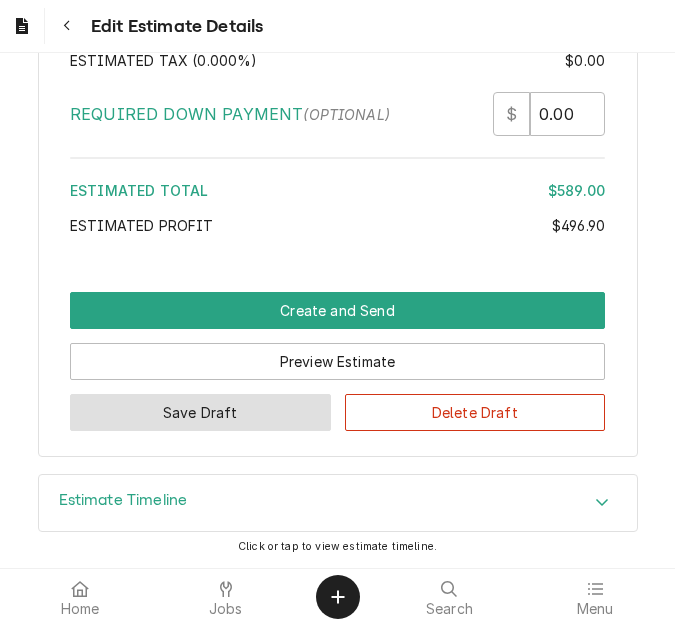 click on "Save Draft" at bounding box center (200, 412) 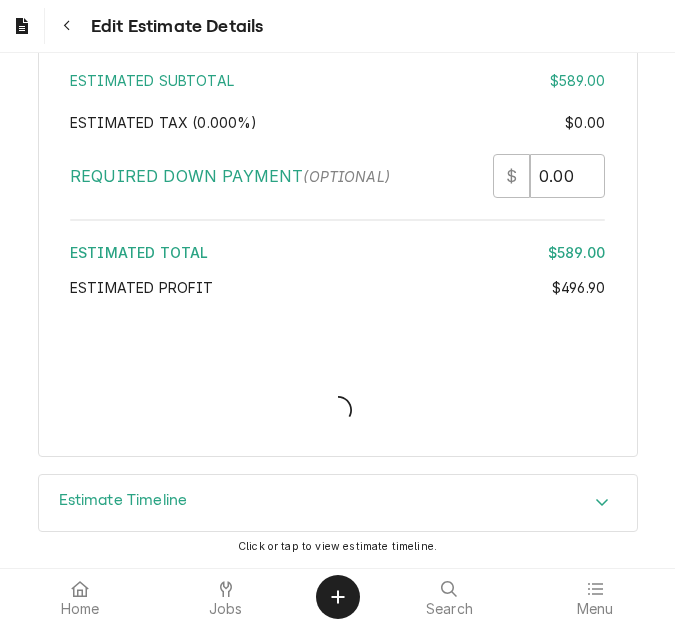 type on "x" 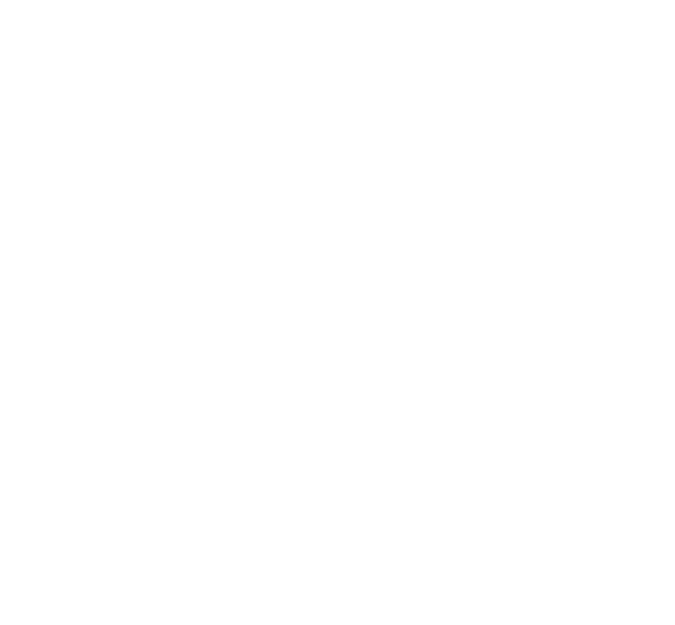 scroll, scrollTop: 0, scrollLeft: 0, axis: both 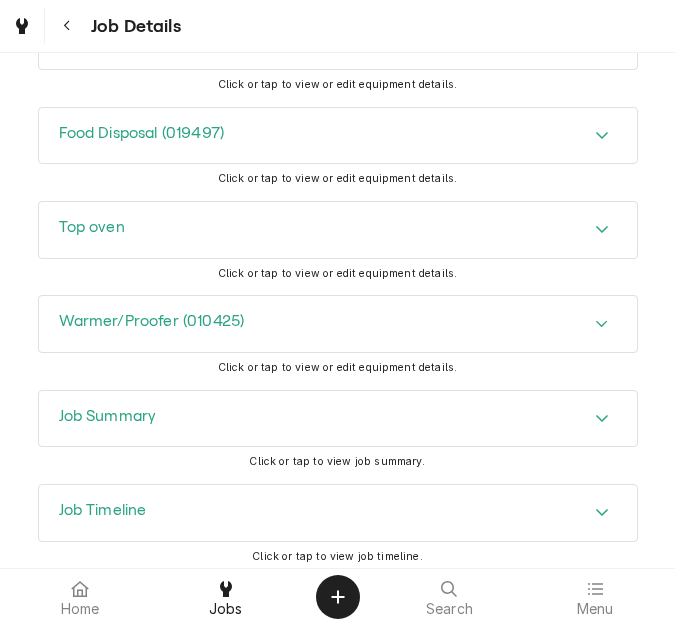 click on "Job Summary" at bounding box center (108, 419) 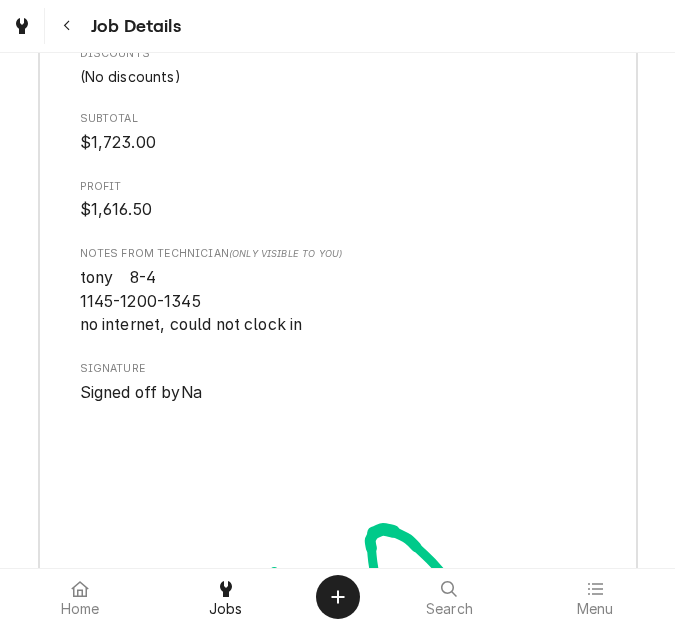 scroll, scrollTop: 8800, scrollLeft: 0, axis: vertical 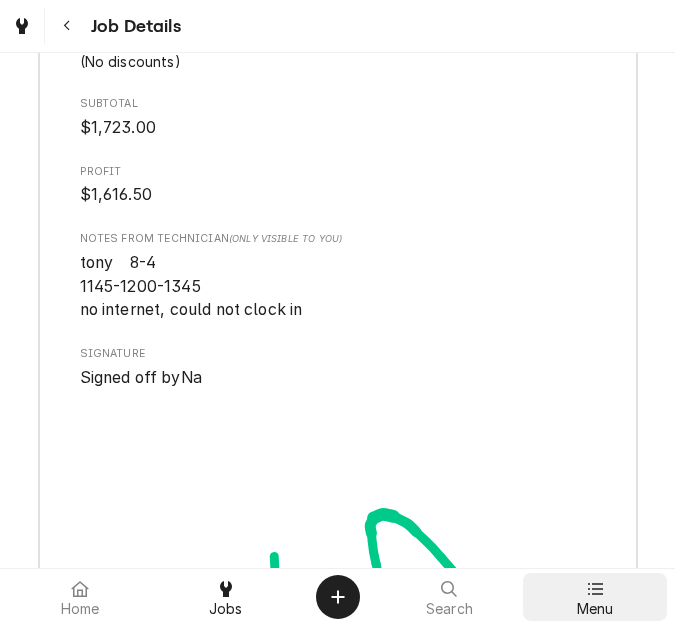 click 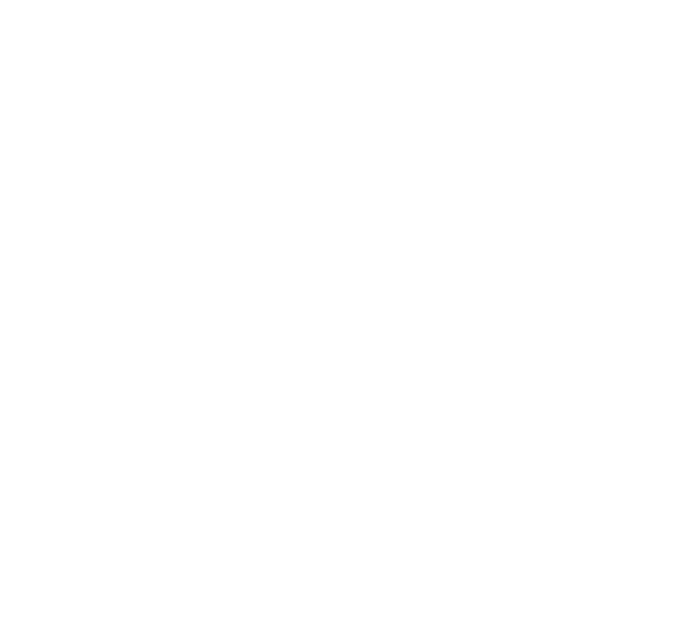 scroll, scrollTop: 0, scrollLeft: 0, axis: both 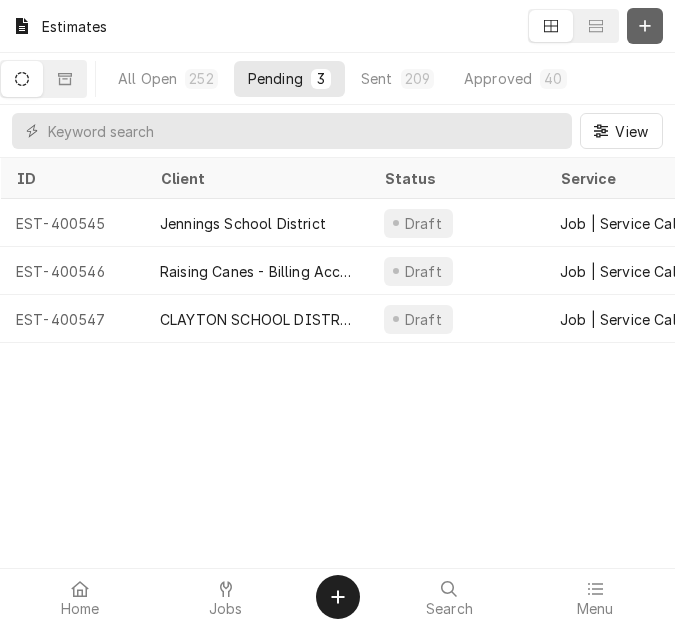 click 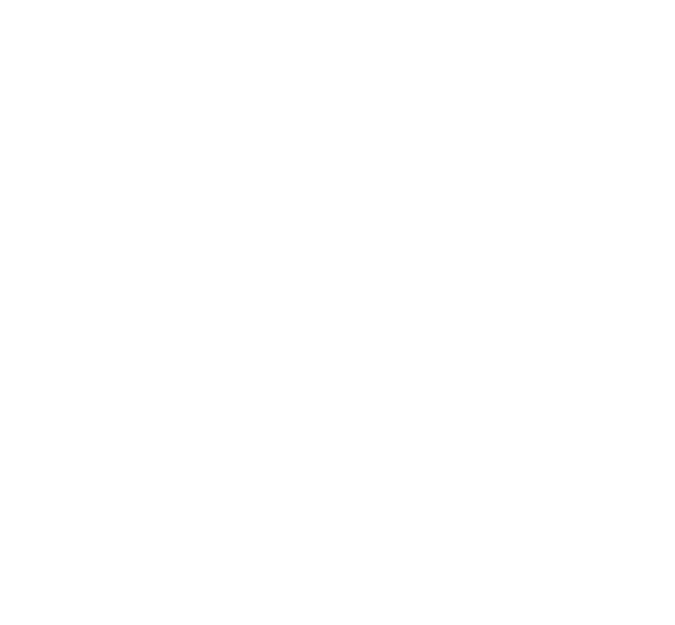 scroll, scrollTop: 0, scrollLeft: 0, axis: both 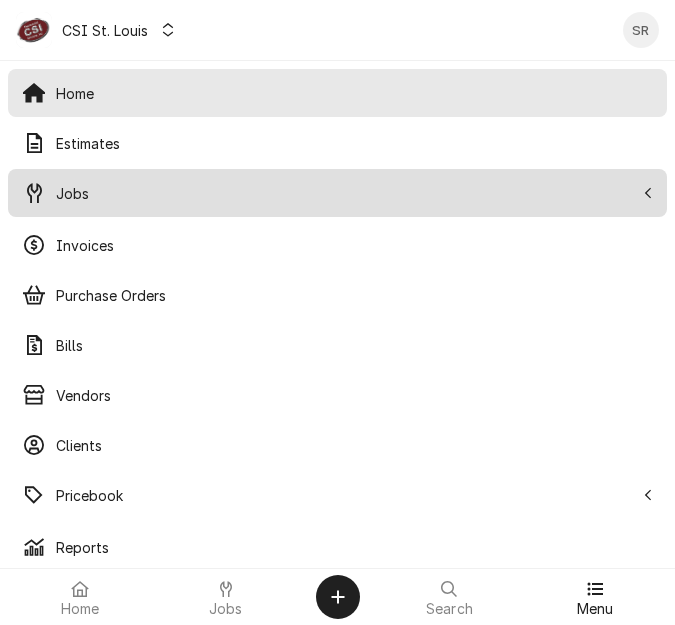 click on "Jobs" at bounding box center (345, 193) 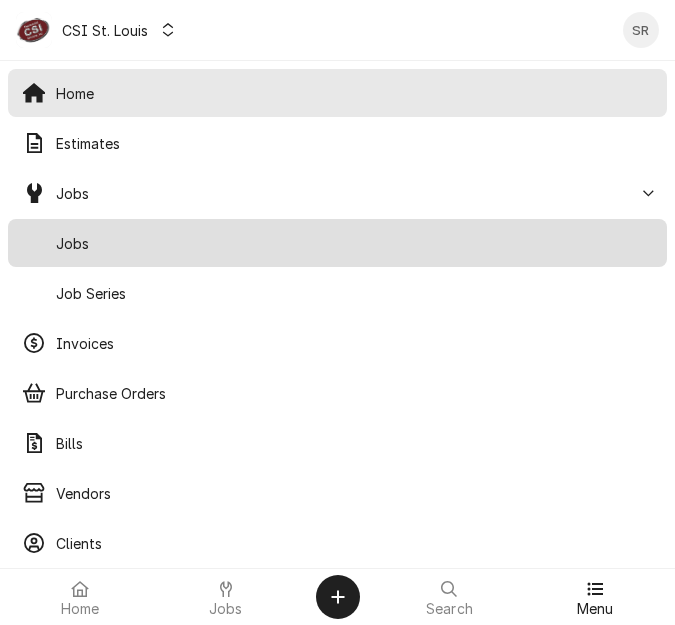 click on "Jobs" at bounding box center (354, 243) 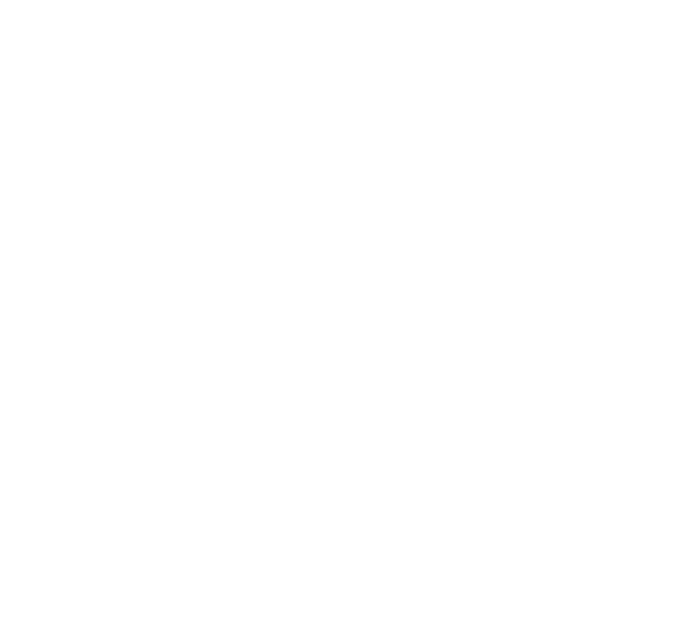 scroll, scrollTop: 0, scrollLeft: 0, axis: both 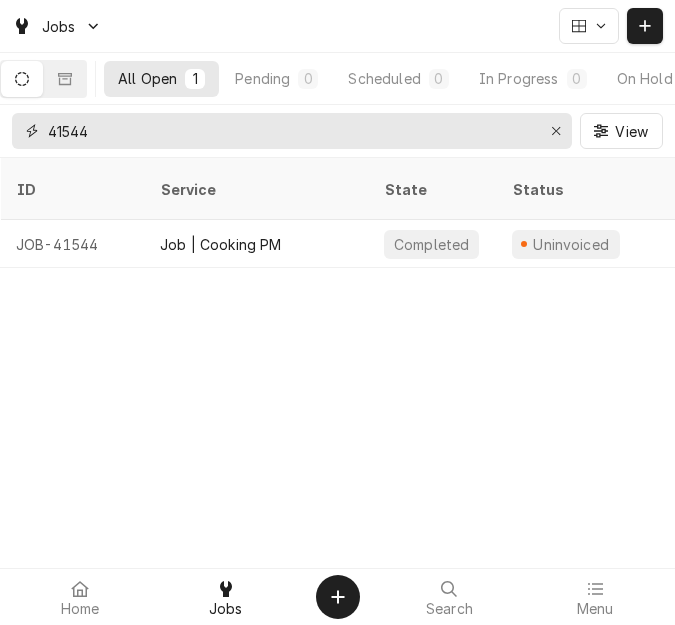 click on "41544" at bounding box center [292, 131] 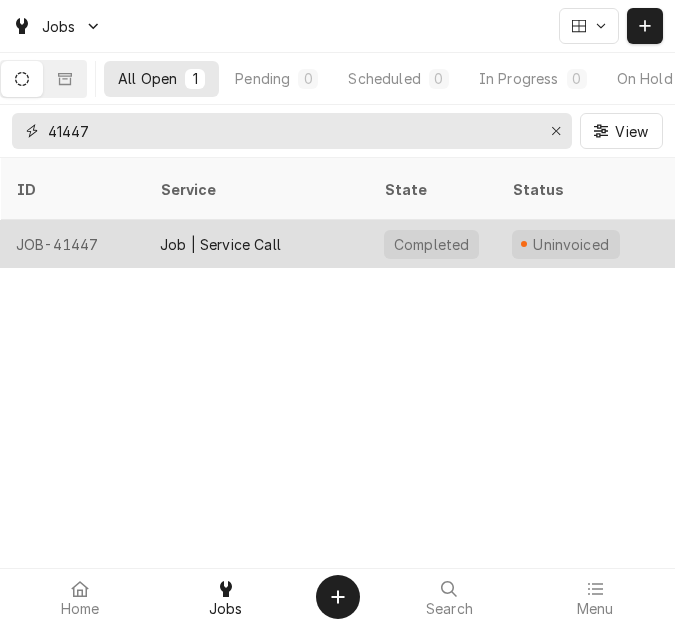 type on "41447" 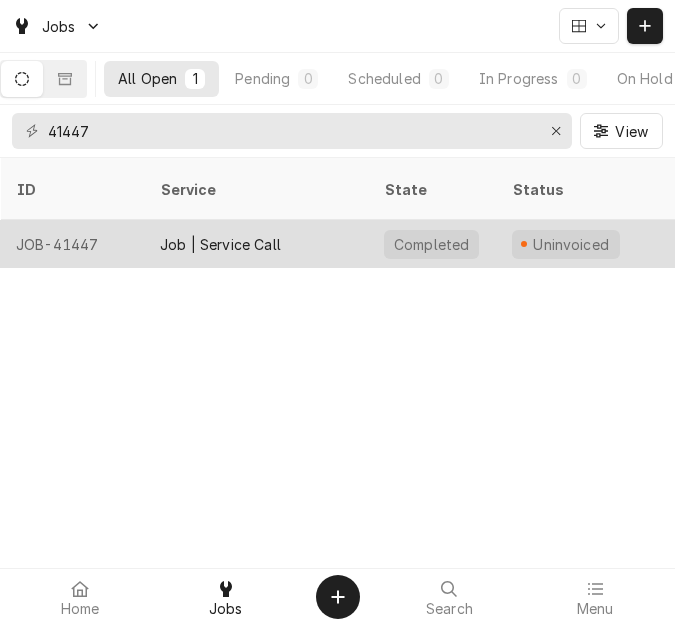 click on "Job | Service Call" at bounding box center [220, 244] 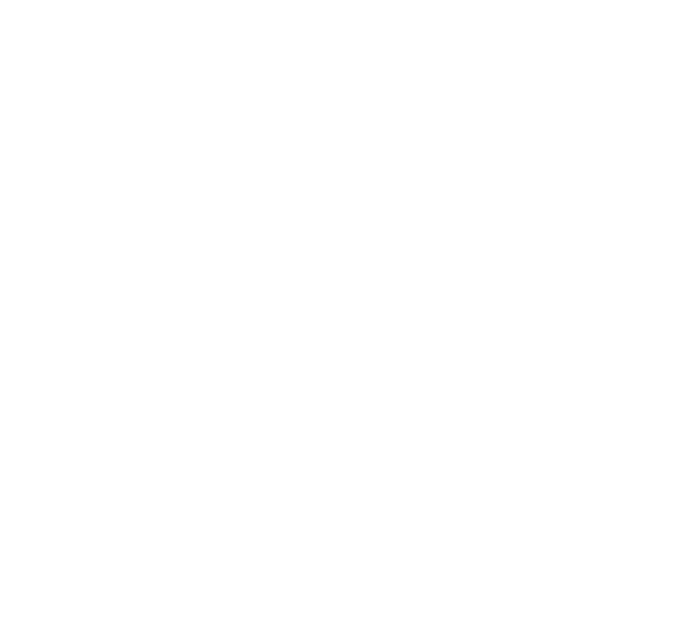 scroll, scrollTop: 0, scrollLeft: 0, axis: both 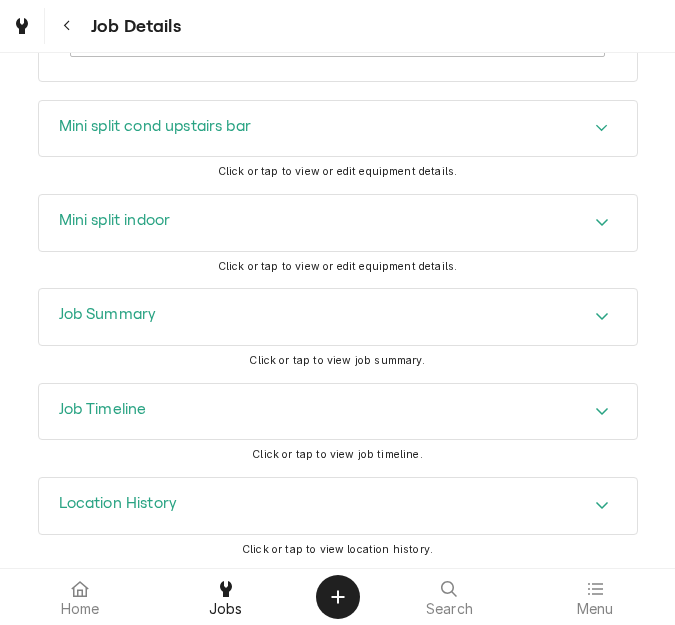click on "Job Summary" at bounding box center [108, 314] 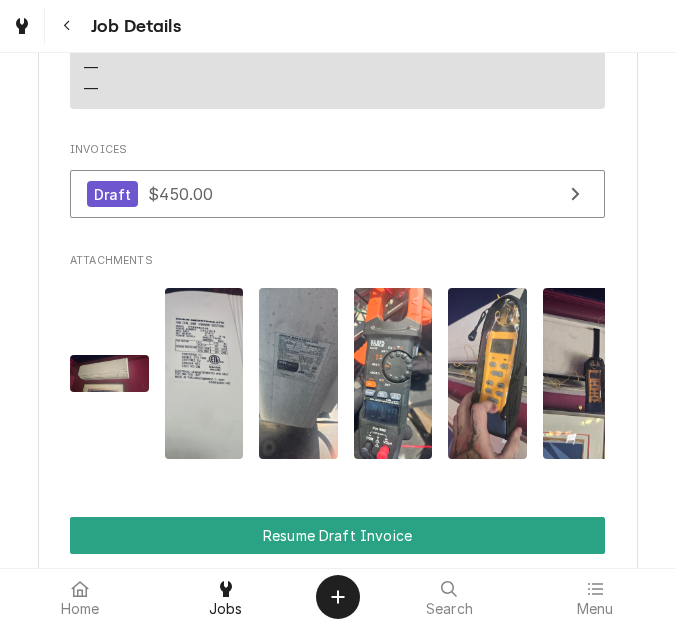 scroll, scrollTop: 1981, scrollLeft: 0, axis: vertical 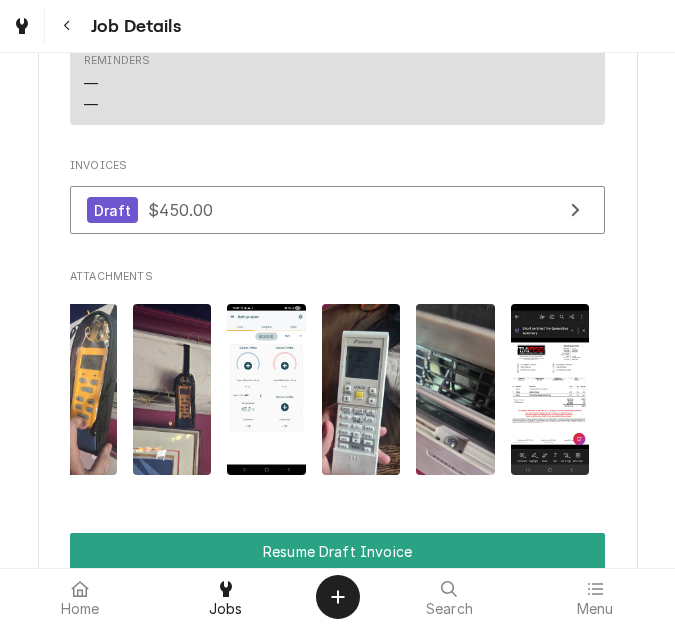 click at bounding box center [550, 389] 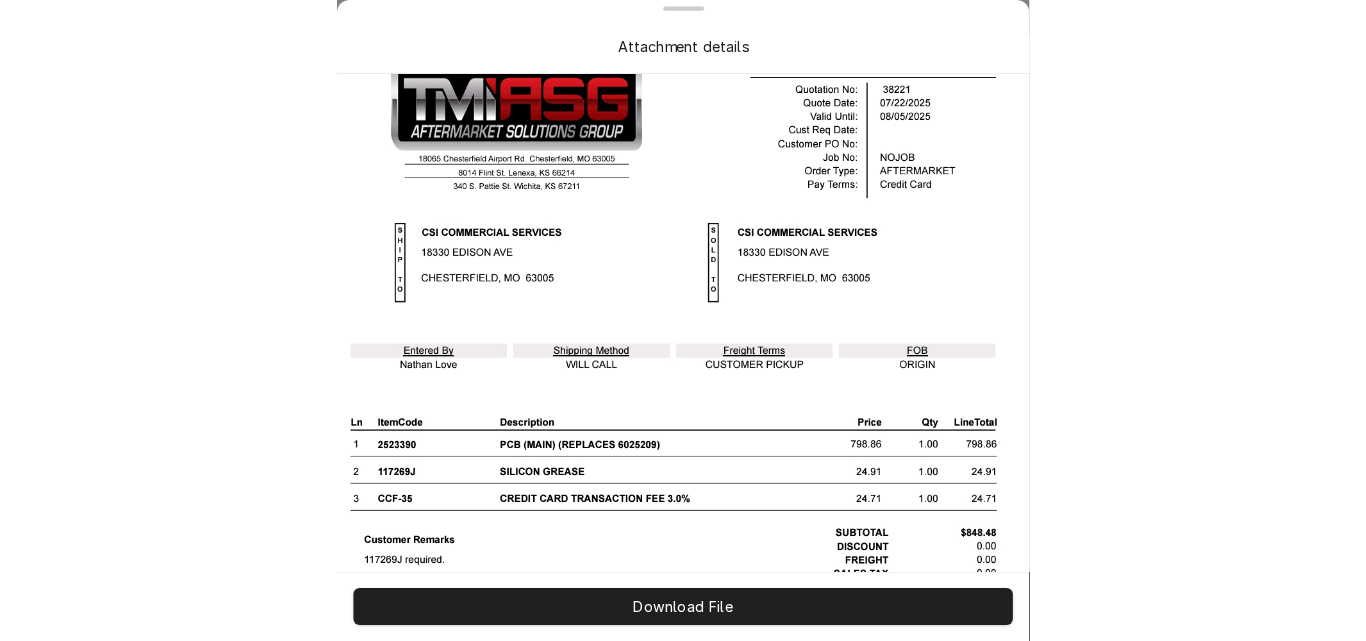 scroll, scrollTop: 300, scrollLeft: 0, axis: vertical 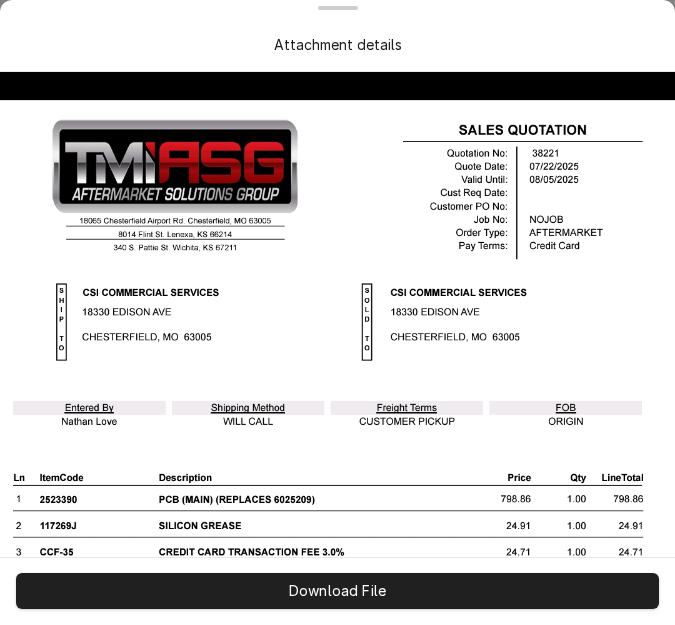 click on "Attachment details" at bounding box center [337, 44] 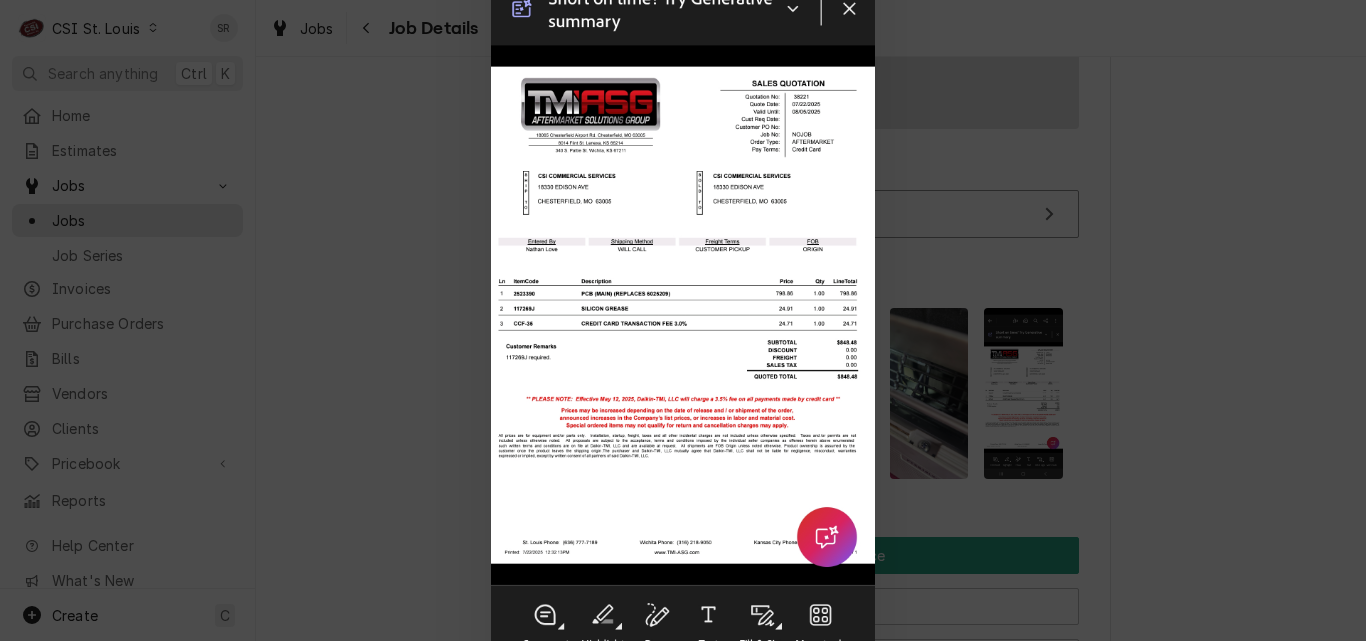 scroll, scrollTop: 0, scrollLeft: 410, axis: horizontal 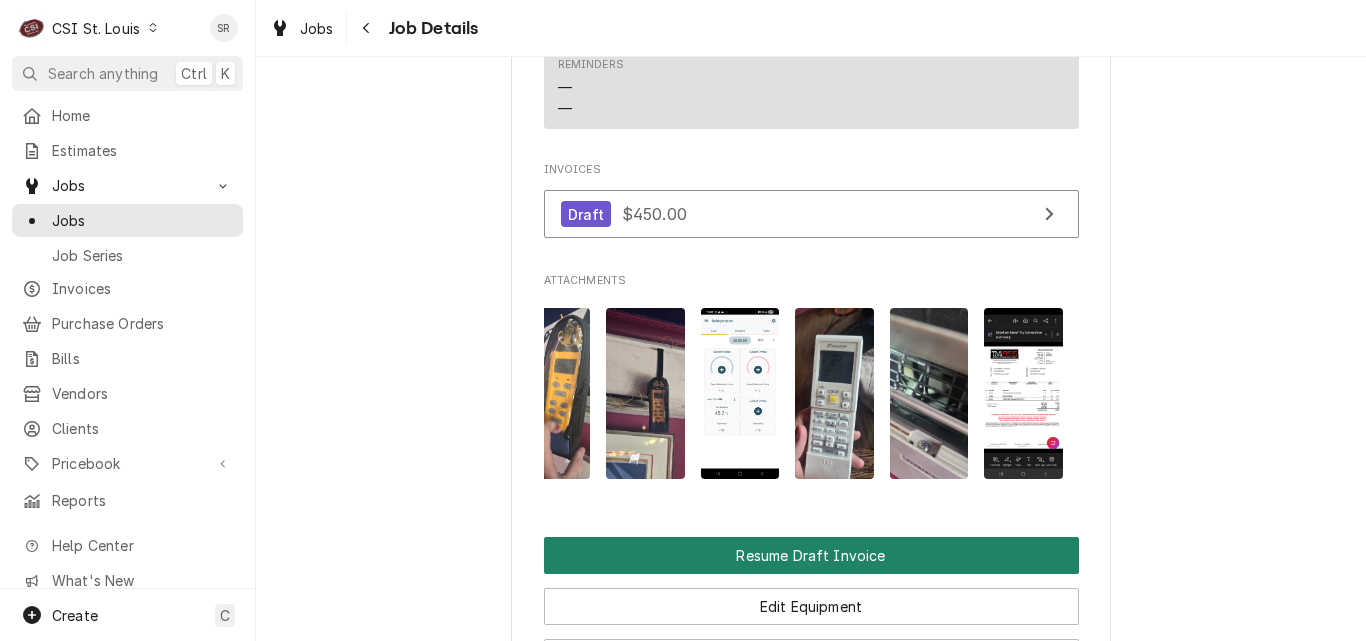 drag, startPoint x: 846, startPoint y: 549, endPoint x: 1190, endPoint y: 21, distance: 630.17456 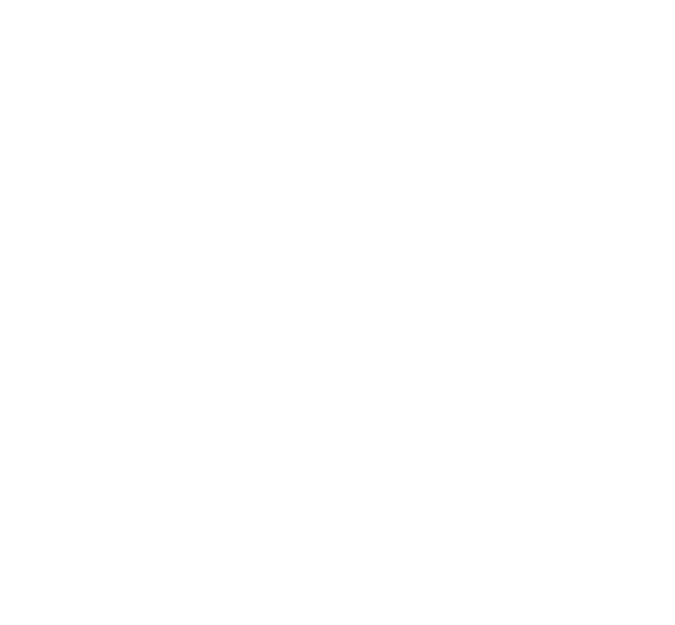 scroll, scrollTop: 0, scrollLeft: 0, axis: both 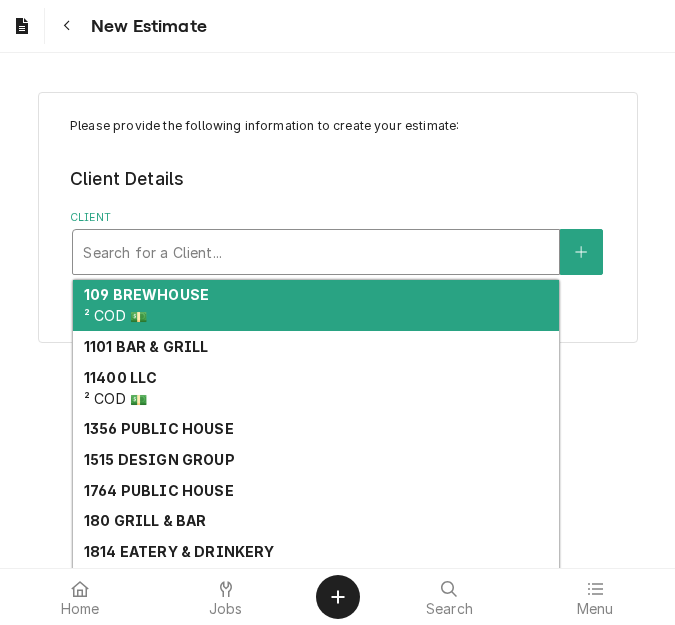 click at bounding box center [316, 252] 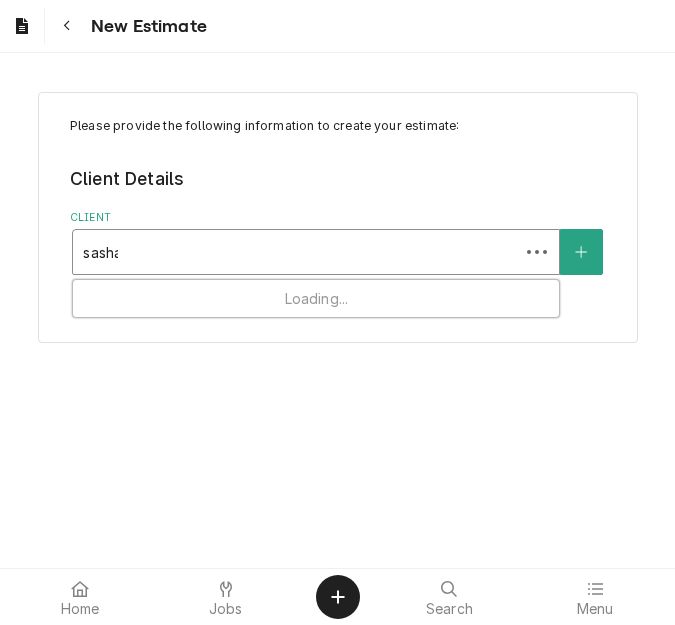 type on "sashas" 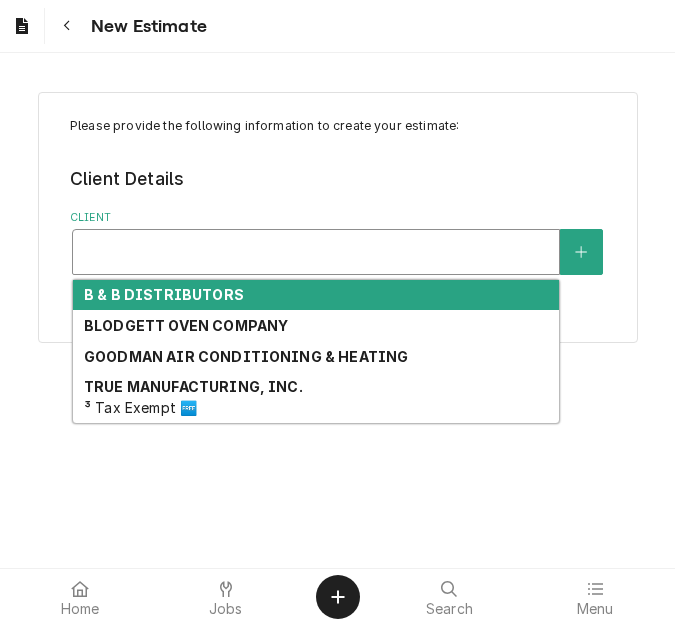 click at bounding box center (316, 252) 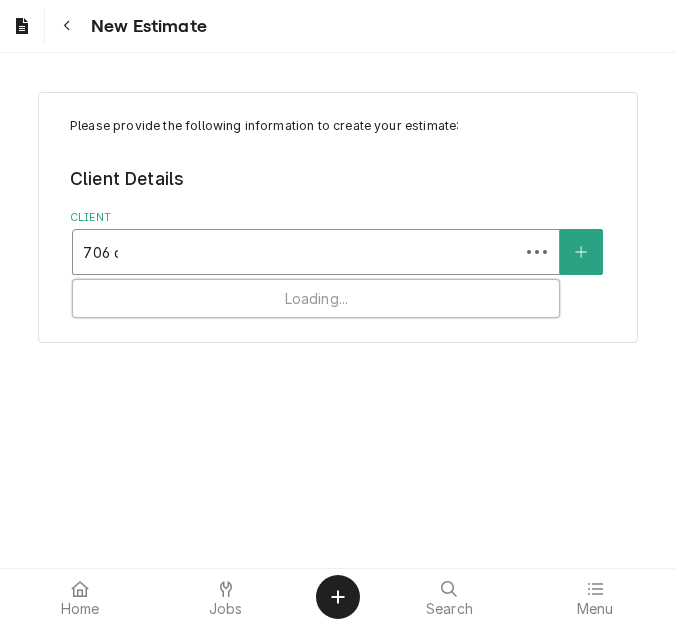 type on "706 de" 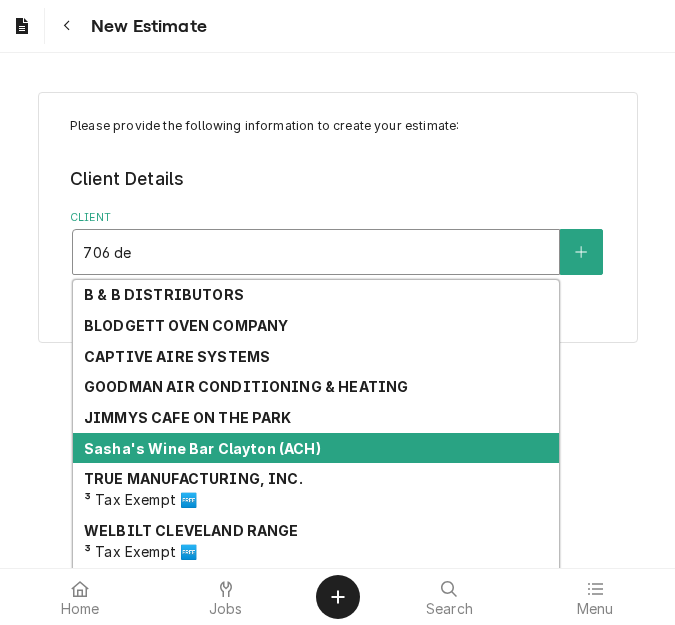 scroll, scrollTop: 39, scrollLeft: 0, axis: vertical 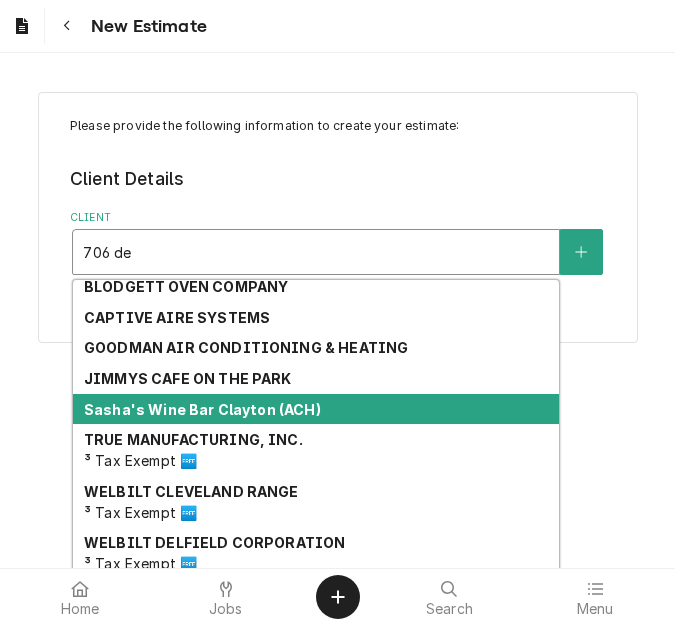 click on "Sasha's Wine Bar Clayton (ACH)" at bounding box center (202, 409) 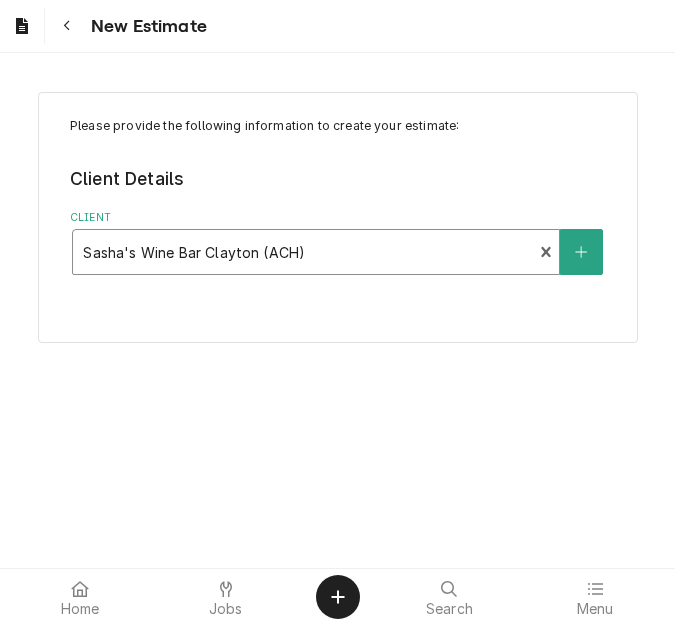 type 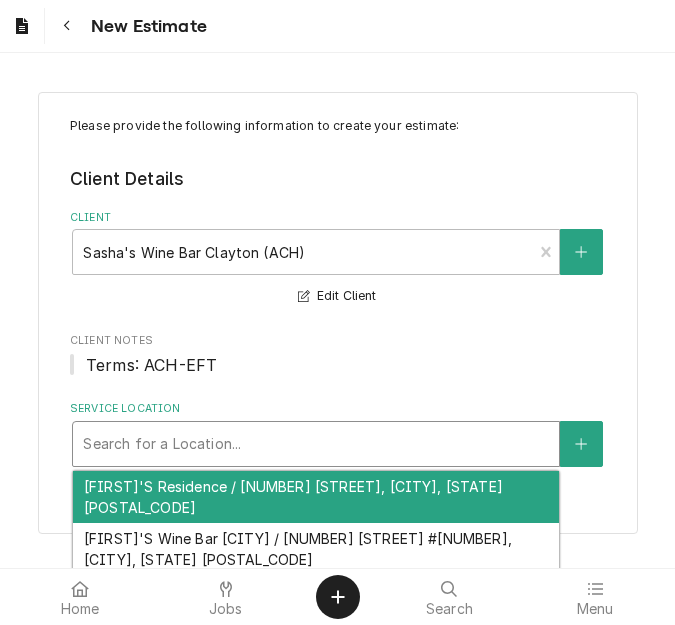 click at bounding box center [316, 444] 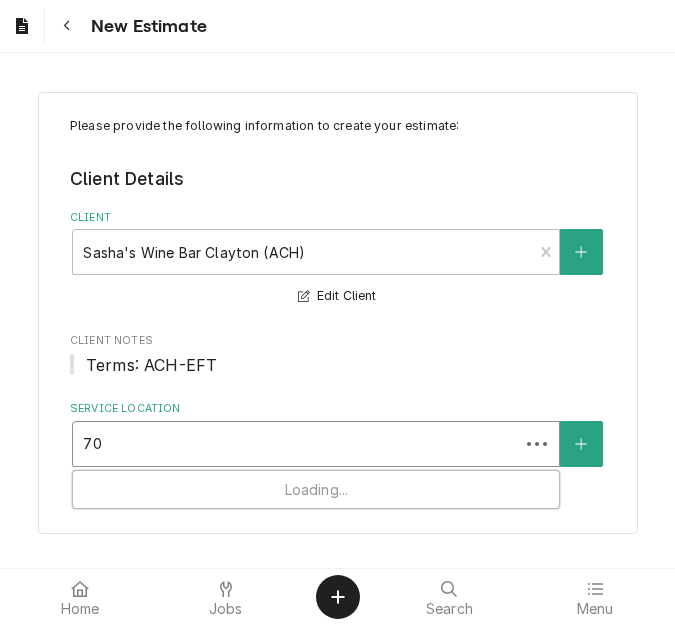 type on "706" 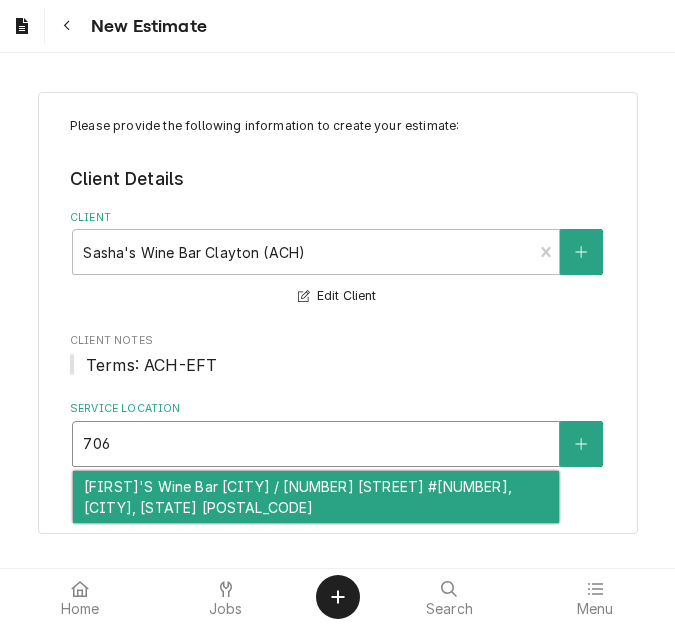 click on "[FIRST]'S Wine Bar [CITY] / [NUMBER] [STREET] #[NUMBER], [CITY], [STATE] [POSTAL_CODE]" at bounding box center (316, 497) 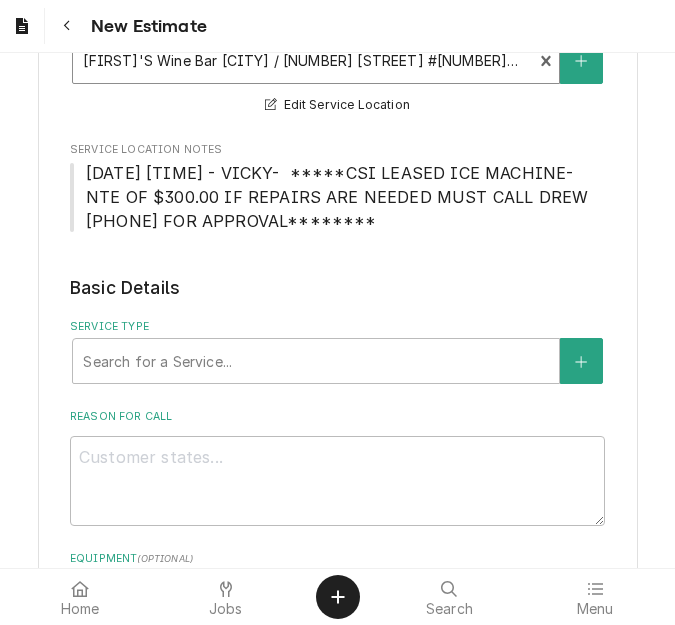 scroll, scrollTop: 400, scrollLeft: 0, axis: vertical 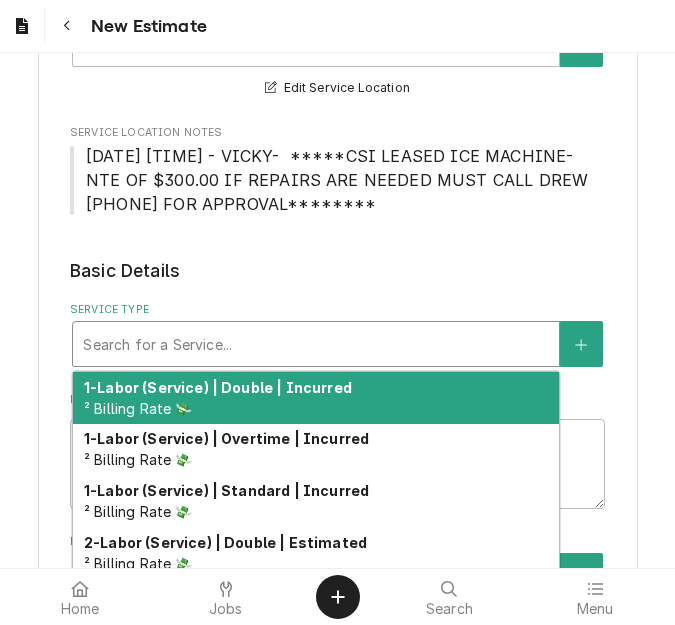 click at bounding box center [316, 344] 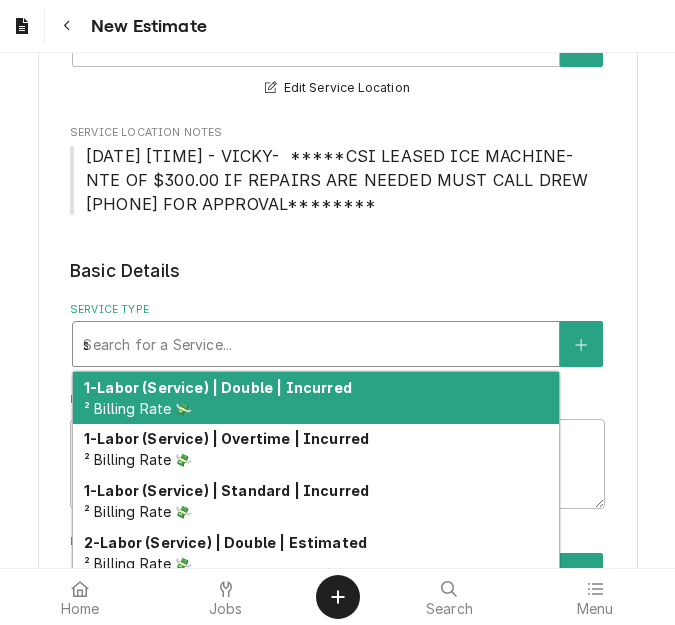 type on "x" 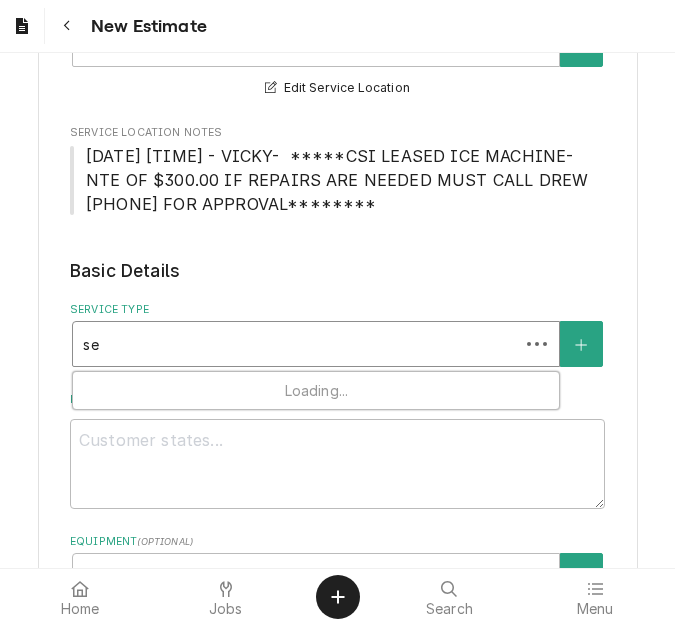 type on "x" 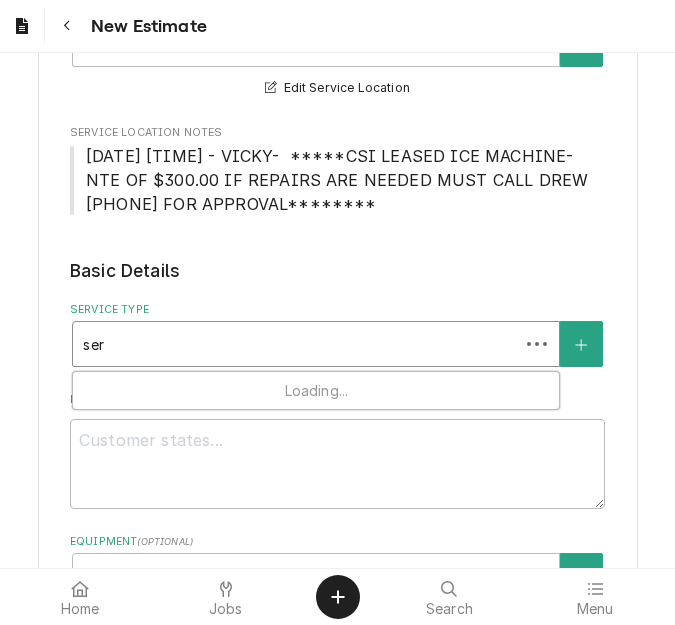 type on "x" 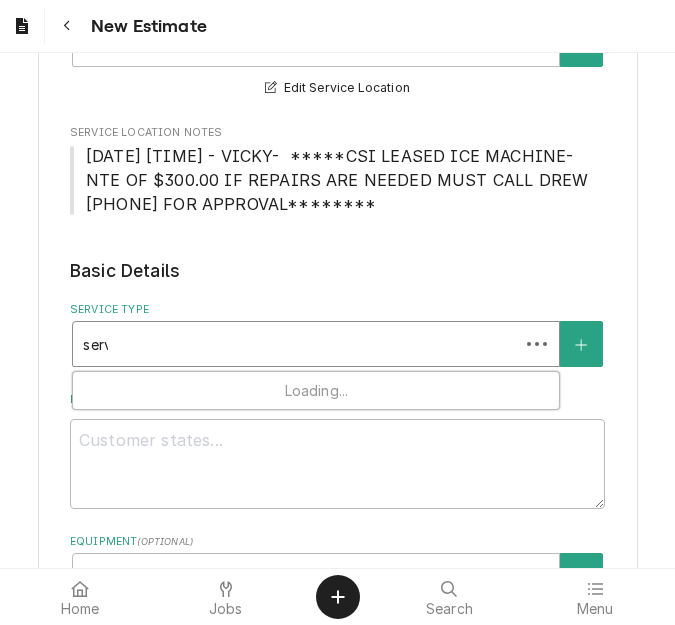 type on "x" 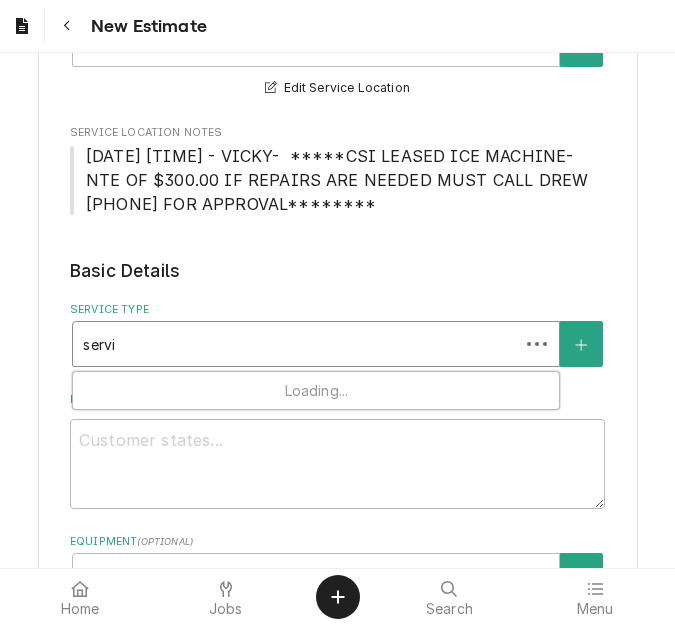 type on "x" 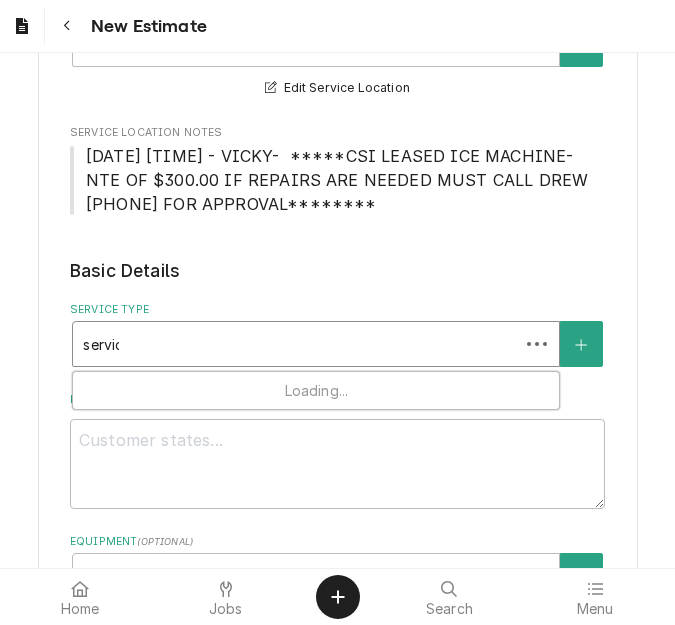 type on "x" 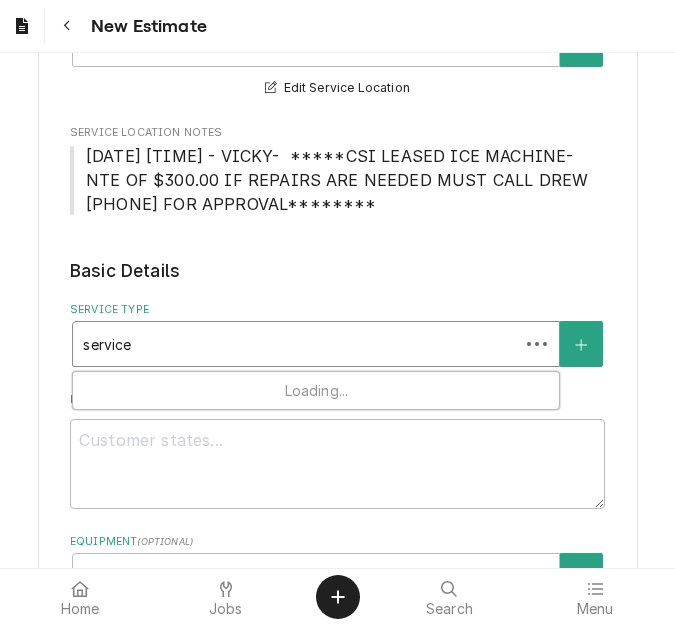 type on "x" 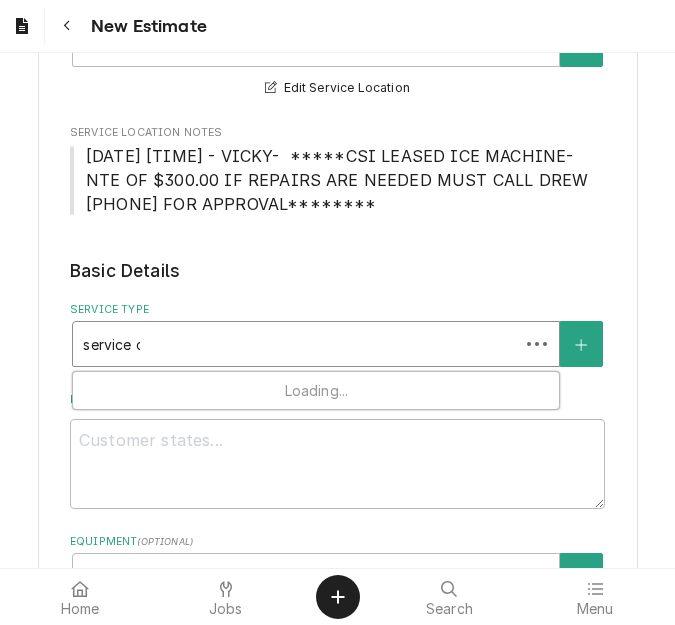 type on "x" 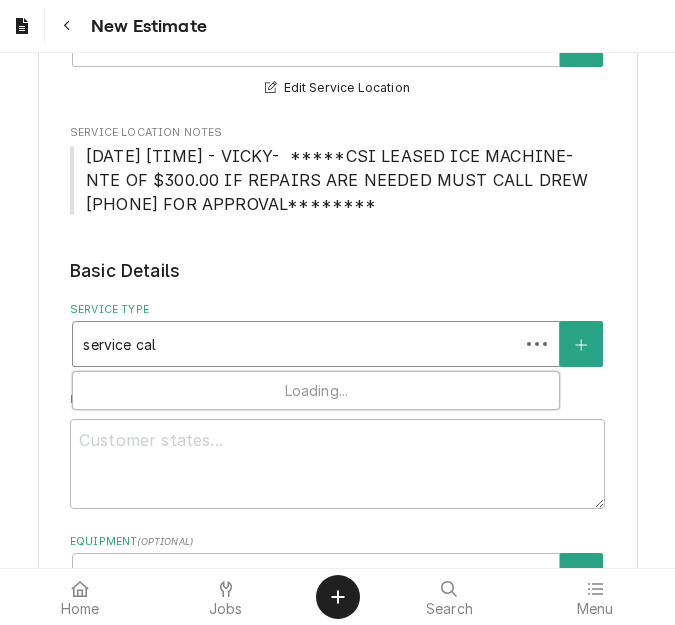 type on "x" 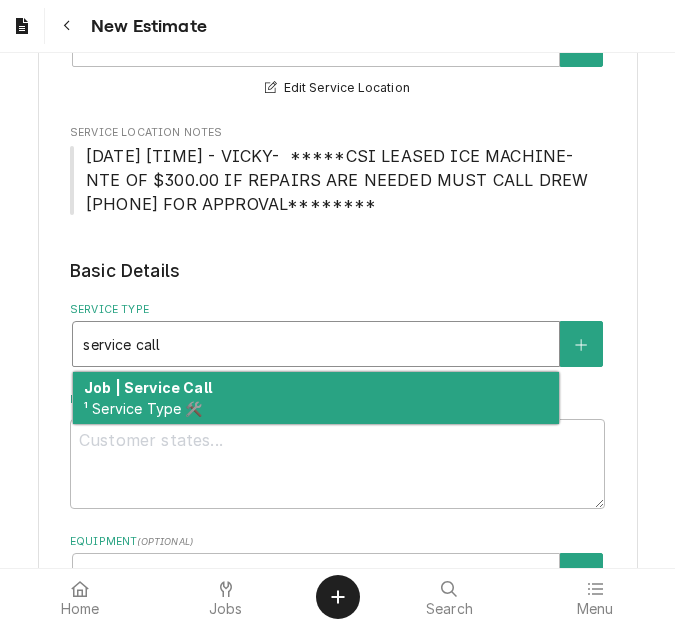 click on "Job | Service Call ¹ Service Type 🛠️" at bounding box center [316, 398] 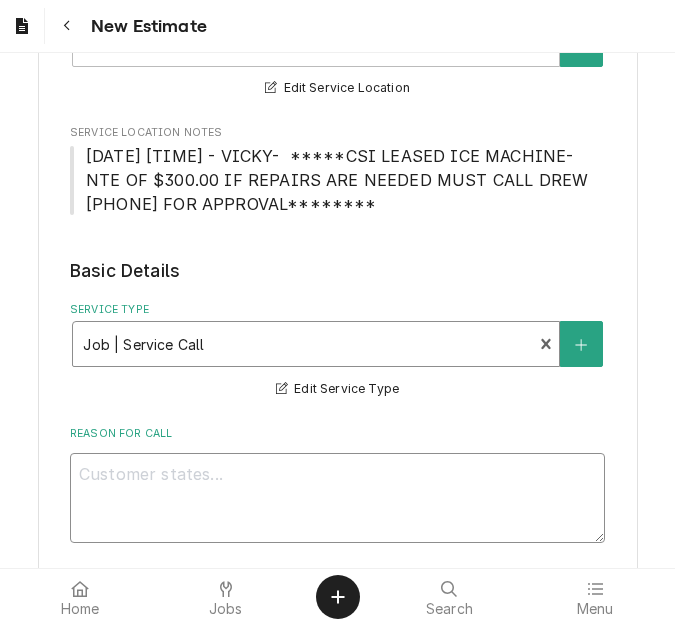 click on "Reason For Call" at bounding box center [337, 498] 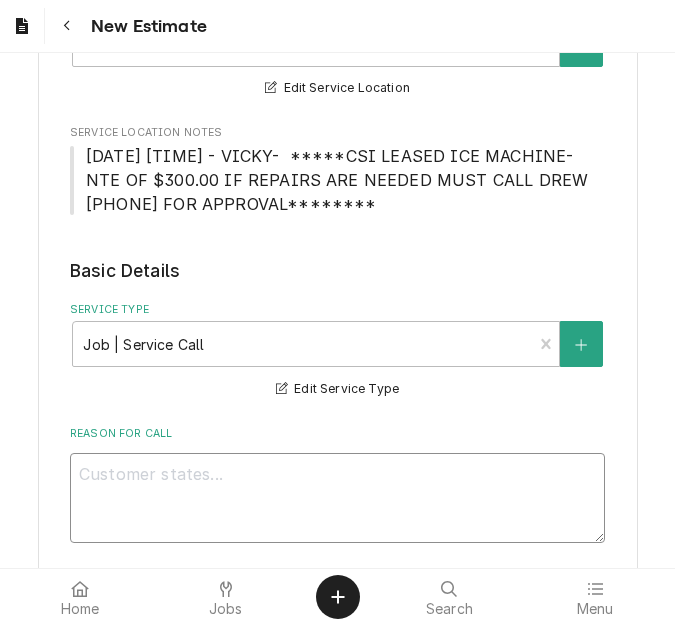 type on "x" 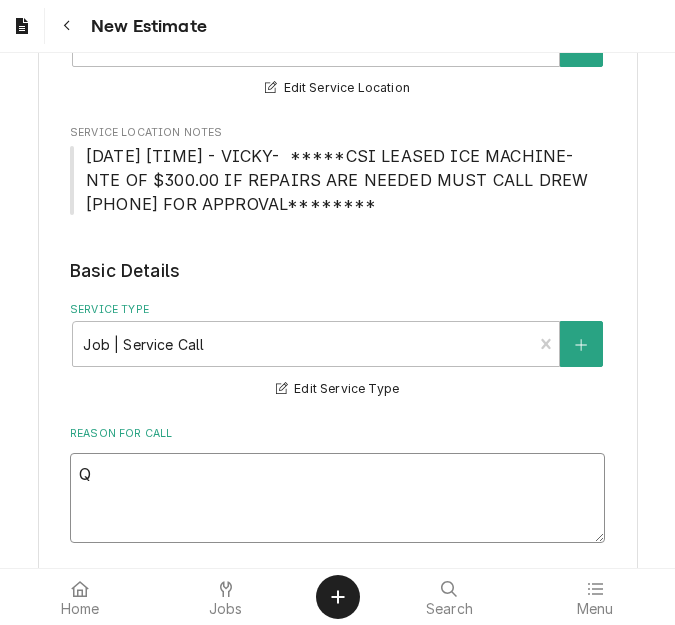 type on "x" 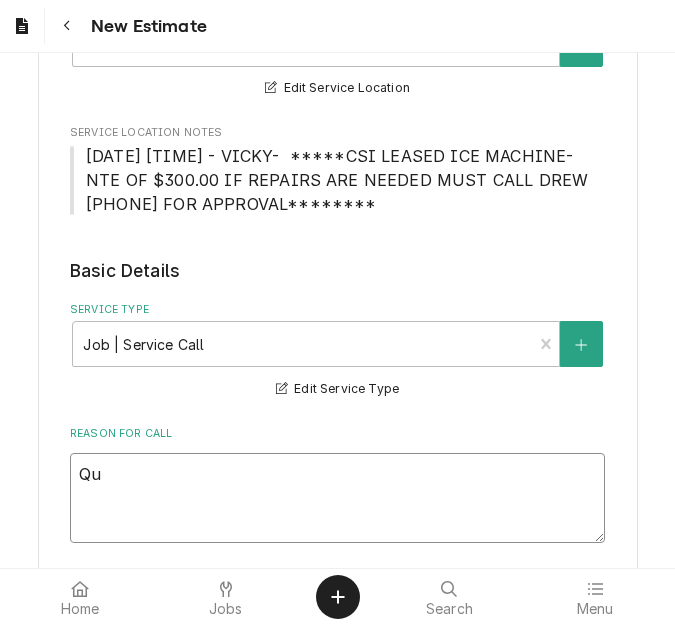 type on "x" 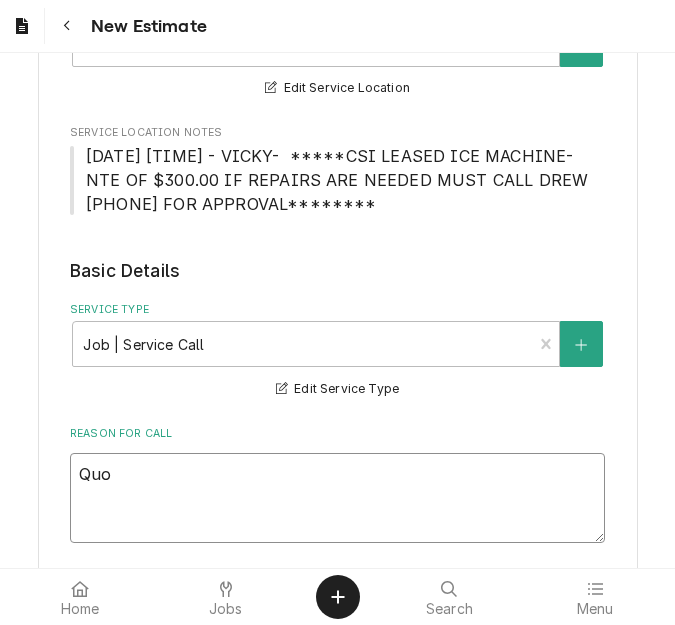 type on "x" 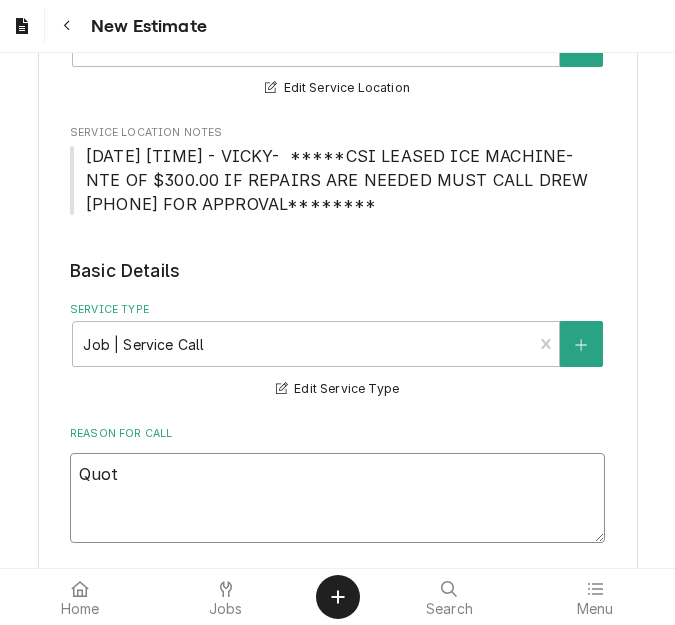 type on "x" 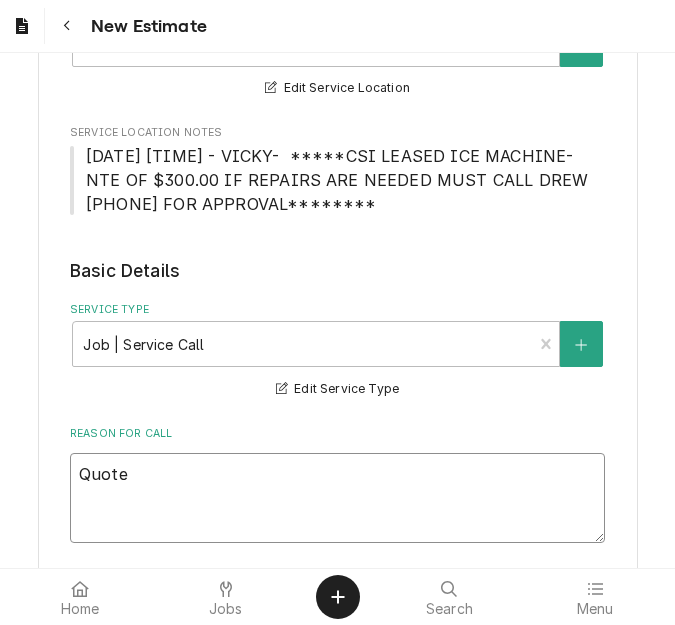 type on "x" 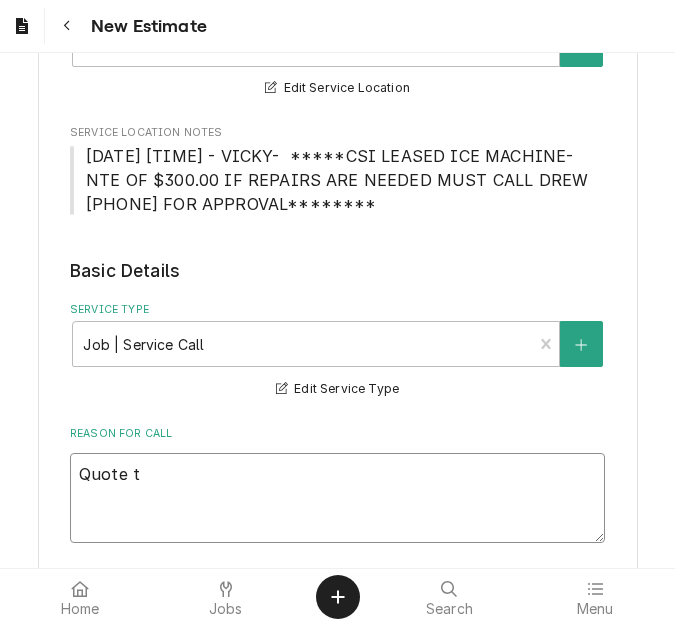 type on "x" 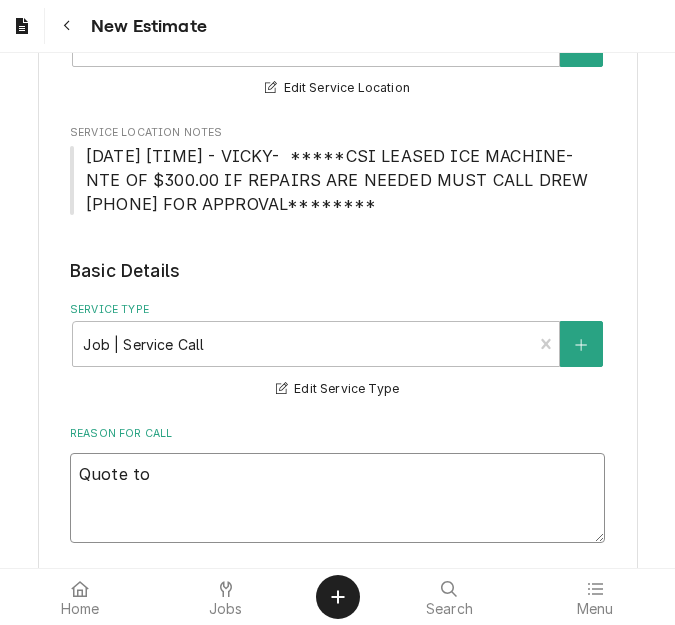 type on "x" 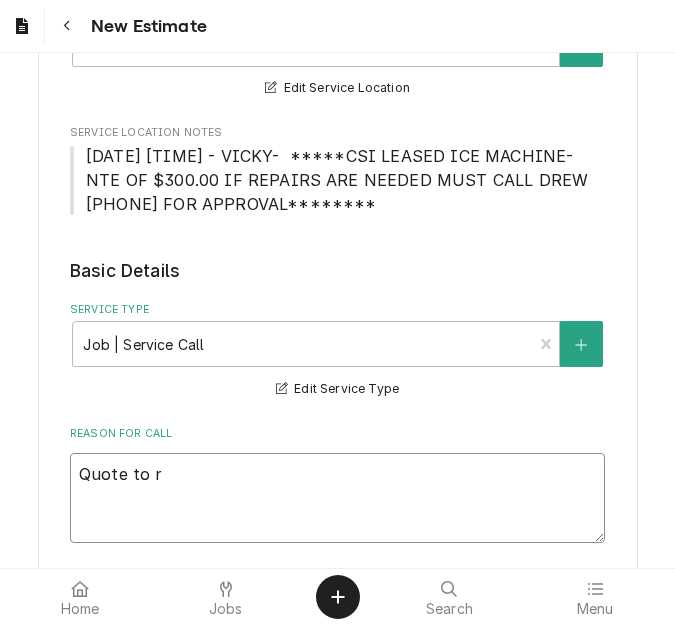 type on "x" 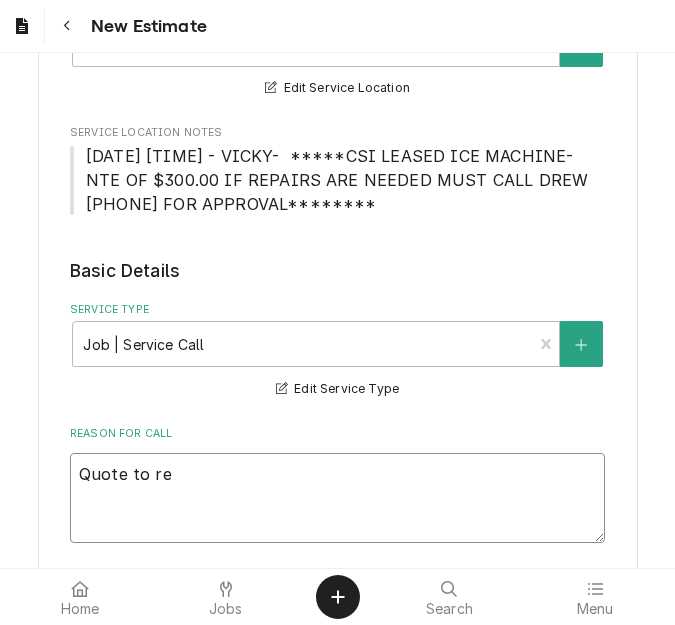 type on "x" 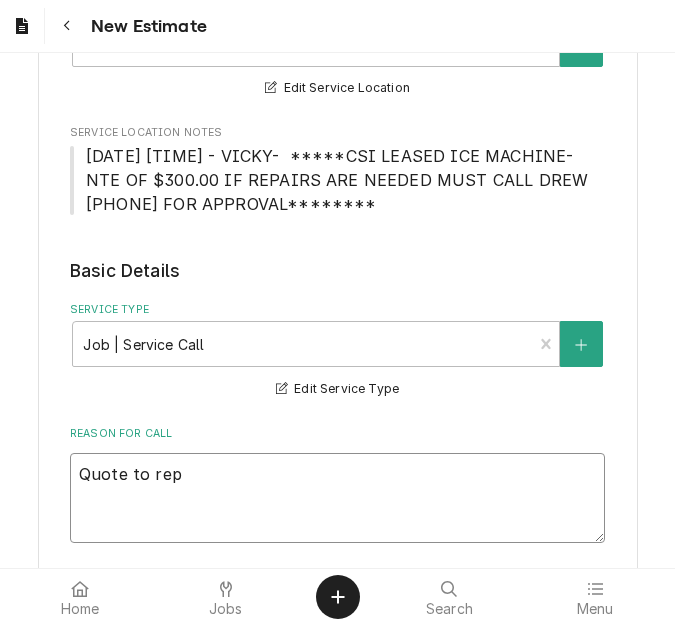 type on "x" 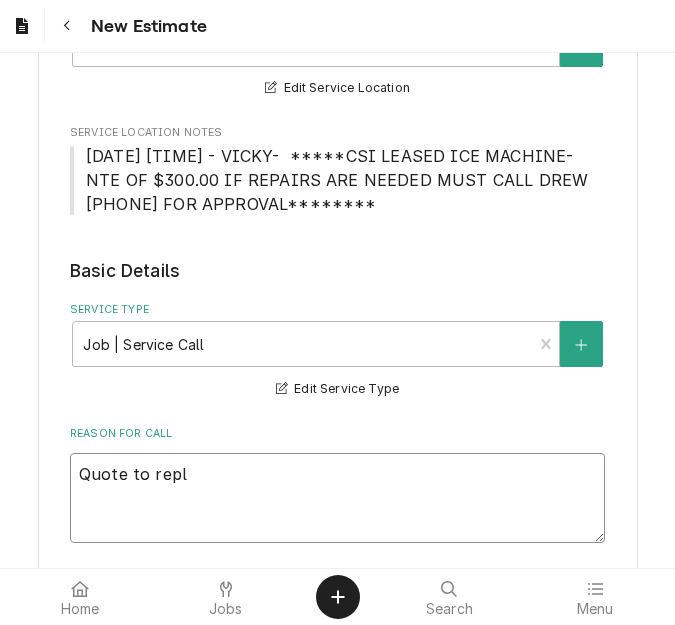 type on "x" 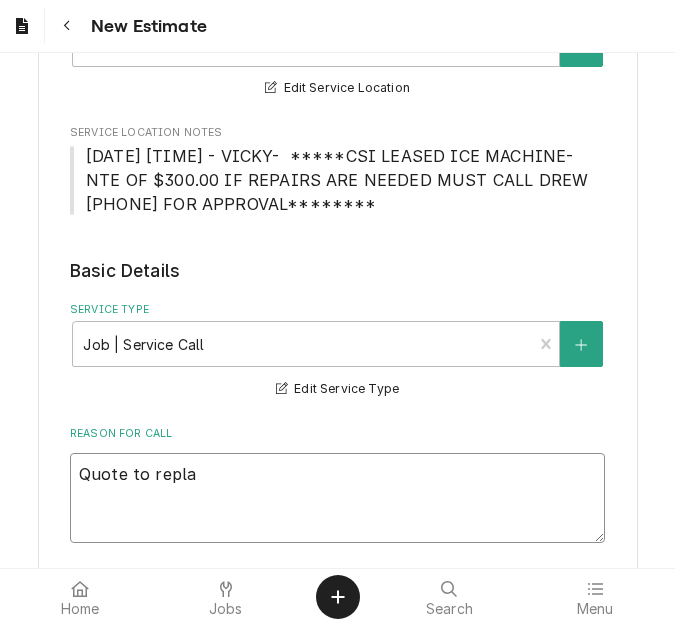 type on "x" 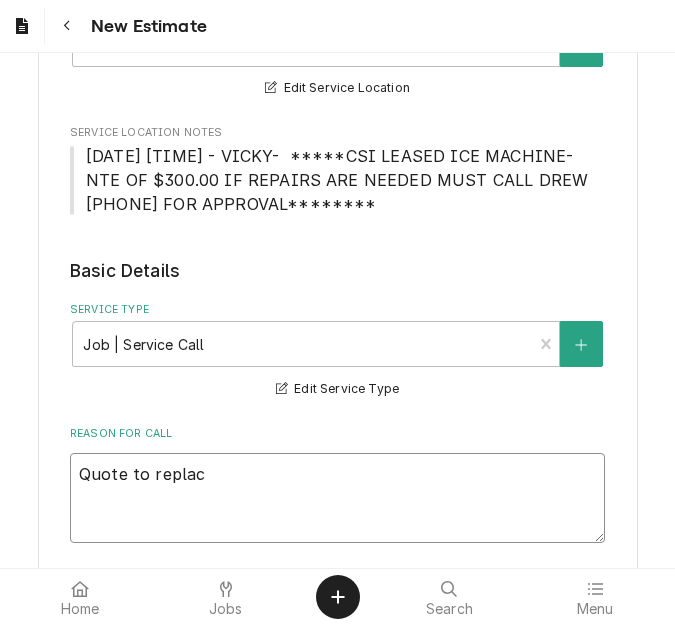 type on "x" 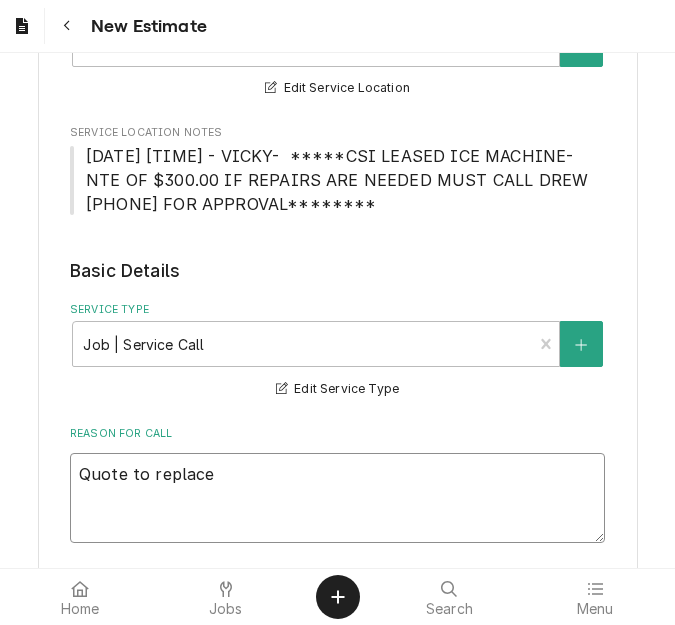 type on "x" 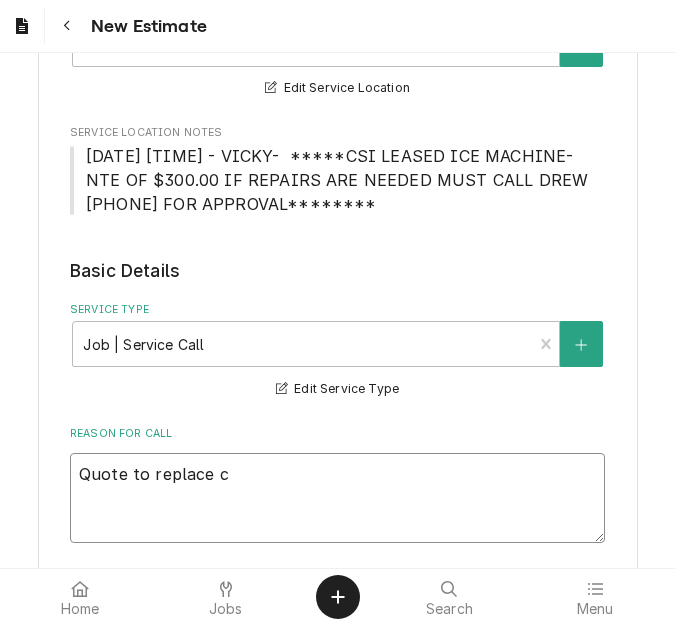 type on "Quote to replace co" 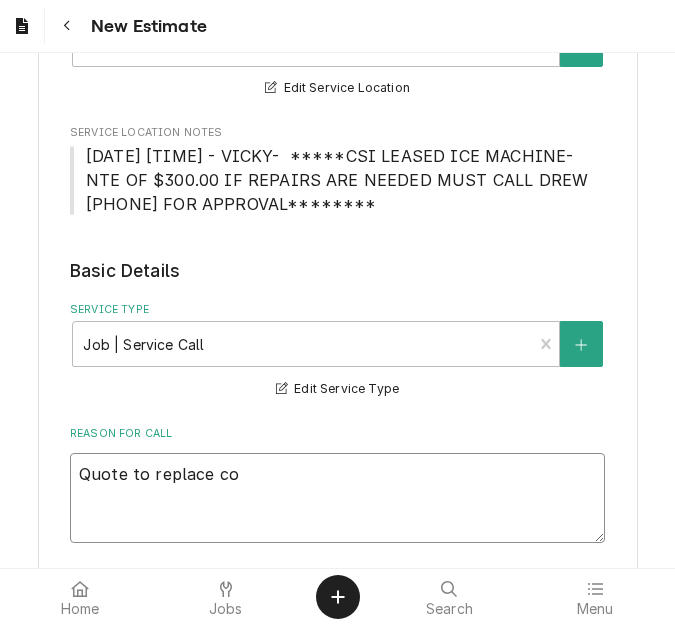 type on "x" 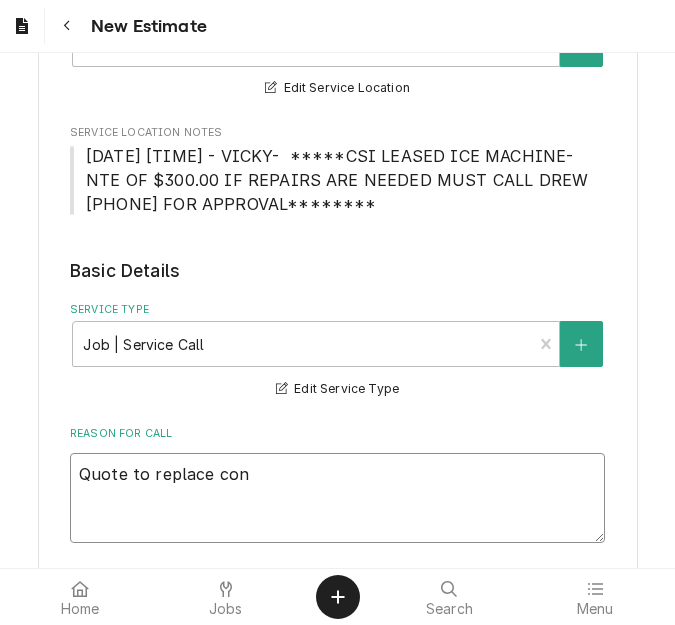 type on "x" 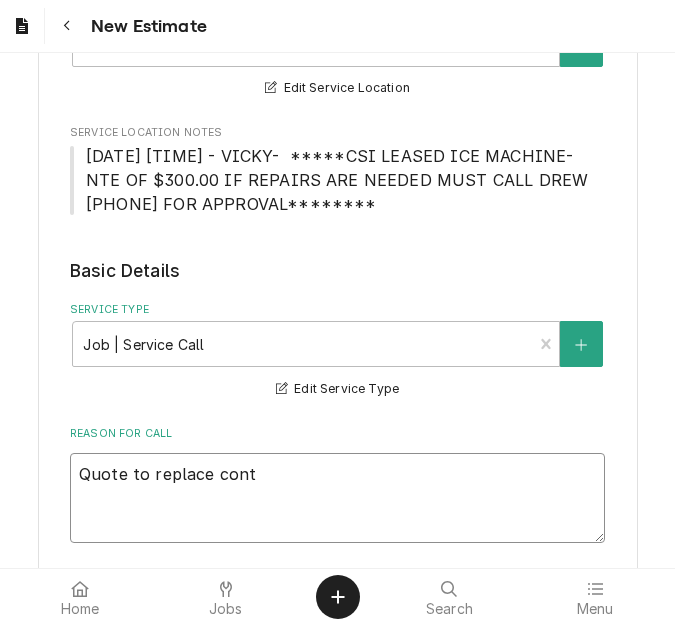 type on "x" 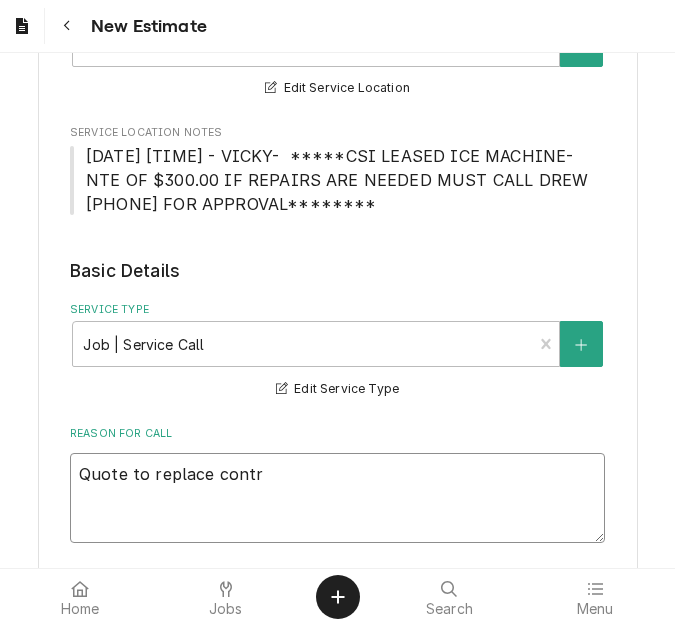type on "x" 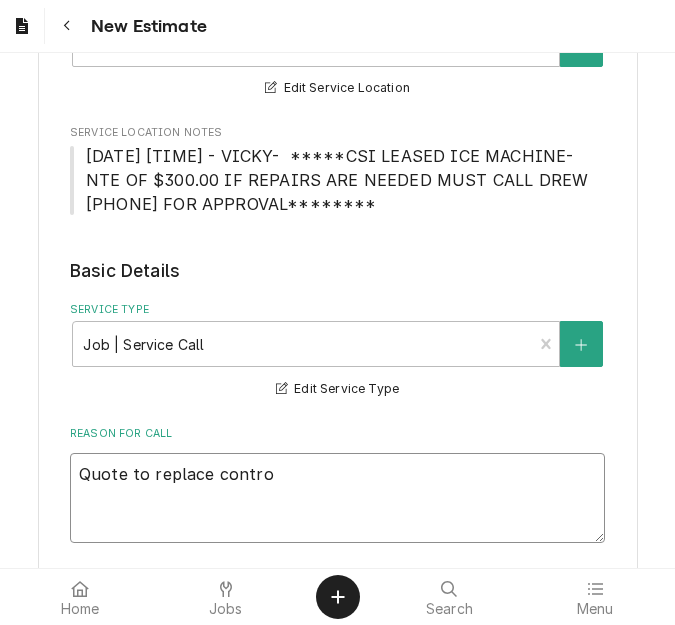 type on "x" 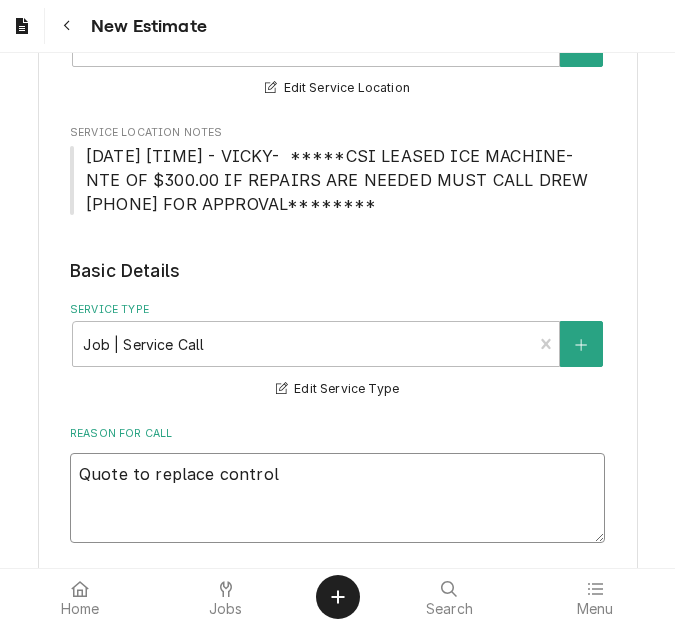 type on "x" 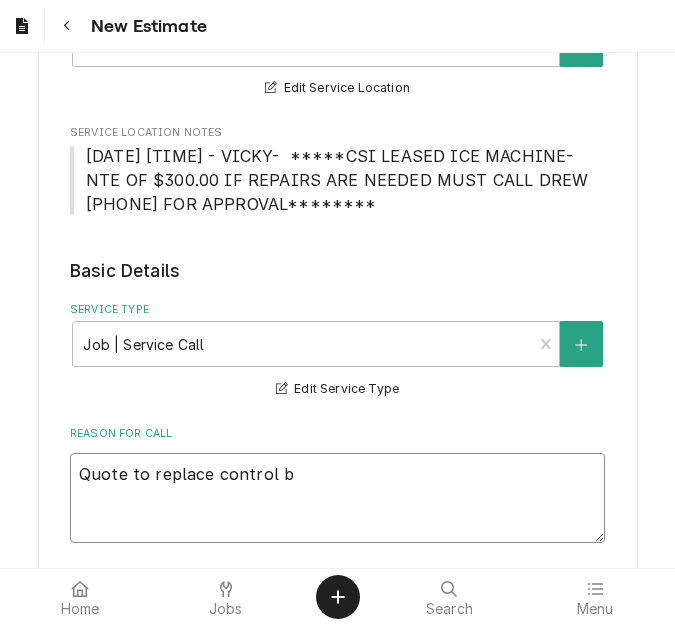 type on "x" 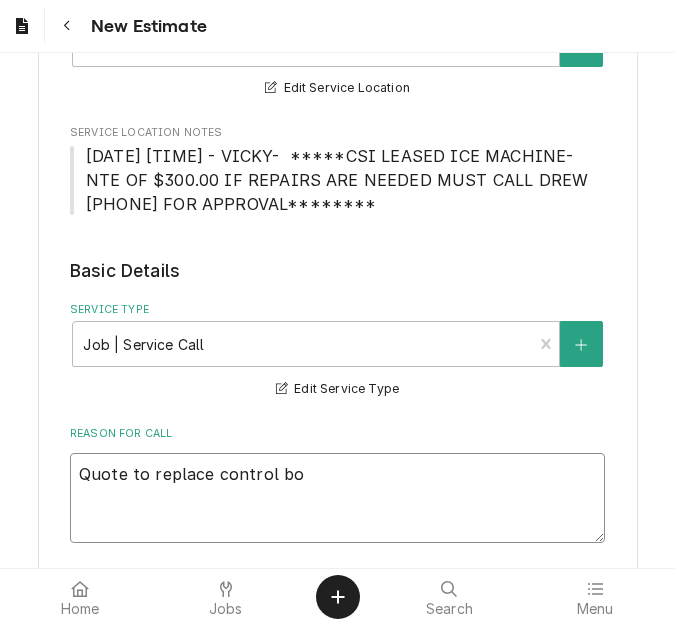type on "Quote to replace control boa" 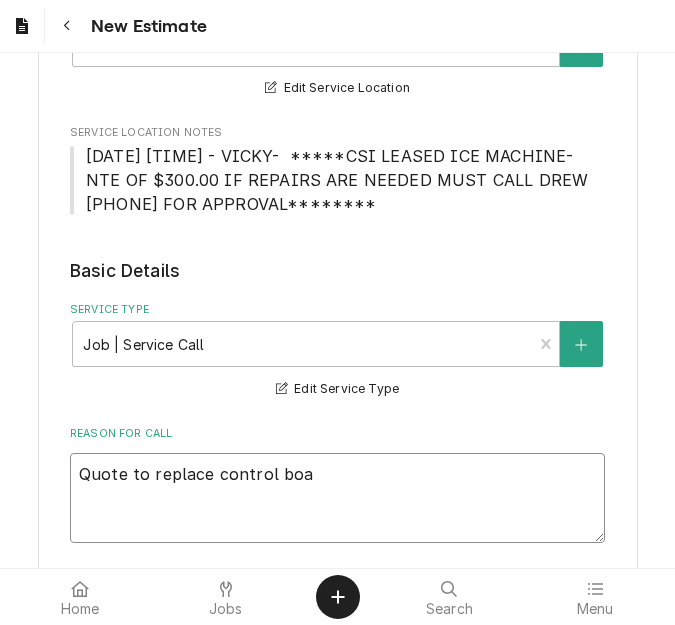 type on "x" 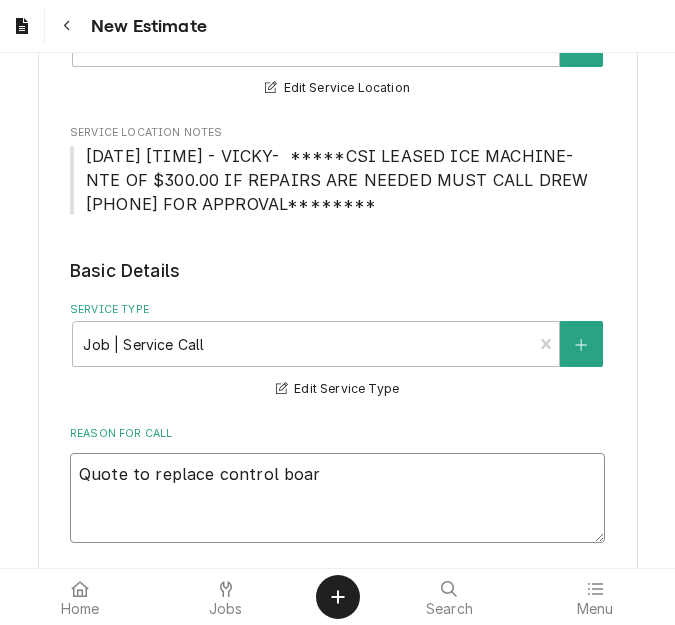 type on "x" 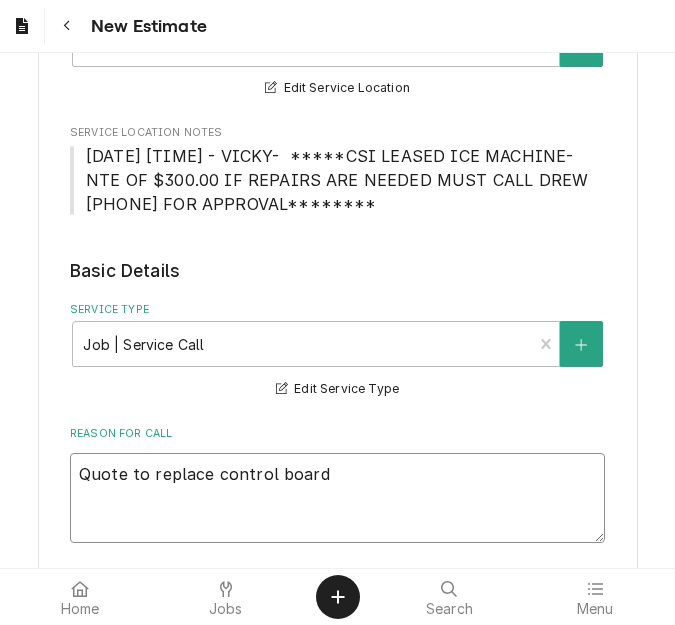 type on "x" 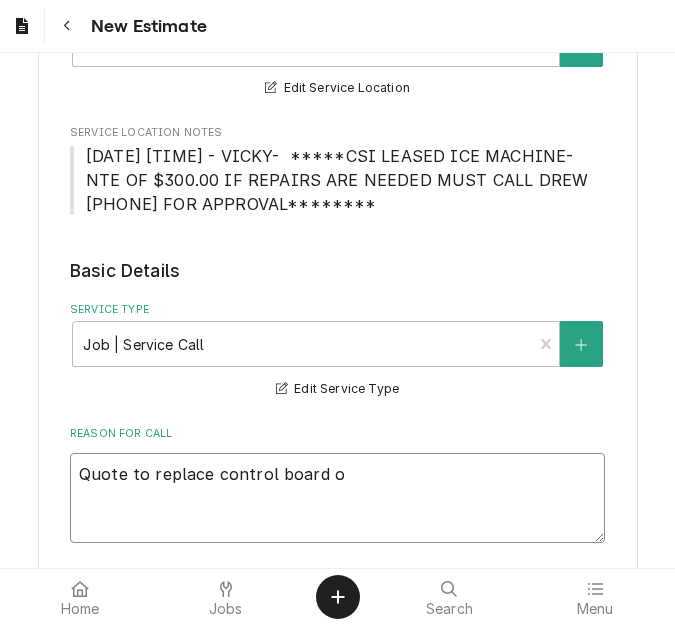 type on "x" 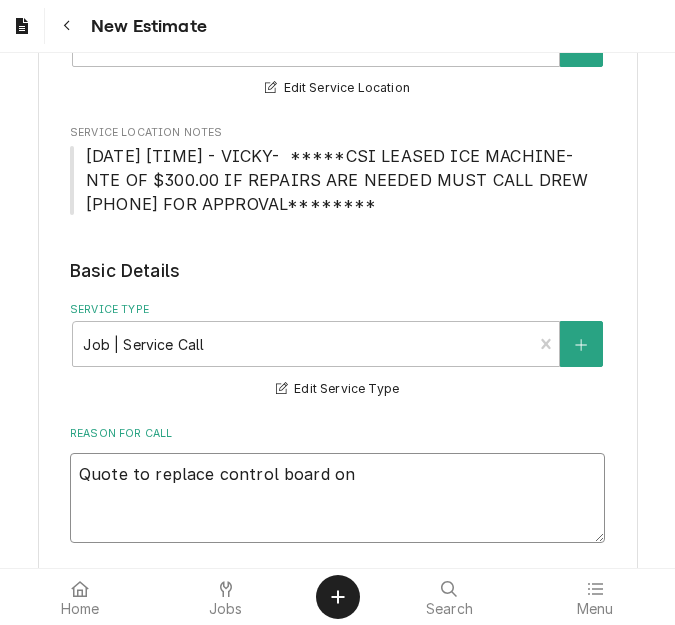 type on "x" 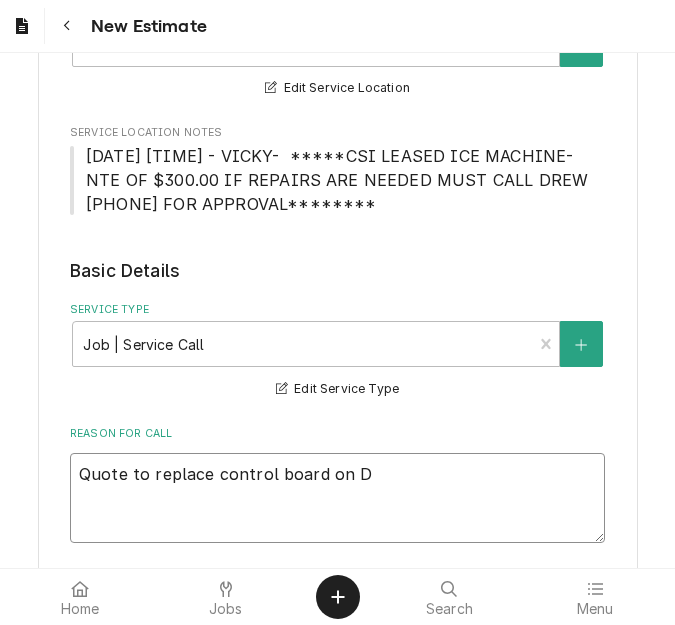 type on "x" 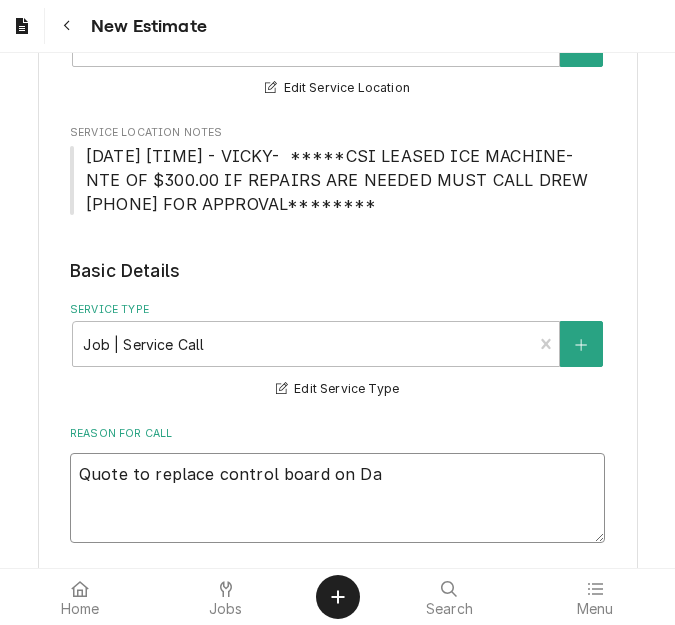 type on "x" 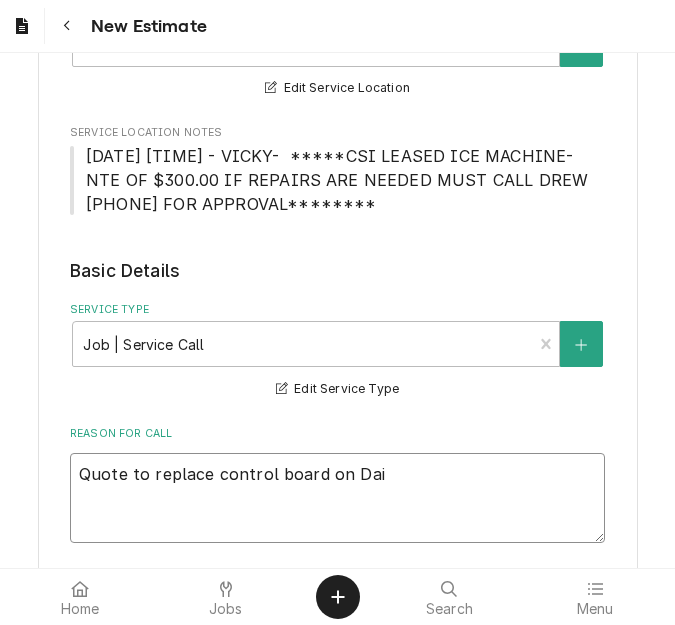type on "x" 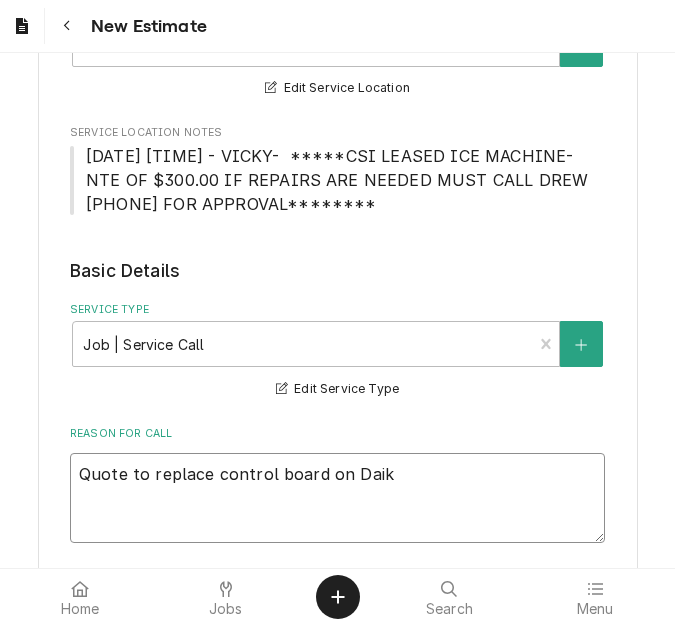 type on "x" 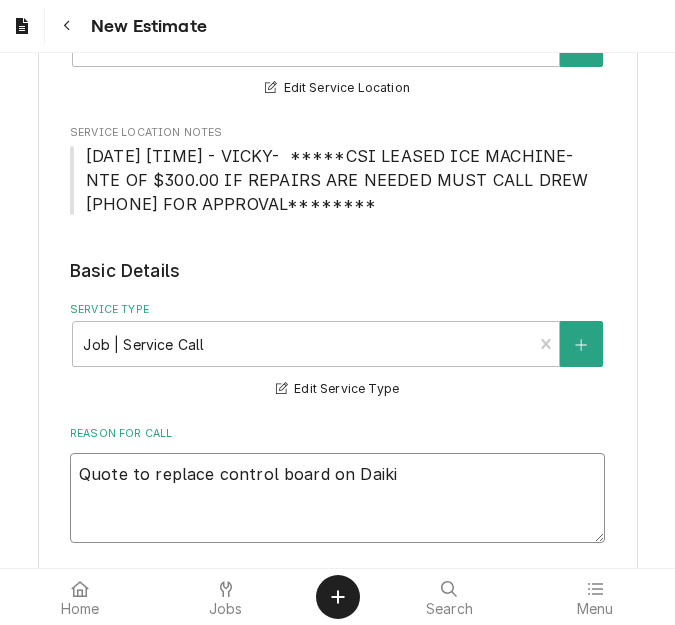 type on "x" 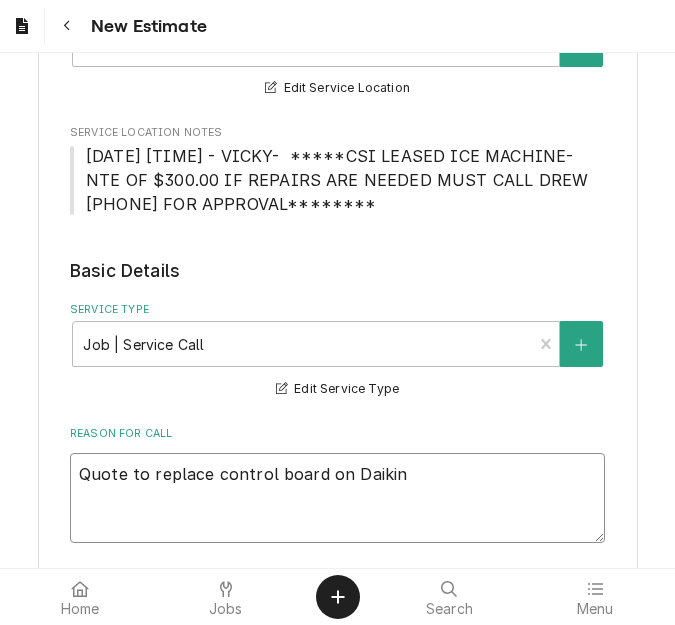type on "x" 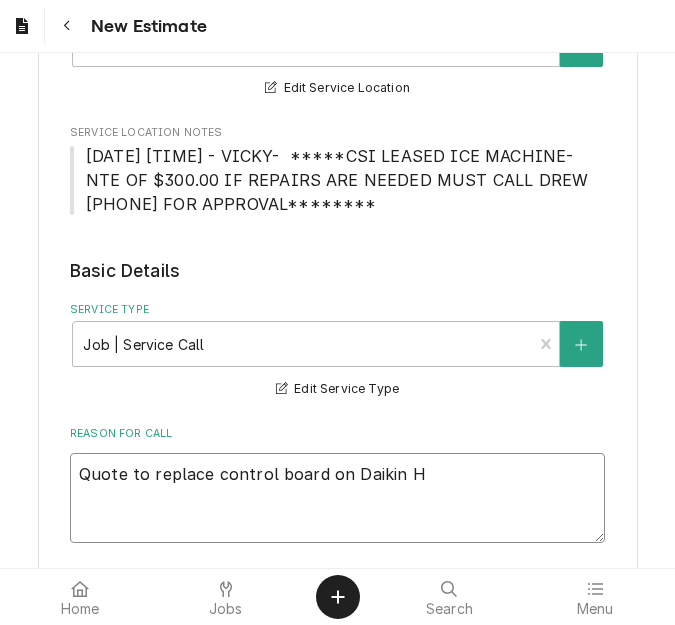 type on "x" 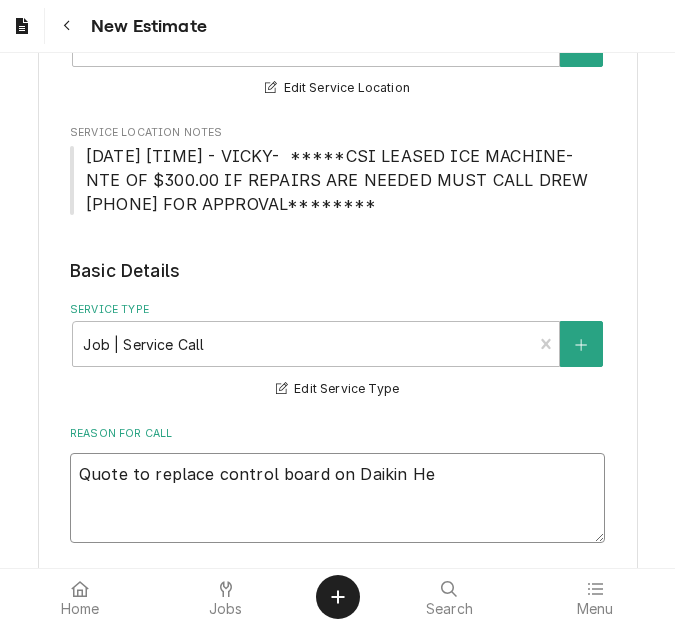 type on "x" 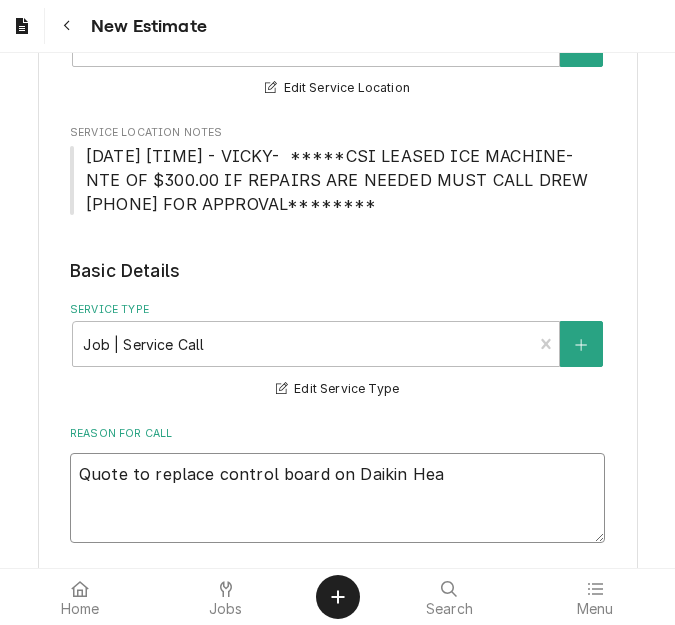 type on "x" 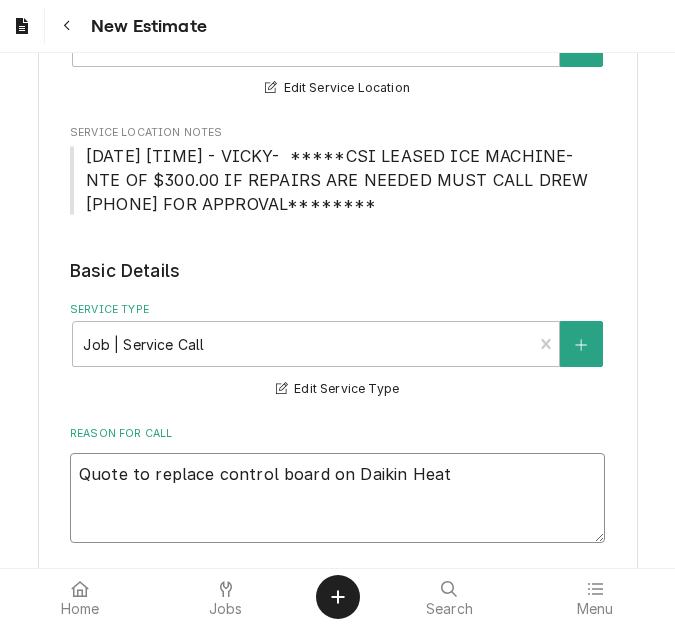 type on "x" 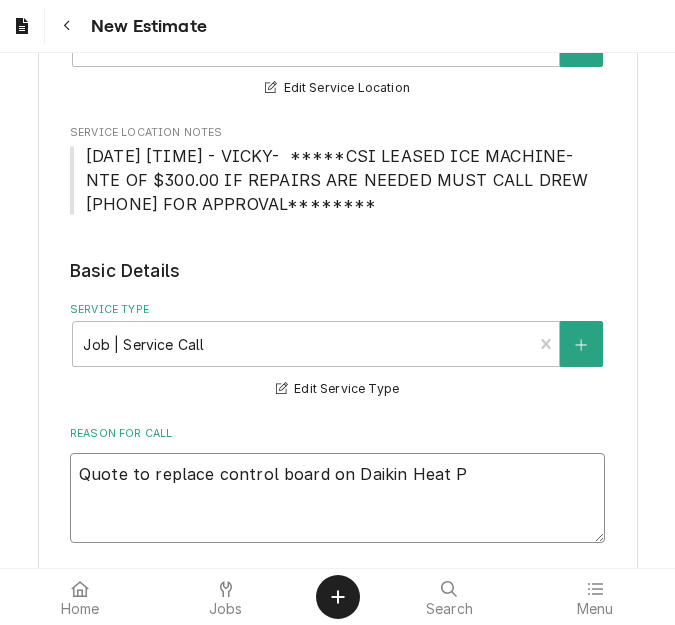 type on "x" 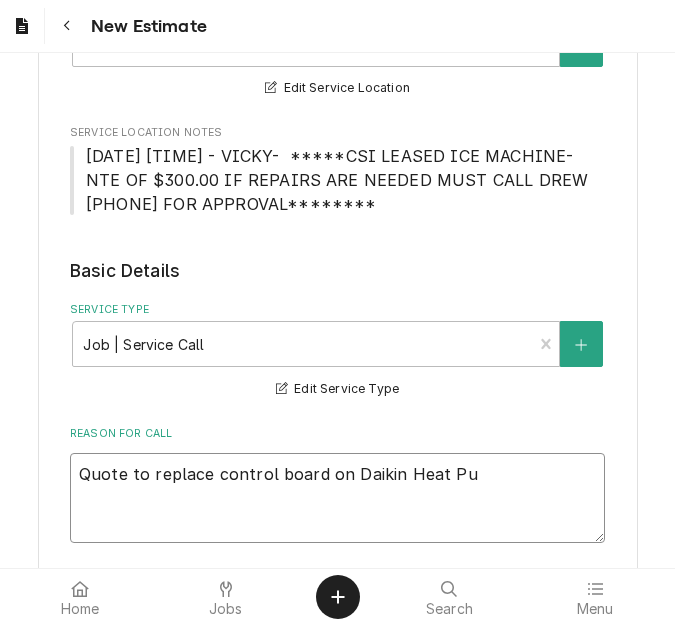 type on "x" 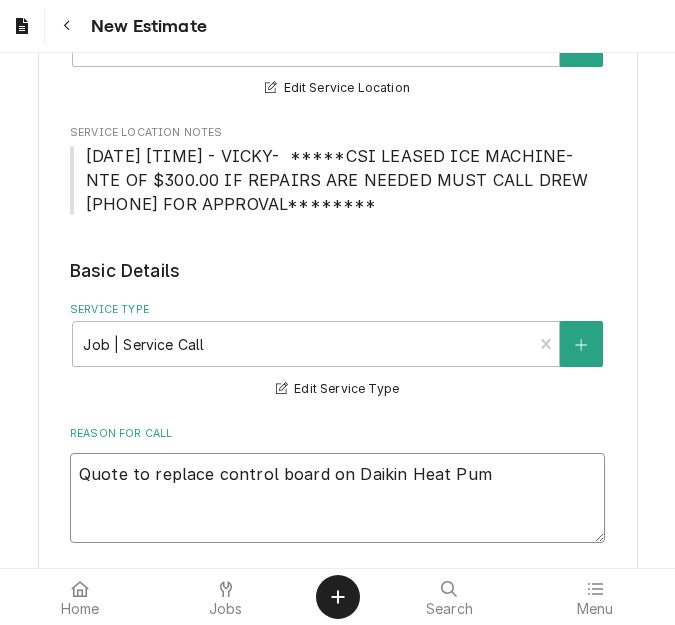 type on "x" 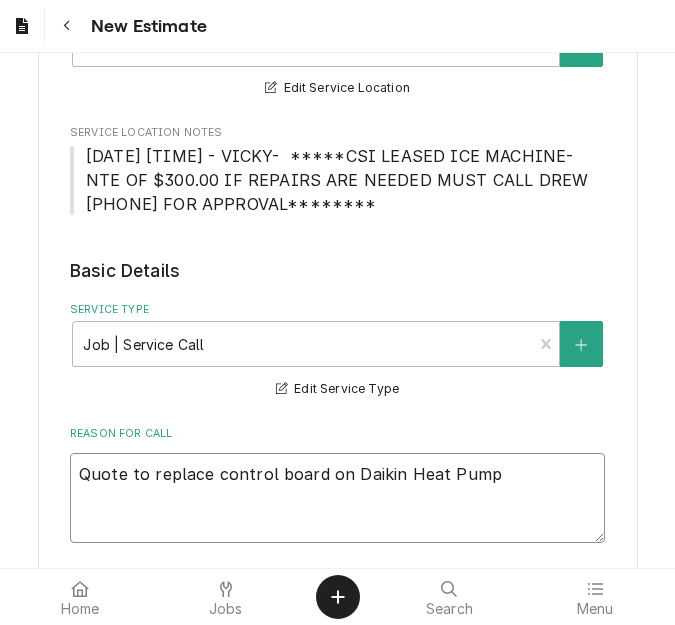 type on "x" 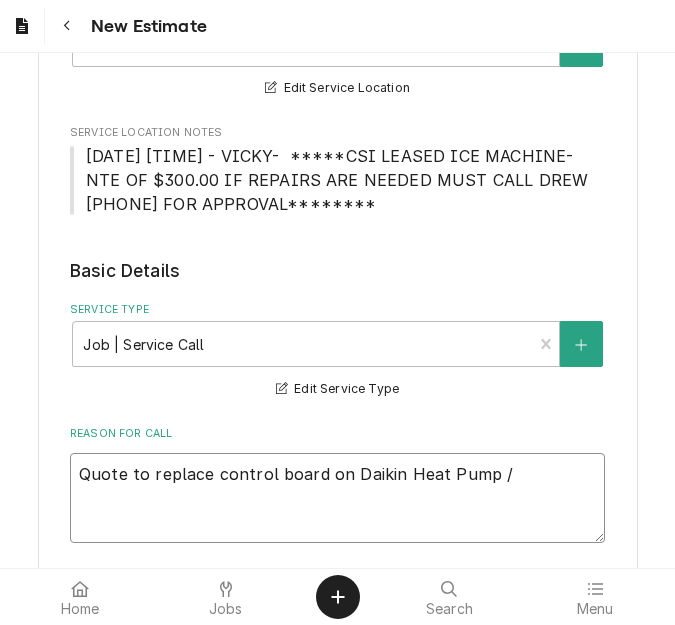 click on "Quote to replace control board on Daikin Heat Pump /" at bounding box center [337, 498] 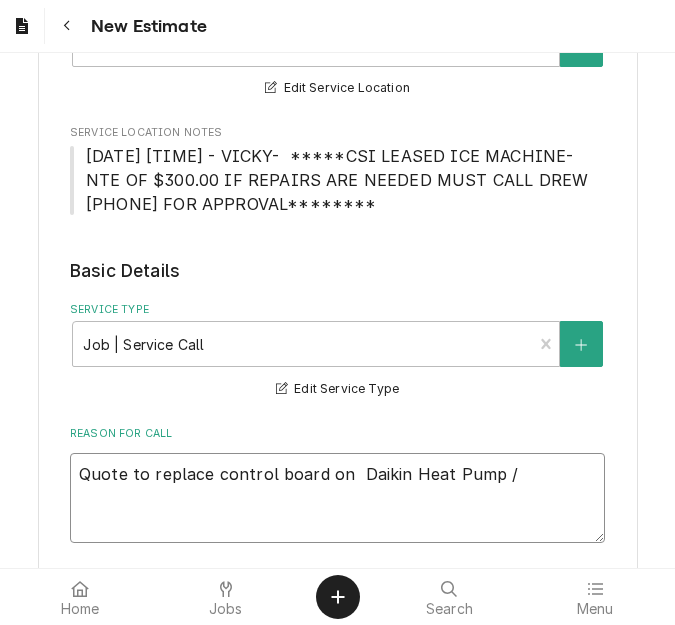 type on "x" 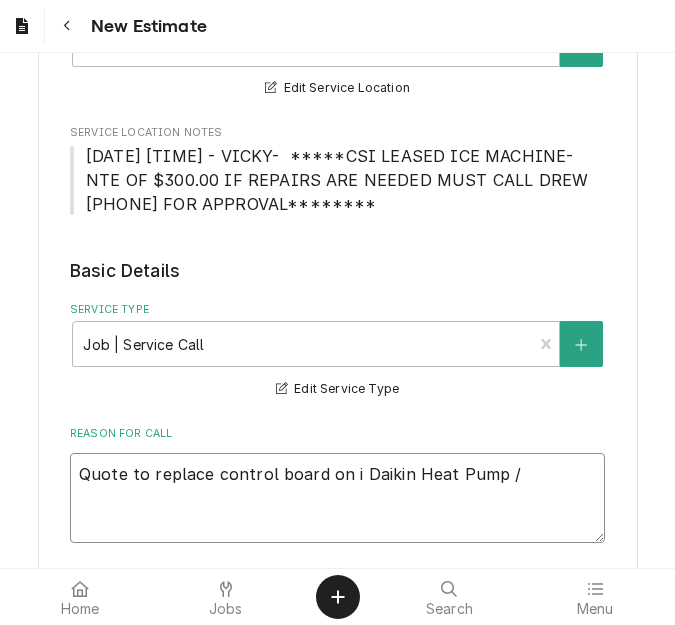 type on "x" 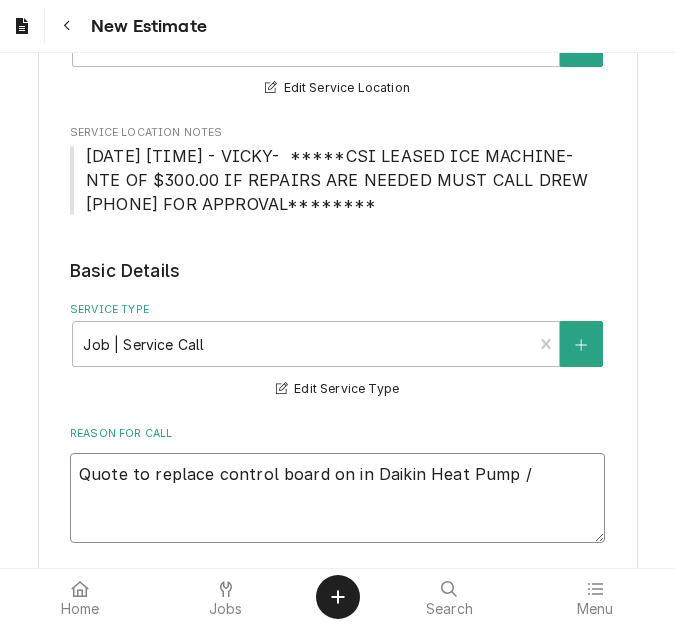 type on "x" 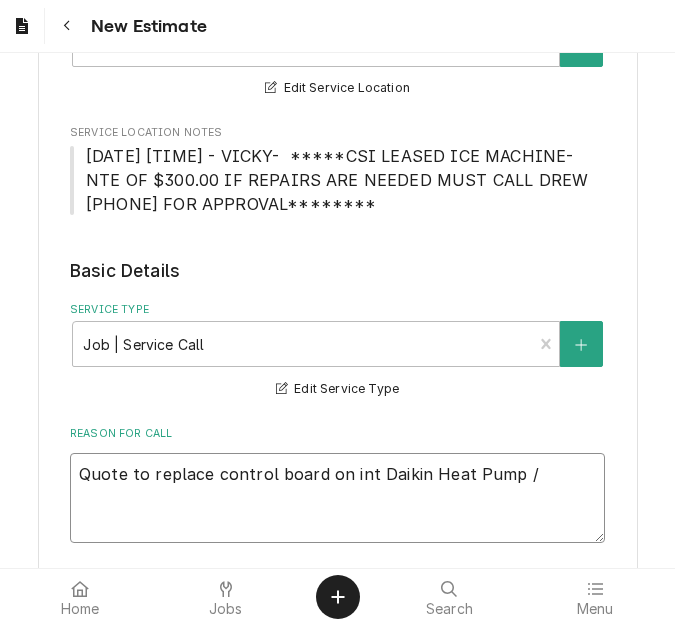 type on "x" 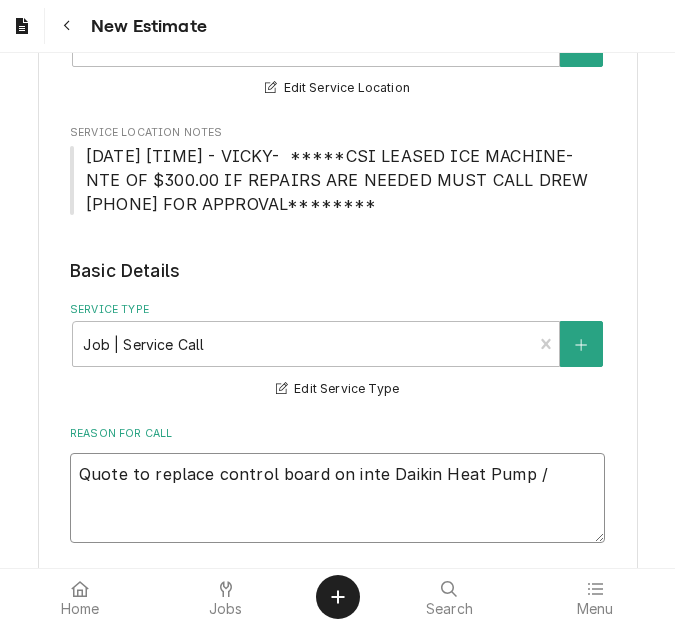type on "x" 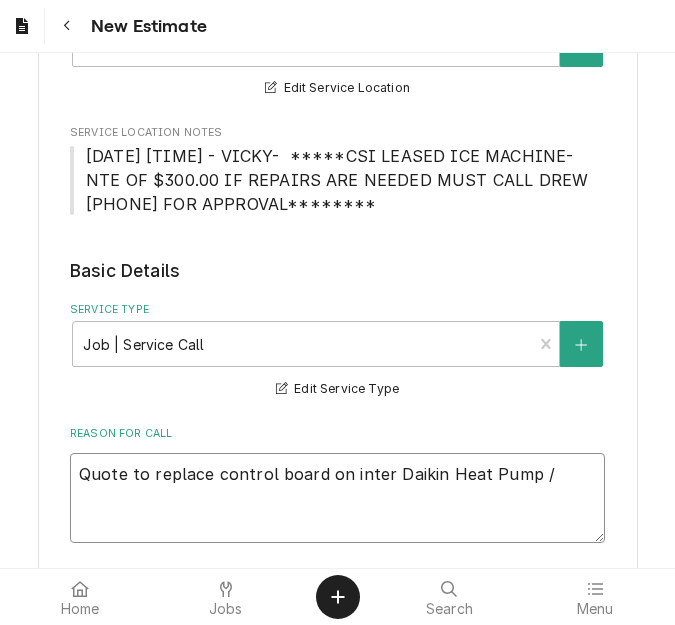 type on "x" 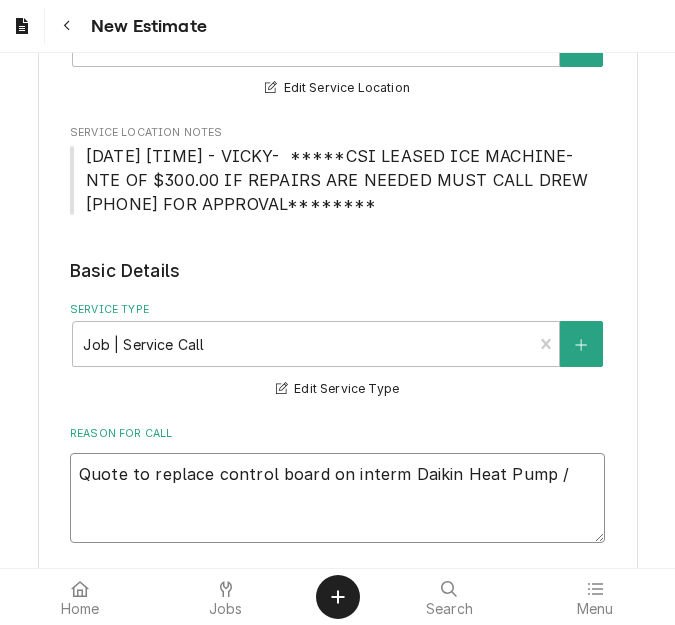 type on "x" 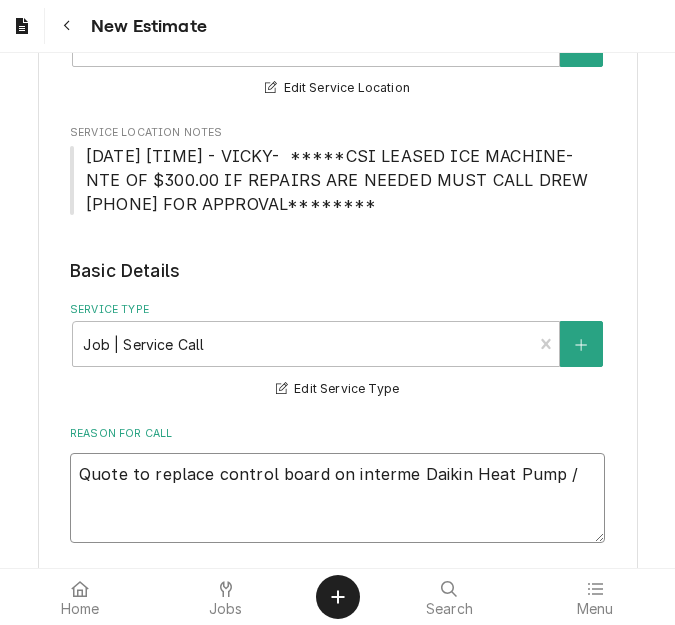 type on "x" 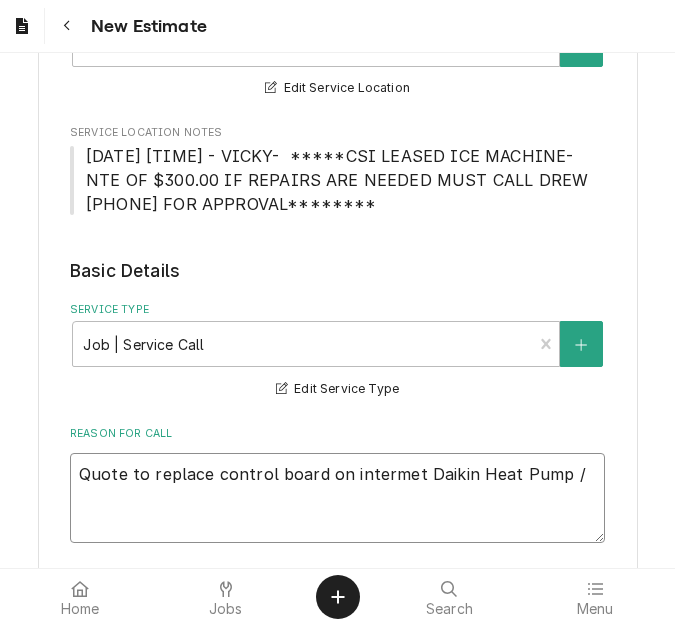 type on "x" 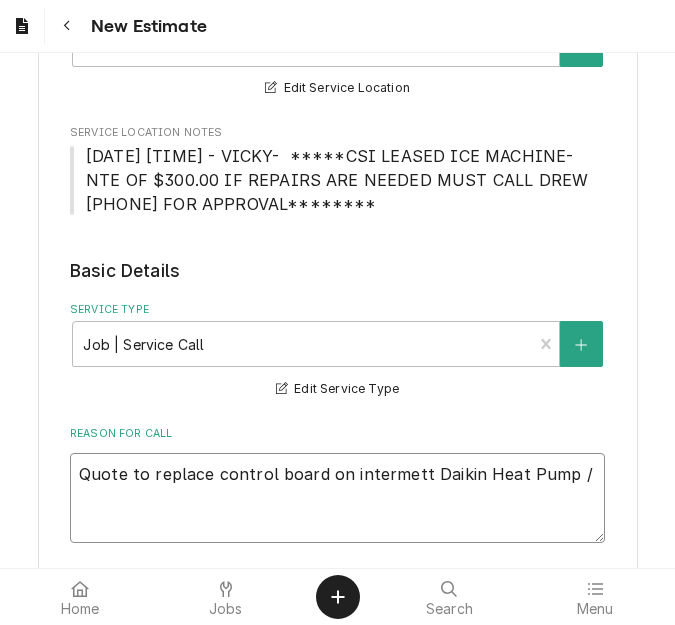 type on "x" 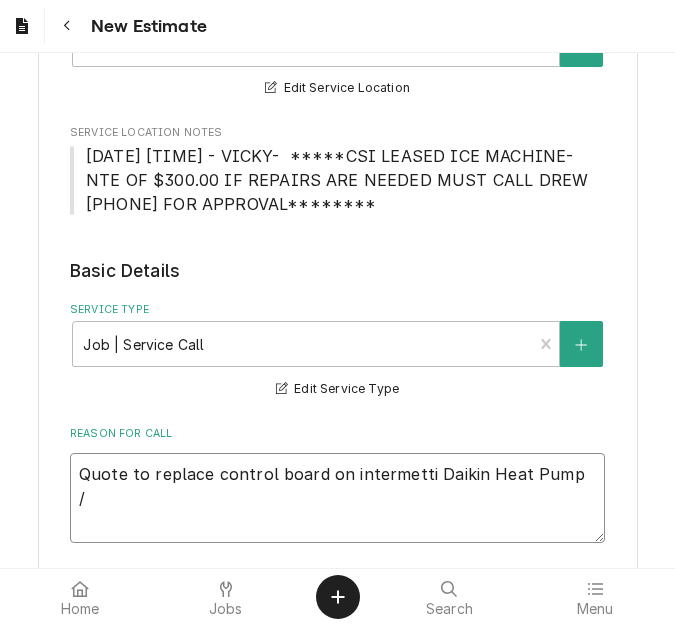 type on "x" 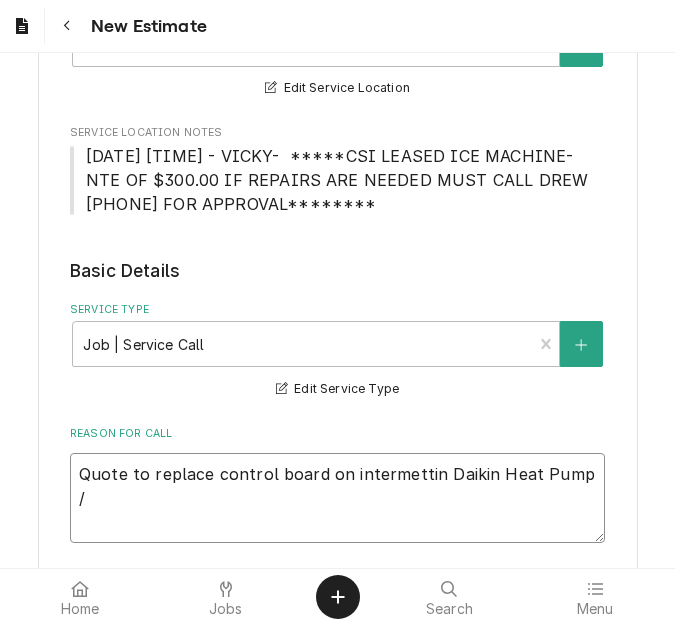 type on "x" 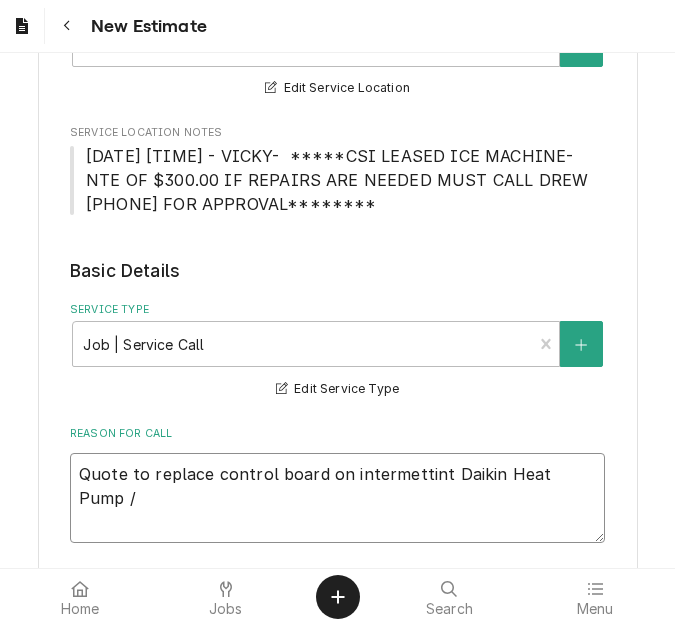 type on "x" 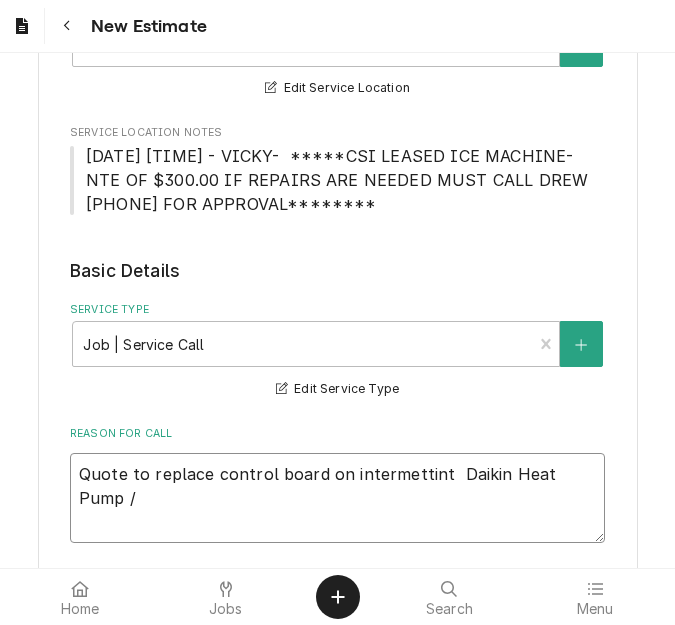 type on "x" 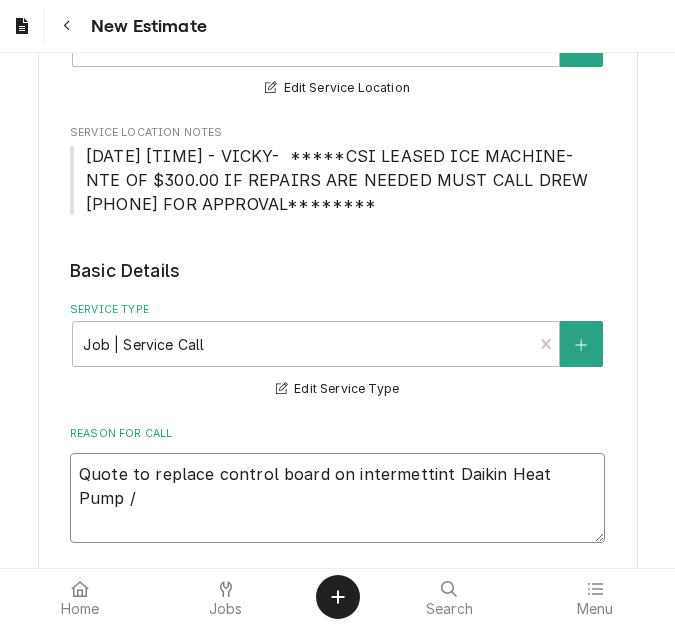 type on "x" 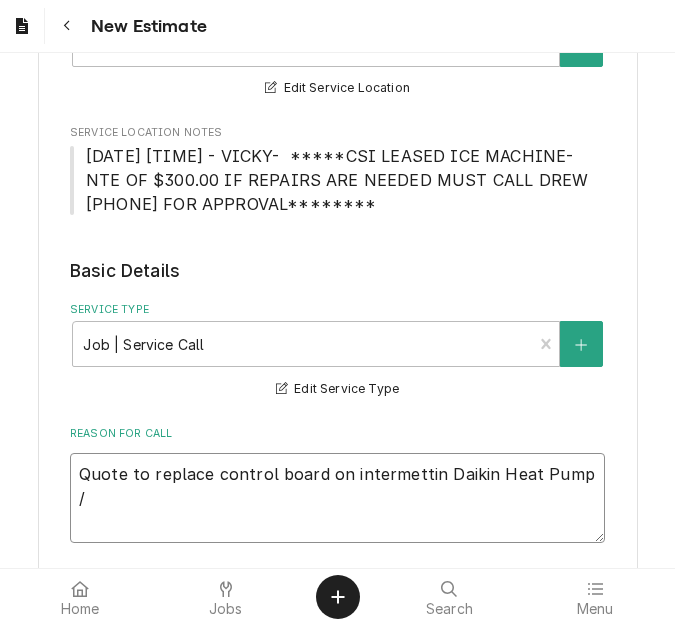 type on "x" 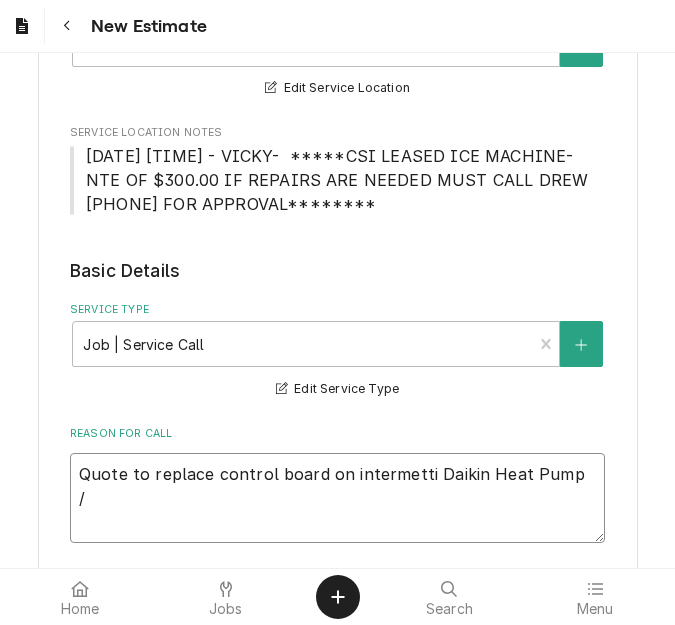 type on "x" 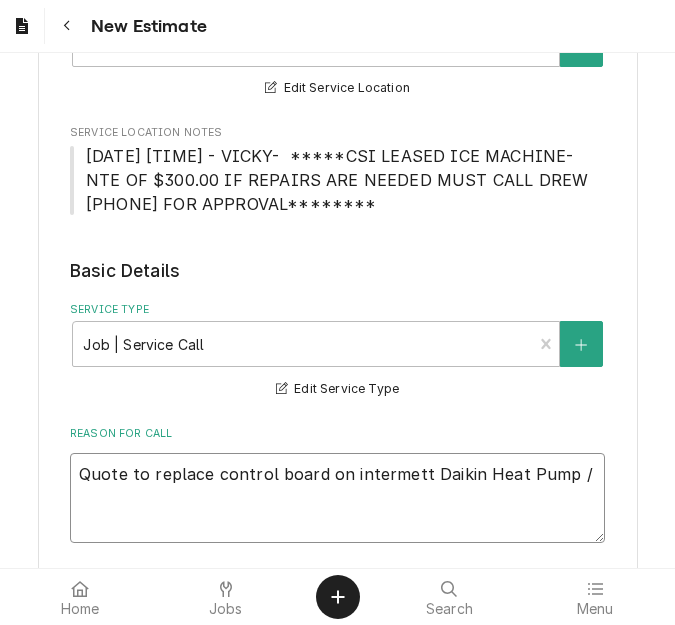 type on "x" 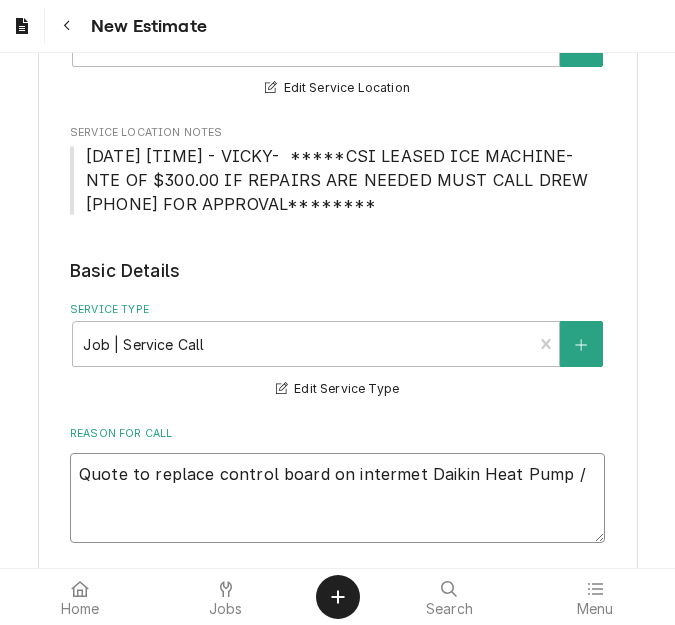 type on "x" 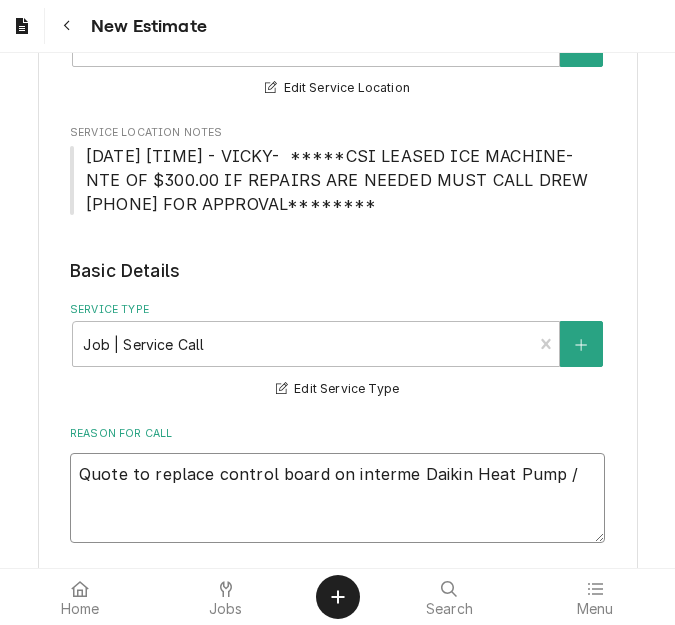 type on "x" 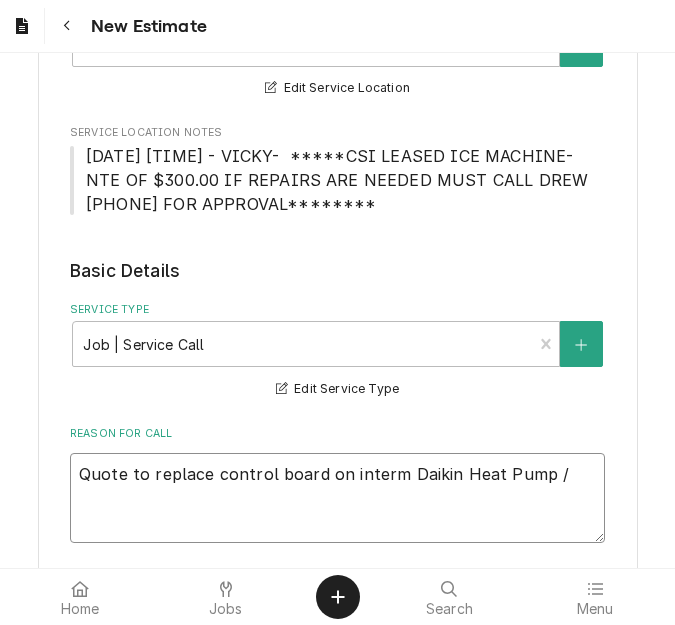 type on "x" 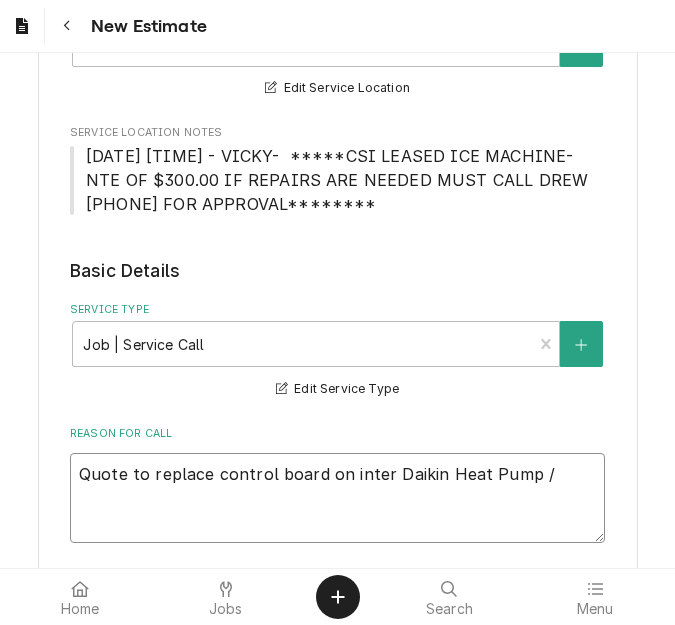 type on "x" 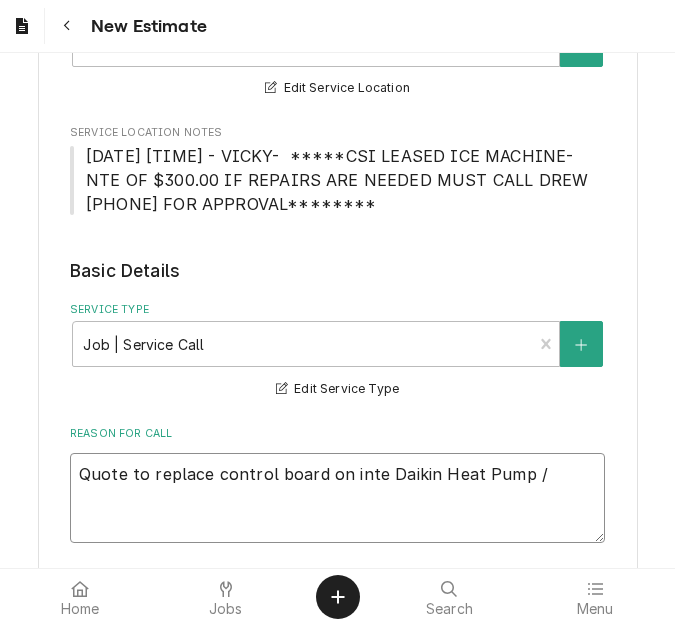 type on "x" 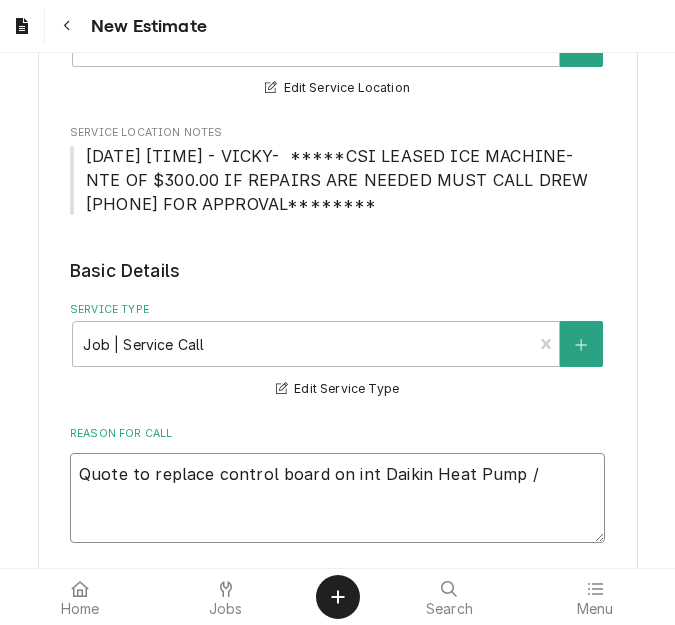 type on "x" 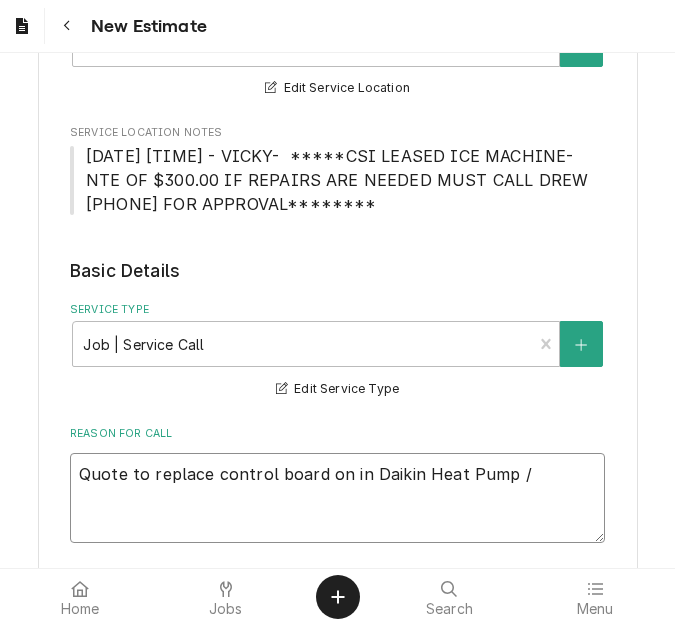 type on "x" 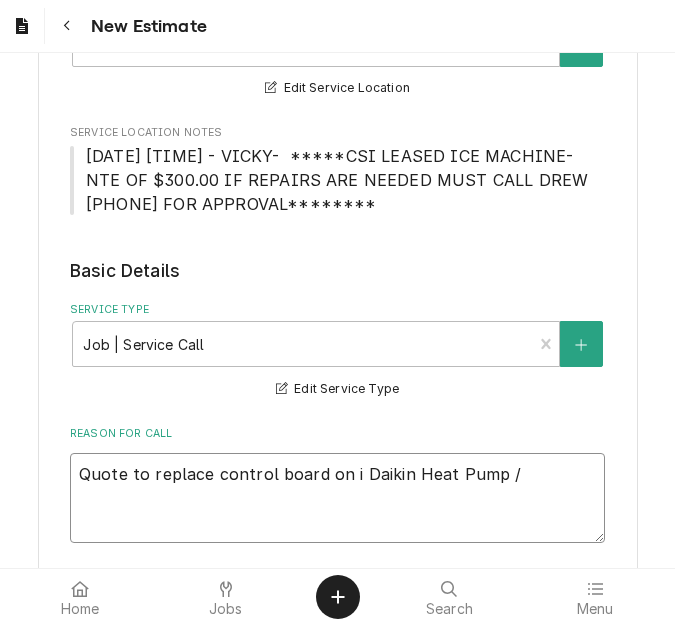 type on "x" 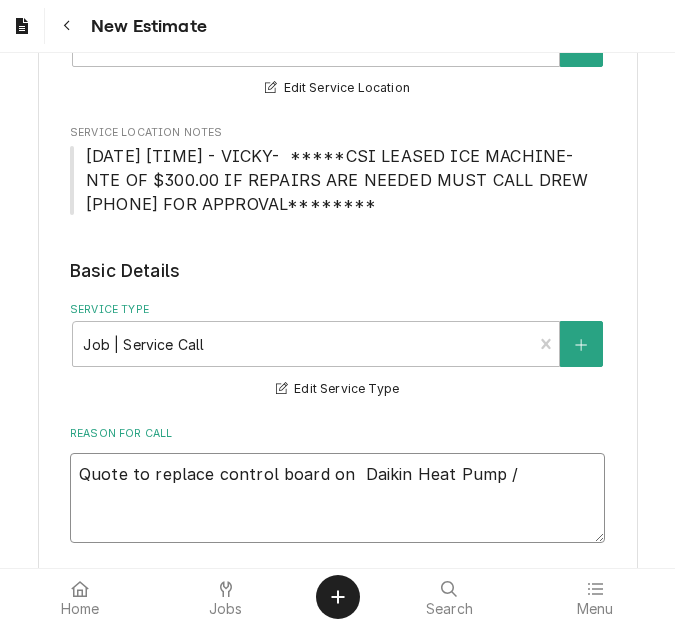 type on "x" 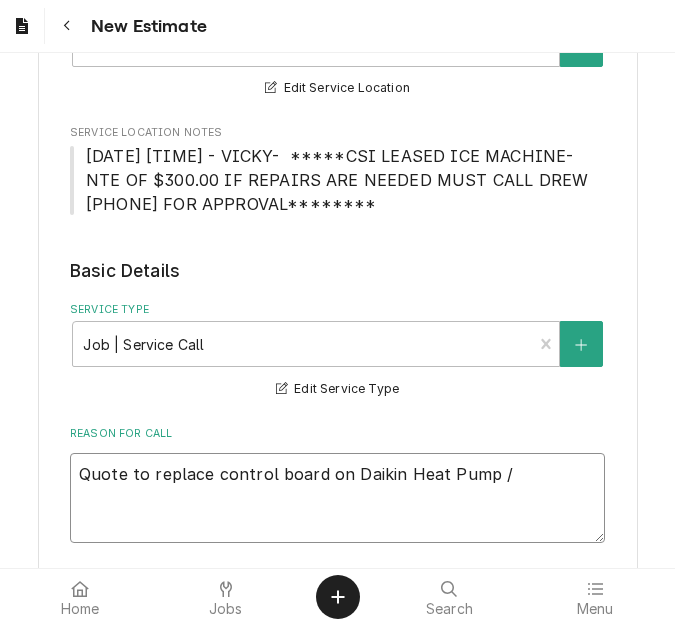 type on "x" 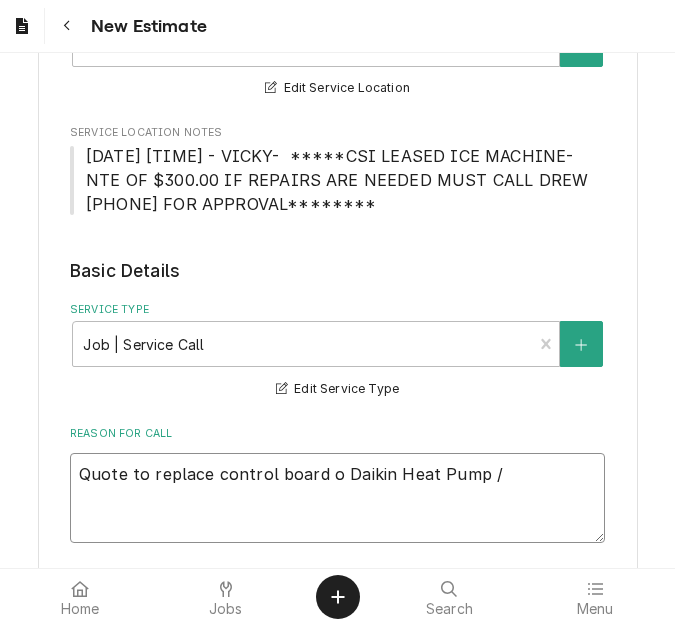 type on "x" 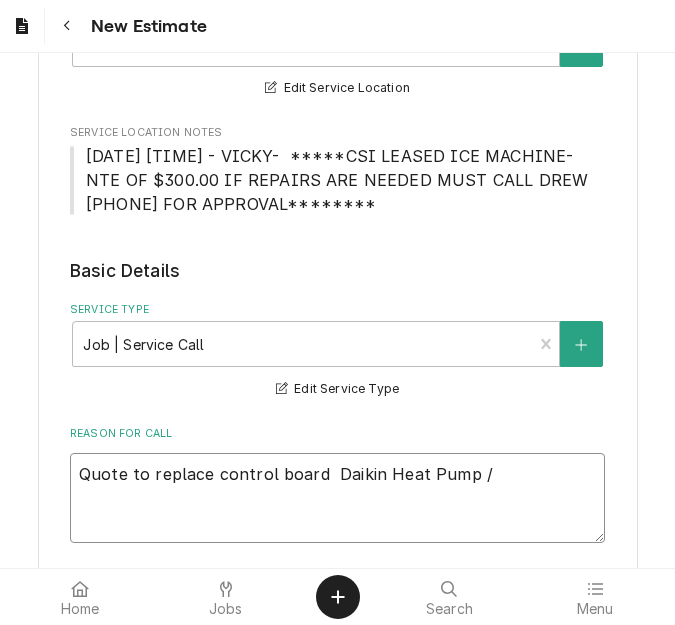 type on "x" 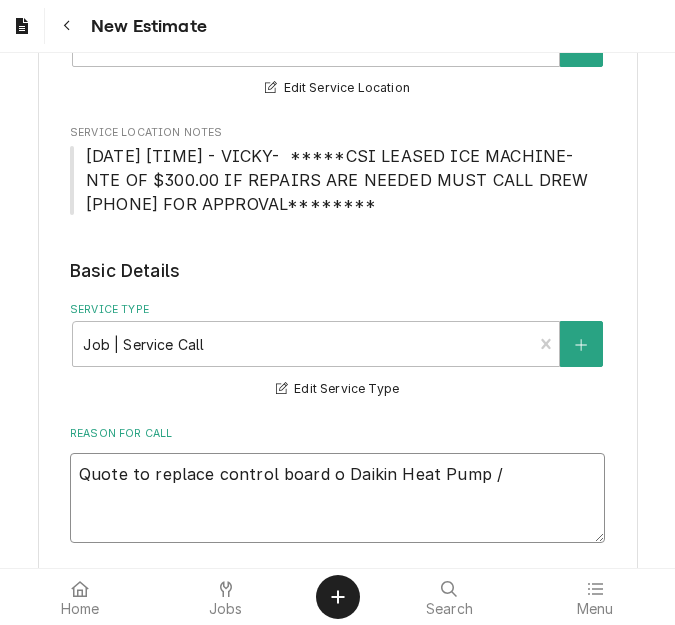 type on "x" 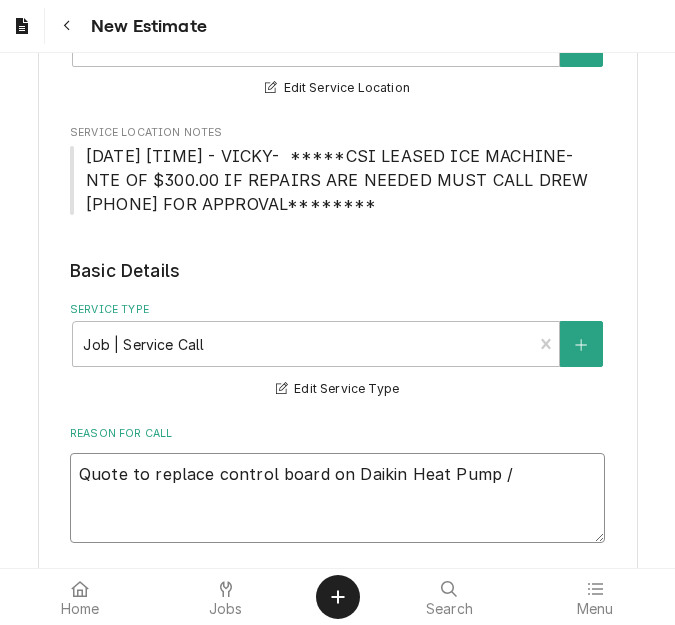 click on "Quote to replace control board on Daikin Heat Pump /" at bounding box center (337, 498) 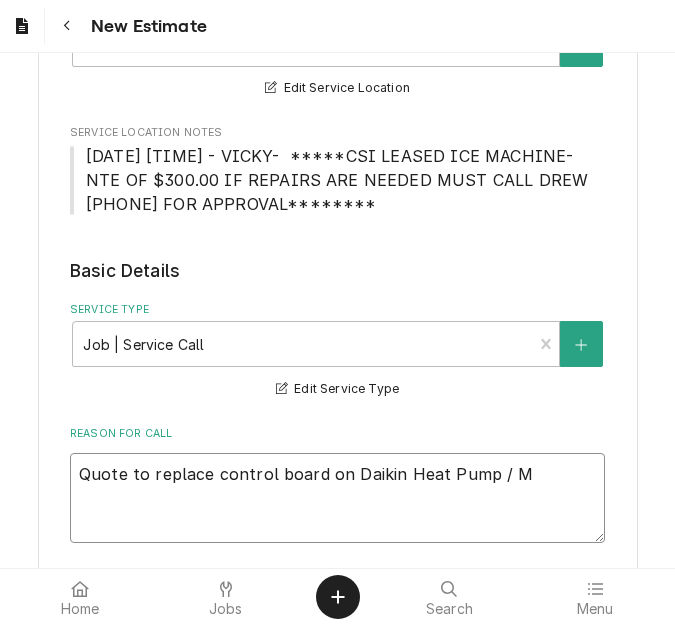 type on "x" 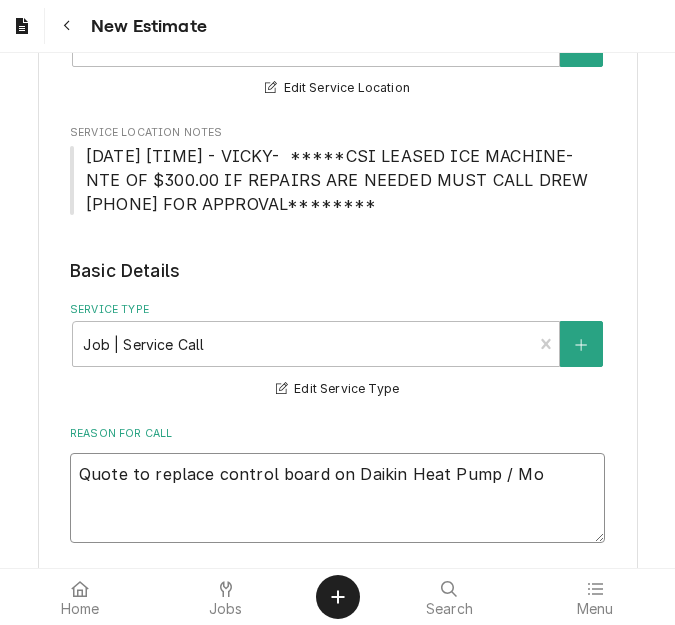 type on "Quote to replace control board on Daikin Heat Pump / Mod" 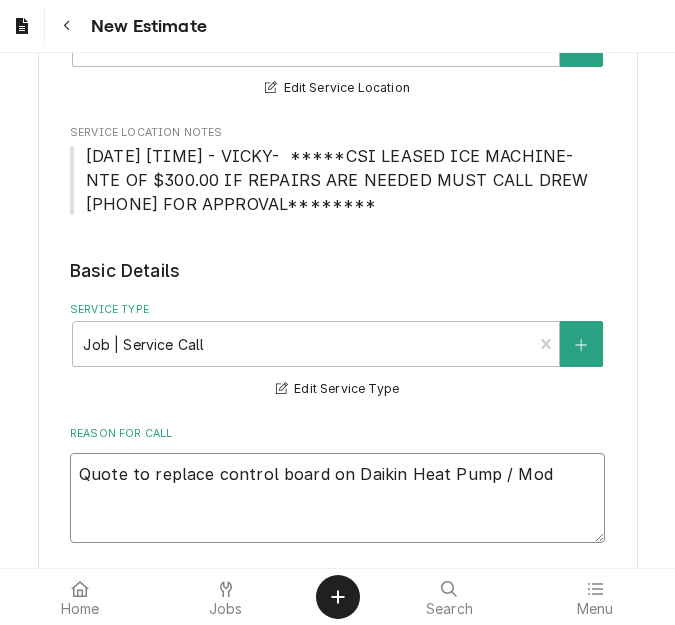 type on "x" 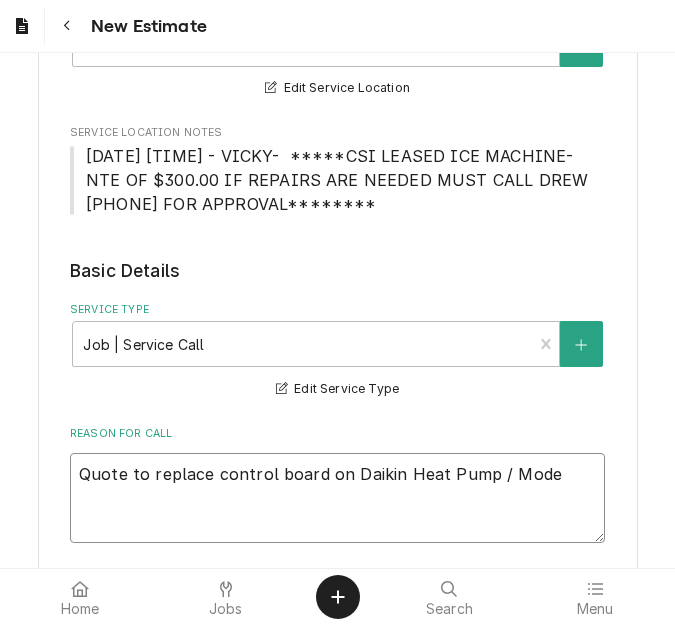 type on "Quote to replace control board on Daikin Heat Pump / Model" 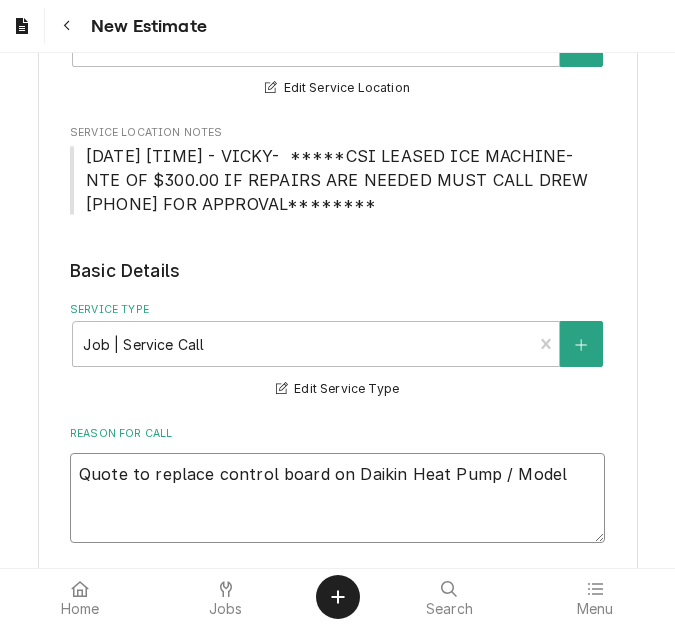 type on "x" 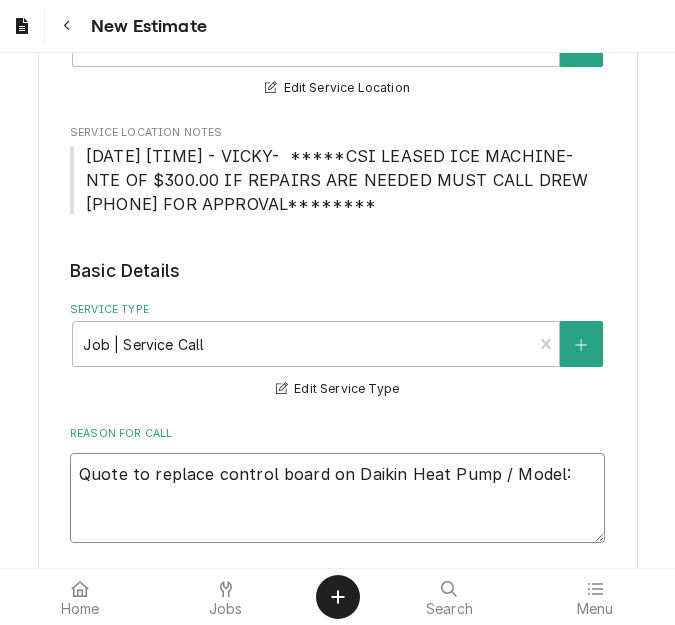 type 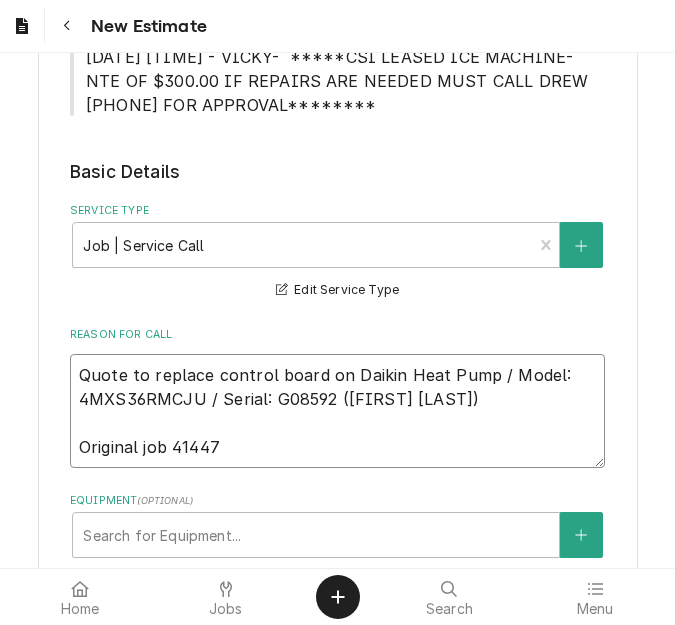 scroll, scrollTop: 500, scrollLeft: 0, axis: vertical 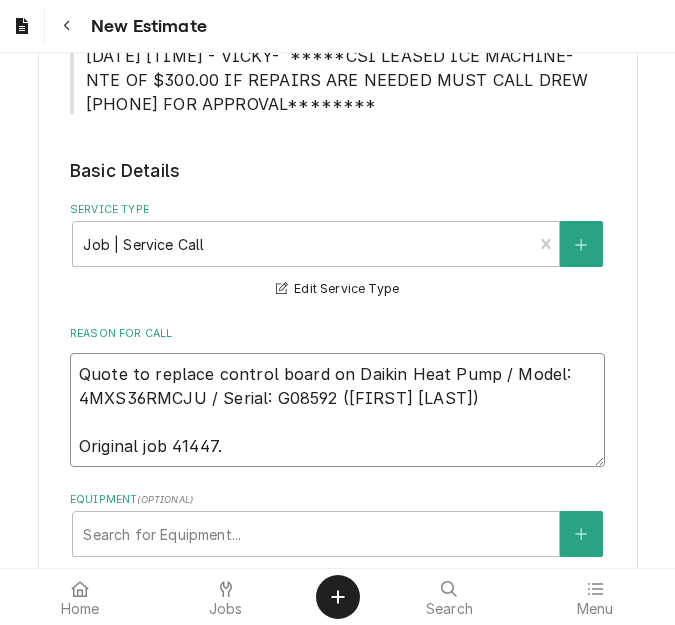 drag, startPoint x: 331, startPoint y: 398, endPoint x: 65, endPoint y: 357, distance: 269.14124 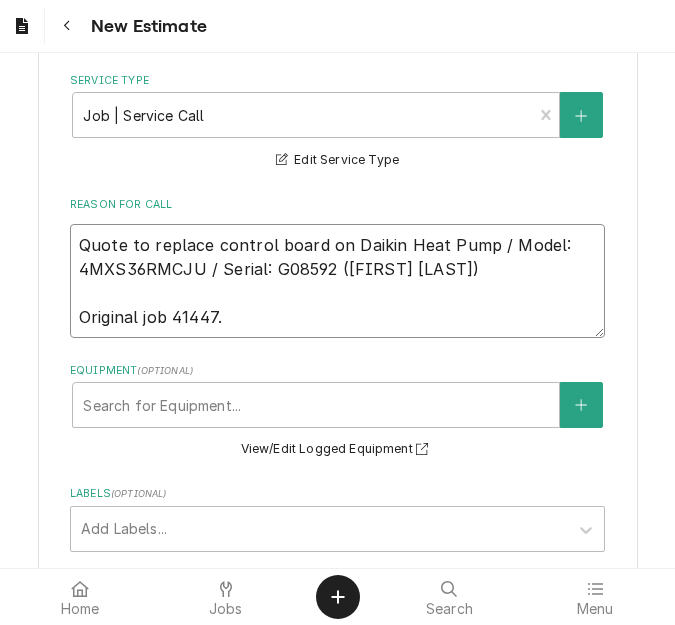 scroll, scrollTop: 965, scrollLeft: 0, axis: vertical 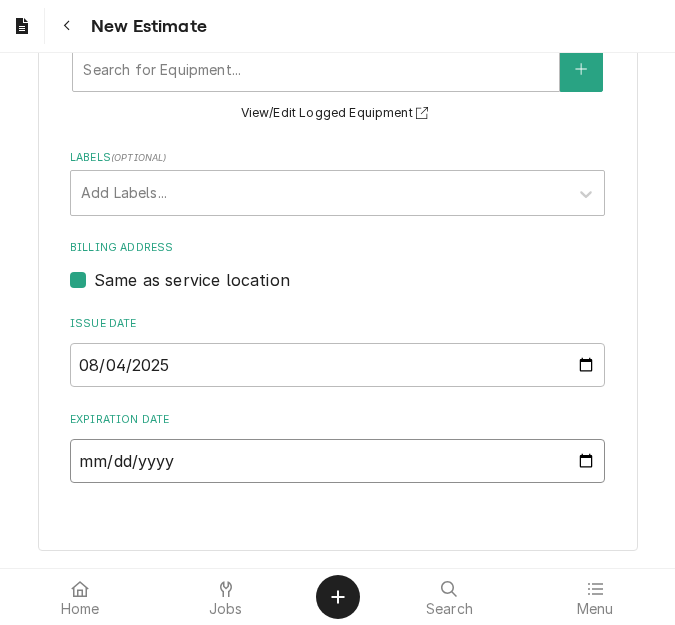 click on "Expiration Date" at bounding box center (337, 461) 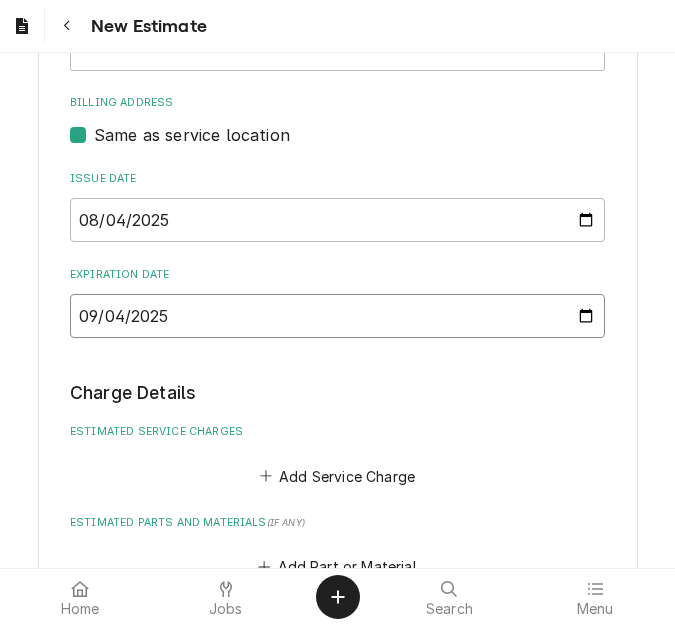 scroll, scrollTop: 1365, scrollLeft: 0, axis: vertical 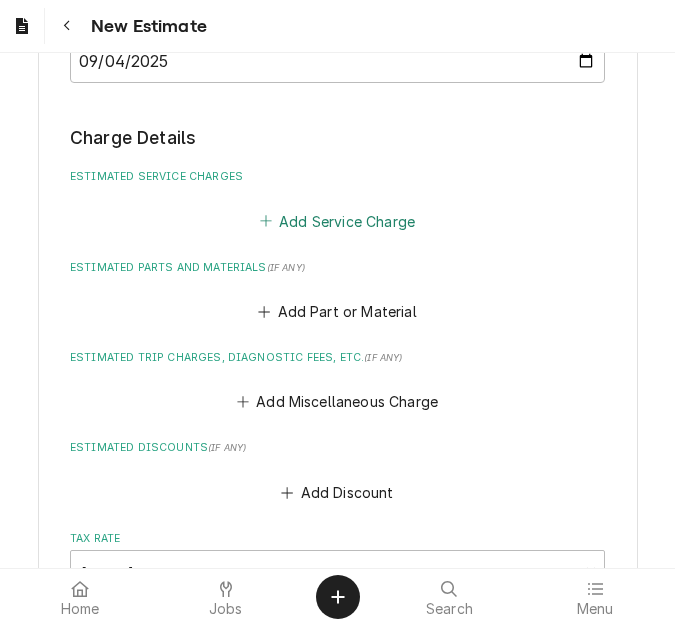 click on "Add Service Charge" at bounding box center (337, 221) 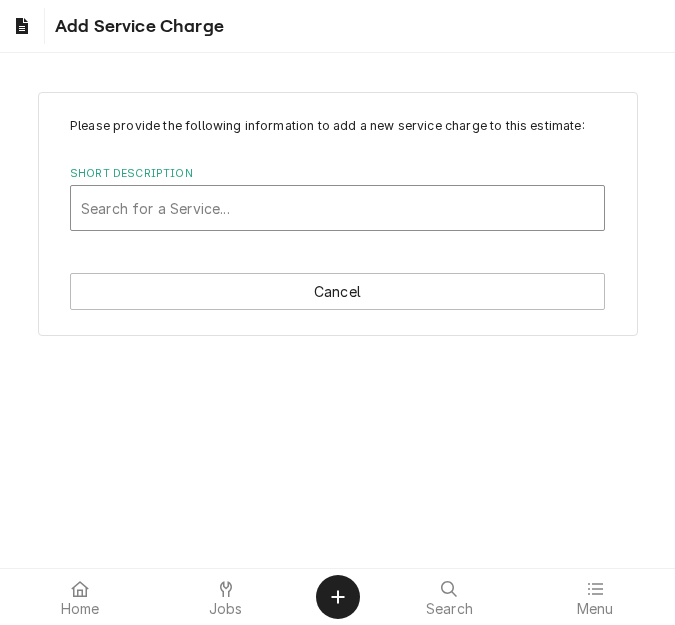 click at bounding box center (337, 208) 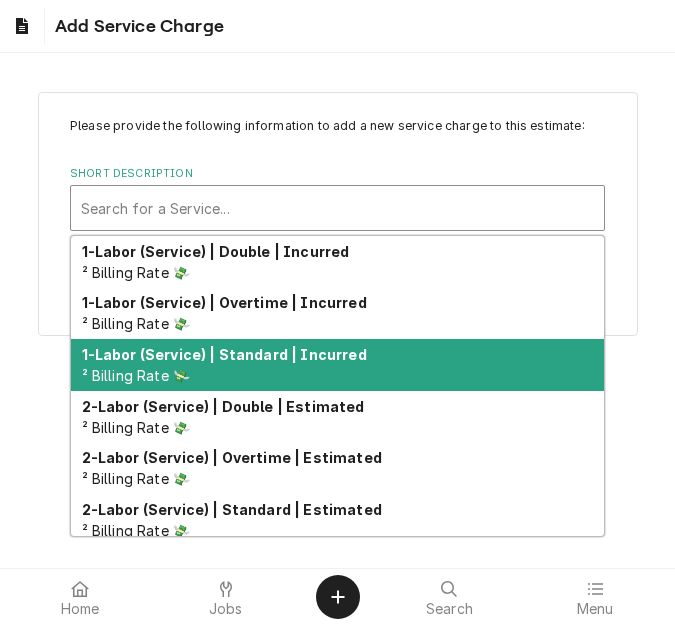 click on "1-Labor (Service) | Standard | Incurred" at bounding box center (224, 354) 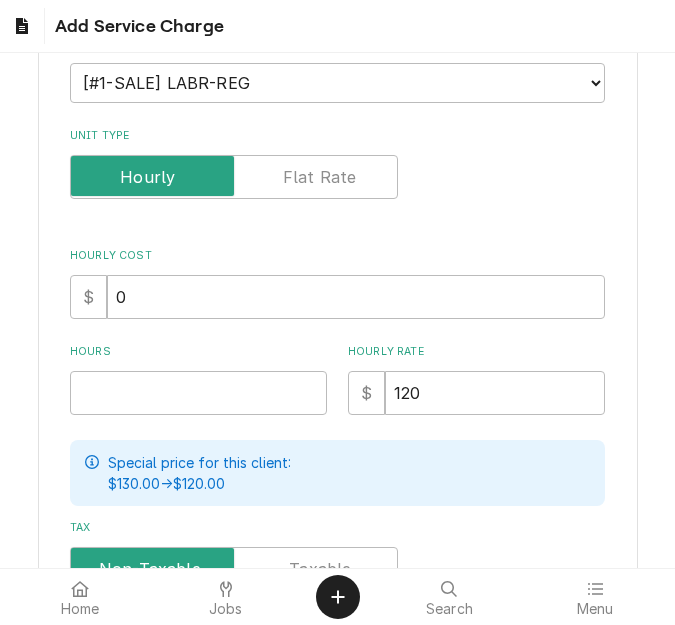 scroll, scrollTop: 300, scrollLeft: 0, axis: vertical 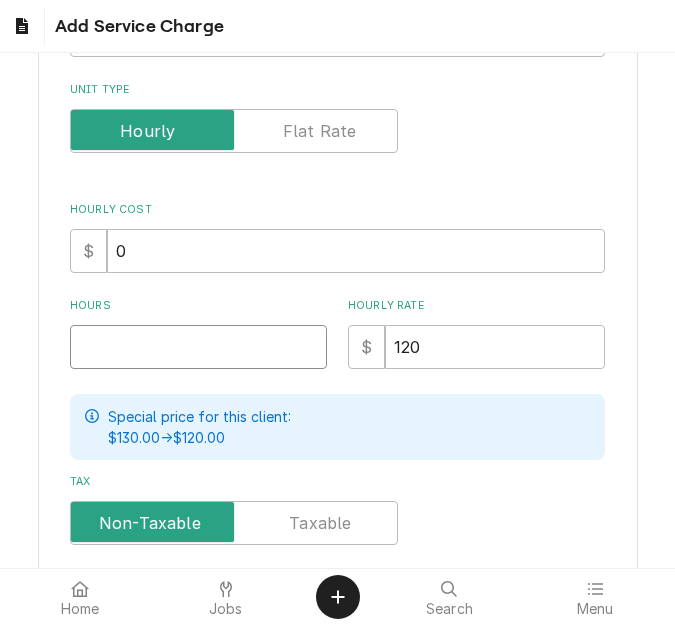 click on "Hours" at bounding box center [198, 347] 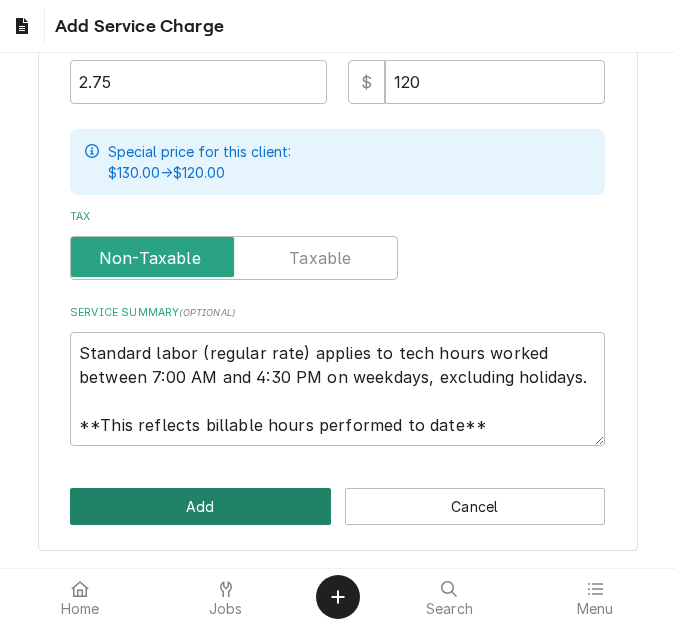 click on "Add" at bounding box center [200, 506] 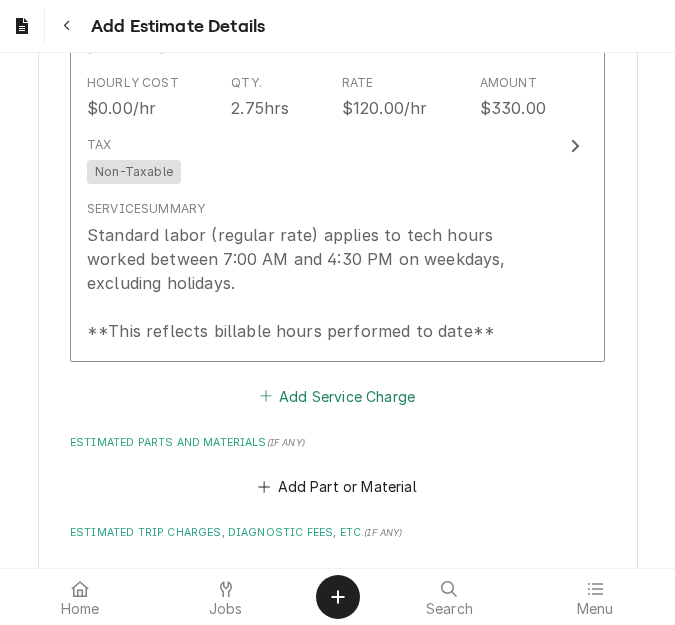 scroll, scrollTop: 1641, scrollLeft: 0, axis: vertical 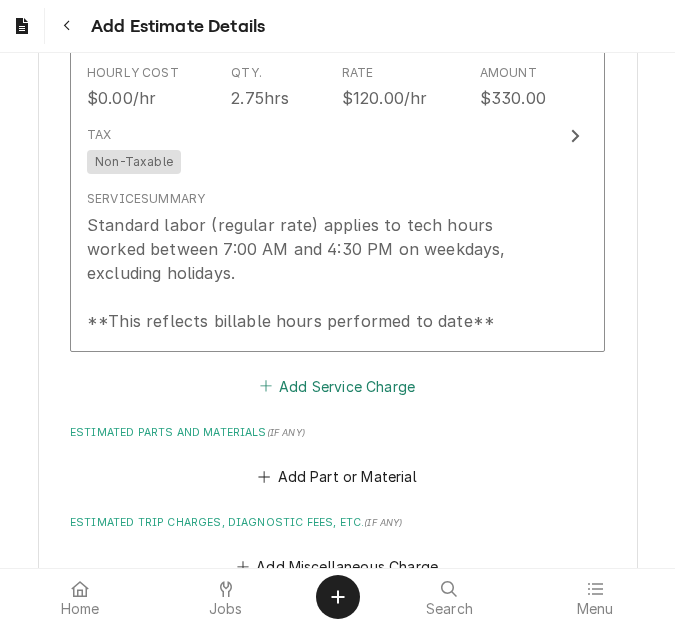 click on "Add Service Charge" at bounding box center (337, 386) 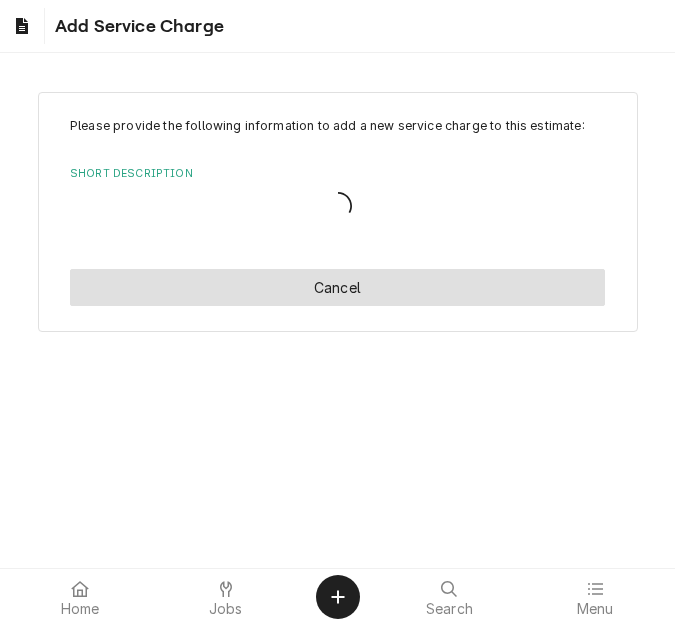 scroll, scrollTop: 0, scrollLeft: 0, axis: both 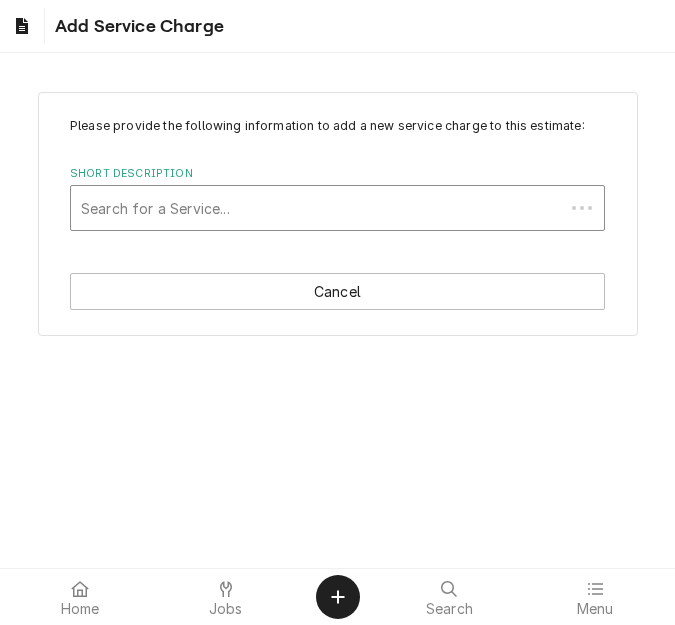 click at bounding box center (317, 208) 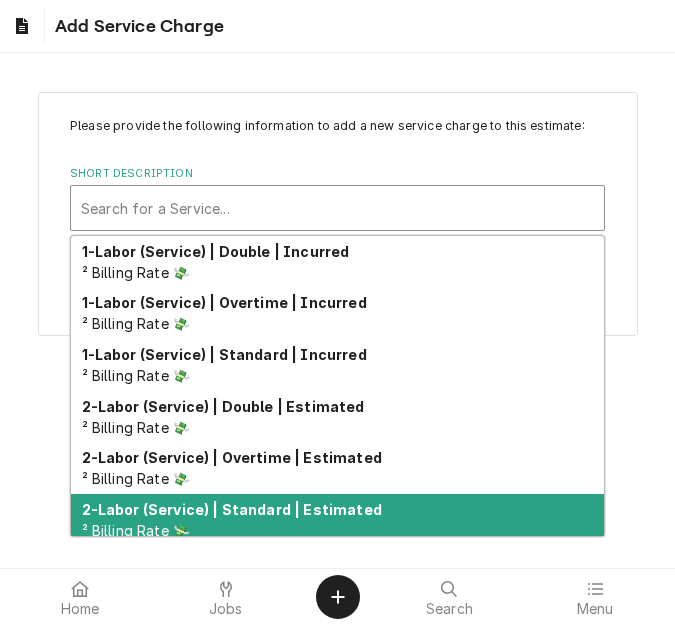 click on "2-Labor (Service) | Standard | Estimated" at bounding box center (232, 509) 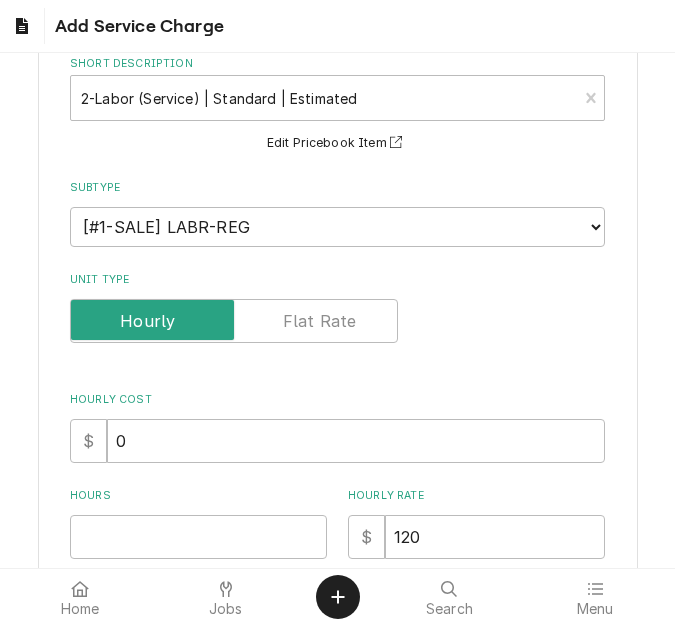 scroll, scrollTop: 200, scrollLeft: 0, axis: vertical 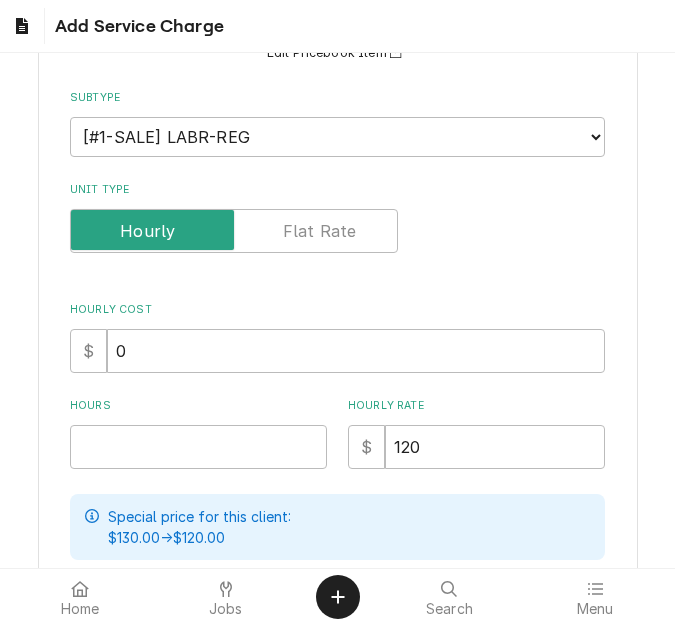 click on "Hours" at bounding box center (198, 433) 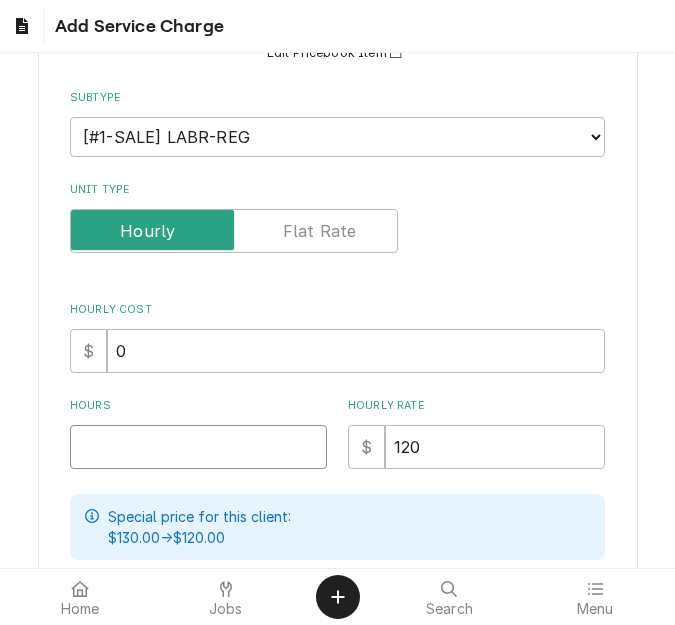 click on "Hours" at bounding box center [198, 447] 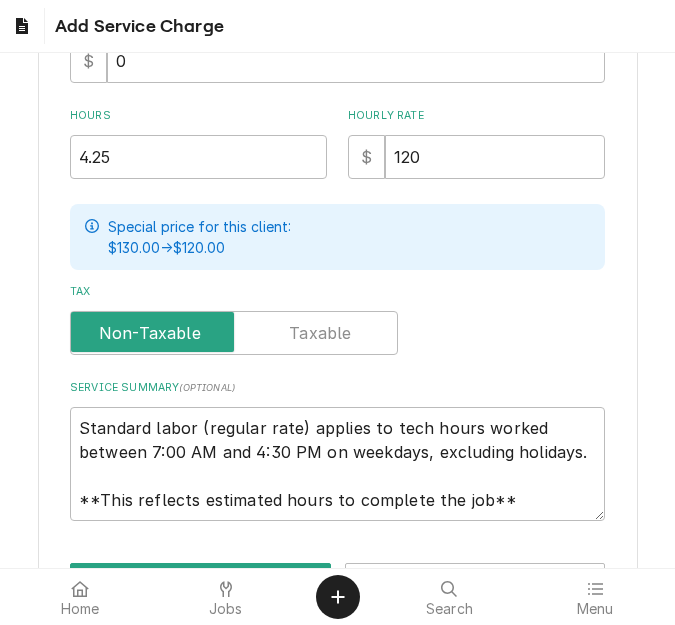 scroll, scrollTop: 500, scrollLeft: 0, axis: vertical 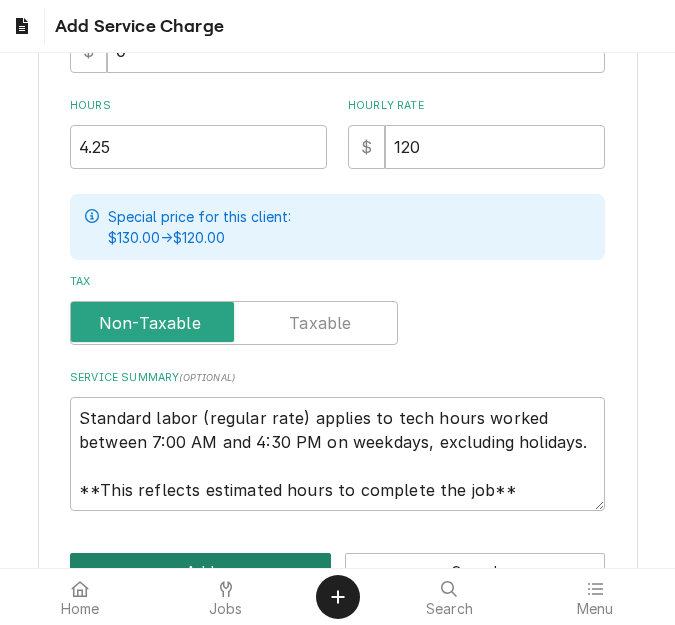 click on "Add" at bounding box center [200, 571] 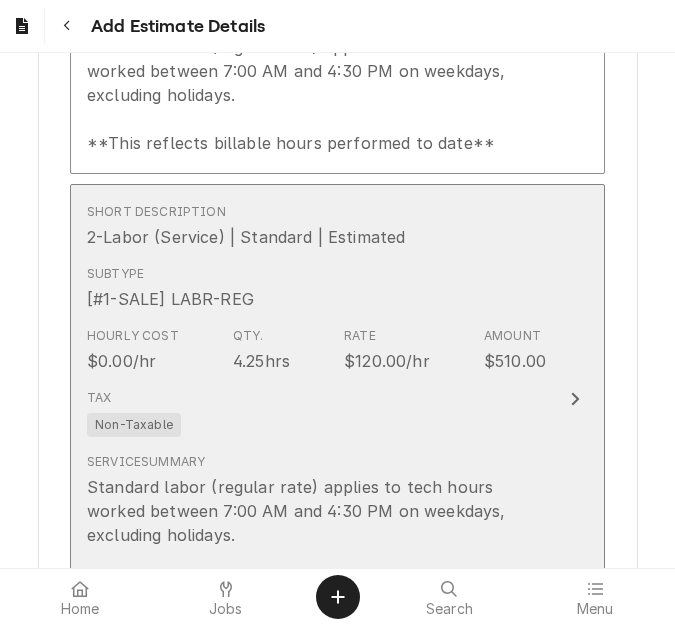 scroll, scrollTop: 1979, scrollLeft: 0, axis: vertical 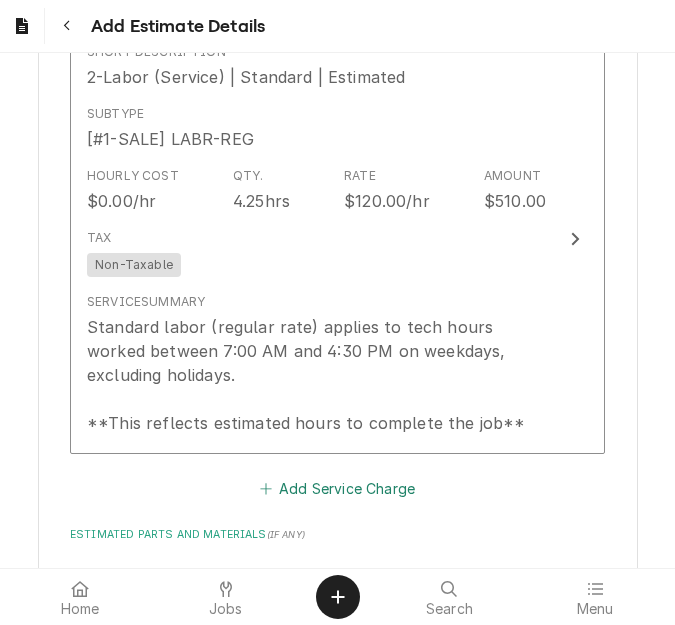 click on "Add Service Charge" at bounding box center (337, 489) 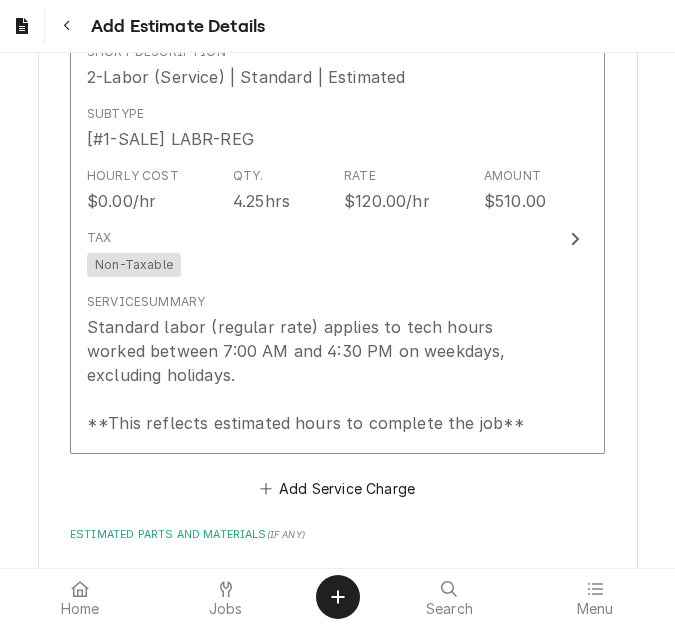 scroll, scrollTop: 0, scrollLeft: 0, axis: both 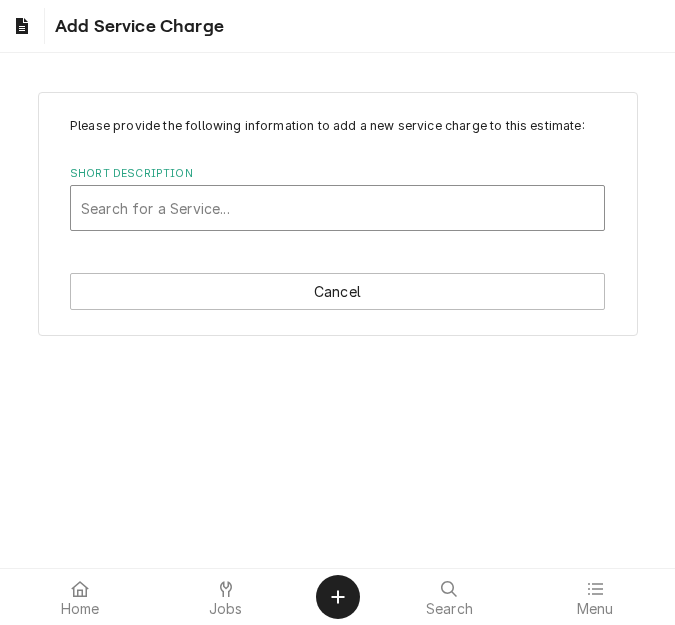click at bounding box center [337, 208] 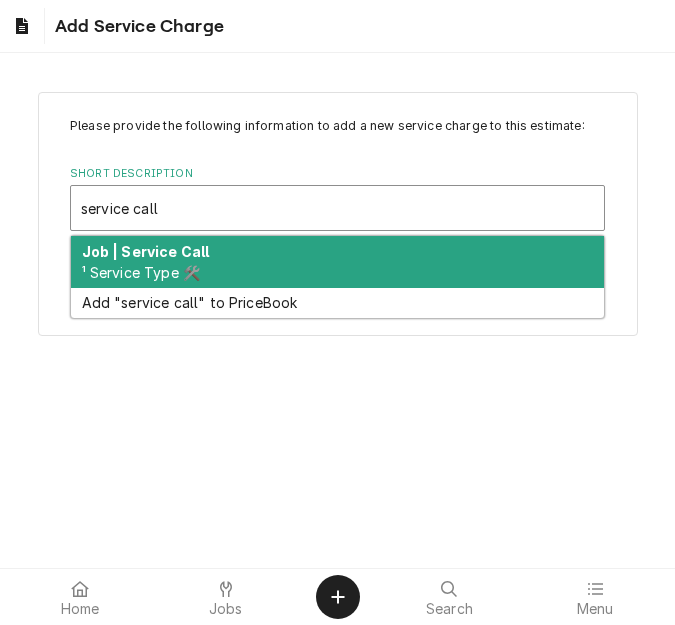 click on "Job | Service Call" at bounding box center [146, 251] 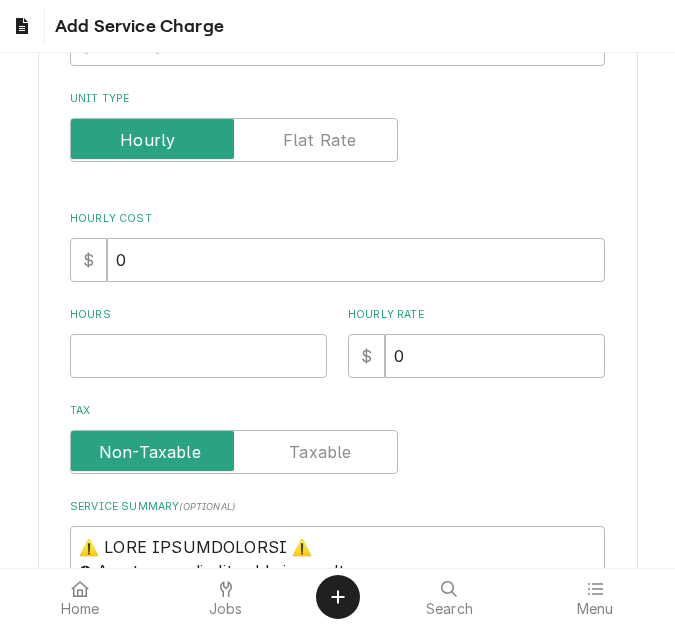 scroll, scrollTop: 300, scrollLeft: 0, axis: vertical 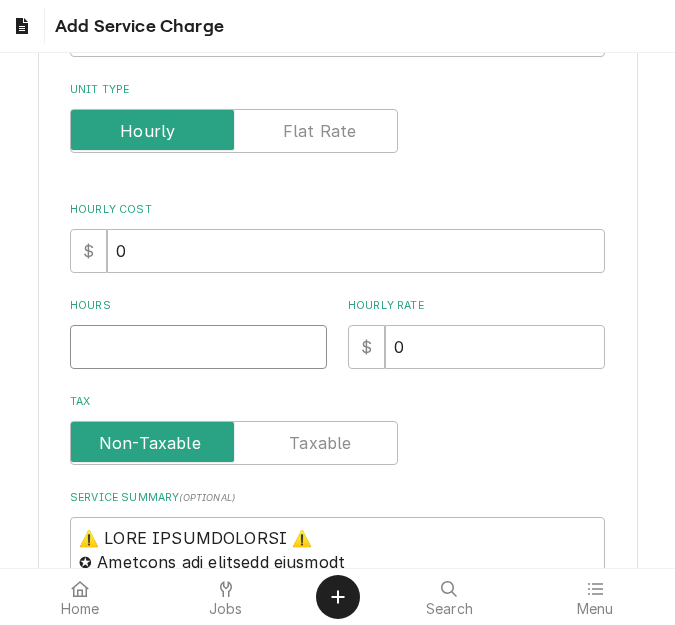 click on "Hours" at bounding box center (198, 347) 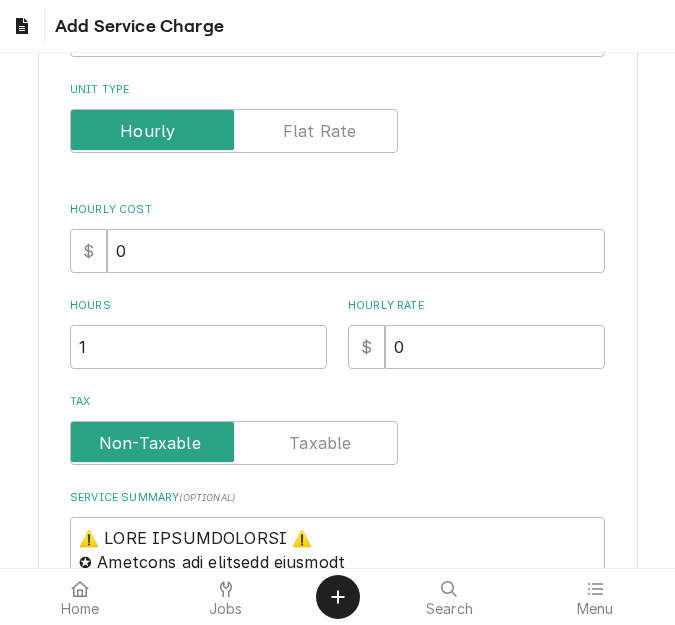 scroll, scrollTop: 600, scrollLeft: 0, axis: vertical 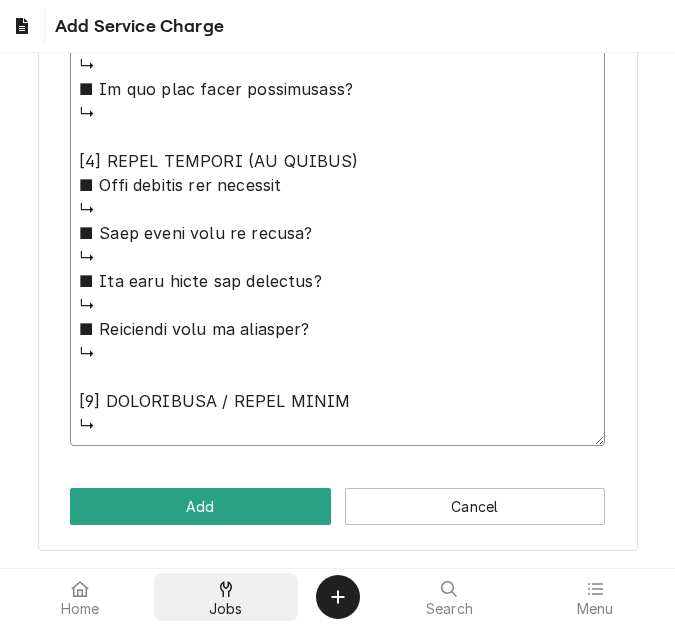 drag, startPoint x: 79, startPoint y: 240, endPoint x: 238, endPoint y: 585, distance: 379.87628 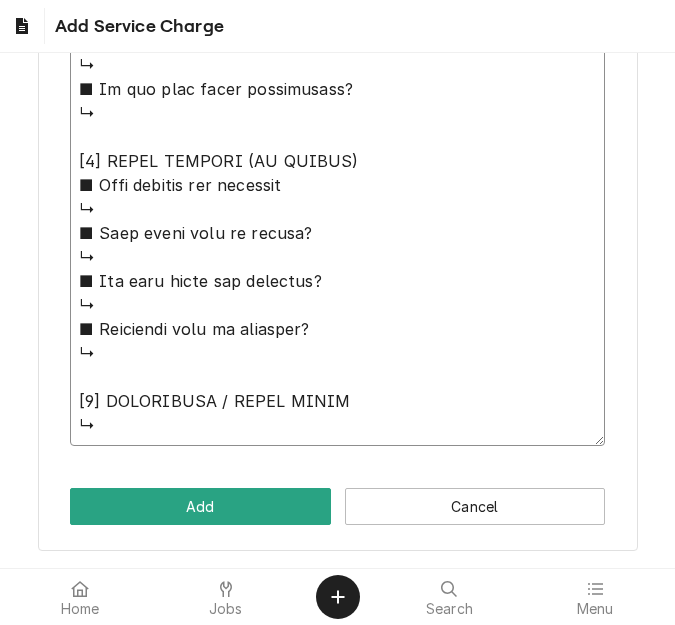 paste on "Quote to replace control board on Daikin Heat Pump / Model: 4MXS36RMCJU / Serial: G08592" 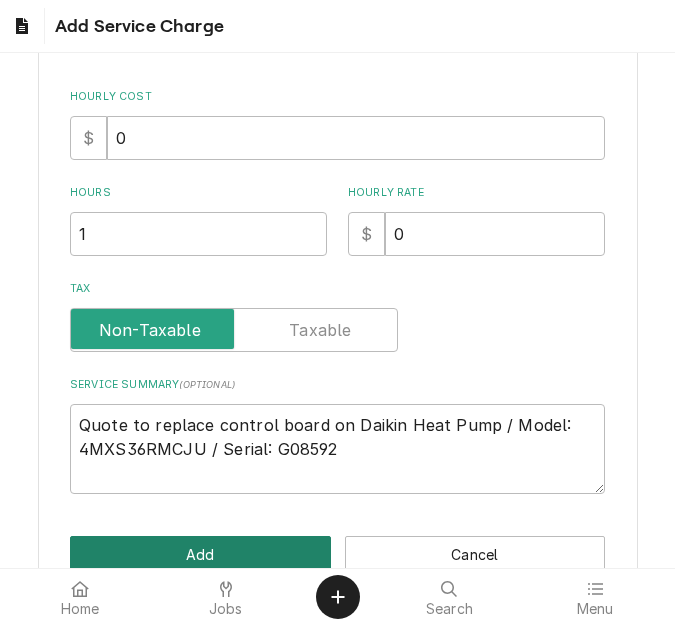 click on "Add" at bounding box center [200, 554] 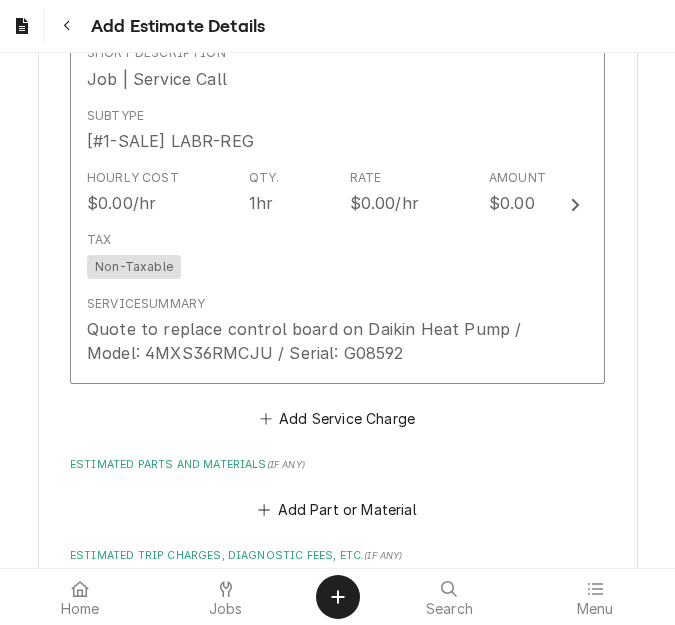 scroll, scrollTop: 2518, scrollLeft: 0, axis: vertical 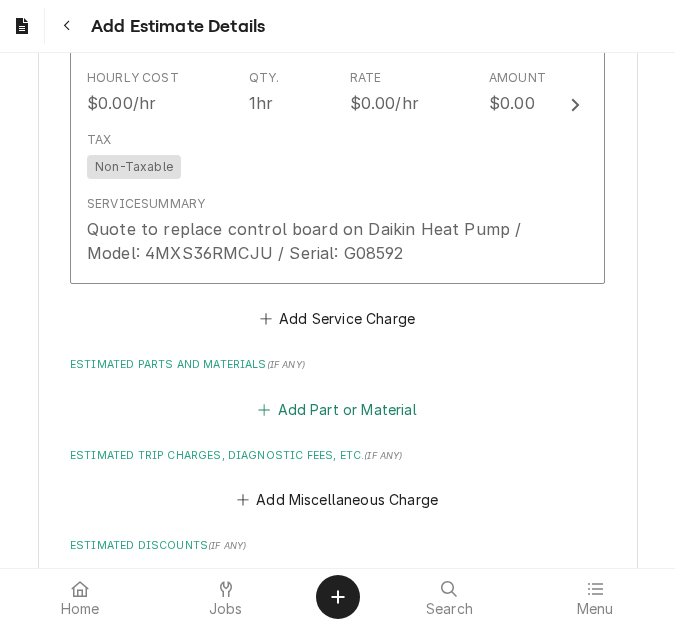 click on "Add Part or Material" at bounding box center (337, 409) 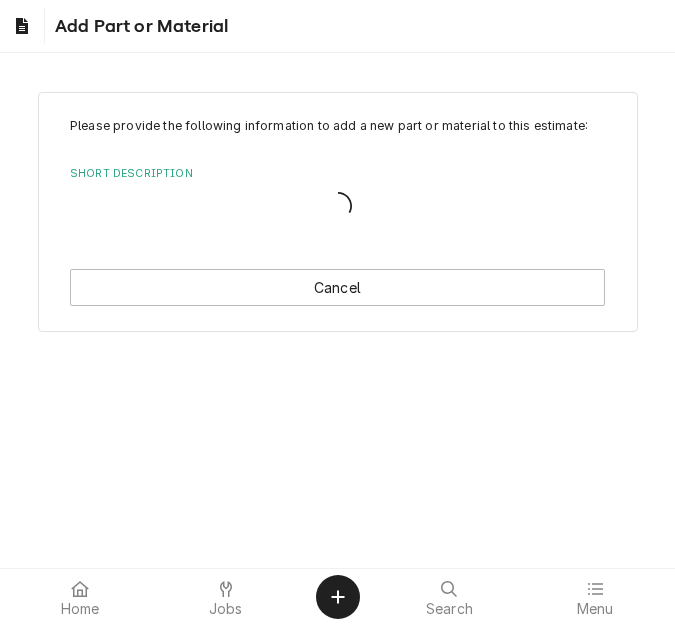 scroll, scrollTop: 0, scrollLeft: 0, axis: both 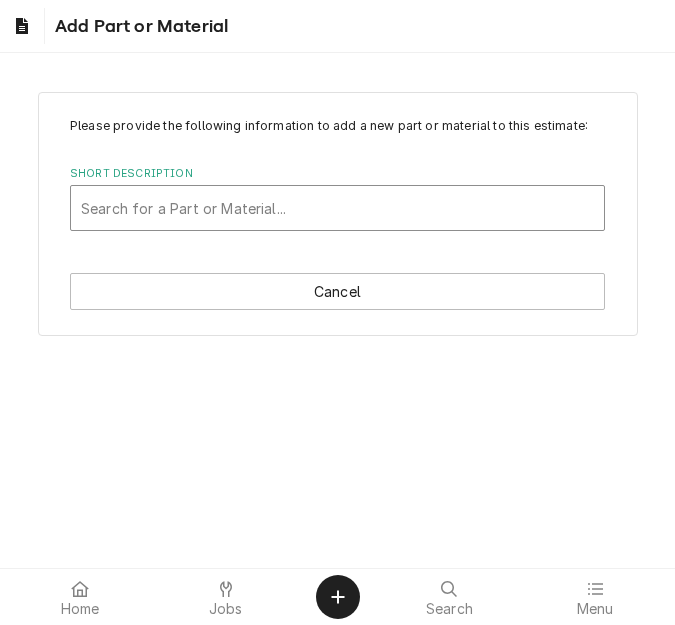 click at bounding box center (337, 208) 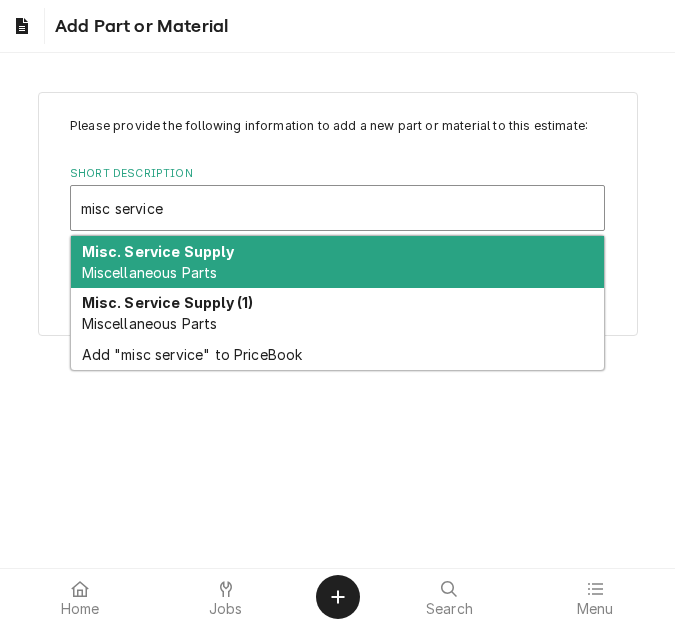 click on "Misc. Service Supply" at bounding box center [158, 251] 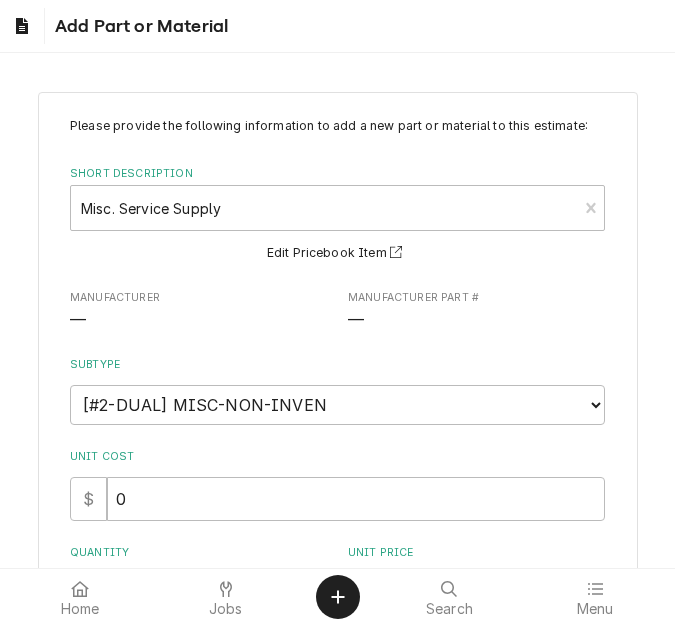 scroll, scrollTop: 300, scrollLeft: 0, axis: vertical 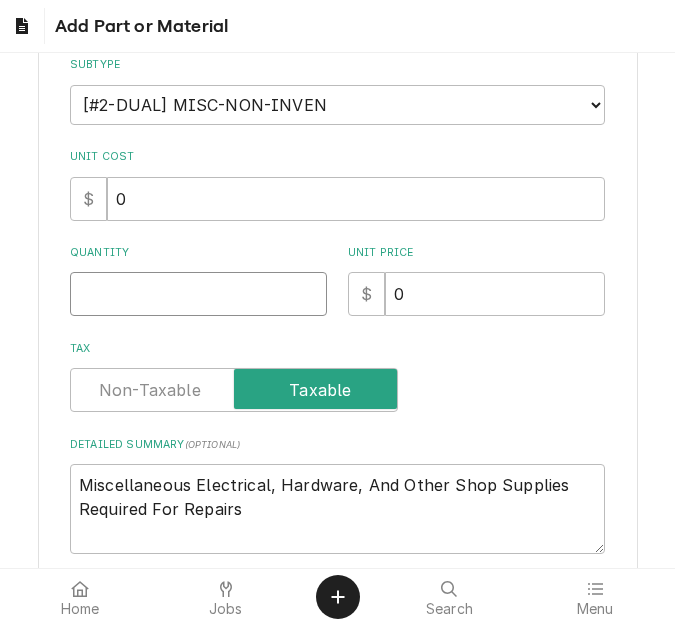 click on "Quantity" at bounding box center (198, 294) 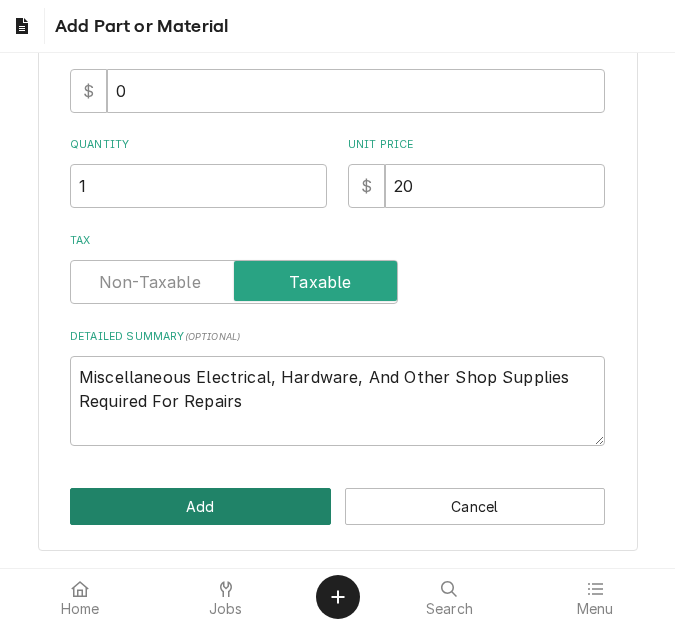 click on "Add" at bounding box center (200, 506) 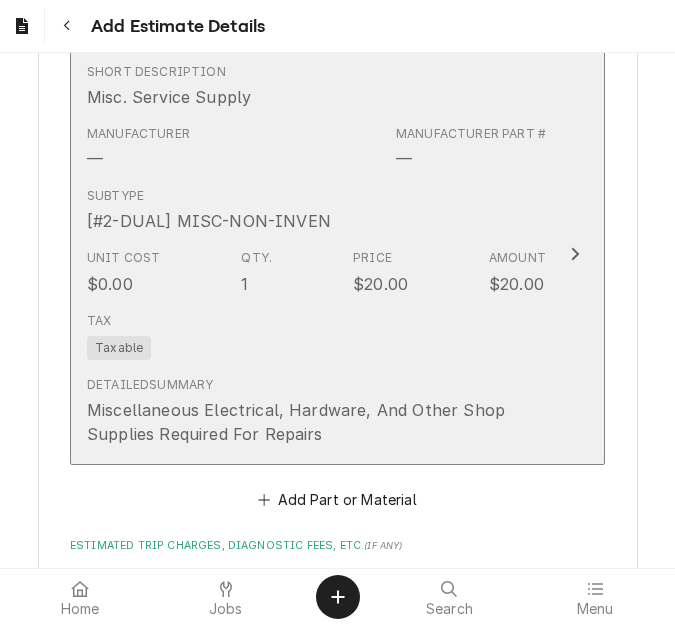 scroll, scrollTop: 2880, scrollLeft: 0, axis: vertical 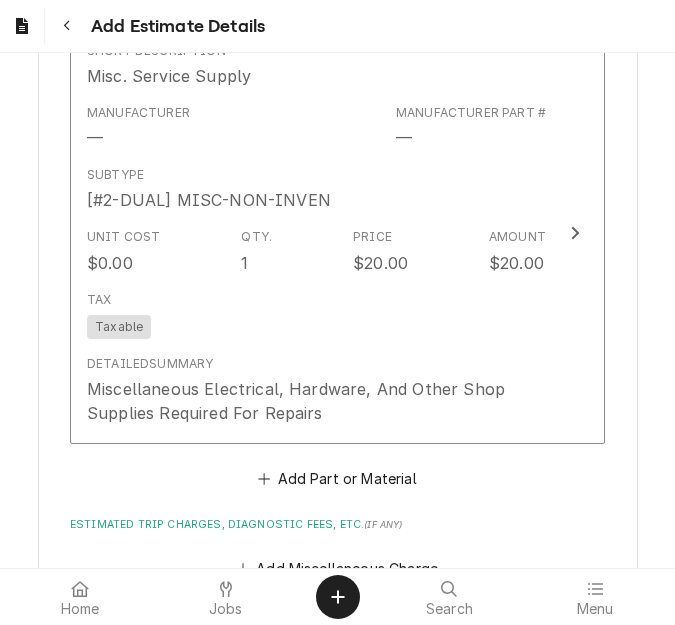 click on "Short Description Misc. Service Supply Manufacturer — Manufacturer Part # — Subtype [#2-DUAL] MISC-NON-INVEN Unit Cost $0.00 Qty. 1 Price $20.00 Amount $20.00 Tax Taxable Detailed  Summary Miscellaneous Electrical, Hardware, And Other Shop Supplies Required For Repairs Add Part or Material" at bounding box center (337, 258) 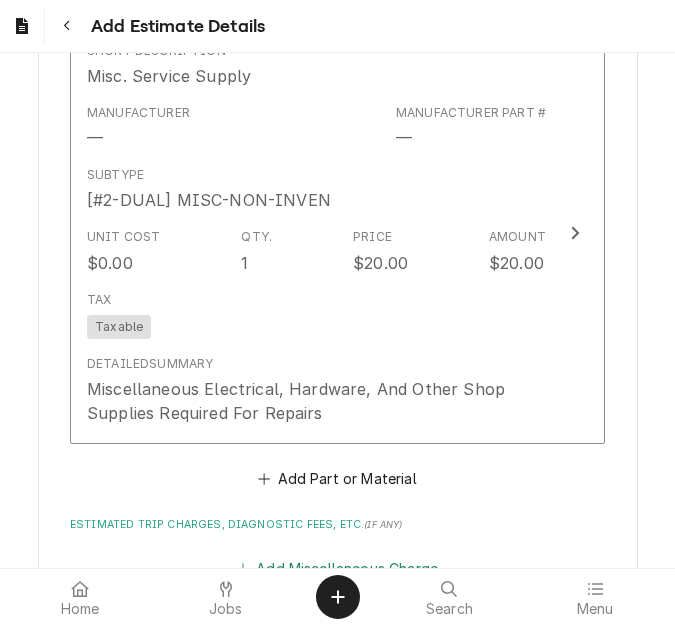 click on "Add Miscellaneous Charge" at bounding box center (337, 569) 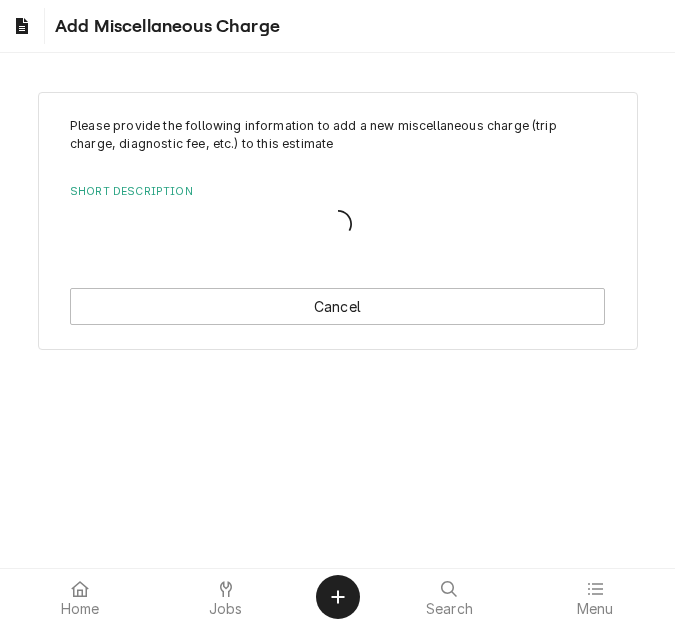 scroll, scrollTop: 0, scrollLeft: 0, axis: both 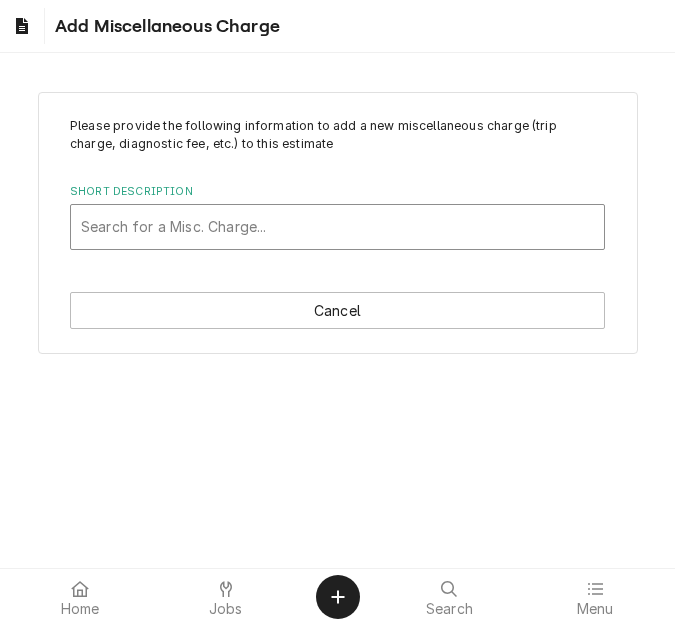click at bounding box center [337, 227] 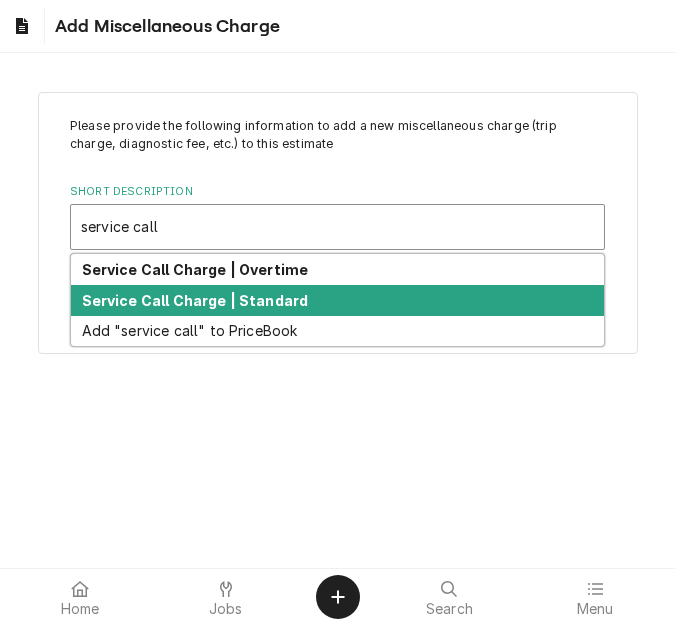 click on "Service Call Charge | Standard" at bounding box center (337, 300) 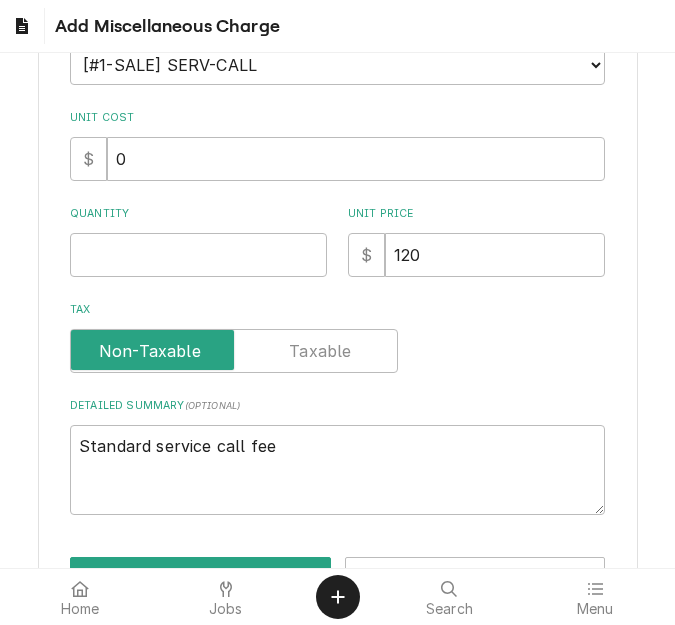 scroll, scrollTop: 300, scrollLeft: 0, axis: vertical 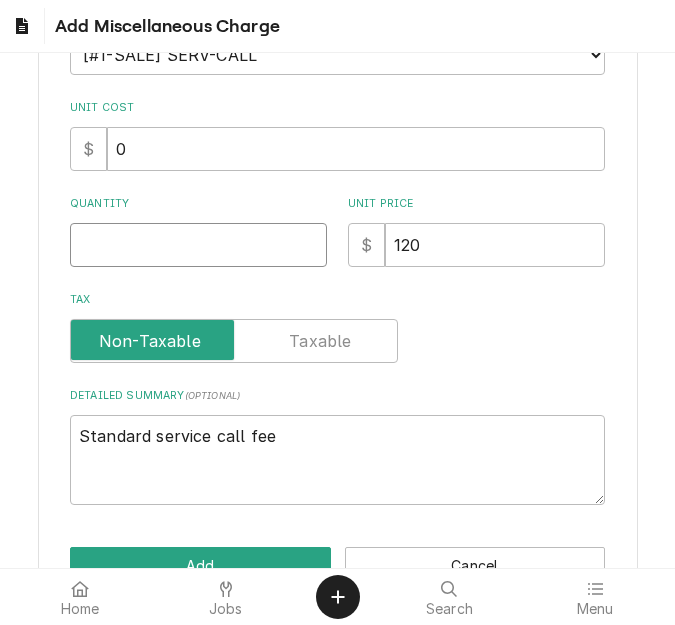click on "Quantity" at bounding box center (198, 245) 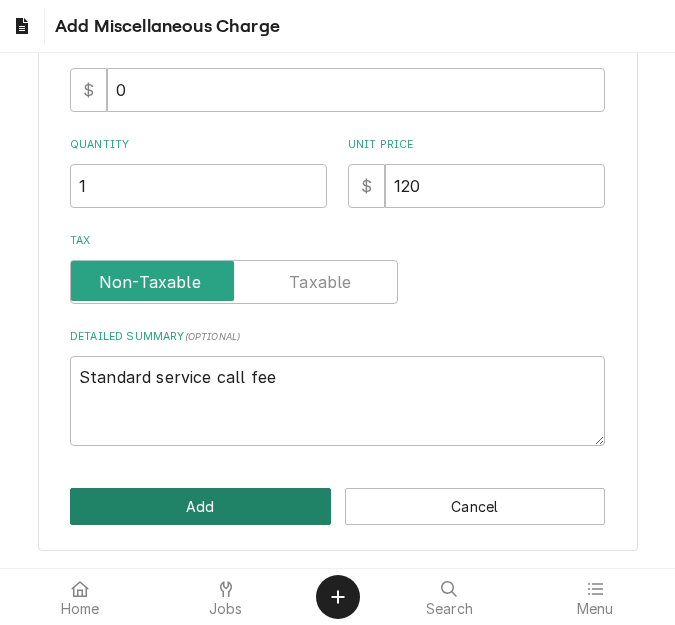 click on "Add" at bounding box center (200, 506) 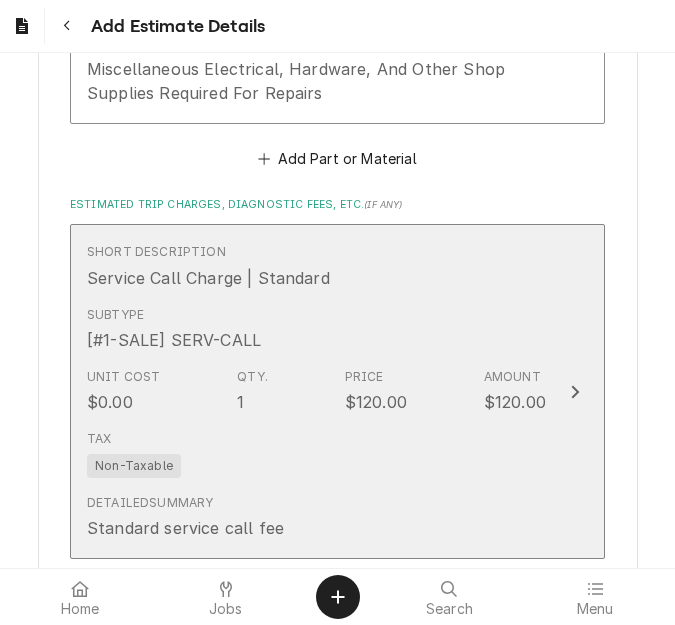 scroll, scrollTop: 3304, scrollLeft: 0, axis: vertical 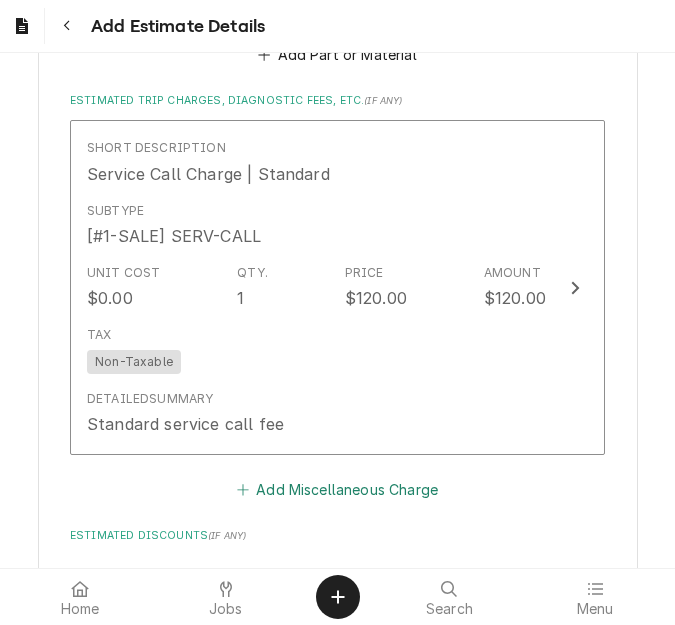 click on "Add Miscellaneous Charge" at bounding box center (337, 490) 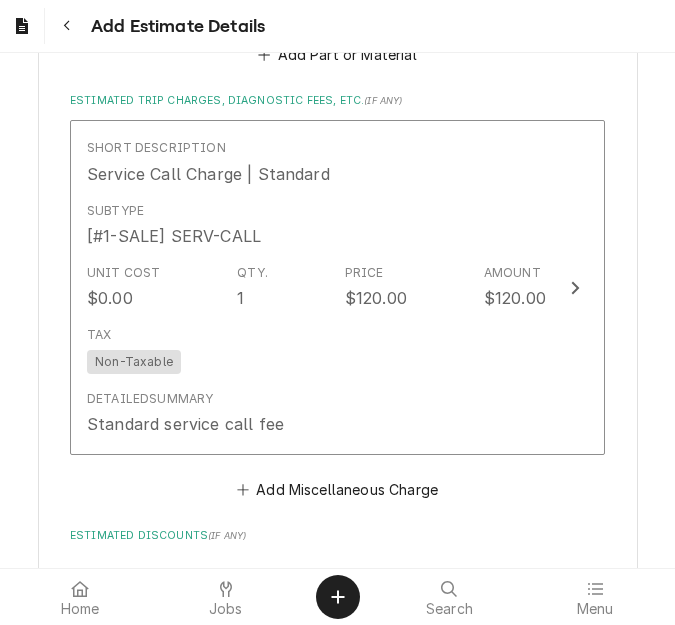 scroll, scrollTop: 0, scrollLeft: 0, axis: both 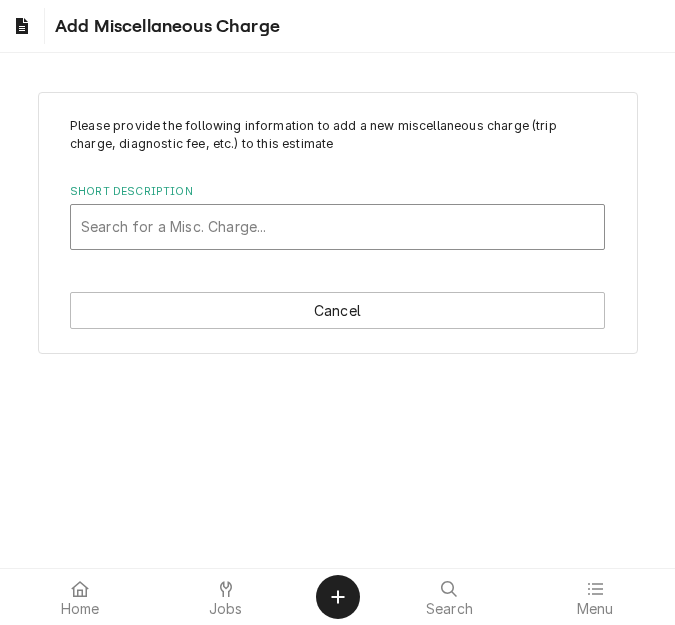 click at bounding box center (337, 227) 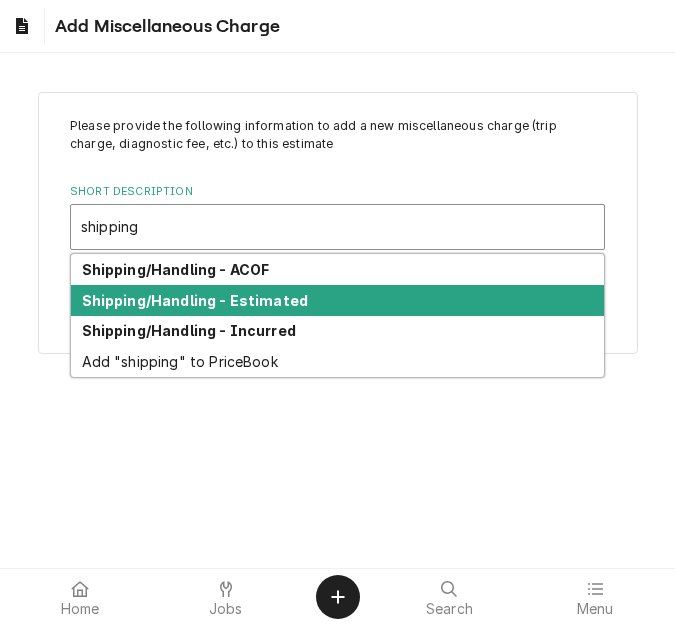 click on "Shipping/Handling - Estimated" at bounding box center [195, 300] 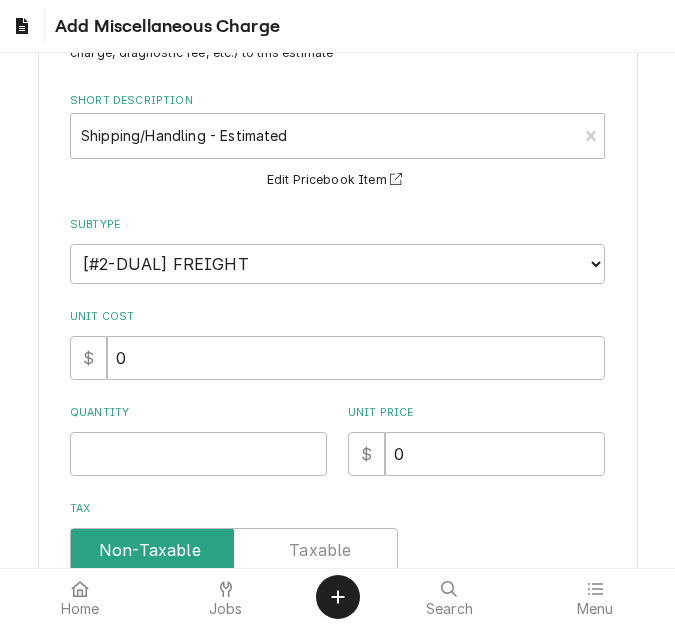 scroll, scrollTop: 200, scrollLeft: 0, axis: vertical 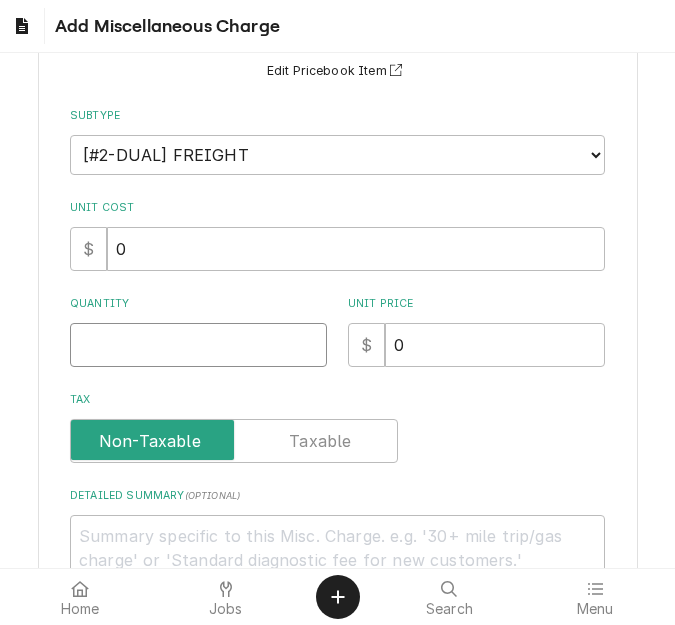 click on "Quantity" at bounding box center [198, 345] 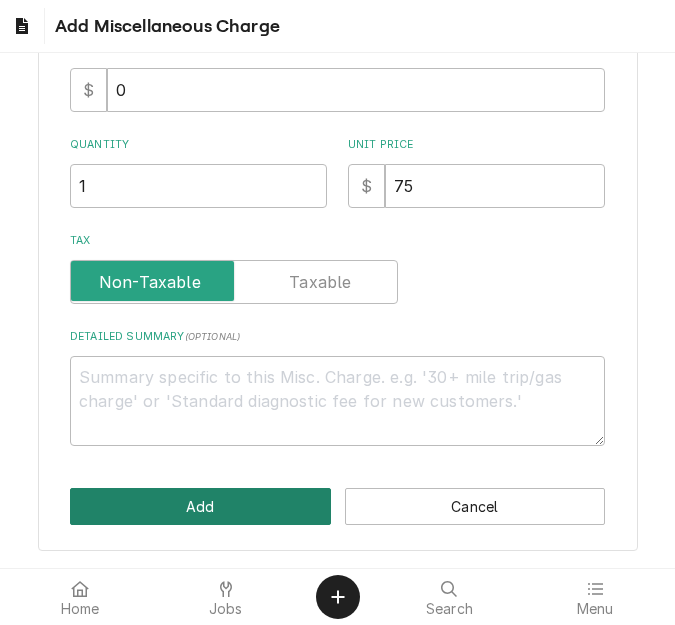 click on "Add" at bounding box center (200, 506) 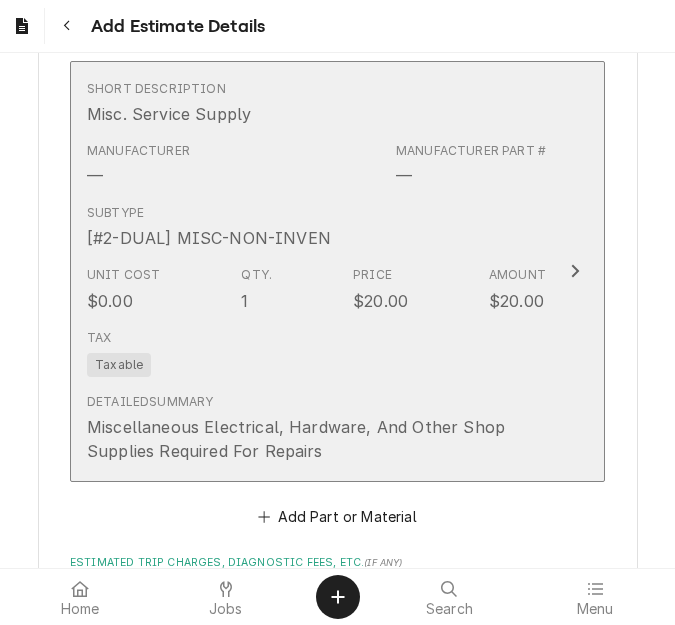 scroll, scrollTop: 2891, scrollLeft: 0, axis: vertical 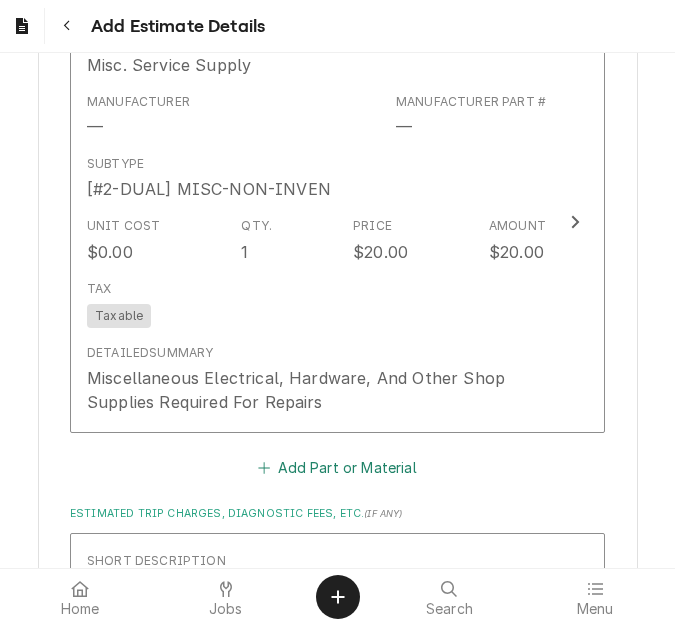 click on "Add Part or Material" at bounding box center (337, 467) 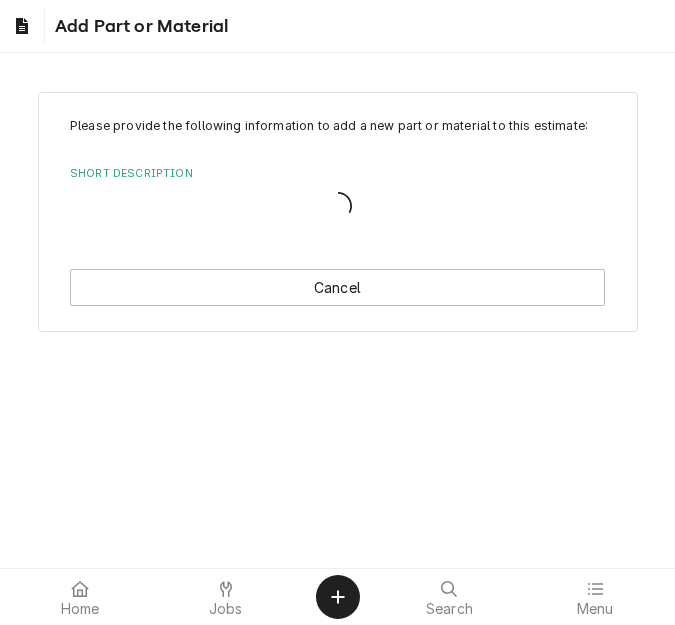 scroll, scrollTop: 0, scrollLeft: 0, axis: both 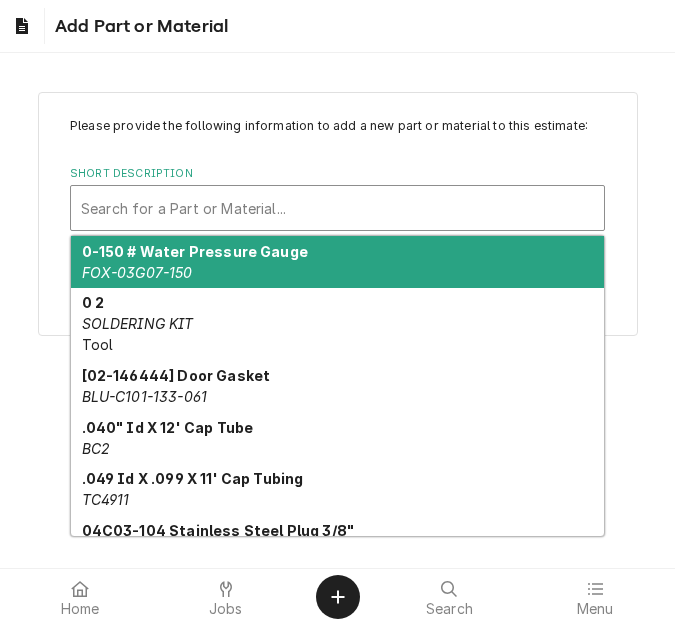 click at bounding box center [337, 208] 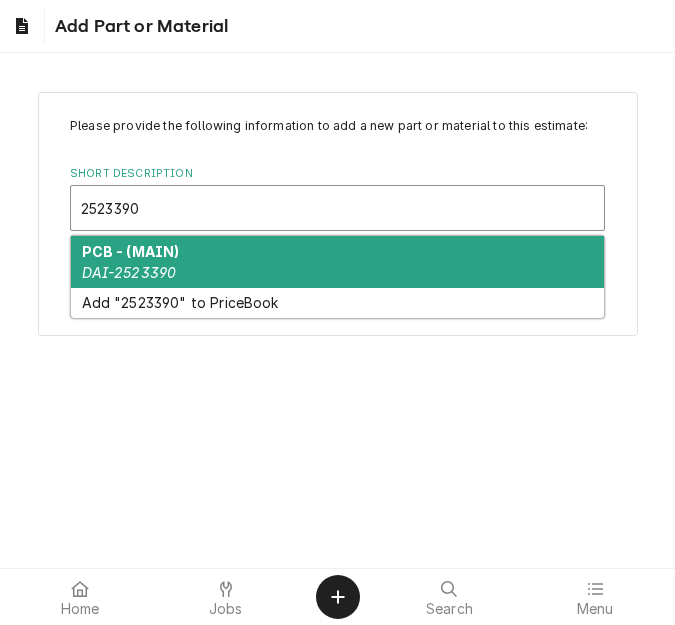 click on "PCB - (MAIN) DAI-2523390" at bounding box center [337, 262] 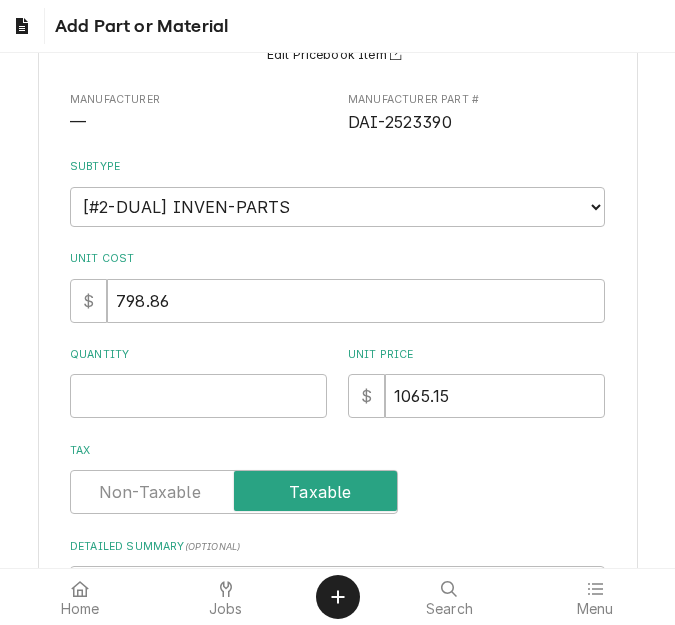 scroll, scrollTop: 200, scrollLeft: 0, axis: vertical 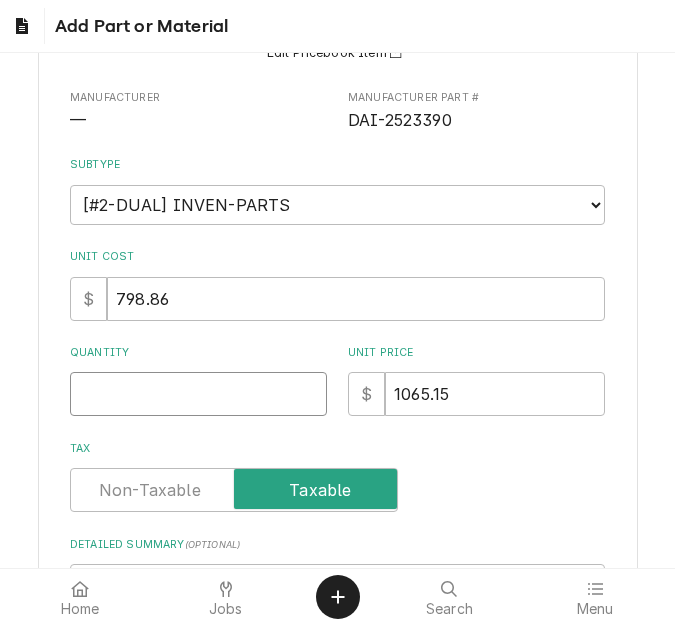 click on "Quantity" at bounding box center [198, 394] 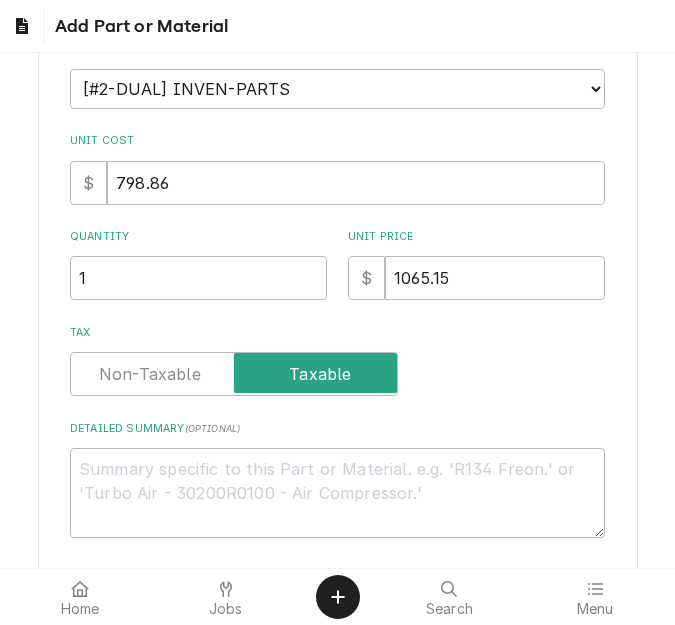 scroll, scrollTop: 408, scrollLeft: 0, axis: vertical 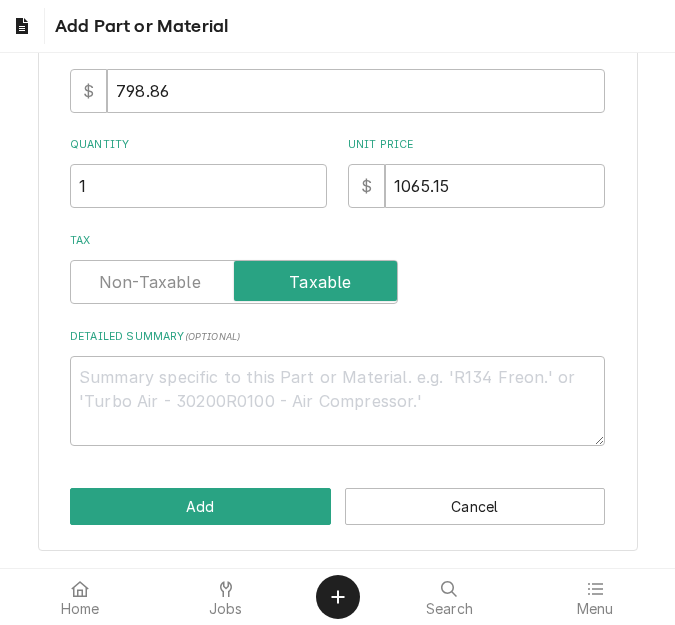 click on "Please provide the following information to add a new part or material to this estimate: Short Description PCB - (MAIN) DAI-2523390 Edit Pricebook Item    Manufacturer — Manufacturer Part # DAI-2523390 Subtype Choose a subtype... [#2-DUAL] AFTERHRS-WH-CHG-2 [#2-DUAL] BEV-EQUIP [#2-DUAL] BEV-MATS [#2-DUAL] CONT-LABR-2 [#2-DUAL] CRANE-LIFT-2 [#2-DUAL] EQUIP-RENT-2 [#2-DUAL] INVEN-PARTS [#2-DUAL] MAINT-SUPPLY [#2-DUAL] MISC-EQUIP [#2-DUAL] MISC-NON-INVEN [#2-DUAL] PROJ-CONT-LABR-2 [#2-DUAL] PROJ-EQUIP [#2-DUAL] PROJ-MATS [#3-BILL] SHOP-TOOLS Unit Cost $ 798.86 Quantity 1 Unit Price $ 1065.15 Tax Detailed Summary  ( optional ) Add Cancel" at bounding box center (338, 117) 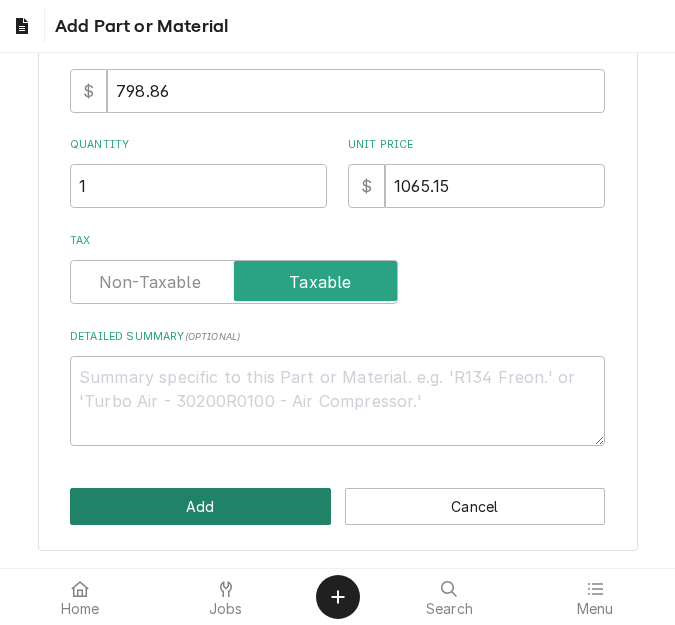 click on "Add" at bounding box center [200, 506] 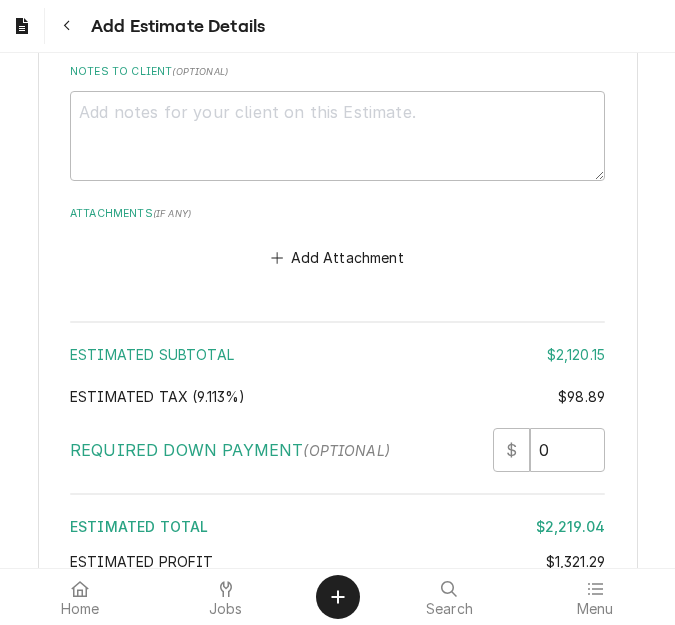scroll, scrollTop: 4616, scrollLeft: 0, axis: vertical 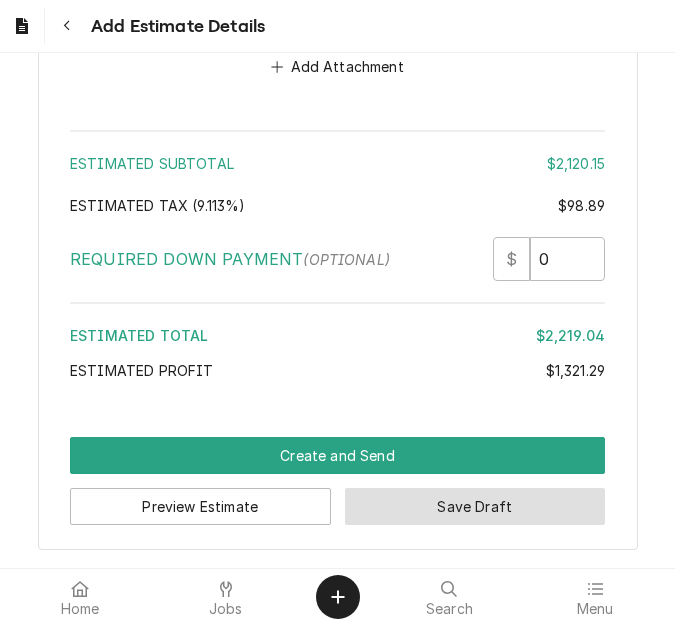 click on "Save Draft" at bounding box center (475, 506) 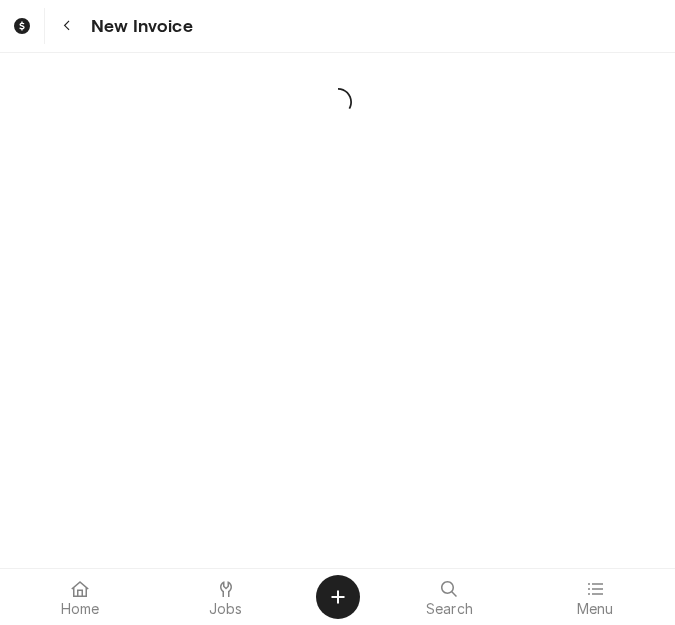scroll, scrollTop: 0, scrollLeft: 0, axis: both 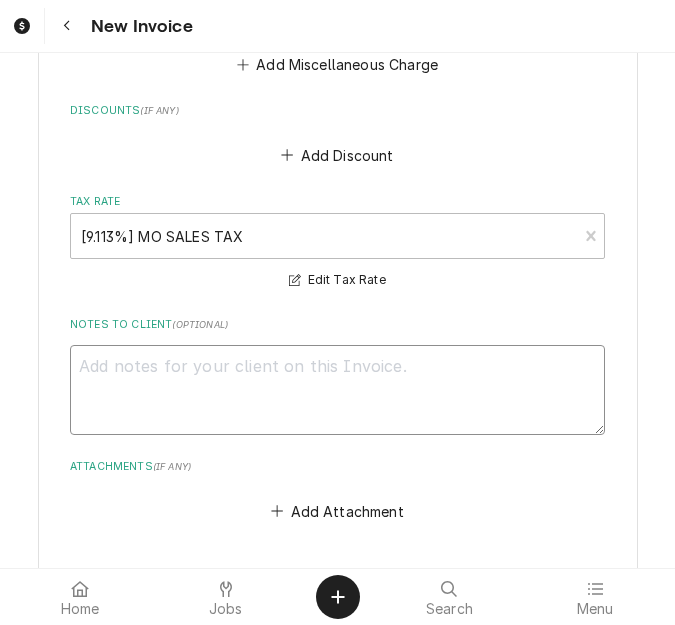 click on "Notes to Client  ( optional )" at bounding box center [337, 390] 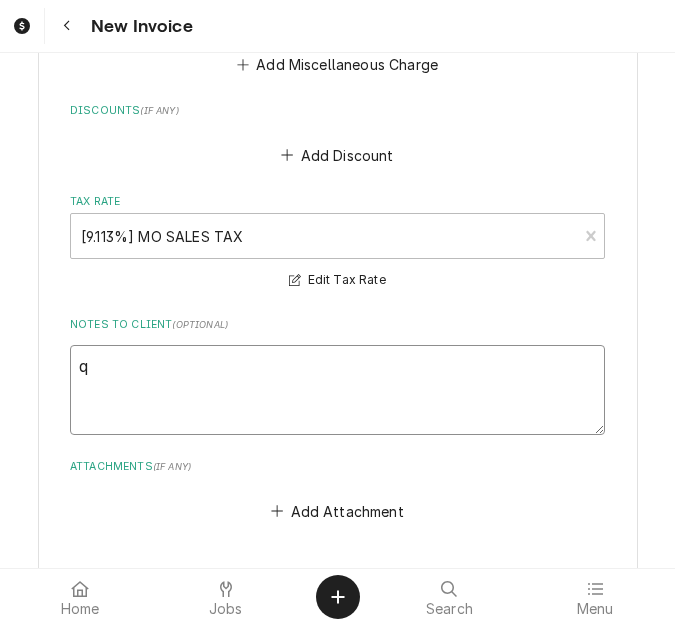 type on "x" 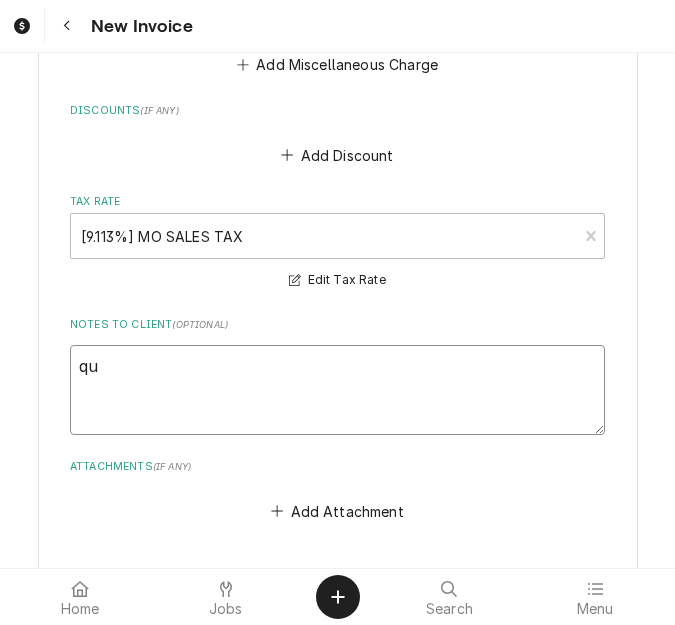 type on "x" 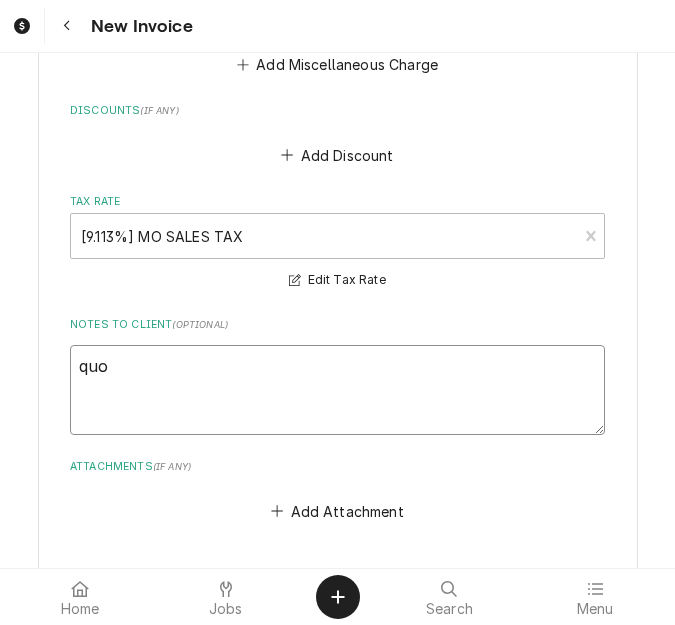 type on "x" 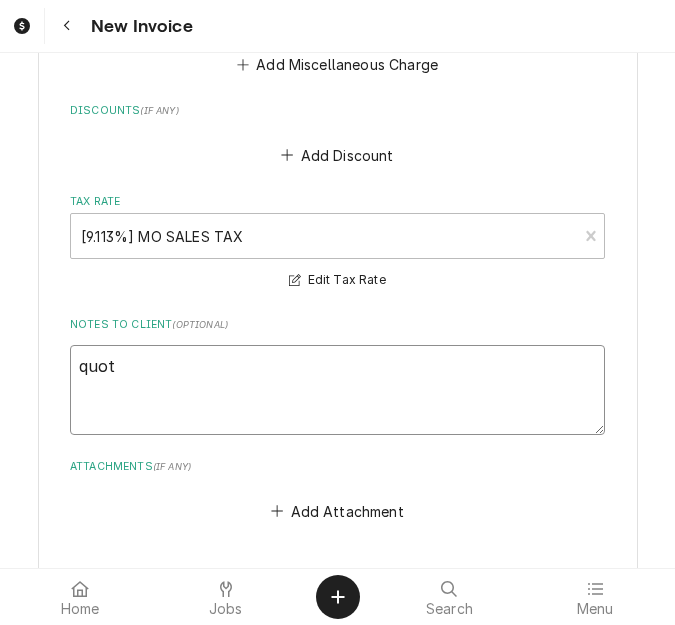 type on "x" 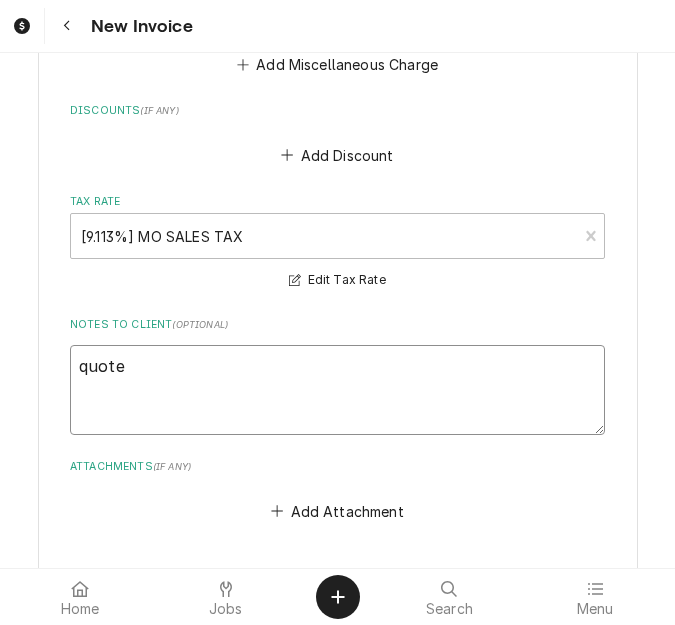 type on "x" 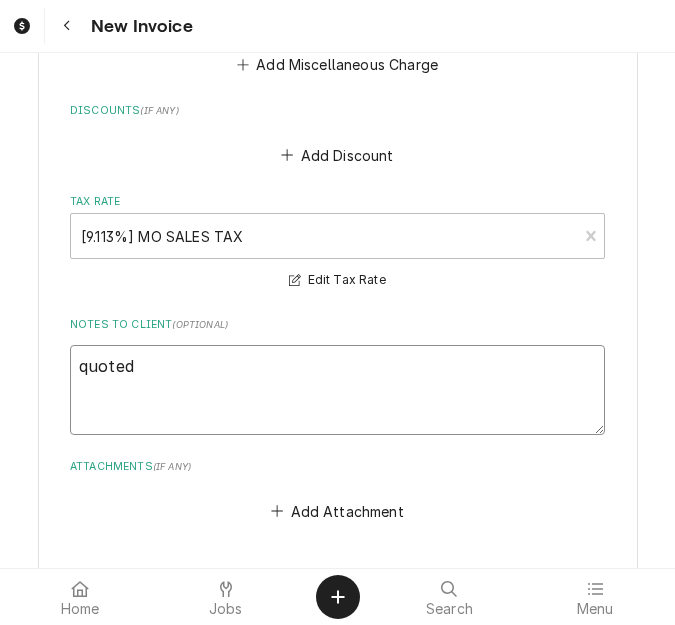 type on "quoted" 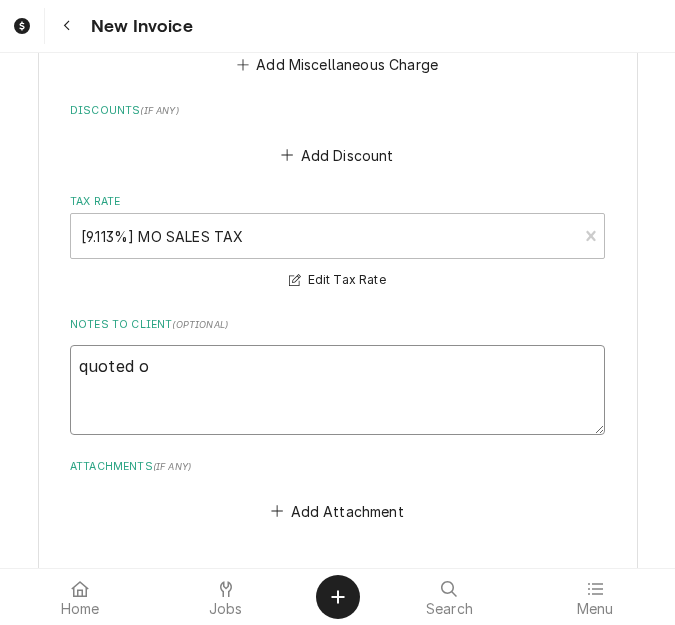 type on "x" 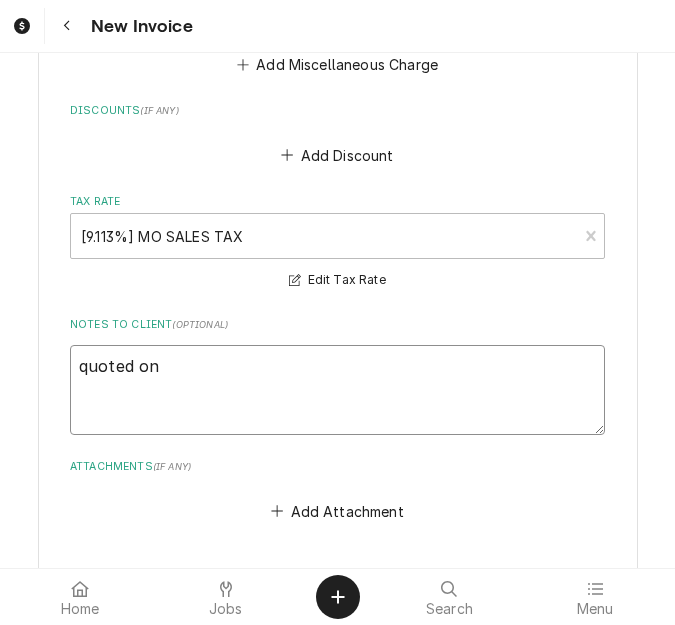 type on "x" 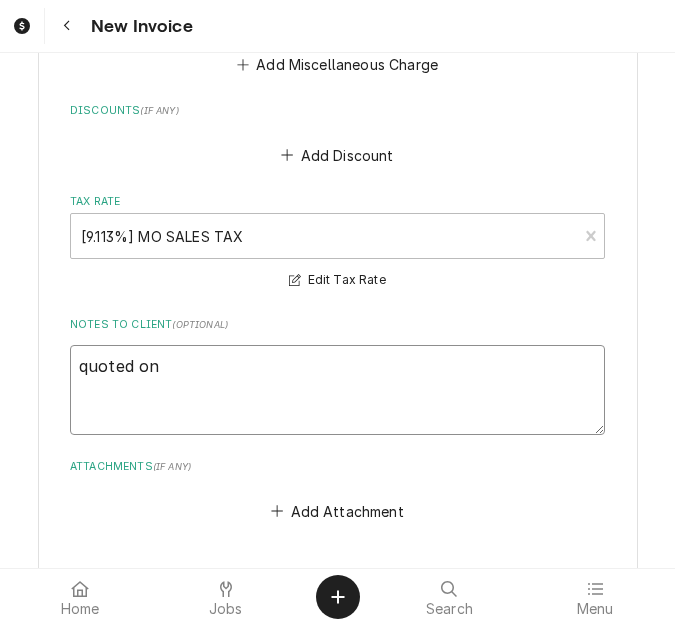 type on "quoted on" 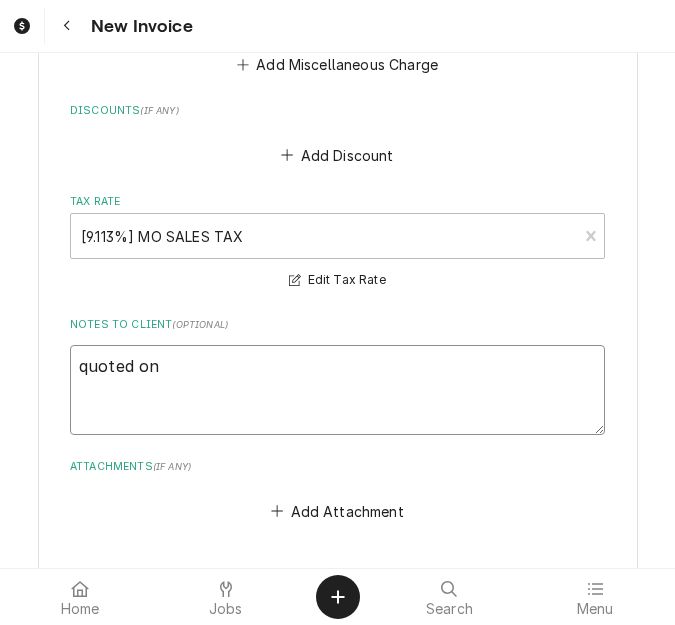 click on "quoted on" at bounding box center [337, 390] 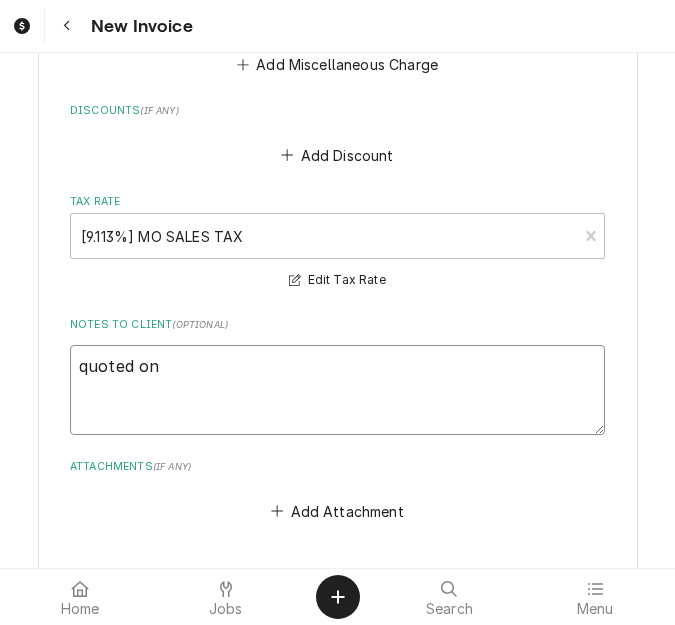 type on "x" 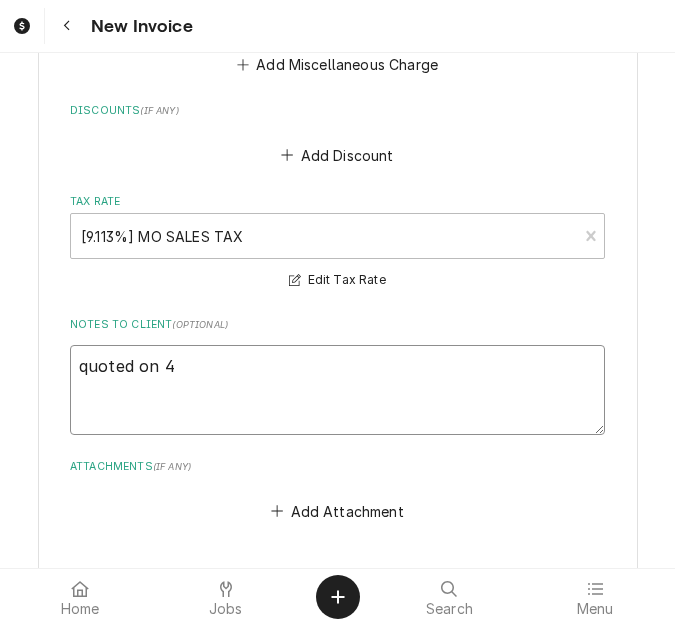 type on "x" 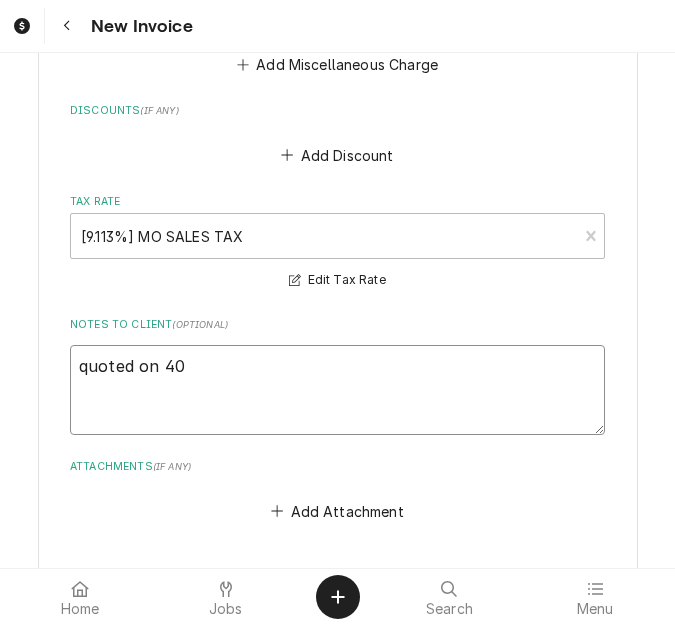 type on "x" 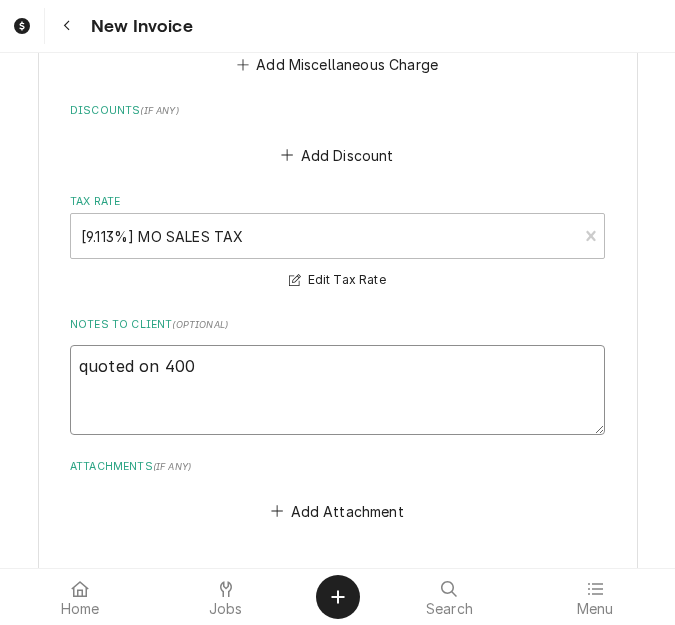 type on "x" 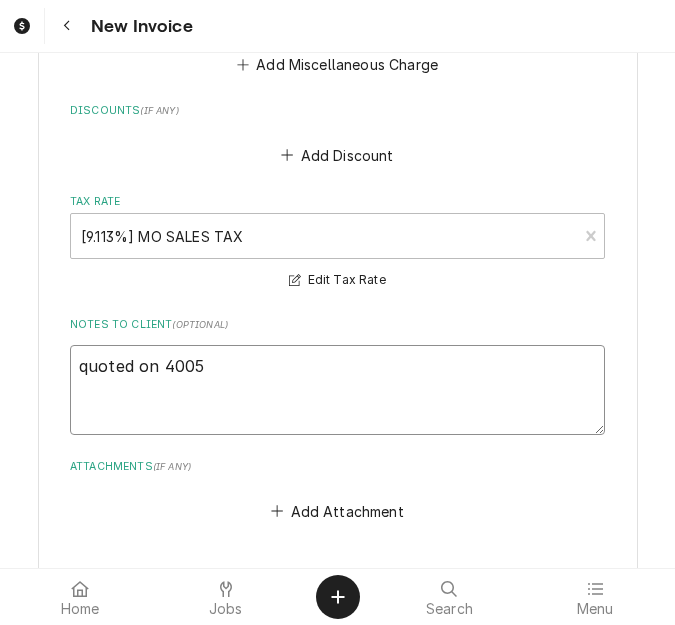 type on "x" 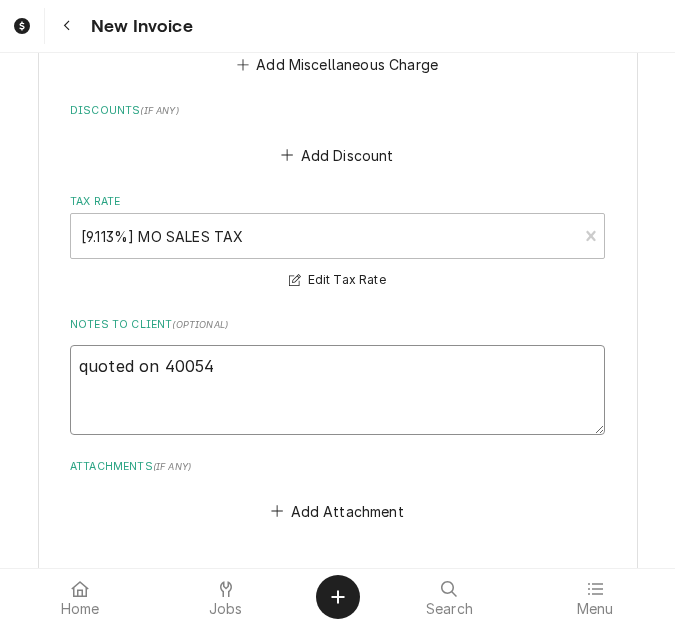 type on "x" 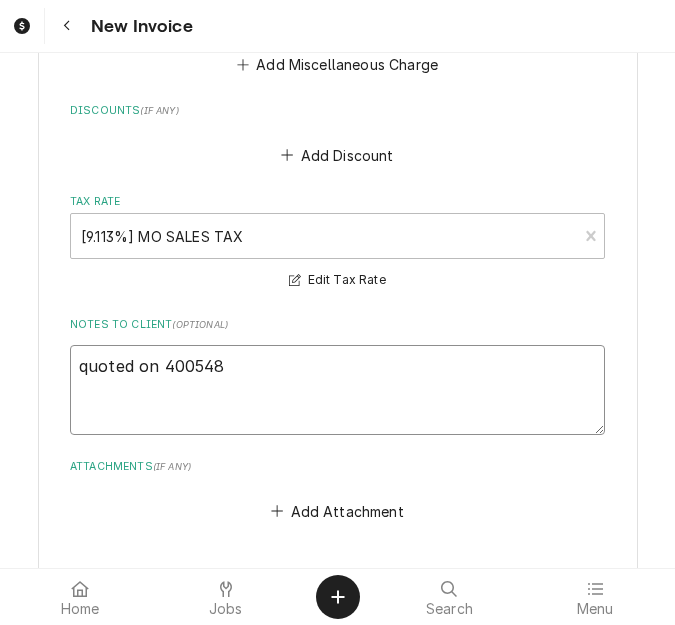 type on "quoted on 400548" 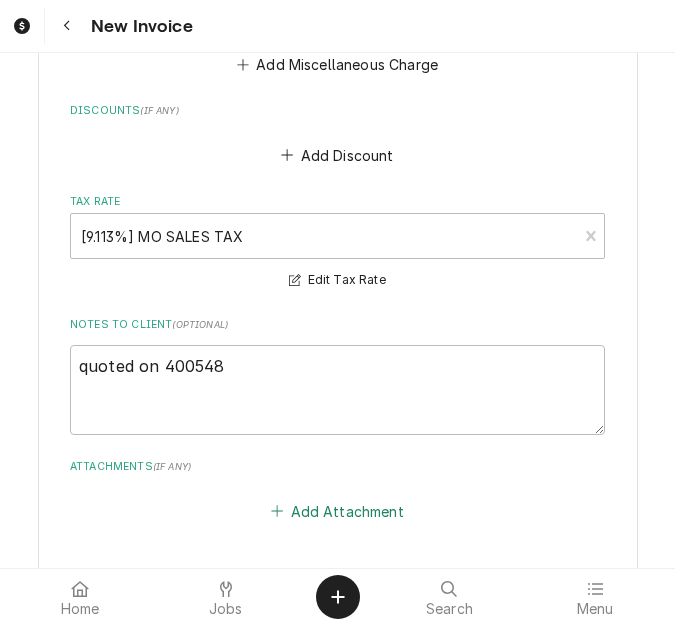 type 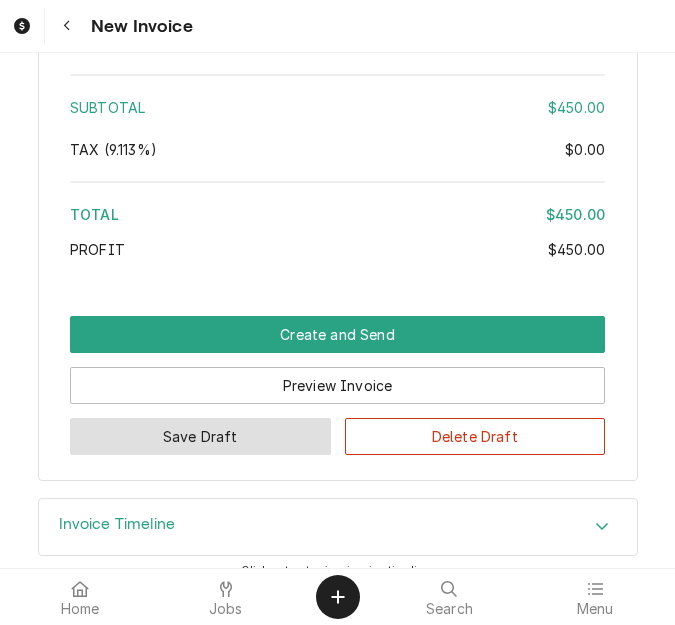 click on "Save Draft" at bounding box center (200, 436) 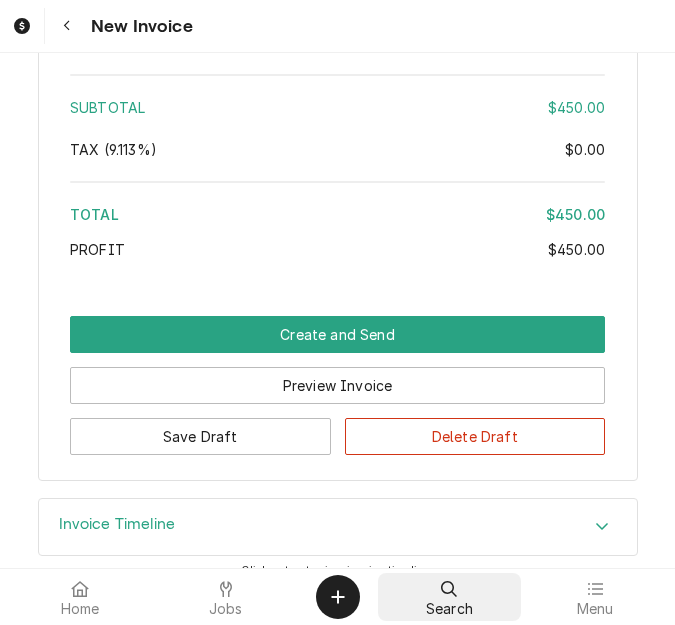 scroll, scrollTop: 3132, scrollLeft: 0, axis: vertical 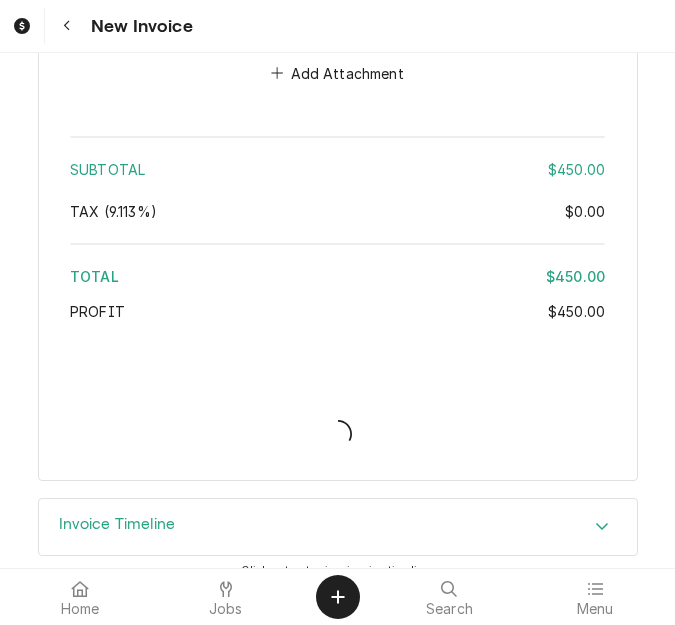 type on "x" 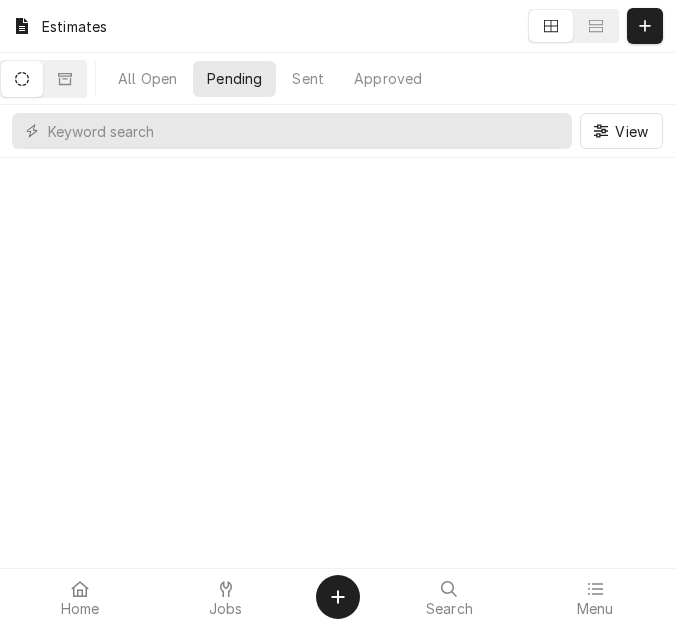 scroll, scrollTop: 0, scrollLeft: 0, axis: both 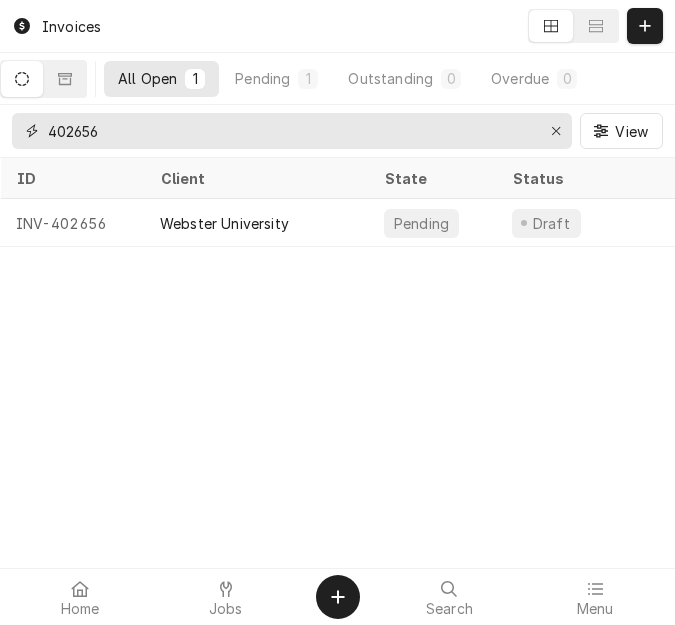 drag, startPoint x: 250, startPoint y: 126, endPoint x: 51, endPoint y: 128, distance: 199.01006 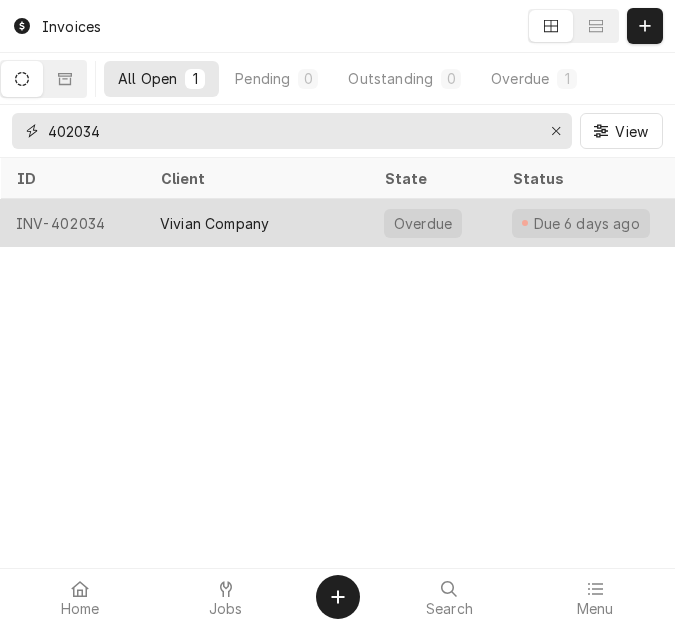 type on "402034" 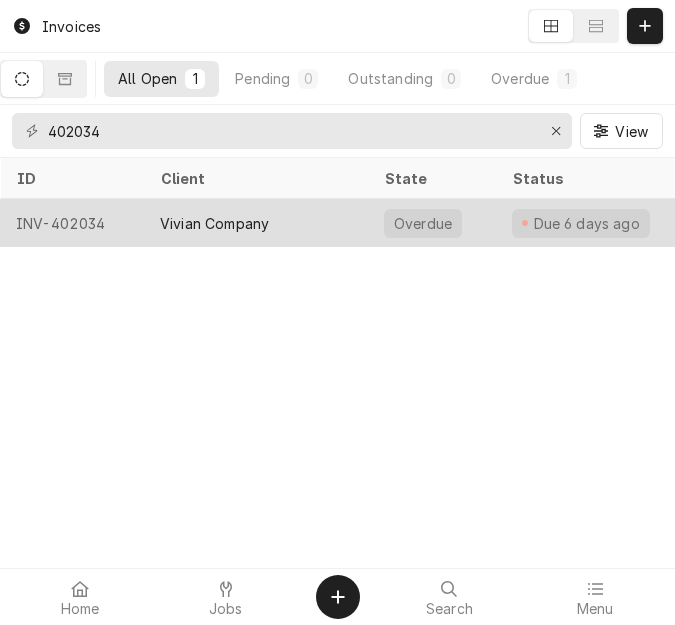 click on "Vivian Company" at bounding box center [214, 223] 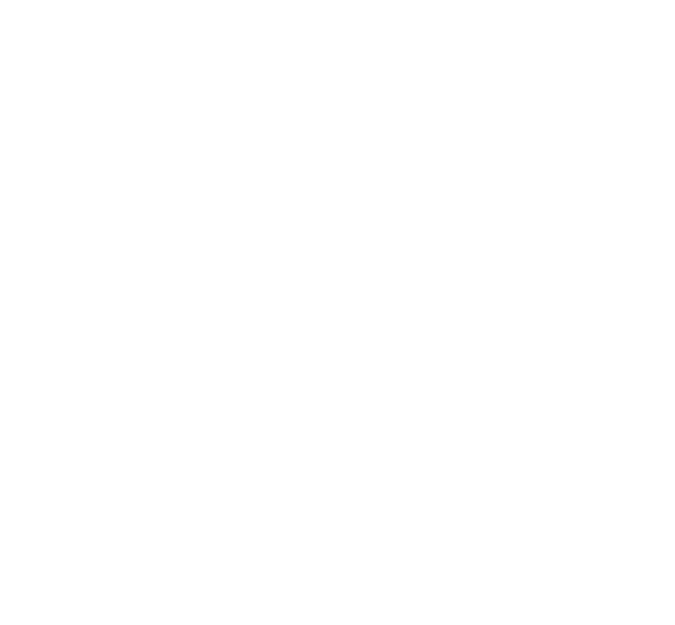 scroll, scrollTop: 0, scrollLeft: 0, axis: both 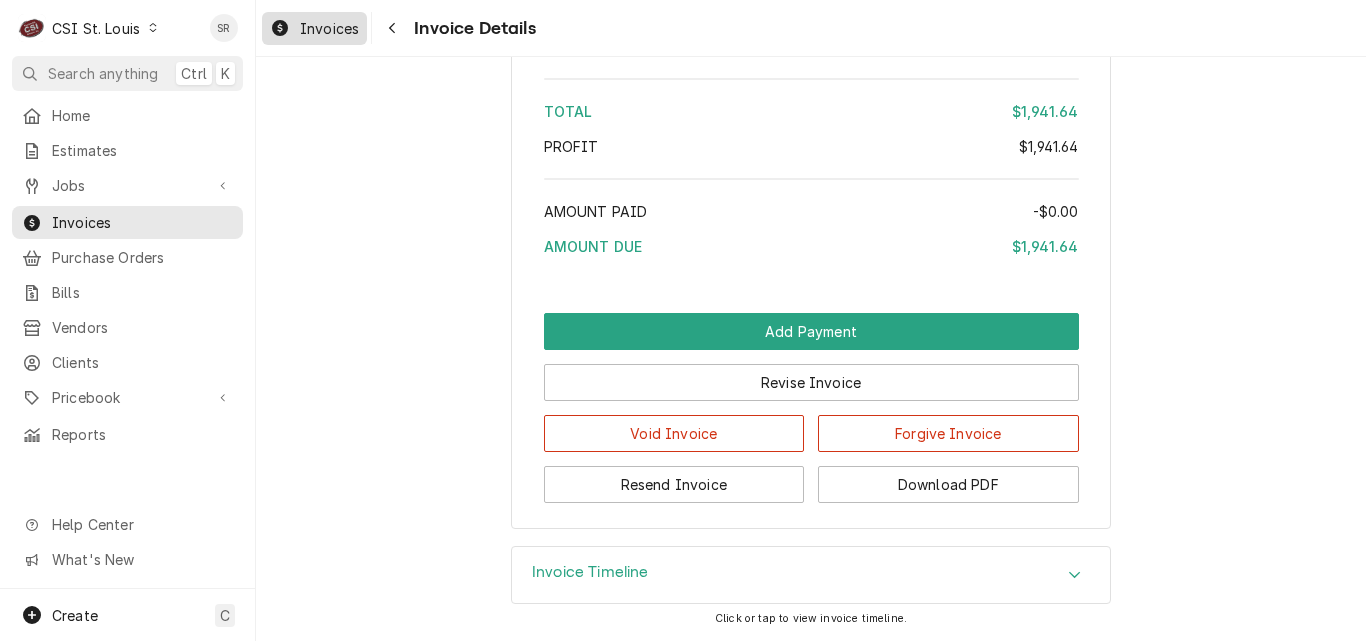 click on "Invoices" at bounding box center (314, 28) 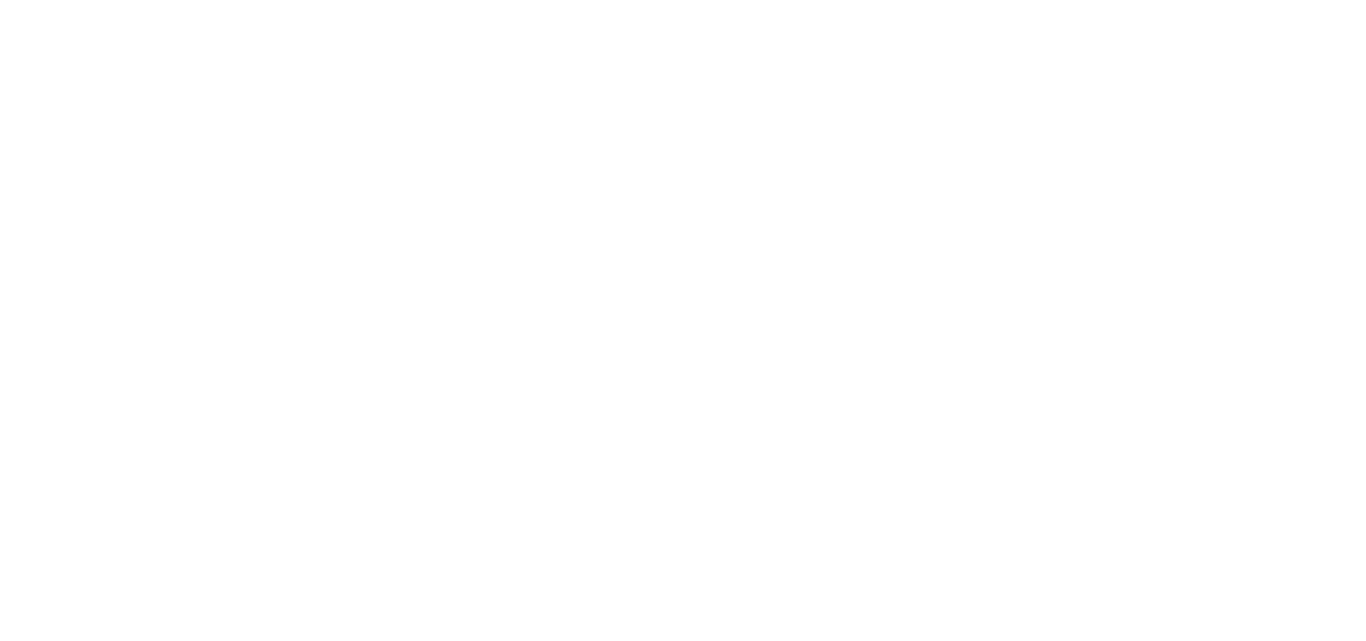 scroll, scrollTop: 0, scrollLeft: 0, axis: both 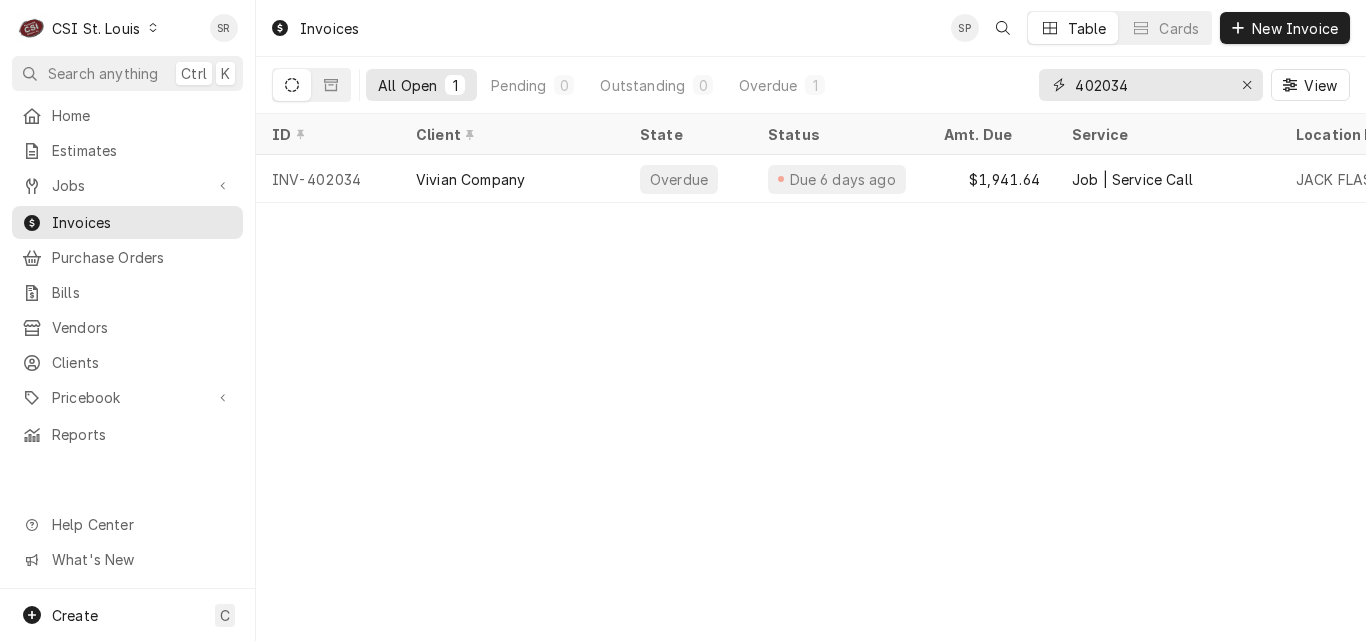 drag, startPoint x: 1161, startPoint y: 83, endPoint x: 1010, endPoint y: 73, distance: 151.33076 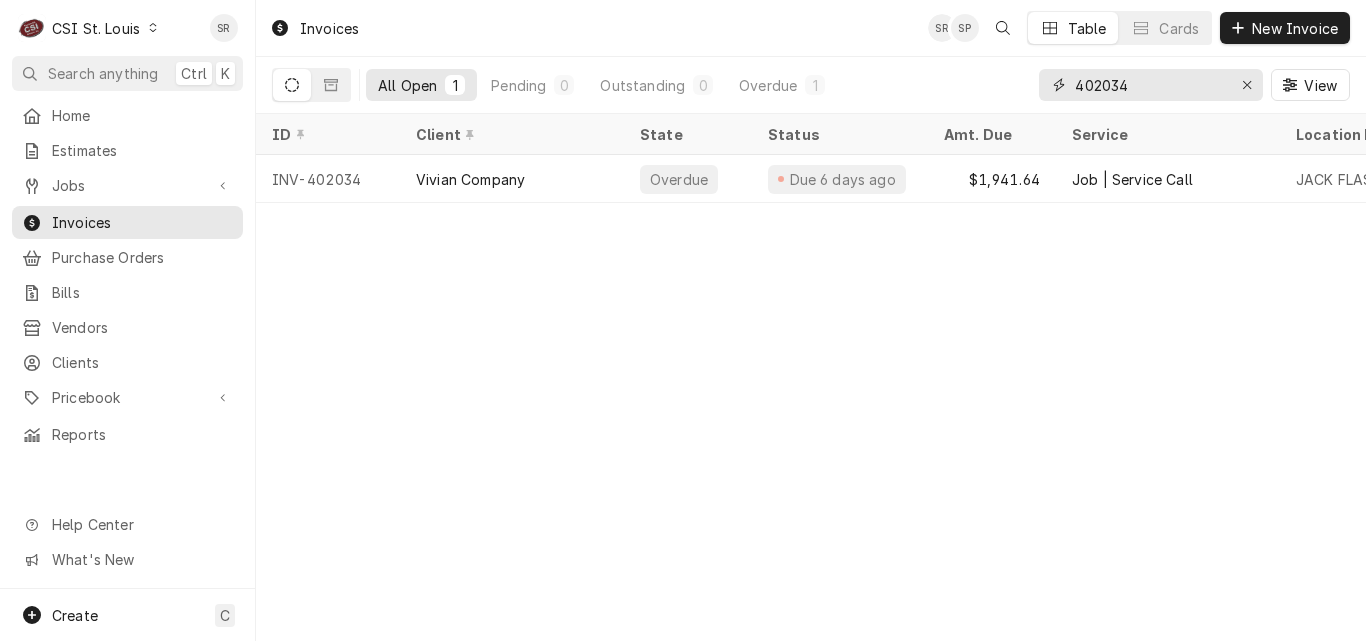 click on "All Open 1 Pending 0 Outstanding 0 Overdue 1 402034 View" at bounding box center [811, 85] 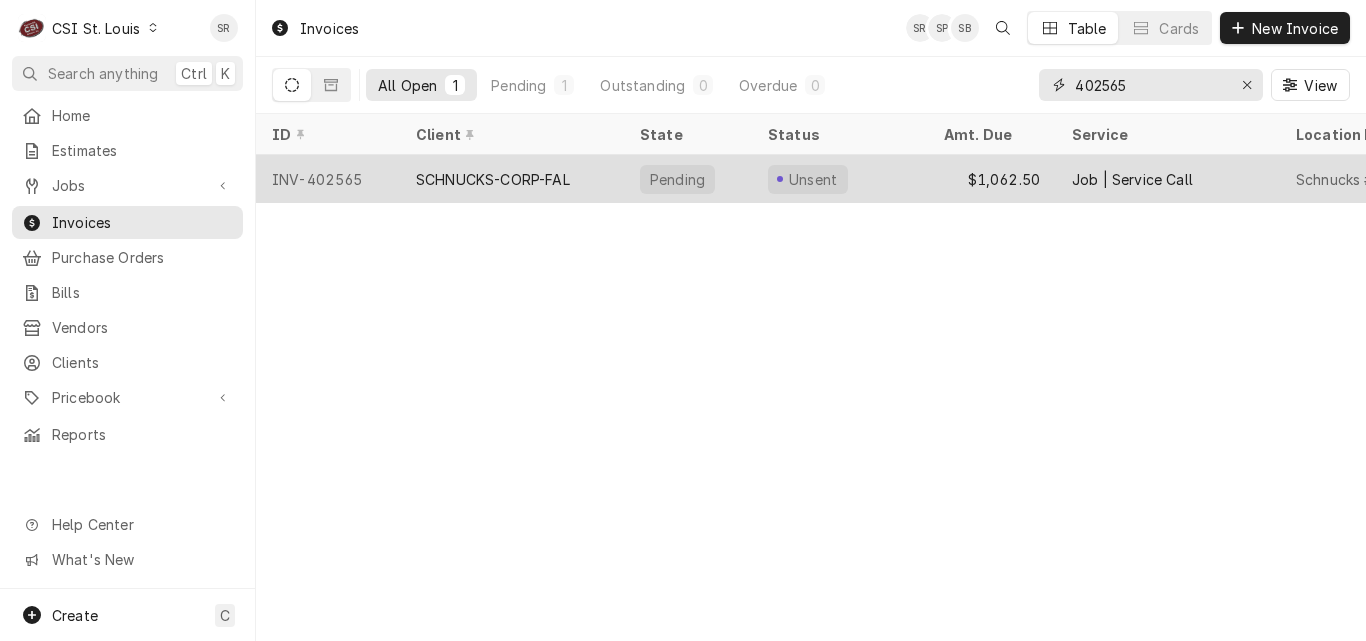 type on "402565" 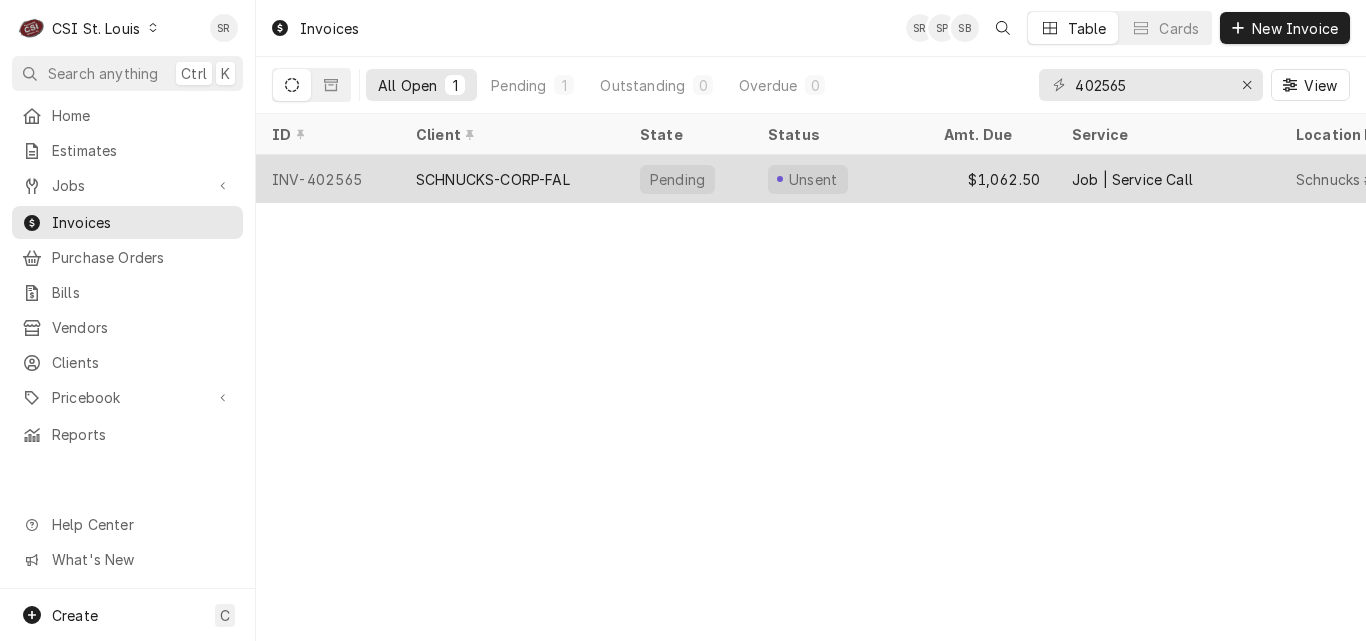 click on "SCHNUCKS-CORP-FAL" at bounding box center (493, 179) 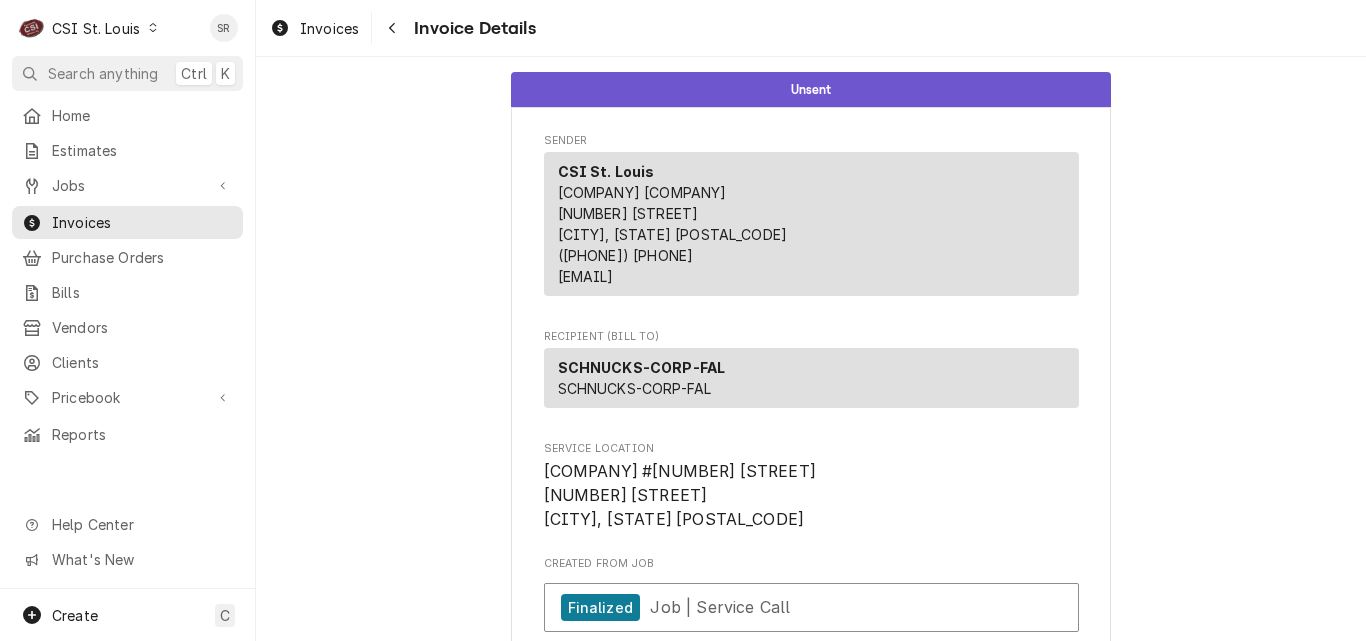 scroll, scrollTop: 0, scrollLeft: 0, axis: both 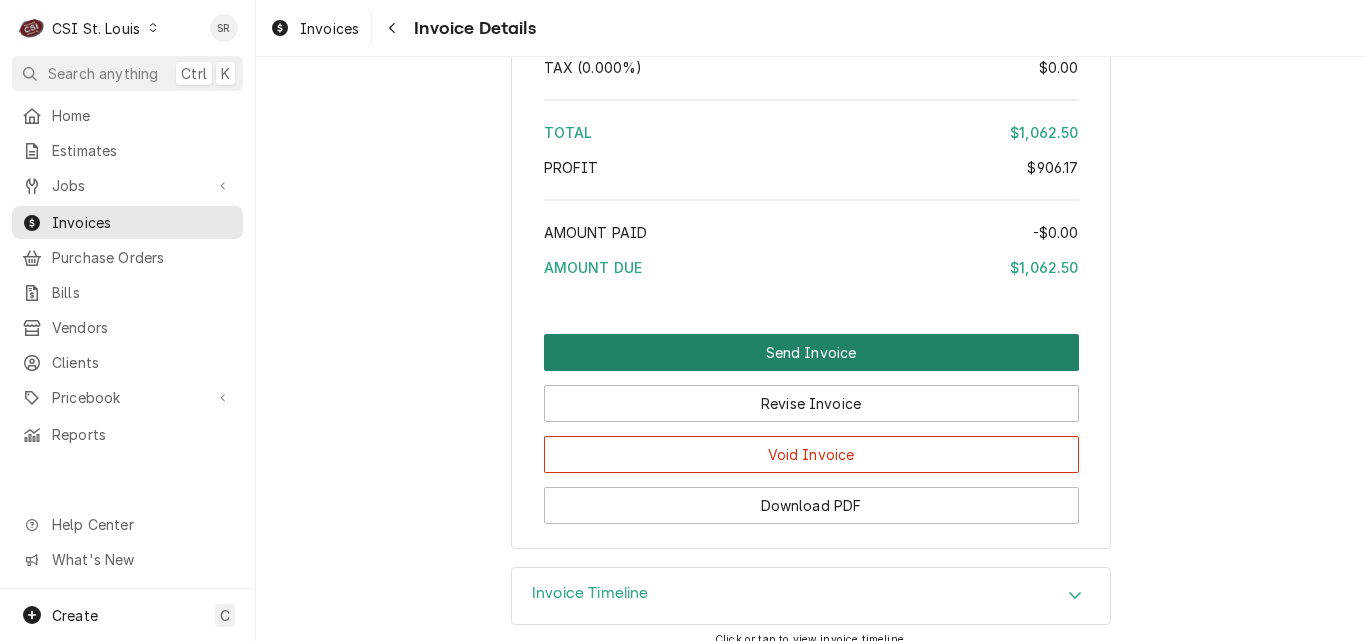 click on "Send Invoice" at bounding box center [811, 352] 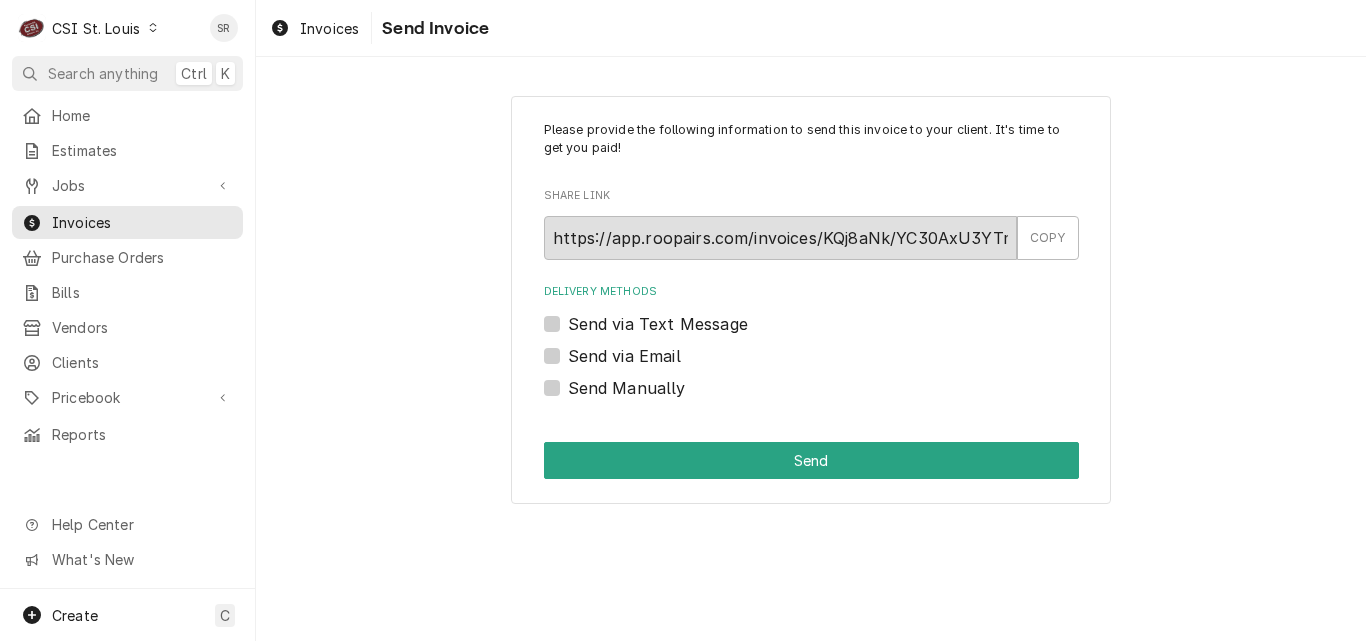 click on "Send via Email" at bounding box center [624, 356] 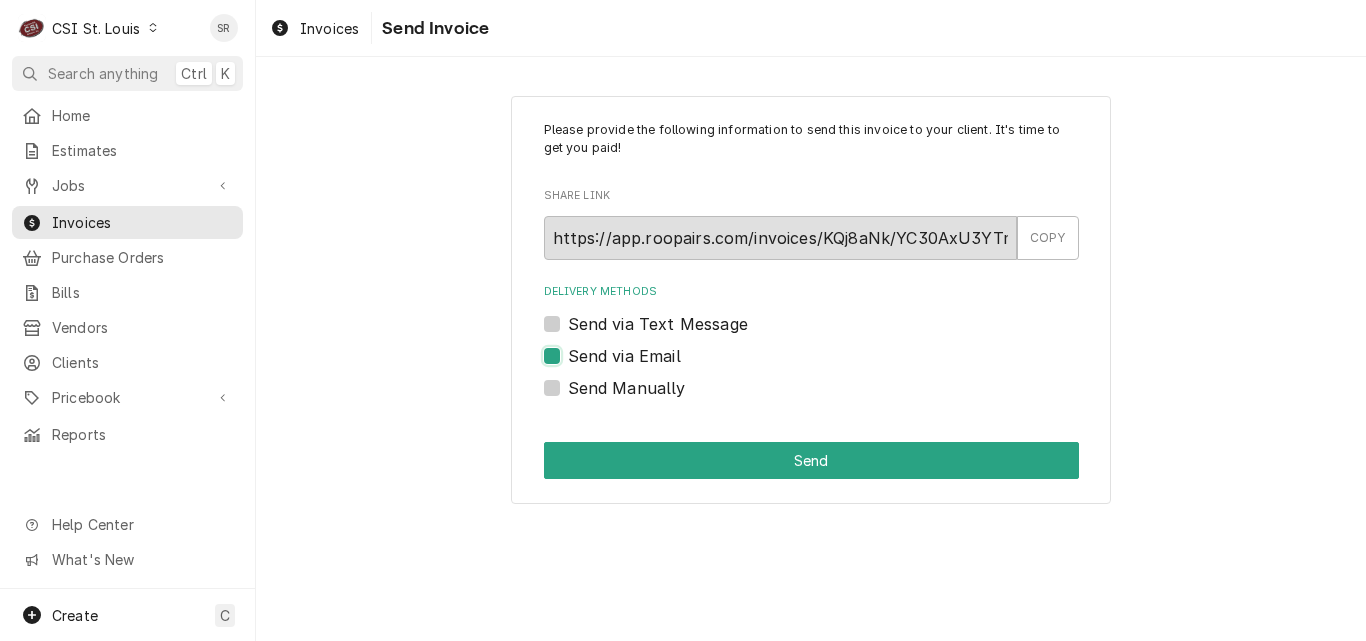 checkbox on "true" 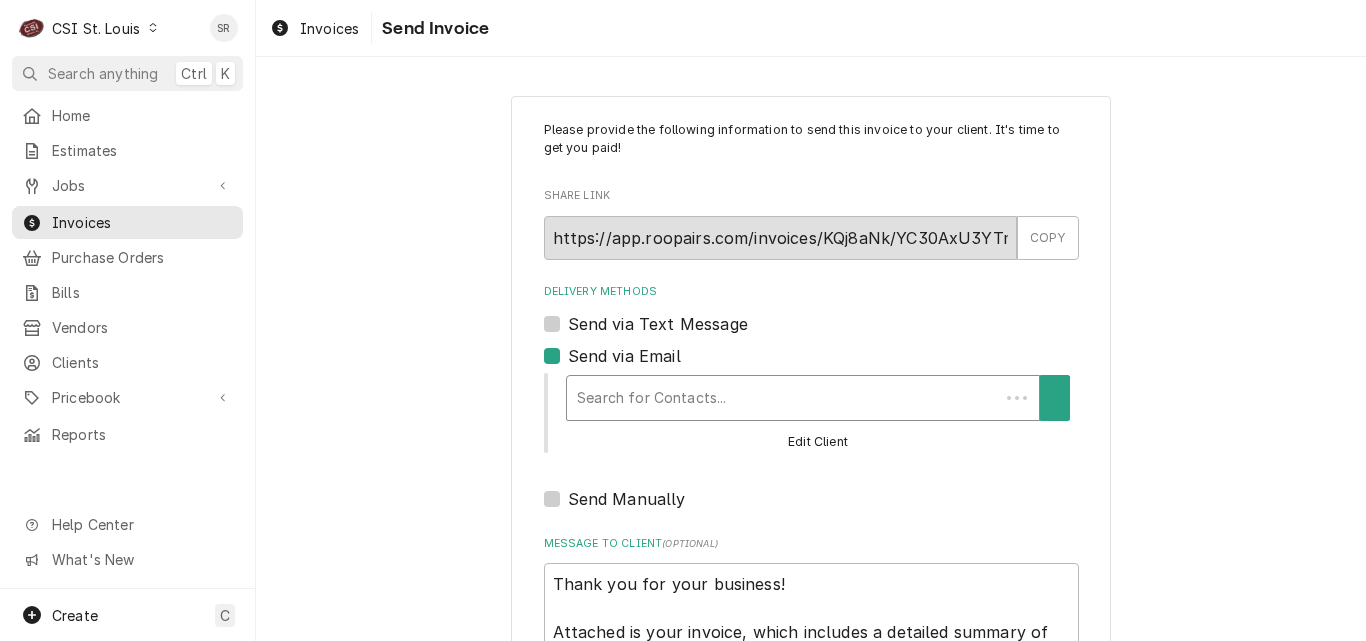 click at bounding box center [783, 398] 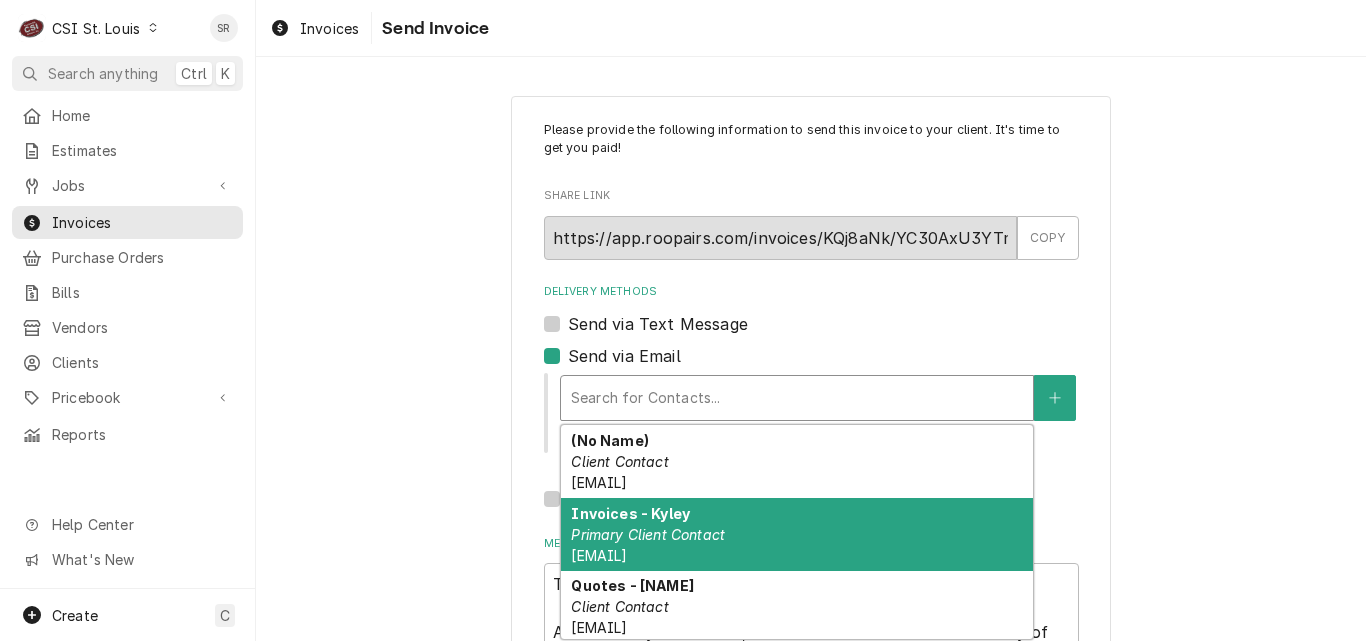 click on "Invoices - Kyley" at bounding box center [630, 513] 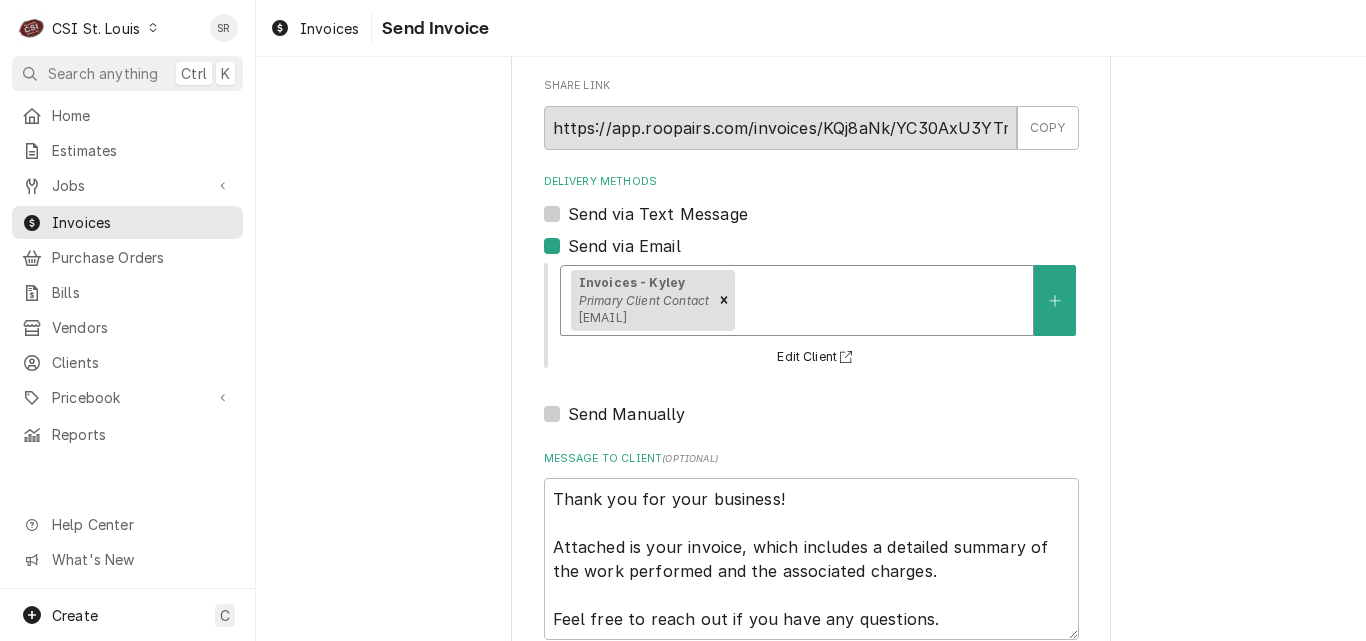 scroll, scrollTop: 231, scrollLeft: 0, axis: vertical 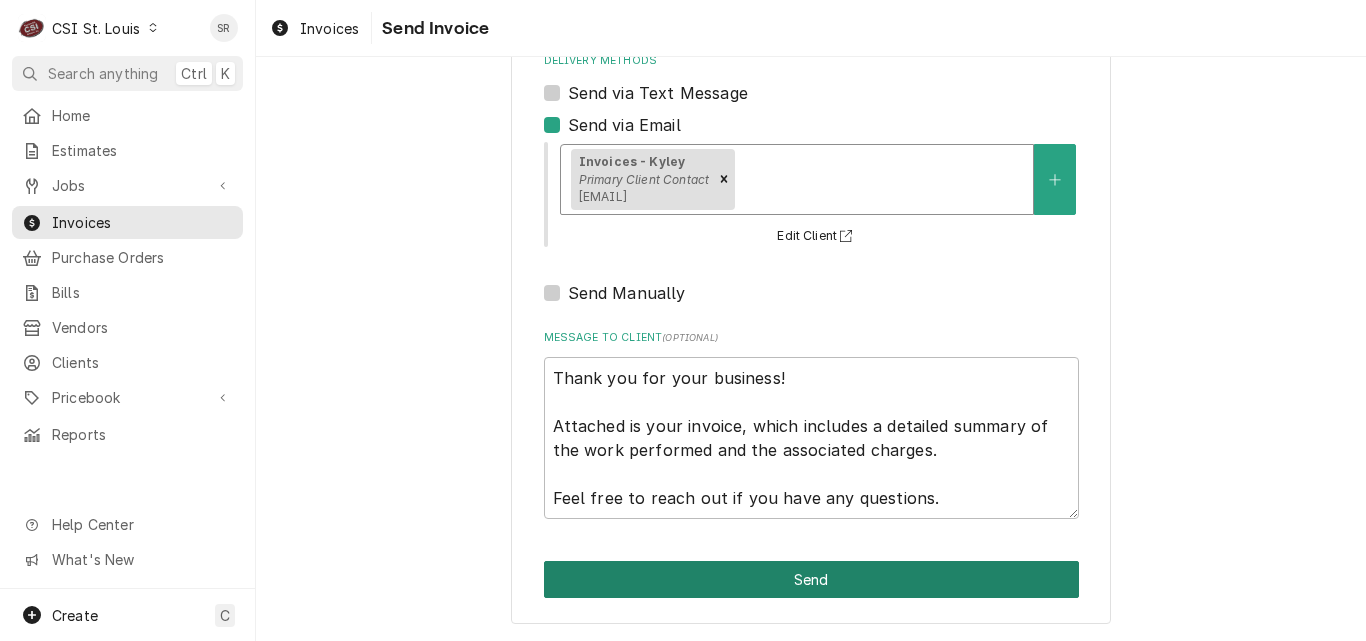 click on "Send" at bounding box center (811, 579) 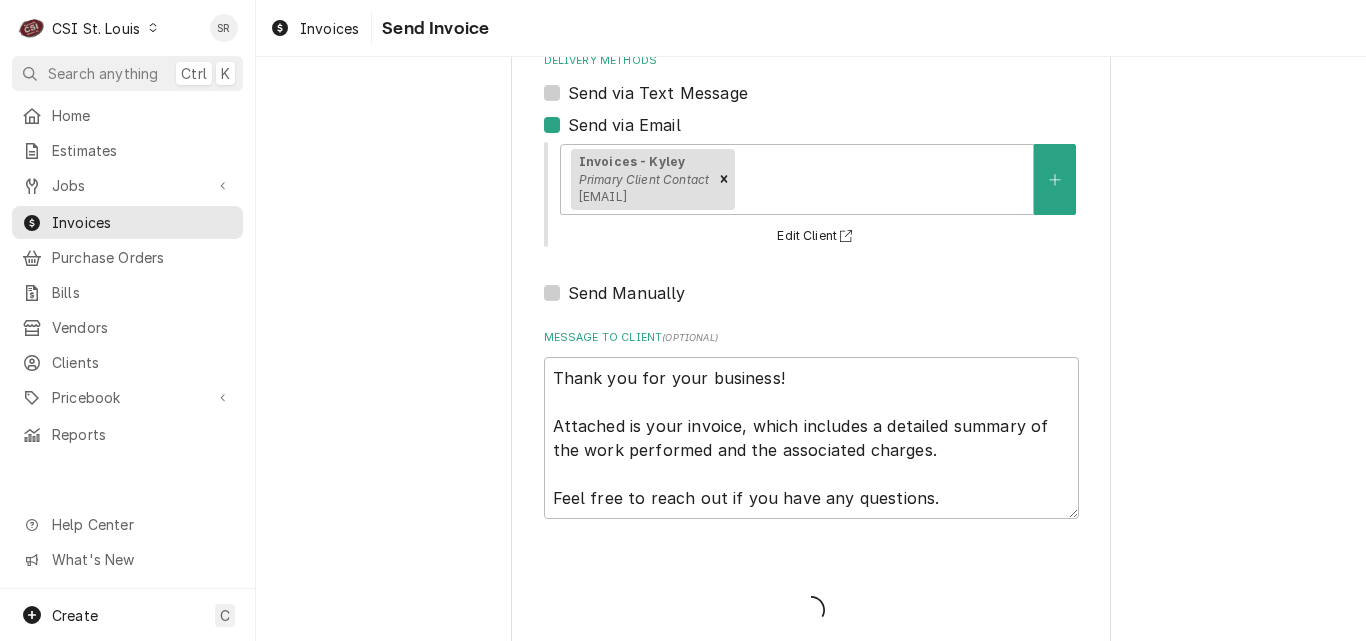 type on "x" 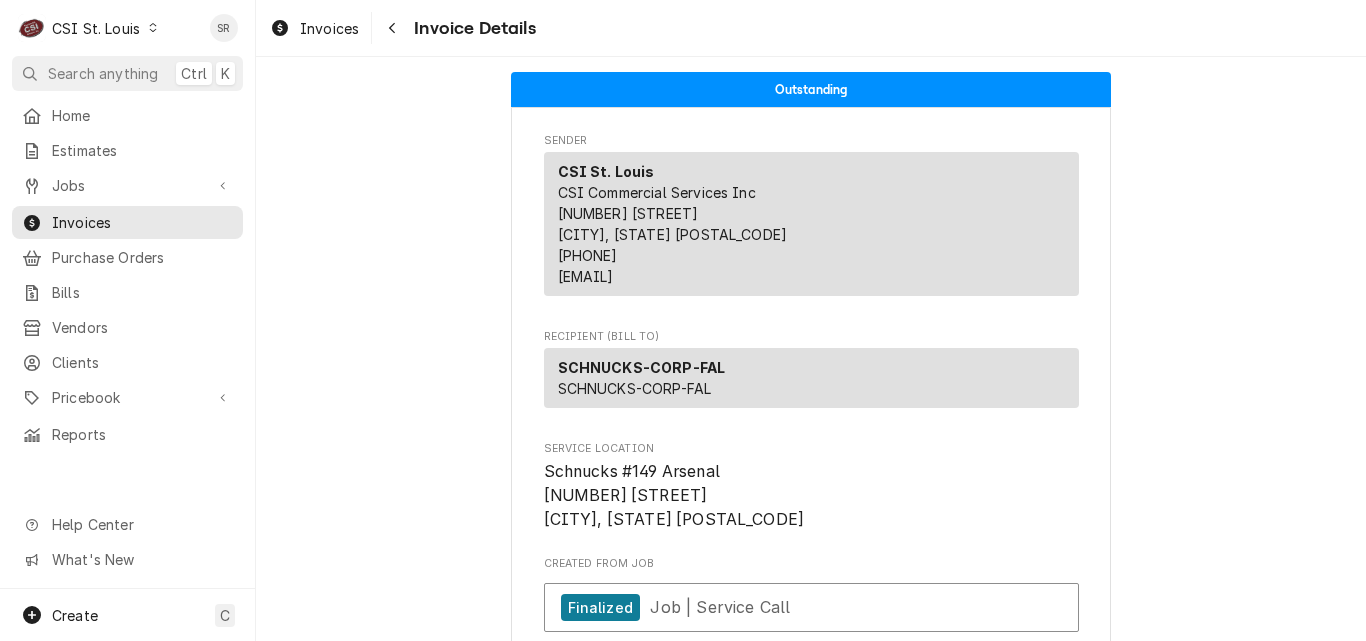 scroll, scrollTop: 0, scrollLeft: 0, axis: both 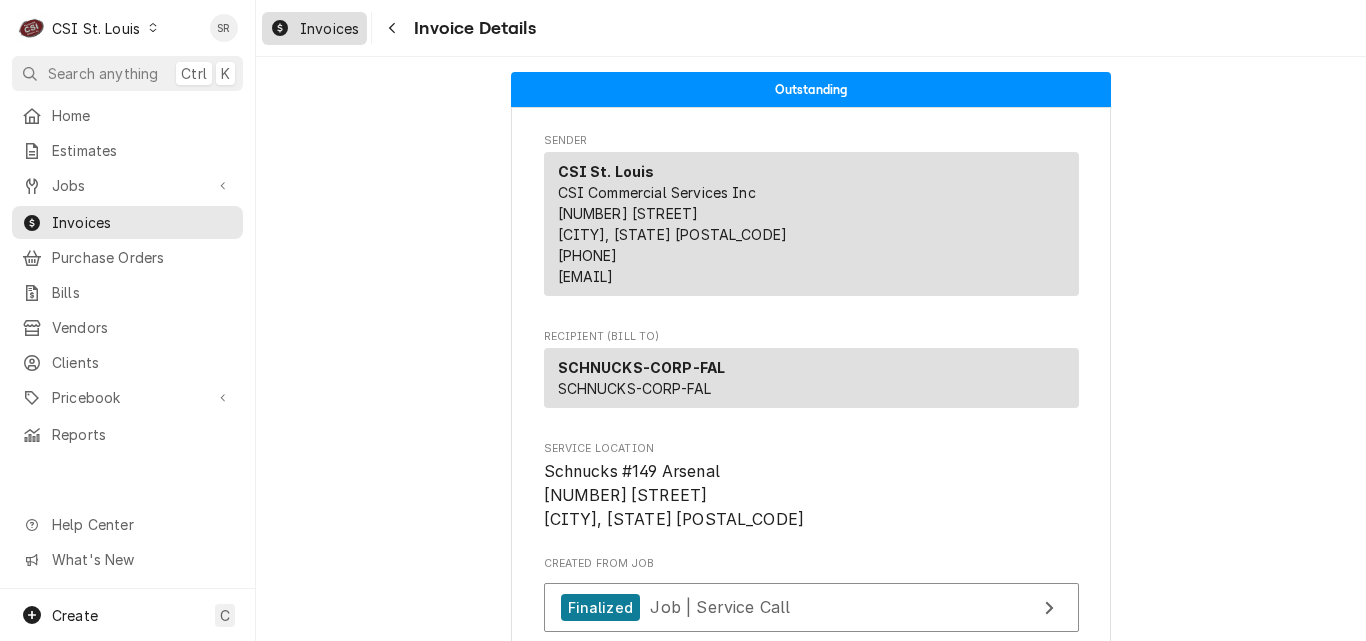 click on "Invoices" at bounding box center (329, 28) 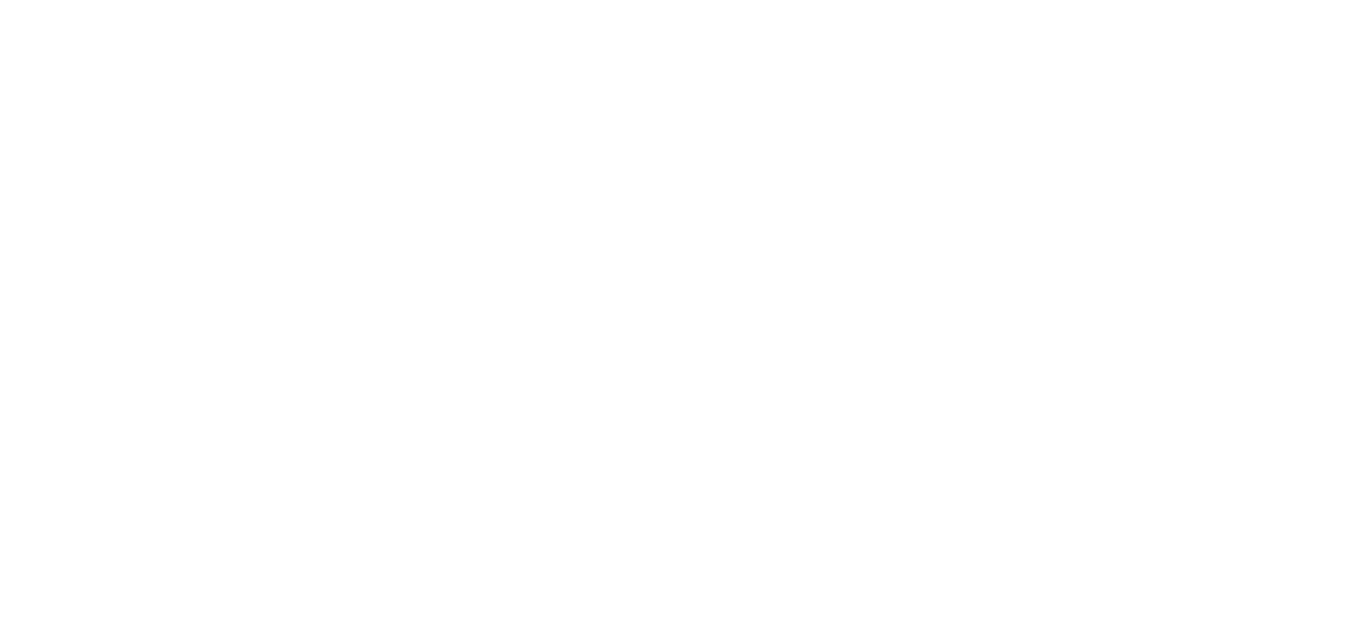 scroll, scrollTop: 0, scrollLeft: 0, axis: both 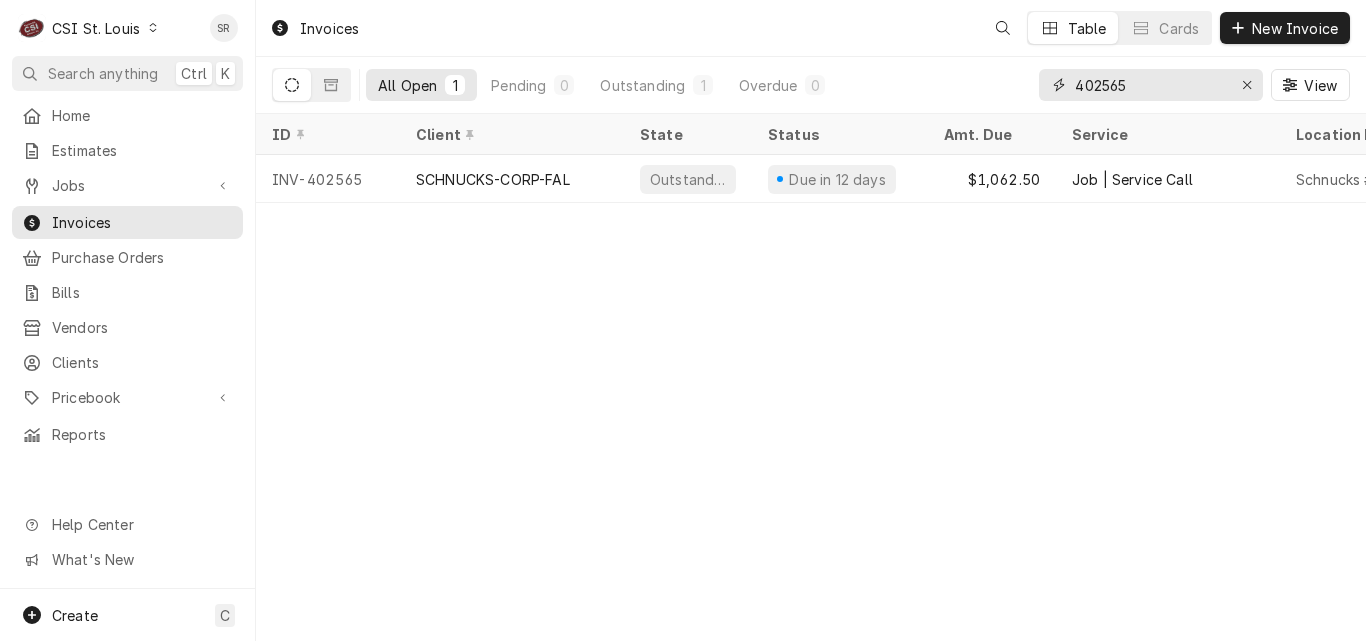 click on "402565" at bounding box center (1151, 85) 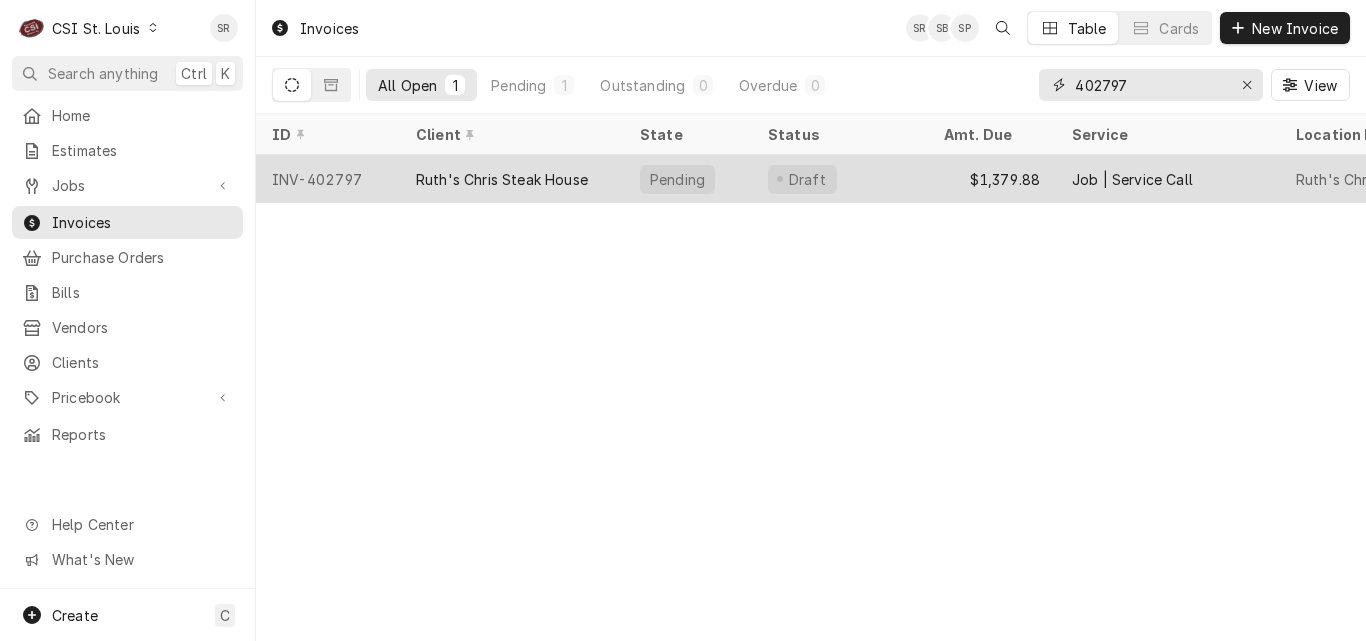 type on "402797" 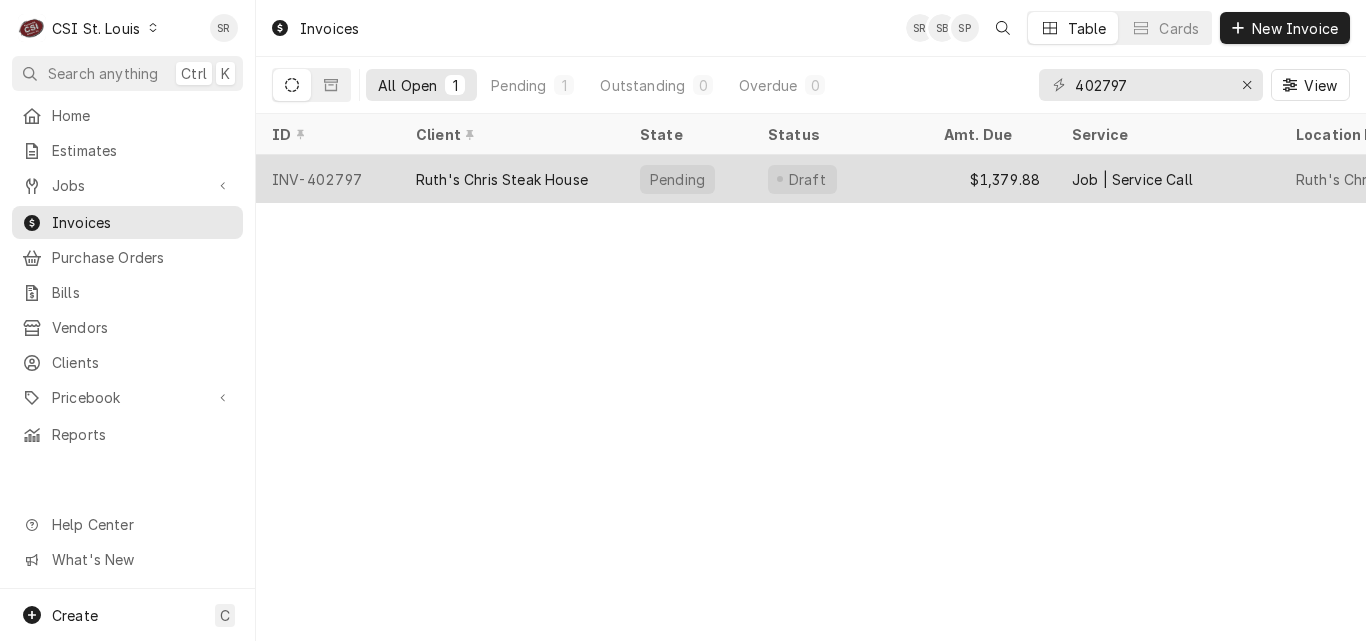 click on "Ruth's Chris Steak House" at bounding box center [502, 179] 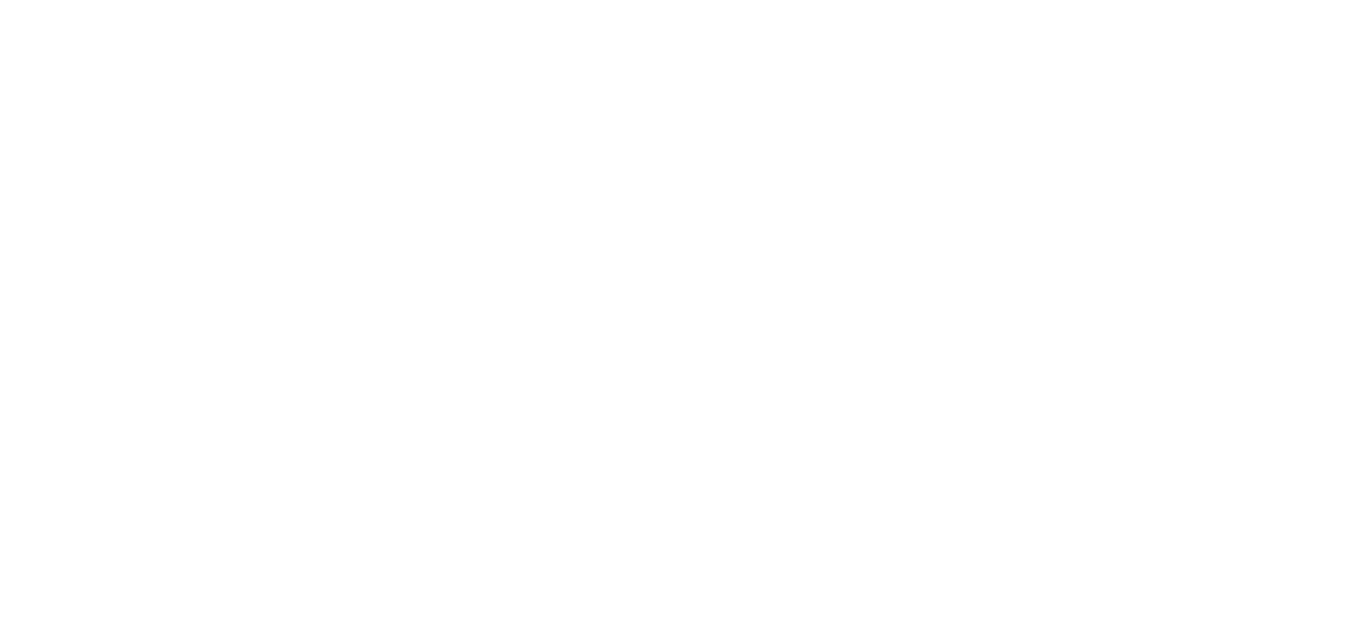 scroll, scrollTop: 0, scrollLeft: 0, axis: both 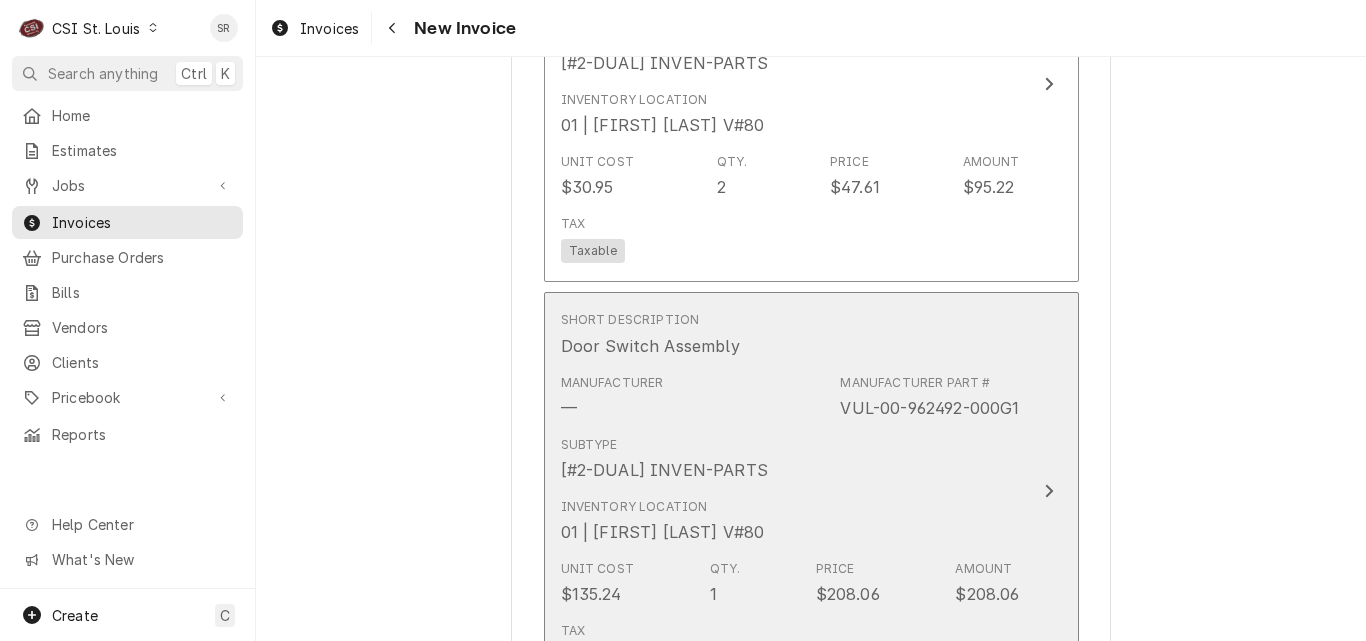 click on "Inventory Location 01 | KEVIN FLOYD V#80" at bounding box center (790, 521) 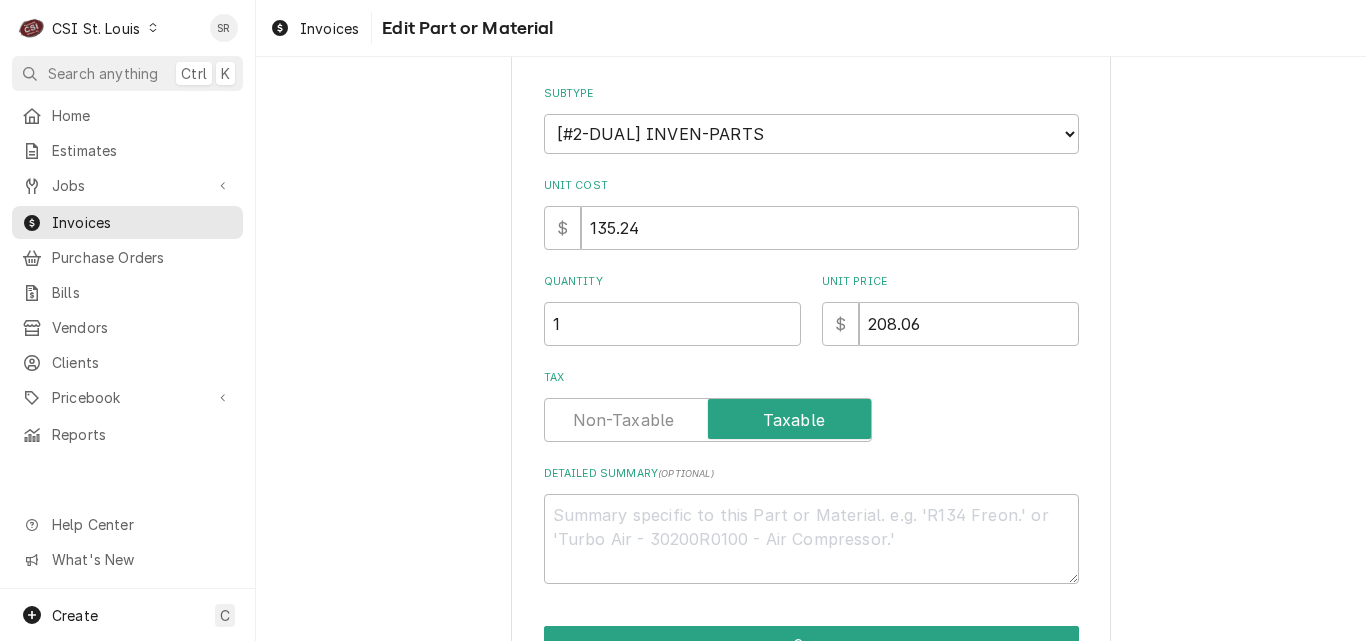 scroll, scrollTop: 0, scrollLeft: 0, axis: both 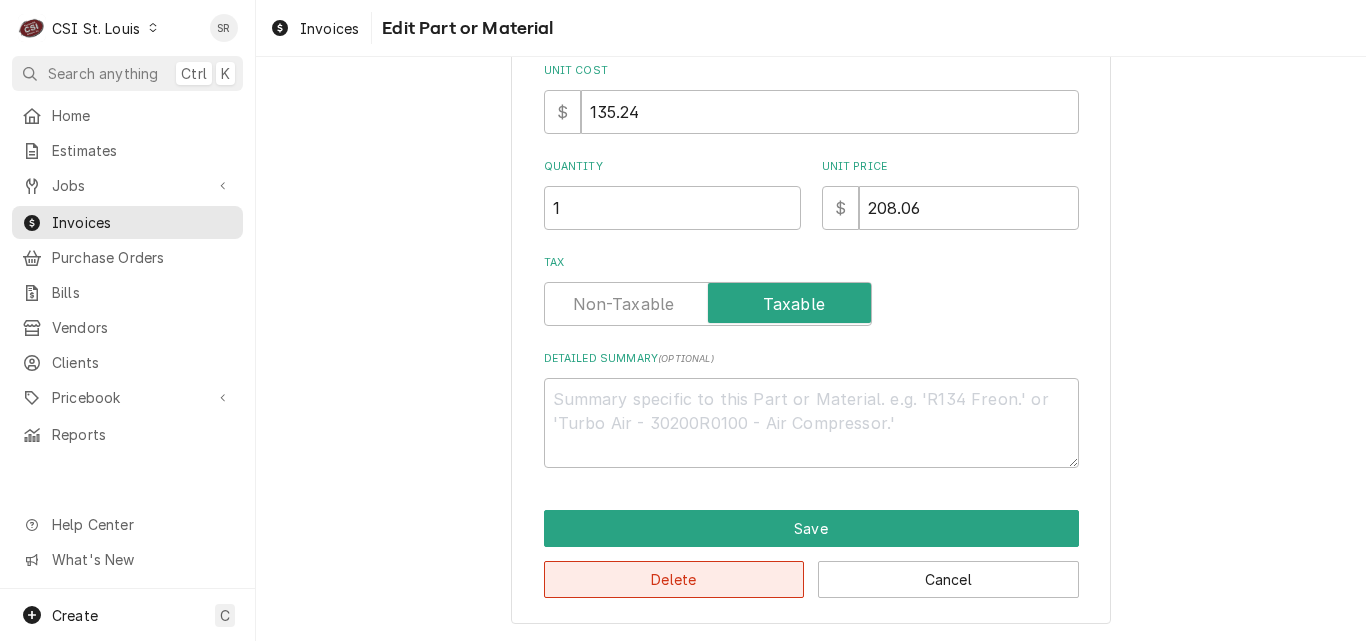 click on "Delete" at bounding box center (674, 579) 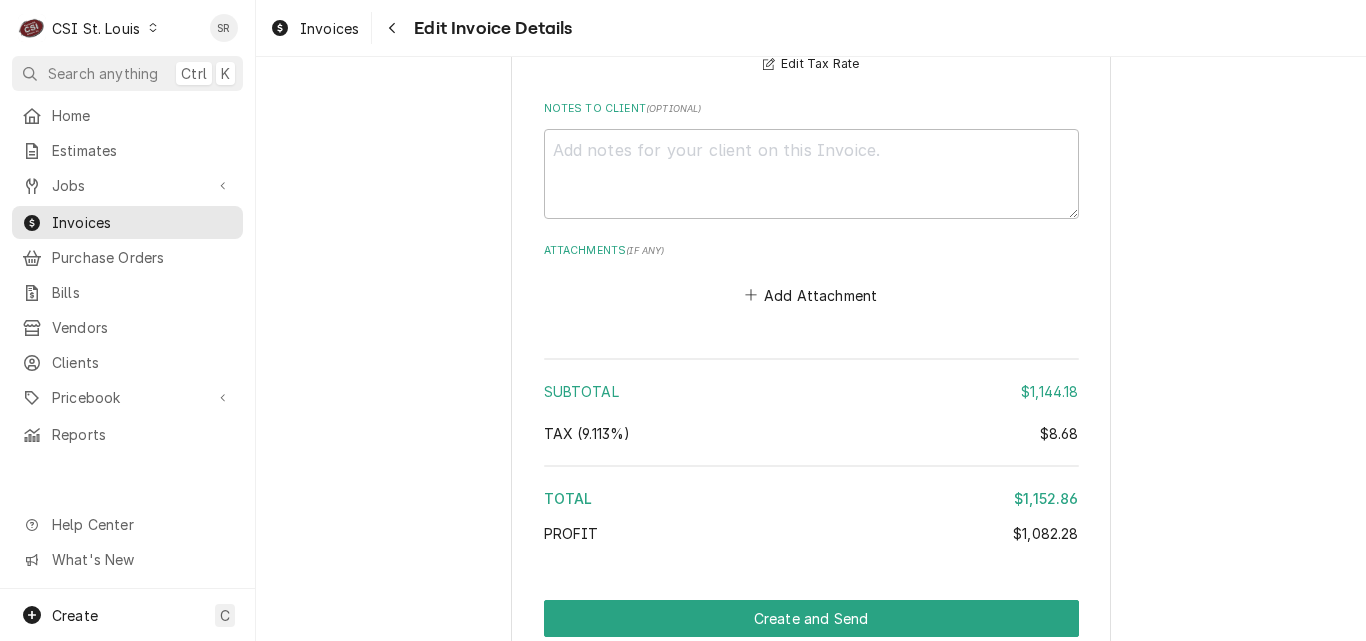scroll, scrollTop: 4600, scrollLeft: 0, axis: vertical 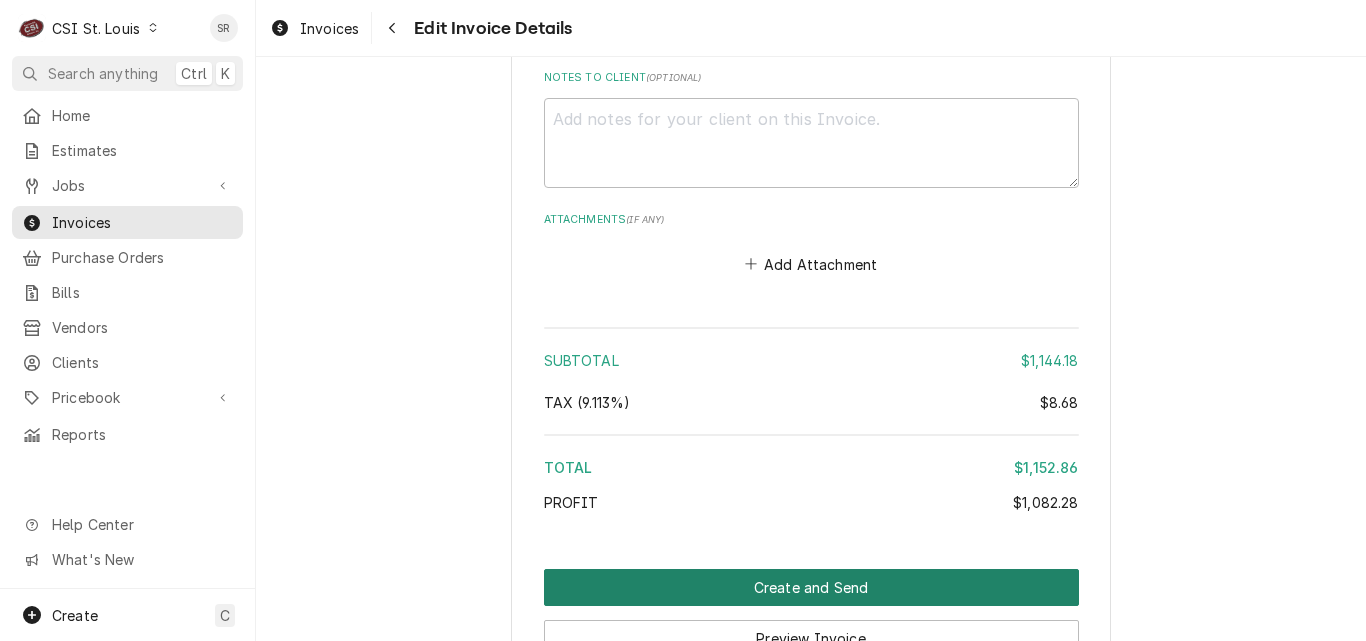 click on "Create and Send" at bounding box center [811, 587] 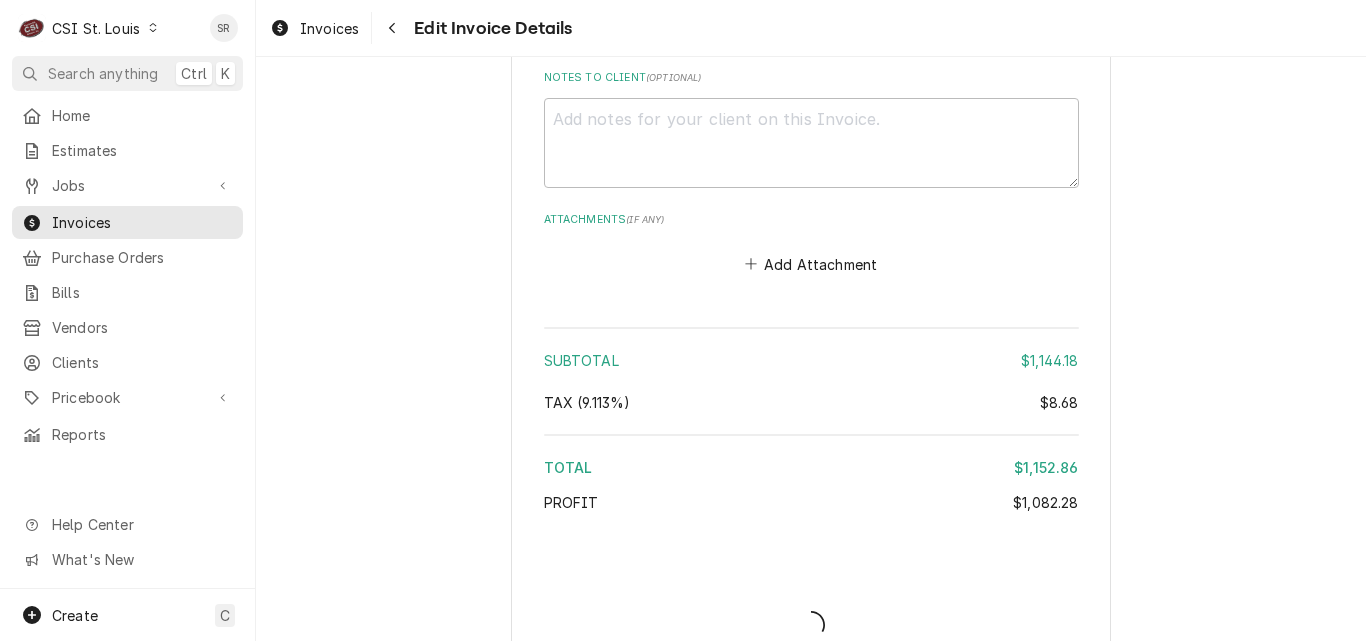 type on "x" 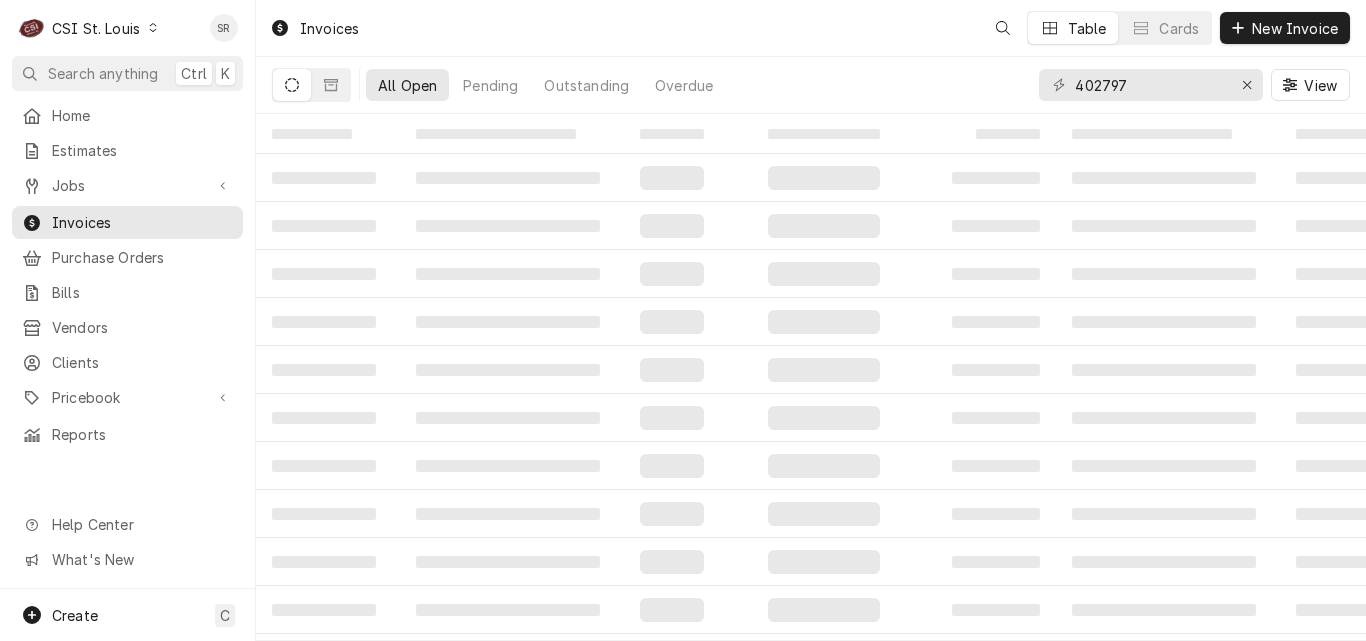 scroll, scrollTop: 0, scrollLeft: 0, axis: both 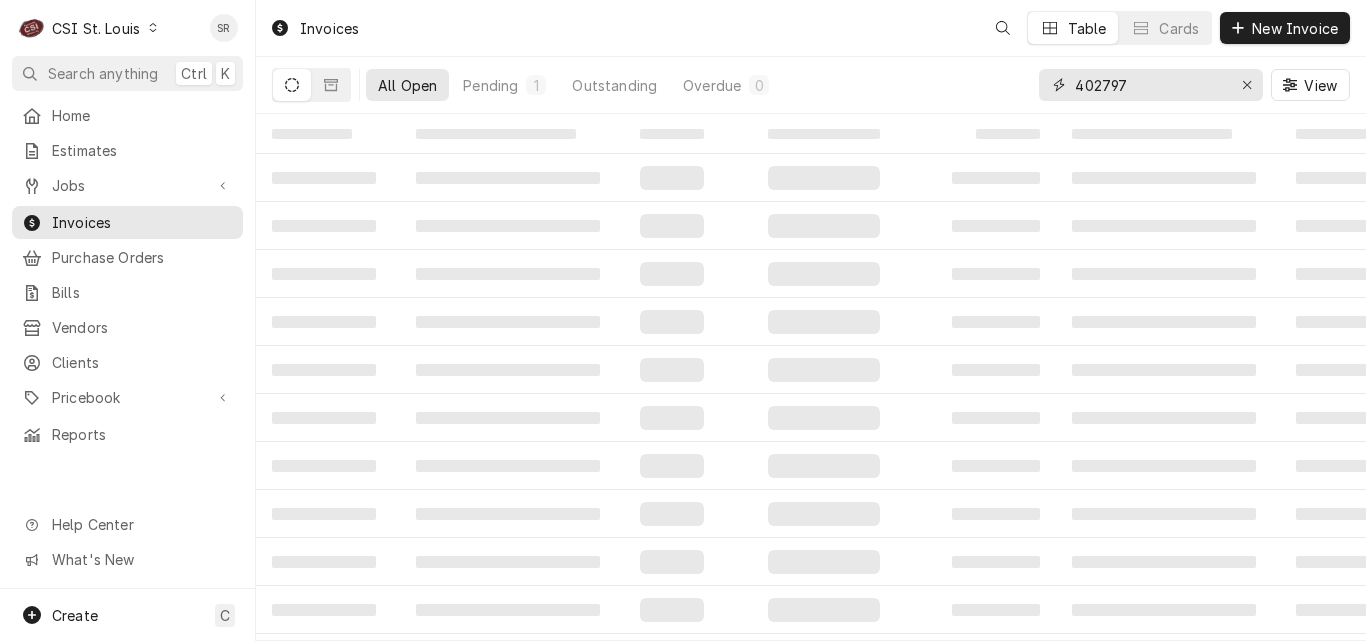 click on "All Open Pending 1 Outstanding Overdue 0 402797 View" at bounding box center [811, 85] 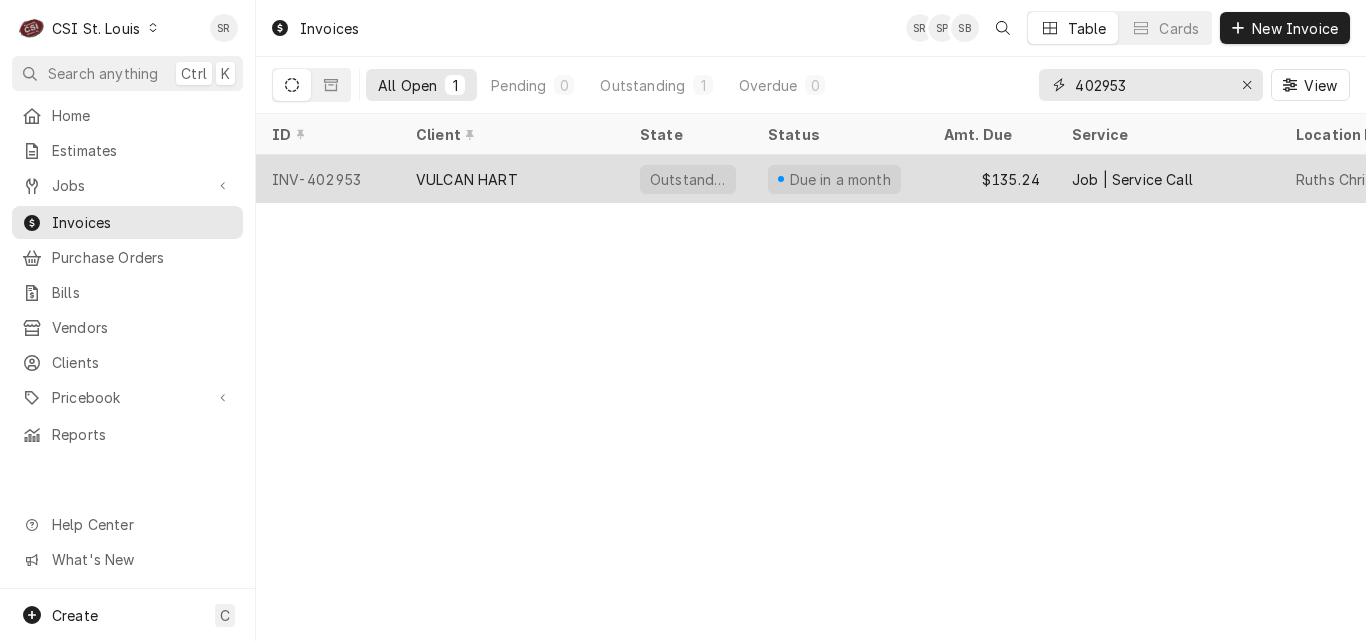 type on "402953" 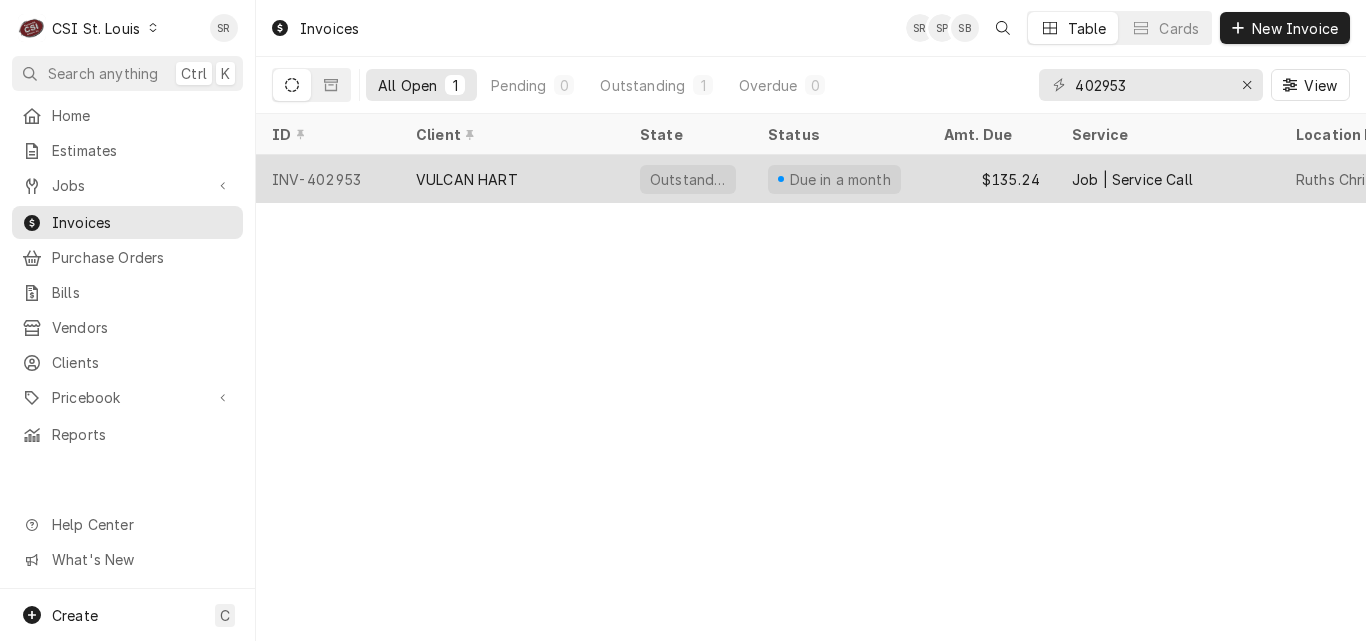 click on "VULCAN HART" at bounding box center (512, 179) 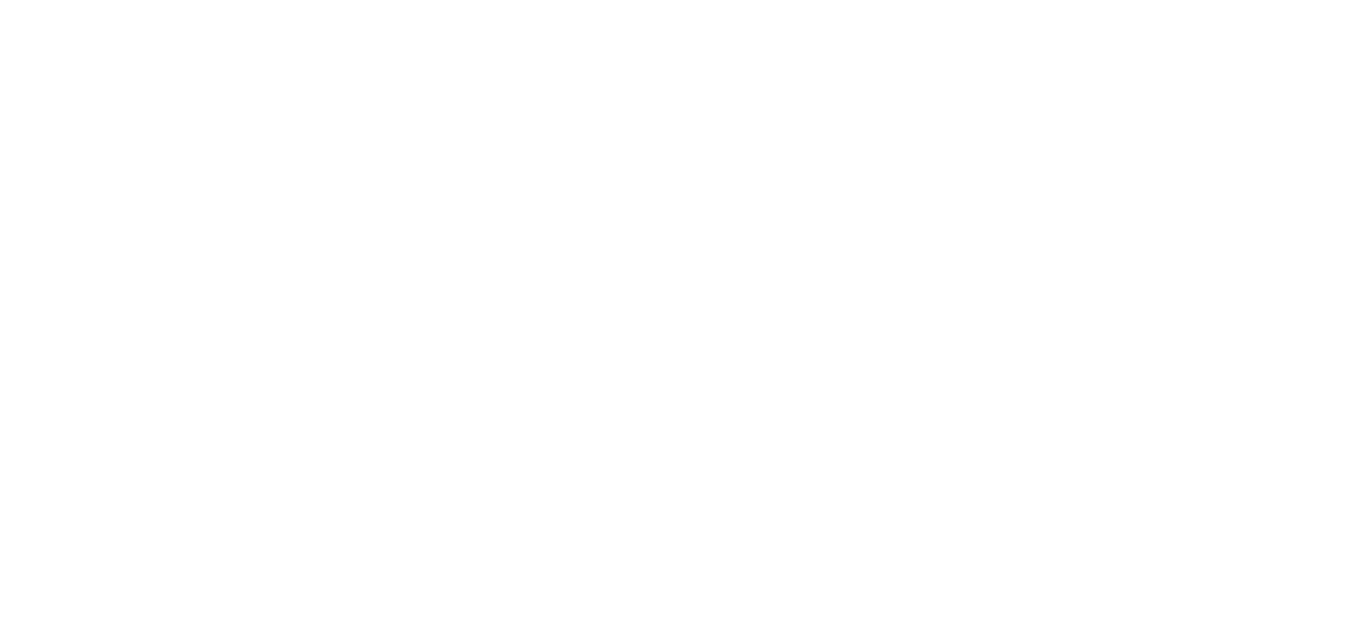 scroll, scrollTop: 0, scrollLeft: 0, axis: both 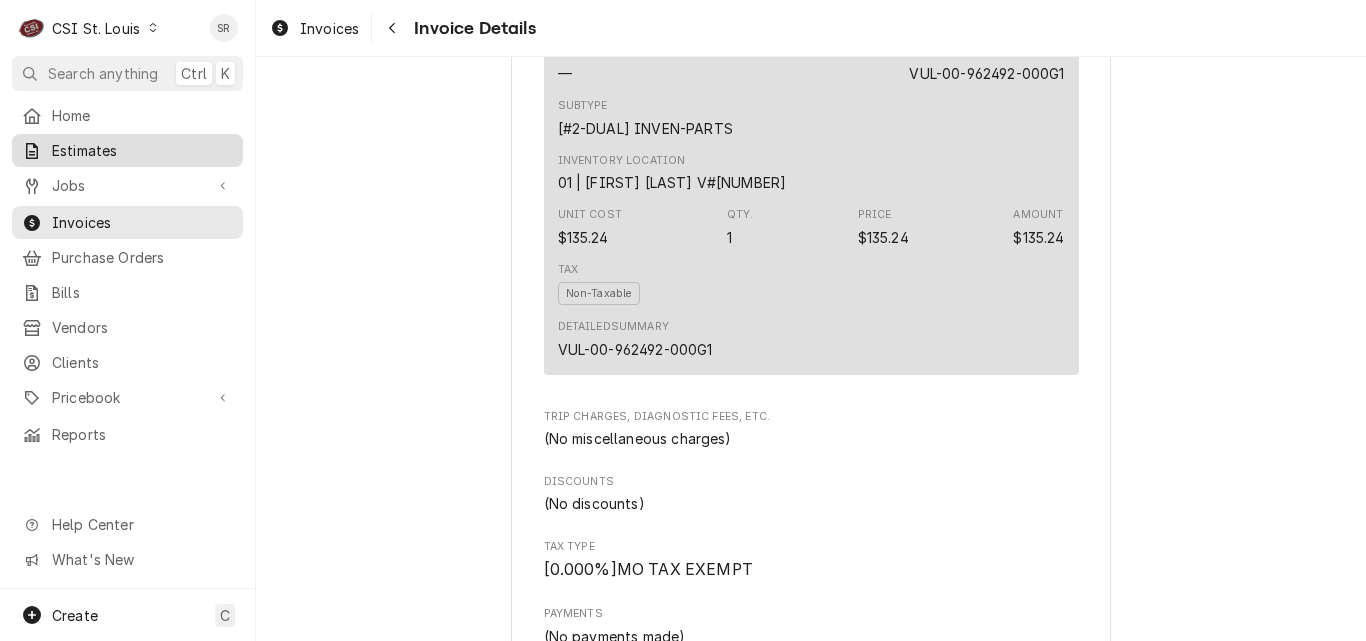 click on "Estimates" at bounding box center [142, 150] 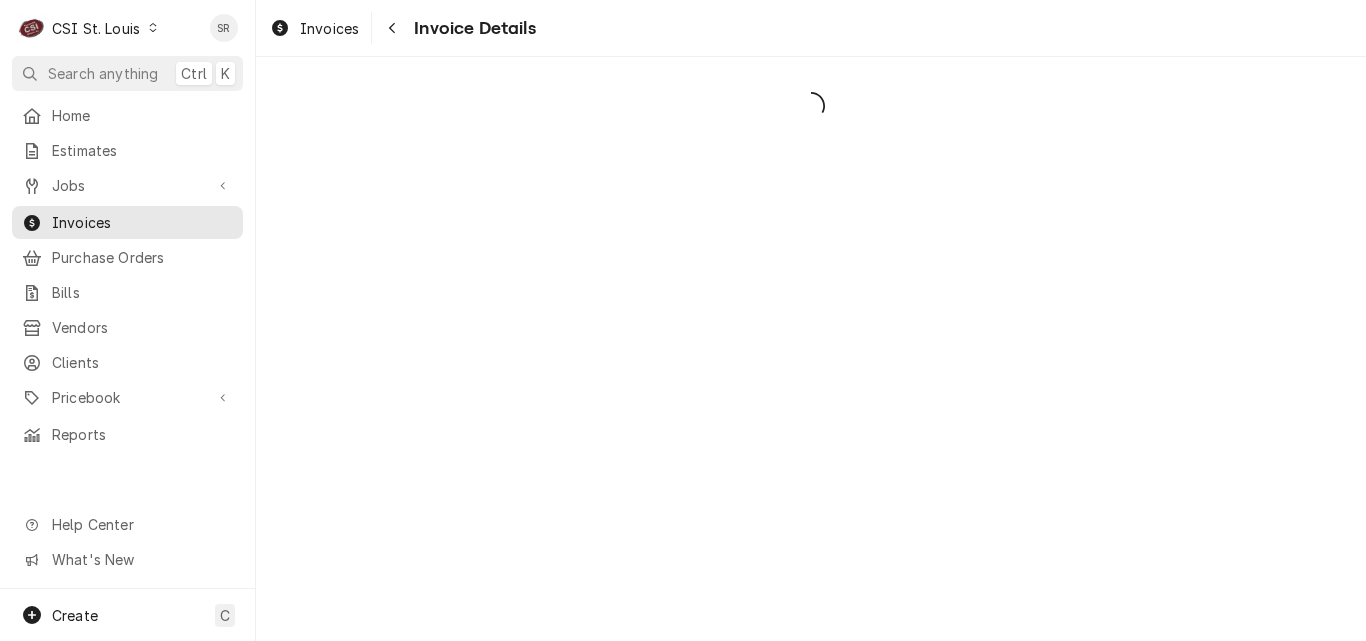scroll, scrollTop: 0, scrollLeft: 0, axis: both 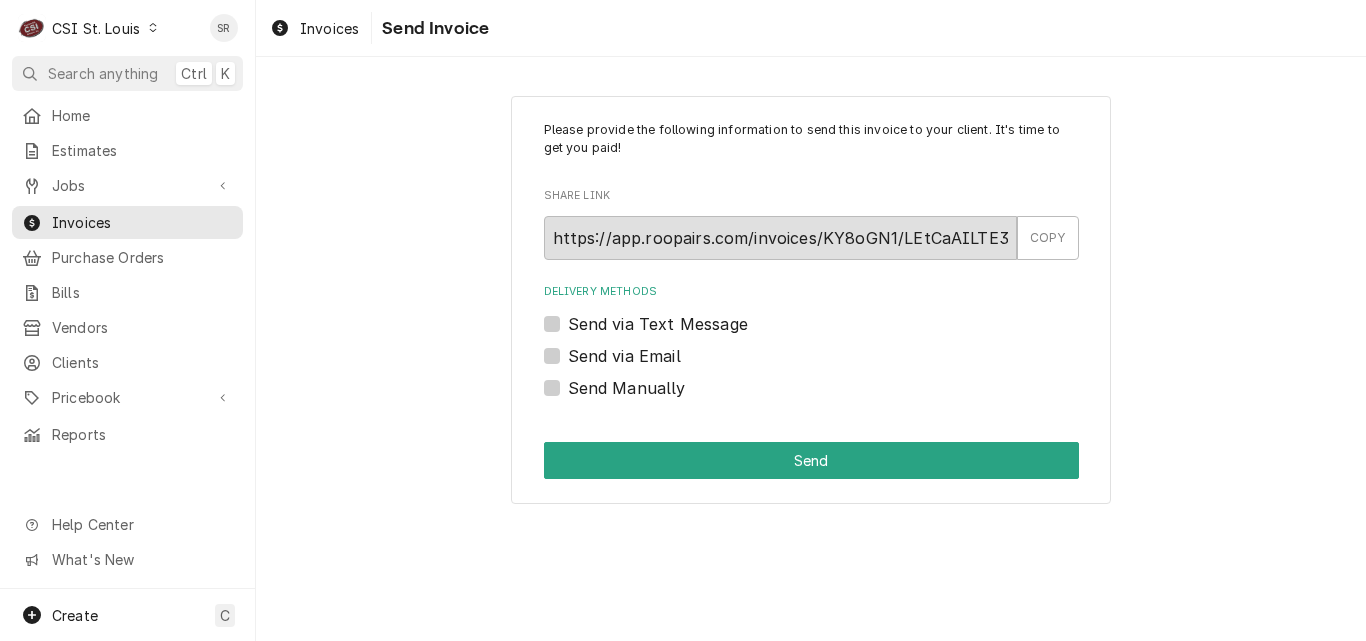 click on "Send via Email" at bounding box center (624, 356) 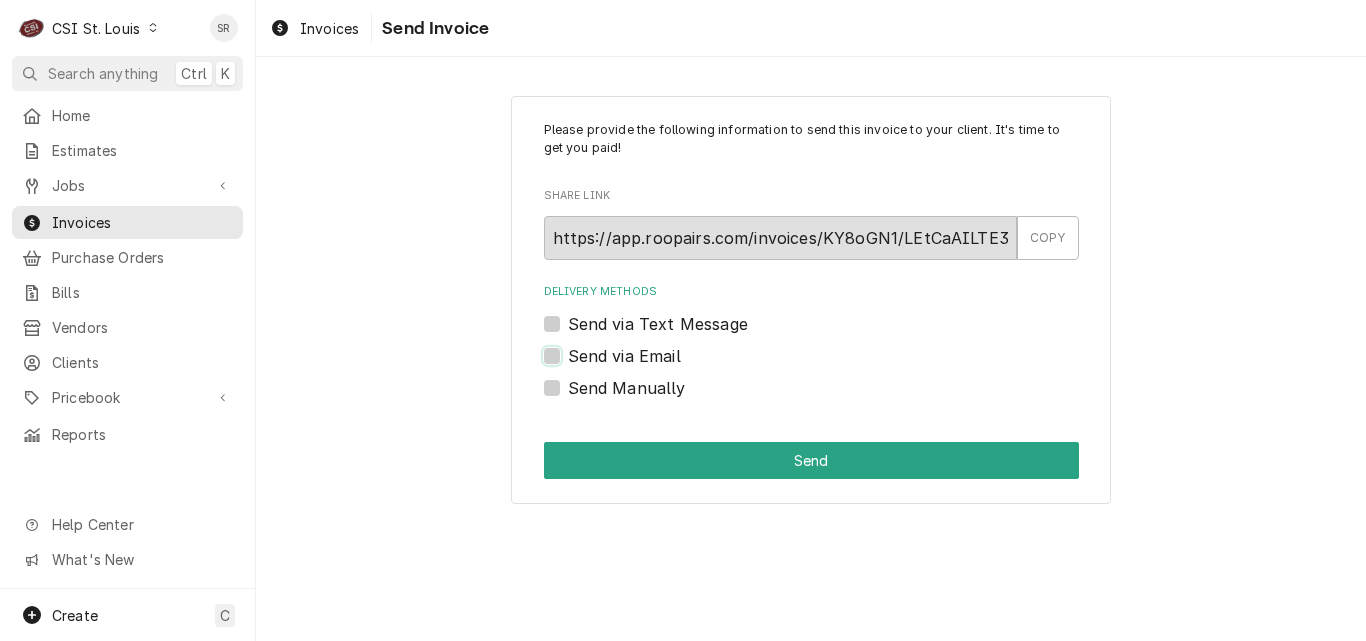 click on "Send via Email" at bounding box center [835, 366] 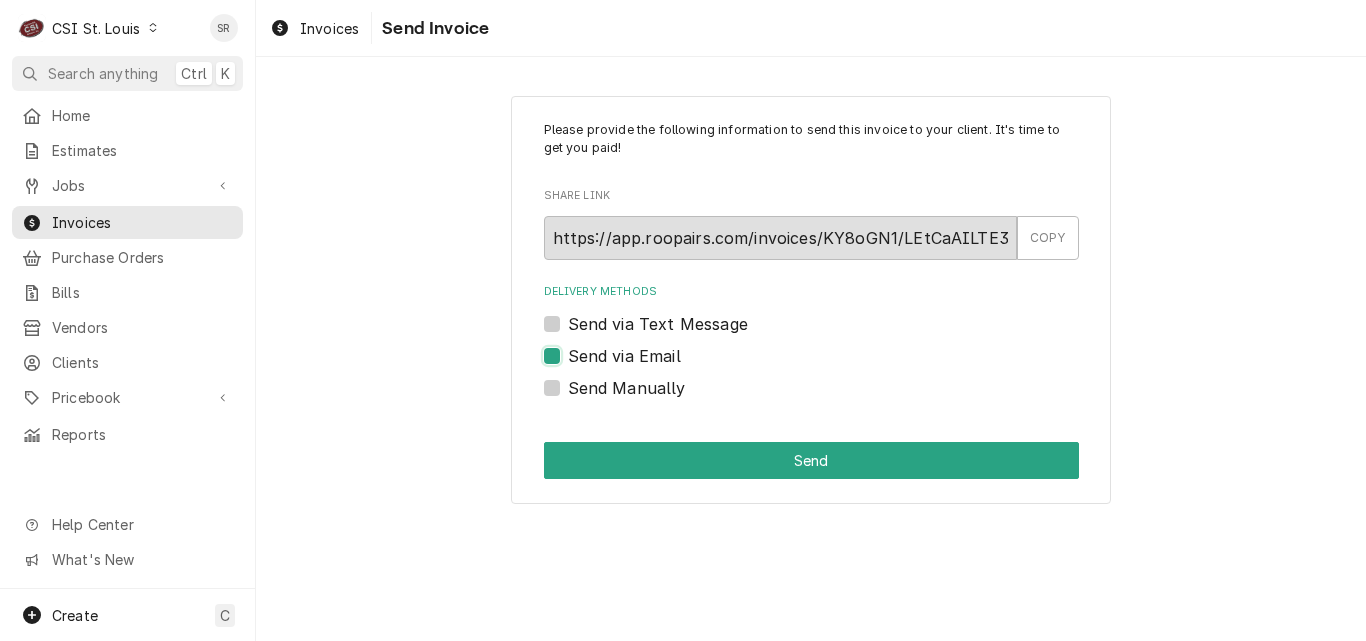 checkbox on "true" 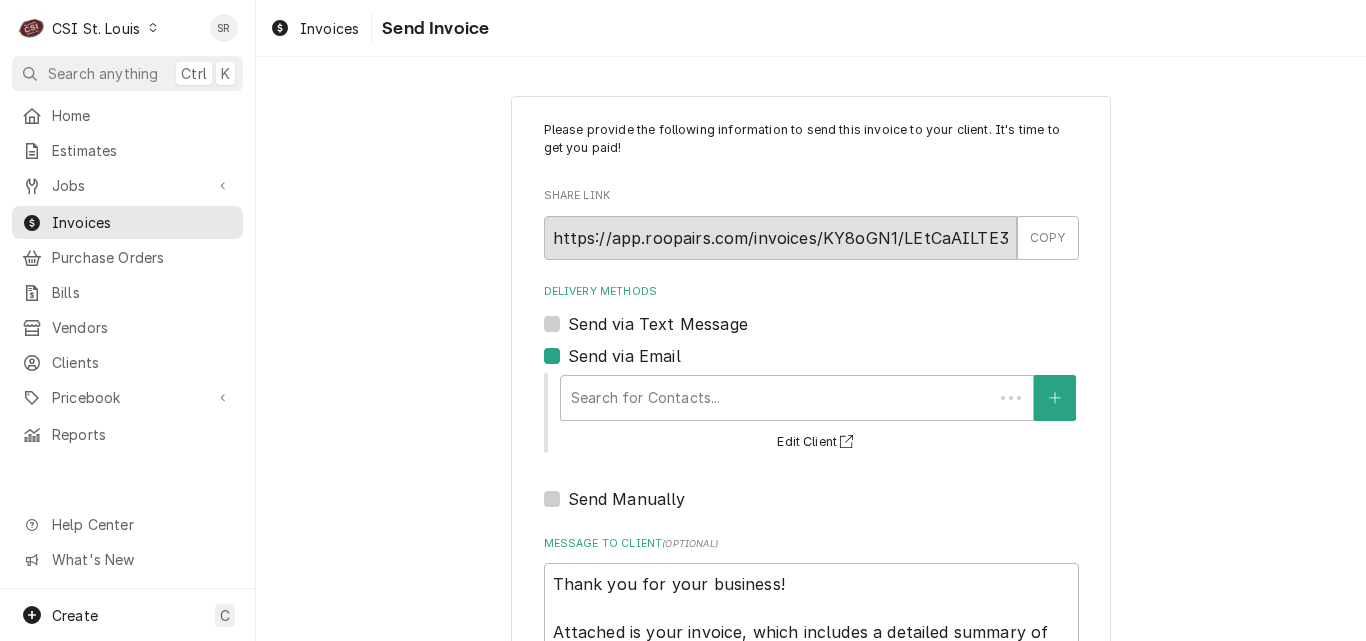click at bounding box center (777, 398) 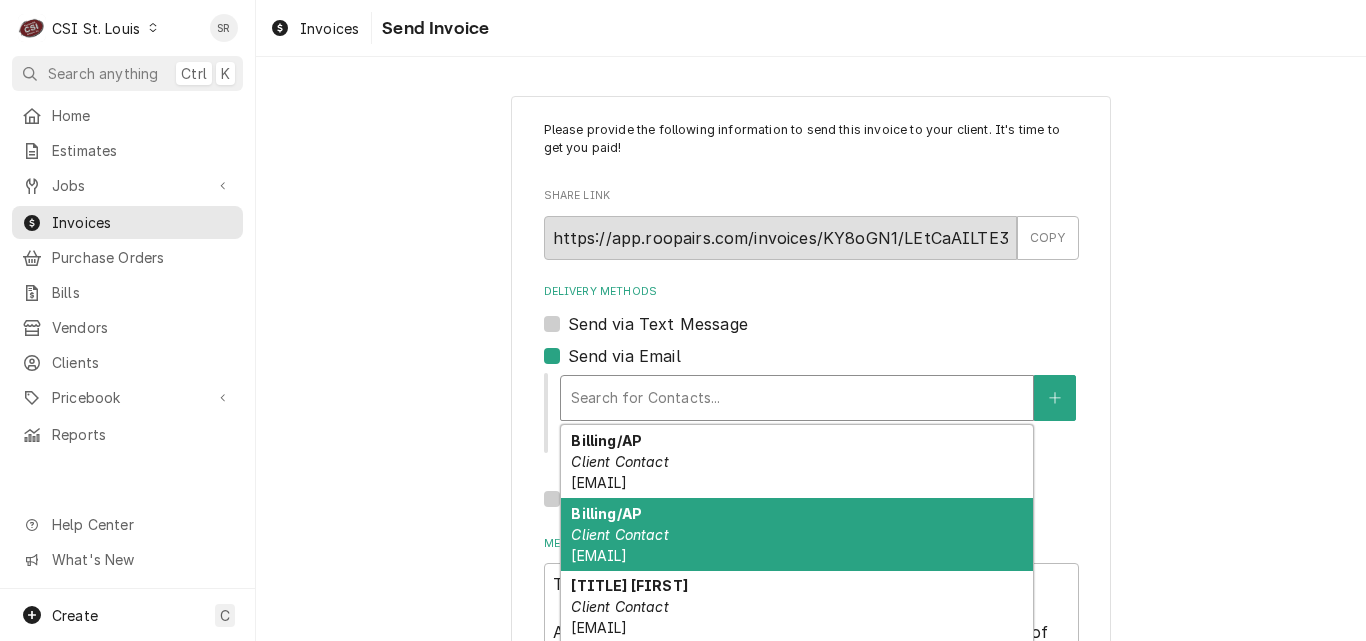 click on "Billing/AP Client Contact ap@primehg.com" at bounding box center [797, 534] 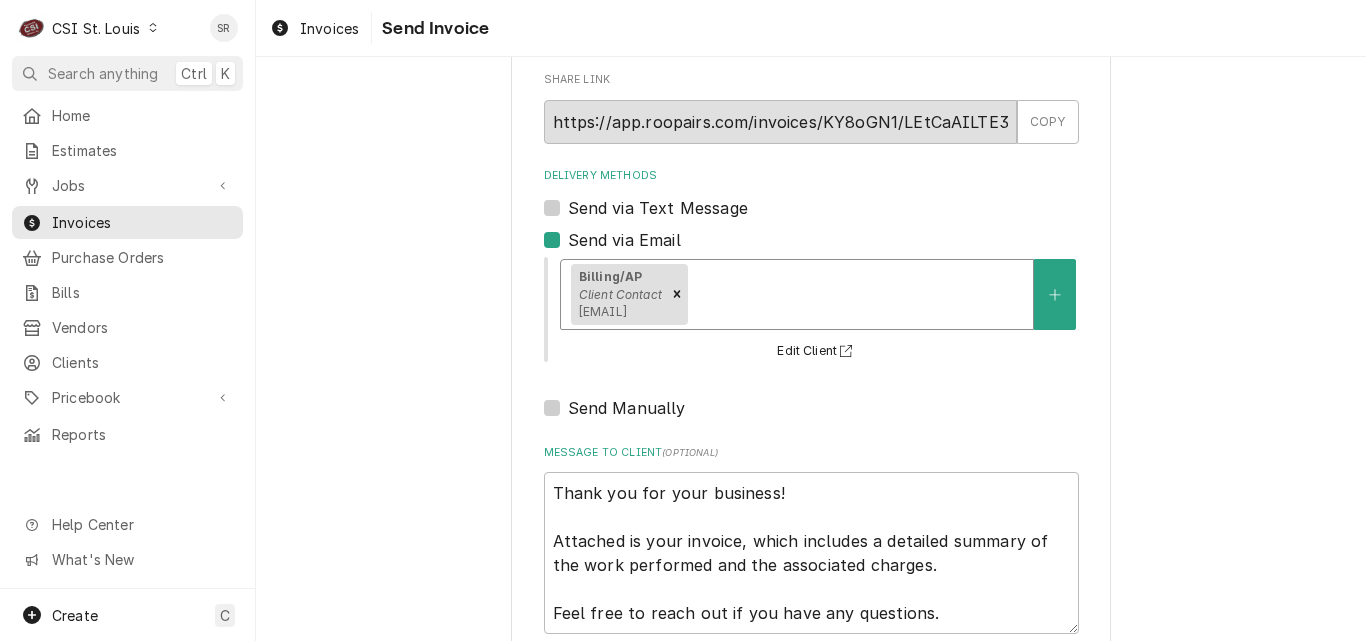scroll, scrollTop: 231, scrollLeft: 0, axis: vertical 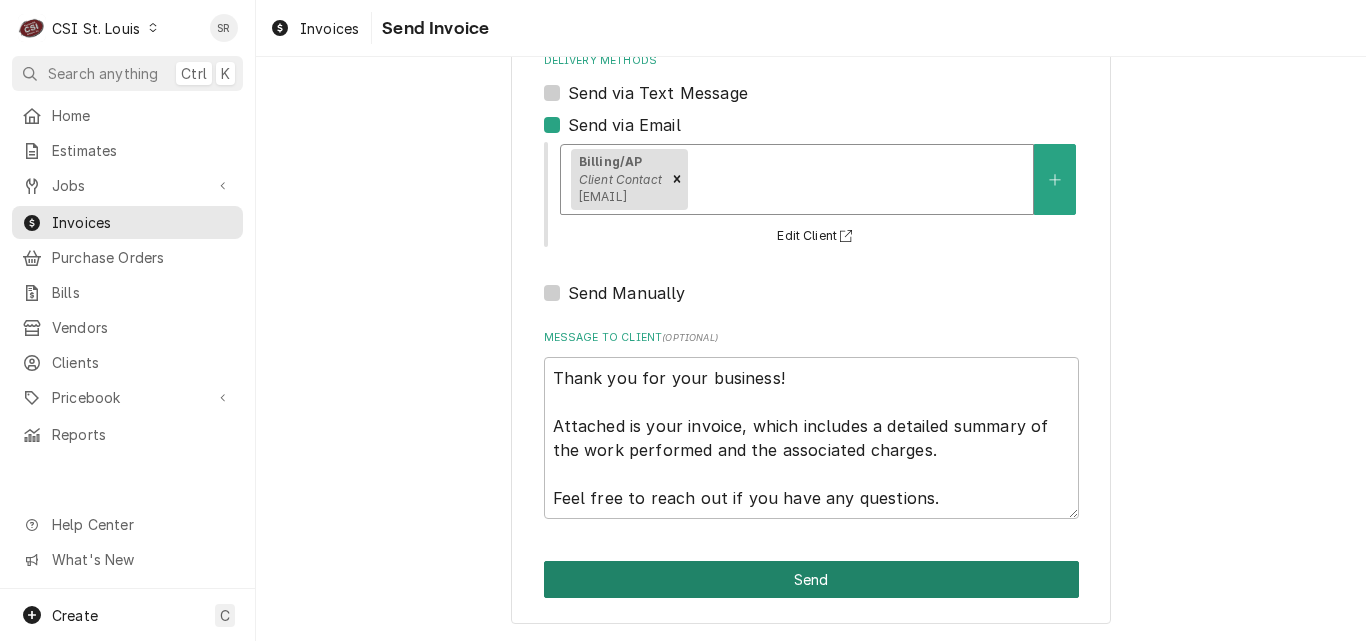 click on "Send" at bounding box center (811, 579) 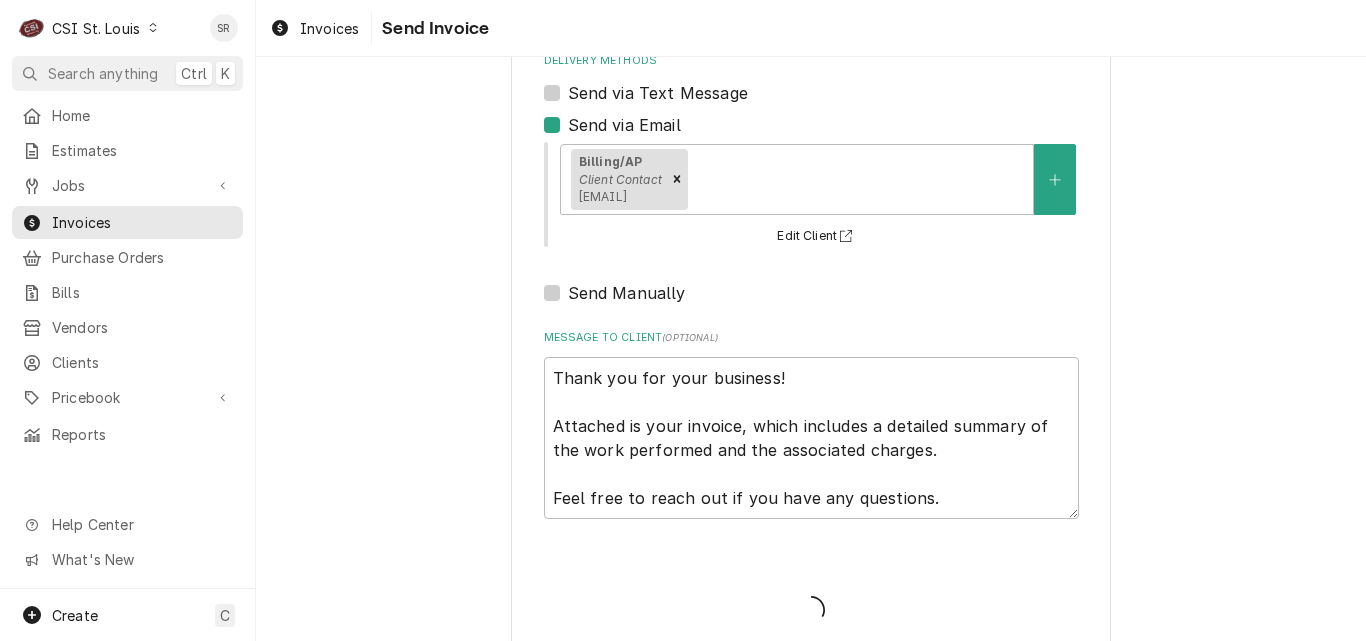 type on "x" 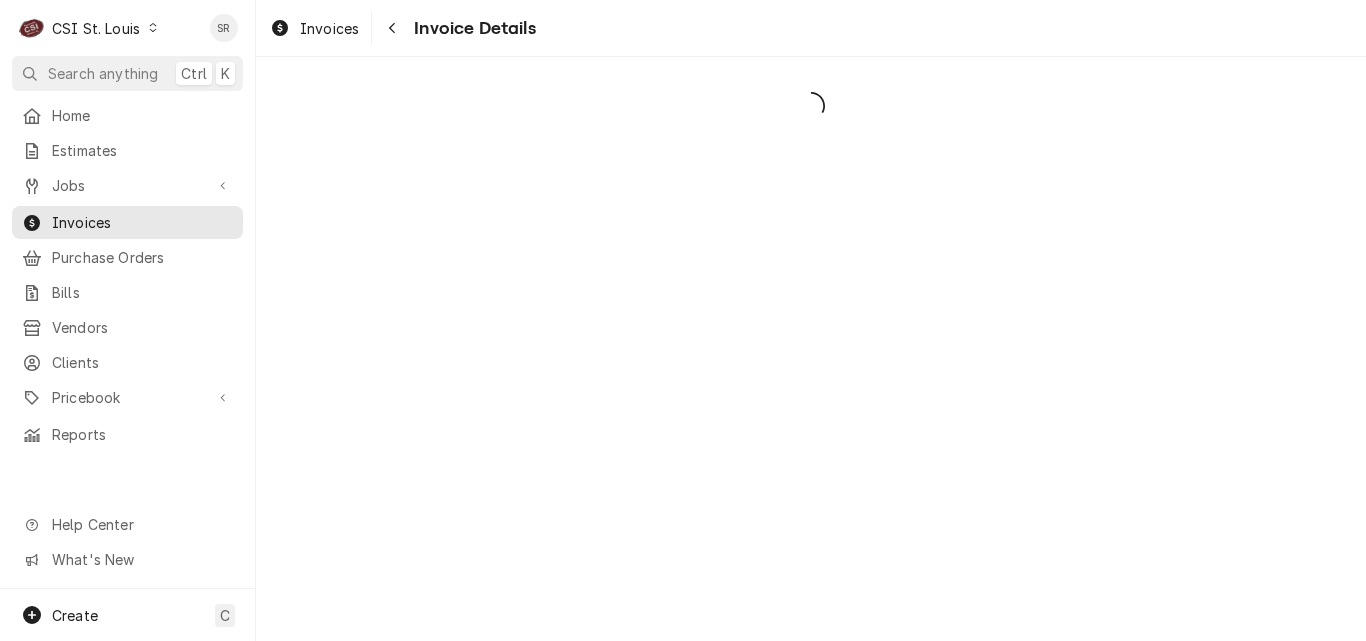scroll, scrollTop: 0, scrollLeft: 0, axis: both 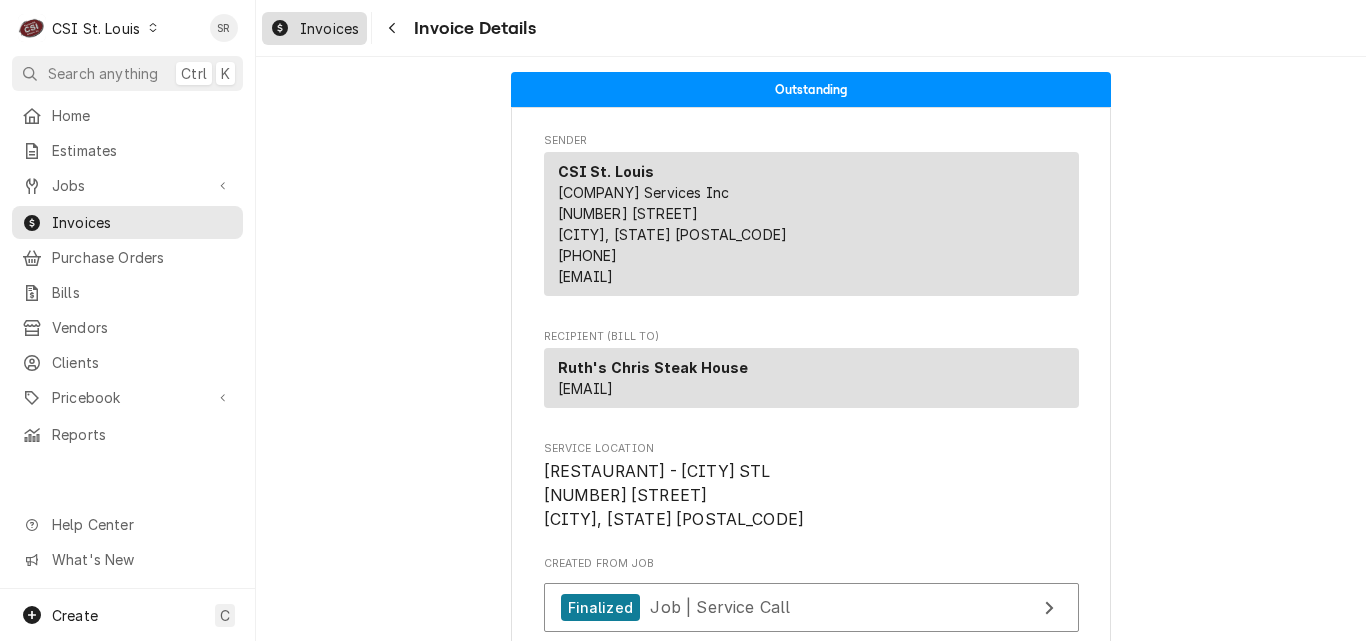 click on "Invoices" at bounding box center [329, 28] 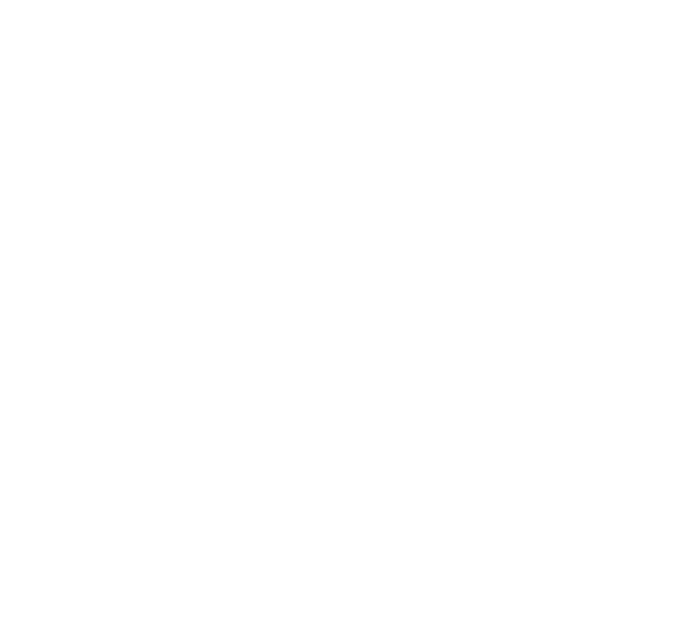 scroll, scrollTop: 0, scrollLeft: 0, axis: both 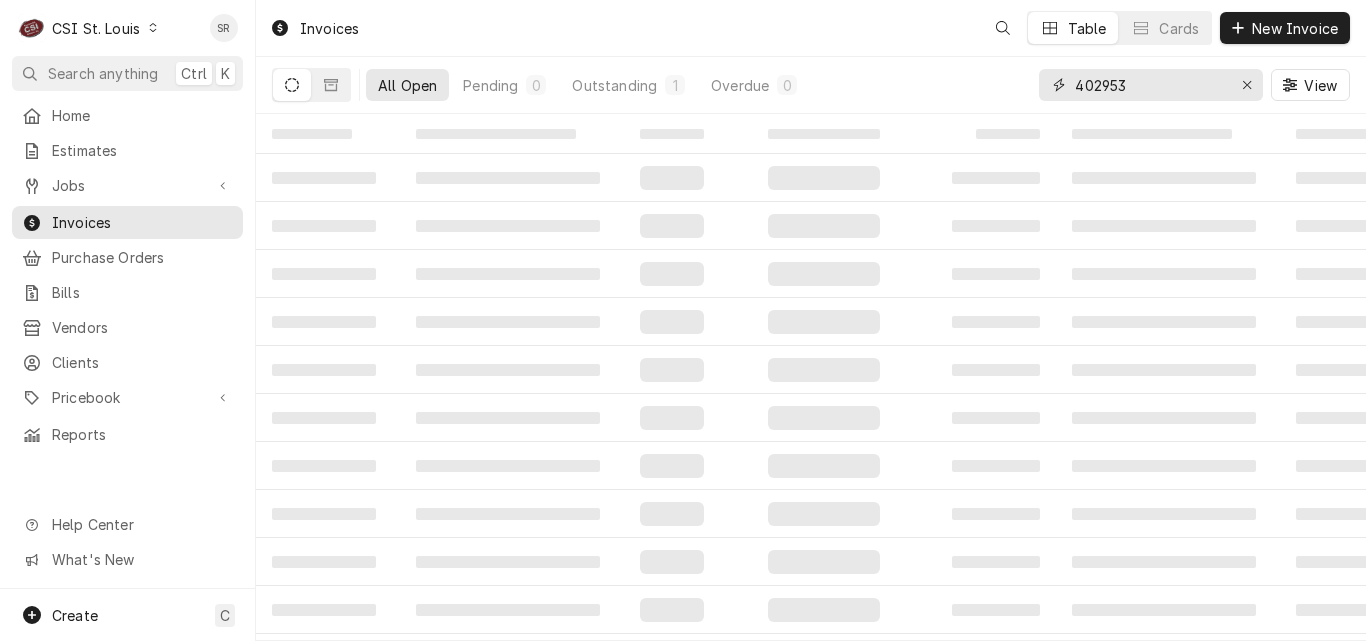 drag, startPoint x: 1155, startPoint y: 85, endPoint x: 1061, endPoint y: 76, distance: 94.42987 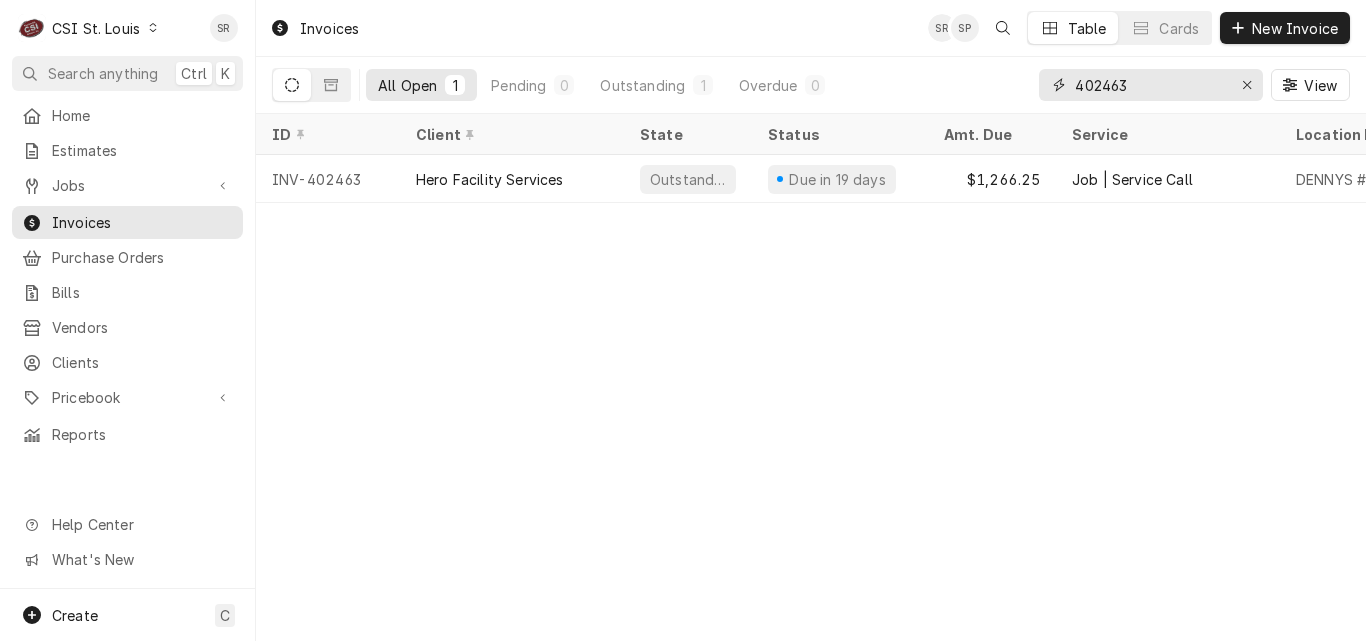 type on "402463" 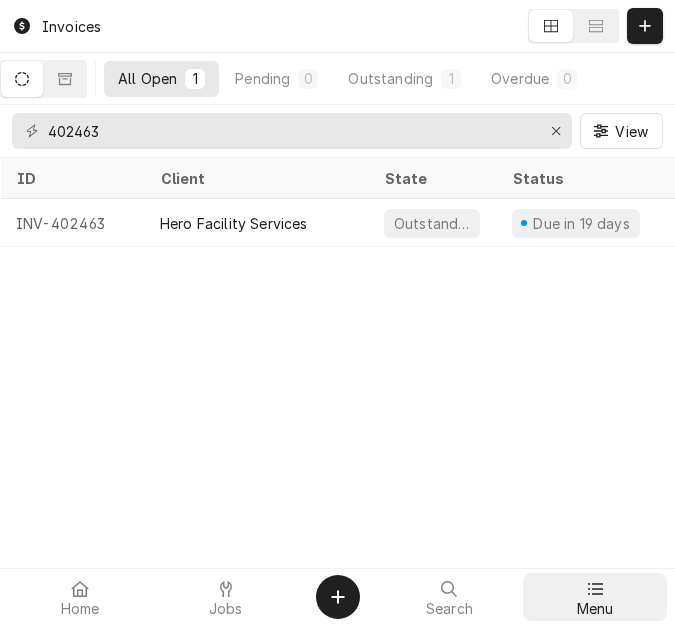 click 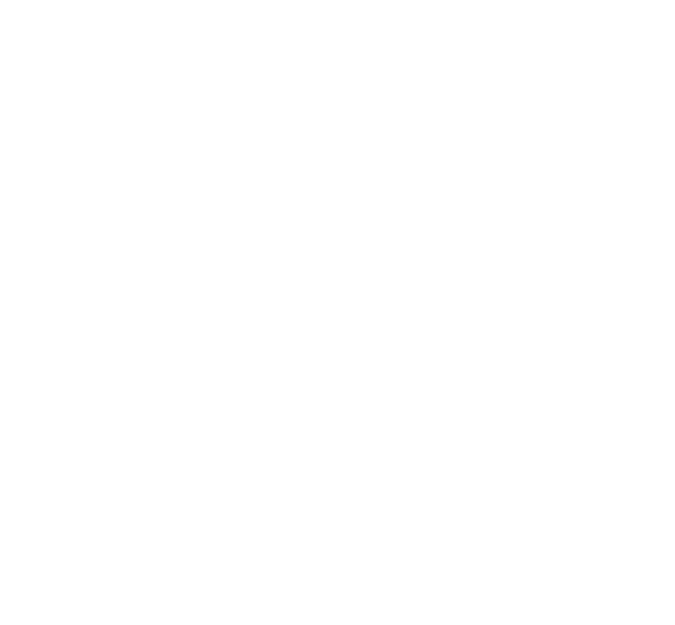 scroll, scrollTop: 0, scrollLeft: 0, axis: both 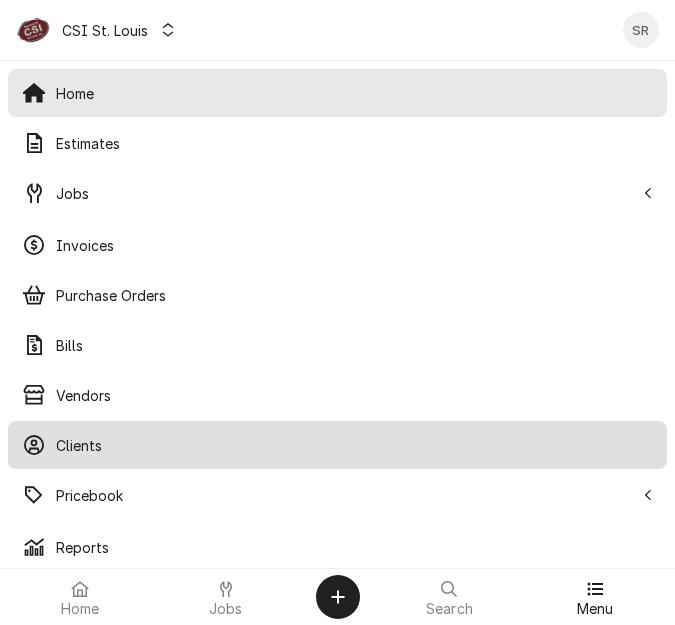 click on "Clients" at bounding box center [354, 445] 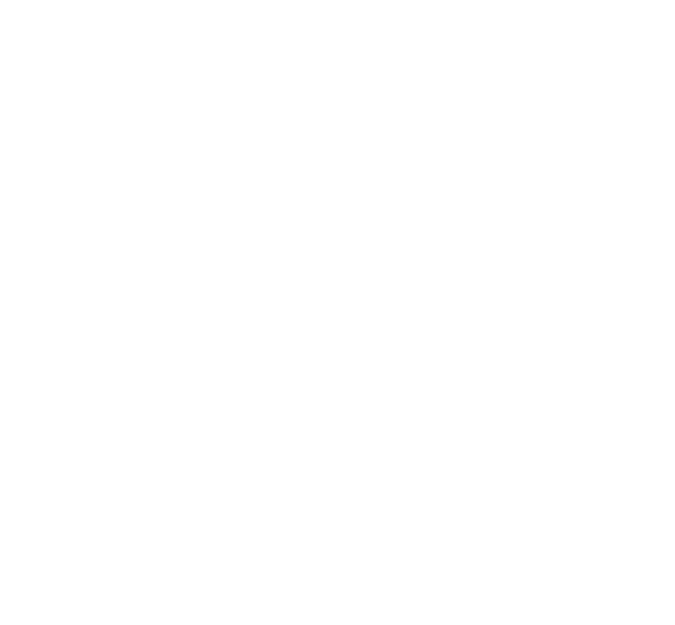 scroll, scrollTop: 0, scrollLeft: 0, axis: both 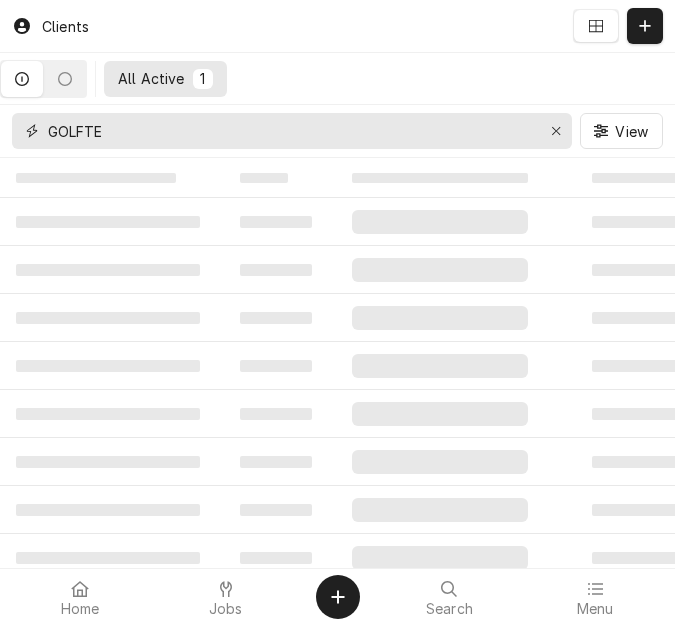 drag, startPoint x: 147, startPoint y: 131, endPoint x: 128, endPoint y: 131, distance: 19 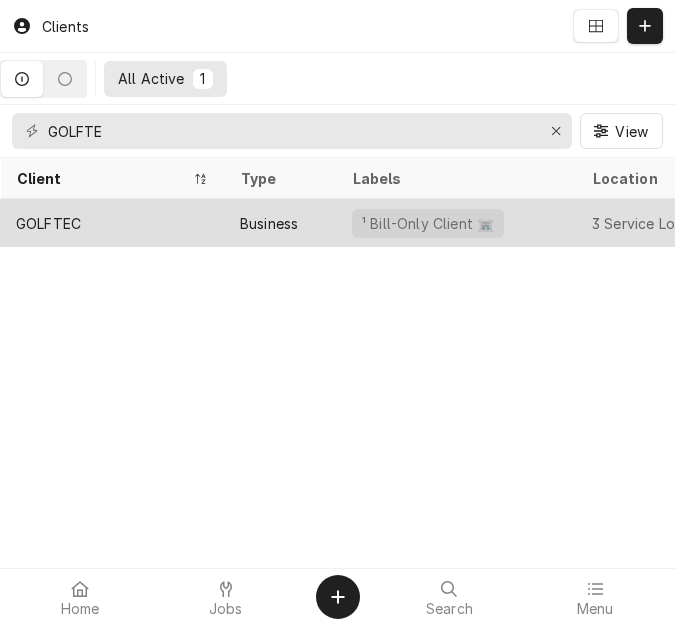 click on "GOLFTEC" at bounding box center [112, 223] 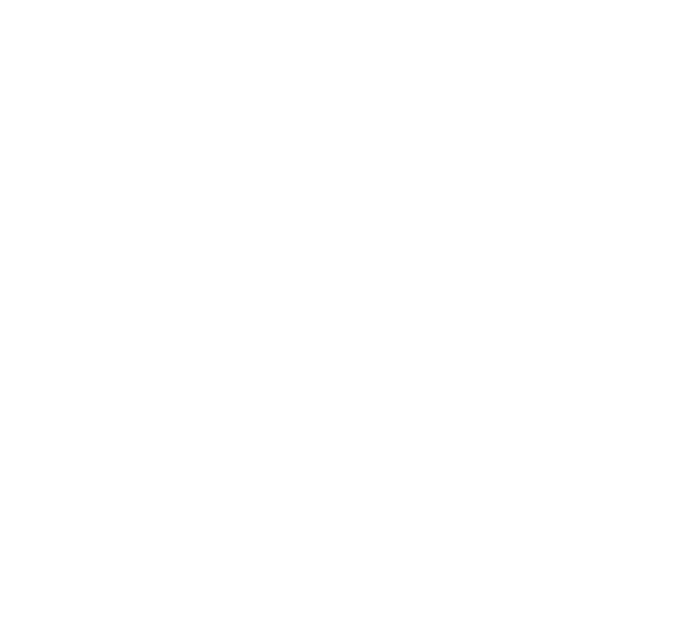 scroll, scrollTop: 0, scrollLeft: 0, axis: both 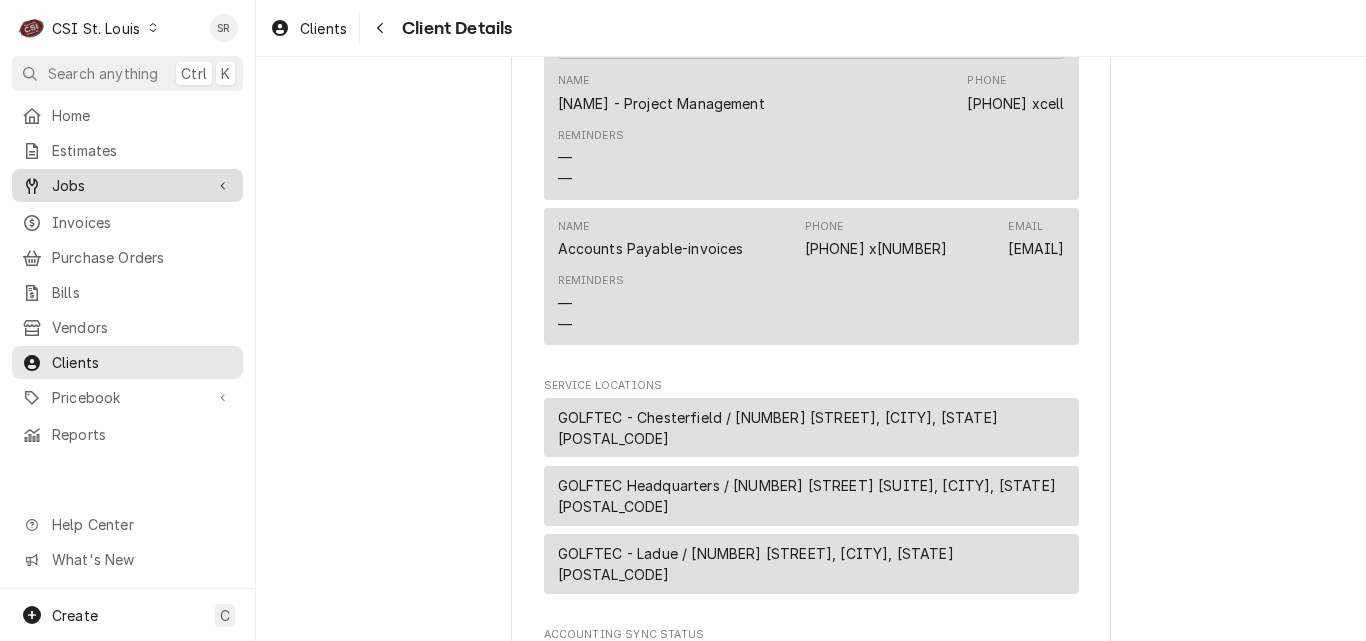 click on "Jobs" at bounding box center (127, 185) 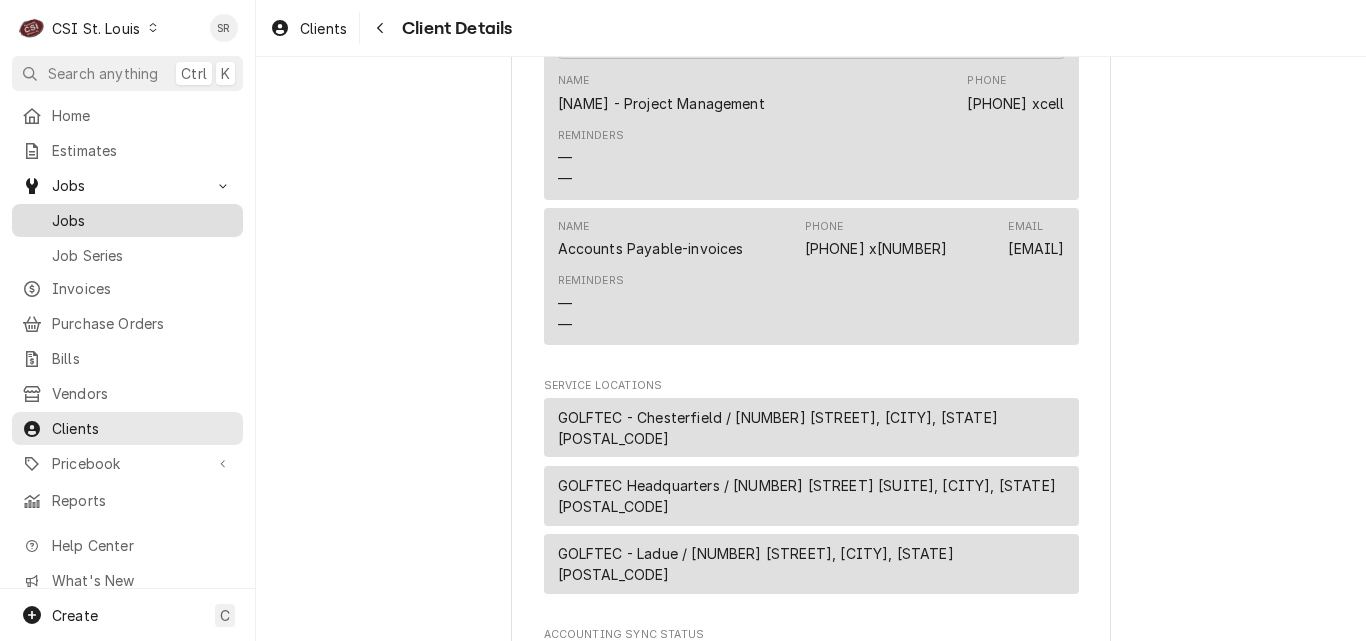click on "Jobs" at bounding box center [142, 220] 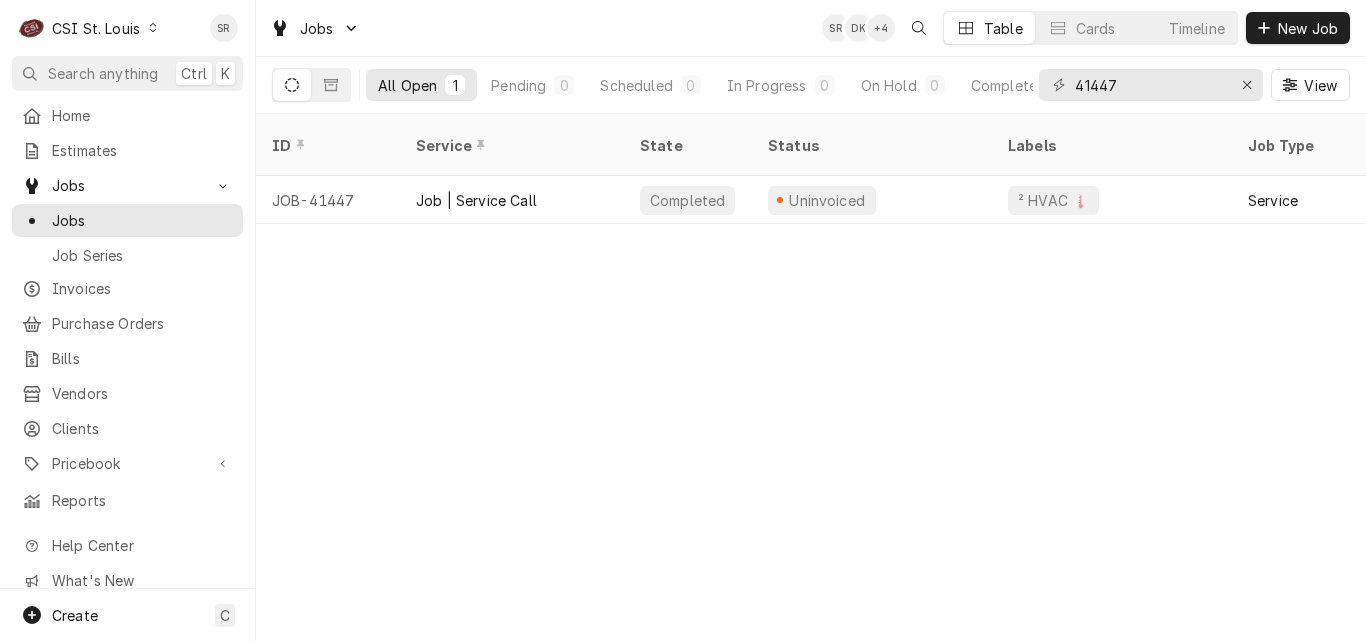 scroll, scrollTop: 0, scrollLeft: 0, axis: both 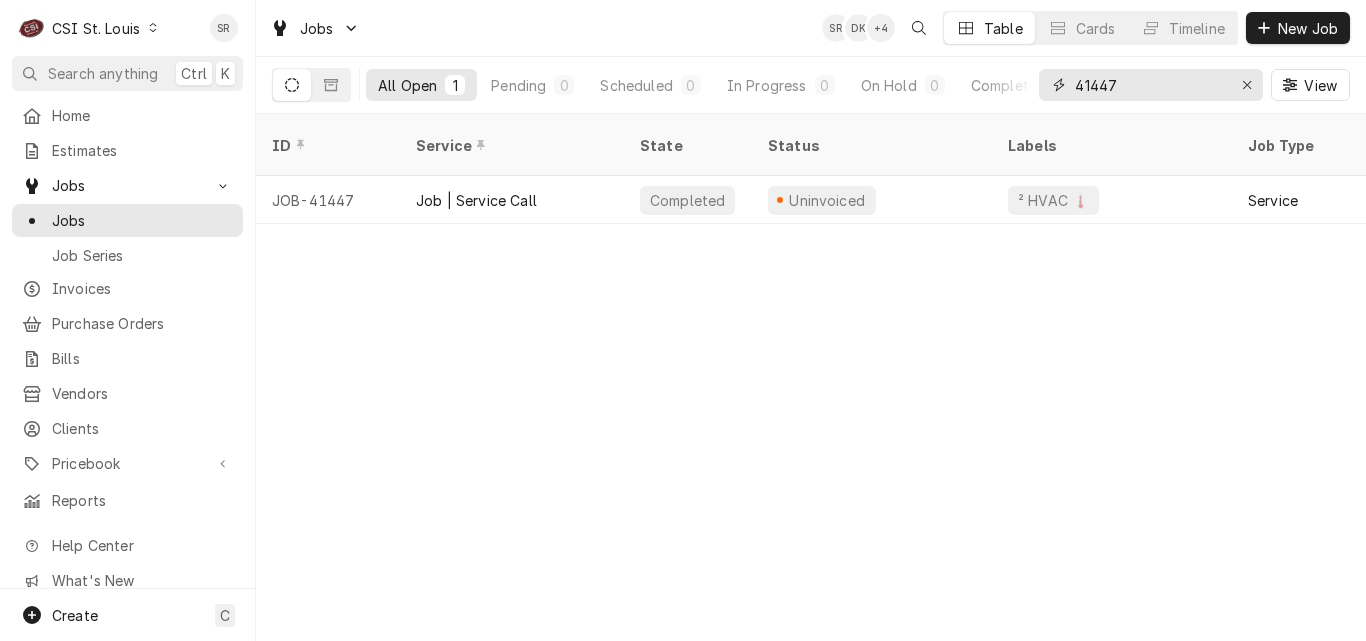 drag, startPoint x: 1145, startPoint y: 82, endPoint x: 986, endPoint y: 60, distance: 160.5148 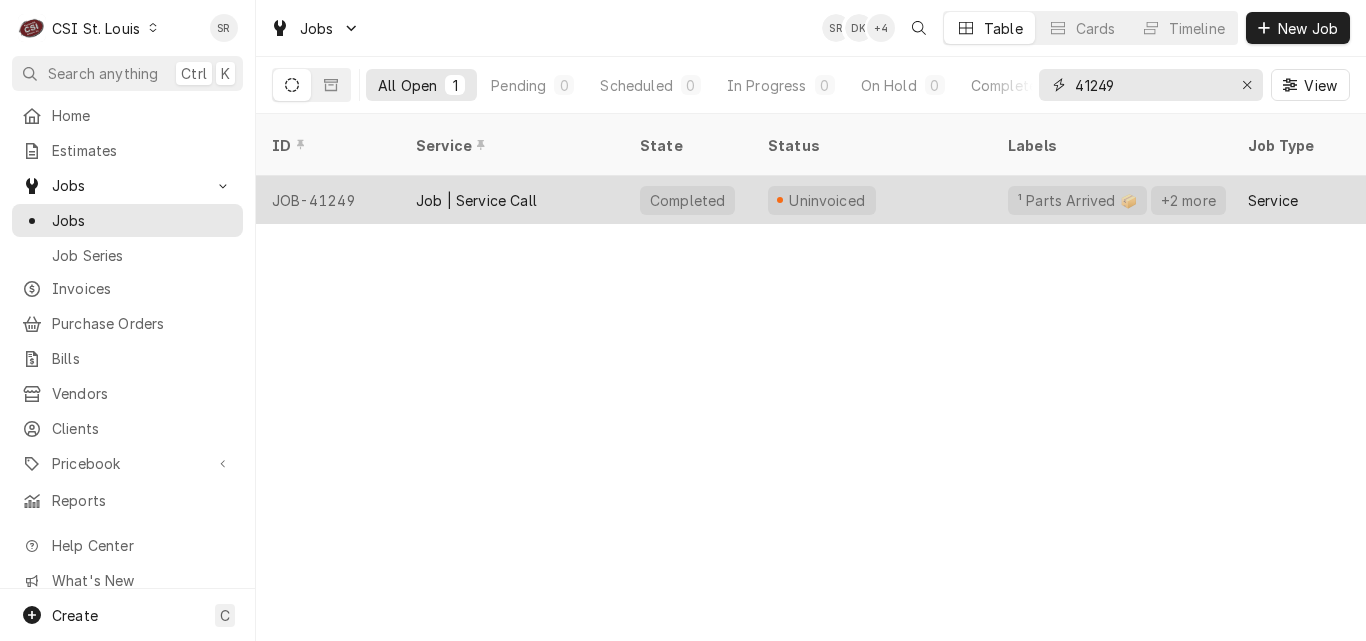 type on "41249" 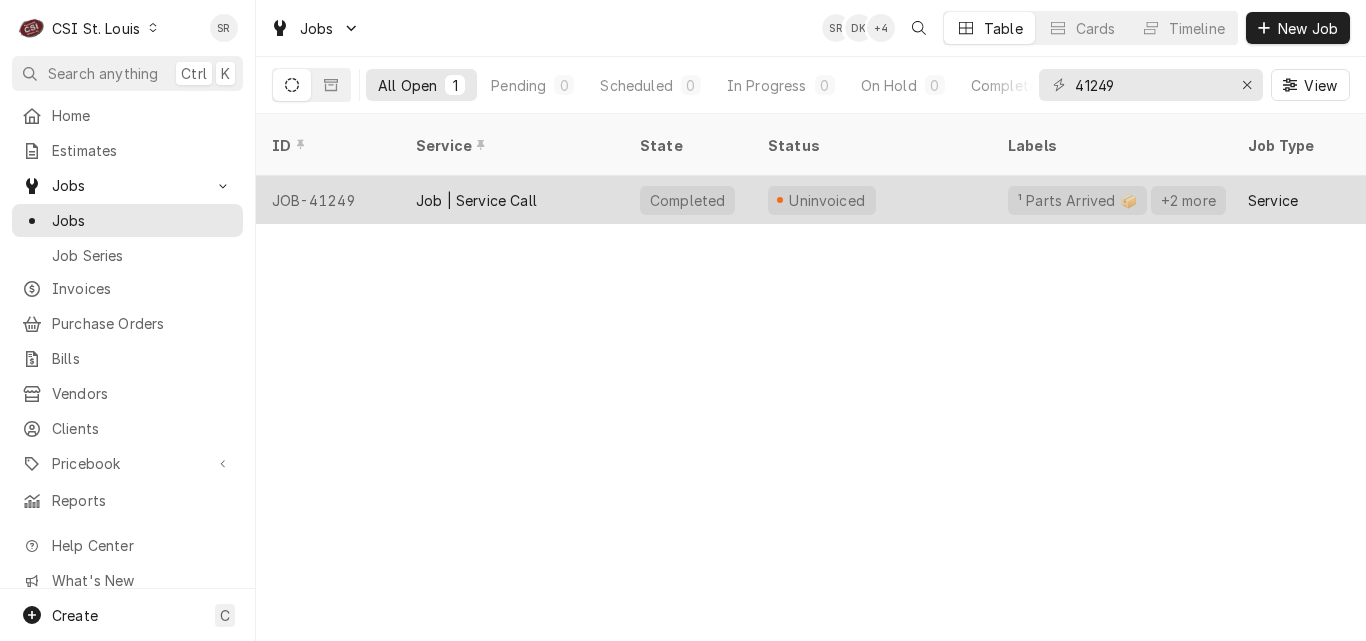 click on "Job | Service Call" at bounding box center [476, 200] 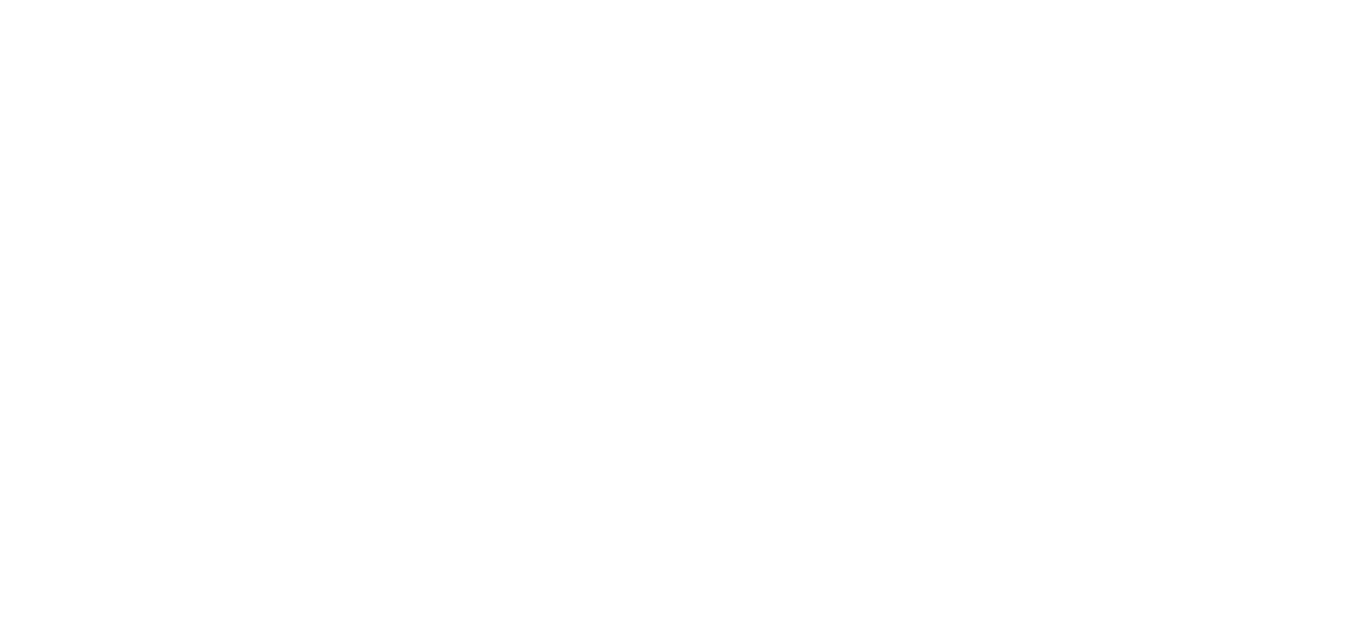 scroll, scrollTop: 0, scrollLeft: 0, axis: both 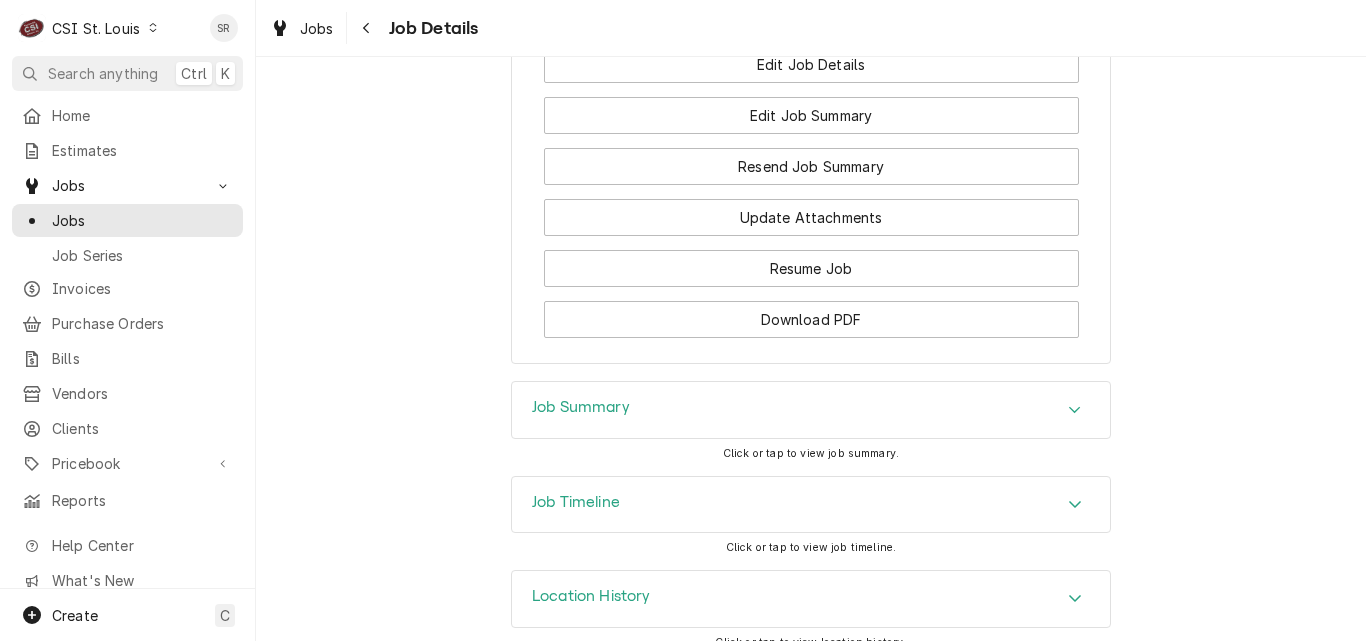 click on "Job Summary" at bounding box center [581, 407] 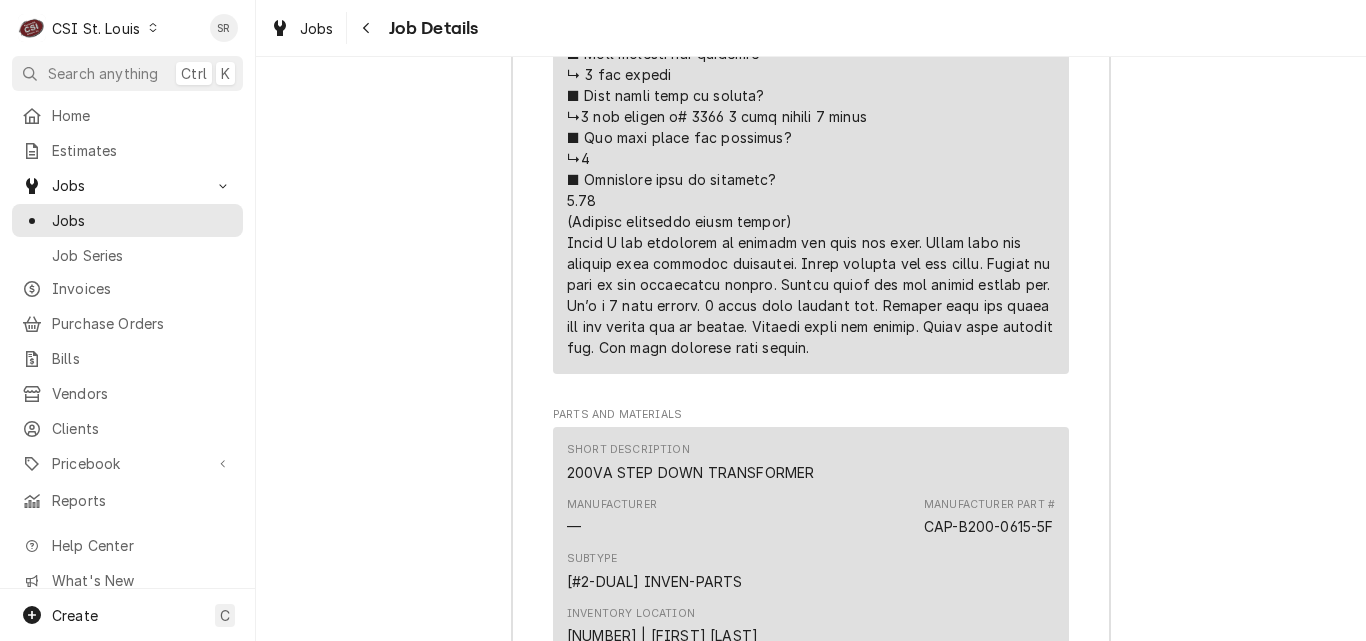 scroll, scrollTop: 5362, scrollLeft: 0, axis: vertical 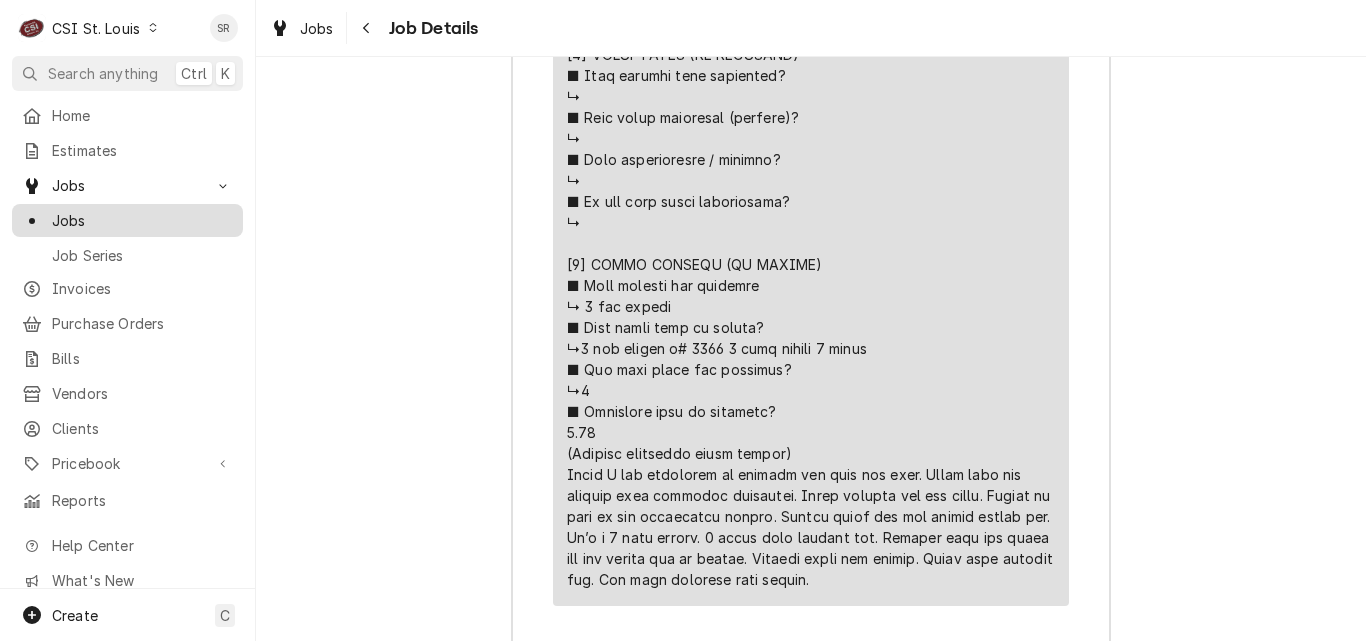 click on "Jobs" at bounding box center [142, 220] 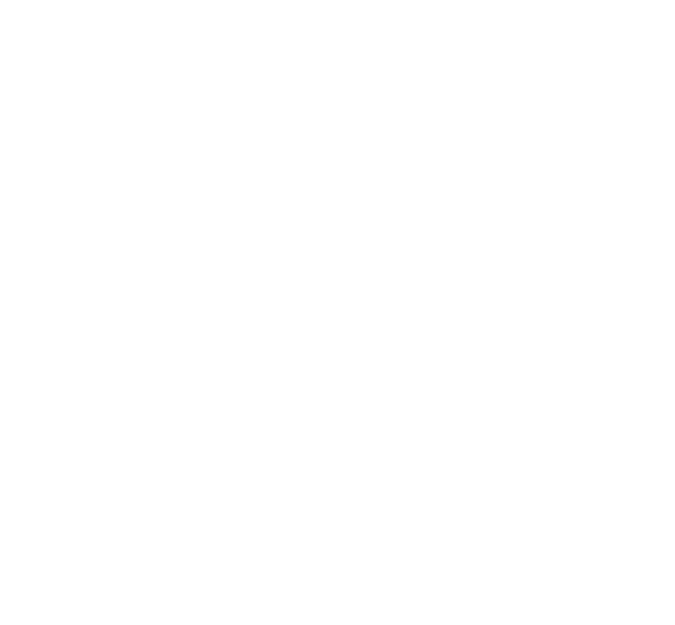 scroll, scrollTop: 0, scrollLeft: 0, axis: both 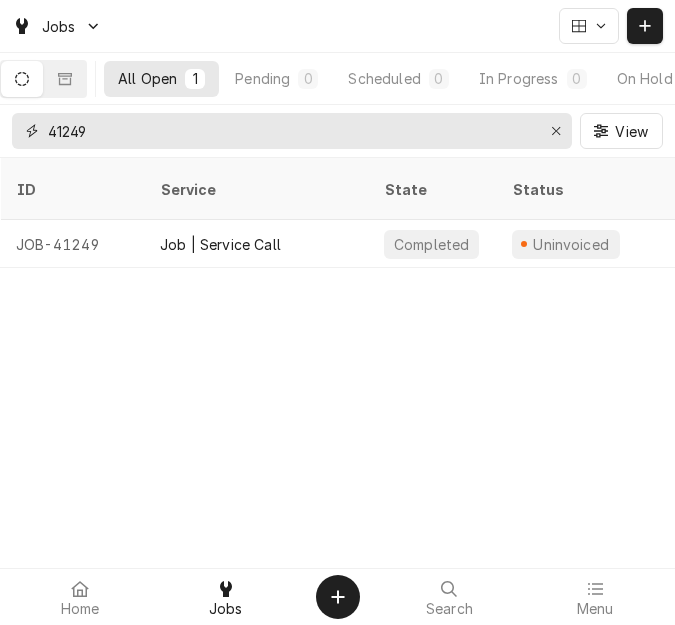 drag, startPoint x: 62, startPoint y: 124, endPoint x: 47, endPoint y: 123, distance: 15.033297 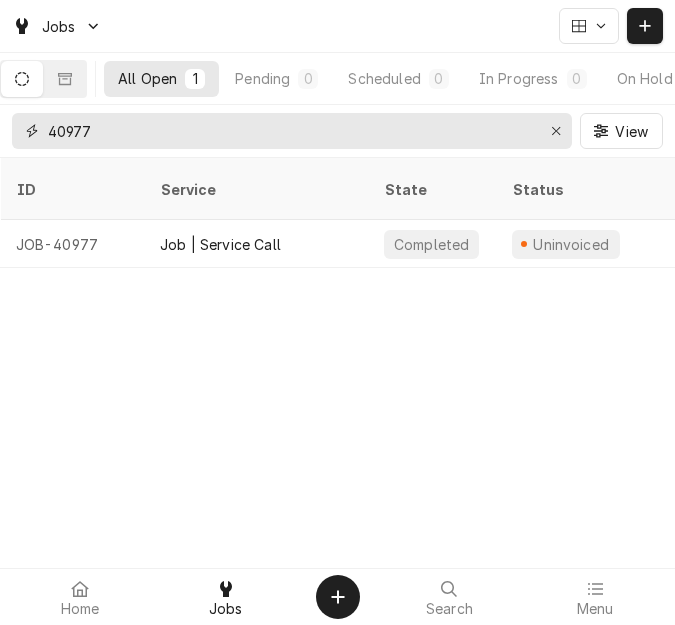 type on "40977" 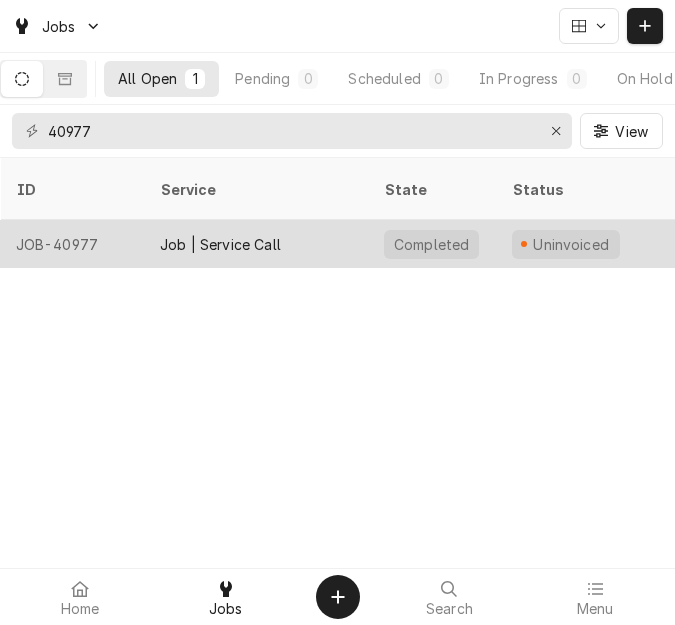 click on "Job | Service Call" at bounding box center (220, 244) 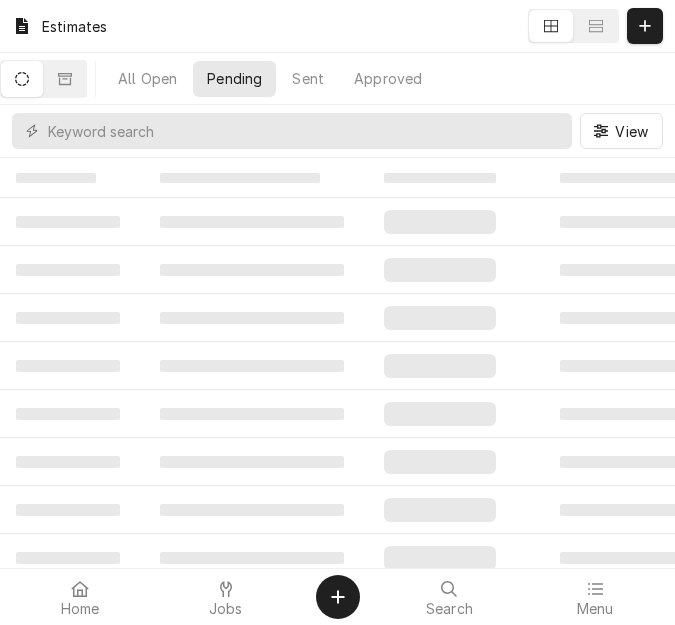 scroll, scrollTop: 0, scrollLeft: 0, axis: both 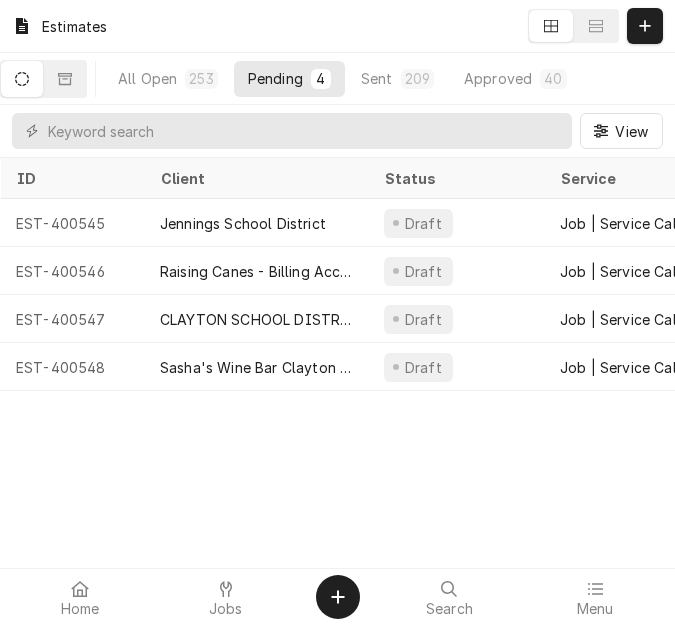 drag, startPoint x: 641, startPoint y: 26, endPoint x: 548, endPoint y: 0, distance: 96.56604 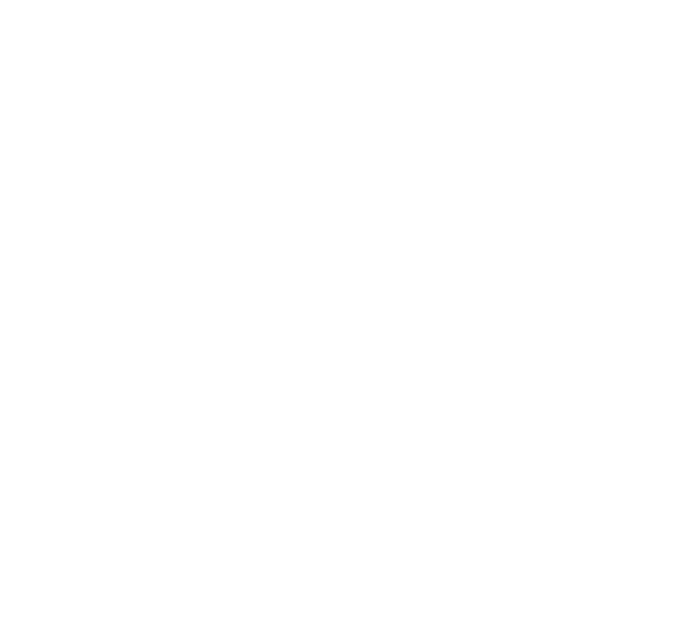 scroll, scrollTop: 0, scrollLeft: 0, axis: both 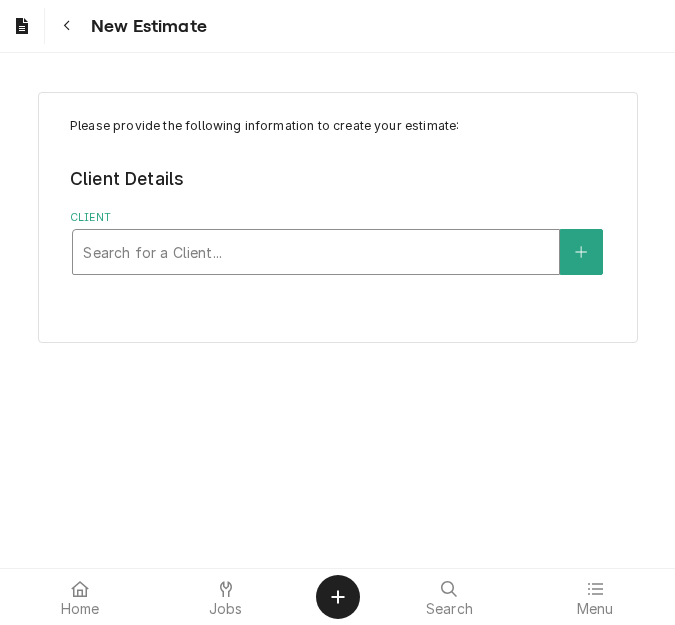 click at bounding box center [316, 252] 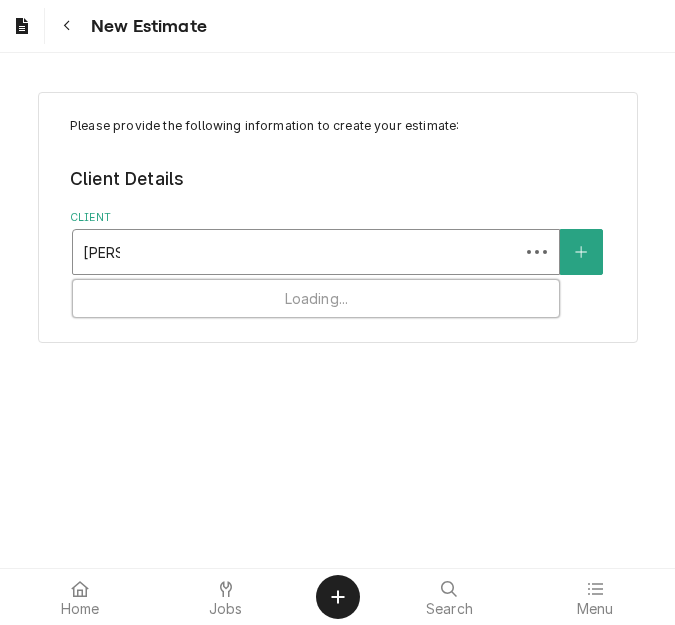 type on "lane val" 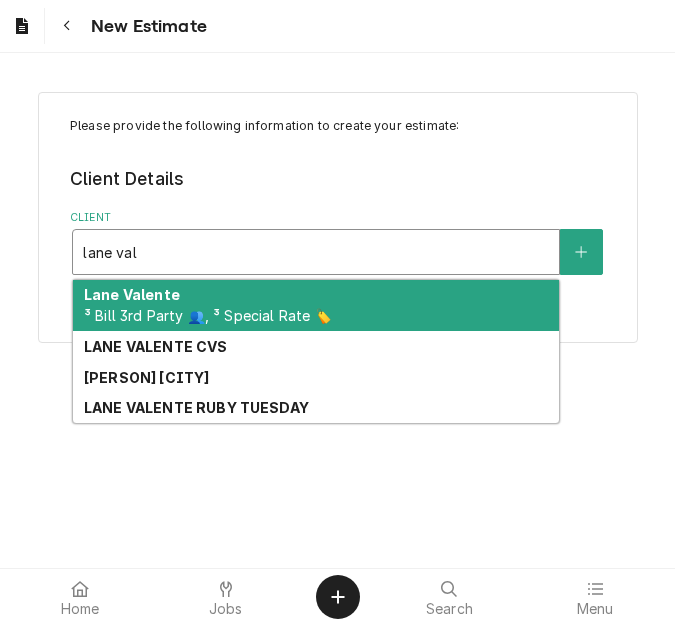 click on "Lane Valente ³ Bill 3rd Party 👥, ³ Special Rate 🏷️" at bounding box center [316, 306] 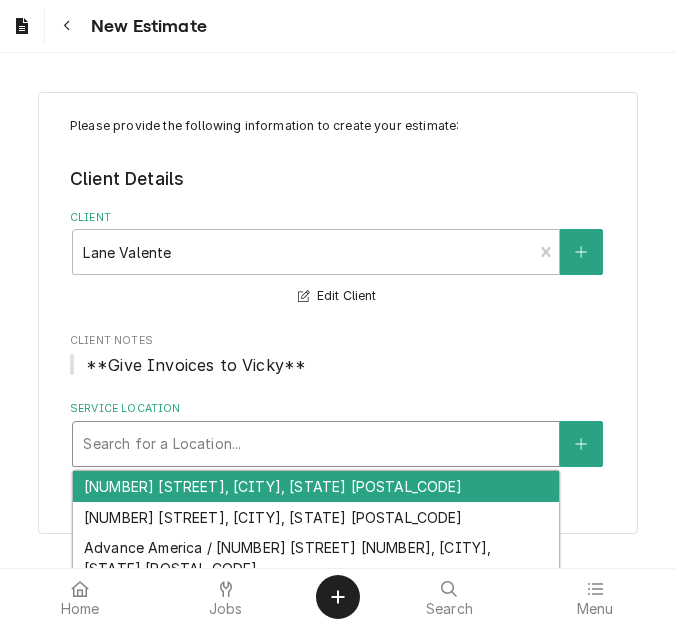 click at bounding box center (316, 444) 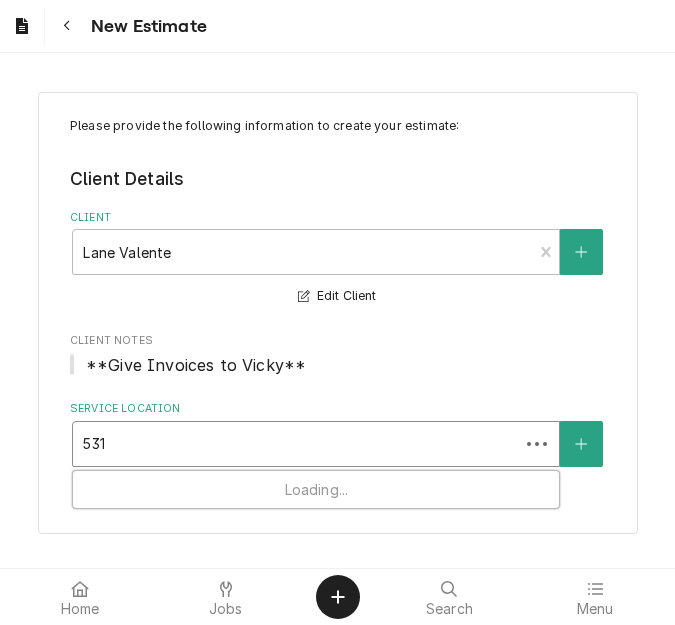 type on "5313" 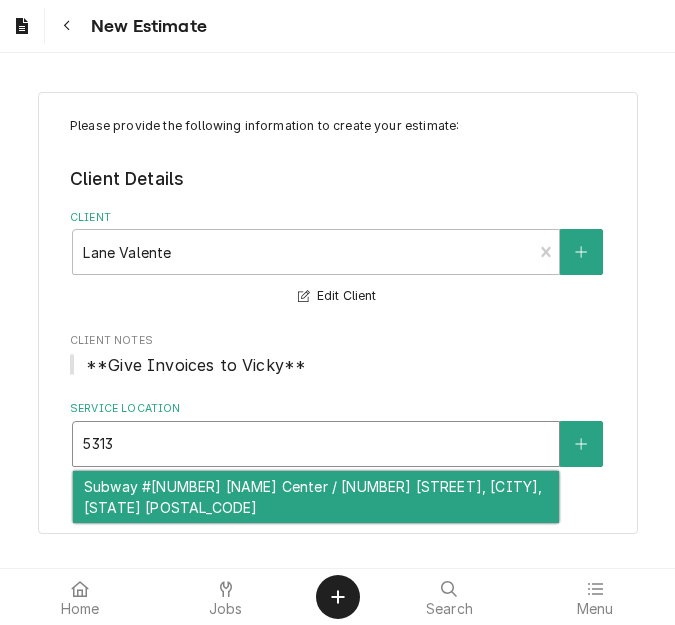 click on "Subway #16940 Dillon Plaza Center / 5313 Caroline Dr, High Ridge, MO 63049" at bounding box center (316, 497) 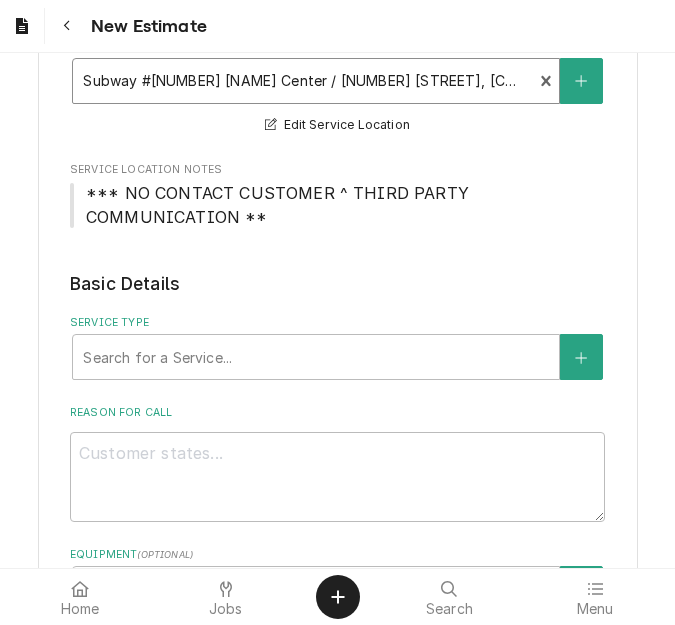 scroll, scrollTop: 400, scrollLeft: 0, axis: vertical 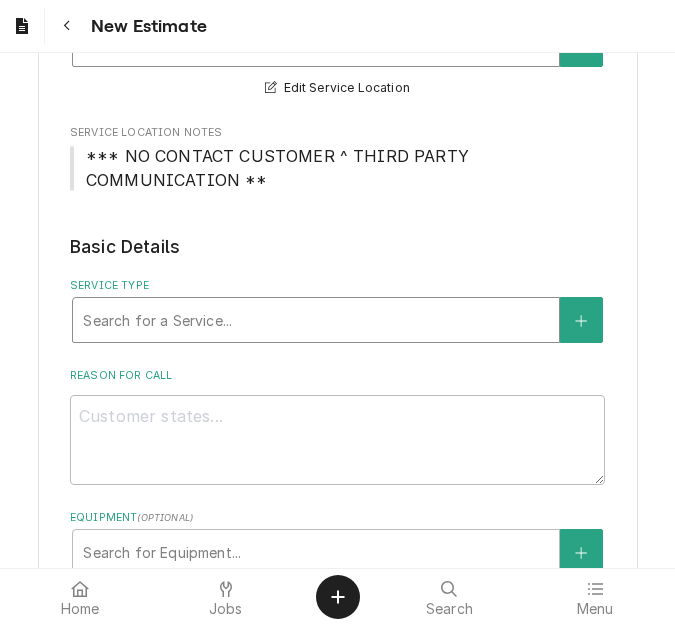 click at bounding box center [316, 320] 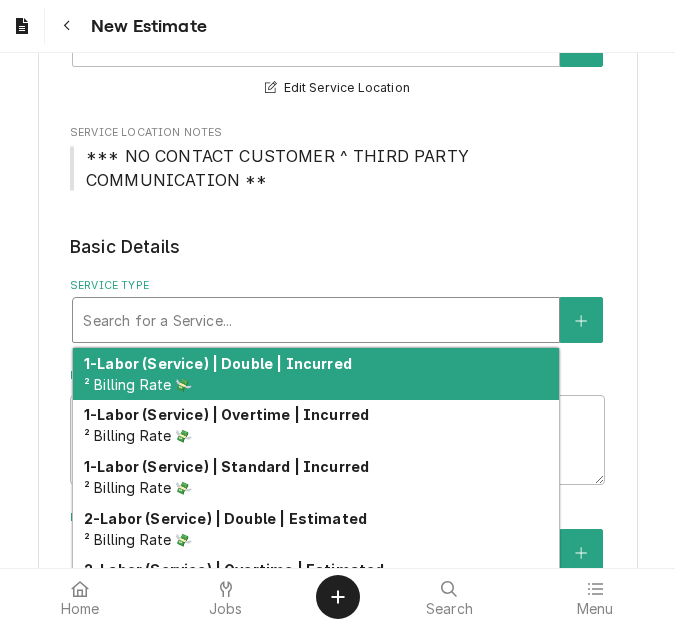 type on "x" 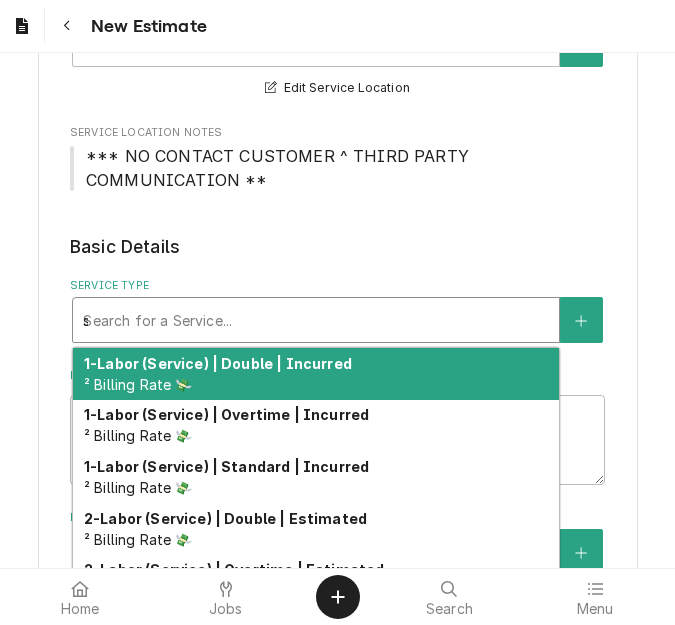 type on "x" 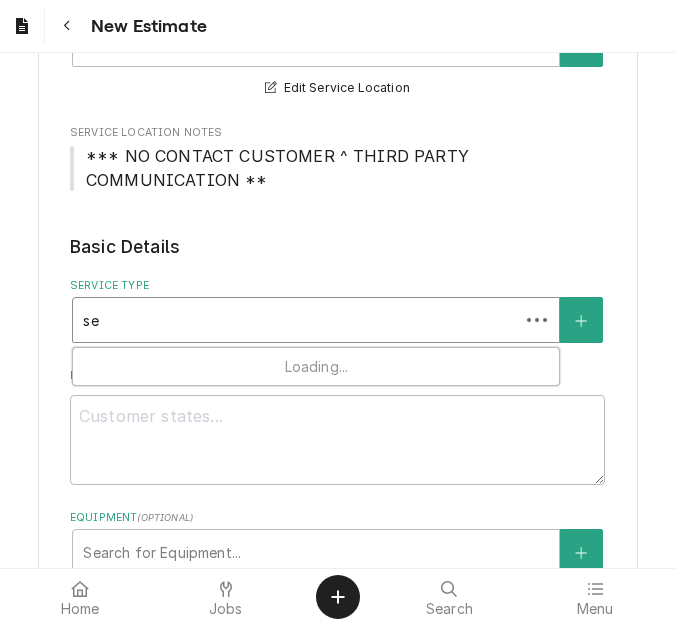 type on "x" 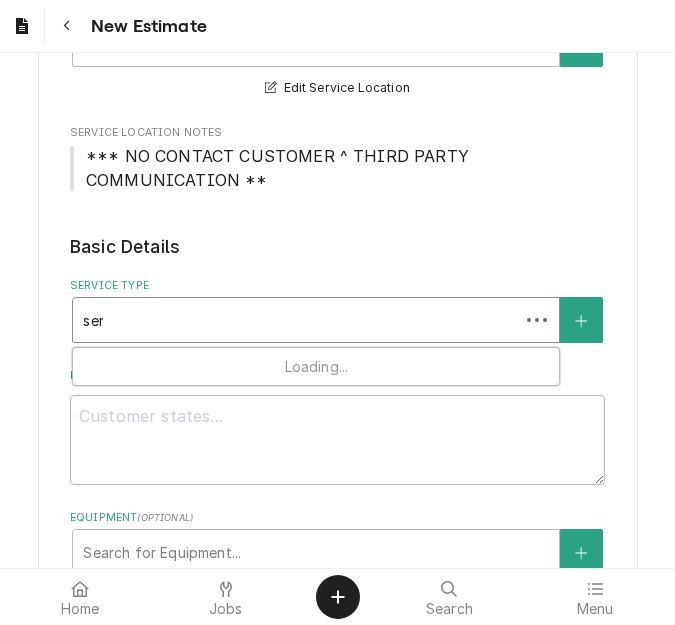 type on "x" 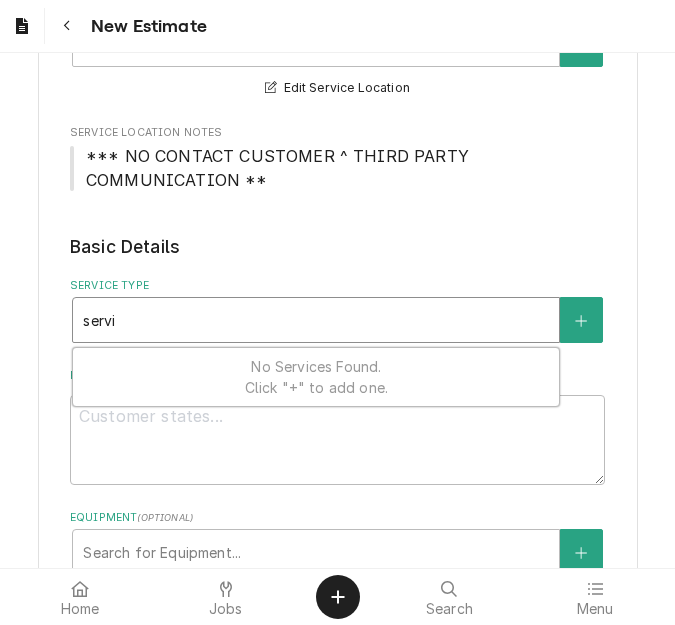 type on "x" 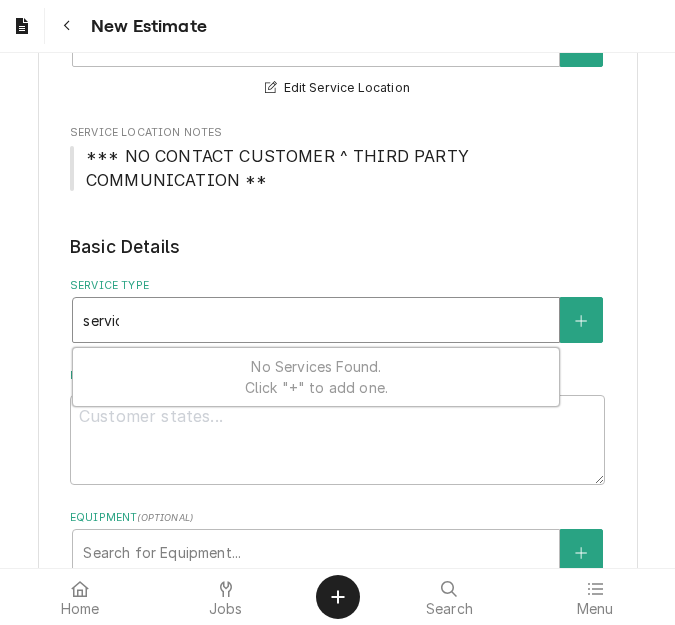 type on "x" 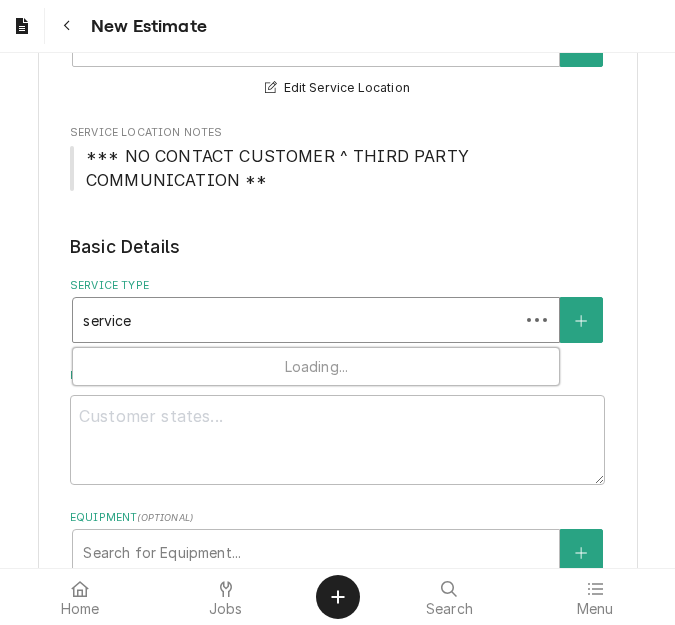type on "x" 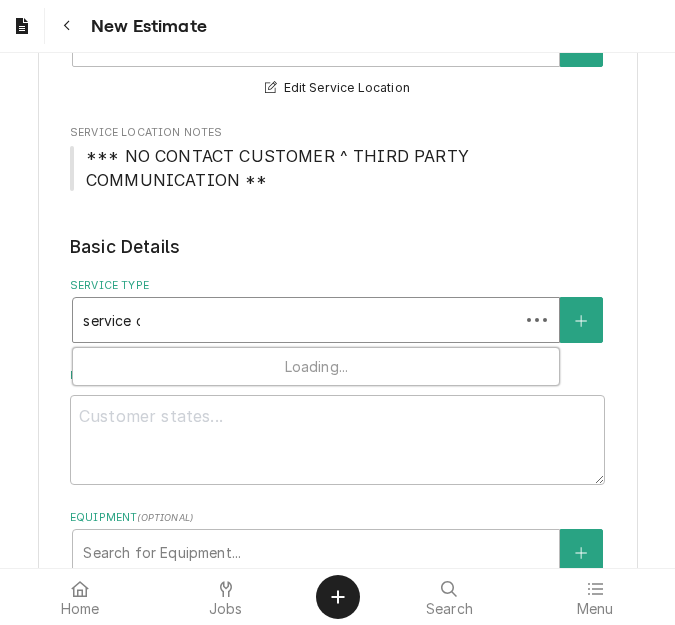 type on "x" 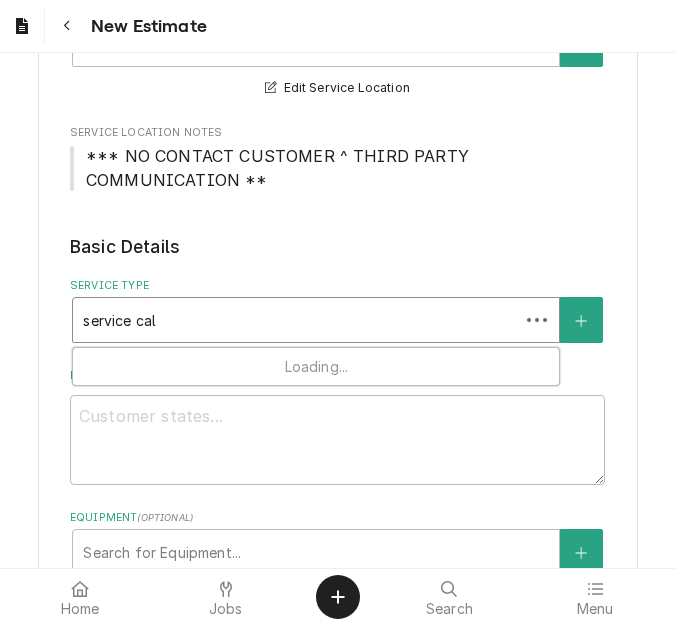 type on "x" 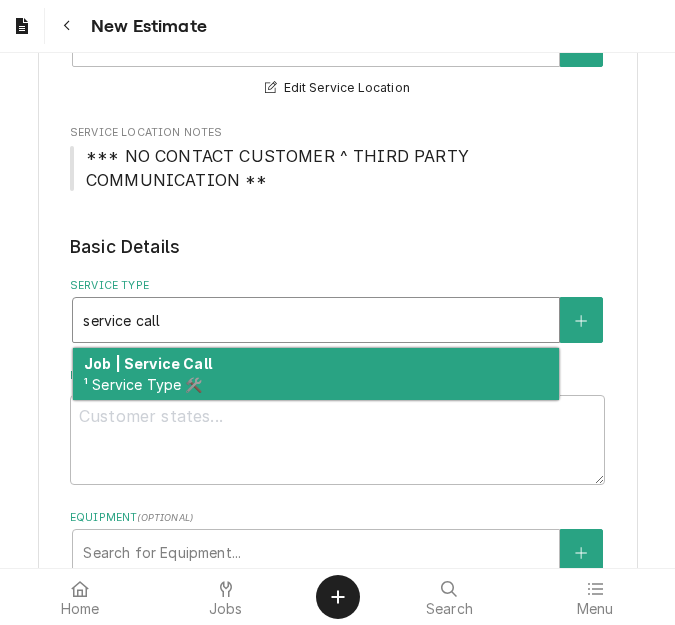 click on "Job | Service Call" at bounding box center (148, 363) 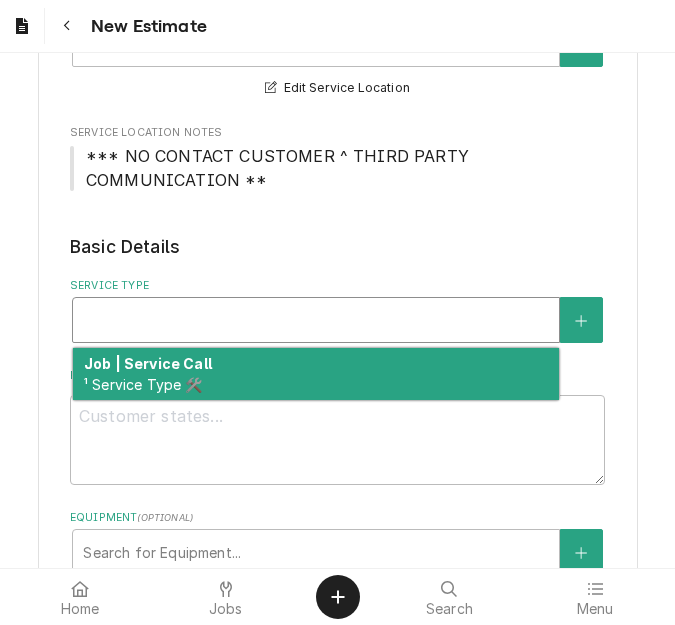 type on "x" 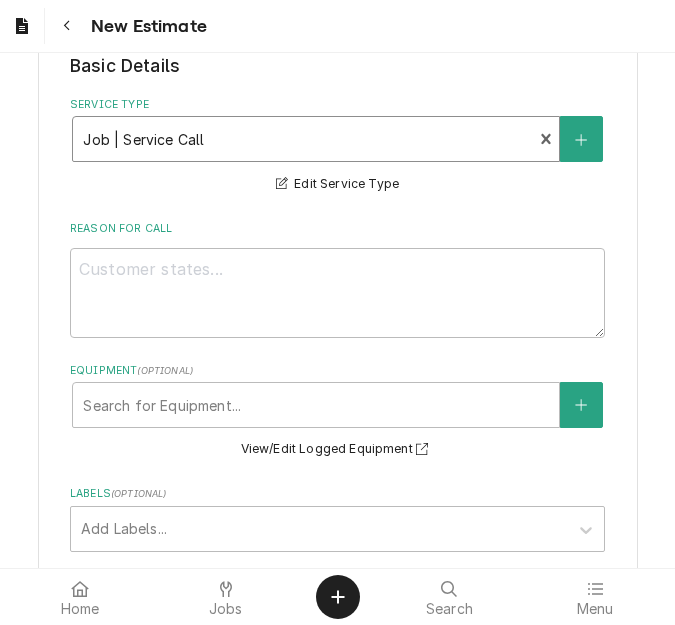 scroll, scrollTop: 600, scrollLeft: 0, axis: vertical 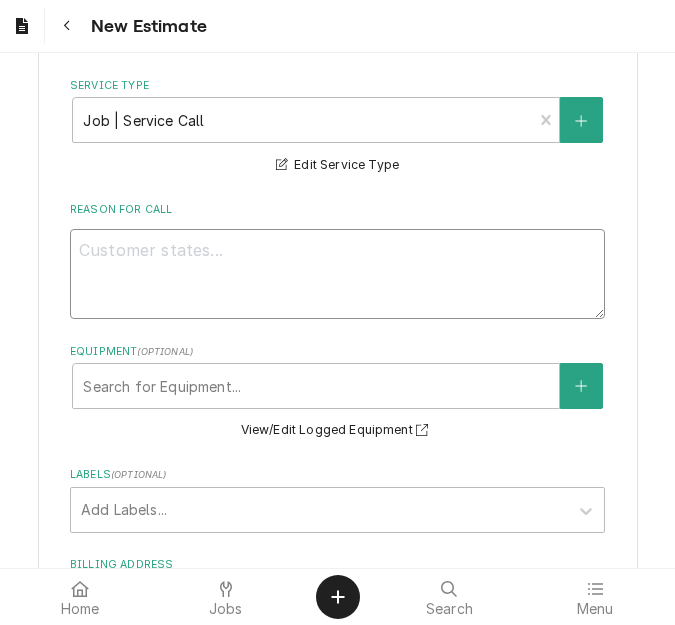 click on "Reason For Call" at bounding box center (337, 274) 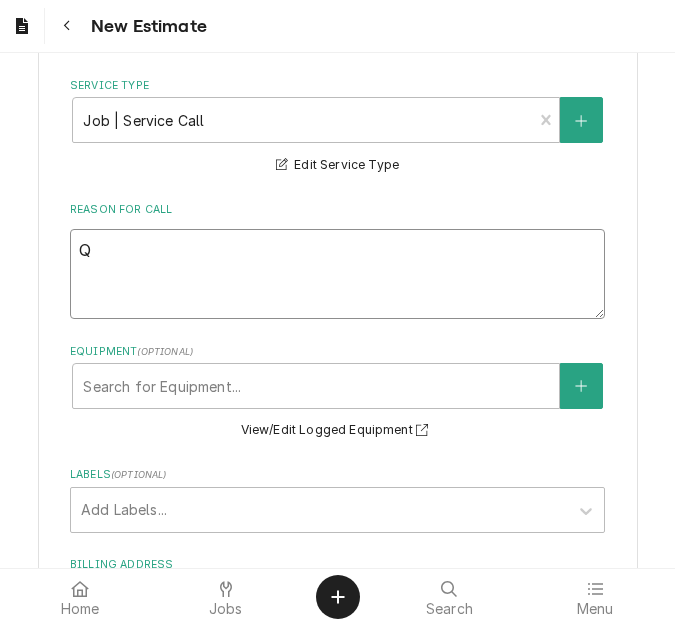 type on "x" 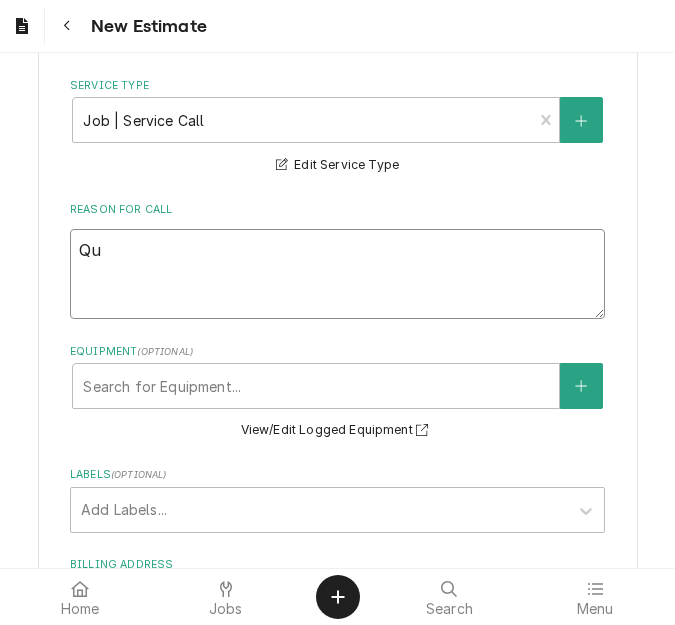 type on "x" 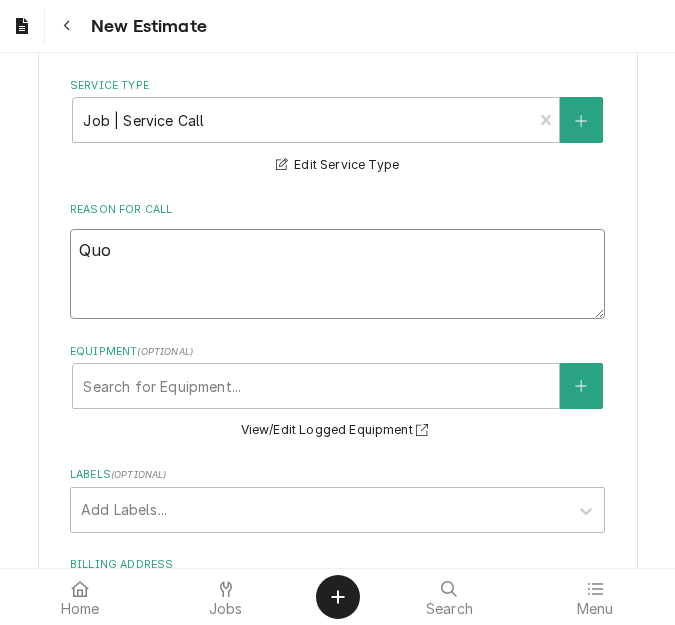 type on "x" 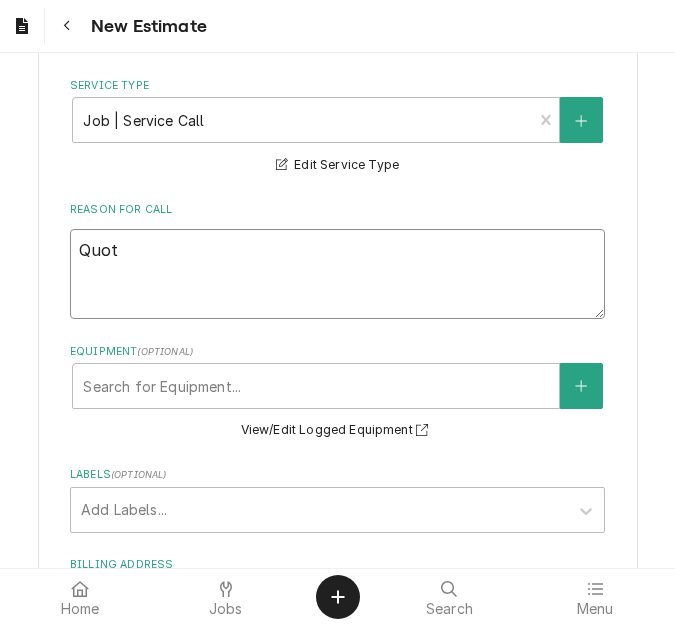 type on "x" 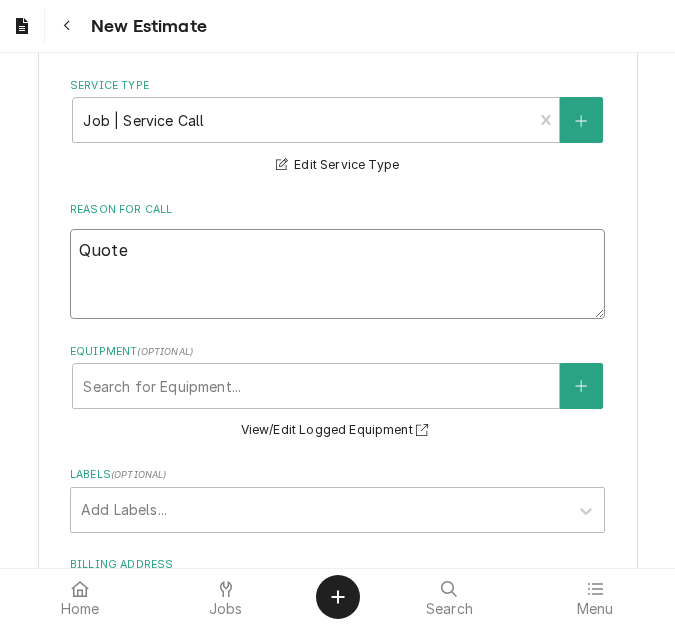 type on "x" 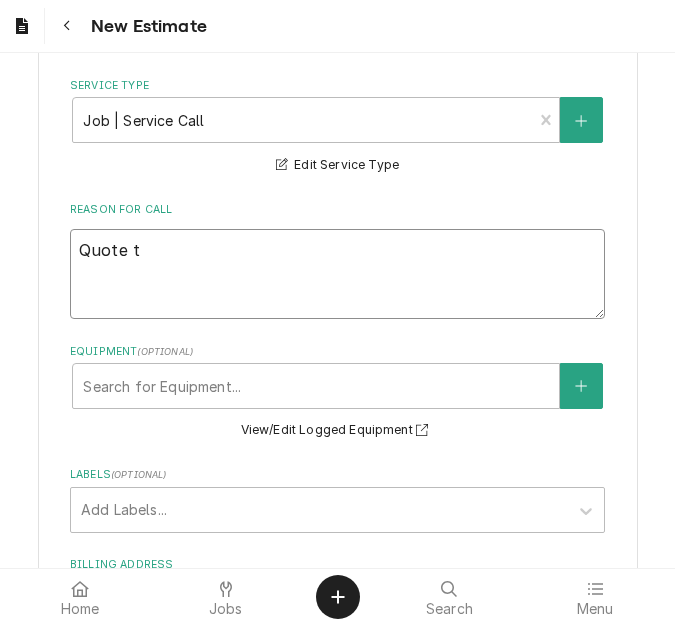 type on "Quote to" 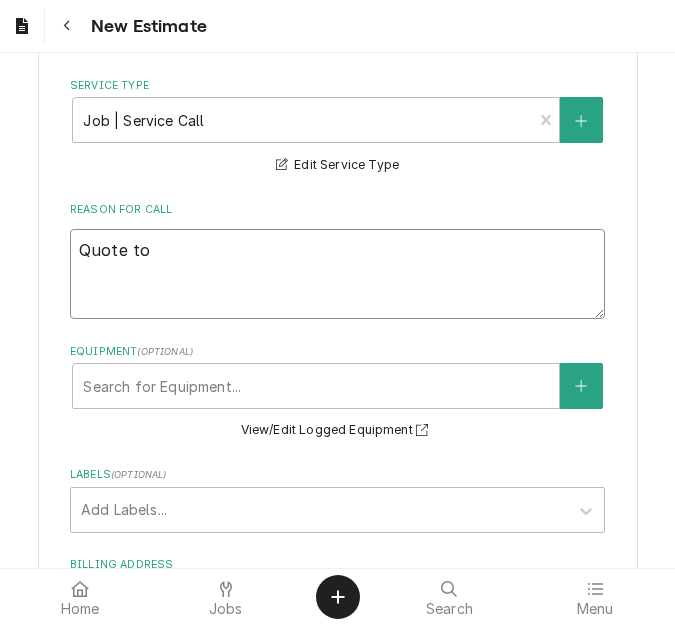 type on "x" 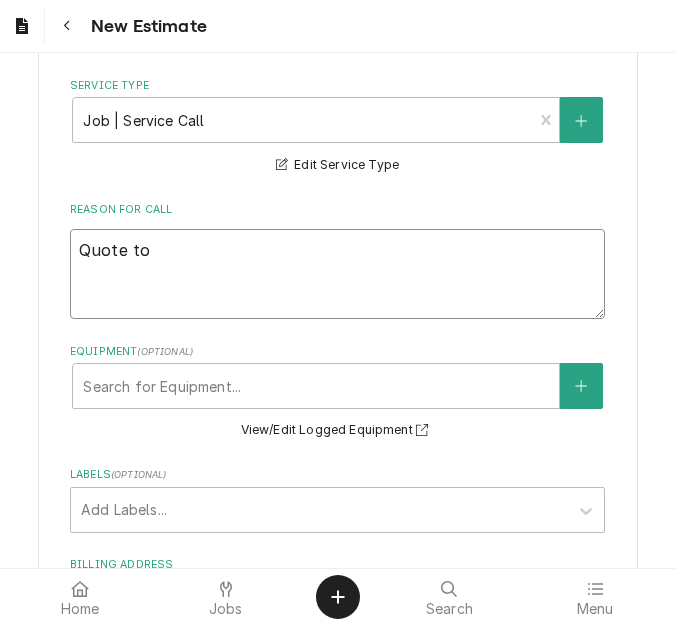 click on "Quote to" at bounding box center (337, 274) 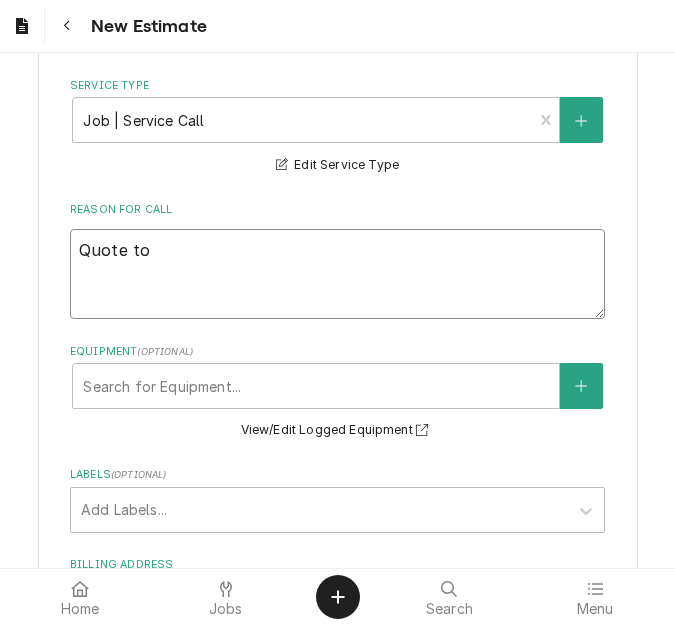 type on "x" 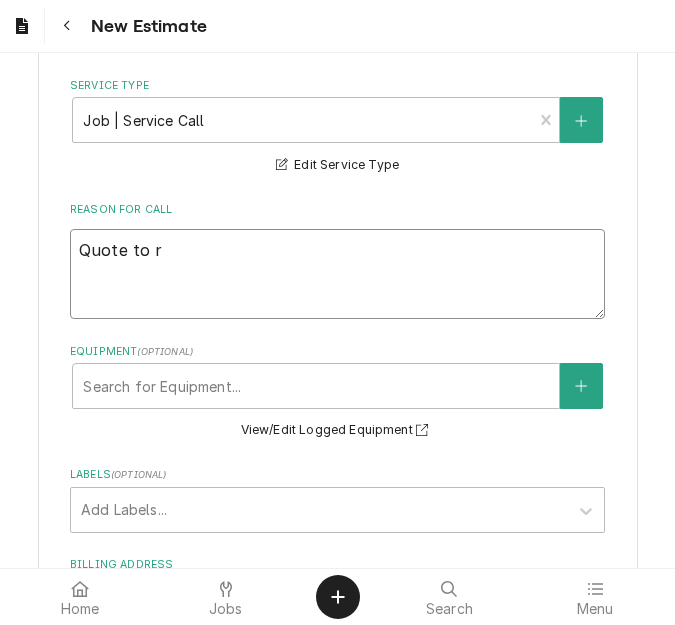 type on "x" 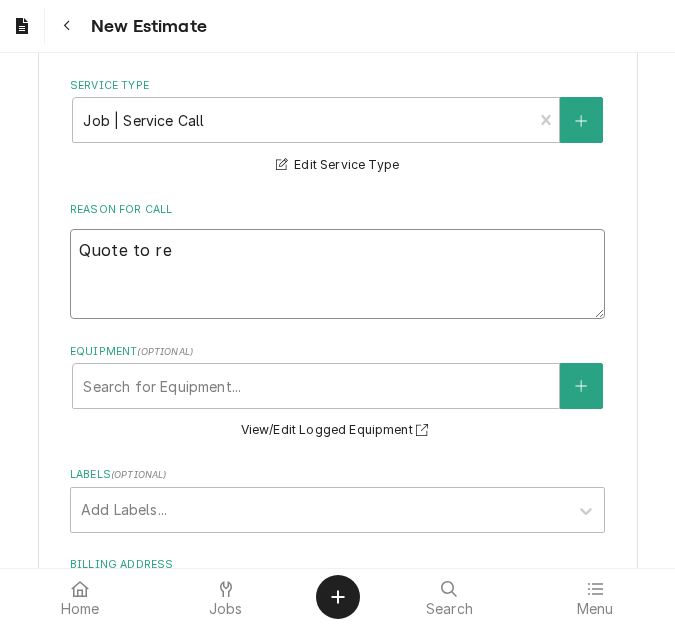 type on "x" 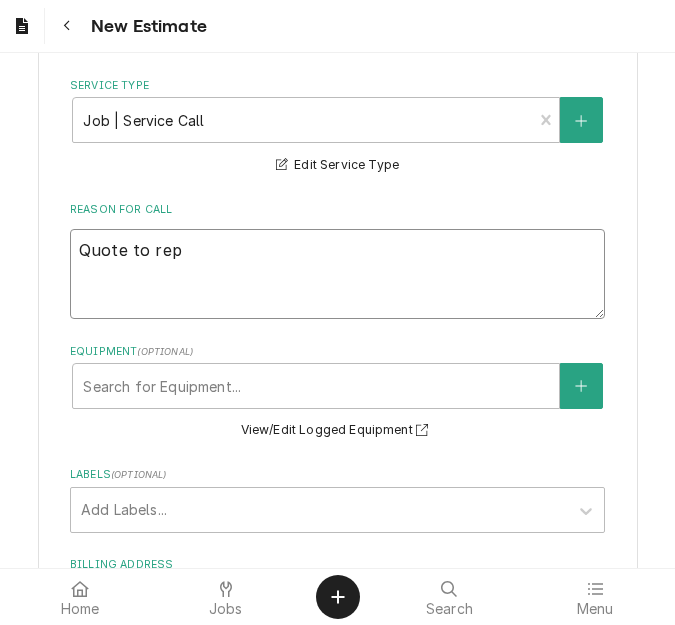 type on "Quote to repl" 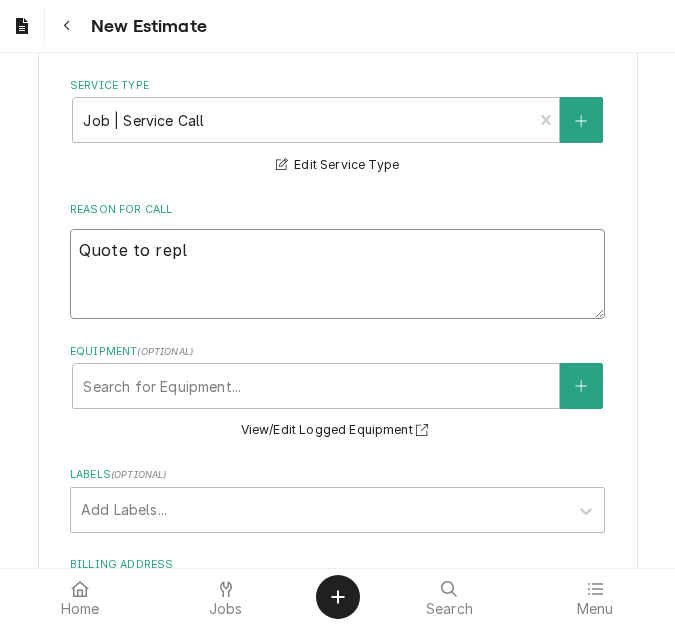 type on "x" 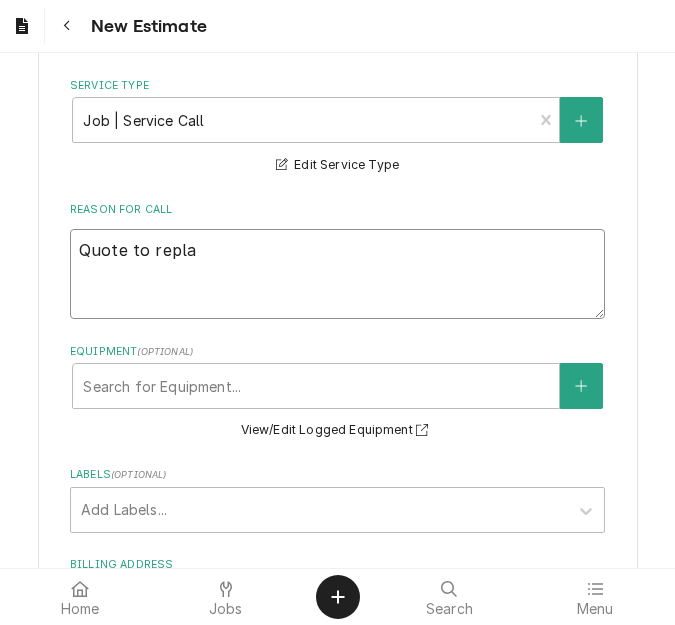 type on "x" 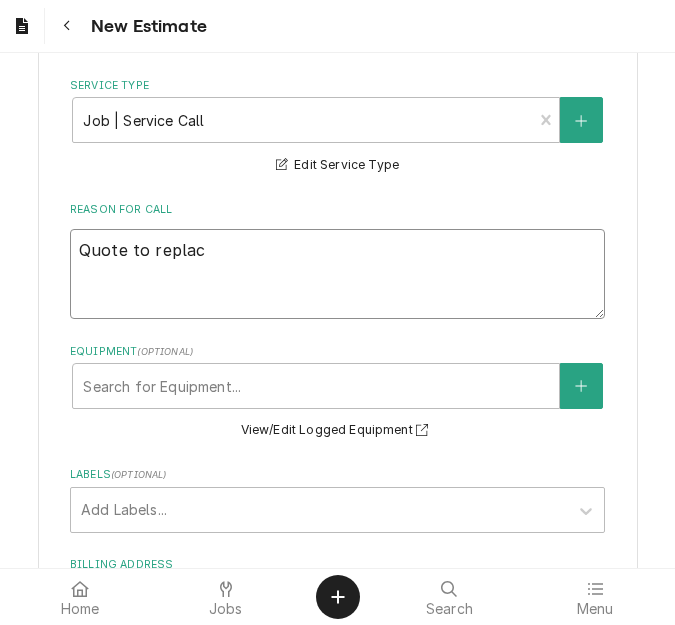 type on "x" 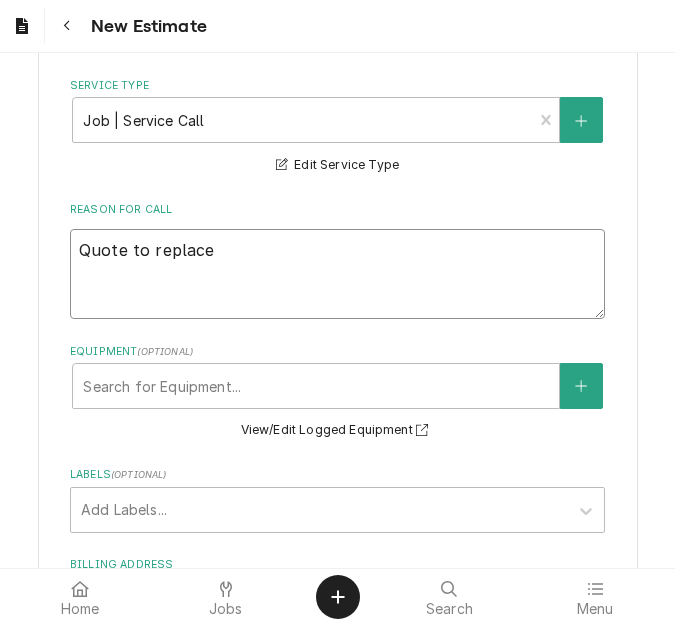type on "x" 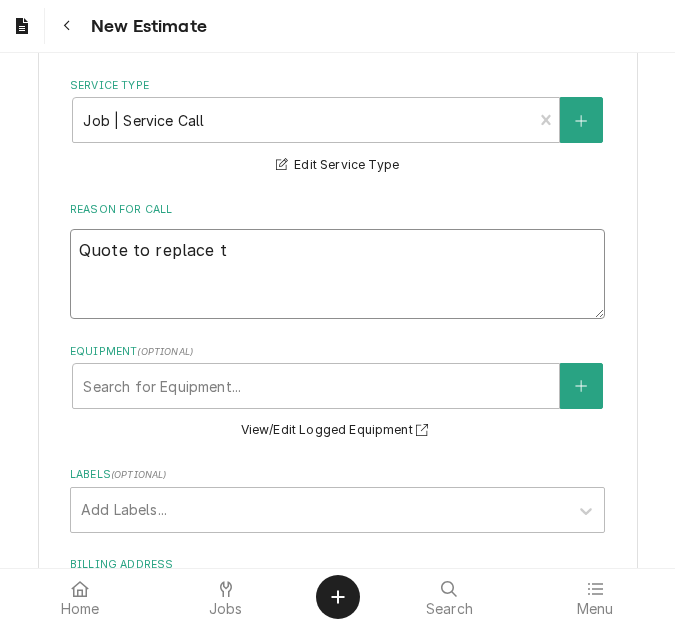 type on "x" 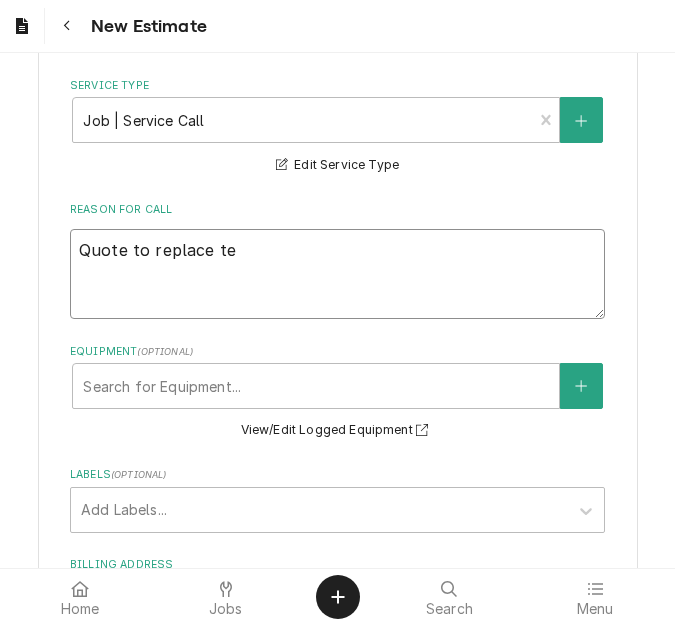 type on "x" 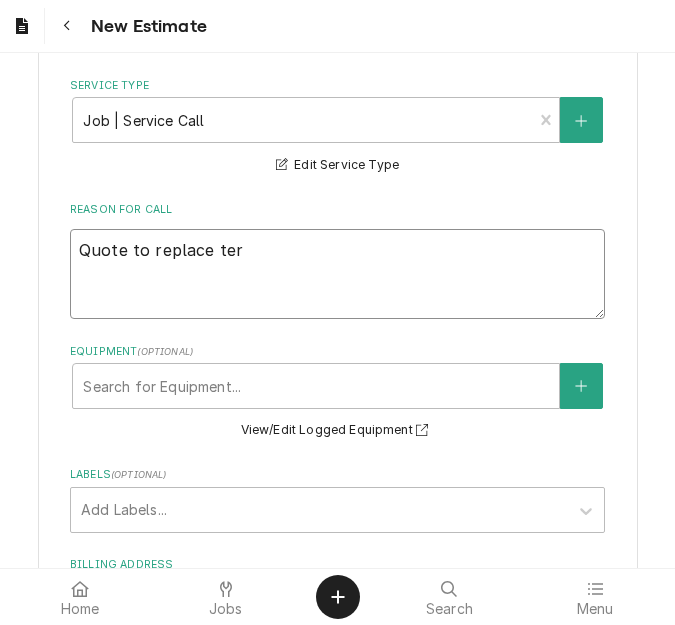 type on "x" 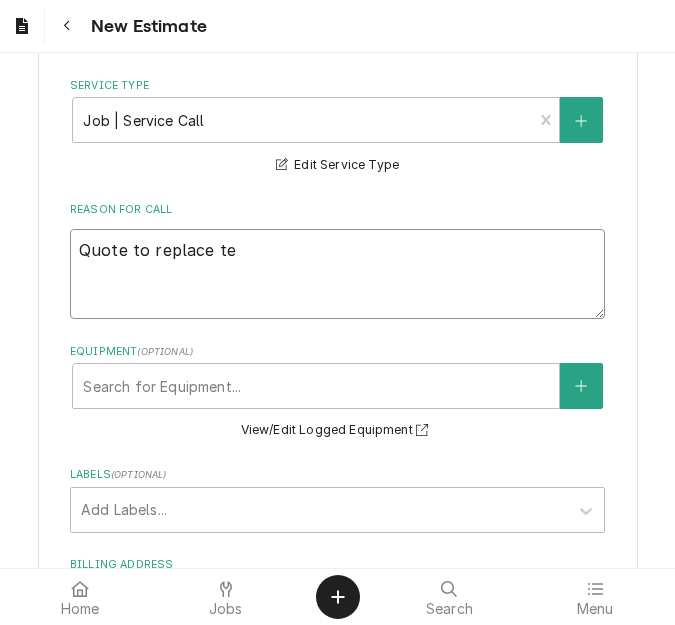 type on "x" 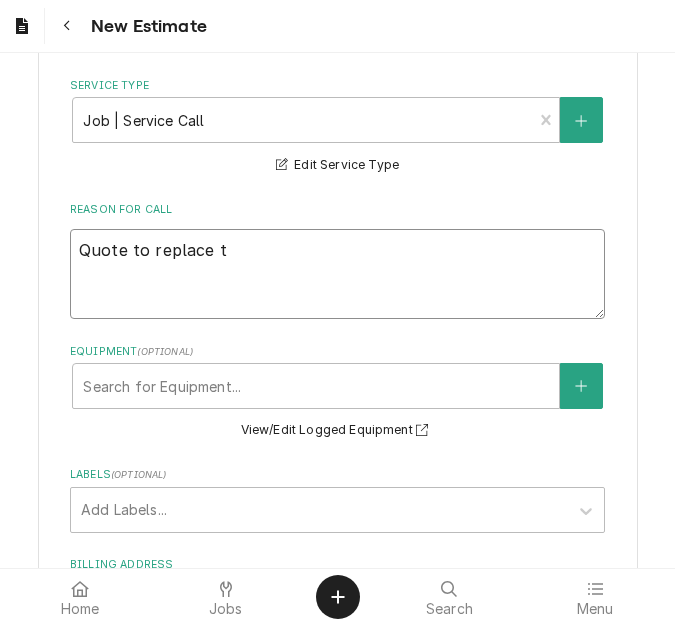 type on "x" 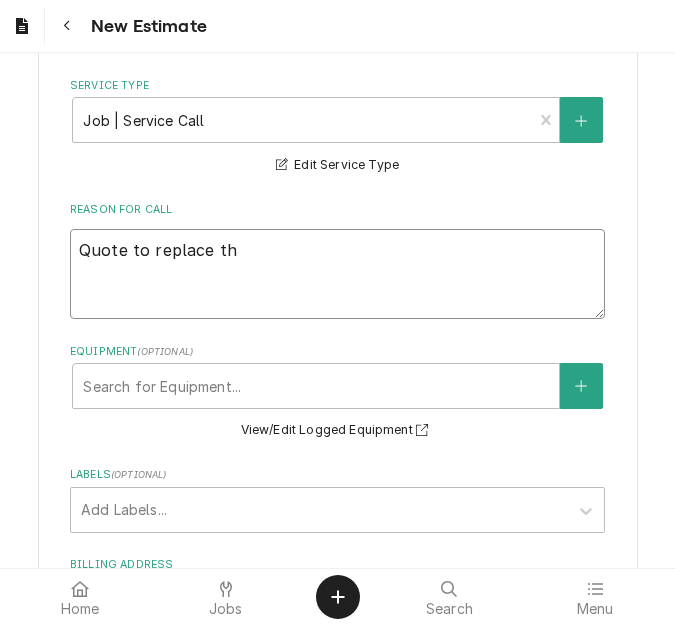 type on "x" 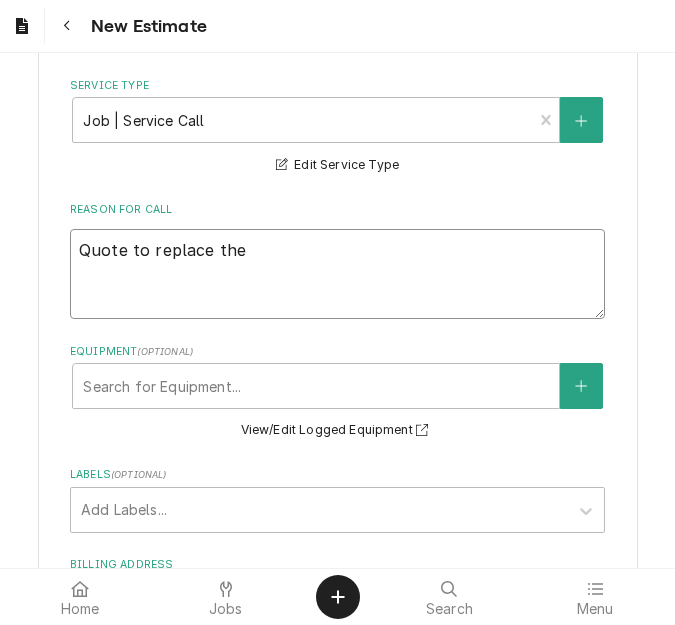 type on "x" 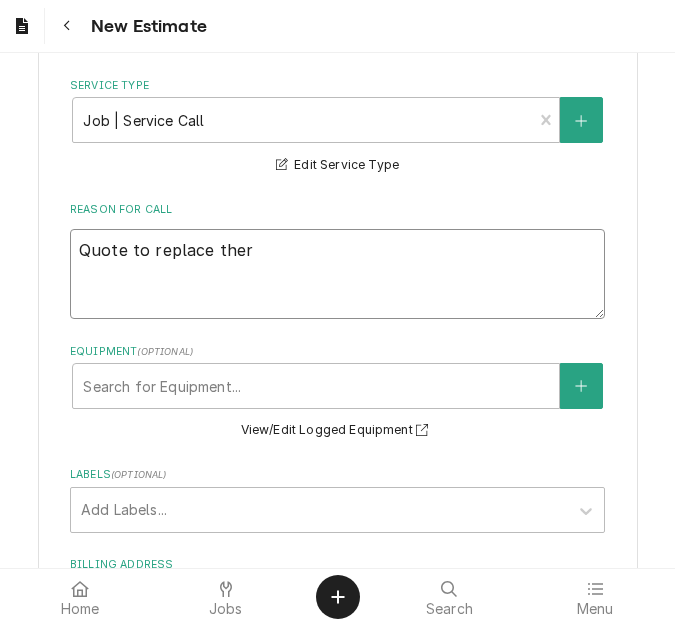 type on "x" 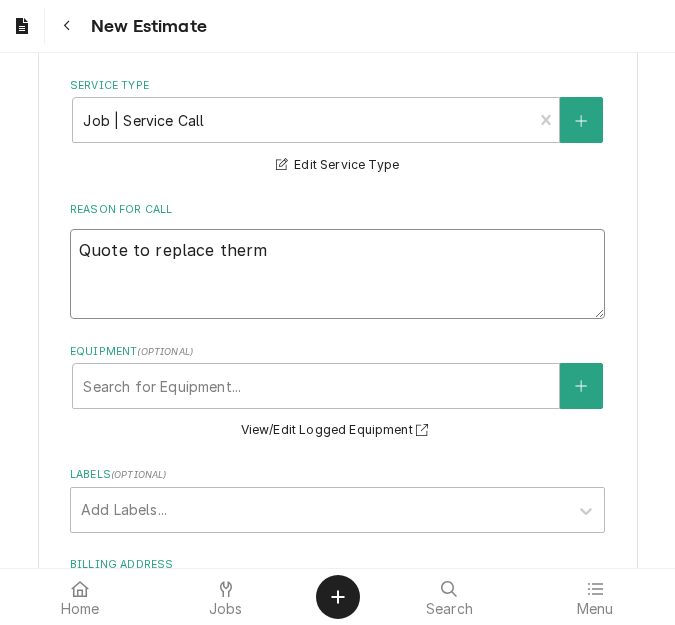 type on "x" 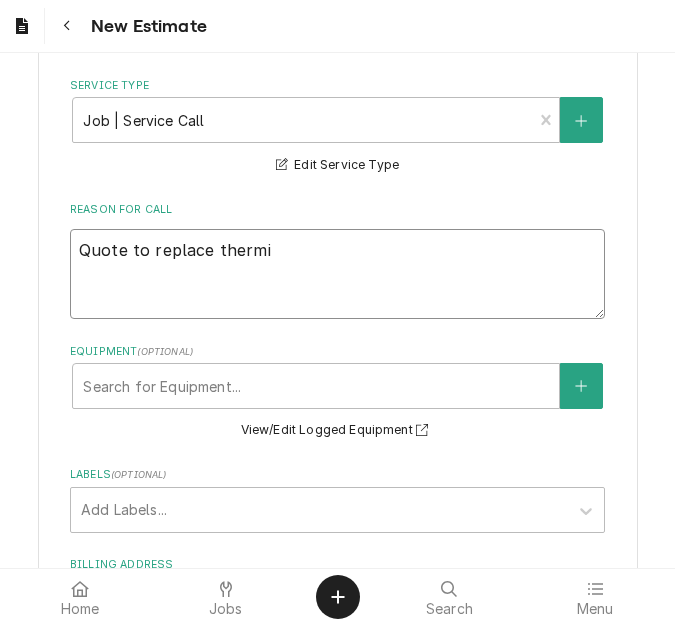 type on "x" 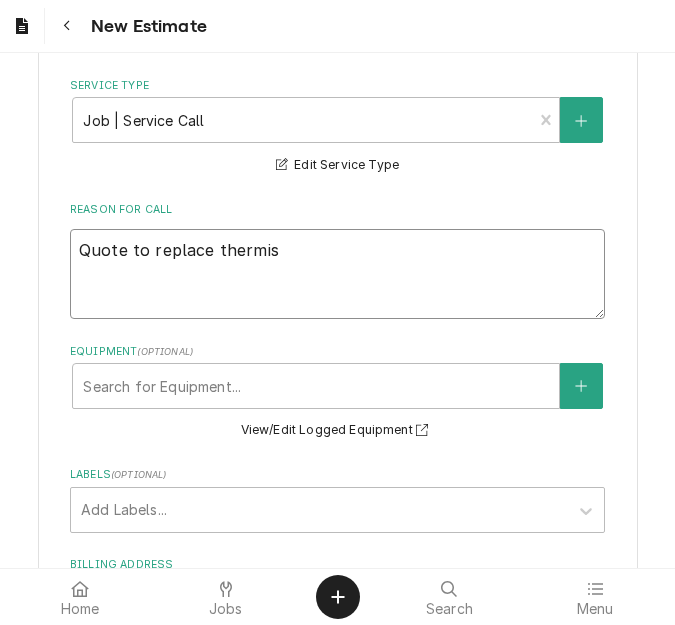type on "x" 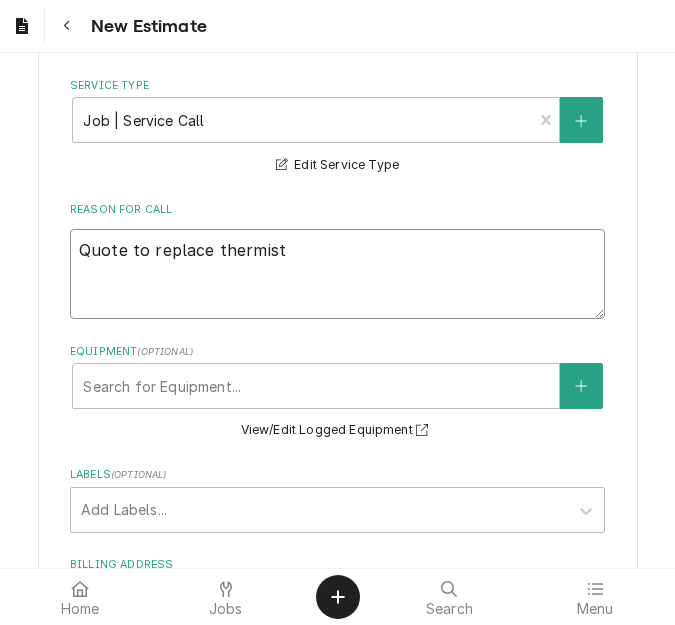 type on "x" 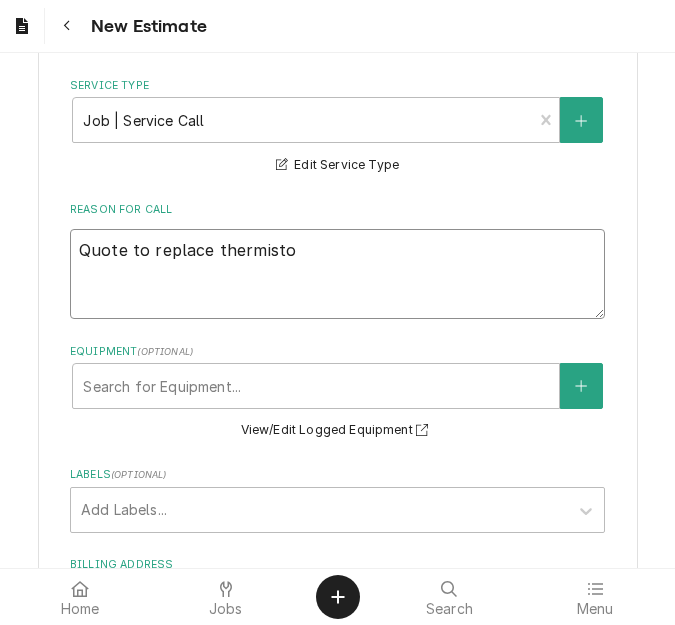 type on "Quote to replace thermistor" 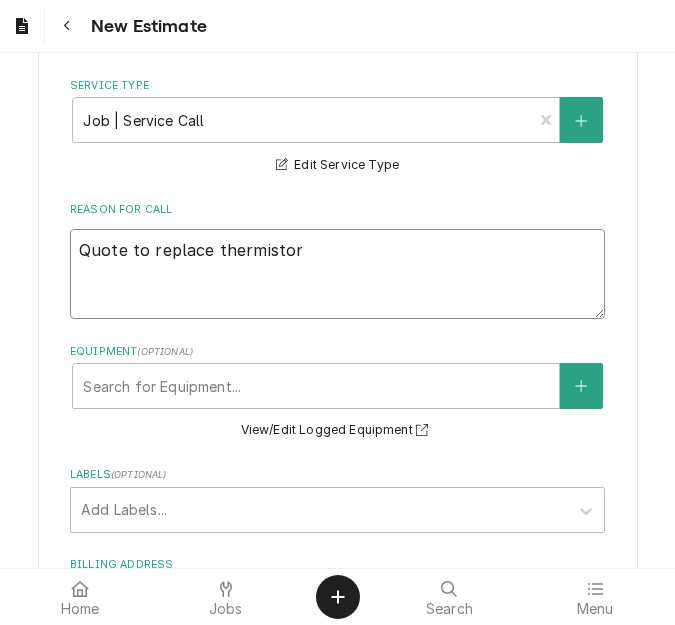 type on "x" 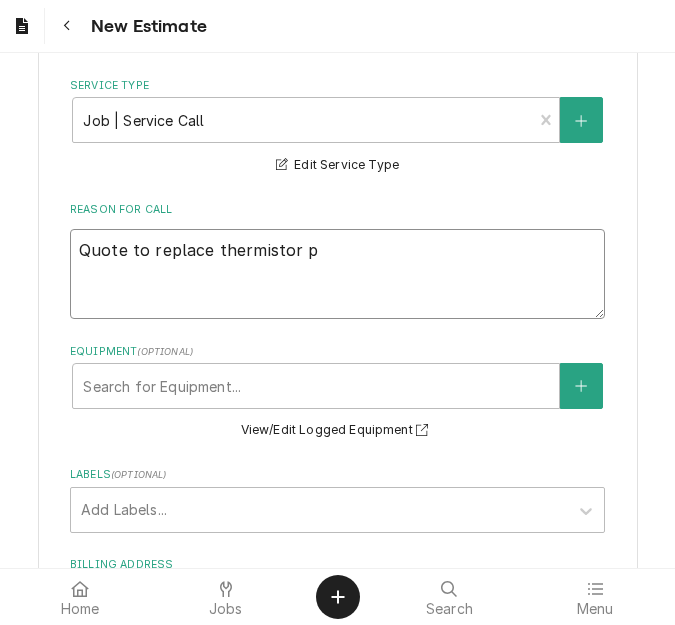 type on "x" 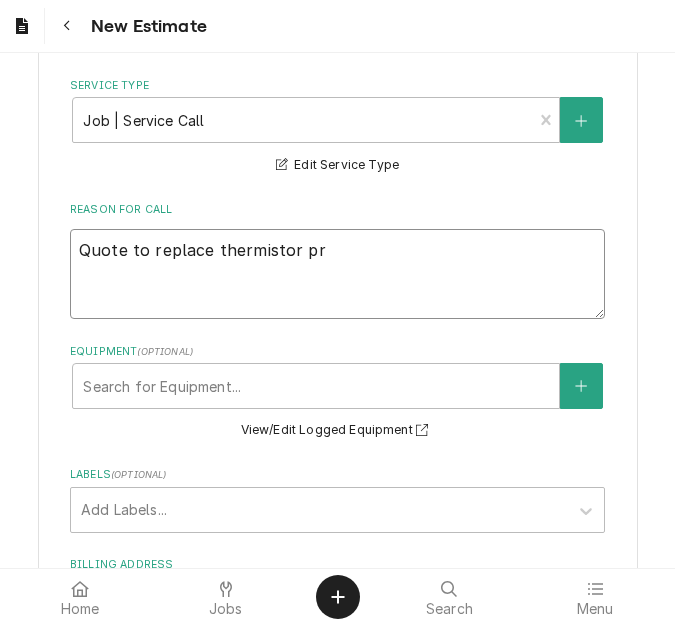 type on "x" 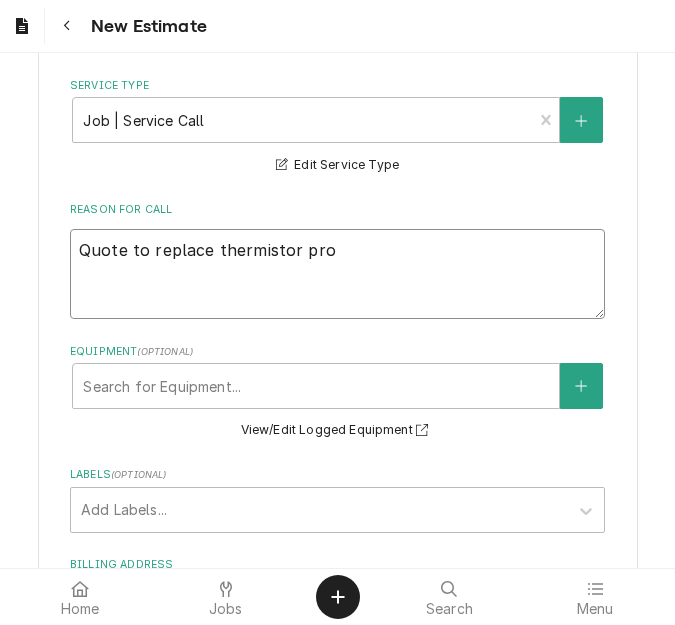 type on "x" 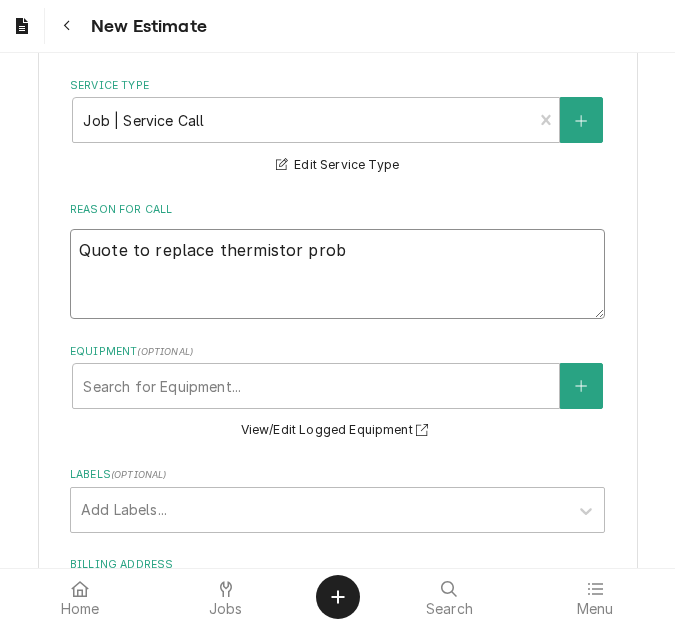 type on "x" 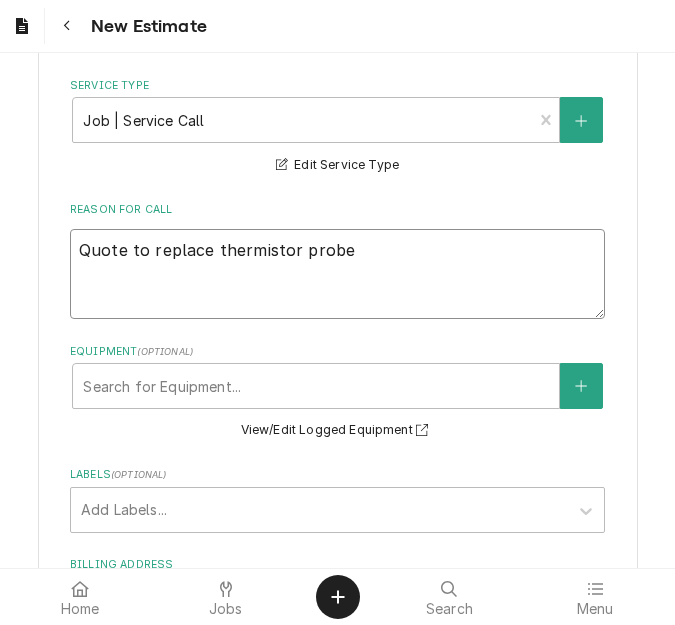 type on "x" 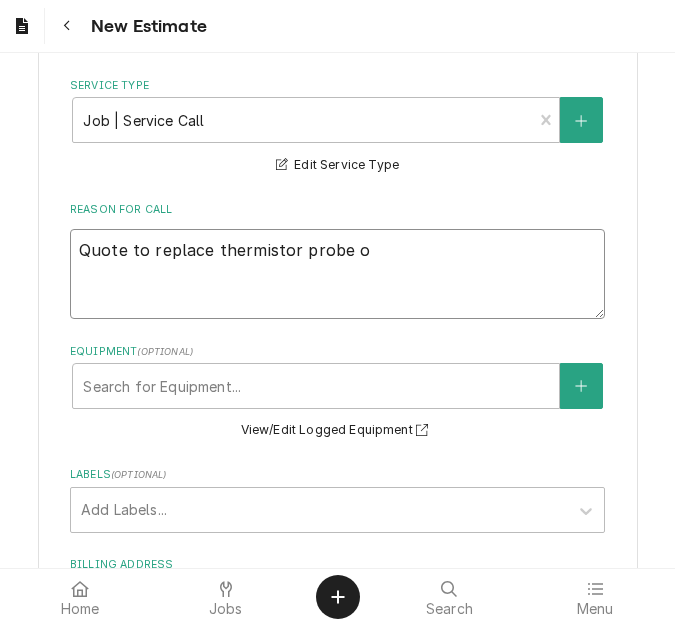 type on "x" 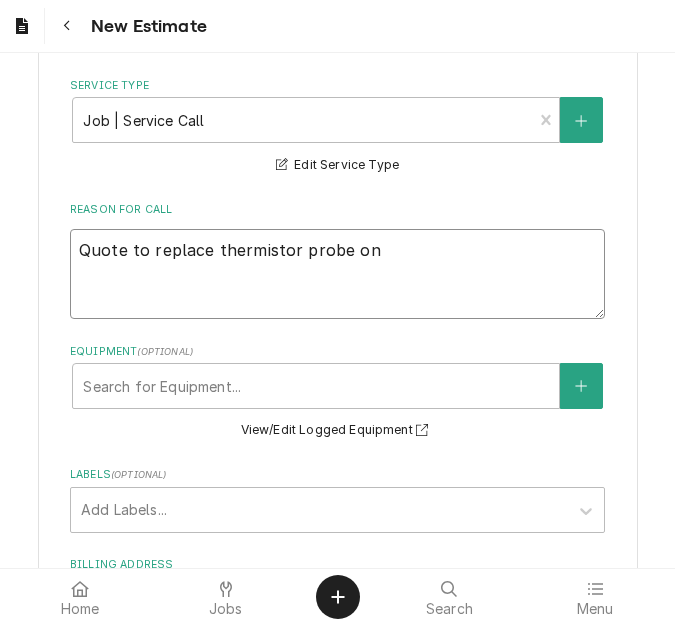 type on "x" 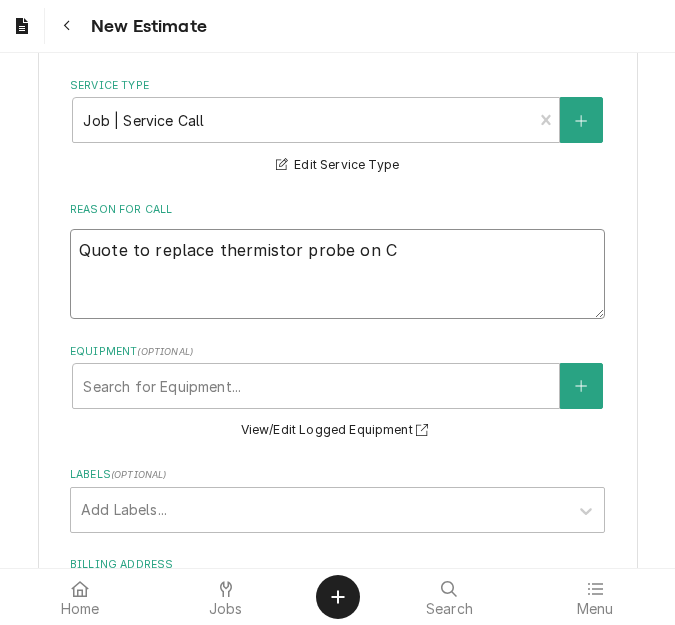 type on "x" 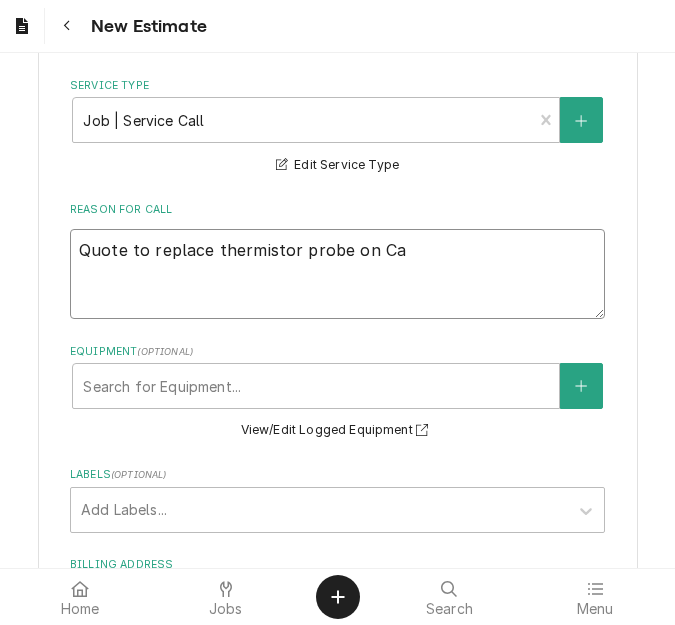 type on "x" 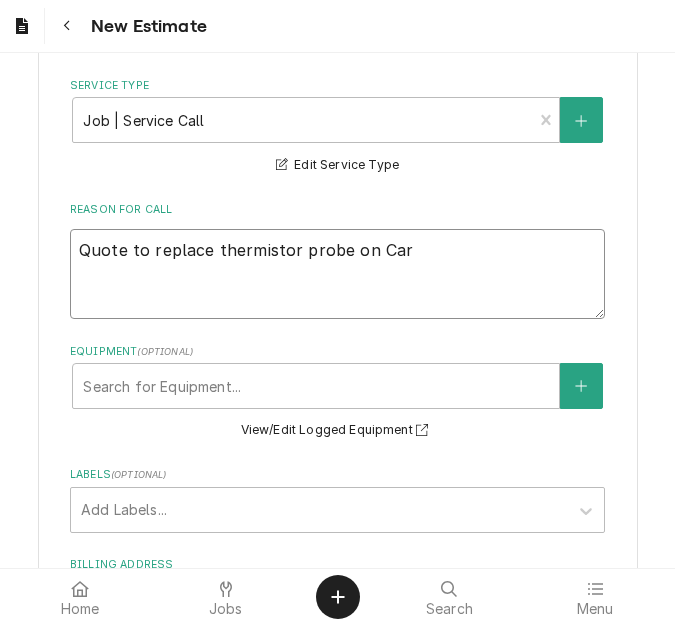 type on "x" 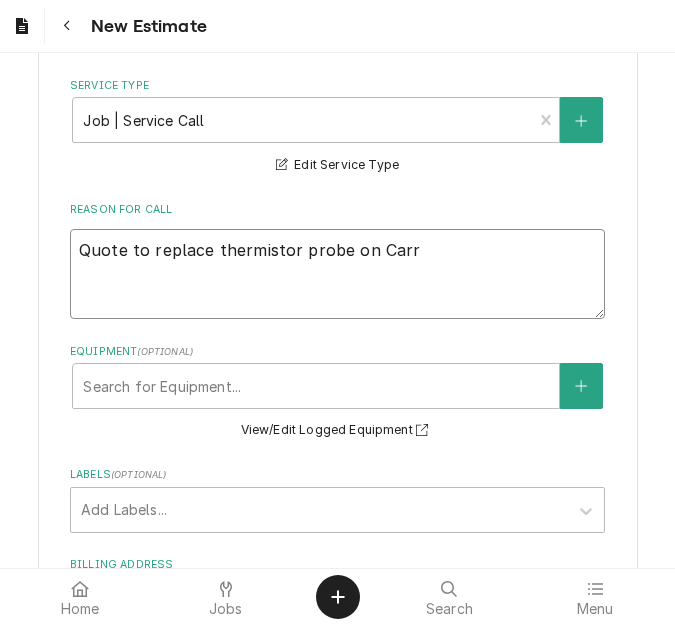 type on "x" 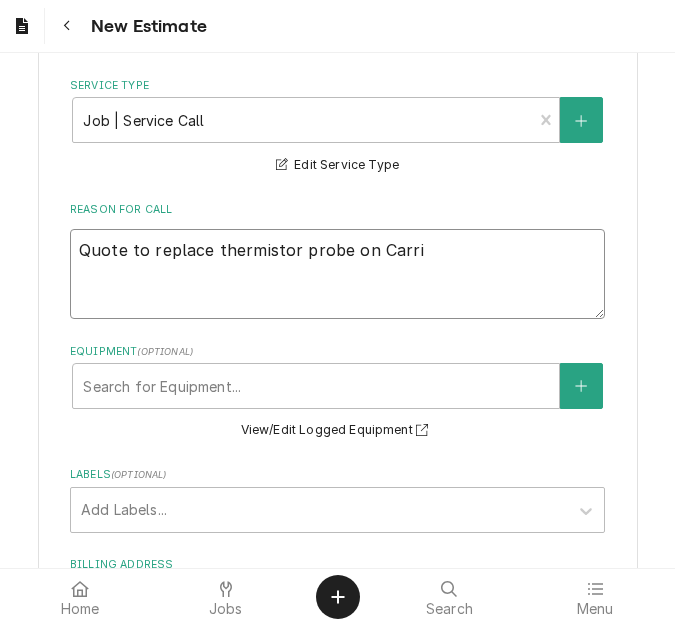 type on "Quote to replace thermistor probe on Carrie" 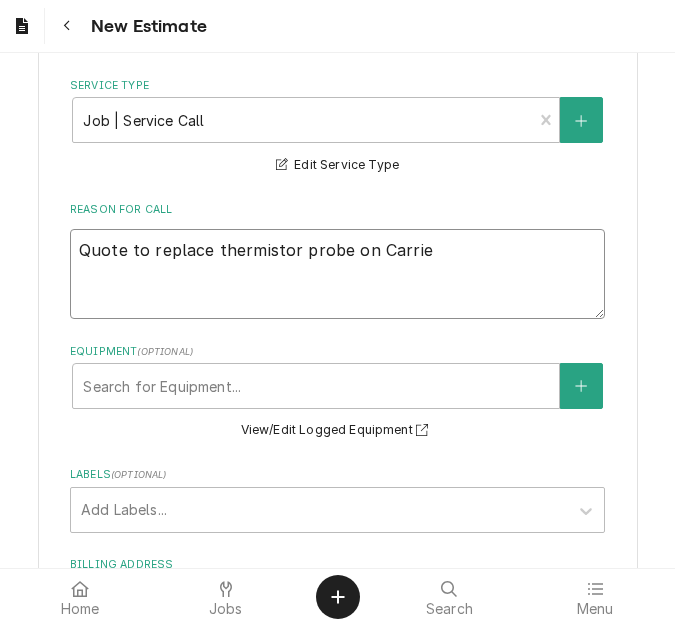 type on "x" 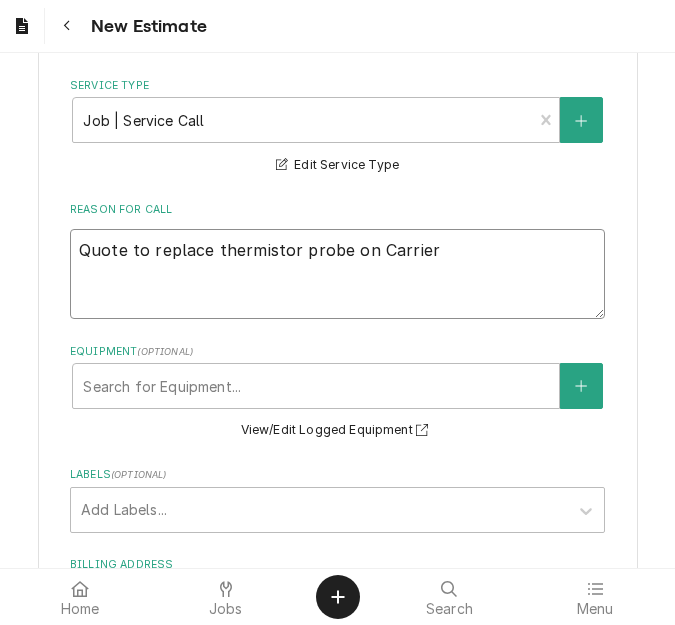 type on "x" 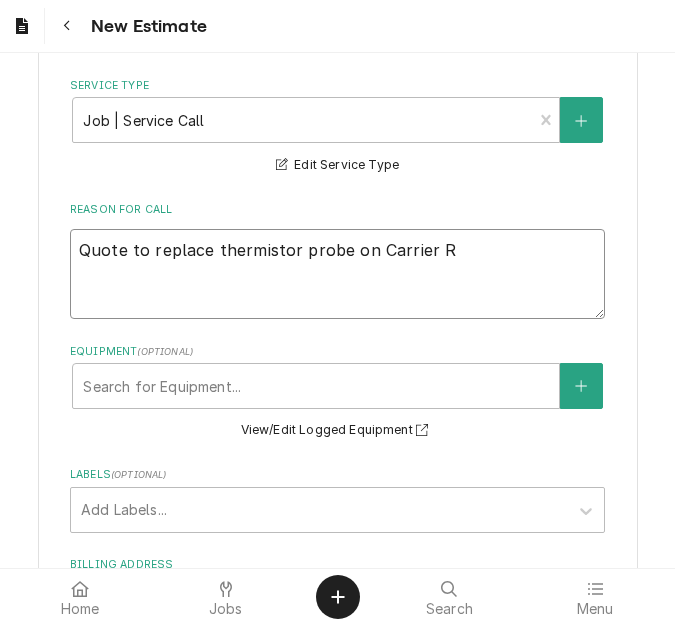 type on "x" 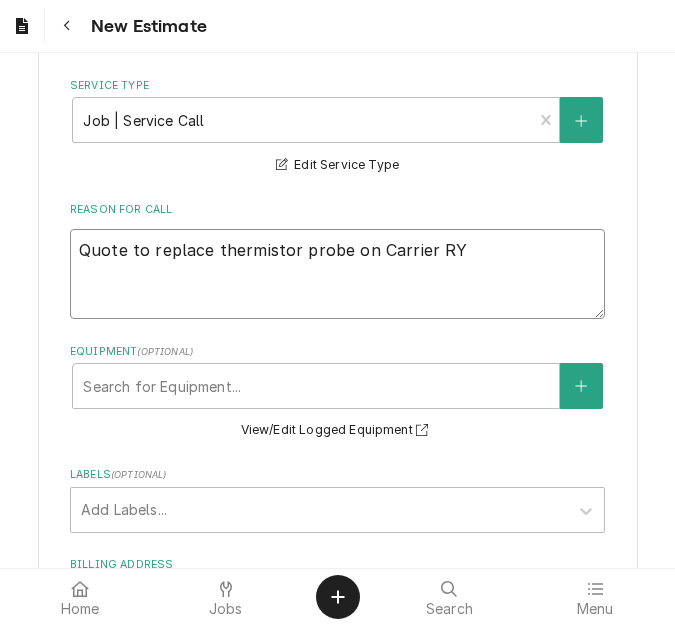 type on "x" 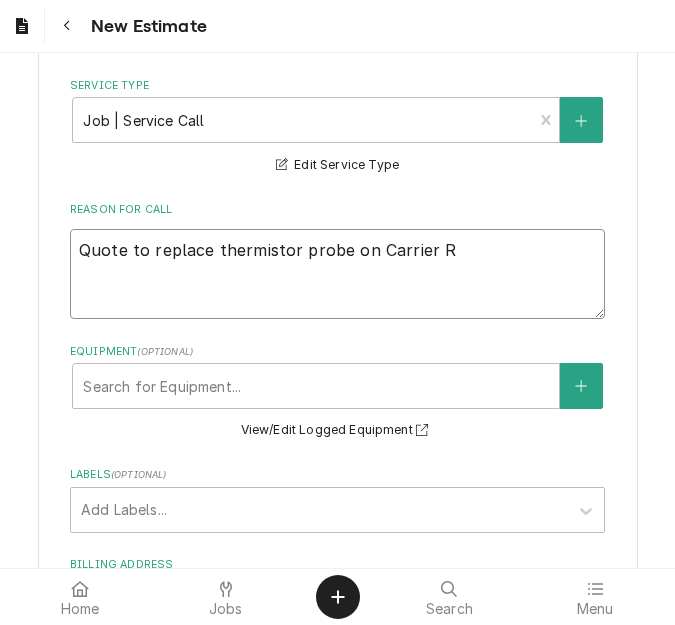 type on "Quote to replace thermistor probe on Carrier RT" 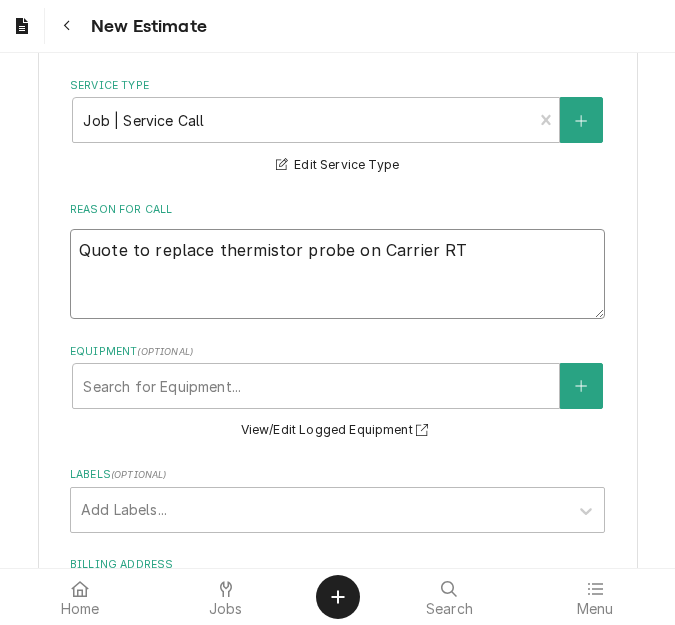 type on "x" 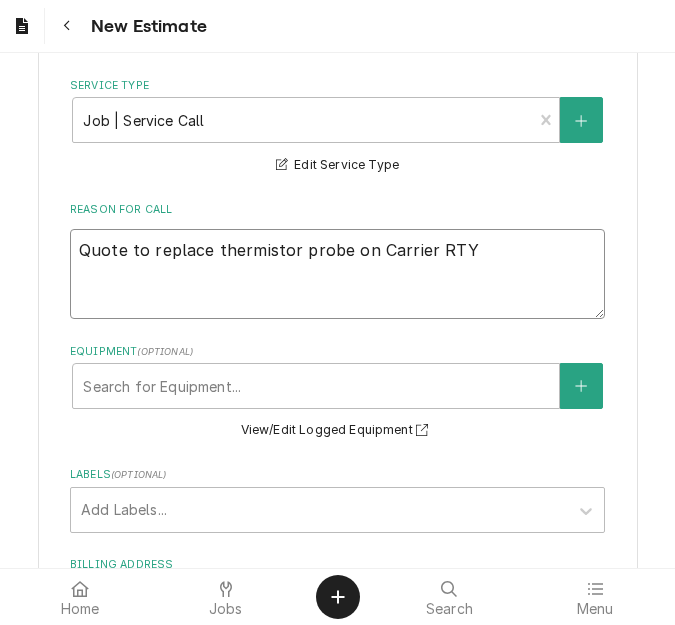 type on "x" 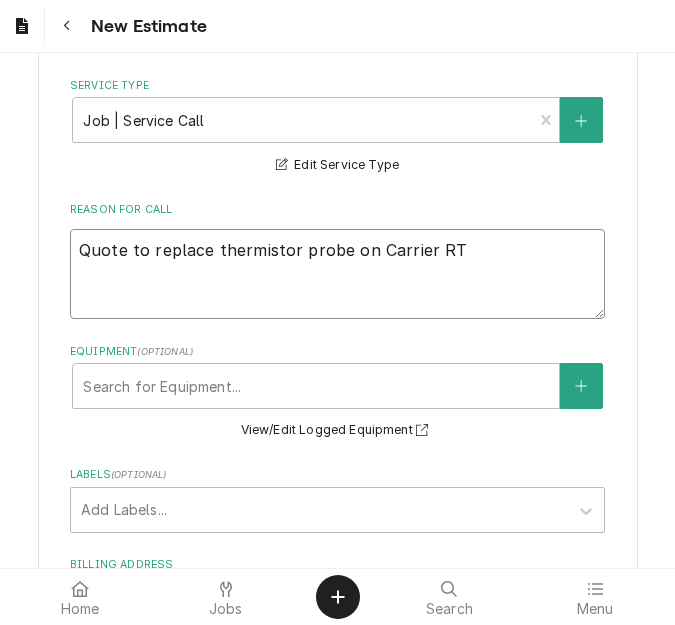 type on "x" 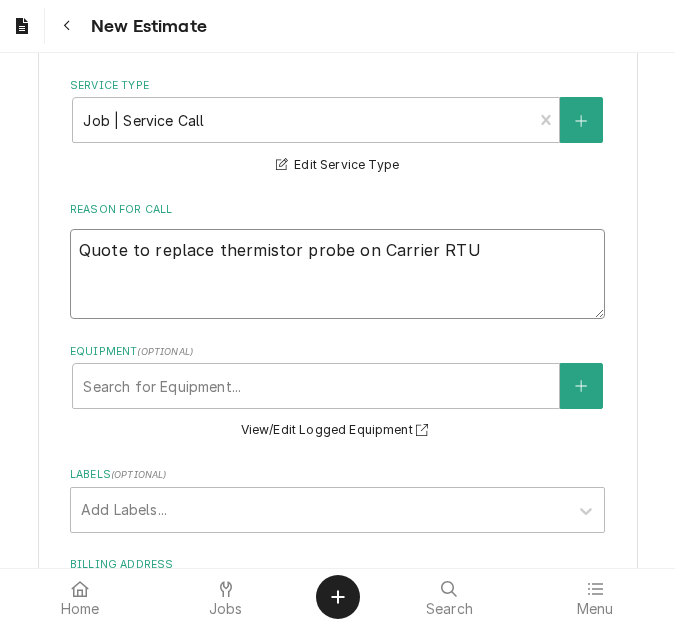 type on "x" 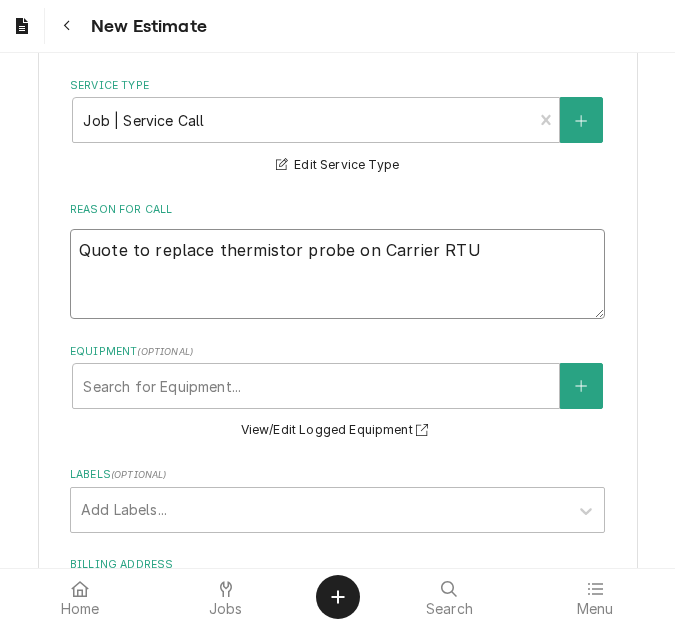type on "x" 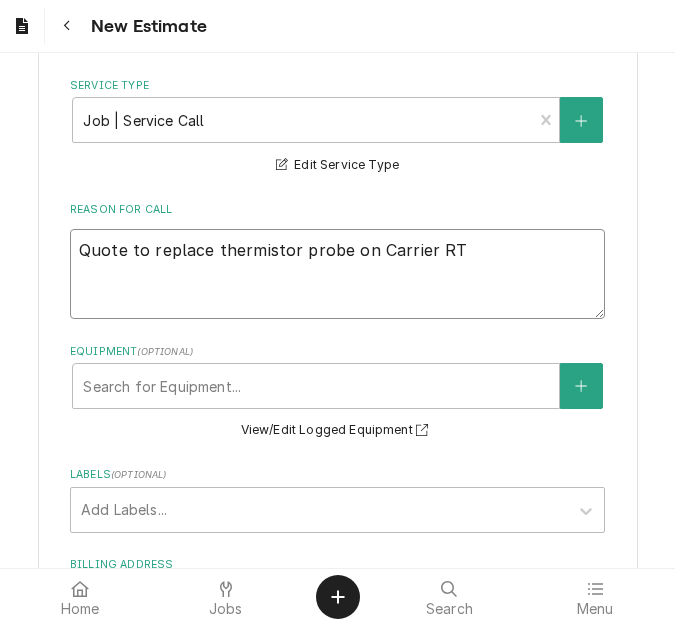 type on "x" 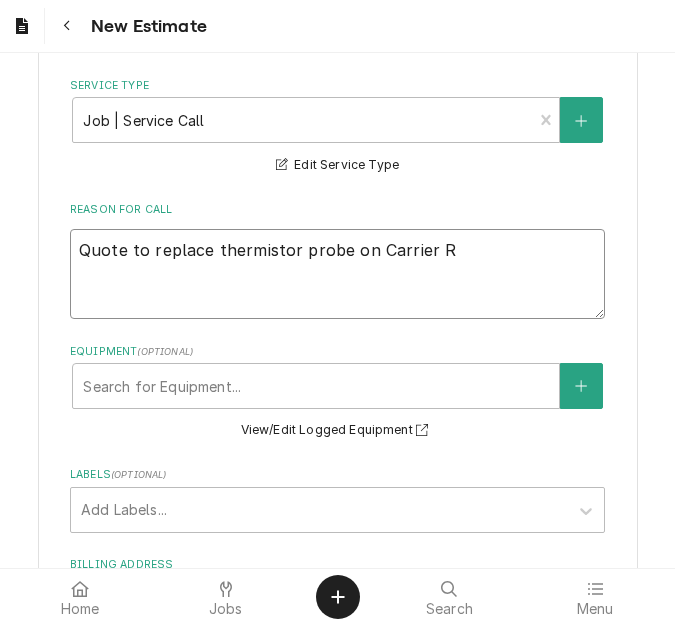 type on "x" 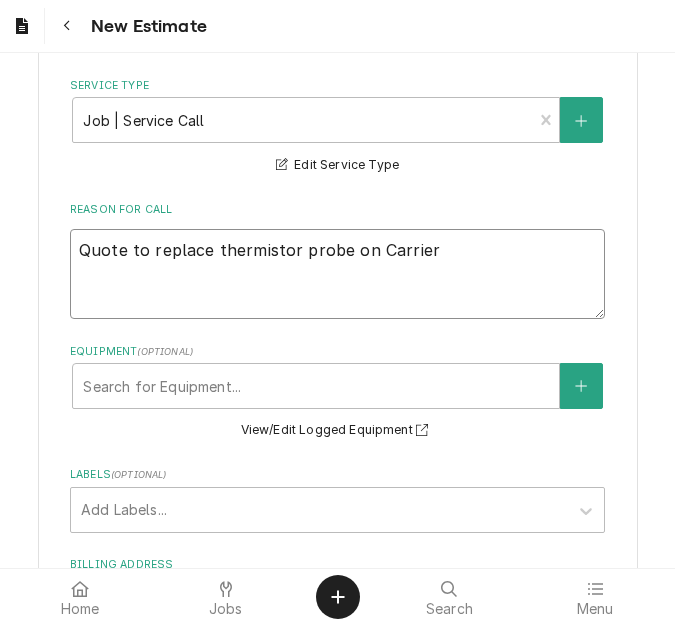 type on "x" 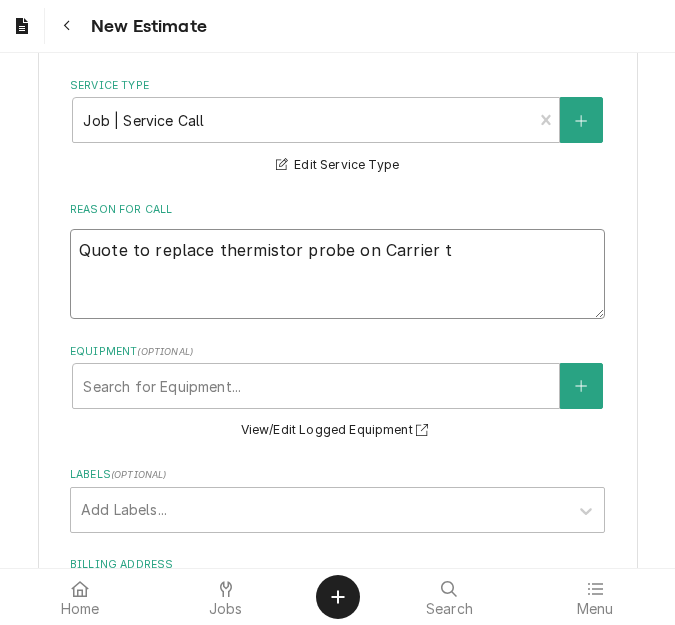 type on "x" 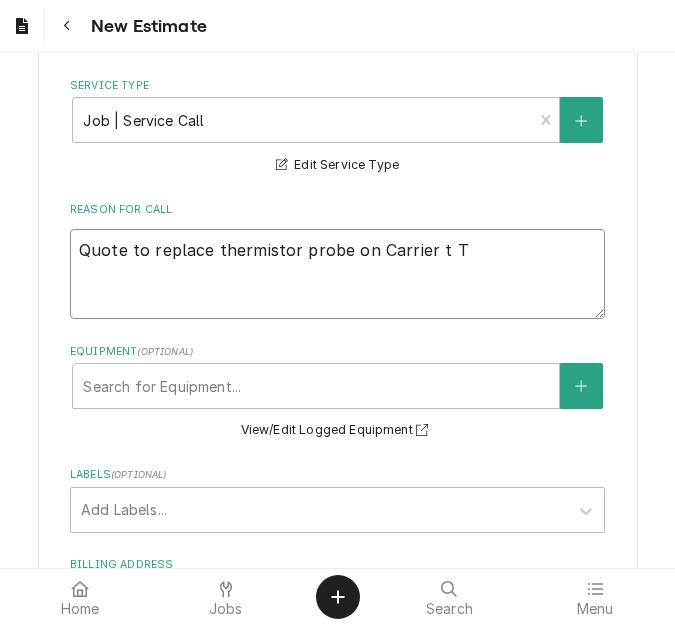 type on "x" 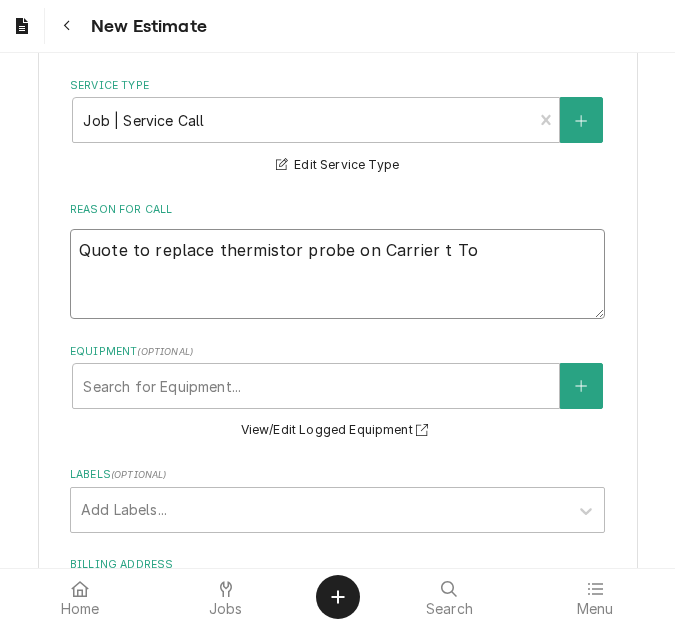 type on "x" 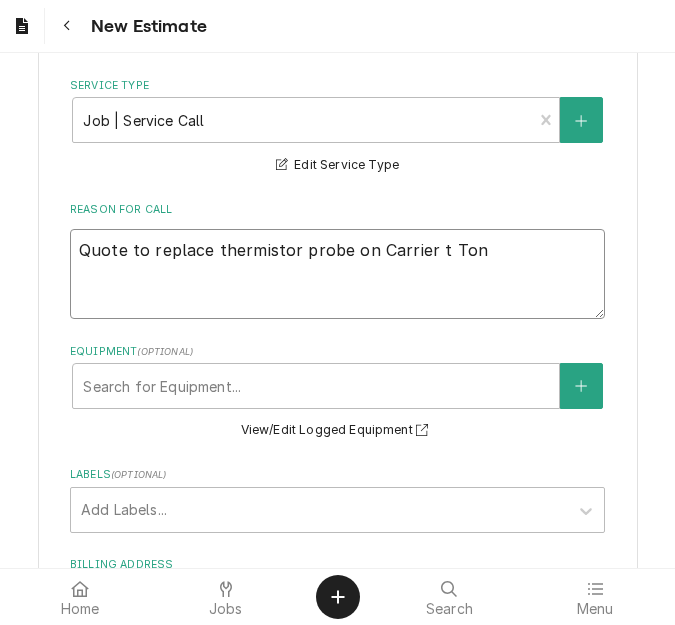 type on "x" 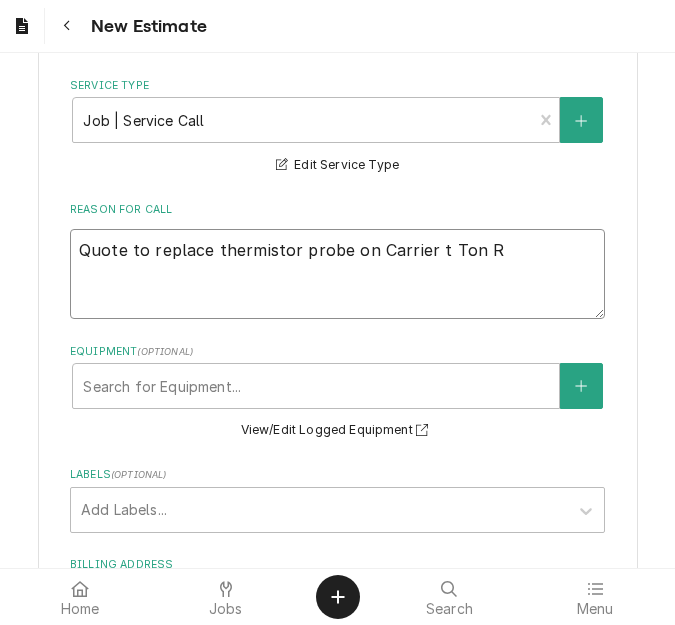 type on "x" 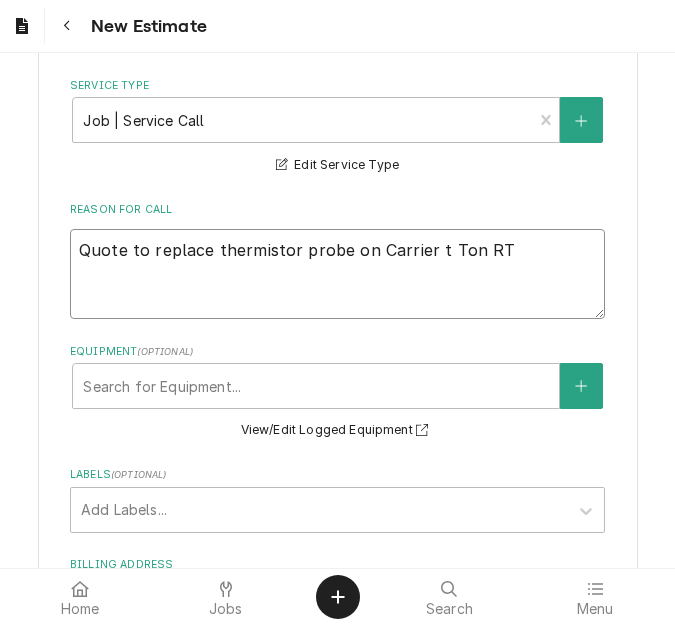 type on "x" 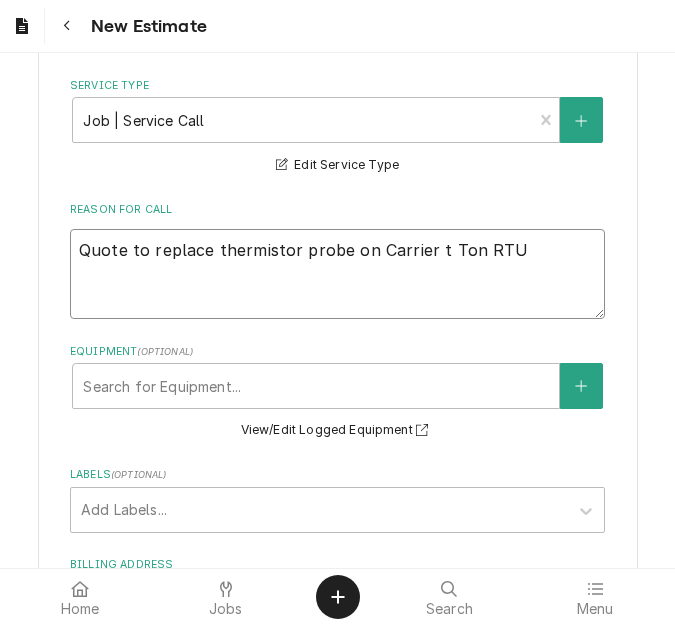 type on "x" 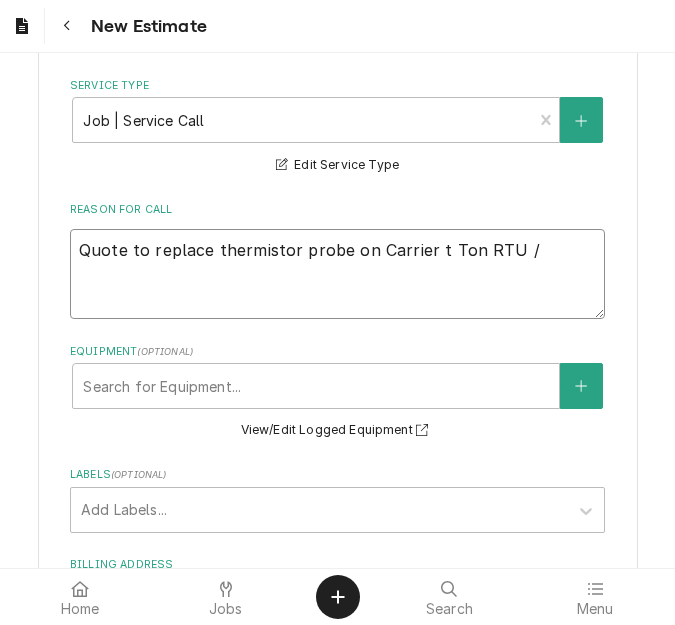 click on "Quote to replace thermistor probe on Carrier t Ton RTU /" at bounding box center [337, 274] 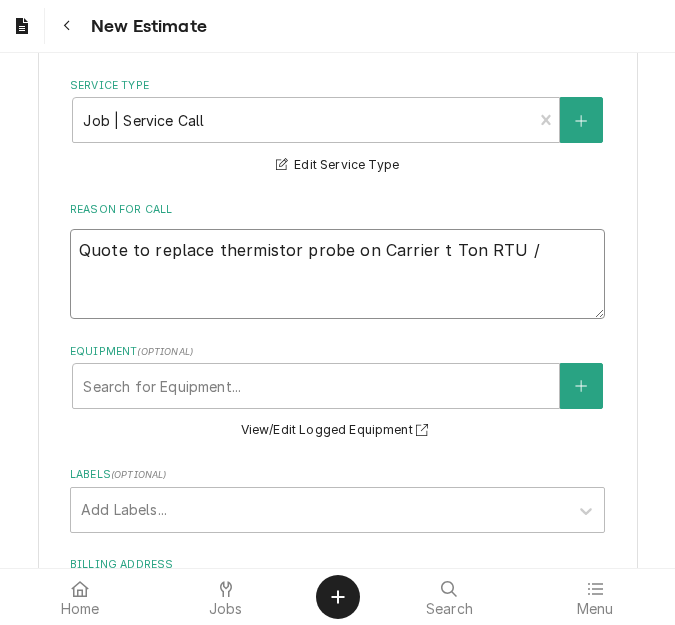type on "x" 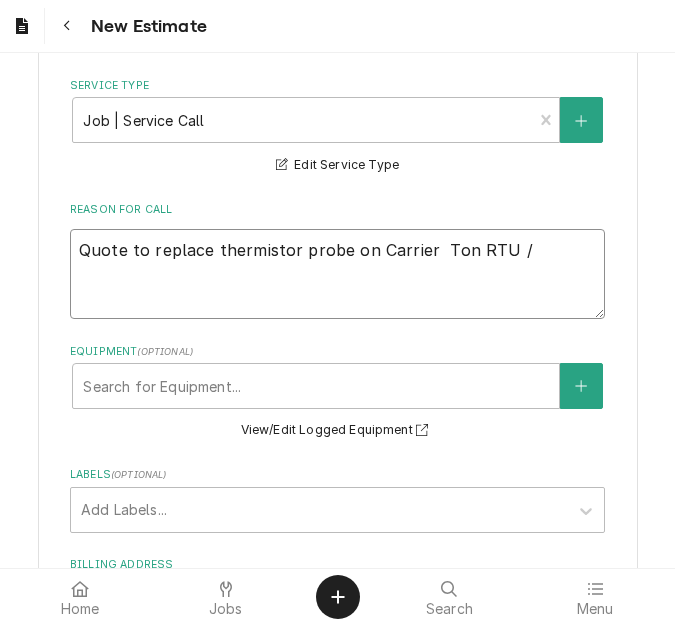 type on "x" 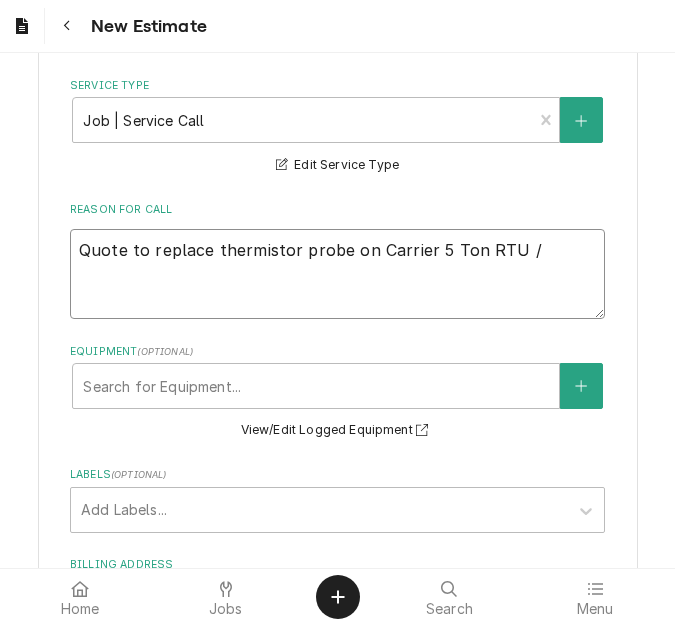click on "Quote to replace thermistor probe on Carrier 5 Ton RTU /" at bounding box center (337, 274) 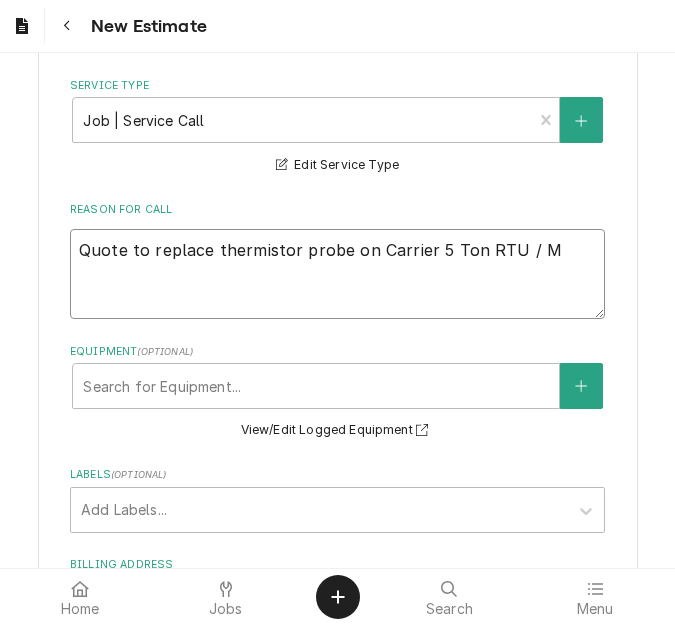 type on "x" 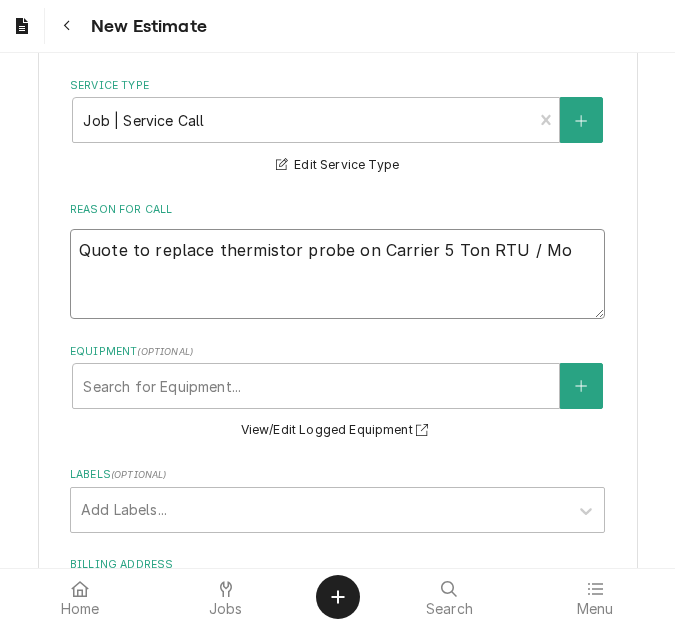 type on "x" 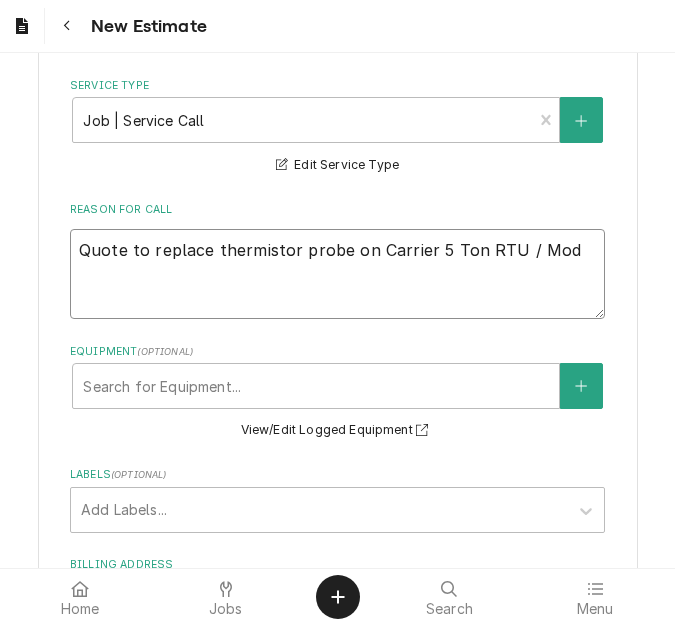 type on "x" 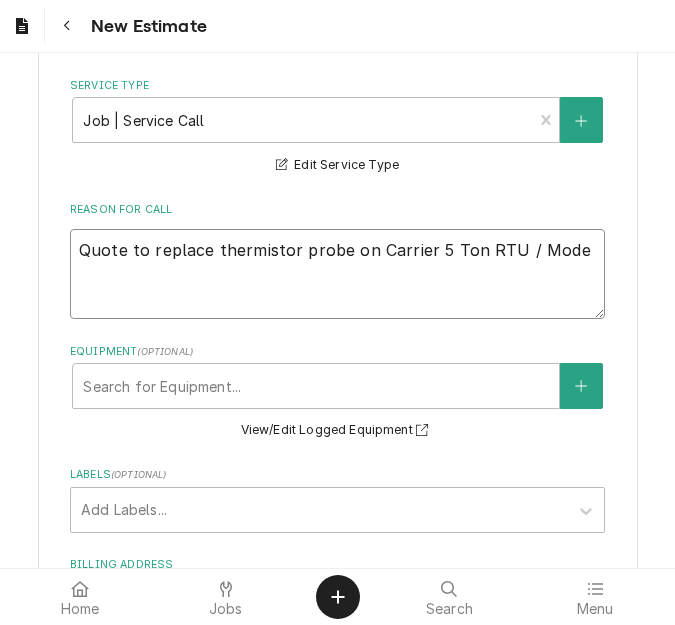 type on "Quote to replace thermistor probe on Carrier 5 Ton RTU / Model" 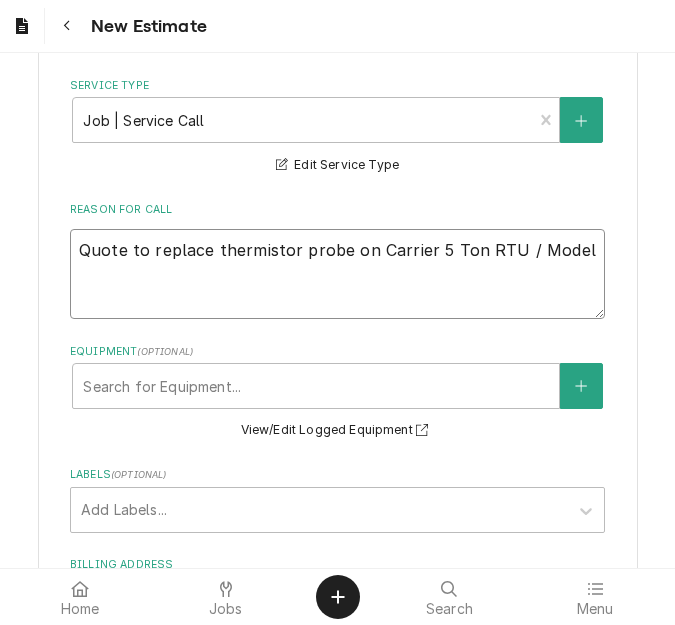 type on "x" 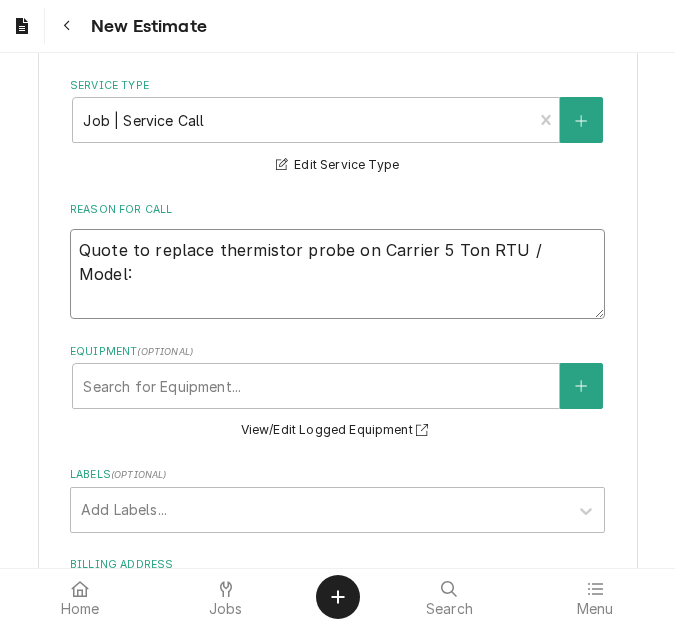 type on "x" 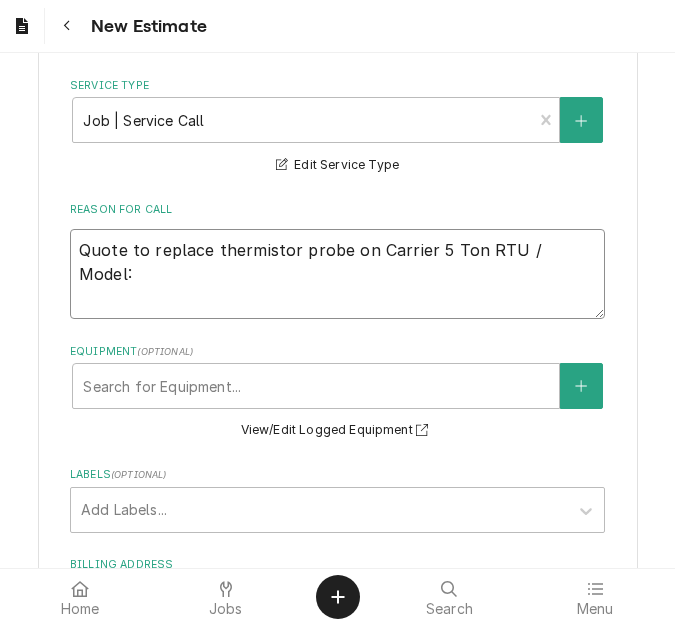type on "x" 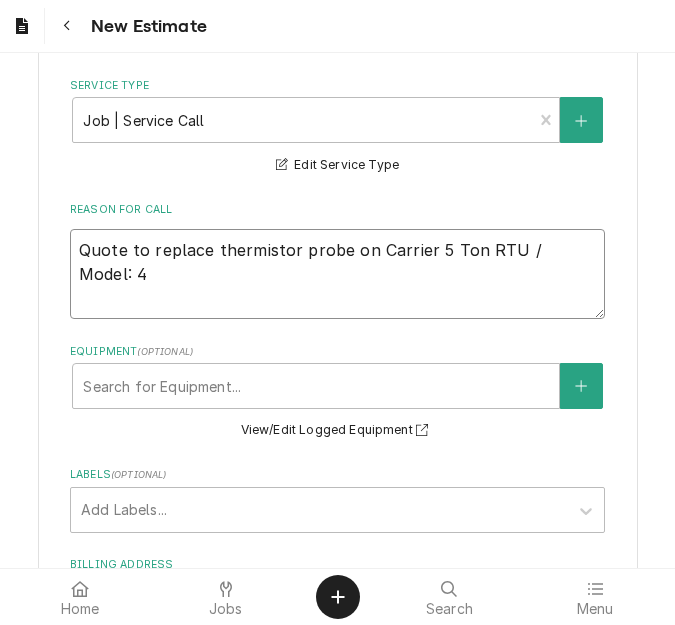 type on "x" 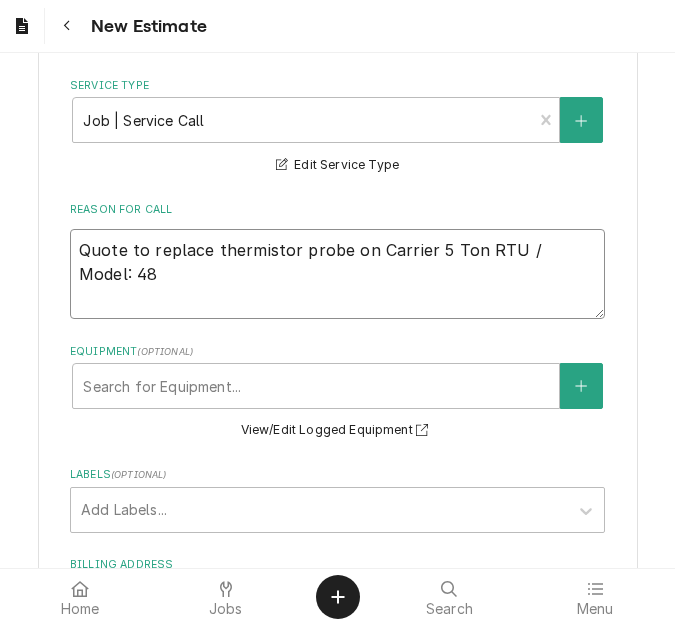 type on "x" 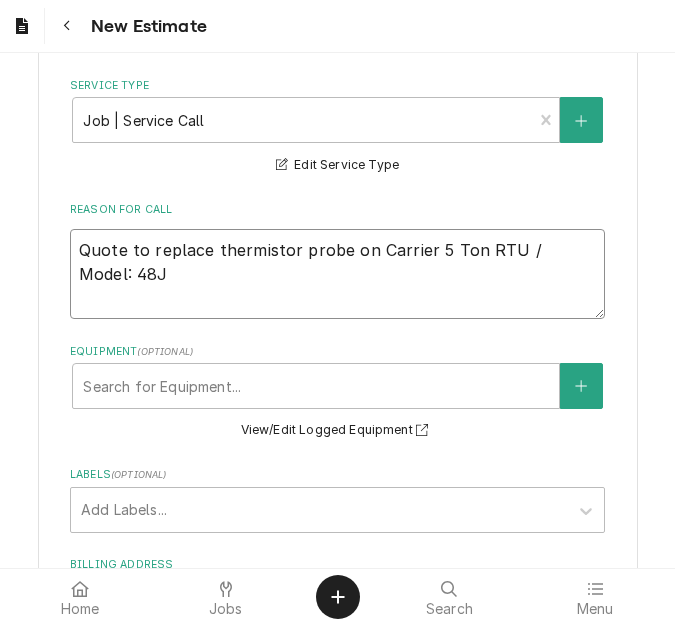 type on "x" 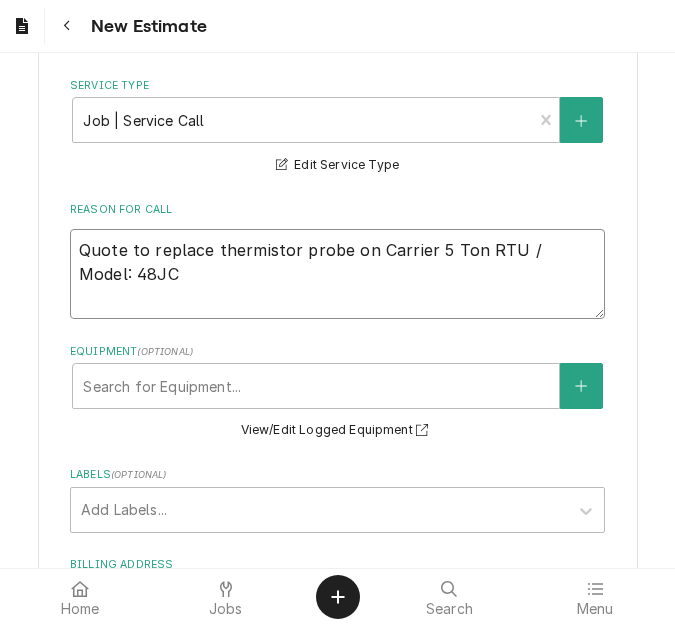 type on "x" 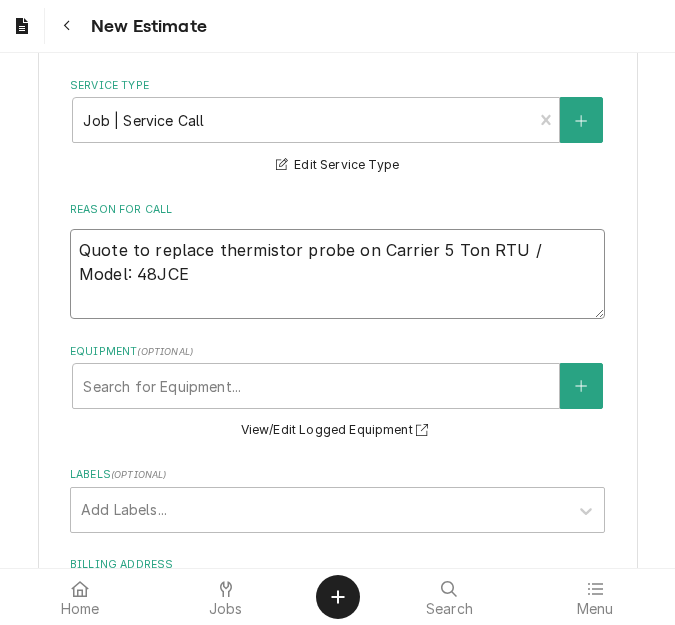type on "x" 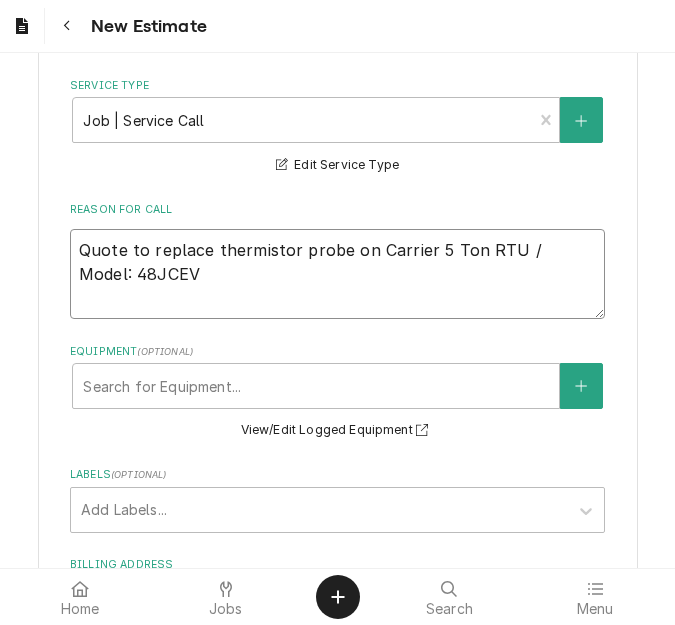 type on "x" 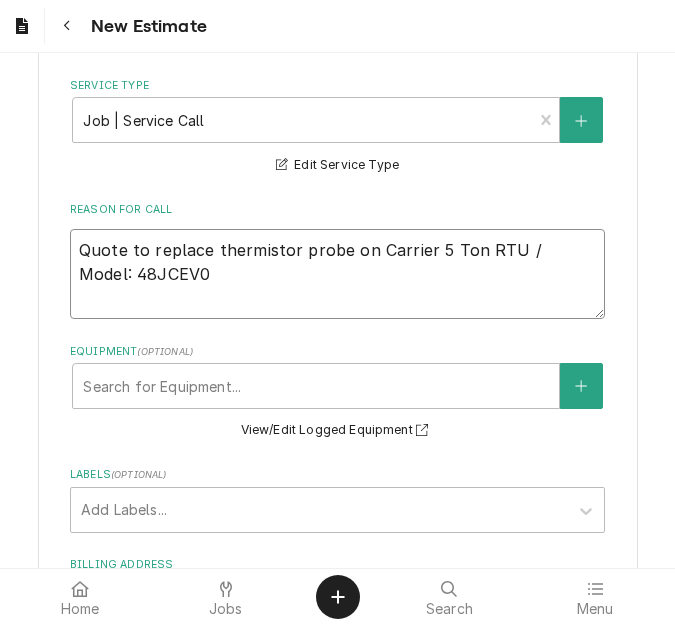 type on "x" 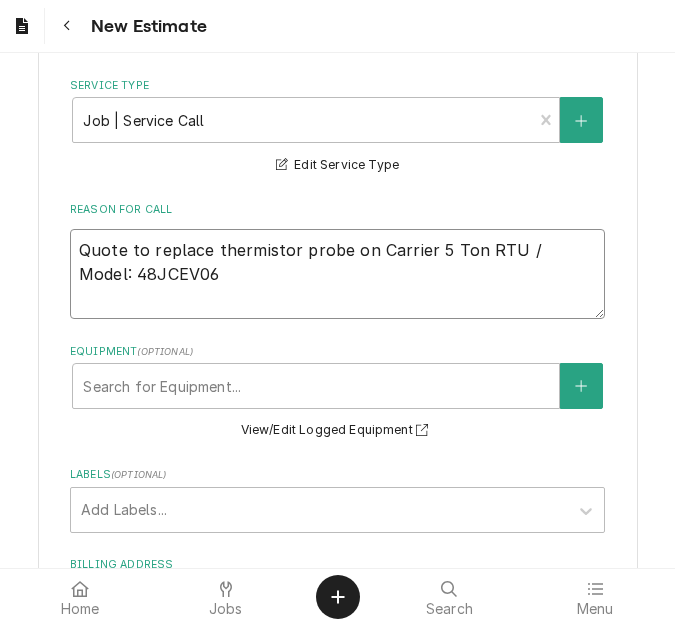type on "x" 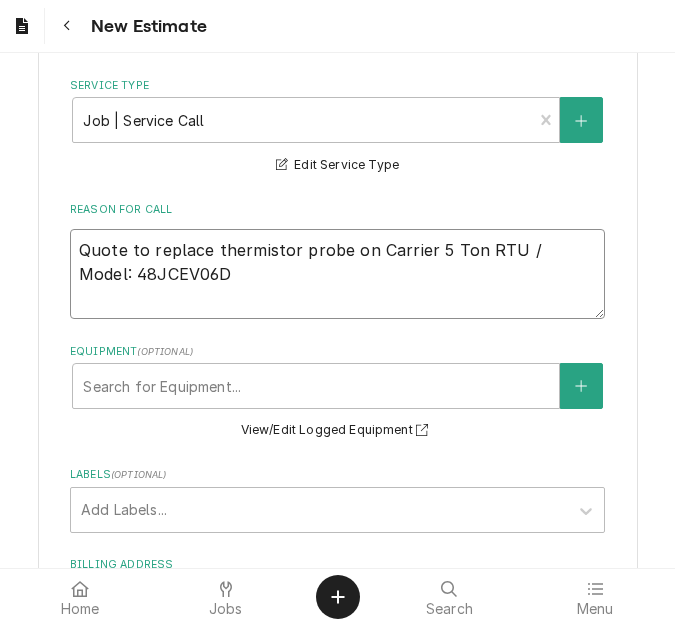 type on "x" 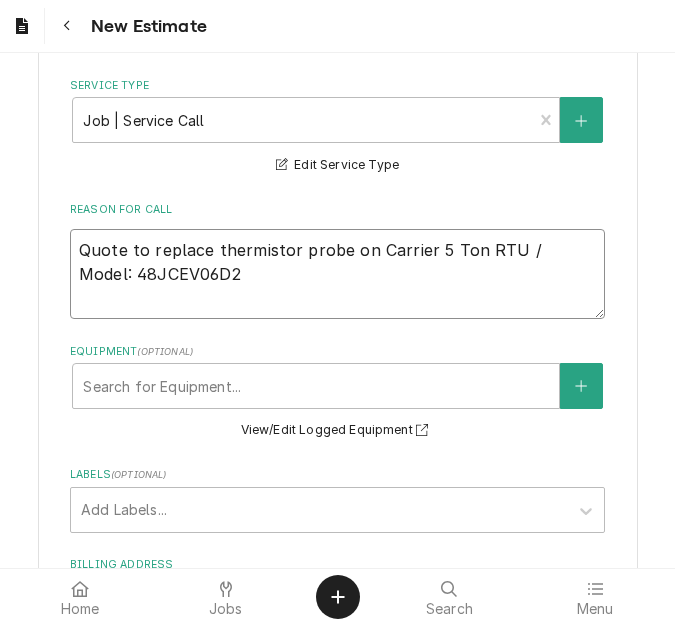 type on "x" 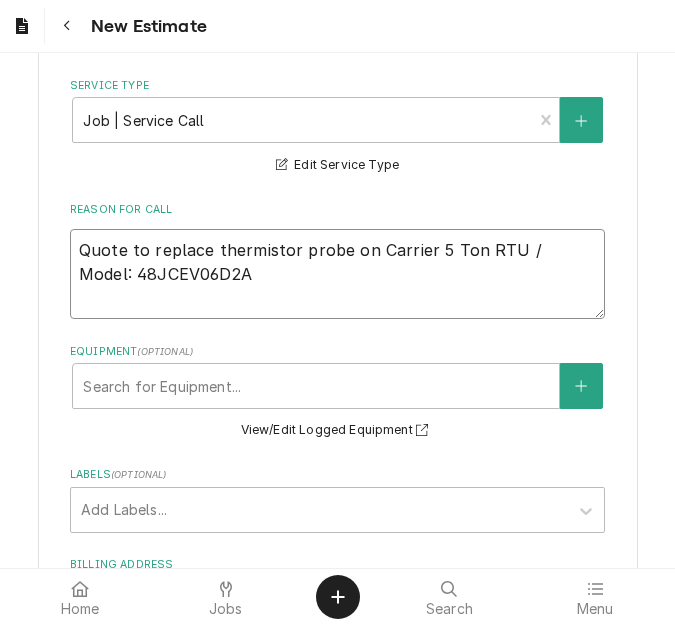 type on "x" 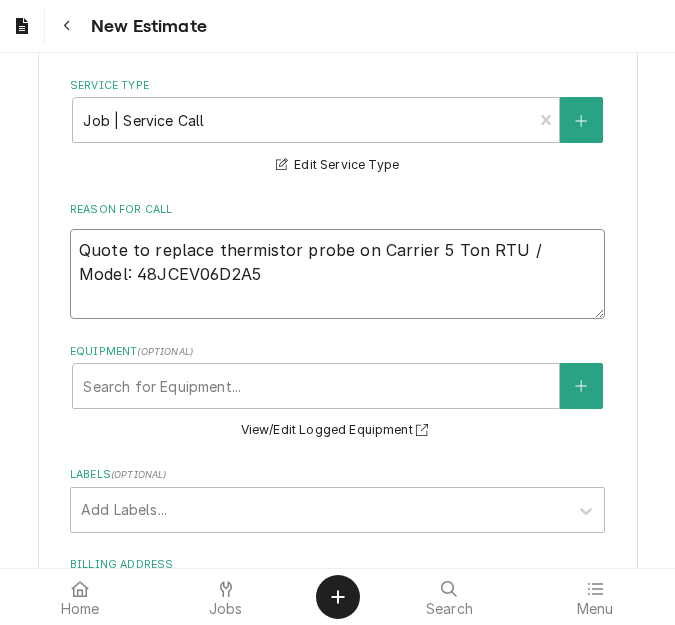 type on "x" 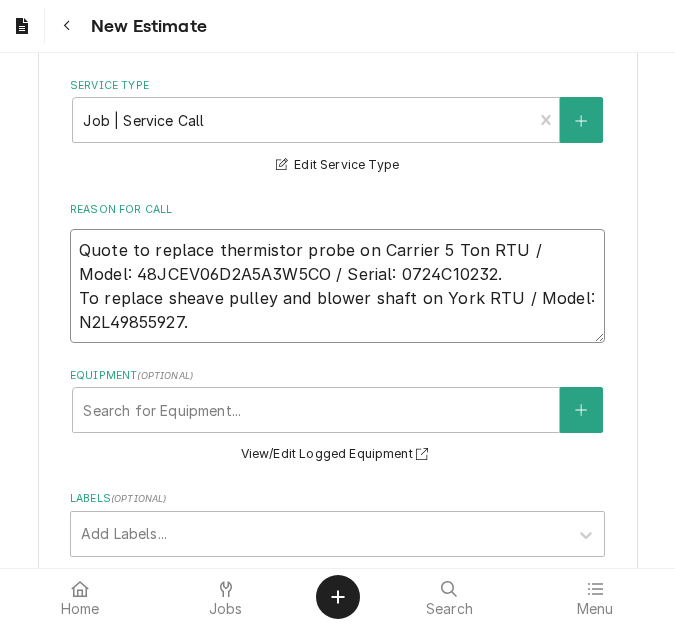 click on "Quote to replace thermistor probe on Carrier 5 Ton RTU / Model: 48JCEV06D2A5A3W5CO / Serial: 0724C10232.
To replace sheave pulley and blower shaft on York RTU / Model: N2L49855927." at bounding box center [337, 286] 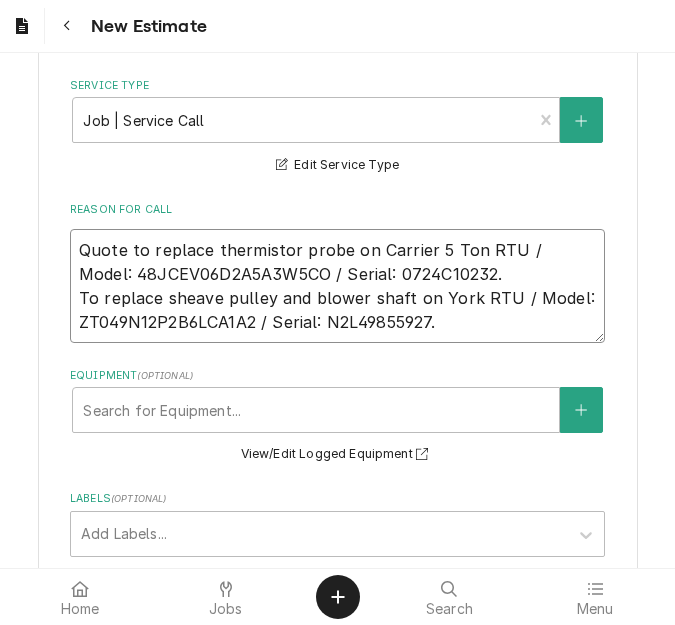 click on "Quote to replace thermistor probe on Carrier 5 Ton RTU / Model: 48JCEV06D2A5A3W5CO / Serial: 0724C10232.
To replace sheave pulley and blower shaft on York RTU / Model: ZT049N12P2B6LCA1A2 / Serial: N2L49855927." at bounding box center [337, 286] 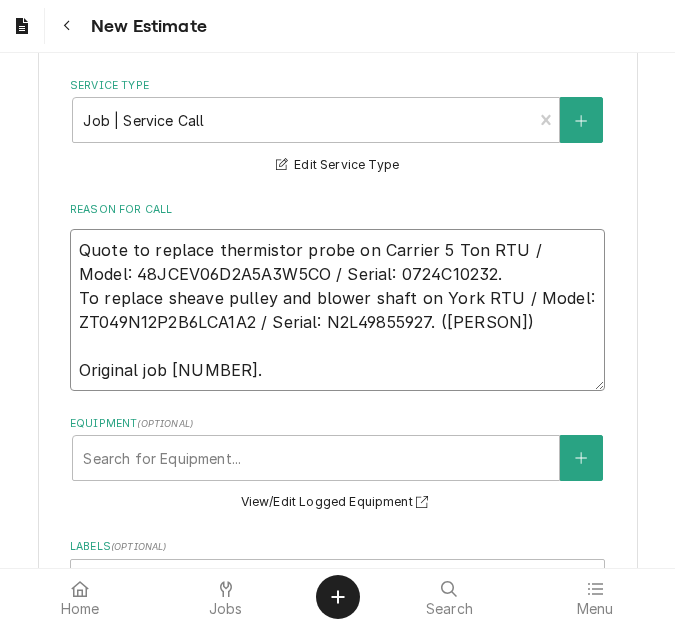 drag, startPoint x: 431, startPoint y: 320, endPoint x: 36, endPoint y: 242, distance: 402.62762 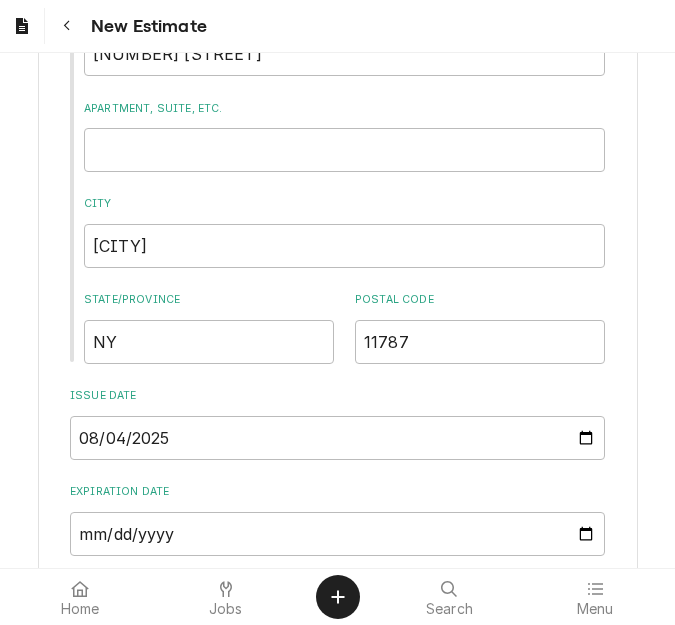 scroll, scrollTop: 1452, scrollLeft: 0, axis: vertical 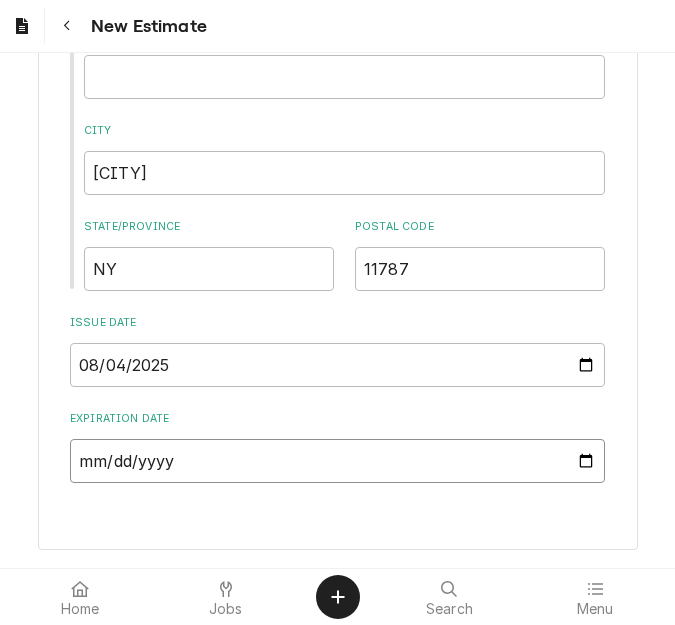 click on "Expiration Date" at bounding box center [337, 461] 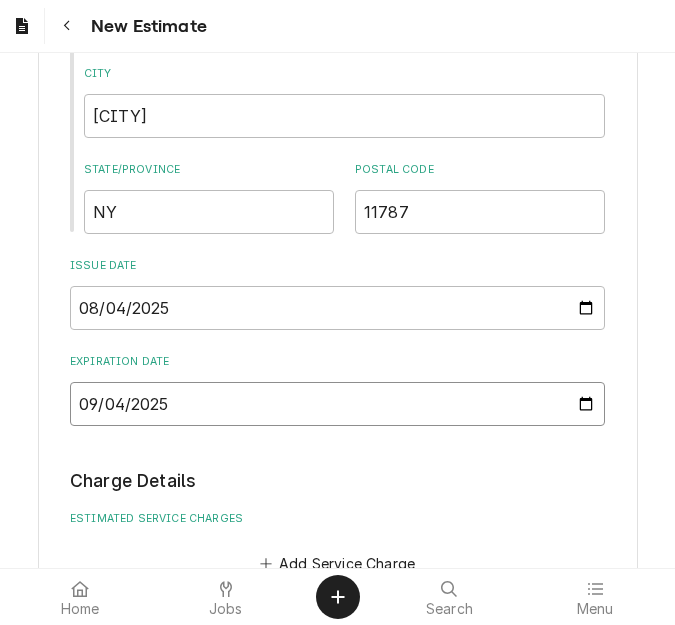 scroll, scrollTop: 1652, scrollLeft: 0, axis: vertical 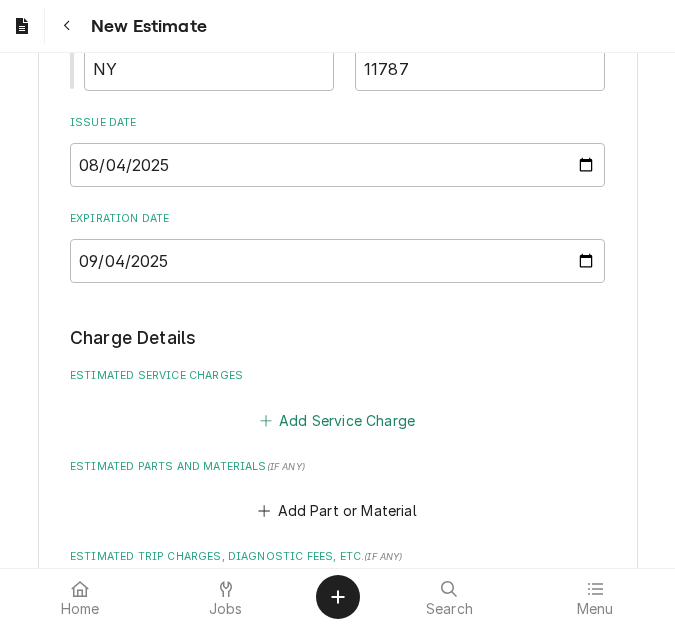click on "Add Service Charge" at bounding box center (337, 420) 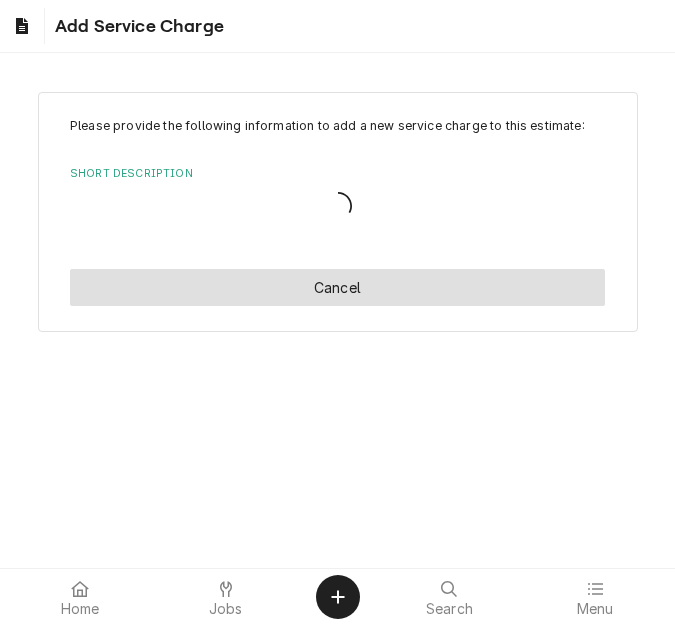 scroll, scrollTop: 0, scrollLeft: 0, axis: both 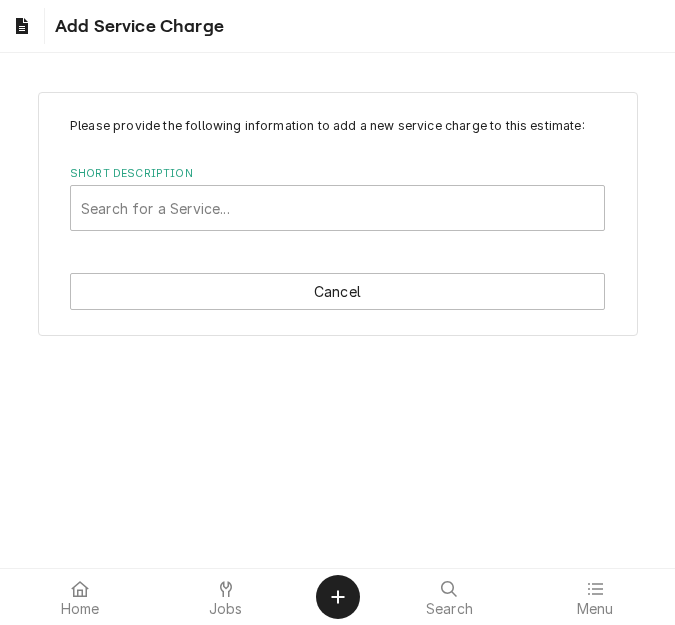 click at bounding box center [337, 208] 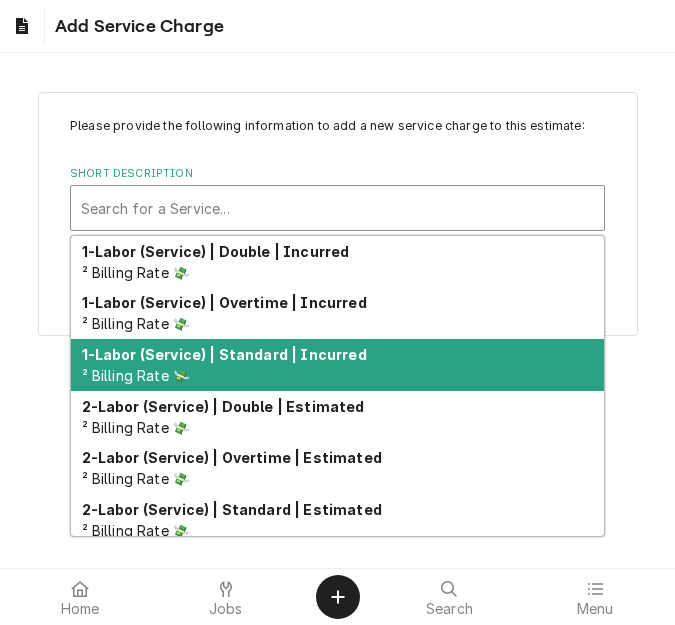 click on "1-Labor (Service) | Standard | Incurred" at bounding box center [224, 354] 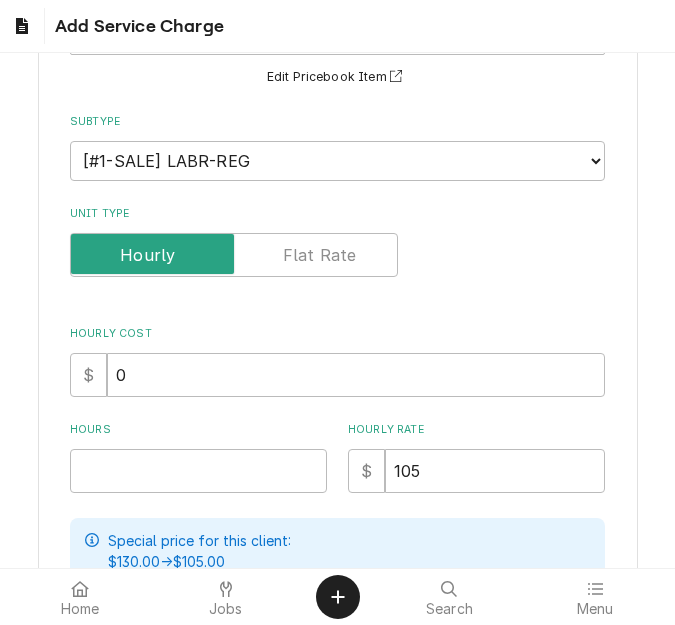 scroll, scrollTop: 200, scrollLeft: 0, axis: vertical 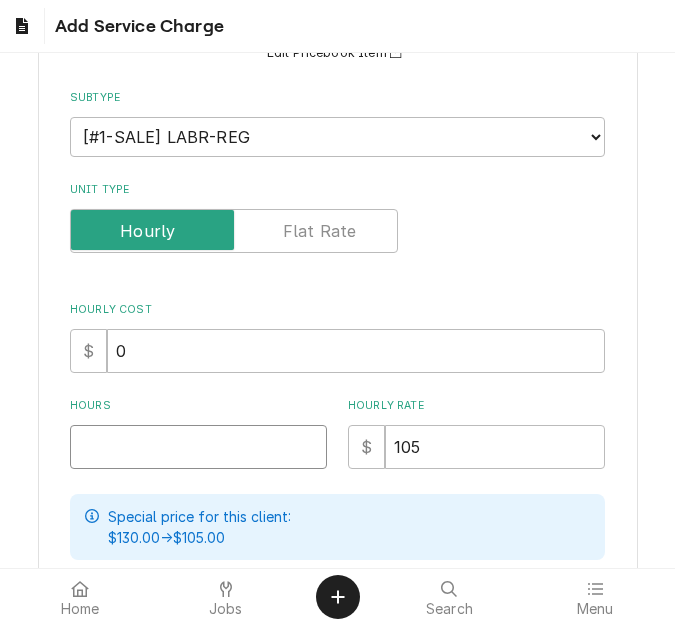 click on "Hours" at bounding box center (198, 447) 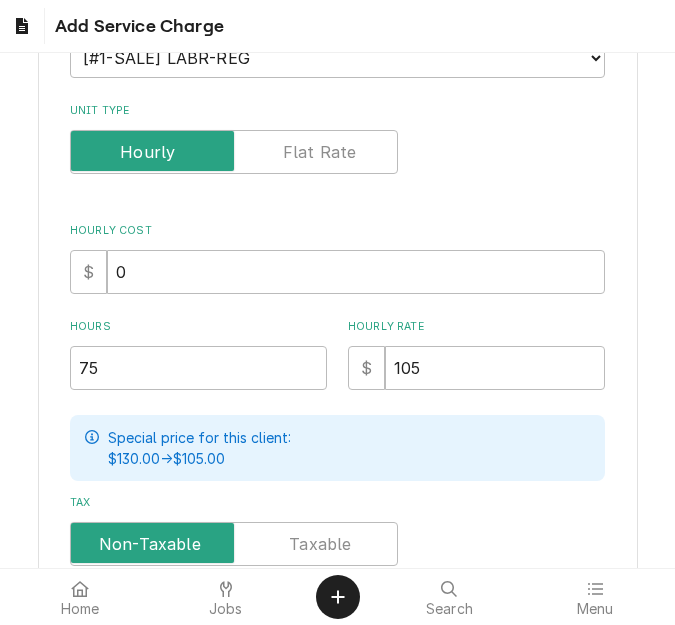 scroll, scrollTop: 300, scrollLeft: 0, axis: vertical 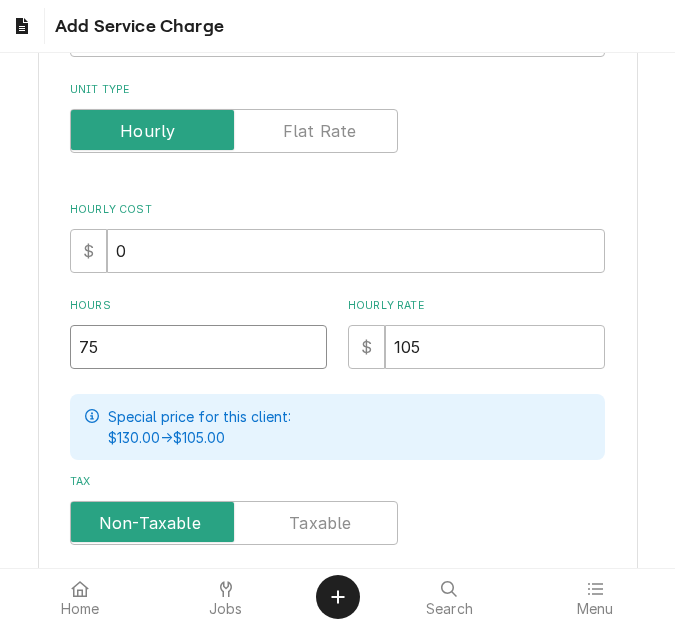 click on "75" at bounding box center (198, 347) 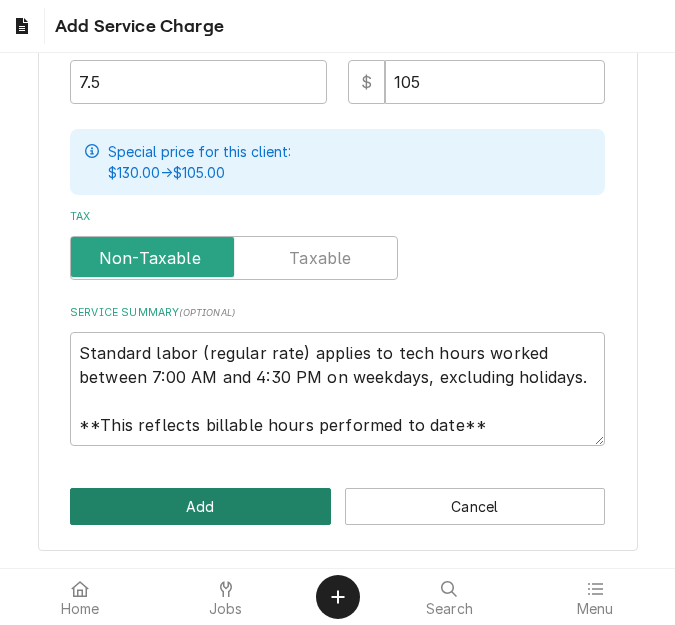 click on "Add" at bounding box center [200, 506] 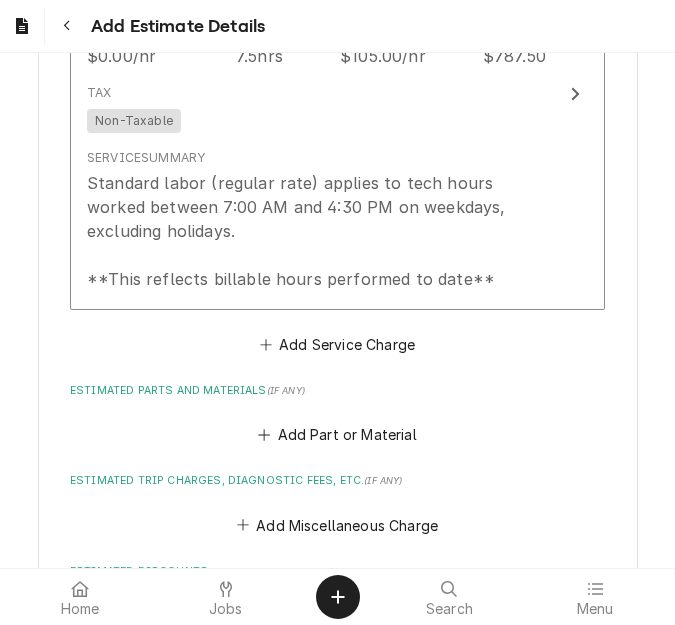 scroll, scrollTop: 2228, scrollLeft: 0, axis: vertical 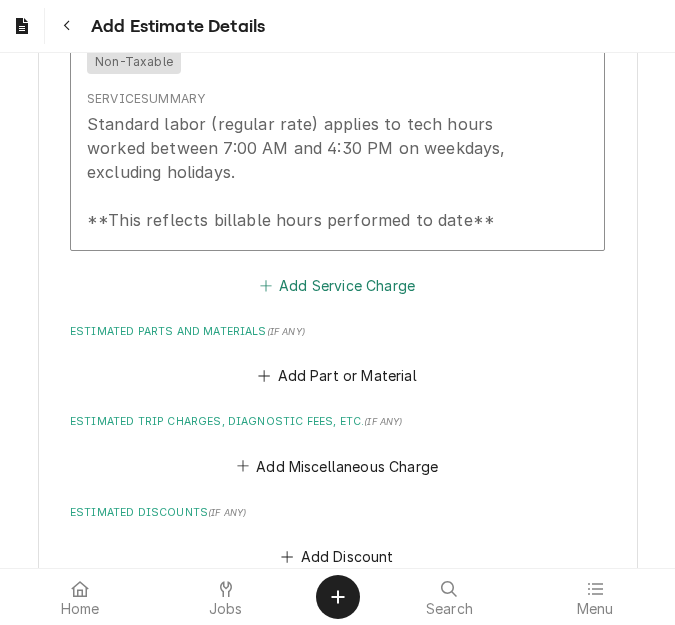 click on "Add Service Charge" at bounding box center [337, 285] 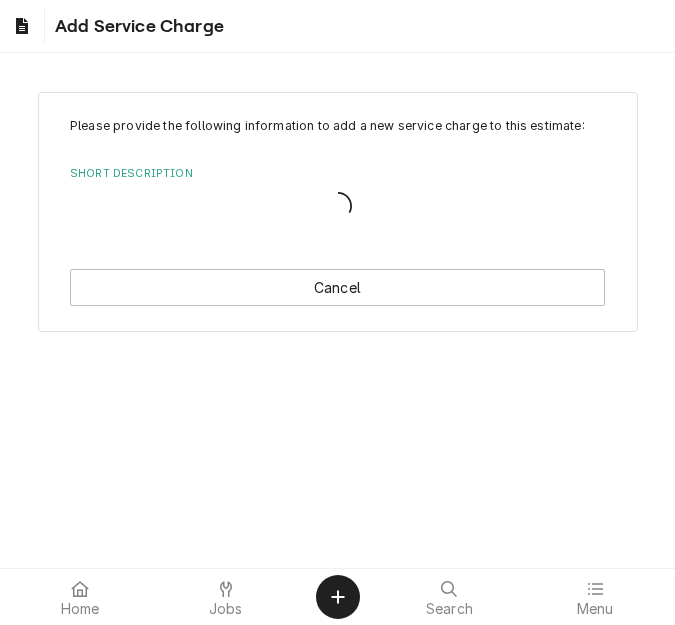 scroll, scrollTop: 0, scrollLeft: 0, axis: both 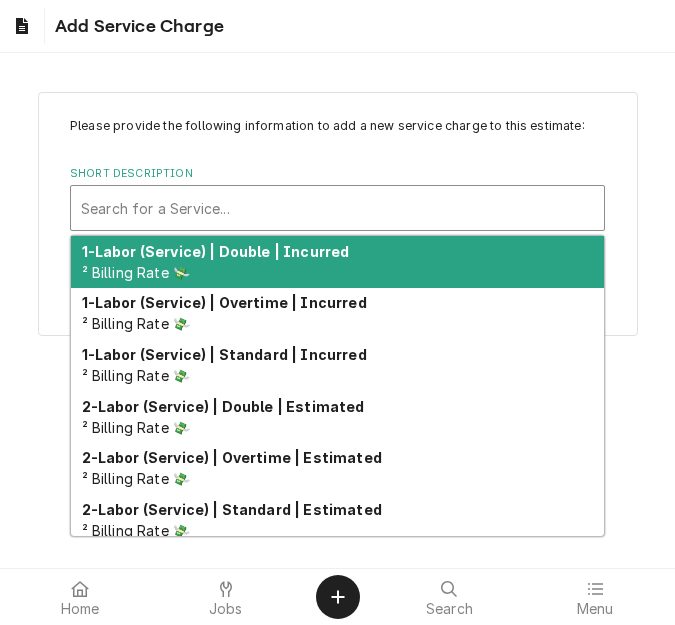 click at bounding box center (337, 208) 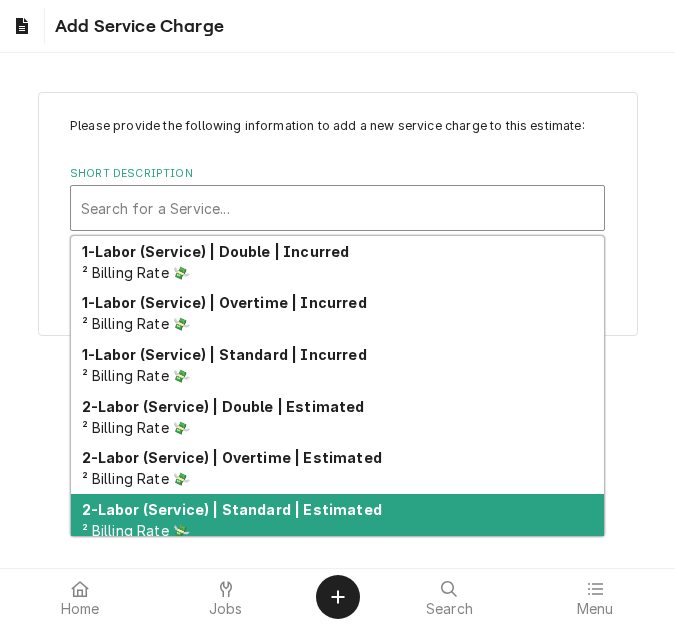 click on "2-Labor (Service) | Standard | Estimated" at bounding box center [232, 509] 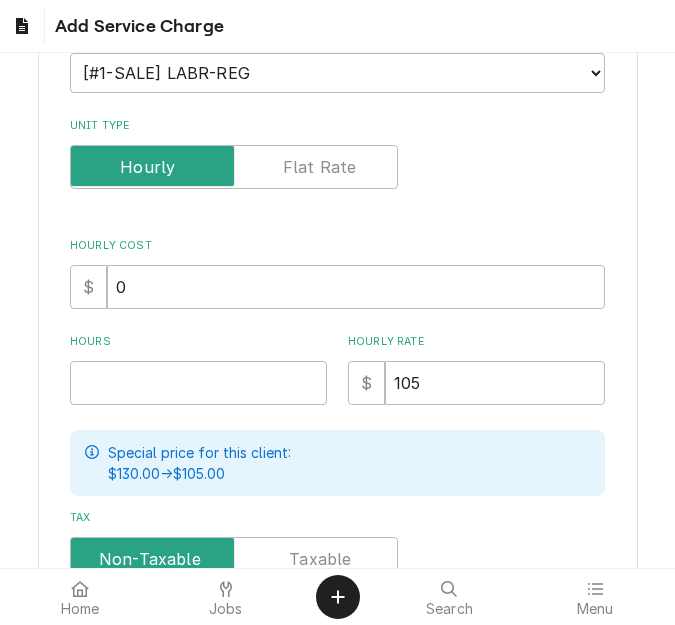 scroll, scrollTop: 300, scrollLeft: 0, axis: vertical 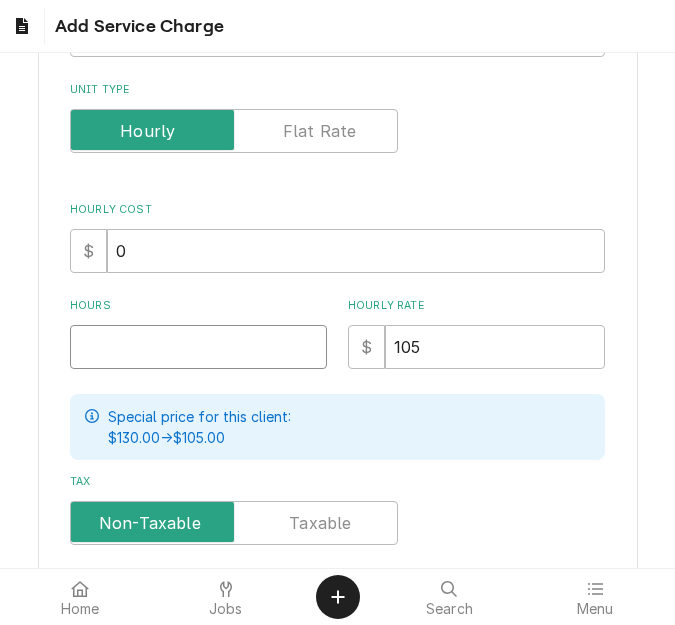 click on "Hours" at bounding box center (198, 347) 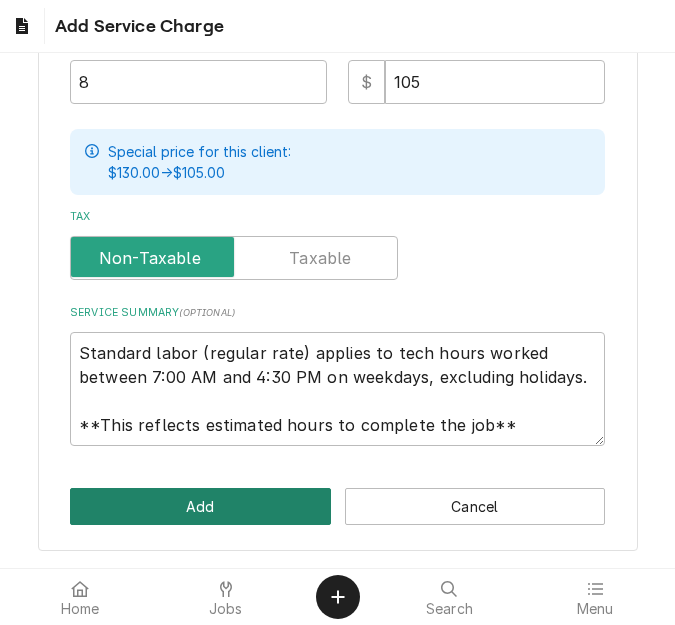 click on "Add" at bounding box center [200, 506] 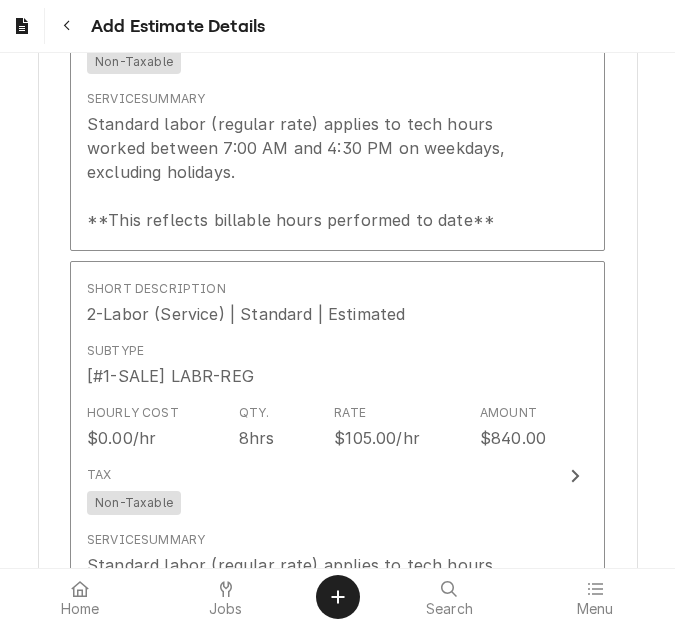 scroll, scrollTop: 2667, scrollLeft: 0, axis: vertical 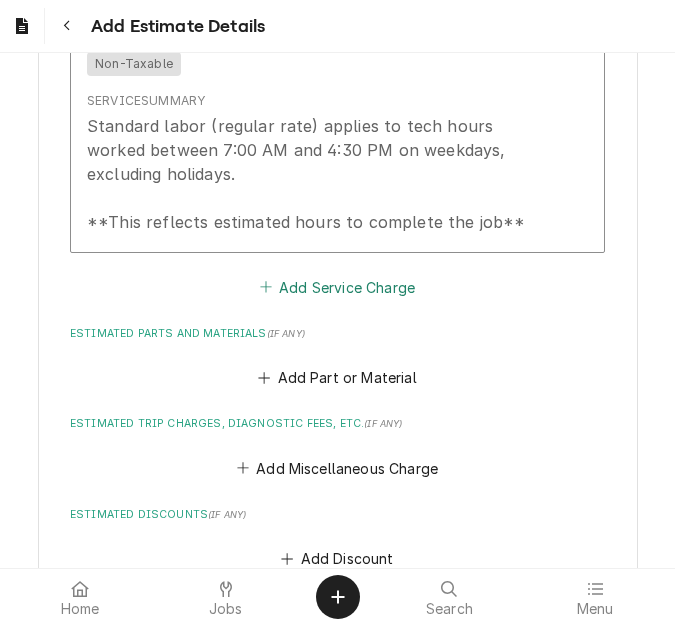 click on "Add Service Charge" at bounding box center (337, 287) 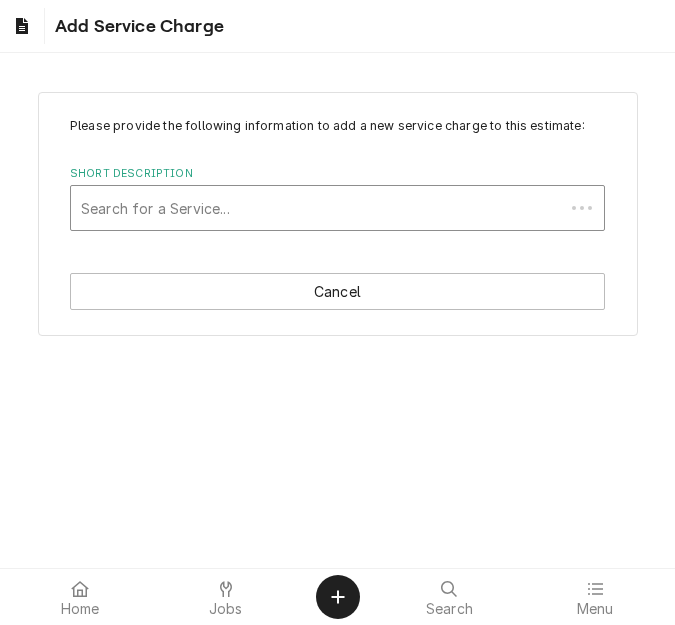 drag, startPoint x: 183, startPoint y: 240, endPoint x: 177, endPoint y: 214, distance: 26.683329 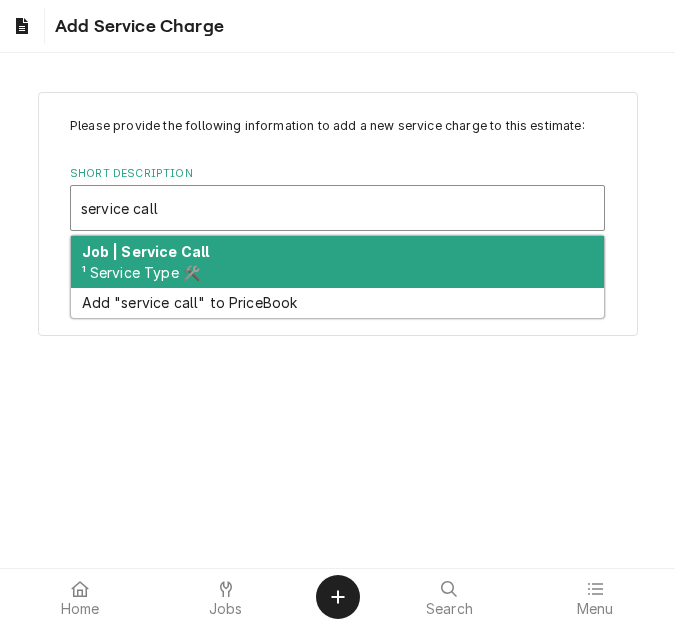click on "Job | Service Call ¹ Service Type 🛠️" at bounding box center [337, 262] 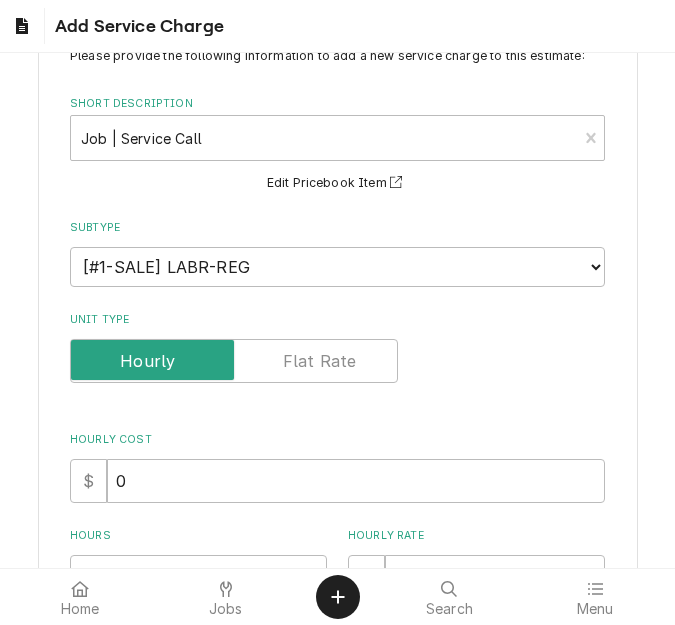 scroll, scrollTop: 300, scrollLeft: 0, axis: vertical 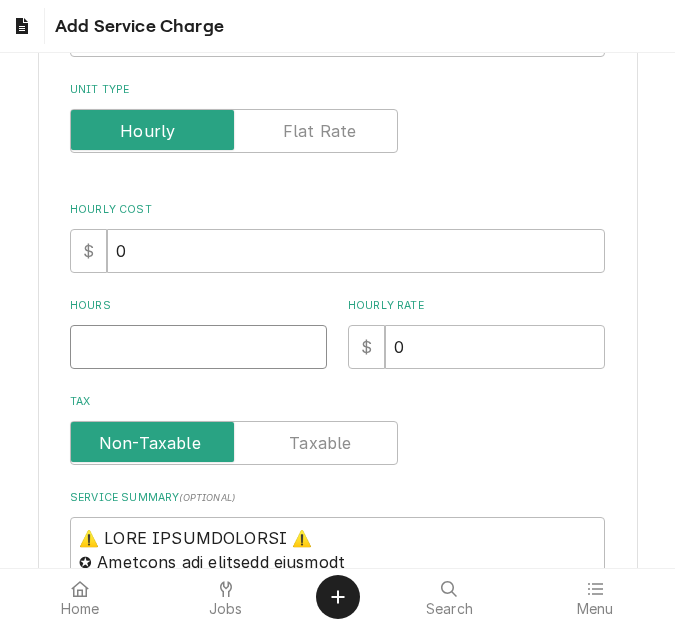 click on "Hours" at bounding box center [198, 347] 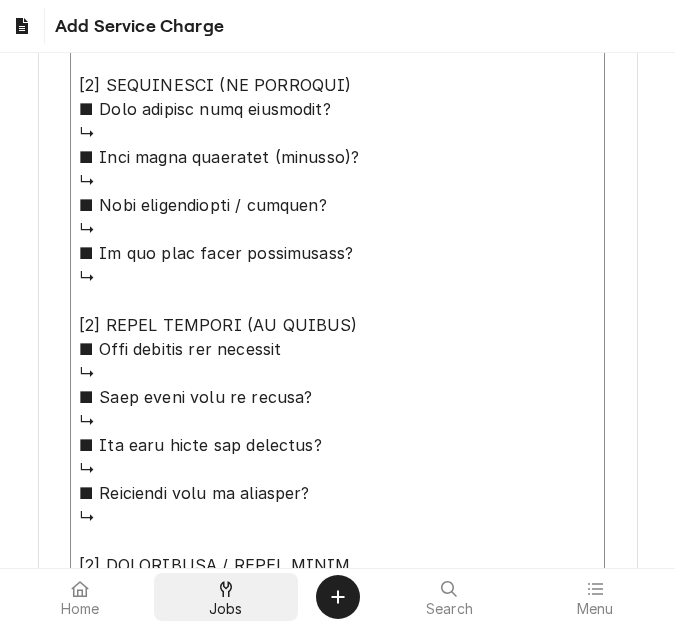 drag, startPoint x: 79, startPoint y: 233, endPoint x: 274, endPoint y: 603, distance: 418.24036 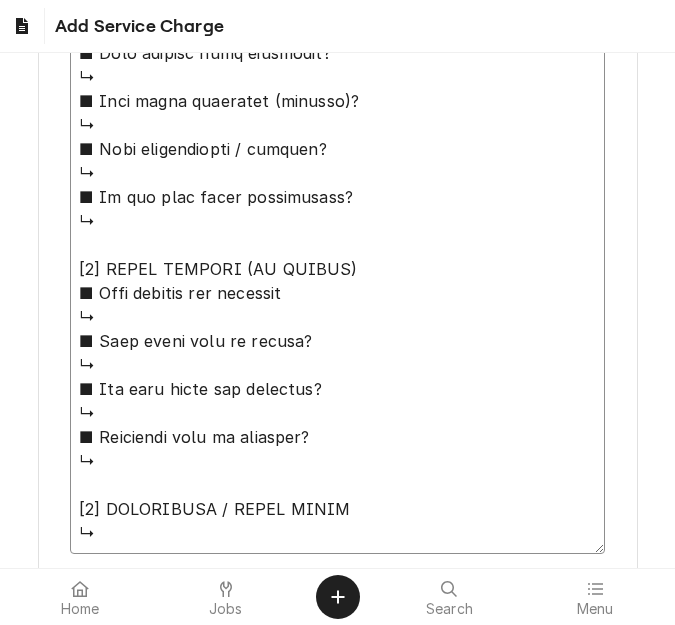 paste on "Quote to replace thermistor probe on Carrier 5 Ton RTU / Model: 48JCEV06D2A5A3W5CO / Serial: 0724C10232.
To replace sheave pulley and blower shaft on York RTU / Model: ZT049N12P2B6LCA1A2 / Serial: N2L49855927." 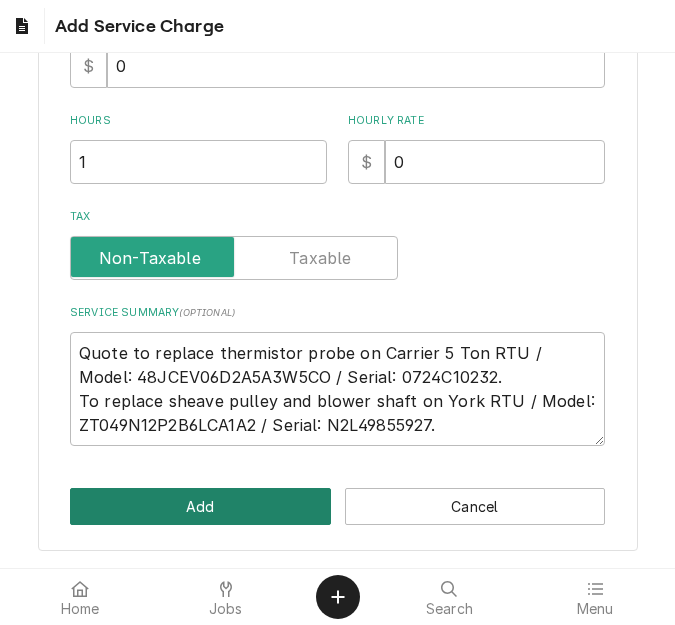 click on "Add" at bounding box center (200, 506) 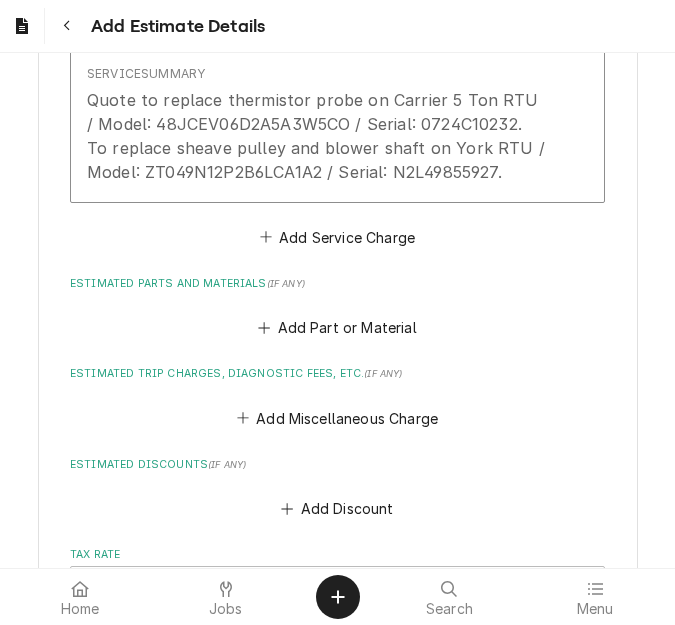 scroll, scrollTop: 3168, scrollLeft: 0, axis: vertical 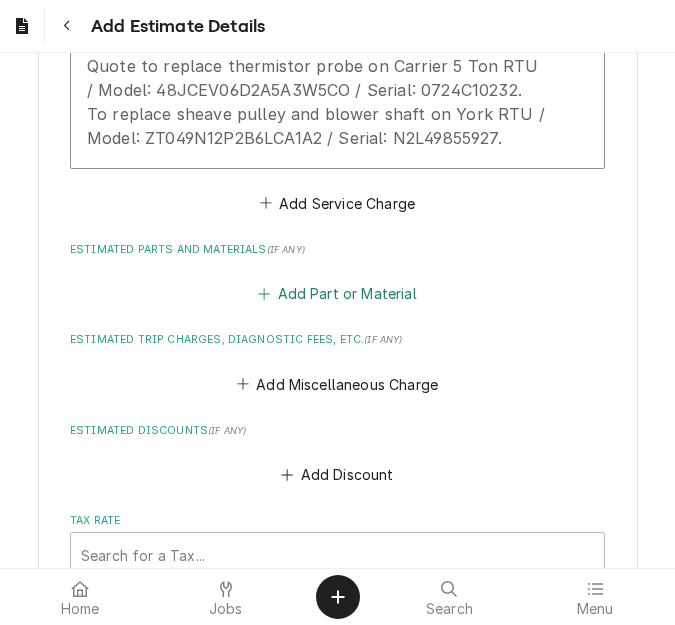 click on "Add Part or Material" at bounding box center [337, 294] 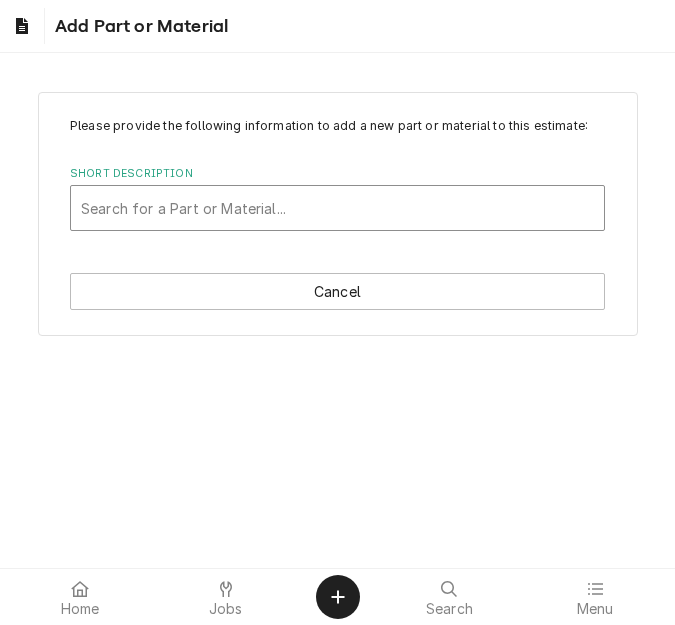 click at bounding box center (337, 208) 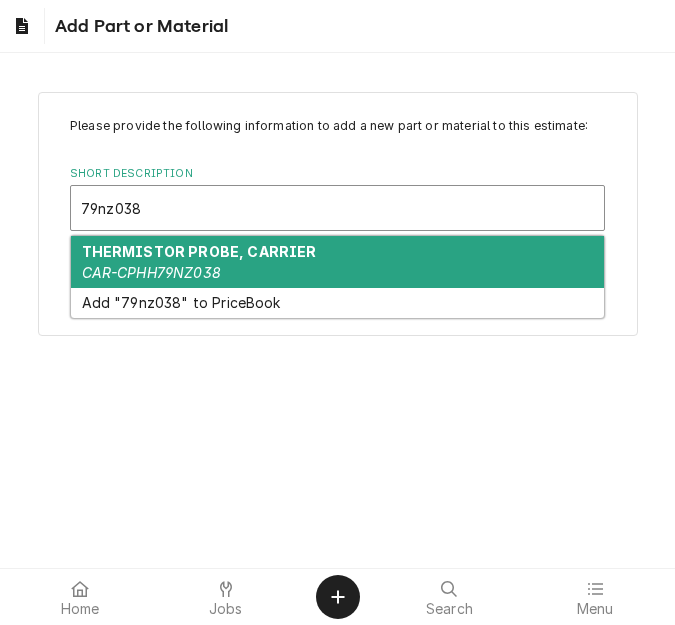 click on "CAR-CPHH79NZ038" at bounding box center (151, 272) 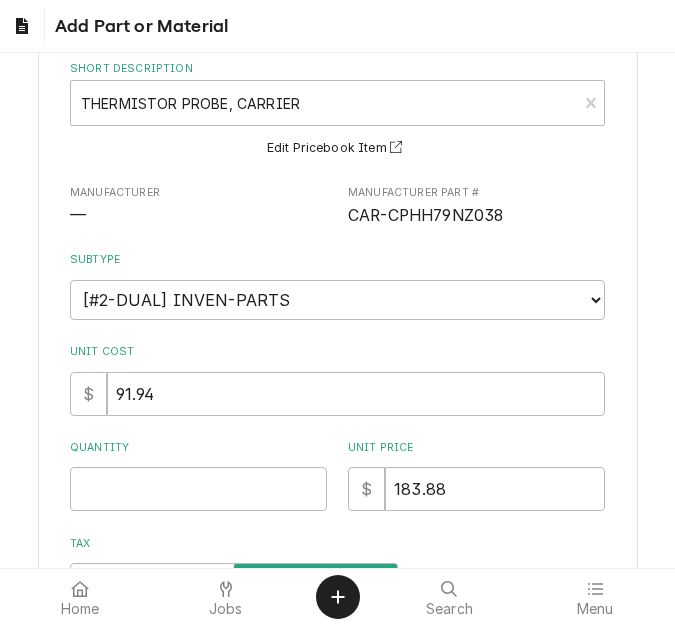 scroll, scrollTop: 200, scrollLeft: 0, axis: vertical 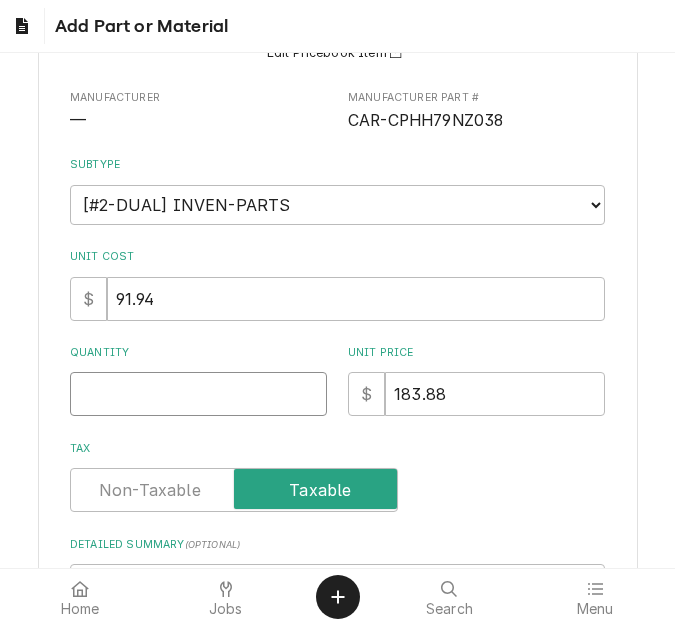 click on "Quantity" at bounding box center (198, 394) 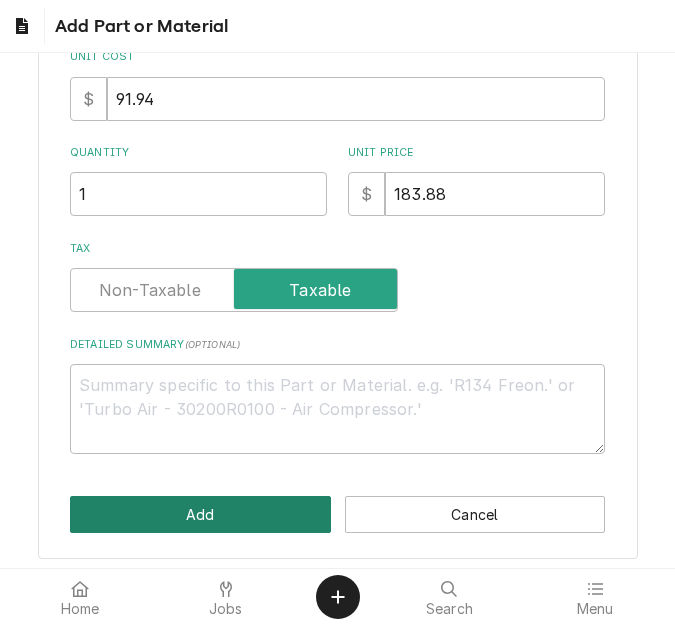 click on "Add" at bounding box center [200, 514] 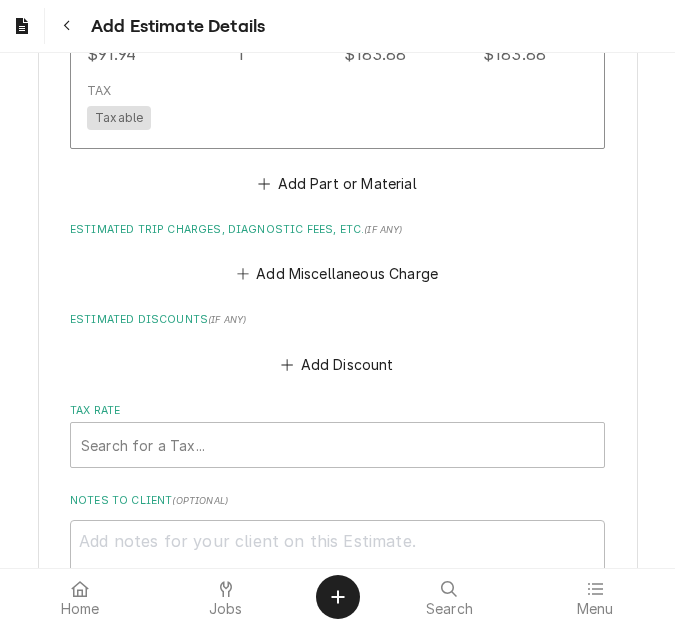 scroll, scrollTop: 3630, scrollLeft: 0, axis: vertical 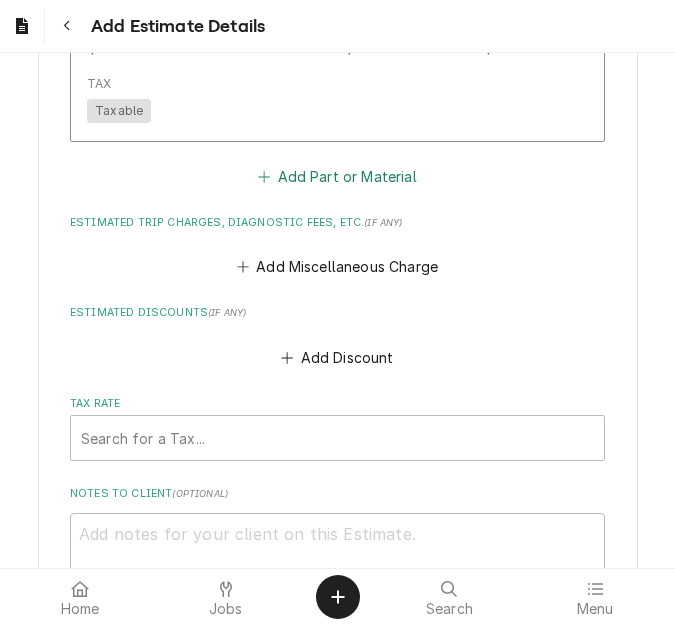 click on "Add Part or Material" at bounding box center (337, 177) 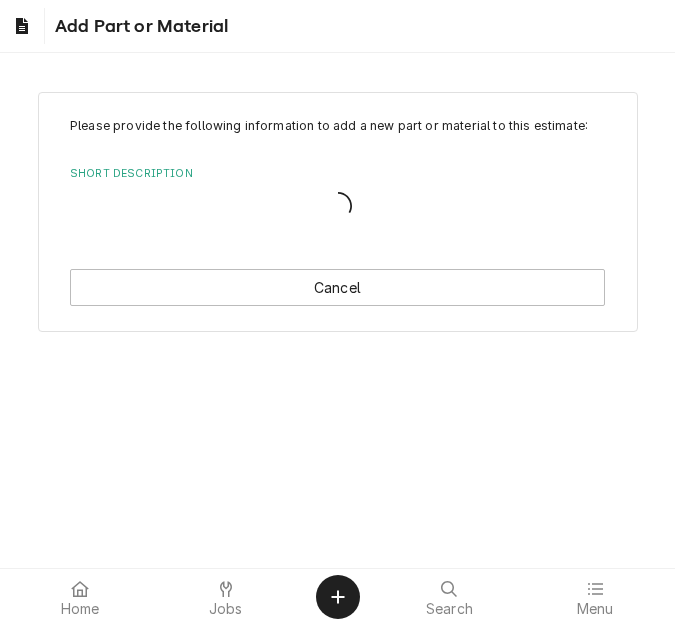 scroll, scrollTop: 0, scrollLeft: 0, axis: both 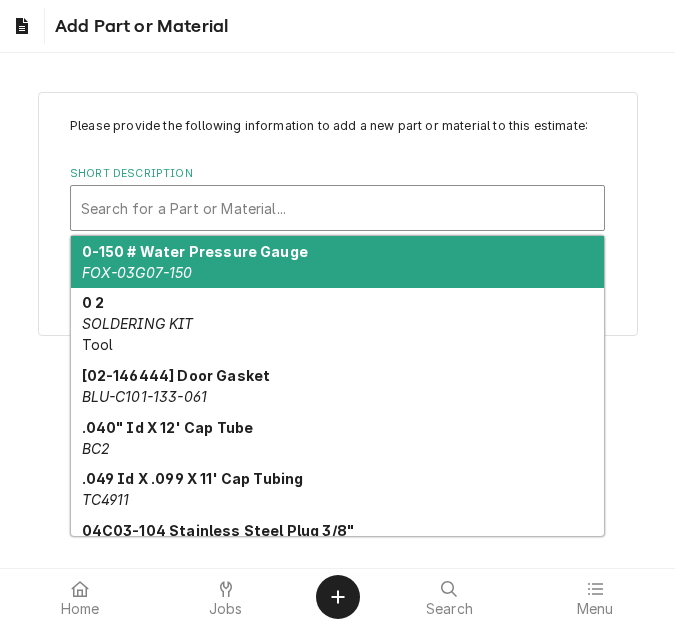 click at bounding box center (337, 208) 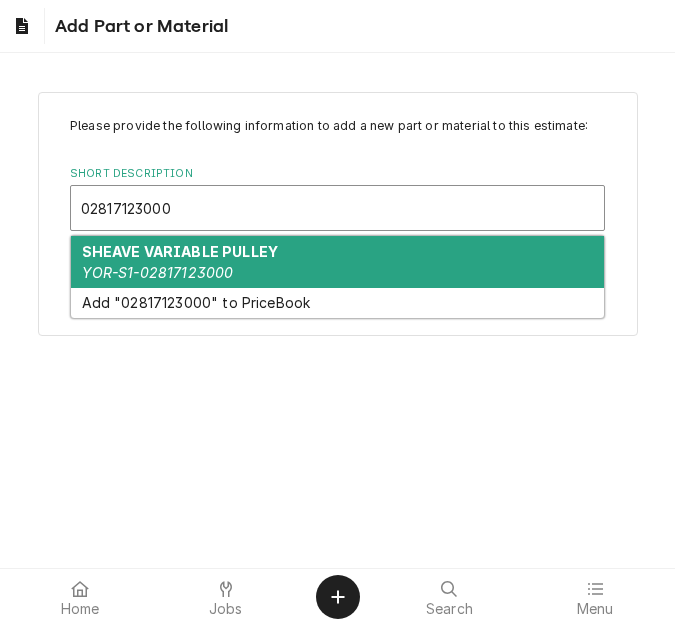 click on "SHEAVE VARIABLE PULLEY" at bounding box center [180, 251] 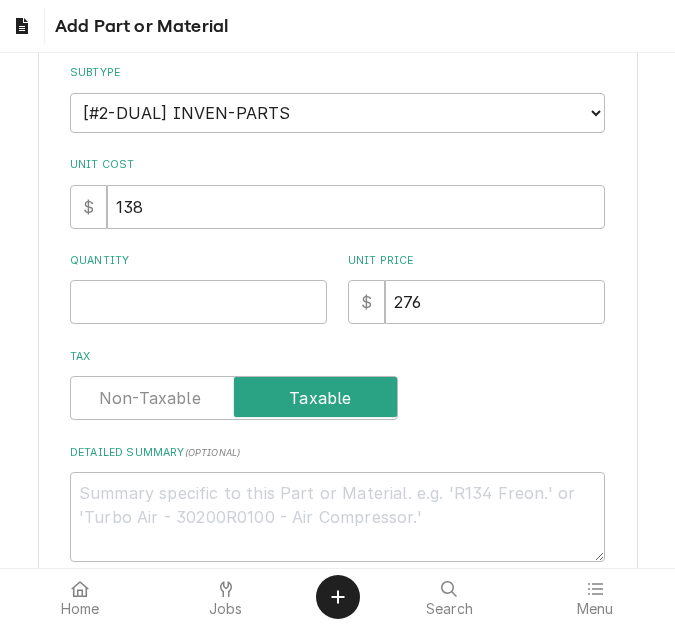 scroll, scrollTop: 300, scrollLeft: 0, axis: vertical 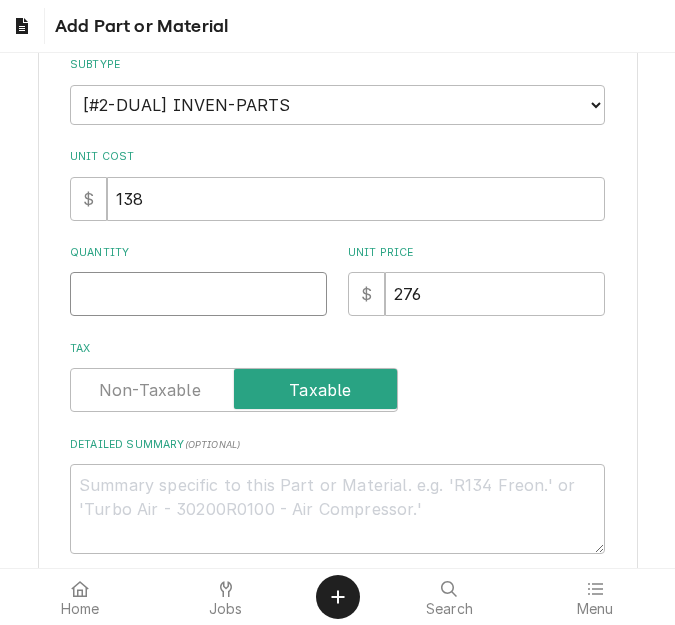 click on "Quantity" at bounding box center (198, 294) 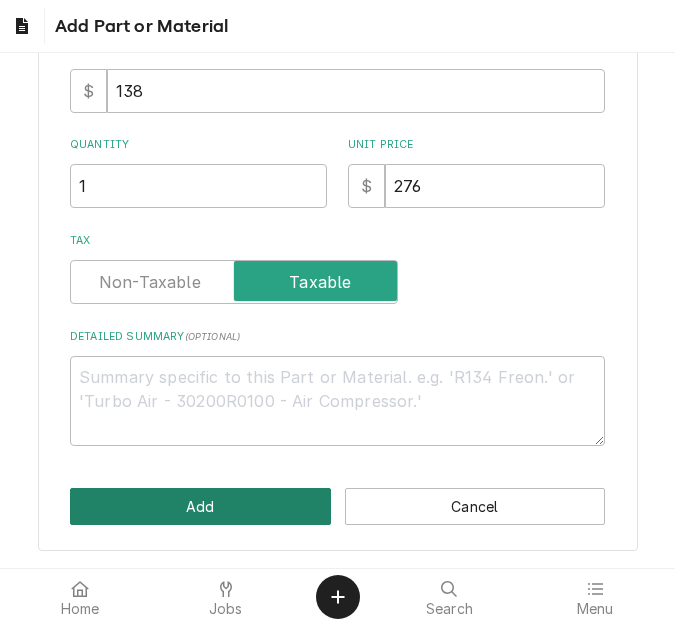 click on "Add" at bounding box center [200, 506] 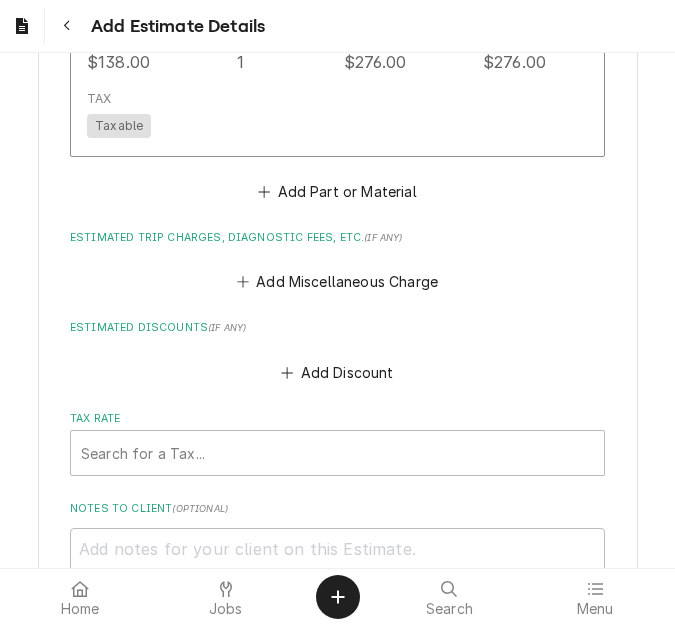scroll, scrollTop: 4054, scrollLeft: 0, axis: vertical 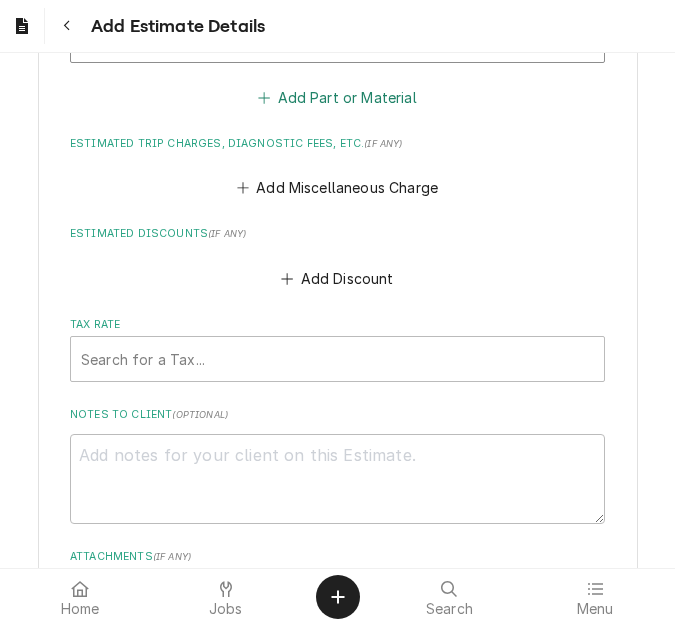 click on "Add Part or Material" at bounding box center (337, 97) 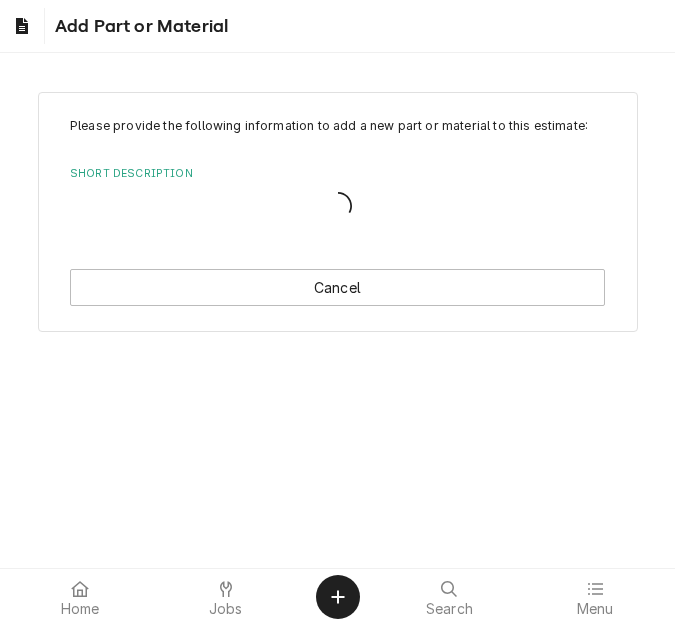 scroll, scrollTop: 0, scrollLeft: 0, axis: both 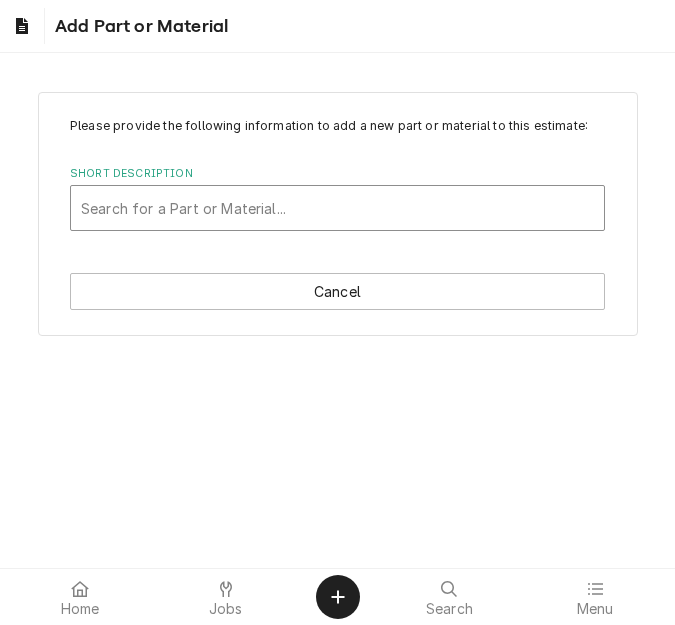 click at bounding box center [337, 208] 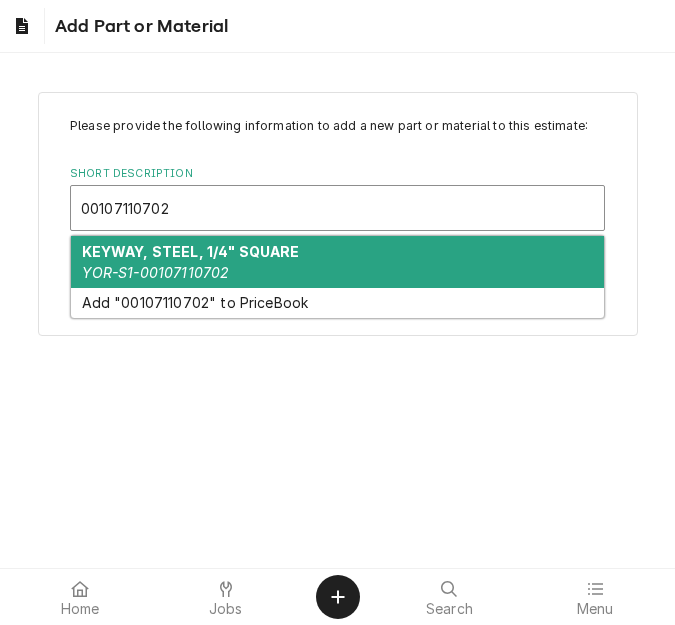 click on "KEYWAY, STEEL, 1/4" SQUARE" at bounding box center [191, 251] 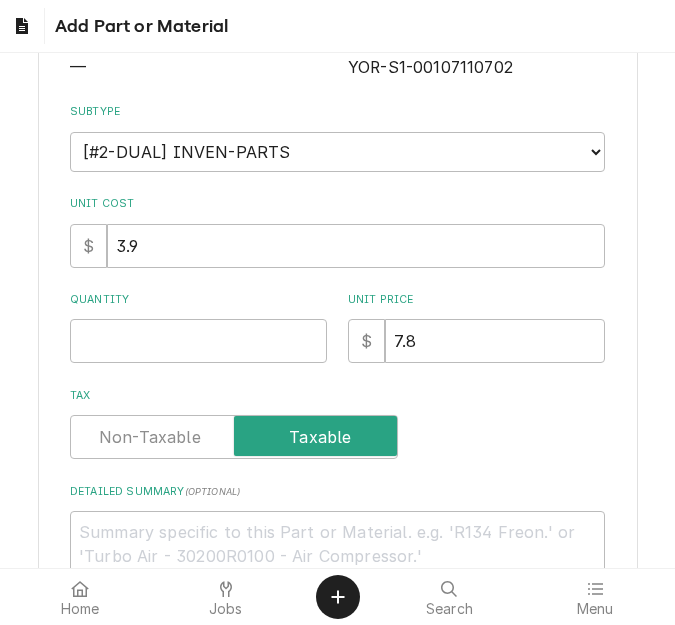 scroll, scrollTop: 300, scrollLeft: 0, axis: vertical 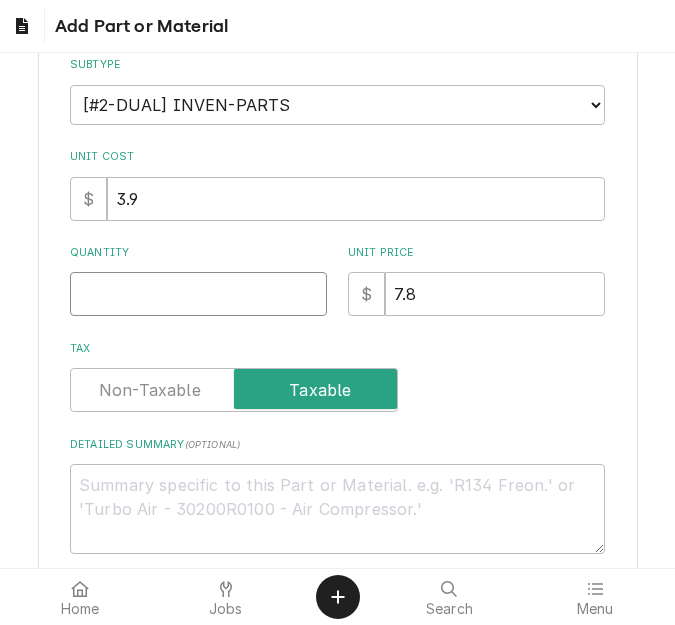click on "Quantity" at bounding box center (198, 294) 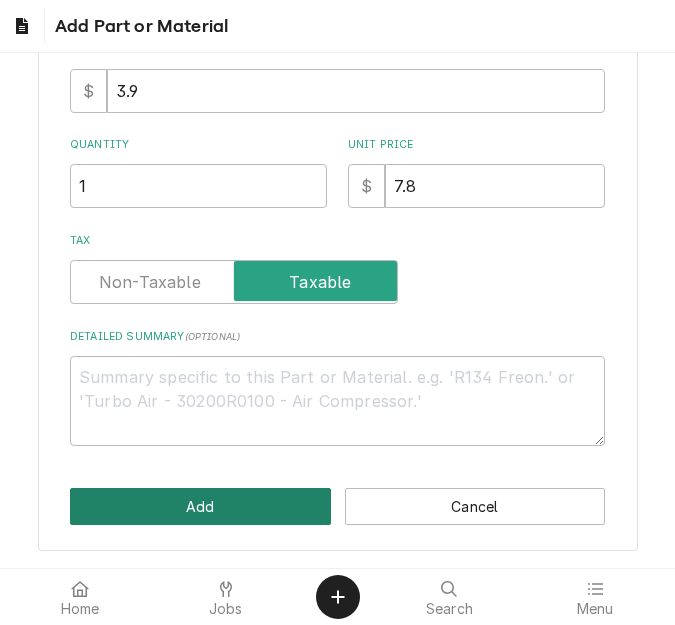 click on "Add" at bounding box center (200, 506) 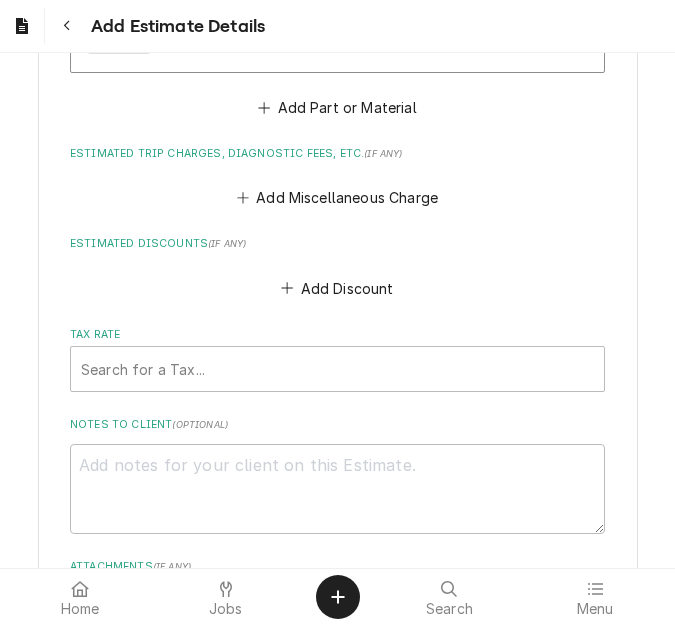 scroll, scrollTop: 4347, scrollLeft: 0, axis: vertical 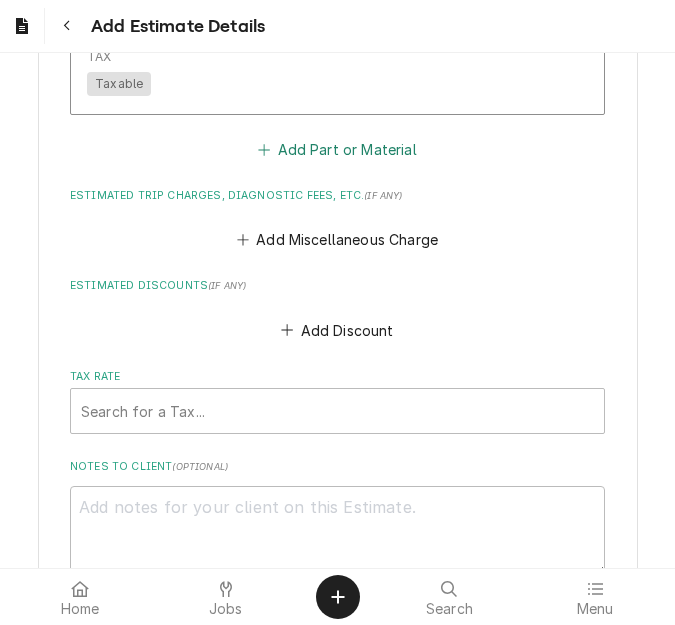 click on "Add Part or Material" at bounding box center [337, 149] 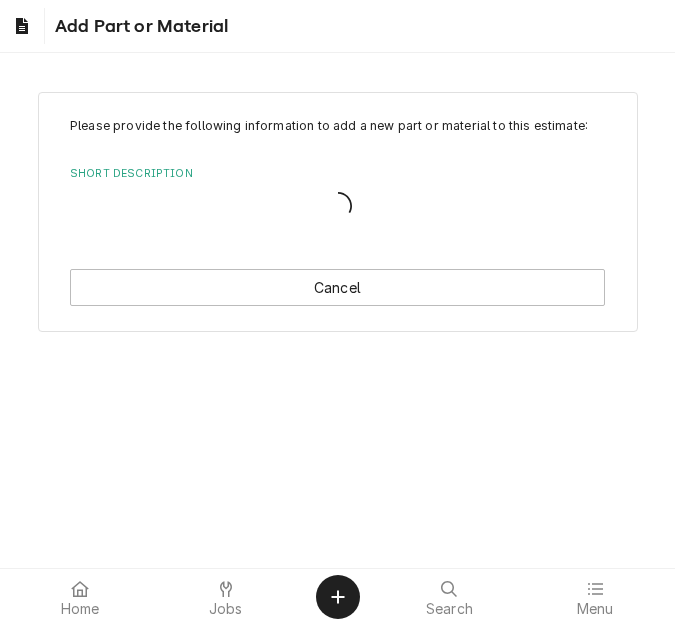 scroll, scrollTop: 0, scrollLeft: 0, axis: both 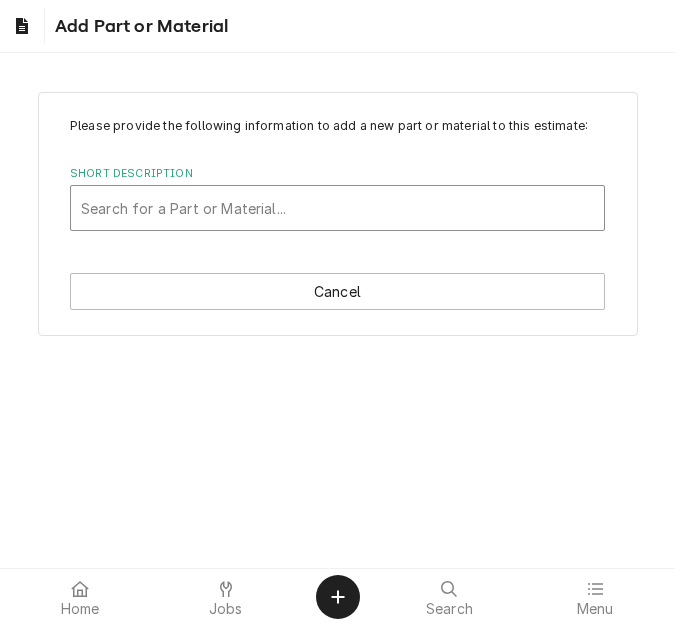 click at bounding box center (337, 208) 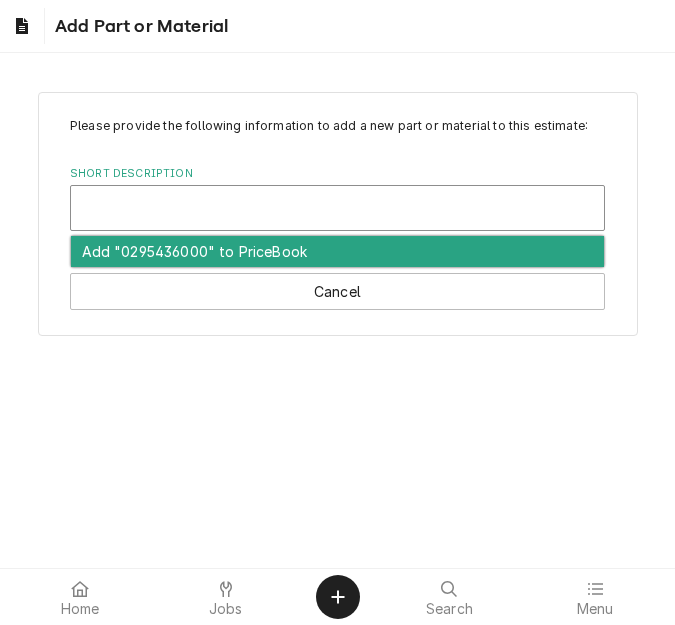 click at bounding box center [337, 208] 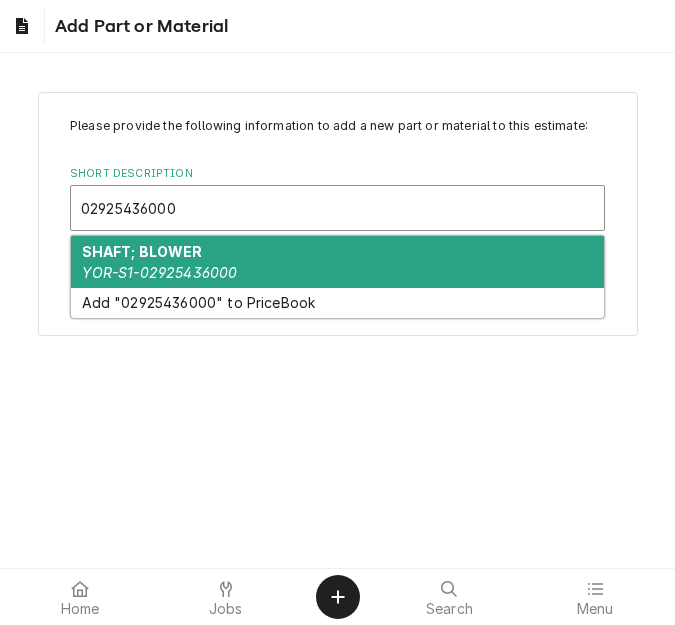 click on "SHAFT; BLOWER" at bounding box center (142, 251) 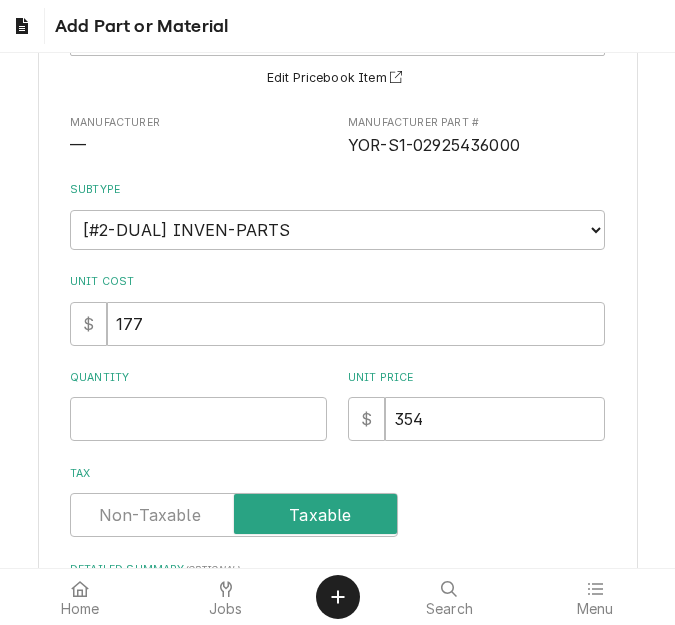 scroll, scrollTop: 300, scrollLeft: 0, axis: vertical 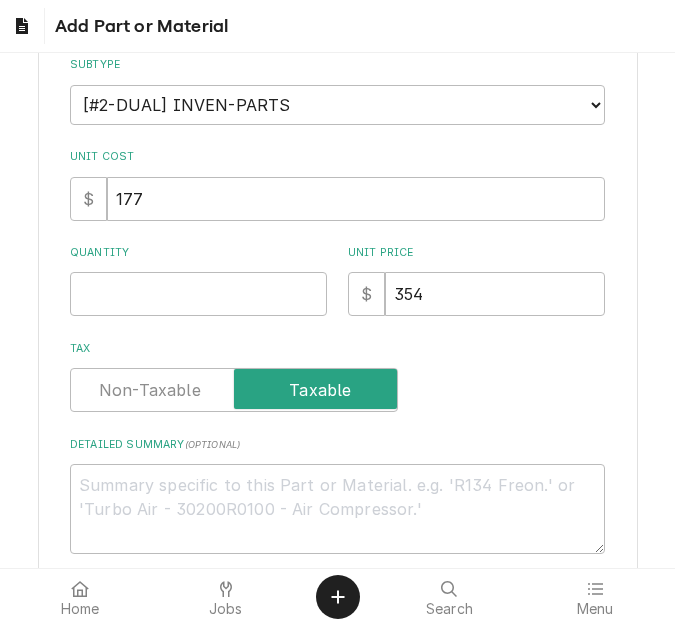 click on "Please provide the following information to add a new part or material to this estimate: Short Description SHAFT; BLOWER YOR-S1-02925436000 Edit Pricebook Item    Manufacturer — Manufacturer Part # YOR-S1-02925436000 Subtype Choose a subtype... [#2-DUAL] AFTERHRS-WH-CHG-2 [#2-DUAL] BEV-EQUIP [#2-DUAL] BEV-MATS [#2-DUAL] CONT-LABR-2 [#2-DUAL] CRANE-LIFT-2 [#2-DUAL] EQUIP-RENT-2 [#2-DUAL] INVEN-PARTS [#2-DUAL] MAINT-SUPPLY [#2-DUAL] MISC-EQUIP [#2-DUAL] MISC-NON-INVEN [#2-DUAL] PROJ-CONT-LABR-2 [#2-DUAL] PROJ-EQUIP [#2-DUAL] PROJ-MATS [#3-BILL] SHOP-TOOLS Unit Cost $ 177 Quantity Unit Price $ 354 Tax Detailed Summary  ( optional )" at bounding box center [337, 185] 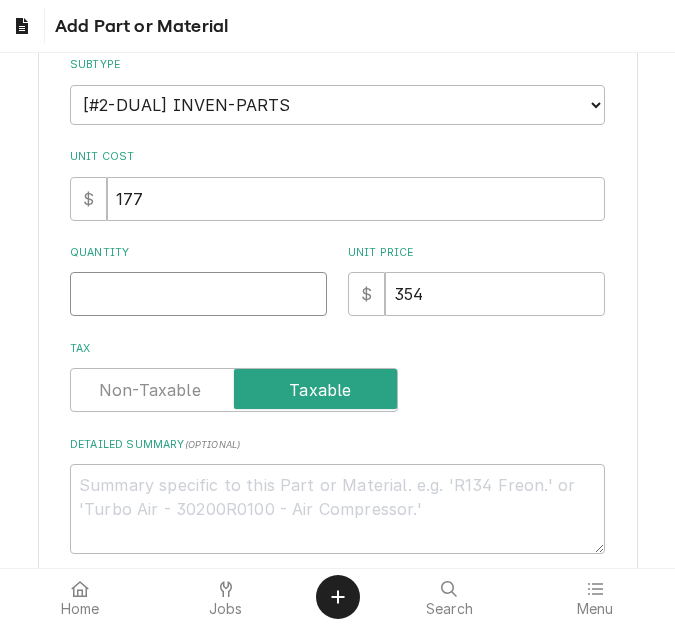 click on "Quantity" at bounding box center [198, 294] 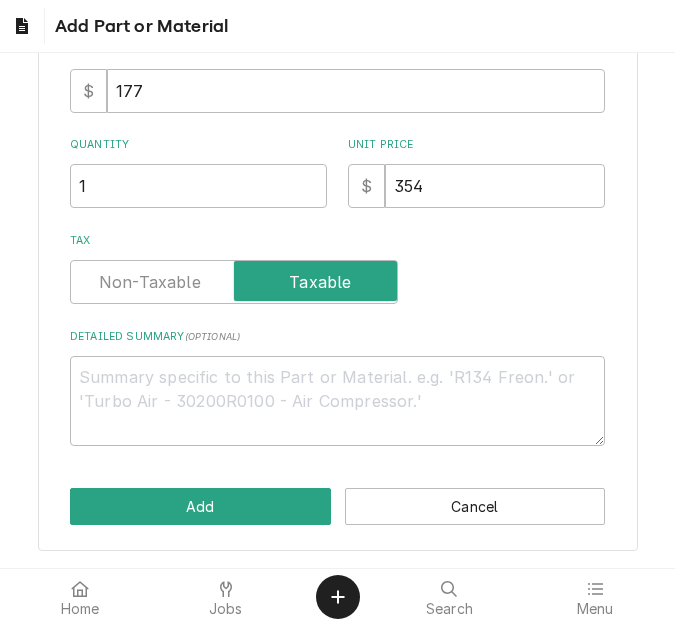 click on "Please provide the following information to add a new part or material to this estimate: Short Description SHAFT; BLOWER YOR-S1-02925436000 Edit Pricebook Item    Manufacturer — Manufacturer Part # YOR-S1-02925436000 Subtype Choose a subtype... [#2-DUAL] AFTERHRS-WH-CHG-2 [#2-DUAL] BEV-EQUIP [#2-DUAL] BEV-MATS [#2-DUAL] CONT-LABR-2 [#2-DUAL] CRANE-LIFT-2 [#2-DUAL] EQUIP-RENT-2 [#2-DUAL] INVEN-PARTS [#2-DUAL] MAINT-SUPPLY [#2-DUAL] MISC-EQUIP [#2-DUAL] MISC-NON-INVEN [#2-DUAL] PROJ-CONT-LABR-2 [#2-DUAL] PROJ-EQUIP [#2-DUAL] PROJ-MATS [#3-BILL] SHOP-TOOLS Unit Cost $ 177 Quantity 1 Unit Price $ 354 Tax Detailed Summary  ( optional ) Add Cancel" at bounding box center (338, 117) 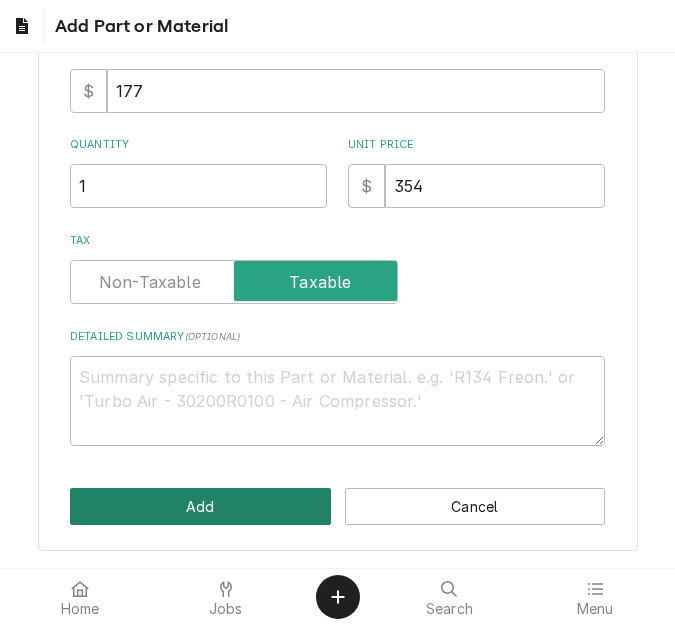 click on "Add" at bounding box center (200, 506) 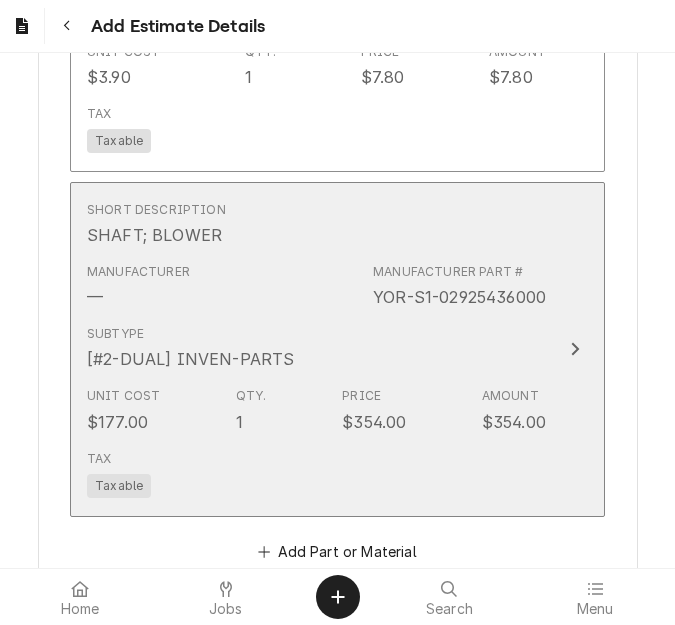 scroll, scrollTop: 4209, scrollLeft: 0, axis: vertical 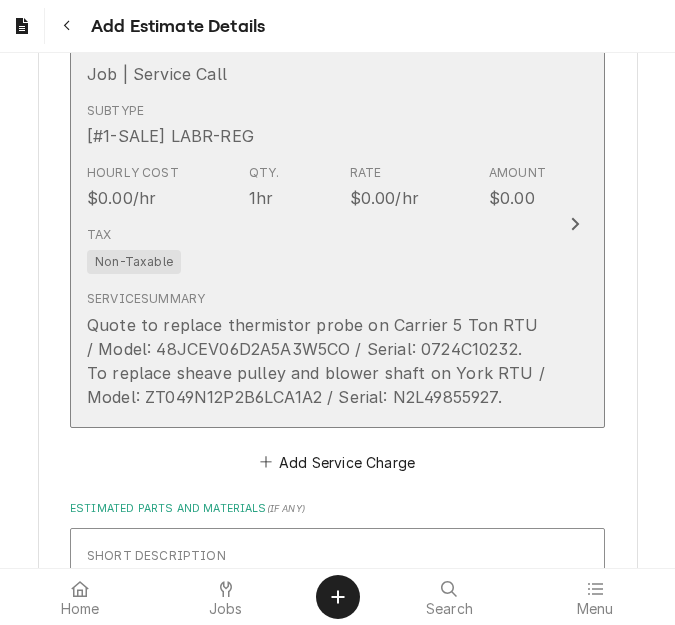 click on "Tax Non-Taxable" at bounding box center [316, 250] 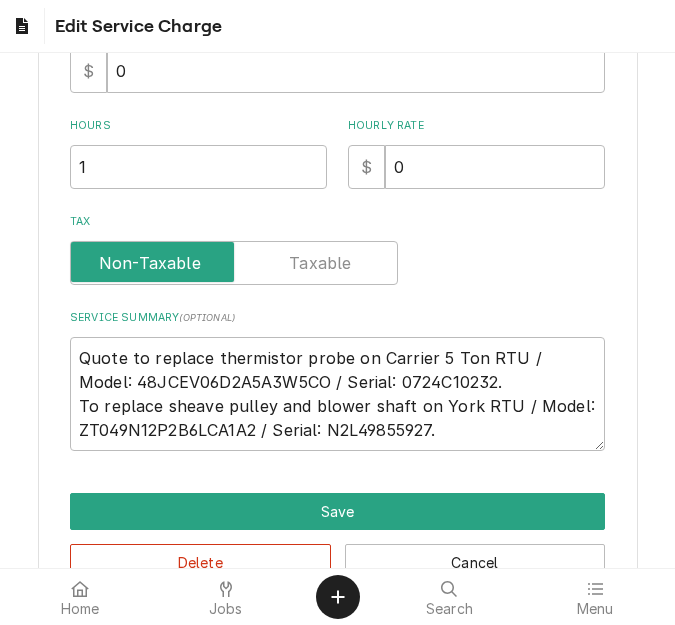 scroll, scrollTop: 536, scrollLeft: 0, axis: vertical 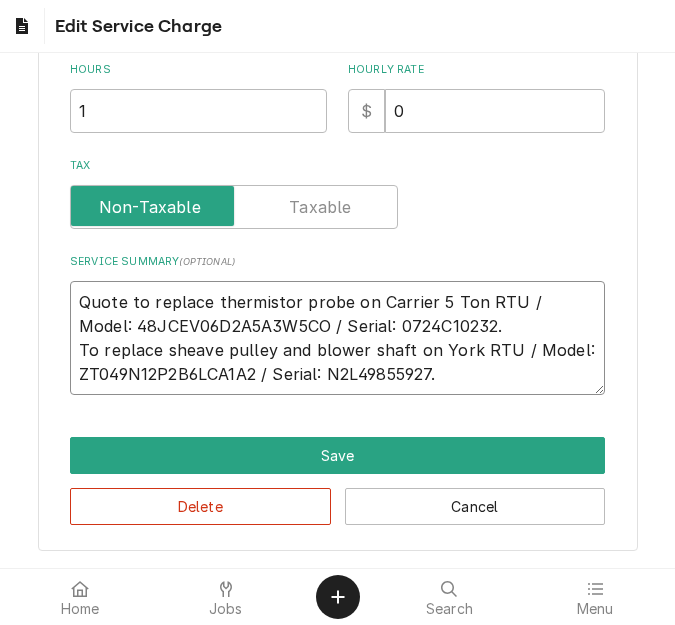 click on "Quote to replace thermistor probe on Carrier 5 Ton RTU / Model: 48JCEV06D2A5A3W5CO / Serial: 0724C10232.
To replace sheave pulley and blower shaft on York RTU / Model: ZT049N12P2B6LCA1A2 / Serial: N2L49855927." at bounding box center (337, 338) 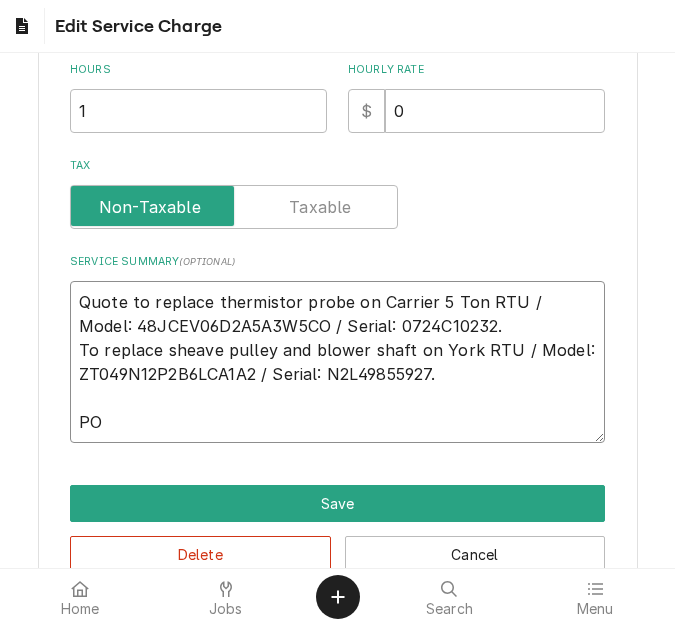 paste on "2329680" 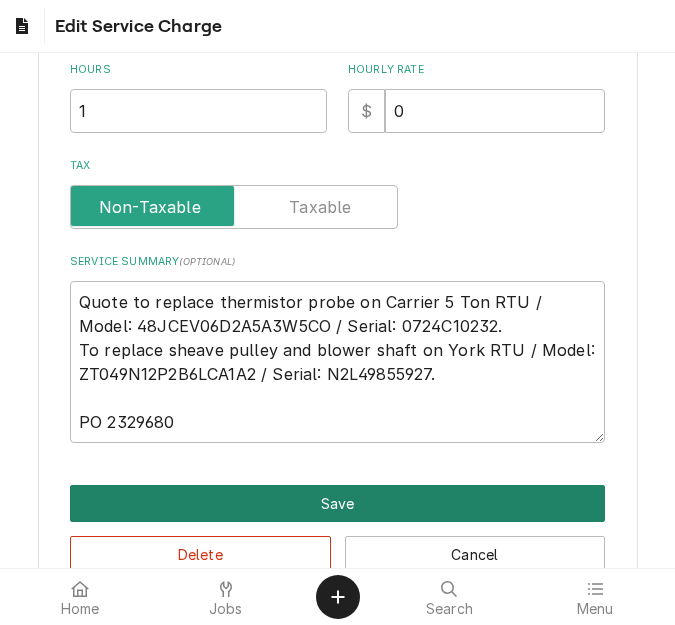 click on "Save" at bounding box center [337, 503] 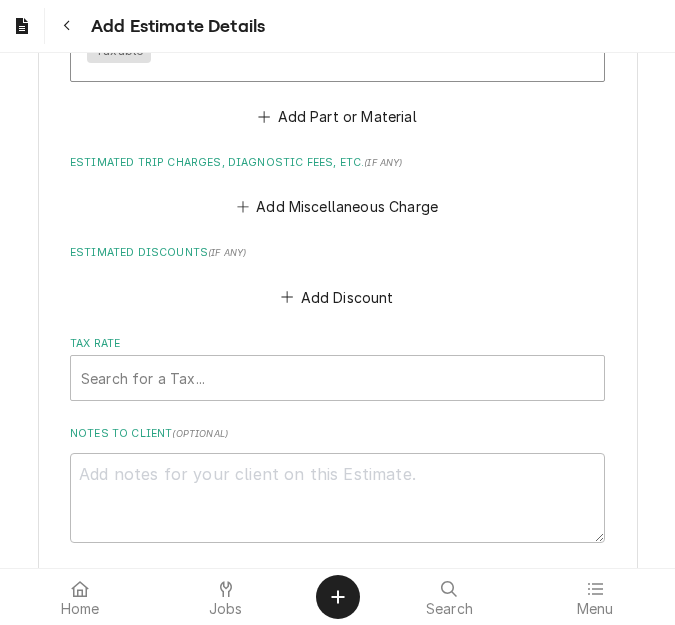 scroll, scrollTop: 4771, scrollLeft: 0, axis: vertical 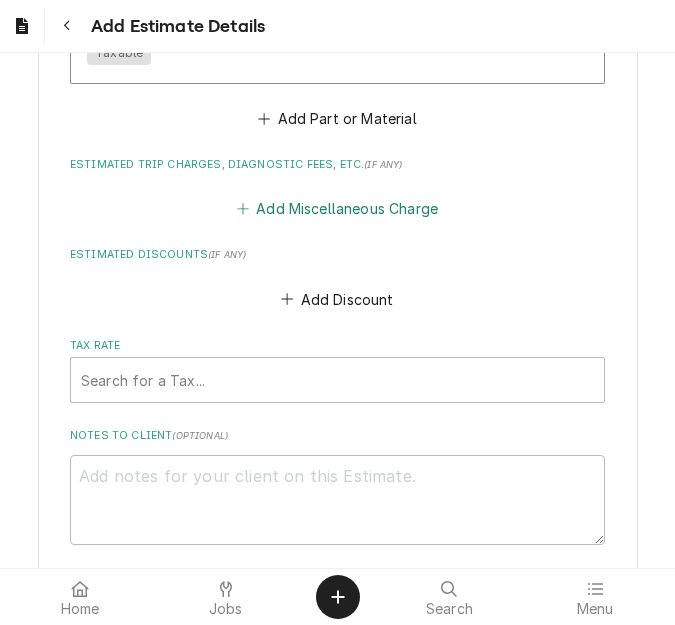 click on "Add Miscellaneous Charge" at bounding box center [337, 209] 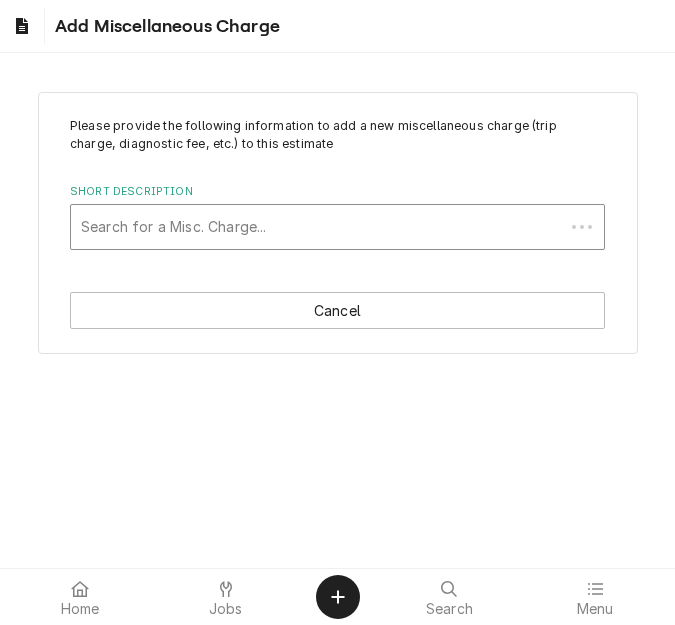 click at bounding box center (317, 227) 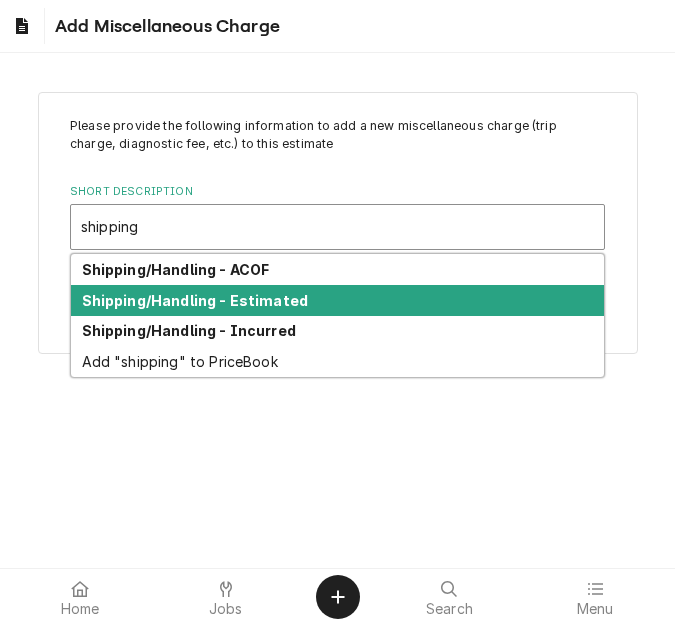 click on "Shipping/Handling - Estimated" at bounding box center (195, 300) 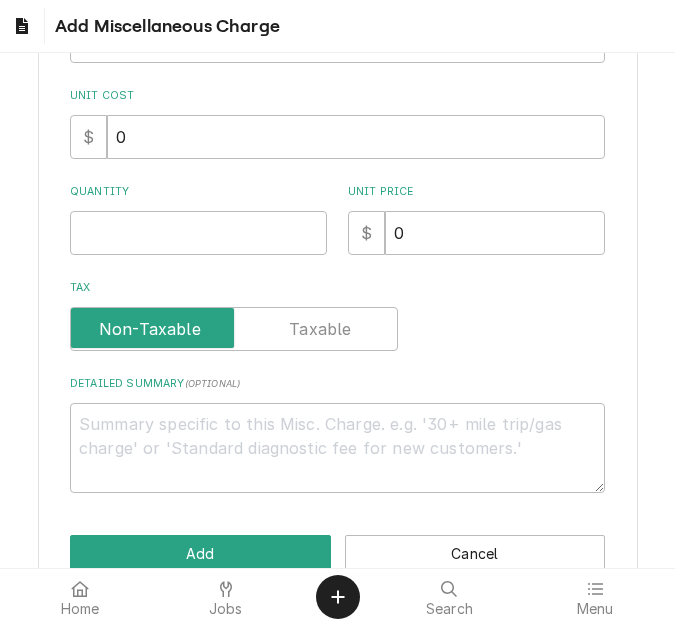 scroll, scrollTop: 359, scrollLeft: 0, axis: vertical 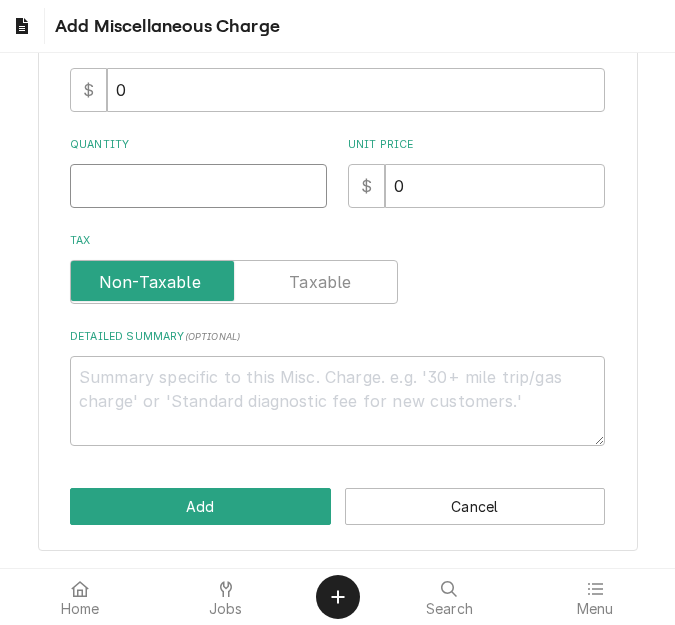 click on "Quantity" at bounding box center (198, 186) 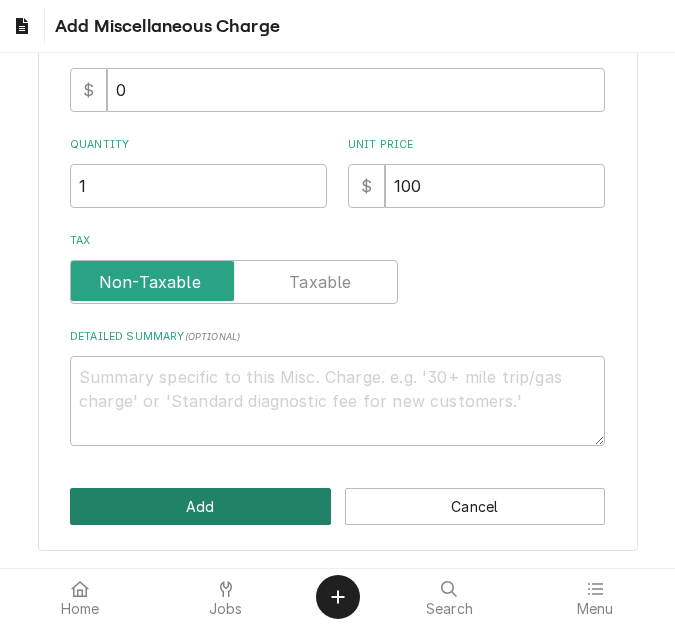 click on "Add" at bounding box center (200, 506) 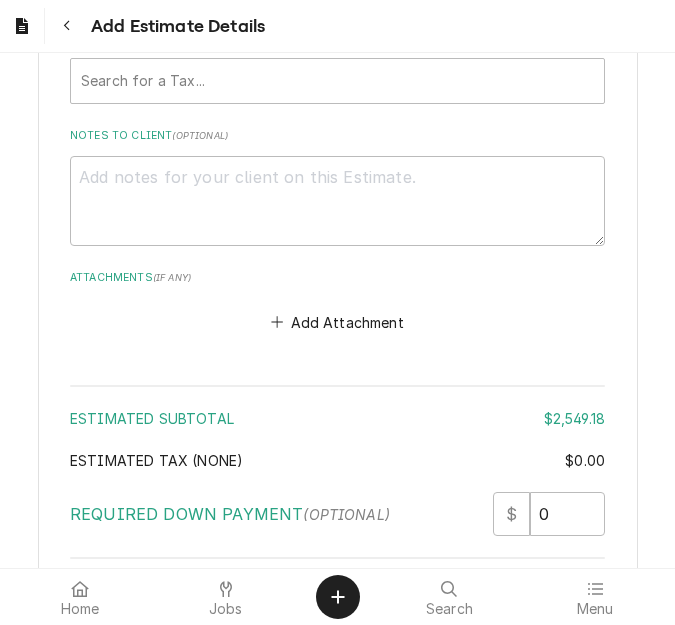 scroll, scrollTop: 5044, scrollLeft: 0, axis: vertical 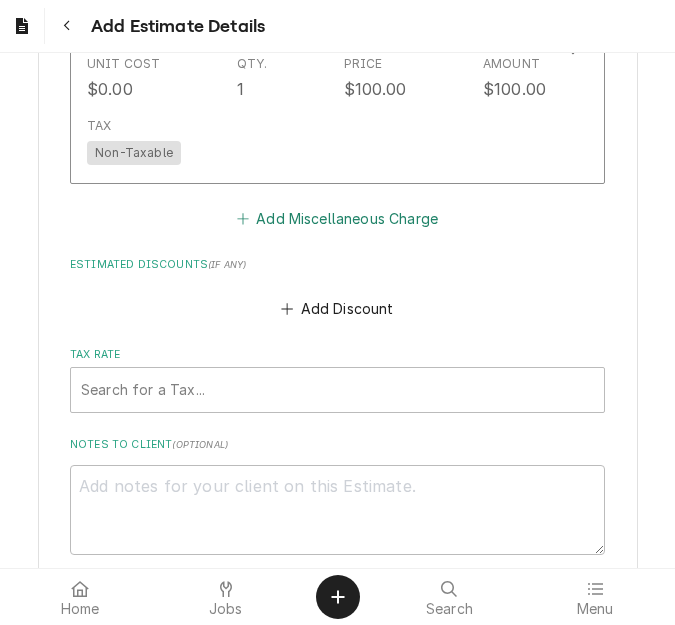 click on "Add Miscellaneous Charge" at bounding box center [337, 219] 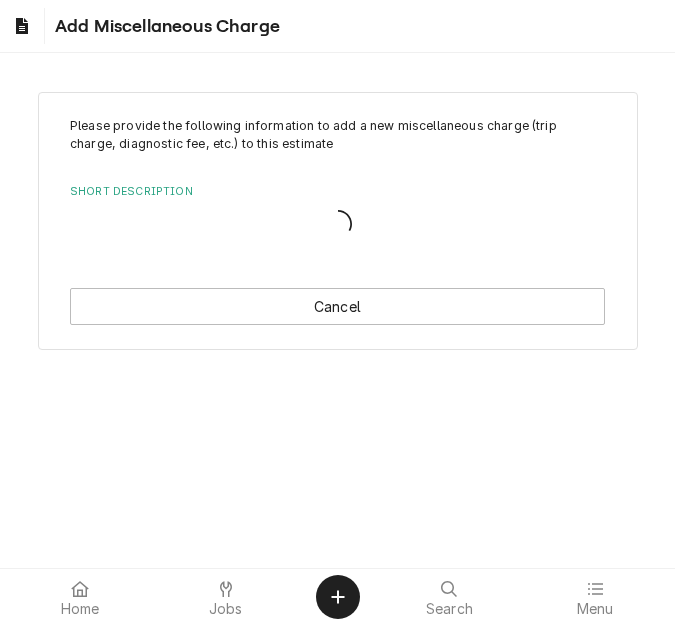 scroll, scrollTop: 0, scrollLeft: 0, axis: both 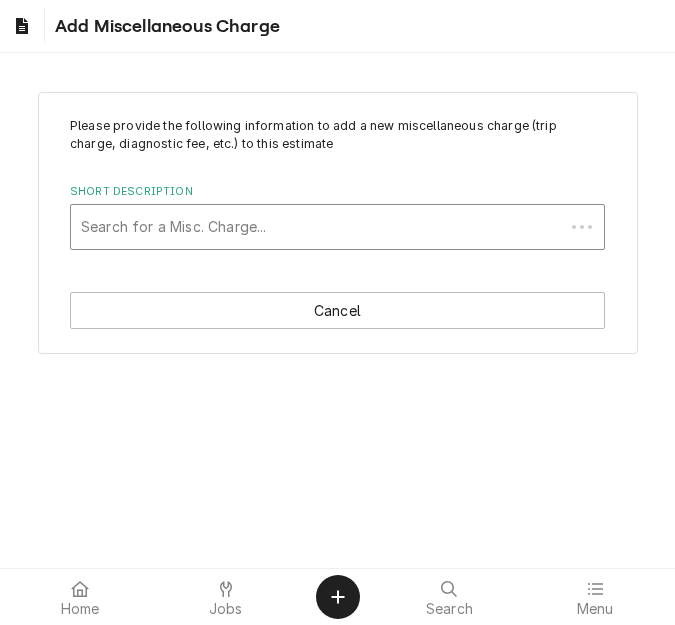 click at bounding box center (317, 227) 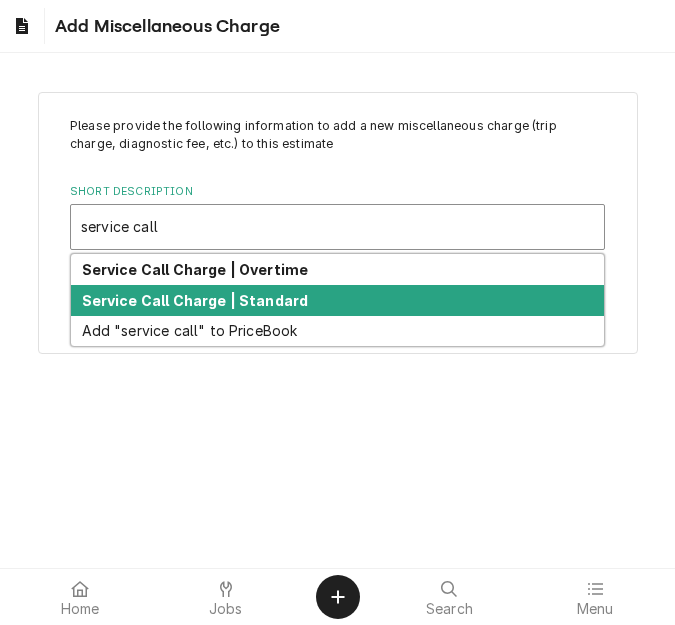 click on "Service Call Charge | Standard" at bounding box center [337, 300] 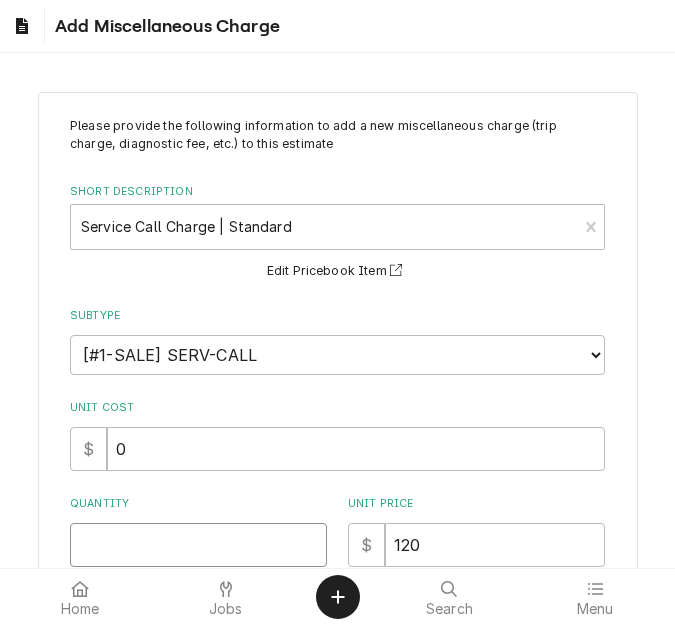 click on "Quantity" at bounding box center (198, 545) 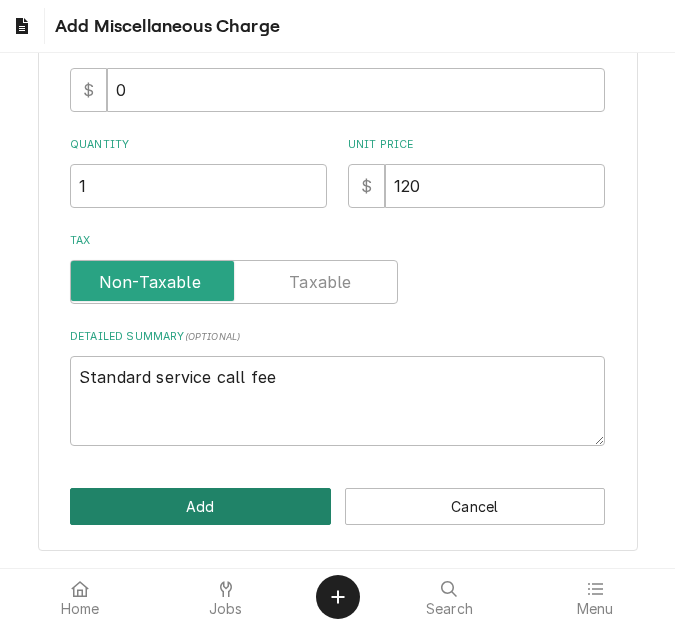 click on "Add" at bounding box center (200, 506) 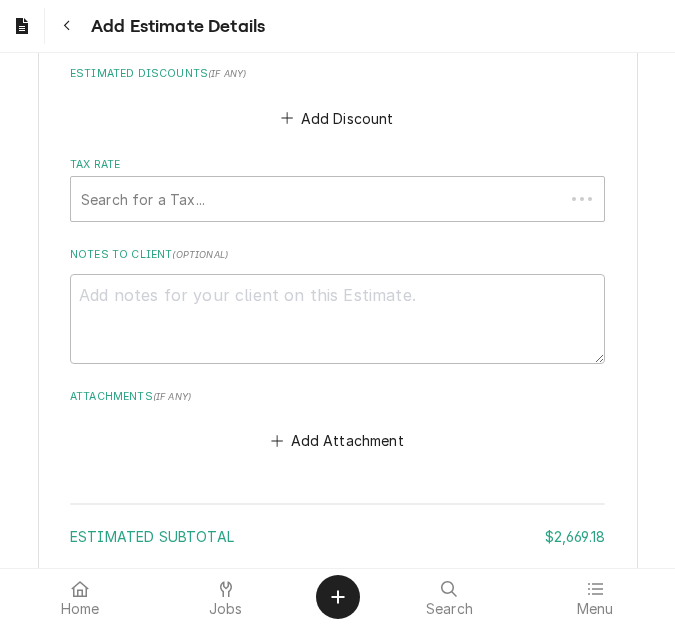 scroll, scrollTop: 5580, scrollLeft: 0, axis: vertical 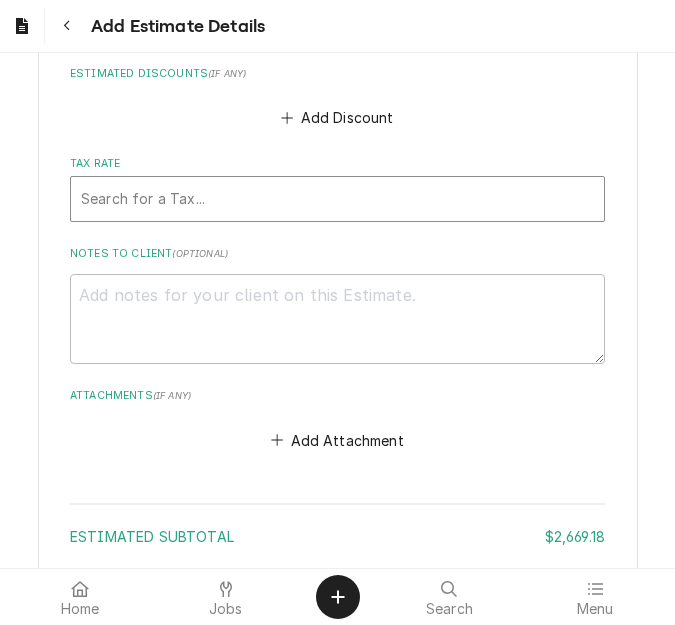 click at bounding box center [337, 199] 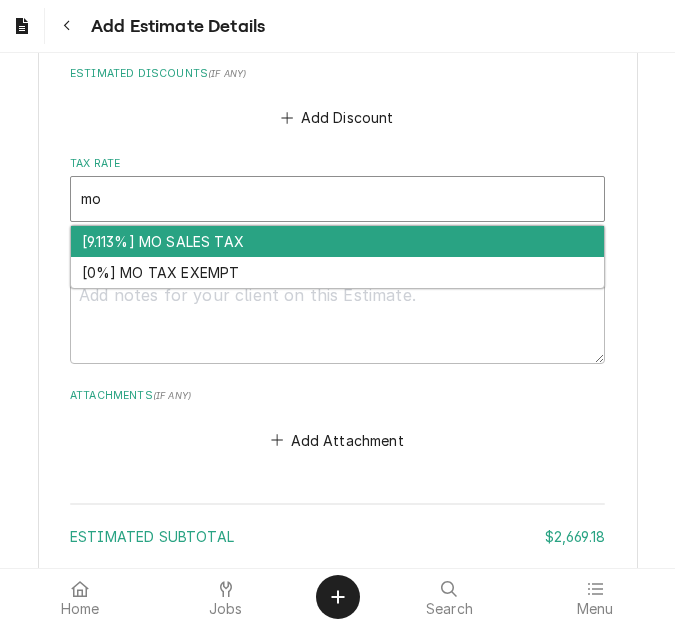 click on "[9.113%] MO SALES TAX" at bounding box center (337, 241) 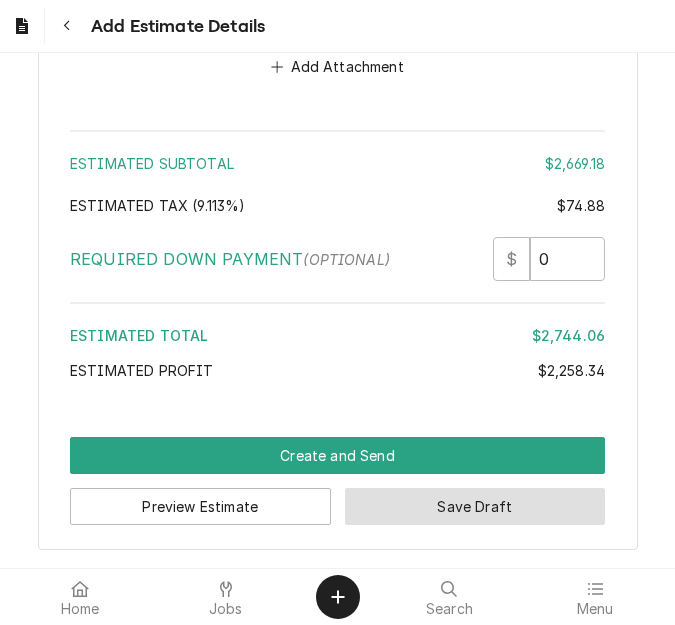 click on "Save Draft" at bounding box center [475, 506] 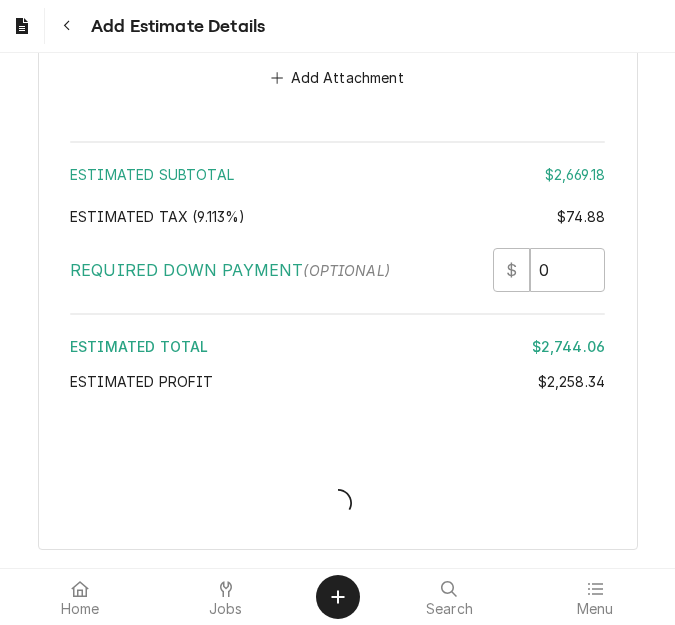 scroll, scrollTop: 5976, scrollLeft: 0, axis: vertical 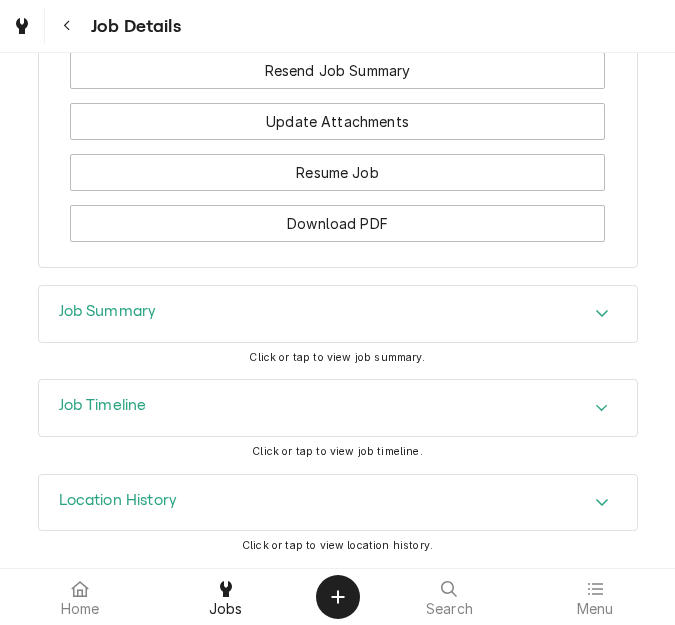 click on "Job Summary" at bounding box center [338, 314] 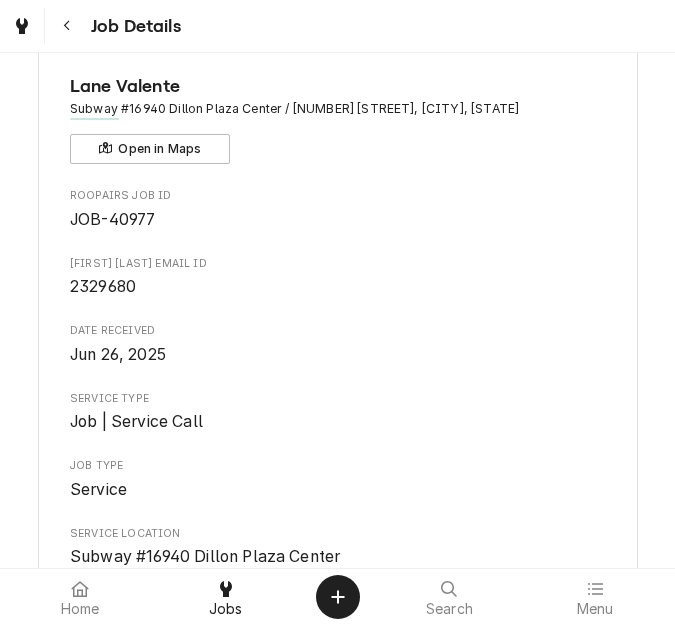 scroll, scrollTop: 0, scrollLeft: 0, axis: both 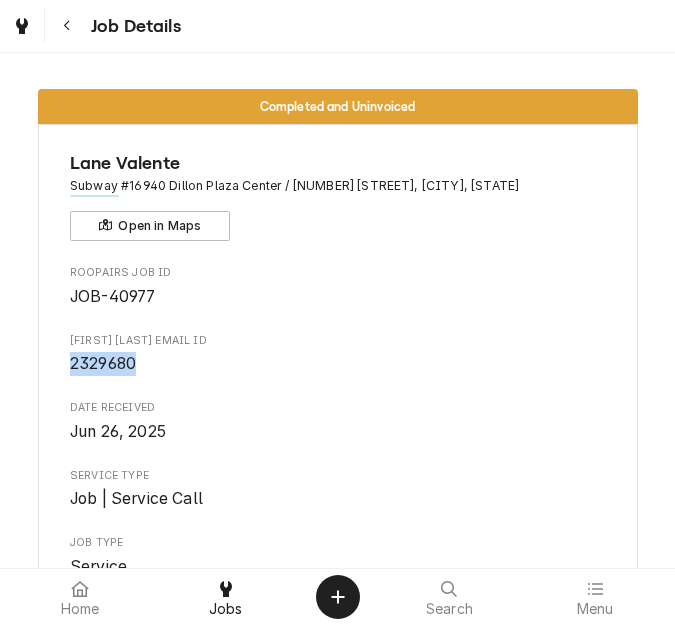 drag, startPoint x: 144, startPoint y: 359, endPoint x: 67, endPoint y: 356, distance: 77.05842 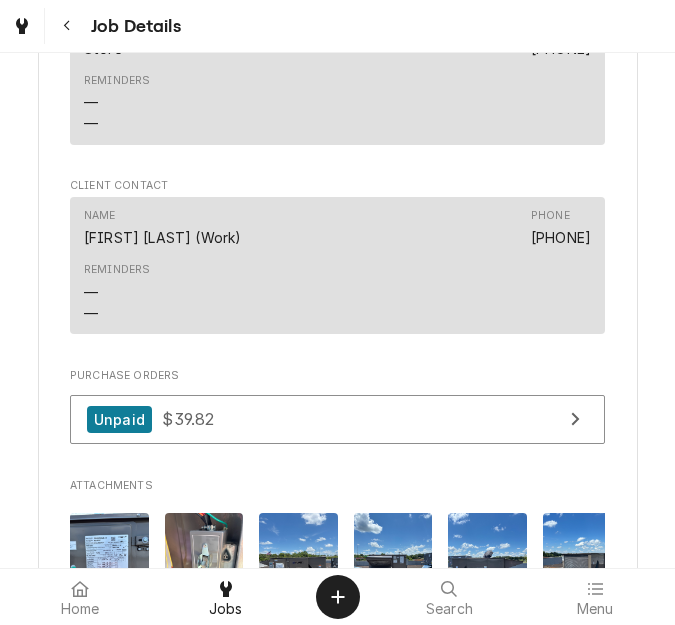 scroll, scrollTop: 2100, scrollLeft: 0, axis: vertical 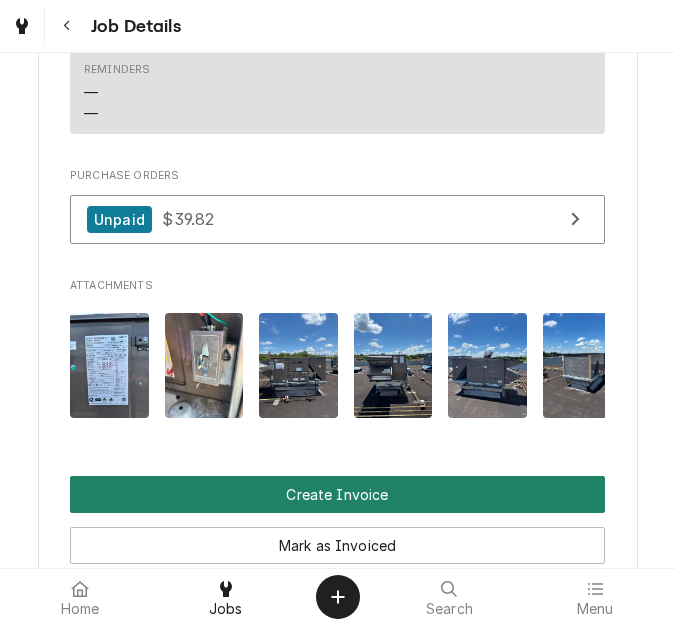 click on "Create Invoice" at bounding box center (337, 494) 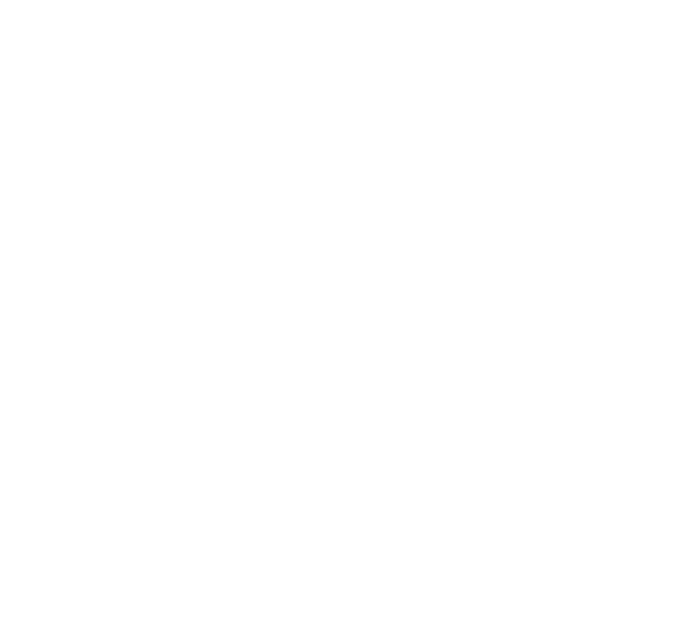 scroll, scrollTop: 0, scrollLeft: 0, axis: both 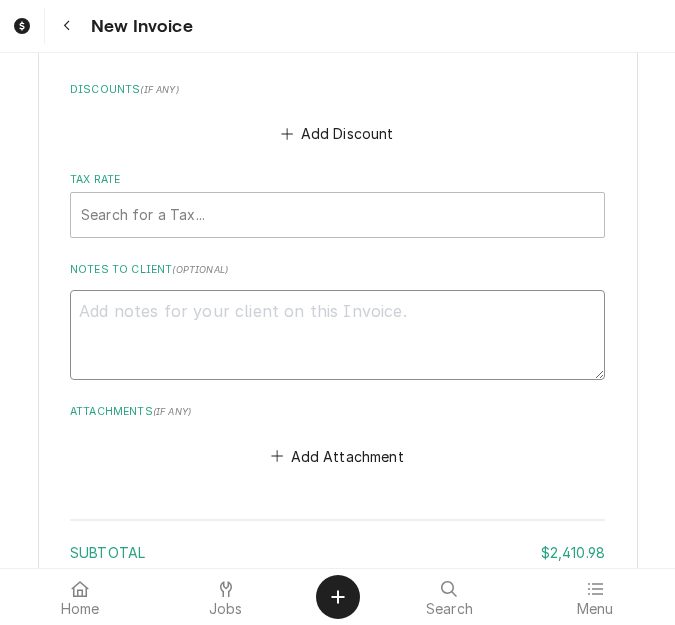 click on "Notes to Client  ( optional )" at bounding box center (337, 335) 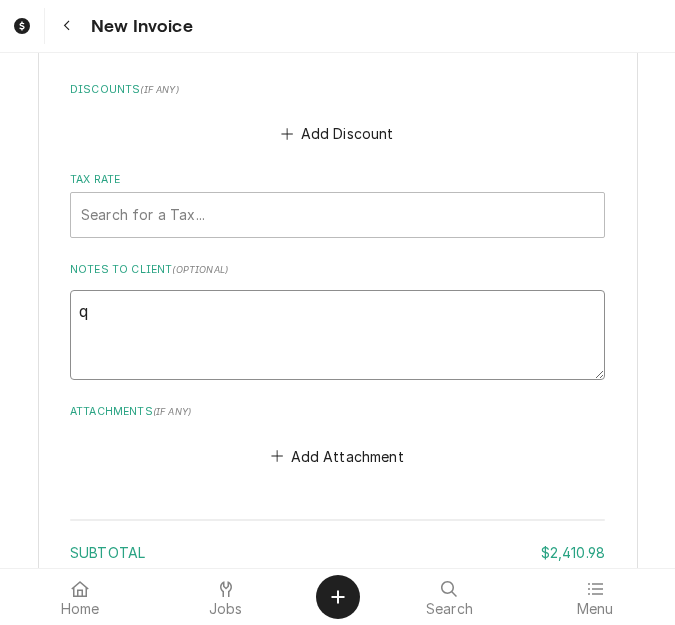 type on "x" 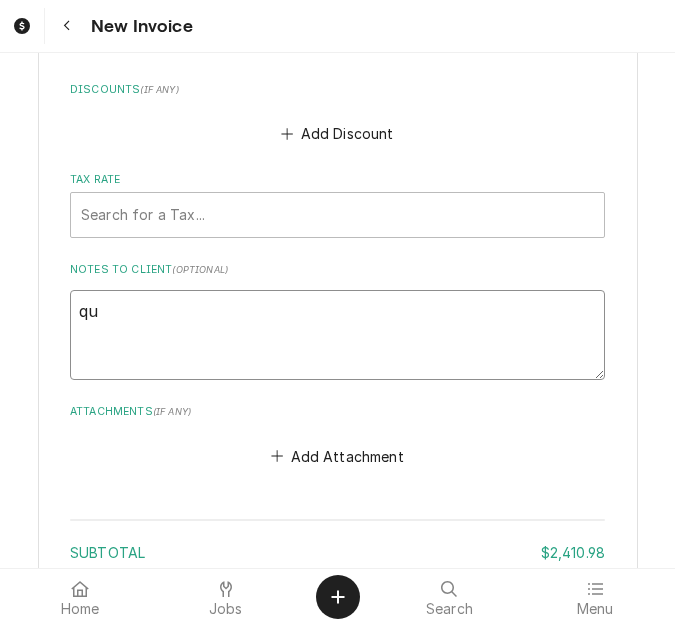 type on "x" 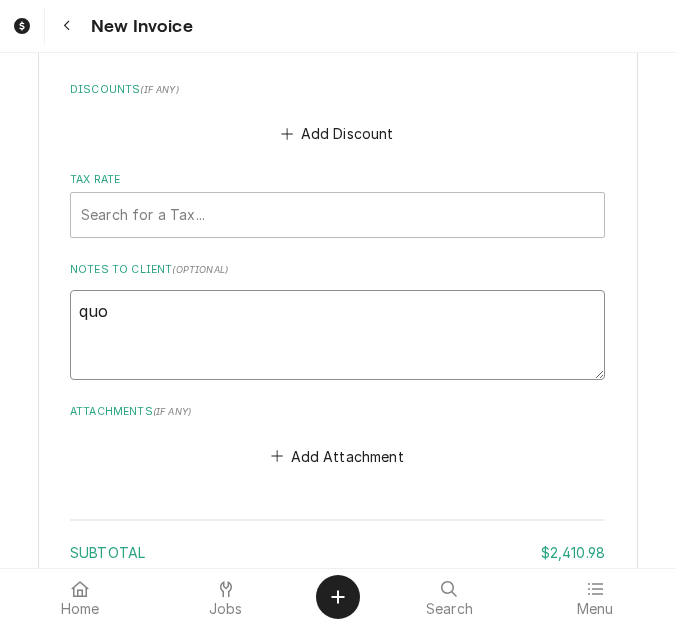 type on "x" 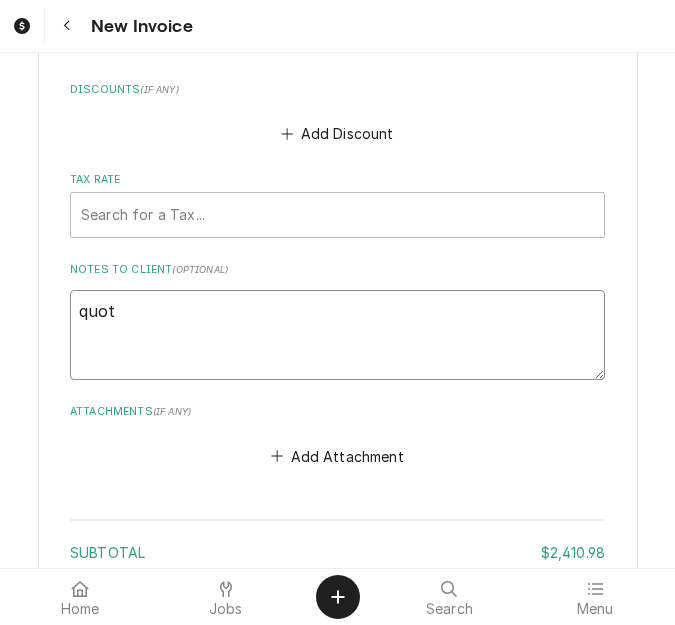 type on "x" 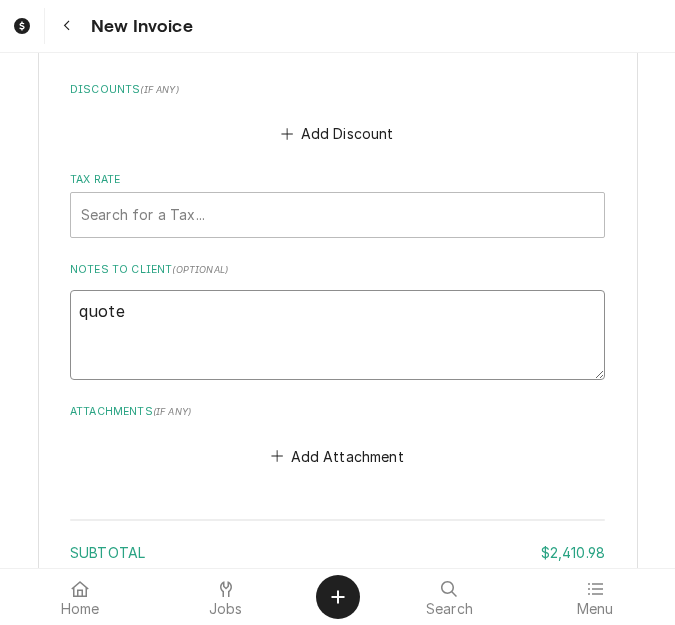 type on "x" 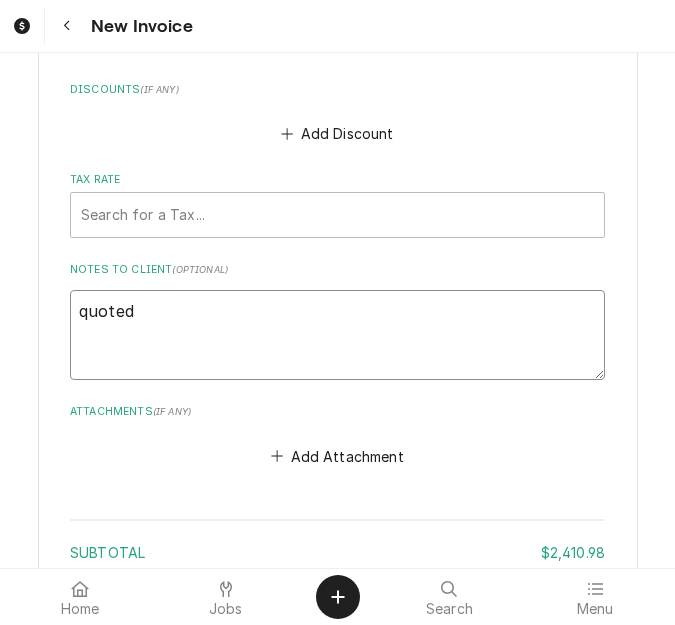 type on "x" 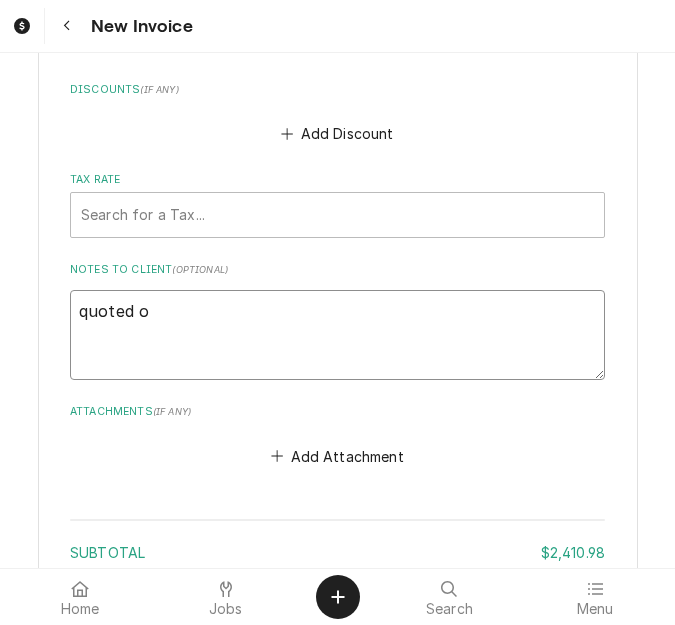 type on "x" 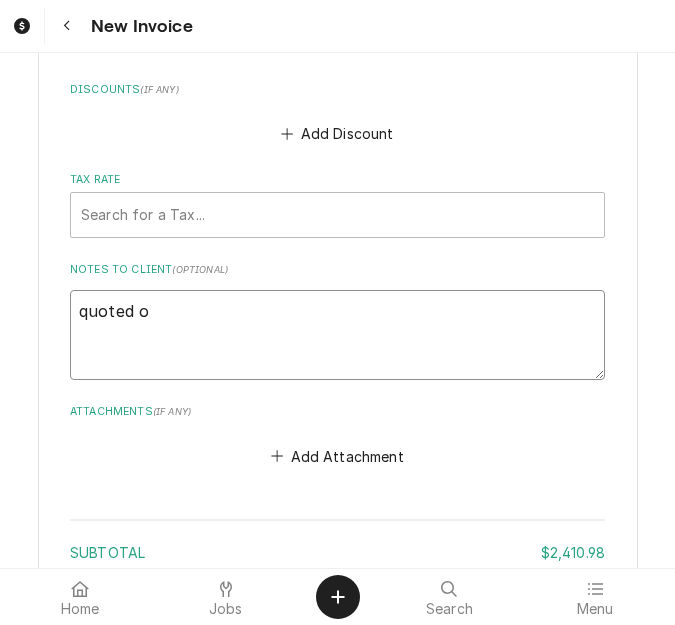 type on "quoted on" 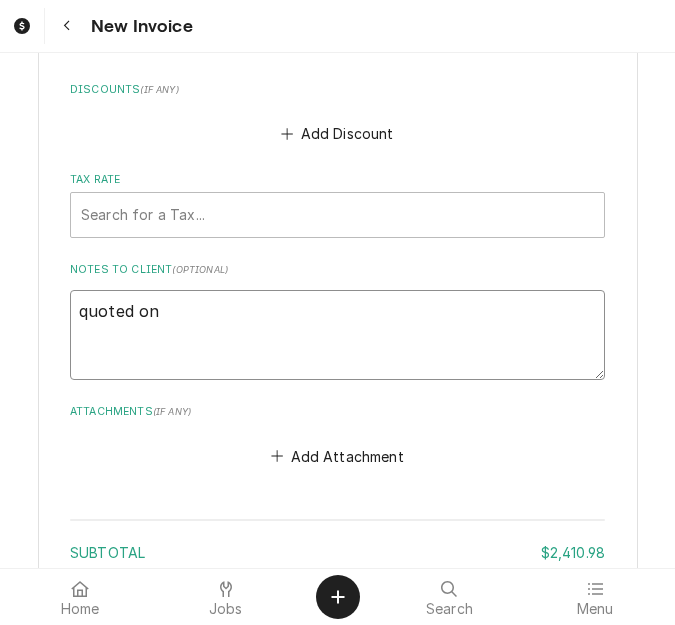 type on "x" 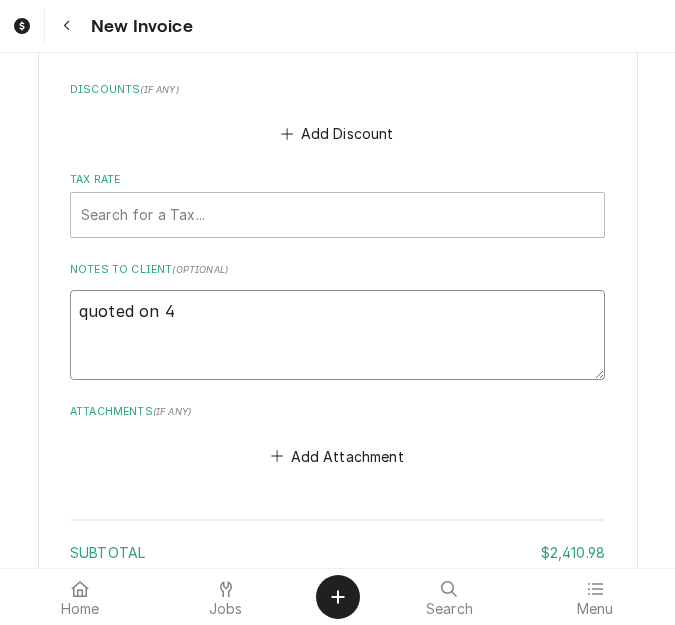 type on "x" 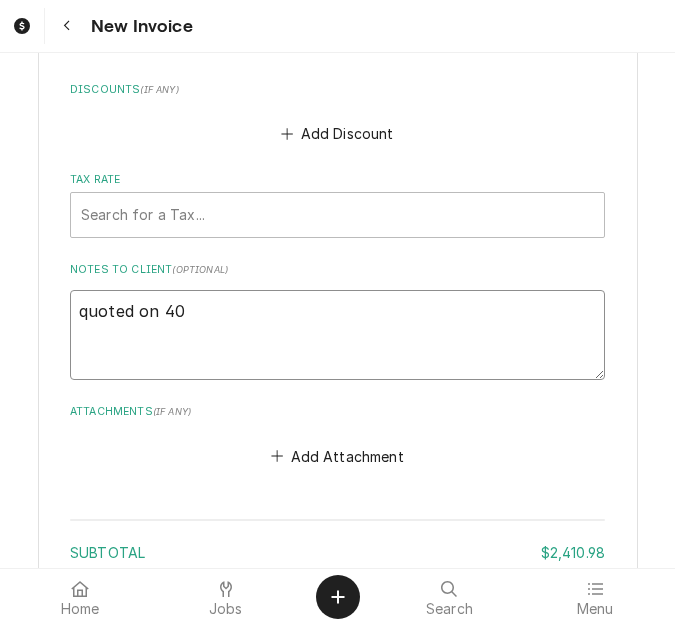 type on "x" 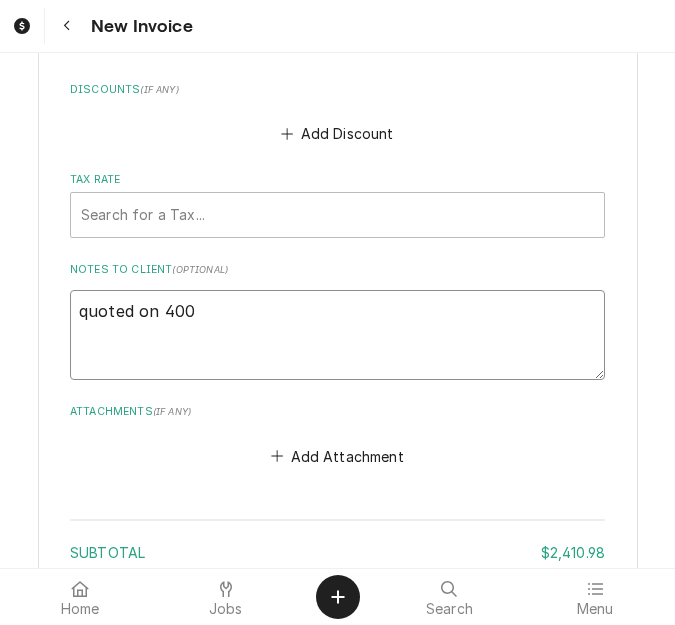 type on "x" 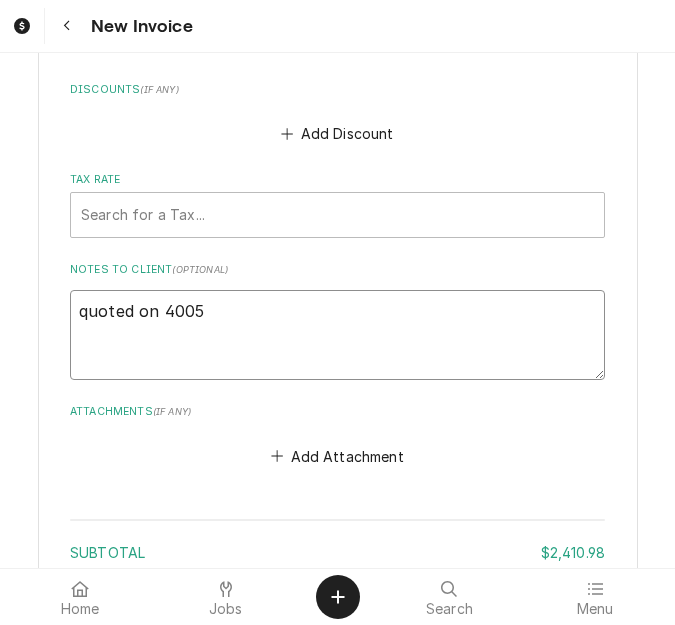type on "quoted on 40054" 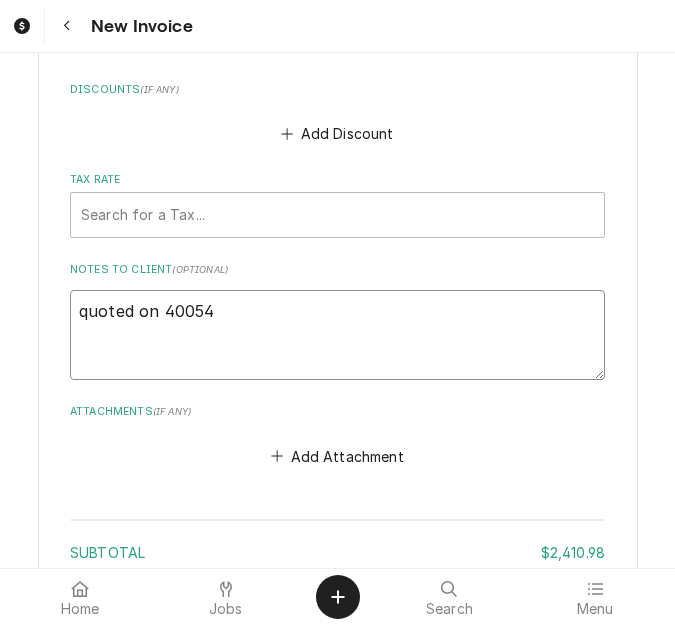 type on "x" 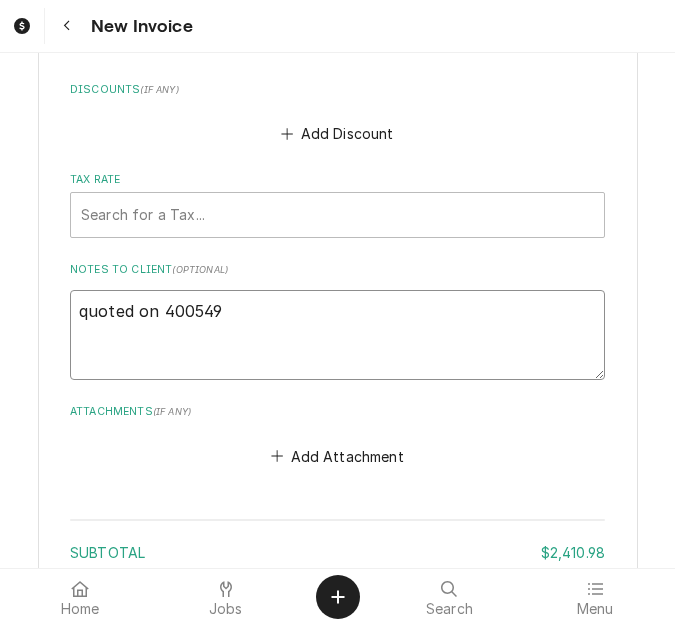 type on "quoted on 400549" 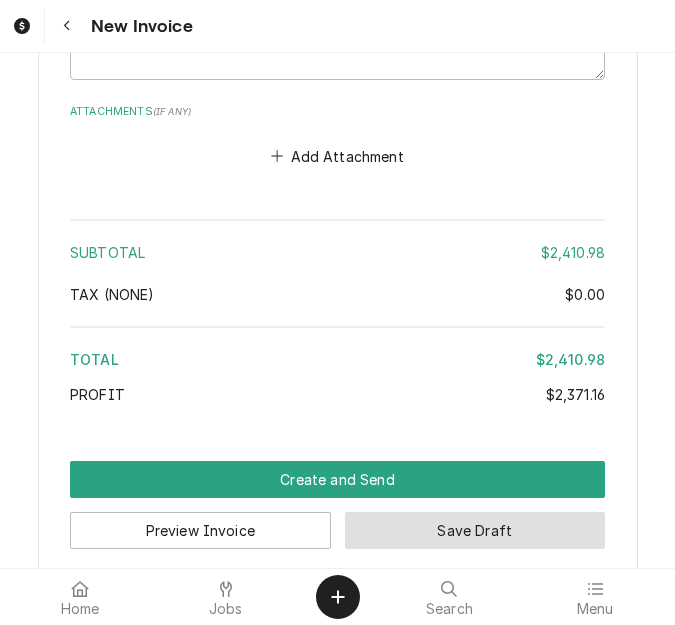 click on "Save Draft" at bounding box center [475, 530] 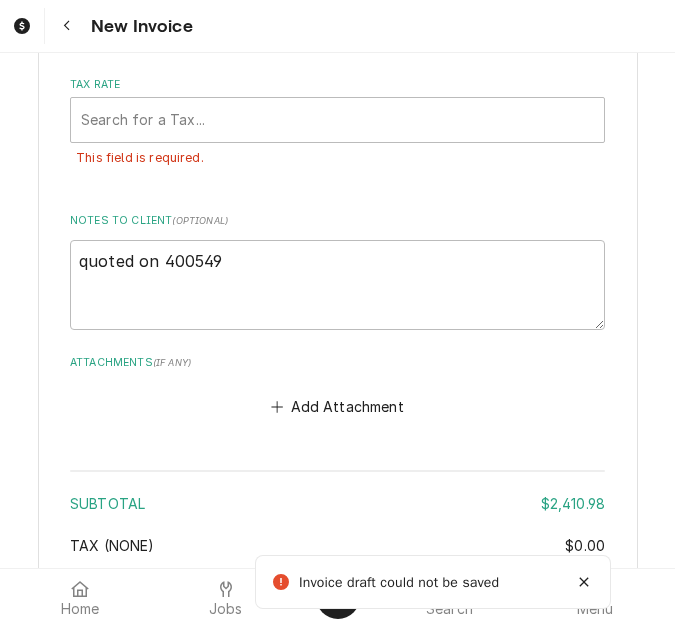 scroll, scrollTop: 6445, scrollLeft: 0, axis: vertical 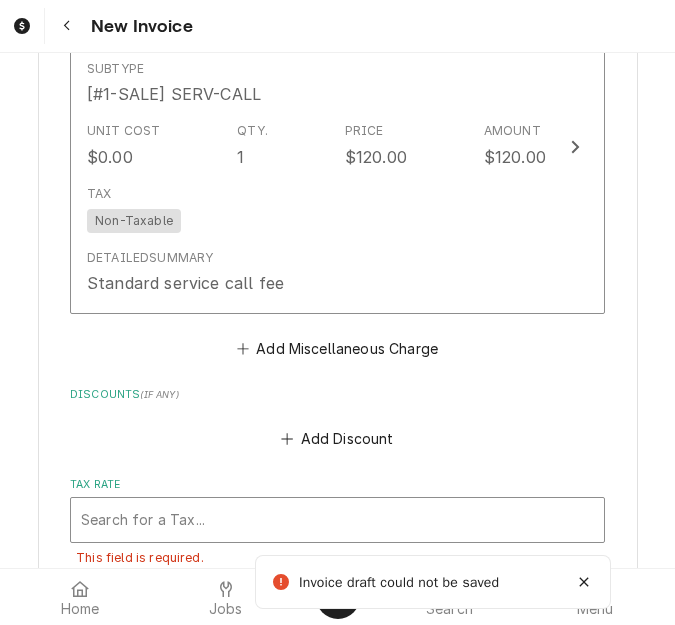 click at bounding box center (337, 520) 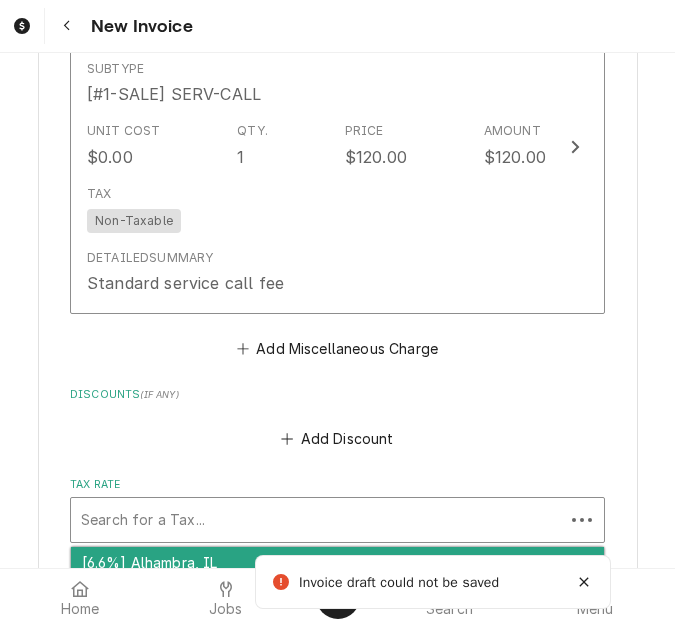 type on "x" 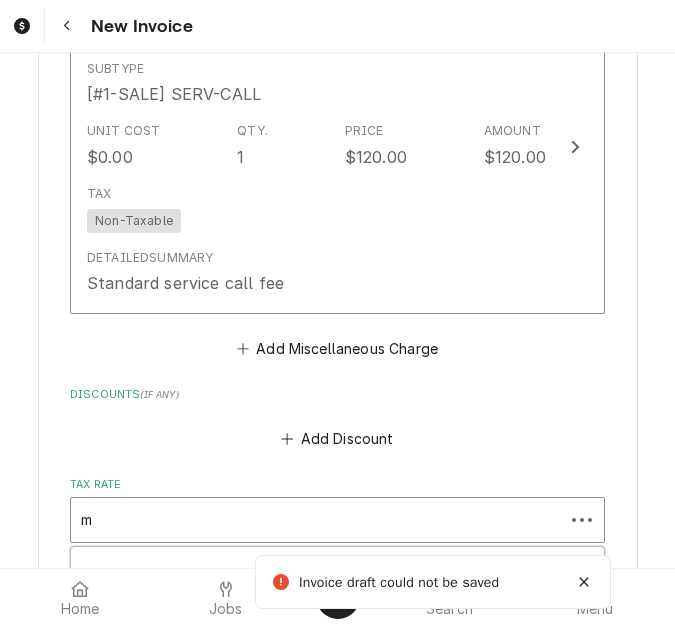 type on "x" 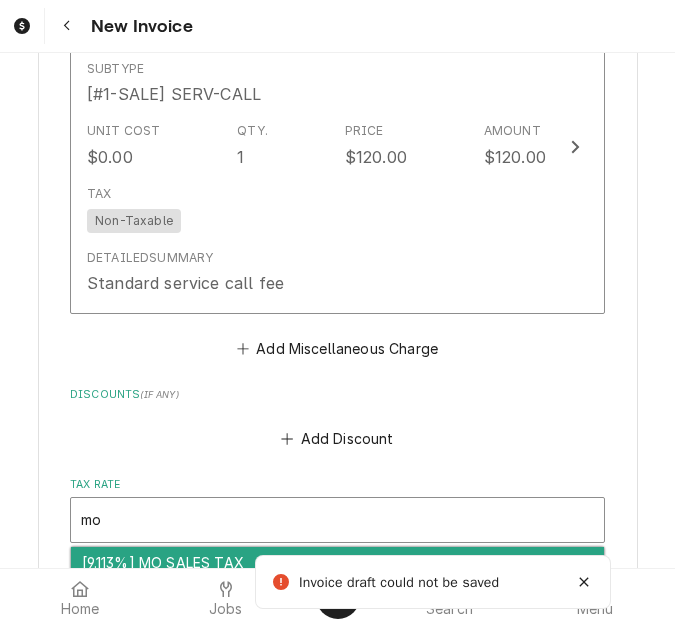click on "[9.113%] MO SALES TAX" at bounding box center (337, 562) 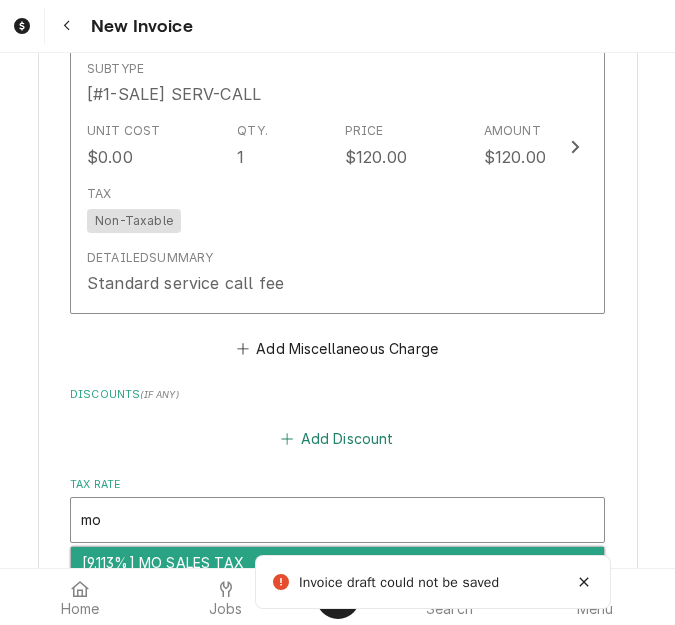 type 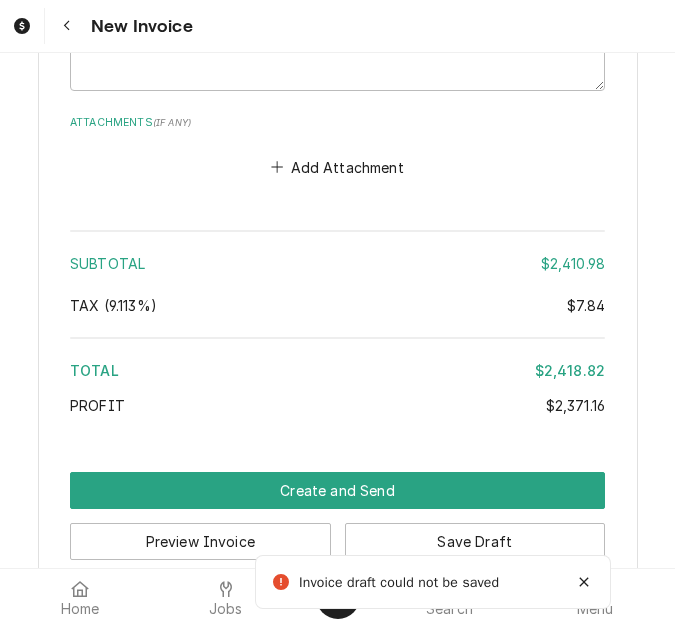 scroll, scrollTop: 7129, scrollLeft: 0, axis: vertical 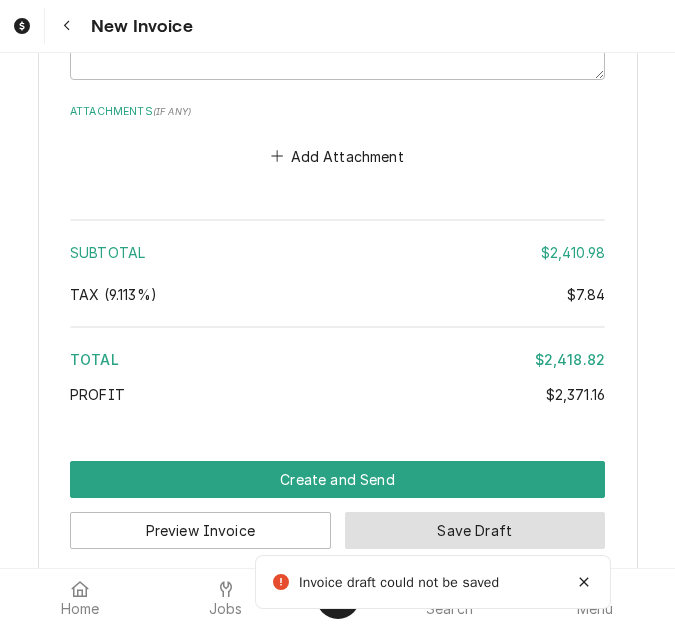 click on "Save Draft" at bounding box center [475, 530] 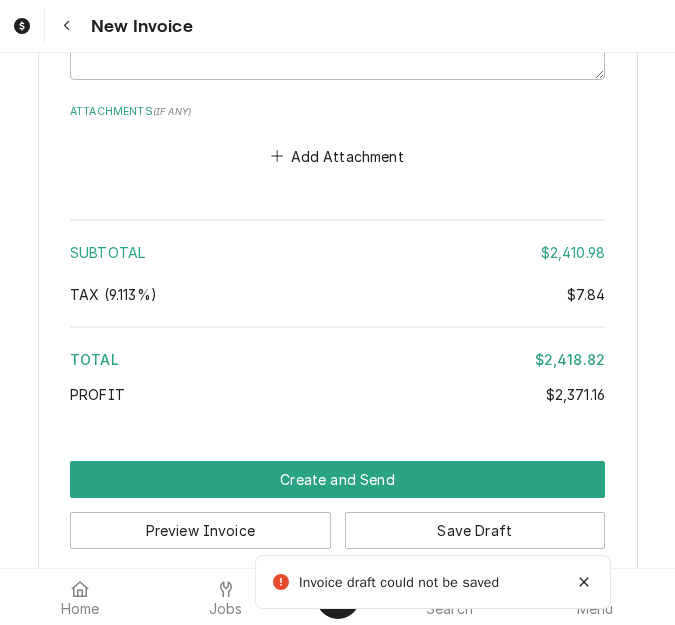 scroll, scrollTop: 7073, scrollLeft: 0, axis: vertical 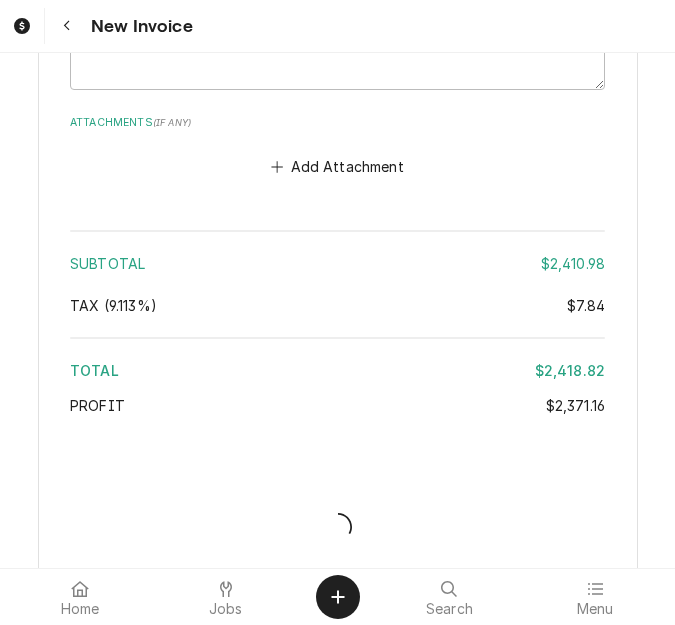 type on "x" 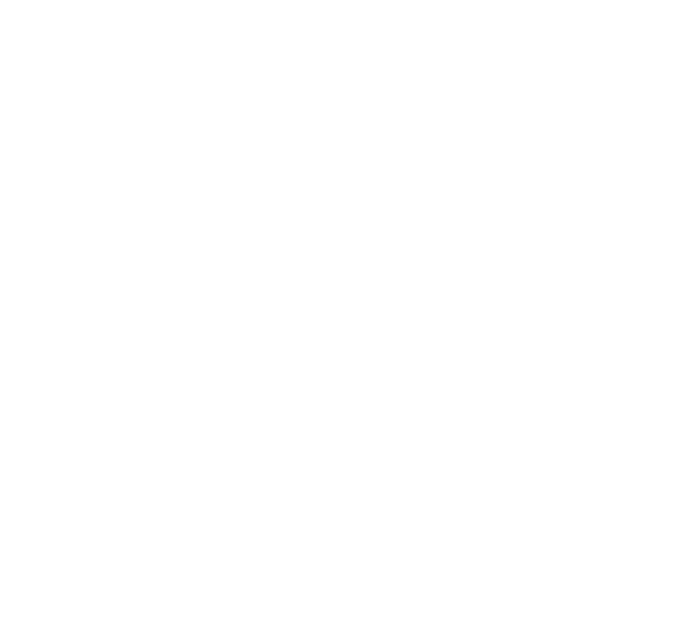 scroll, scrollTop: 0, scrollLeft: 0, axis: both 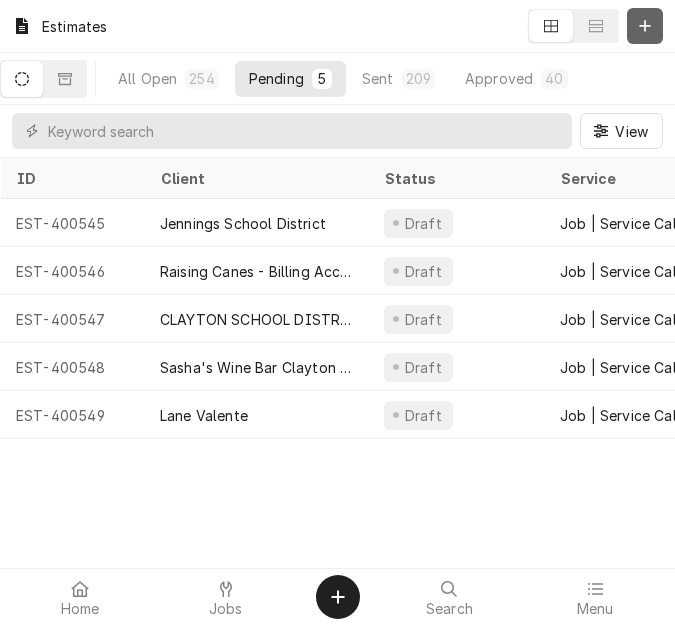 click 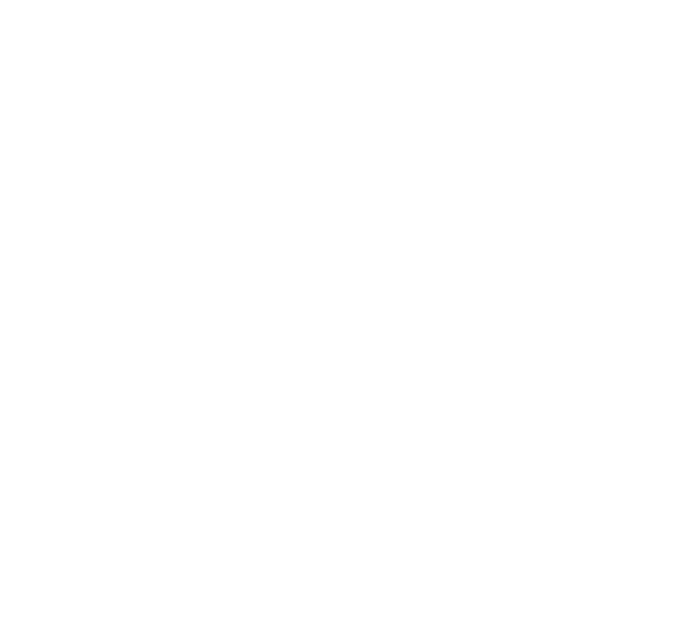 scroll, scrollTop: 0, scrollLeft: 0, axis: both 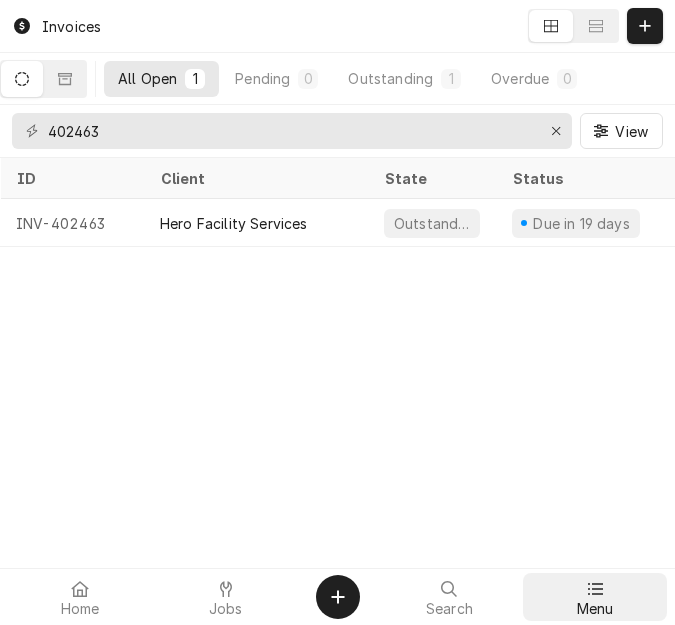 click on "Menu" at bounding box center (595, 597) 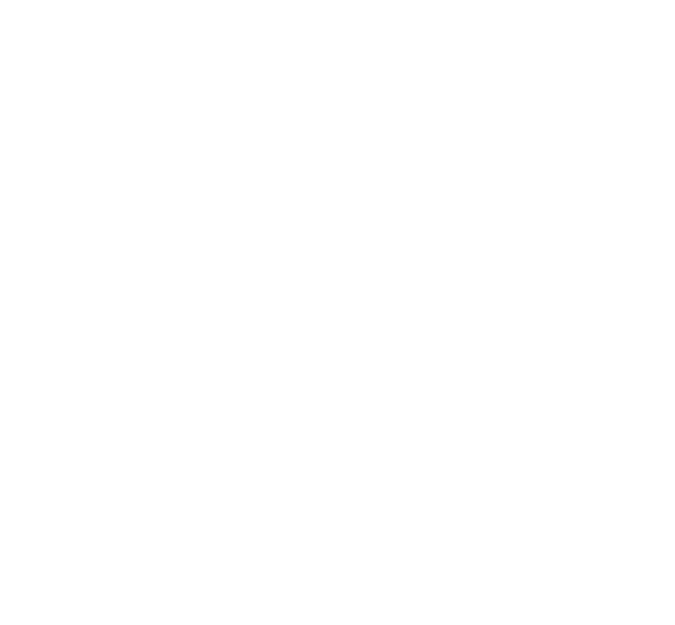 scroll, scrollTop: 0, scrollLeft: 0, axis: both 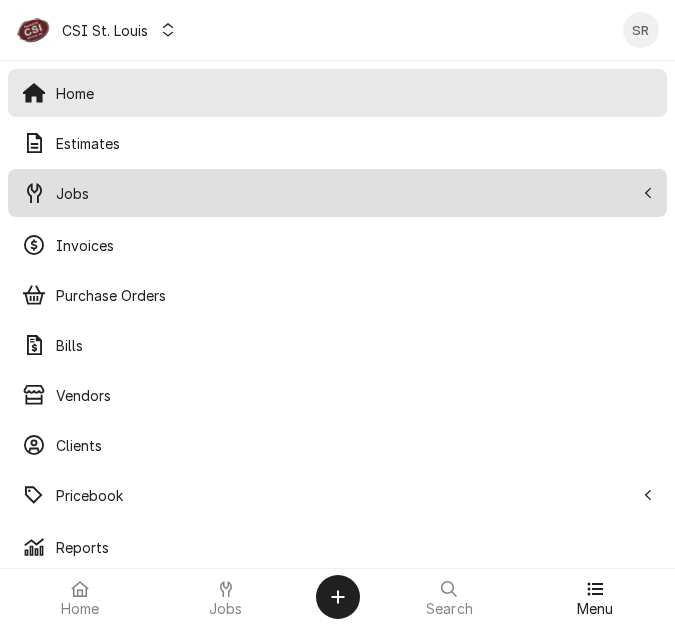 click on "Jobs" at bounding box center [345, 193] 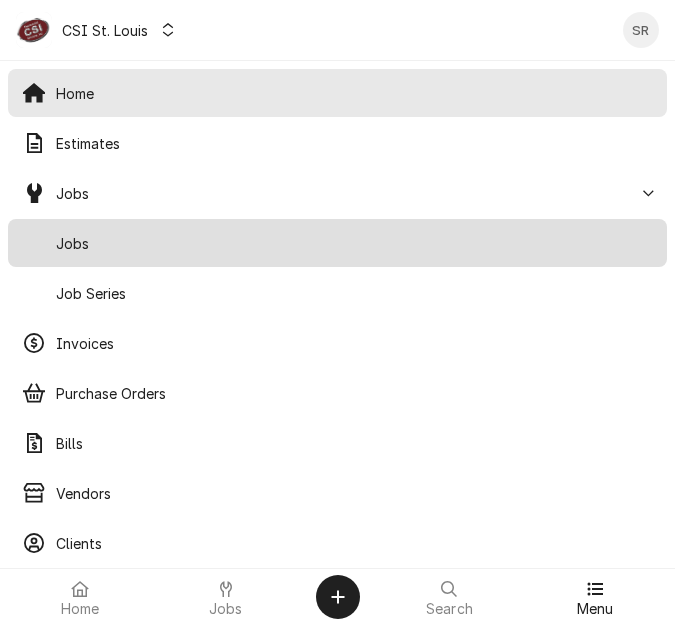 click on "Jobs" at bounding box center [354, 243] 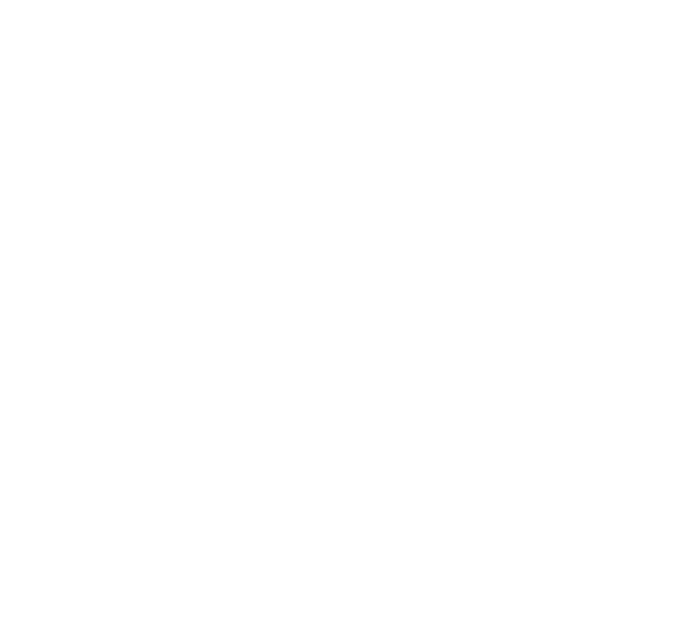scroll, scrollTop: 0, scrollLeft: 0, axis: both 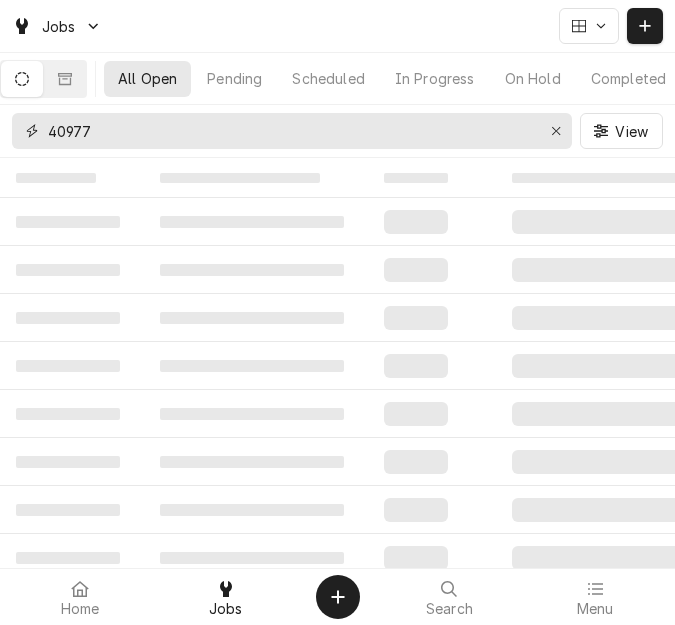 click on "40977" at bounding box center (292, 131) 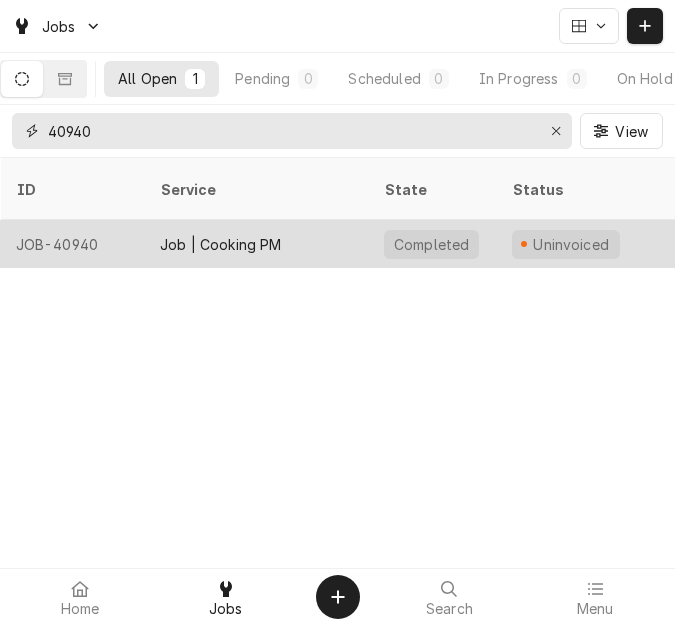 type on "40940" 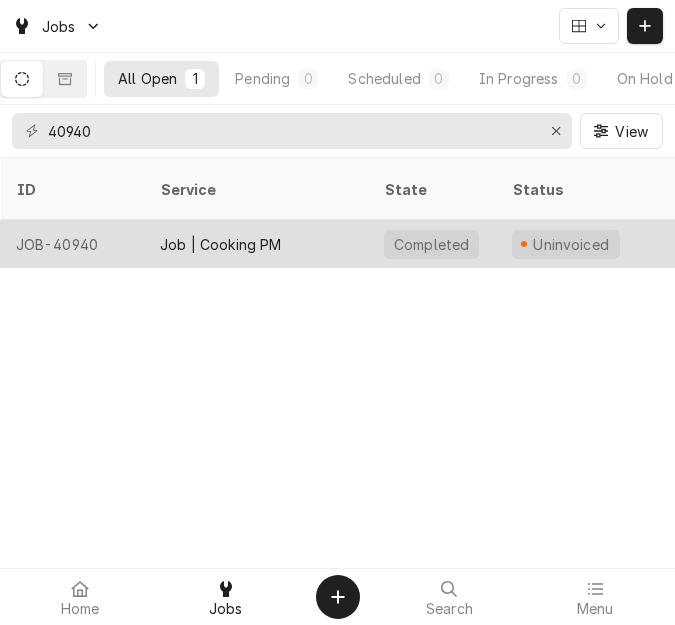 click on "Job | Cooking PM" at bounding box center [221, 244] 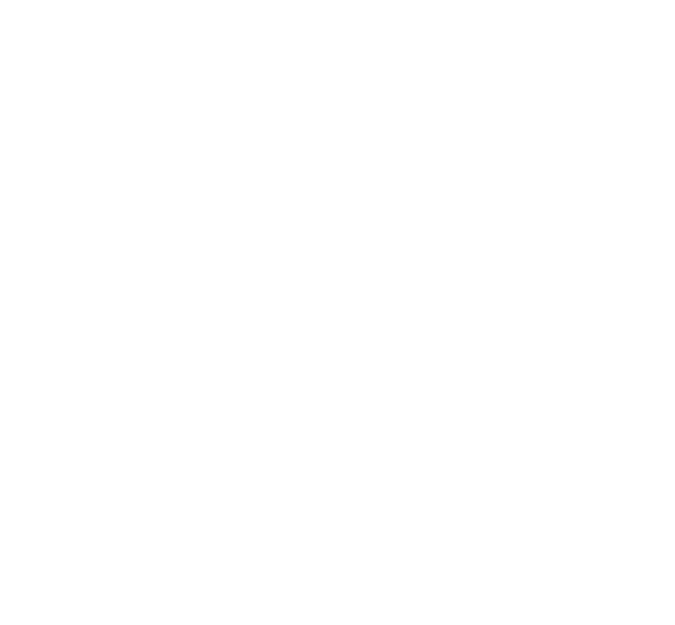 scroll, scrollTop: 0, scrollLeft: 0, axis: both 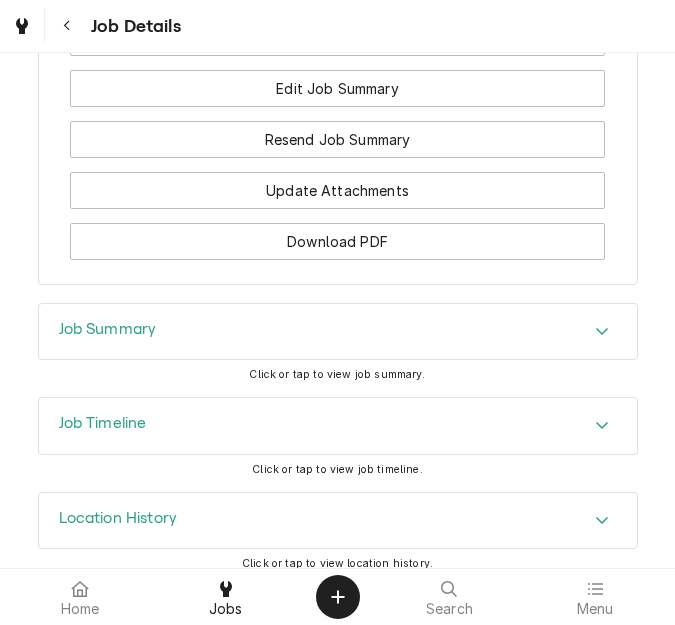 click on "Job Summary" at bounding box center [338, 332] 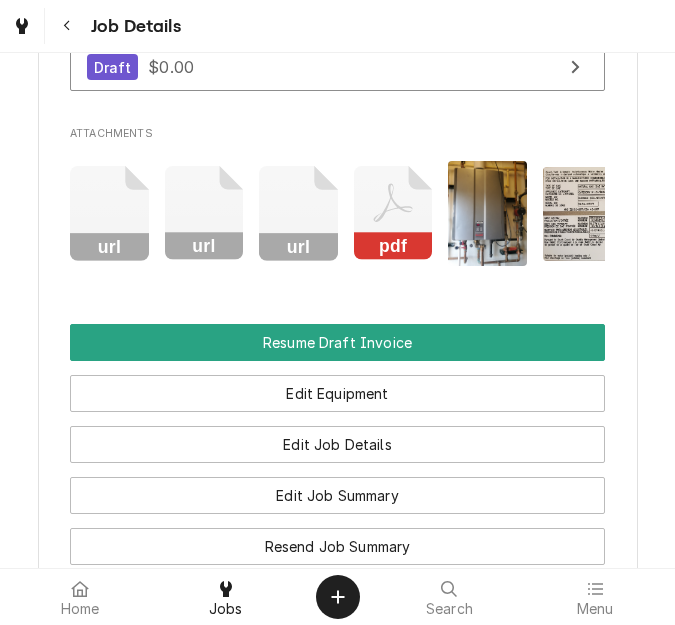 scroll, scrollTop: 2800, scrollLeft: 0, axis: vertical 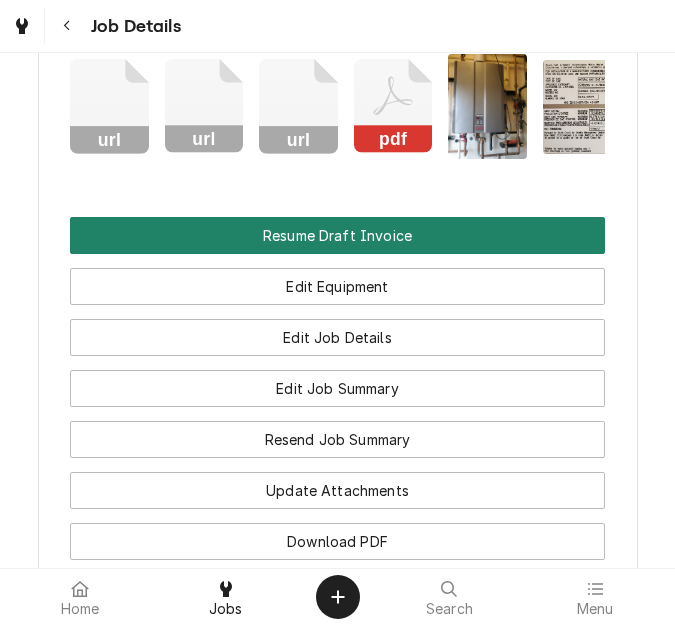 click on "Resume Draft Invoice" at bounding box center [337, 235] 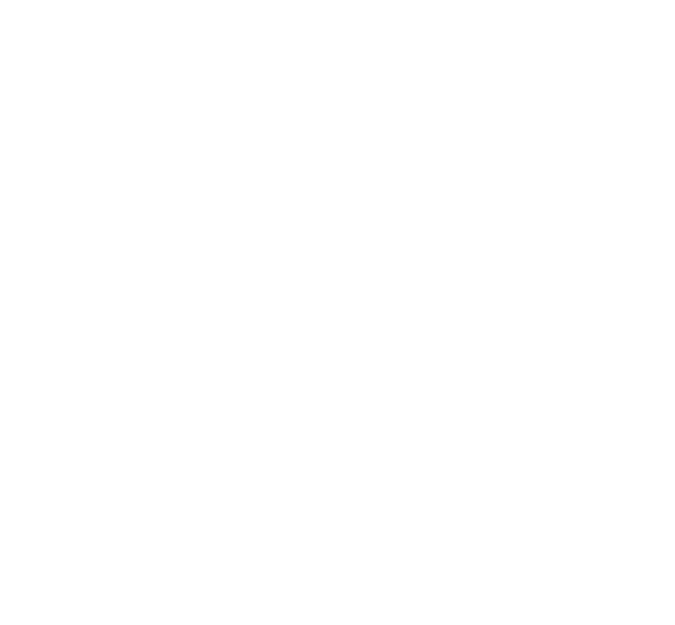 scroll, scrollTop: 0, scrollLeft: 0, axis: both 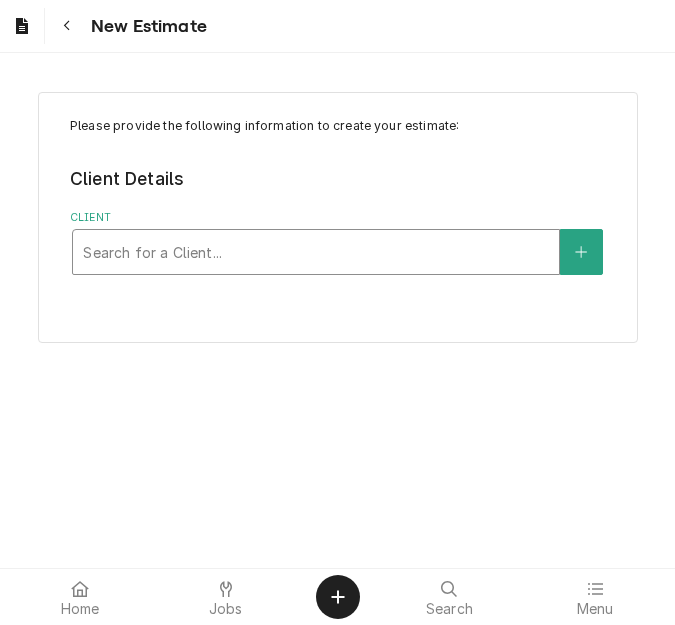 click at bounding box center (316, 252) 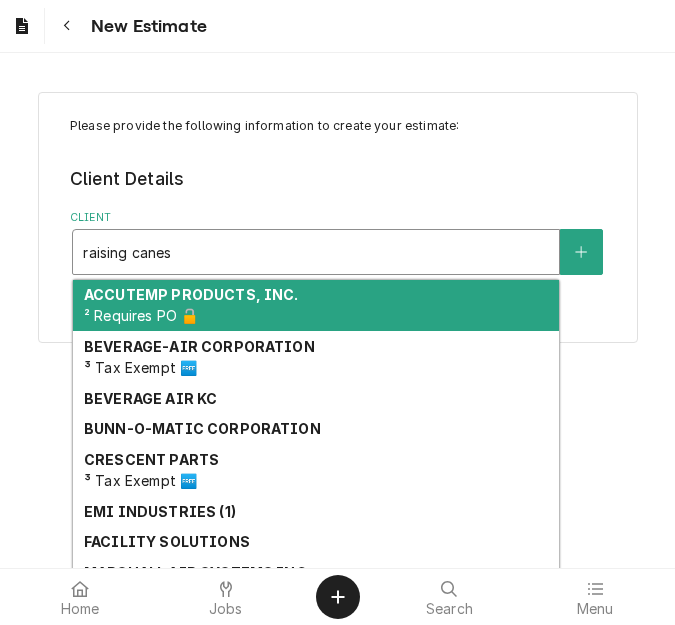 type on "raising canes" 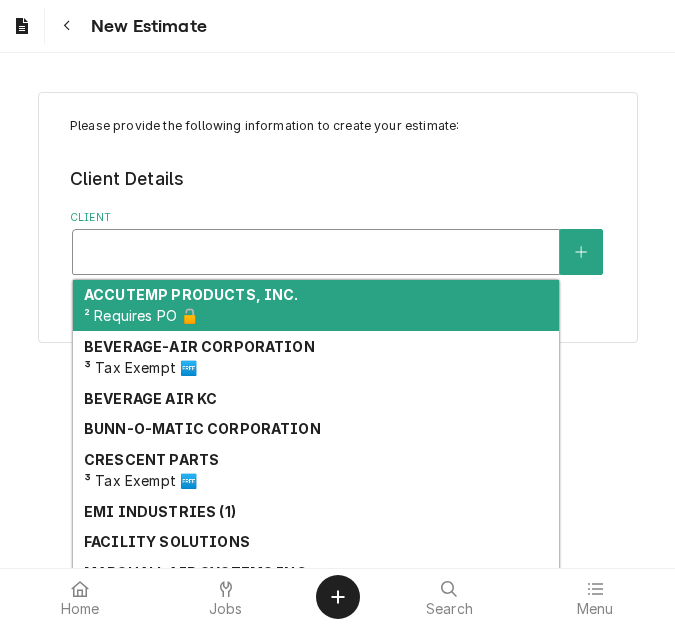 click on "Please provide the following information to create your estimate: Client Details Client 10 results available for search term raising canes. Use Up and Down to choose options, press Enter to select the currently focused option, press Escape to exit the menu, press Tab to select the option and exit the menu. ACCUTEMP PRODUCTS, INC. ² Requires PO 🔓 BEVERAGE-AIR CORPORATION ³ Tax Exempt 🆓 BEVERAGE AIR KC BUNN-O-MATIC CORPORATION CRESCENT PARTS ³ Tax Exempt 🆓 EMI INDUSTRIES (1) FACILITY SOLUTIONS MARSHALL AIR SYSTEMS INC PARTS TOWN (1) PITCO WARRANTY ³ Tax Exempt 🆓" at bounding box center [337, 196] 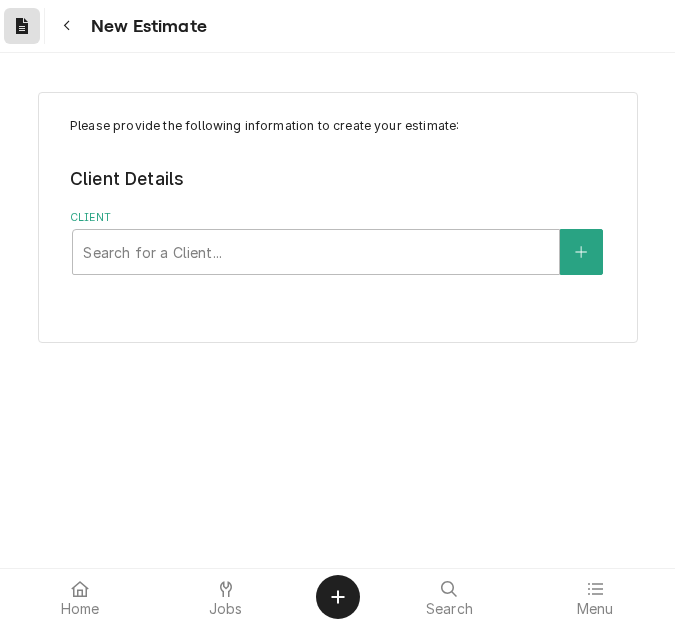 click at bounding box center (22, 26) 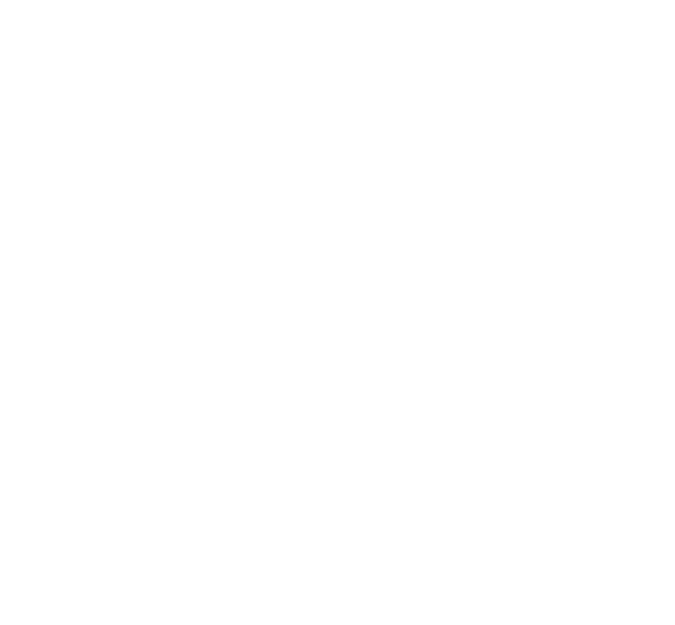 scroll, scrollTop: 0, scrollLeft: 0, axis: both 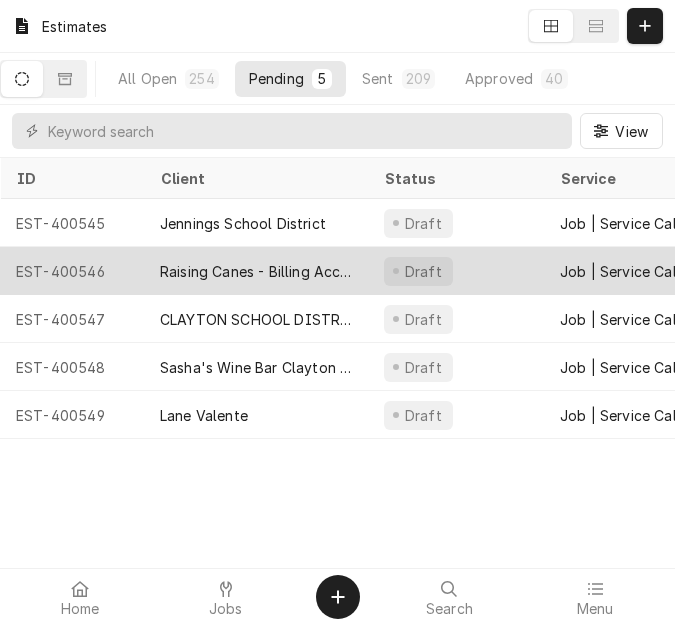 click on "Raising Canes - Billing Account" at bounding box center [256, 271] 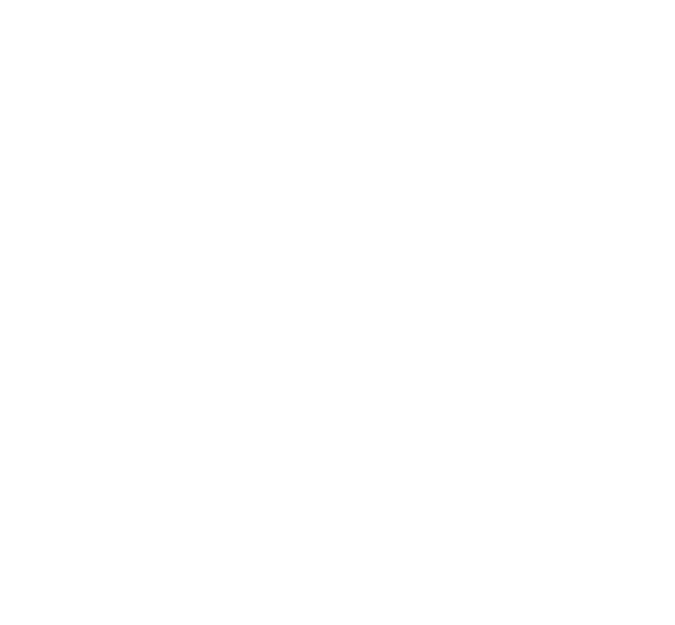 scroll, scrollTop: 0, scrollLeft: 0, axis: both 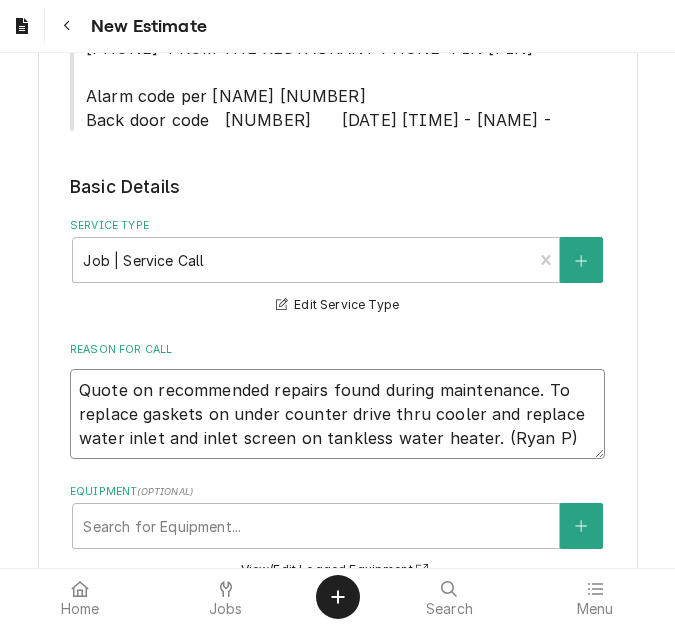 drag, startPoint x: 480, startPoint y: 440, endPoint x: 51, endPoint y: 401, distance: 430.76907 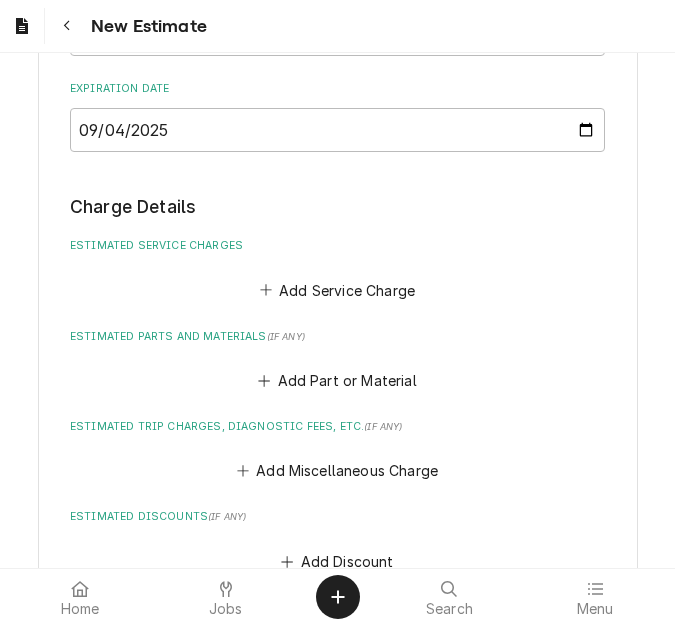 scroll, scrollTop: 1500, scrollLeft: 0, axis: vertical 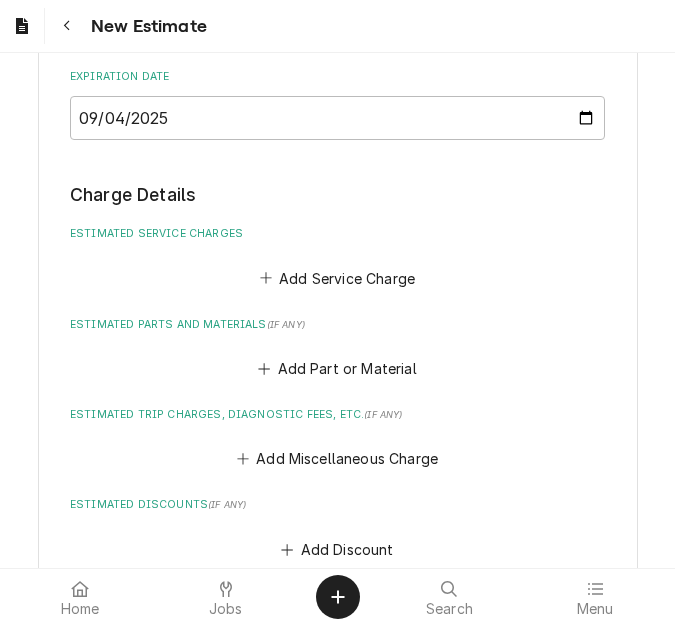 click on "Charge Details Estimated Service Charges Add Service Charge Estimated Parts and Materials  ( if any ) Add Part or Material Estimated Trip Charges, Diagnostic Fees, etc.  ( if any ) Add Miscellaneous Charge Estimated Discounts  ( if any ) Add Discount Tax Rate [8.35%] [CITY], [STATE] Edit Tax Rate Notes to Client  ( optional ) Attachments  ( if any ) Add Attachment" at bounding box center [337, 550] 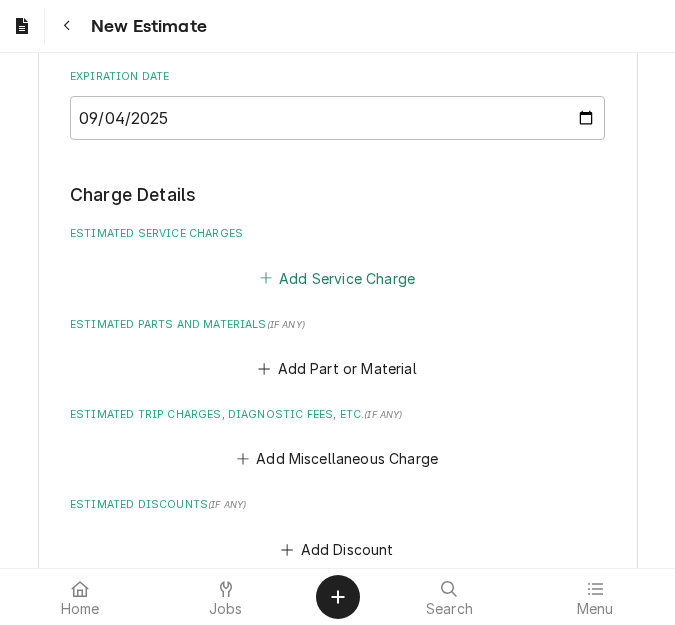 click on "Add Service Charge" at bounding box center [337, 278] 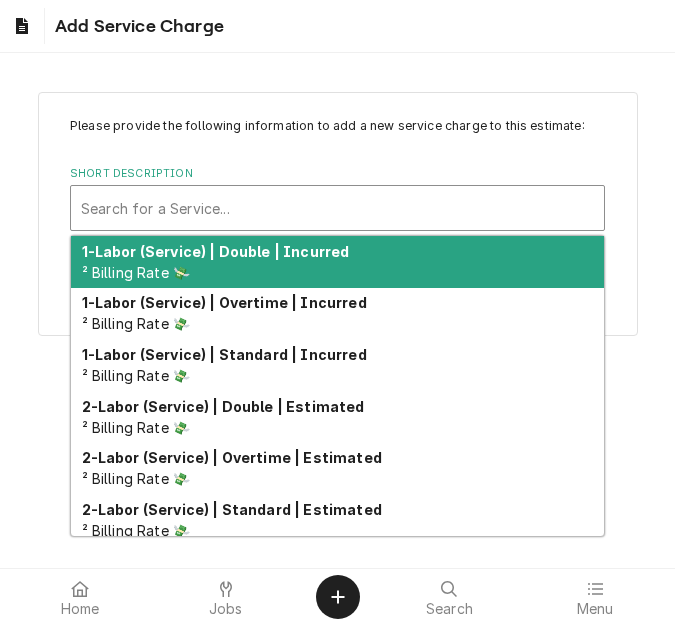 click at bounding box center [337, 208] 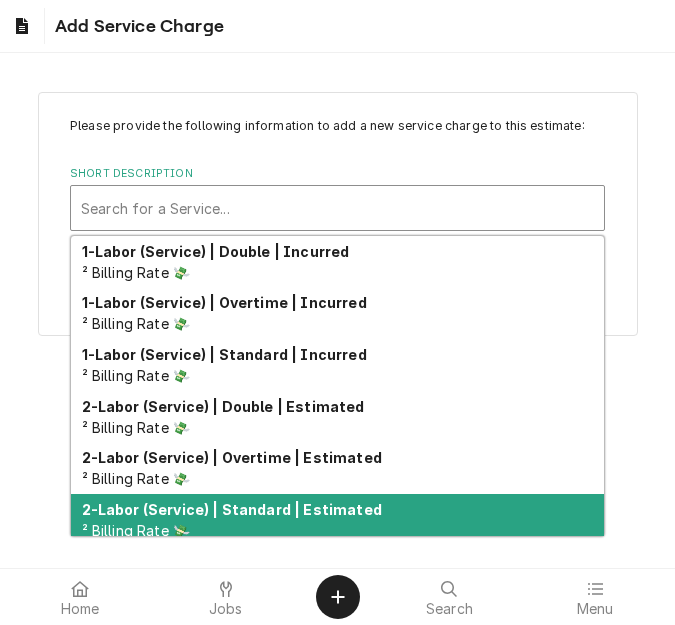 click on "2-Labor (Service) | Standard | Estimated" at bounding box center [232, 509] 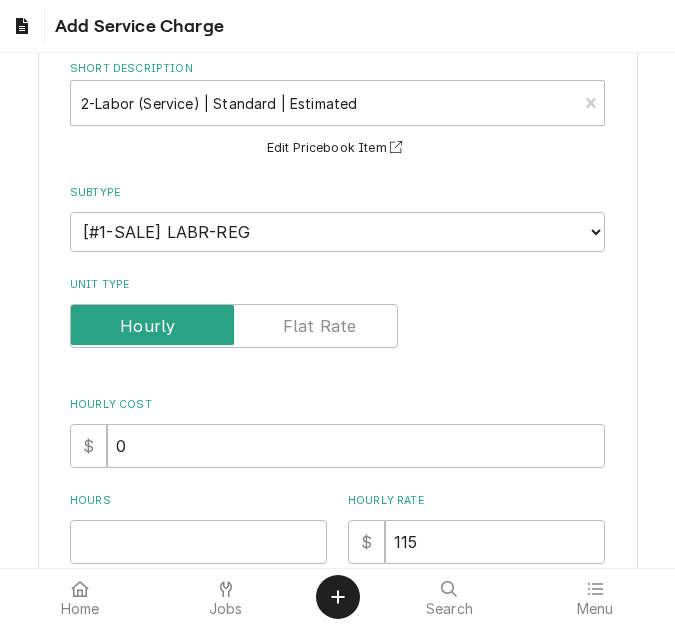 scroll, scrollTop: 400, scrollLeft: 0, axis: vertical 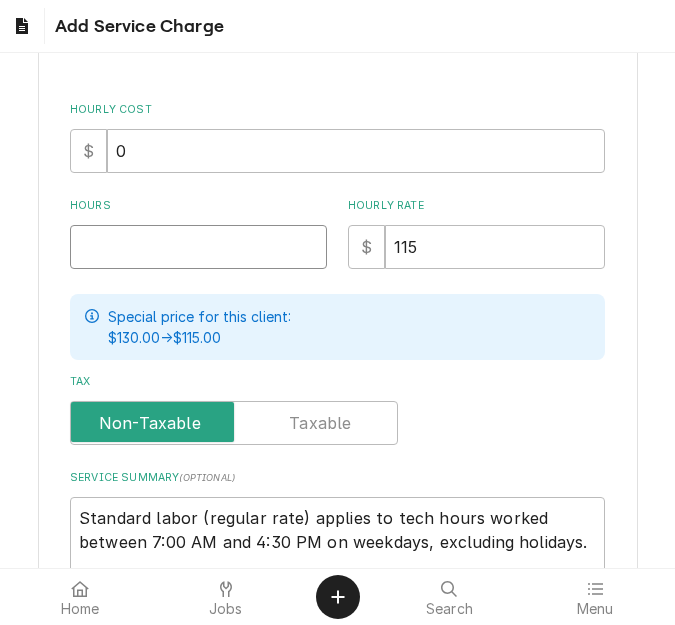 click on "Hours" at bounding box center [198, 247] 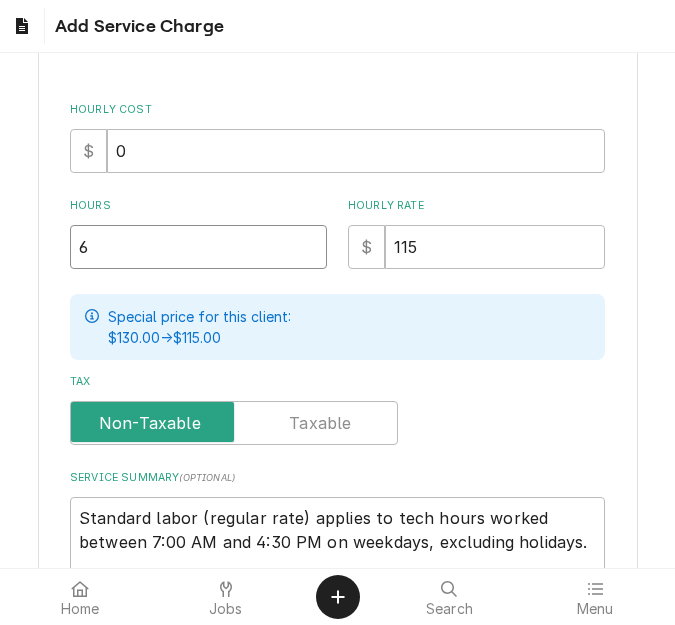 type on "6" 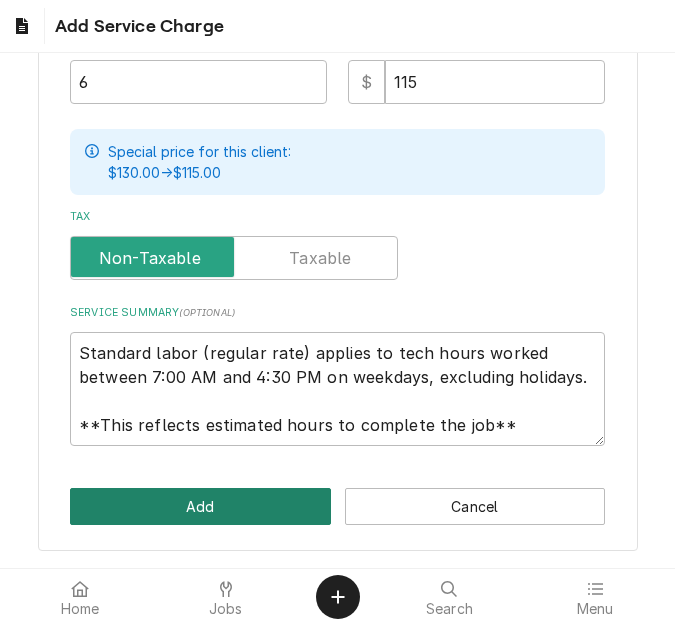 click on "Add" at bounding box center (200, 506) 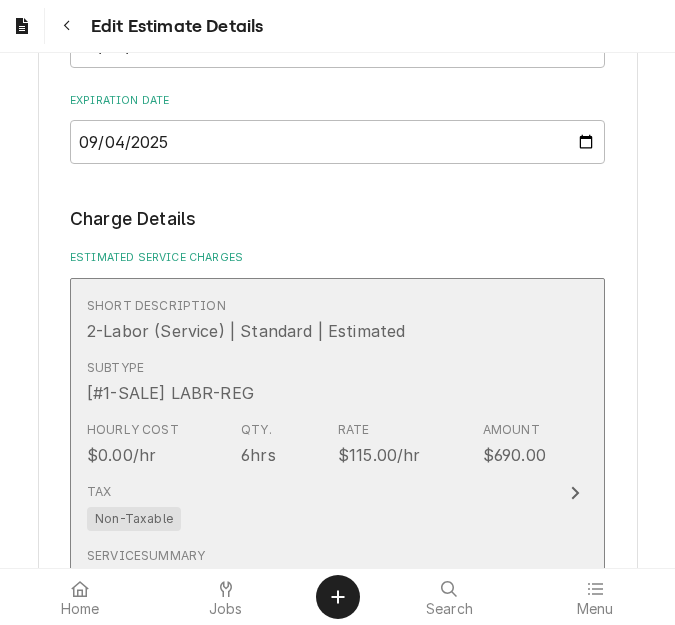 type on "x" 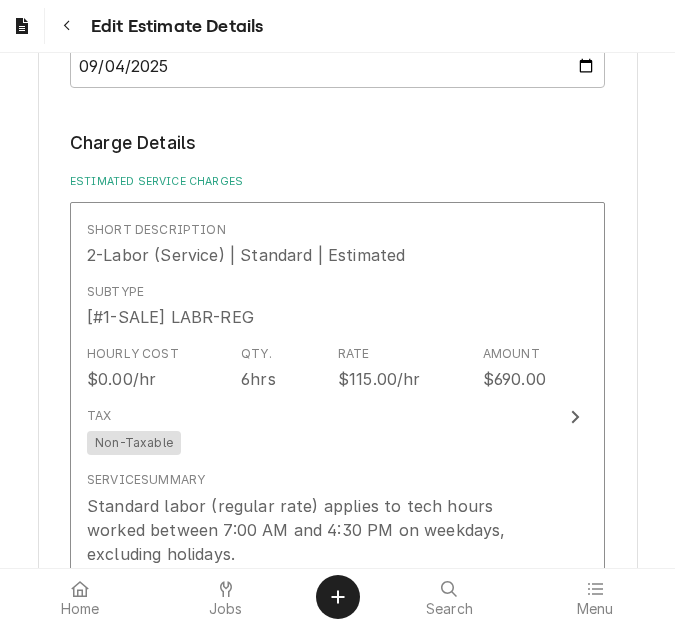 scroll, scrollTop: 1876, scrollLeft: 0, axis: vertical 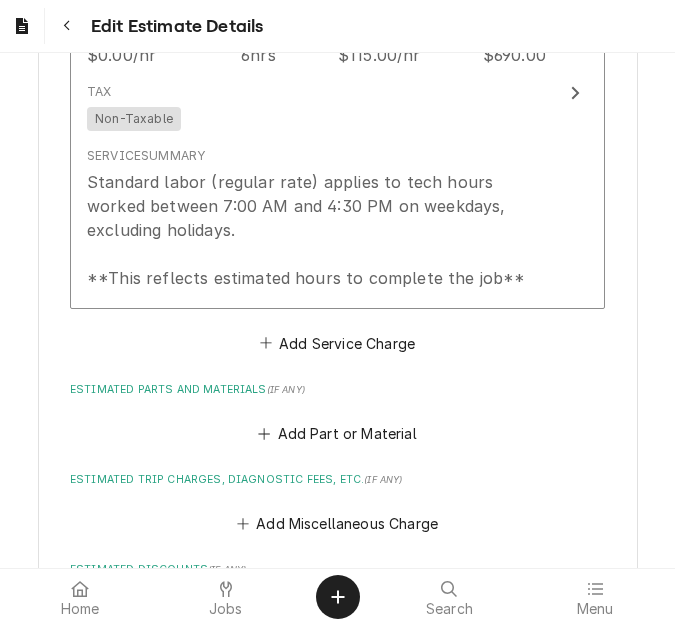 click on "Charge Details Estimated Service Charges Short Description 2-Labor (Service) | Standard | Estimated Subtype [#1-SALE] LABR-REG Hourly Cost $0.00/hr Qty. 6hrs Rate $115.00/hr Amount $690.00 Tax Non-Taxable Service  Summary Standard labor (regular rate) applies to tech hours worked between 7:00 AM and 4:30 PM on weekdays, excluding holidays.
**This reflects estimated hours to complete the job** Add Service Charge Estimated Parts and Materials  ( if any ) Add Part or Material Estimated Trip Charges, Diagnostic Fees, etc.  ( if any ) Add Miscellaneous Charge Estimated Discounts  ( if any ) Add Discount Tax Rate [8.35%] Fairview Heights, IL Edit Tax Rate Notes to Client  ( optional ) Attachments  ( if any ) Add Attachment" at bounding box center [337, 395] 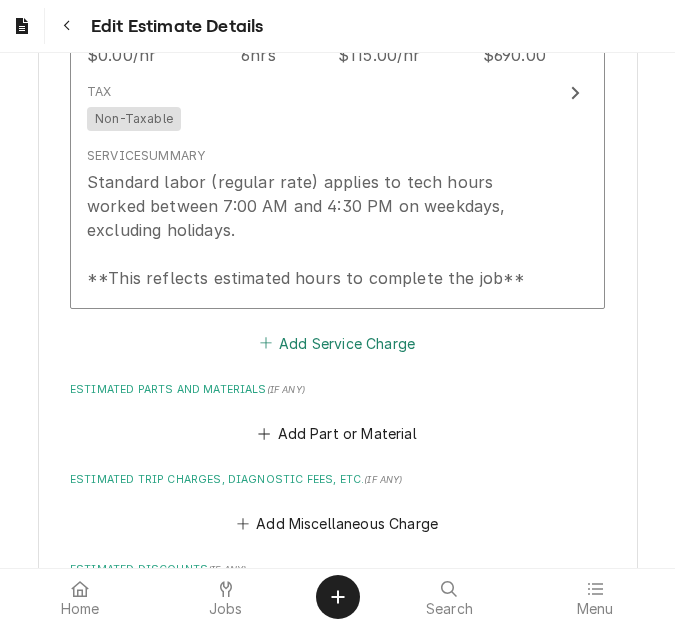click on "Add Service Charge" at bounding box center [337, 343] 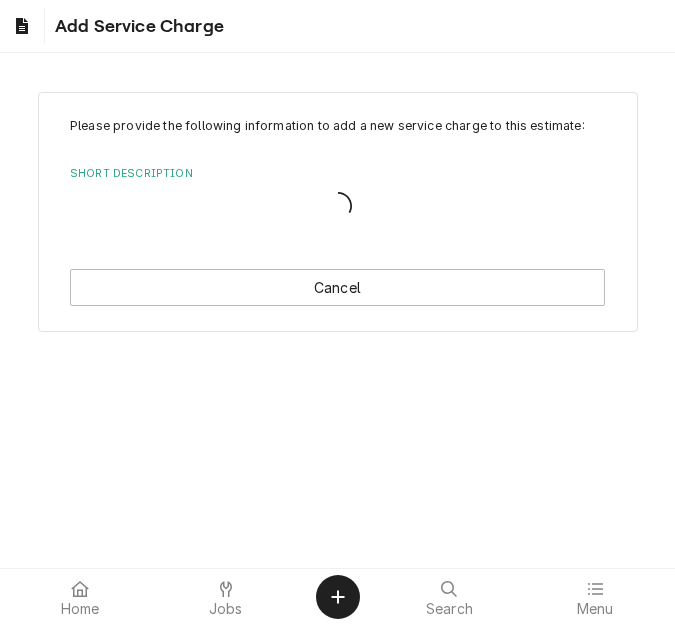 scroll, scrollTop: 0, scrollLeft: 0, axis: both 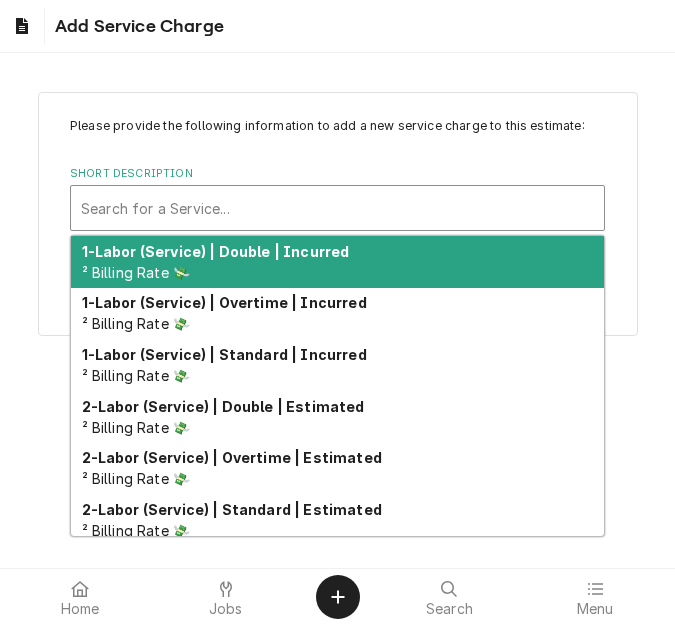 click at bounding box center [337, 208] 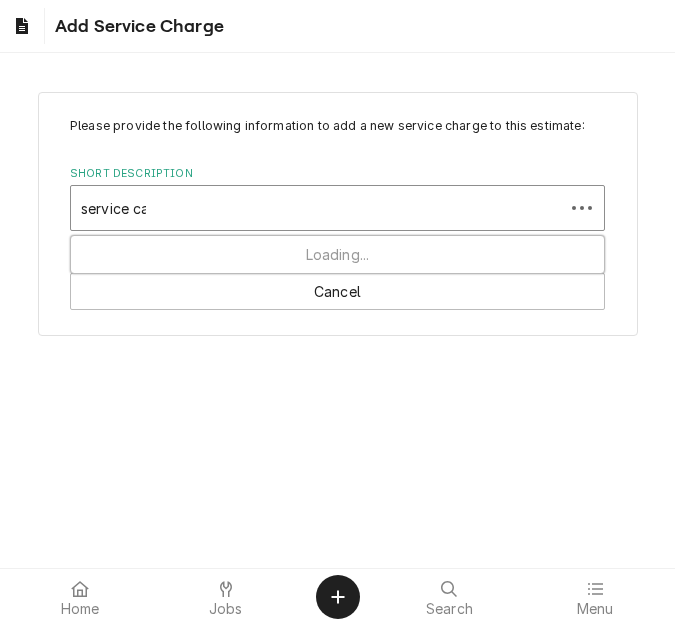 type on "service call" 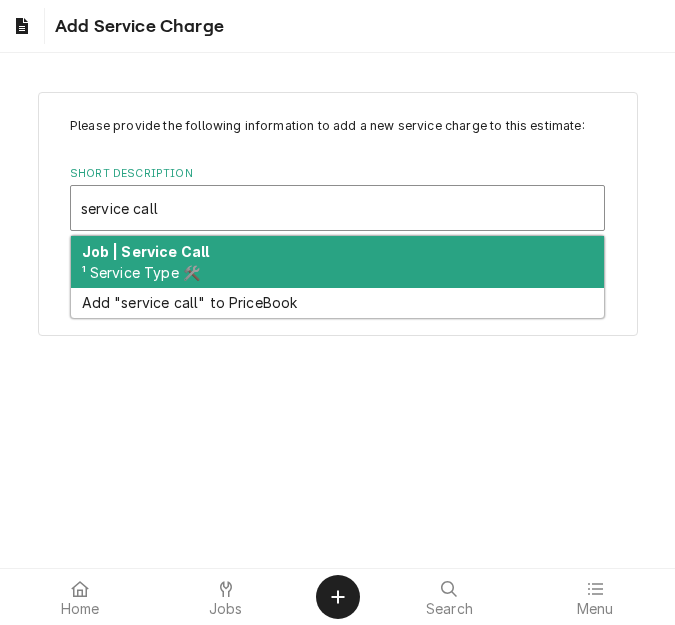 click on "¹ Service Type 🛠️" at bounding box center [141, 272] 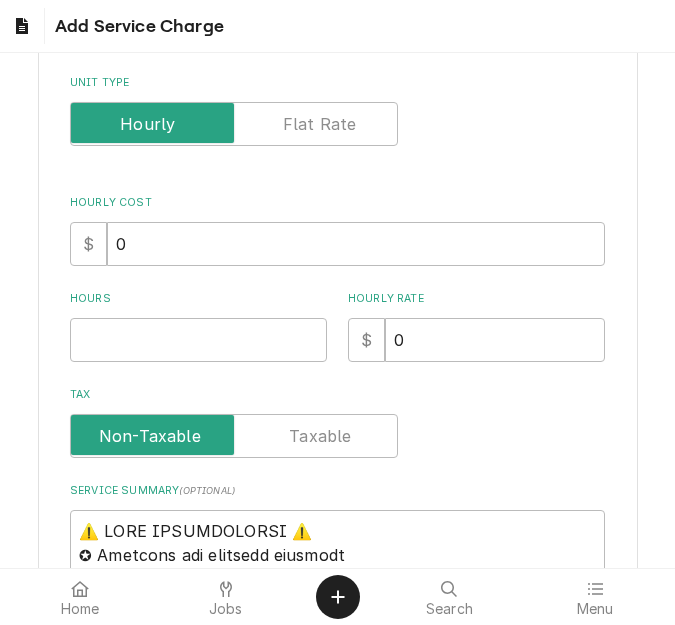 scroll, scrollTop: 400, scrollLeft: 0, axis: vertical 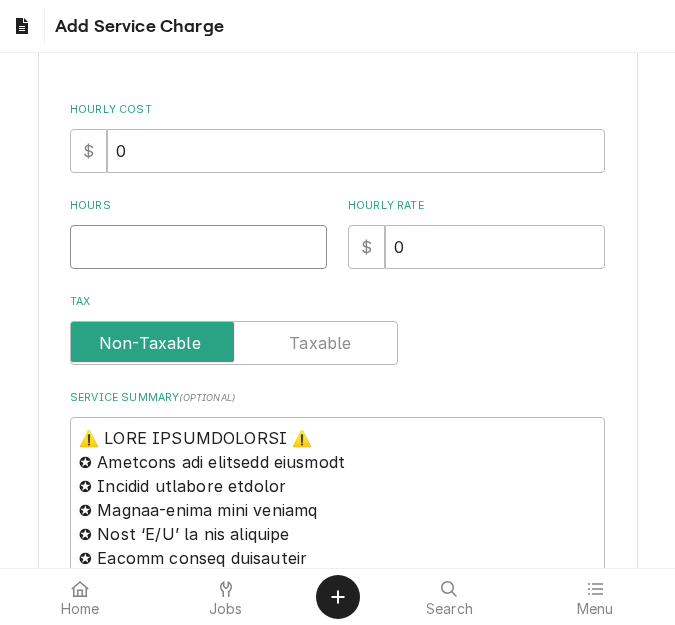 click on "Hours" at bounding box center [198, 247] 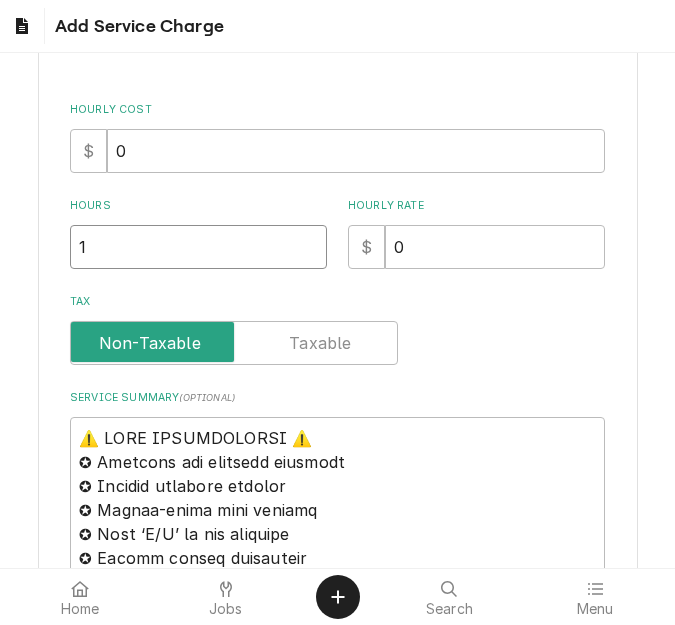 type on "1" 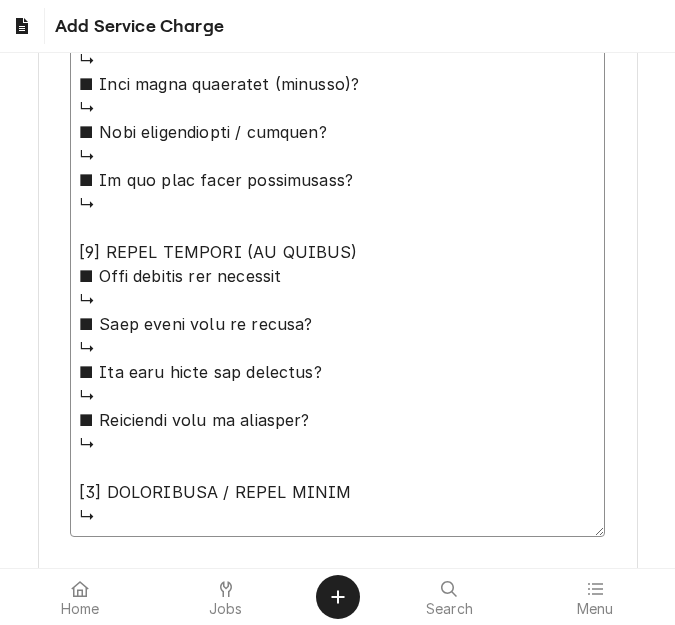 drag, startPoint x: 77, startPoint y: 230, endPoint x: 296, endPoint y: 639, distance: 463.9418 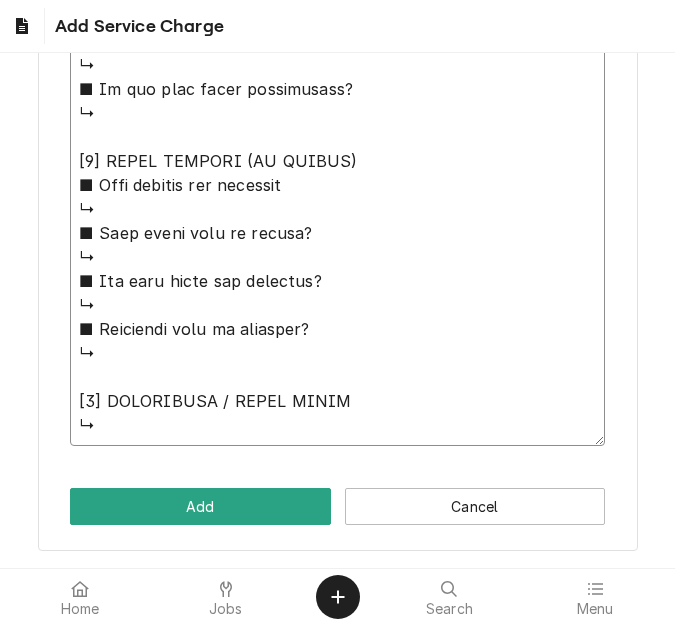 paste on "Quote on recommended repairs found during maintenance. To replace gaskets on under counter drive thru cooler and replace water inlet and inlet screen on tankless water heater." 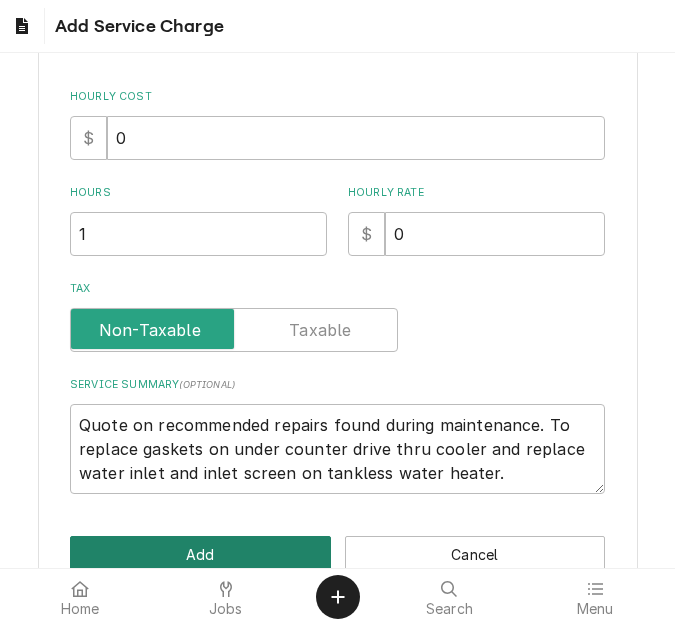 click on "Add" at bounding box center (200, 554) 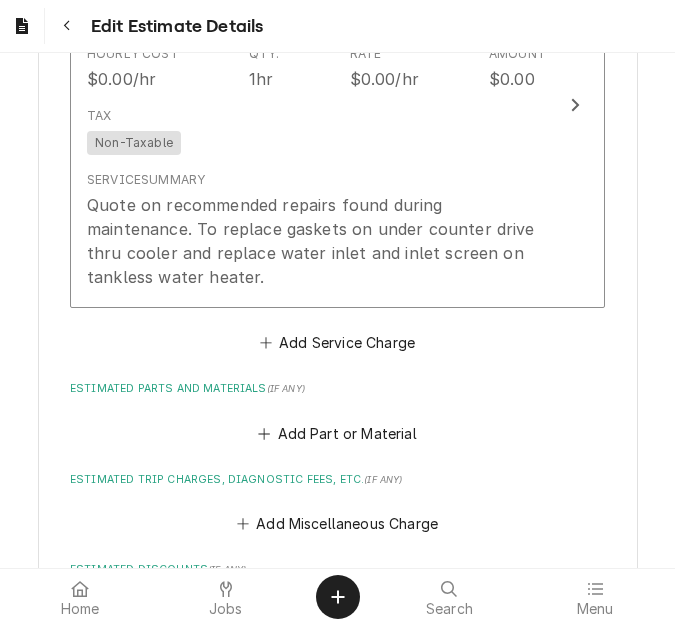 type on "x" 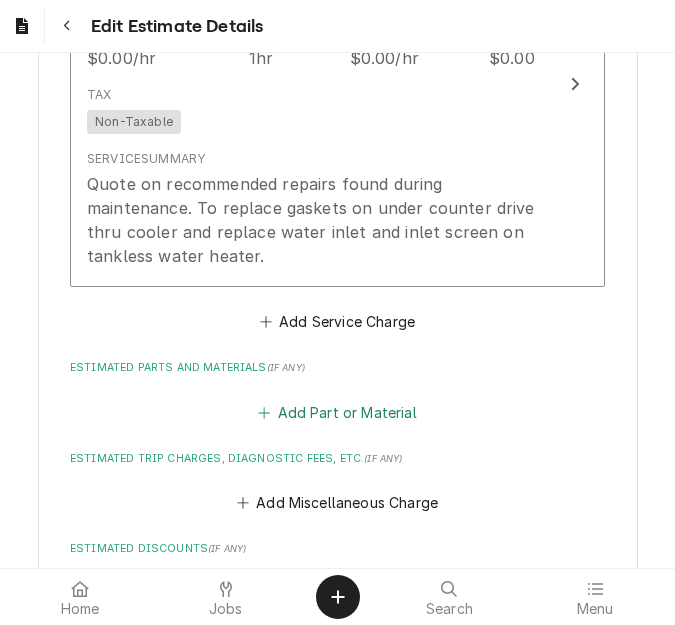 click on "Add Part or Material" at bounding box center (337, 412) 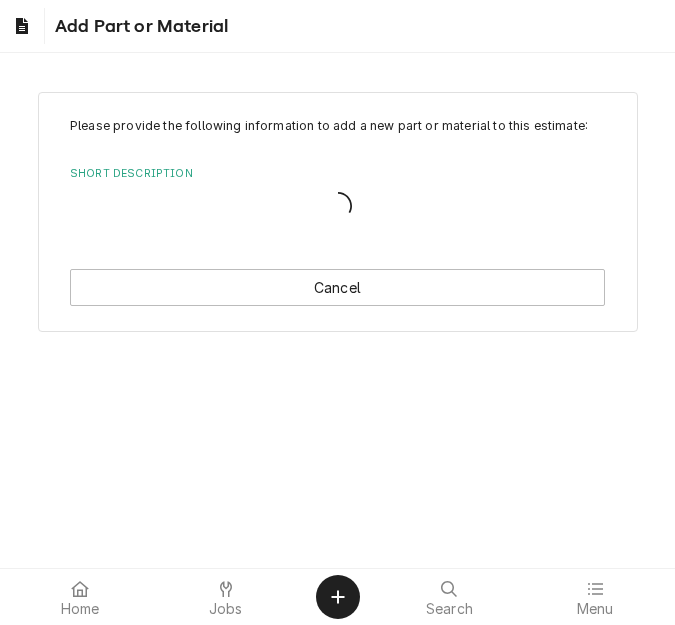 scroll, scrollTop: 0, scrollLeft: 0, axis: both 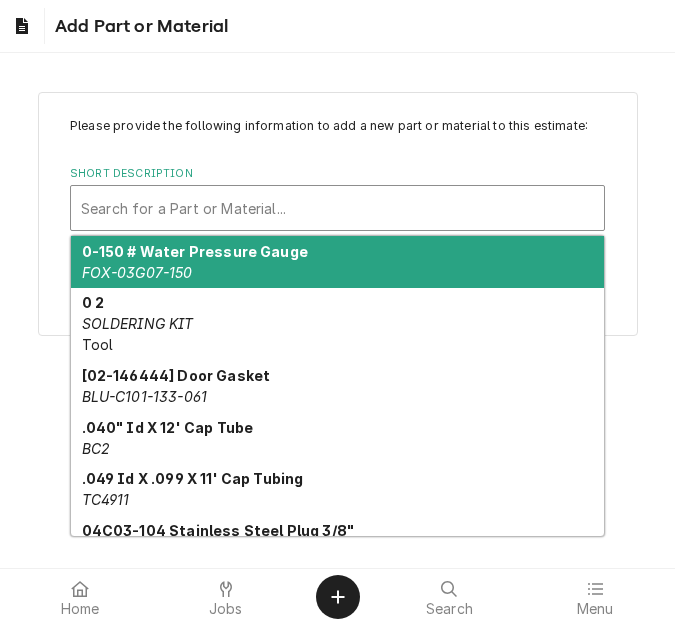 click at bounding box center (337, 208) 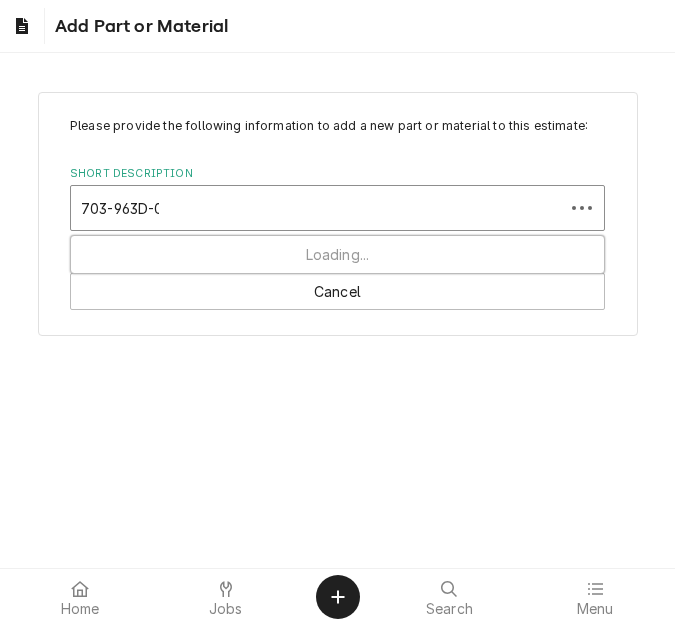 type on "703-963D-02" 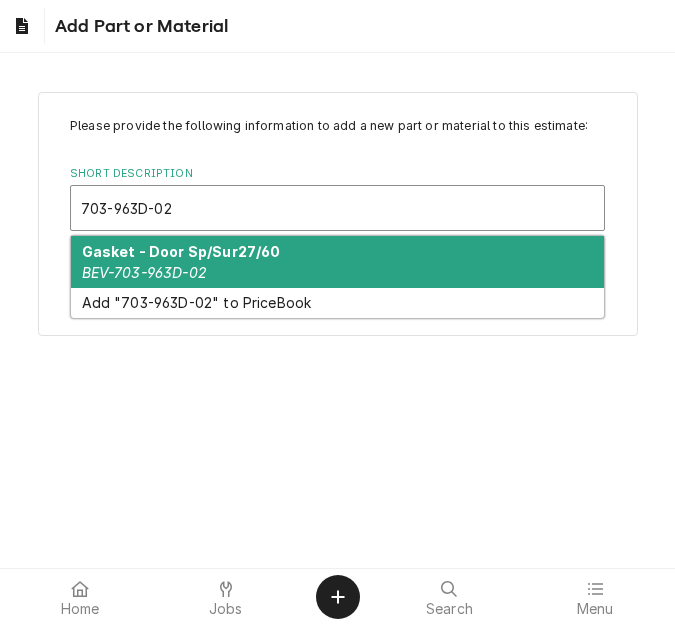 click on "Gasket - Door Sp/Sur27/60 BEV-703-963D-02" at bounding box center (337, 262) 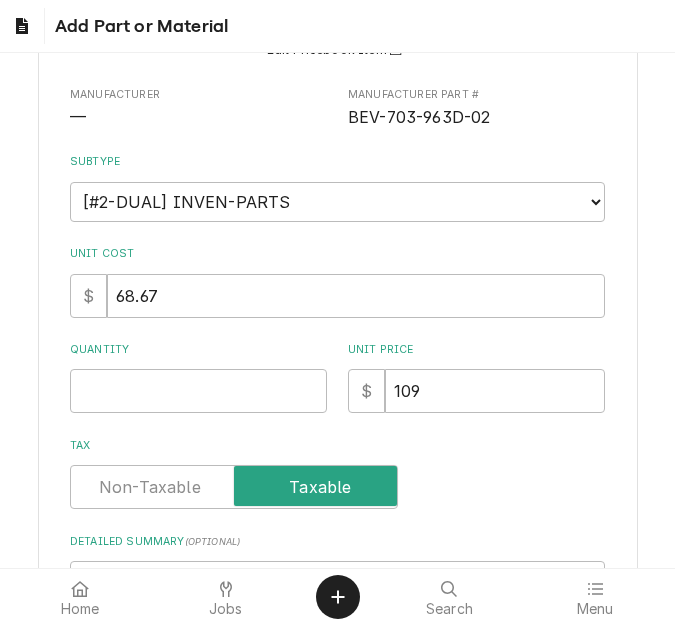 scroll, scrollTop: 300, scrollLeft: 0, axis: vertical 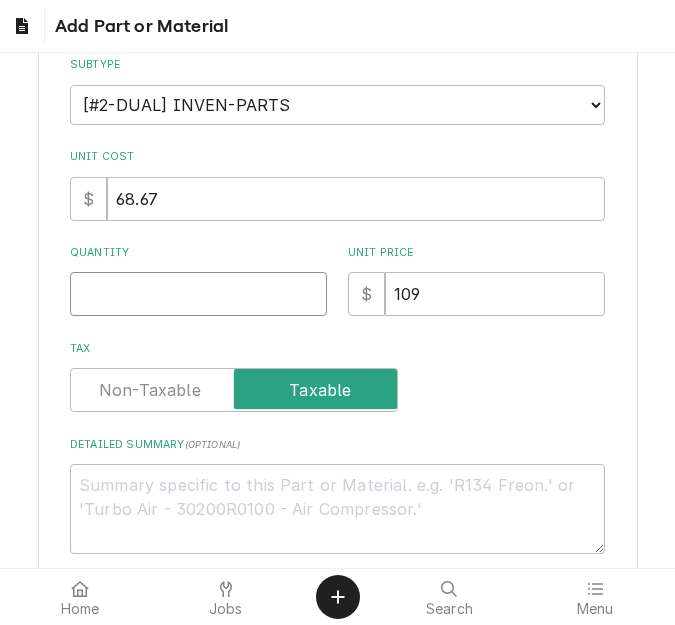 click on "Quantity" at bounding box center [198, 294] 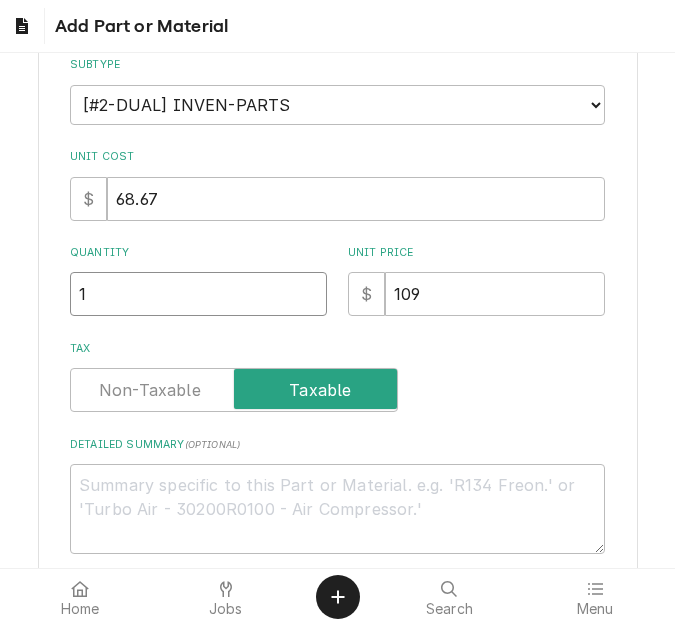 type on "1" 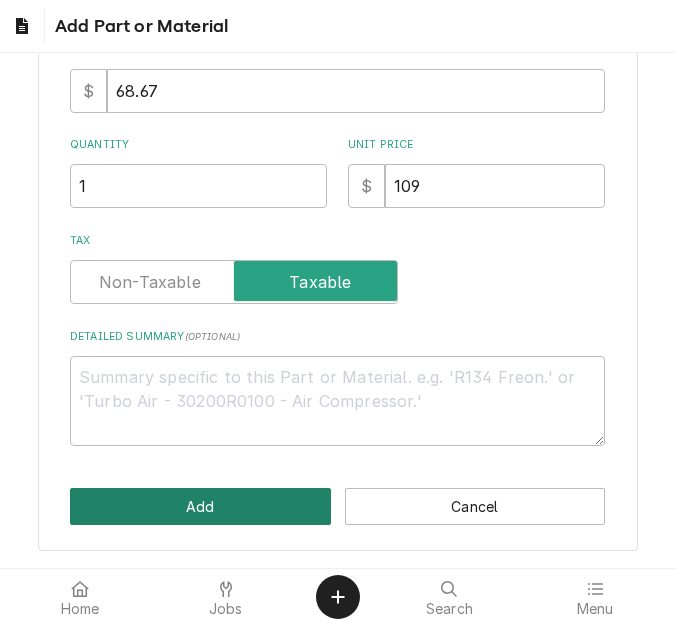 click on "Add" at bounding box center (200, 506) 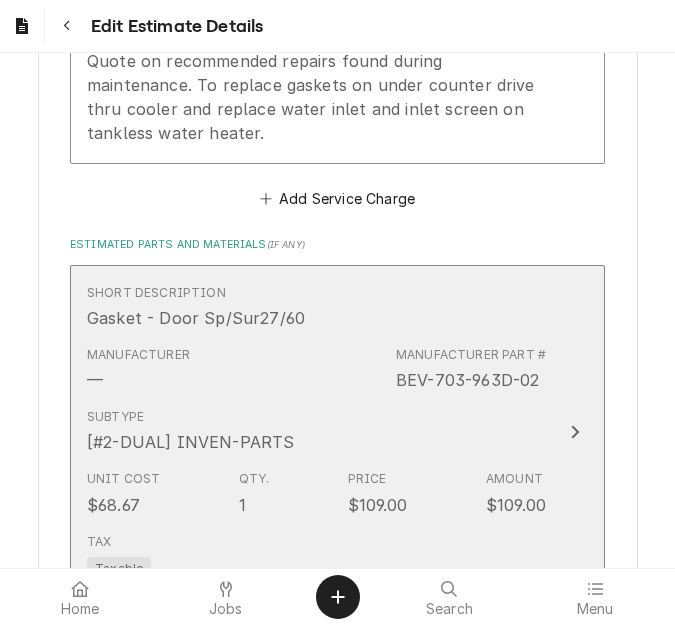 type on "x" 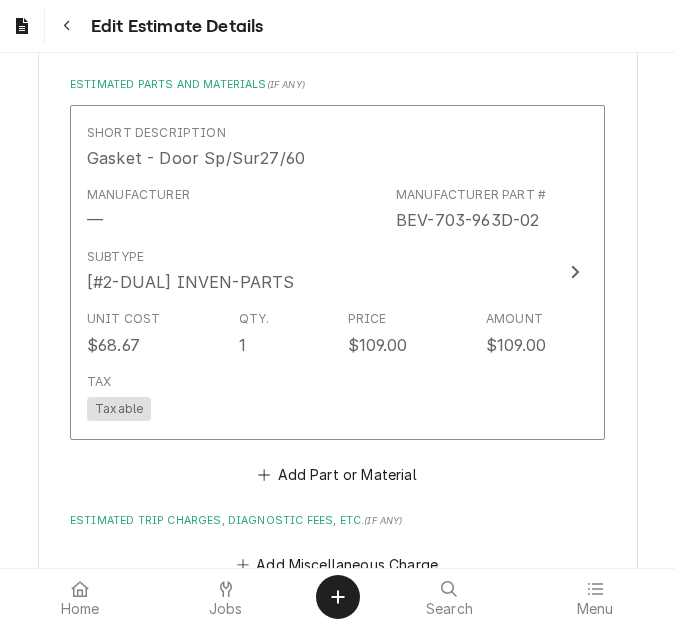 scroll, scrollTop: 2714, scrollLeft: 0, axis: vertical 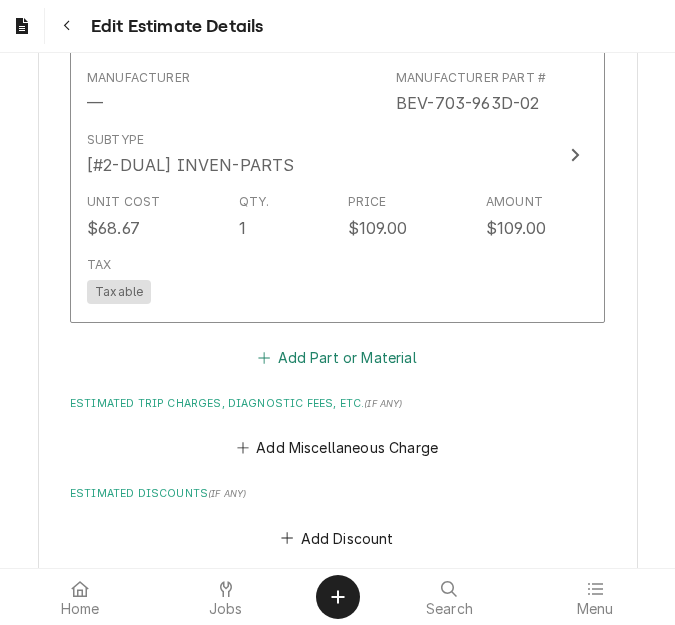 click on "Add Part or Material" at bounding box center (337, 357) 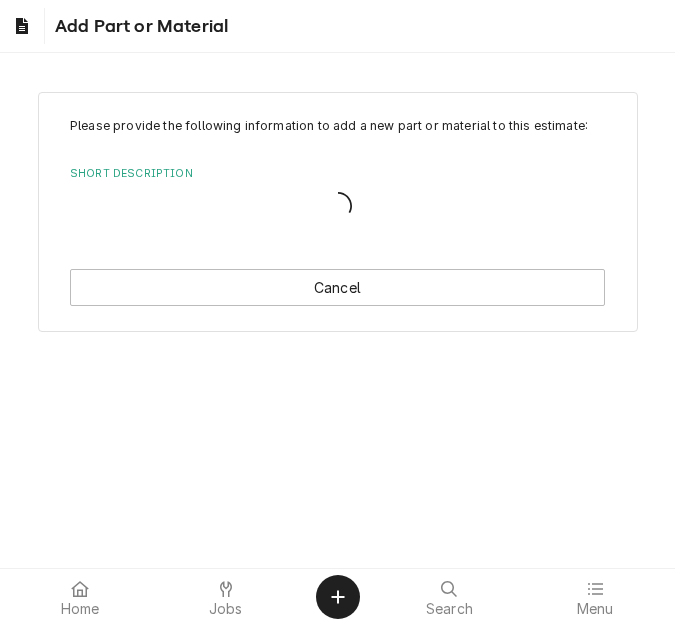 scroll, scrollTop: 0, scrollLeft: 0, axis: both 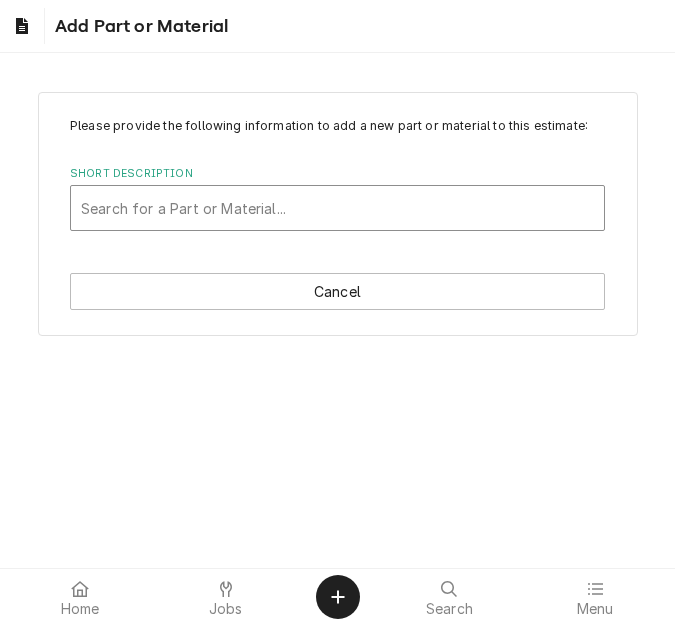 click at bounding box center [337, 208] 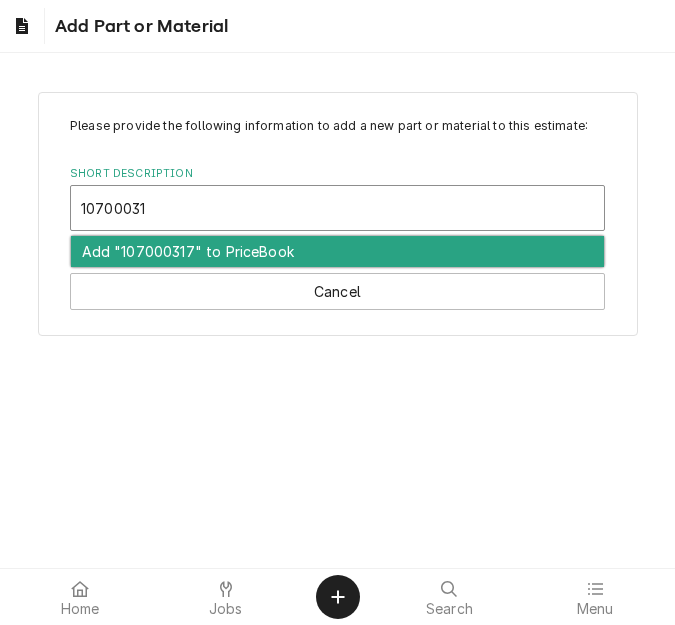 type on "107000317" 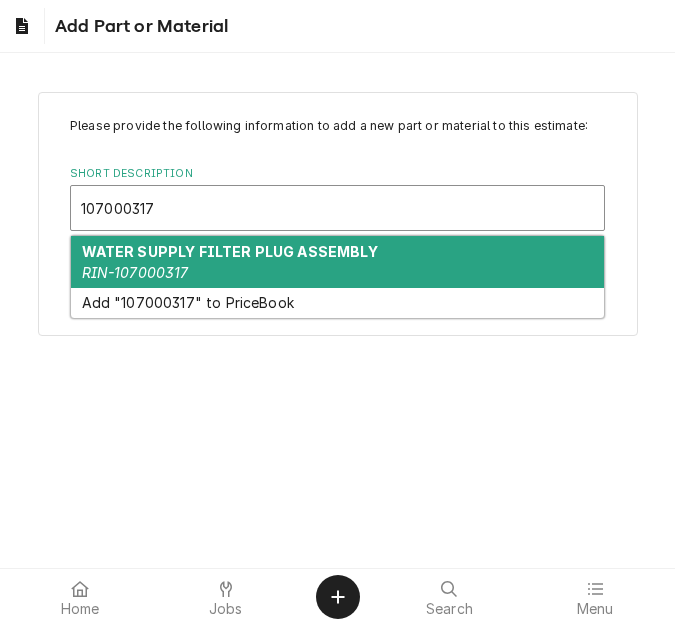 click on "WATER SUPPLY FILTER PLUG ASSEMBLY" at bounding box center [230, 251] 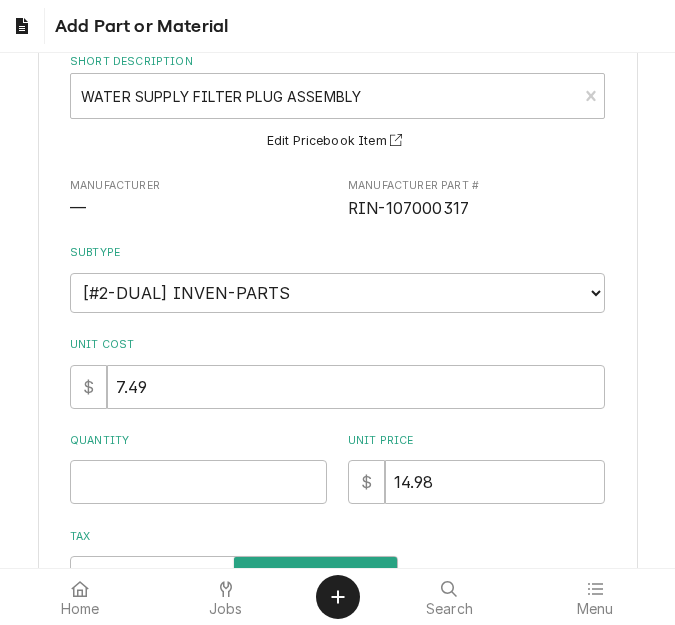 scroll, scrollTop: 300, scrollLeft: 0, axis: vertical 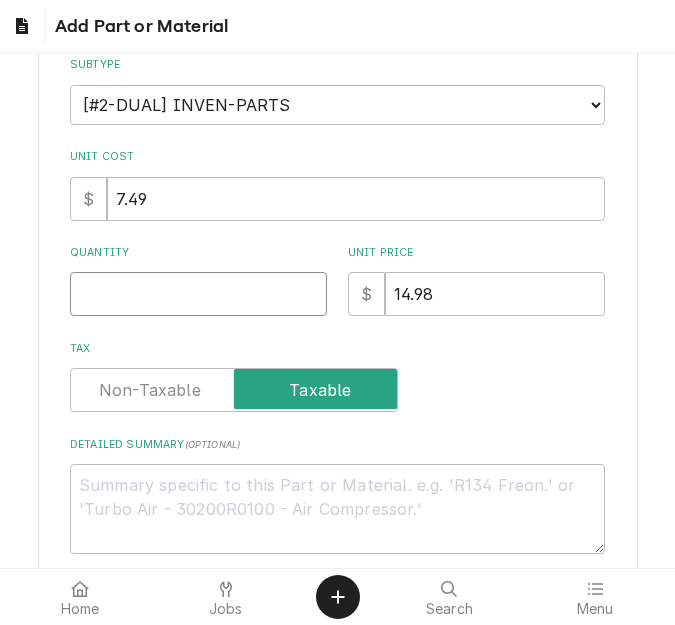 click on "Quantity" at bounding box center [198, 294] 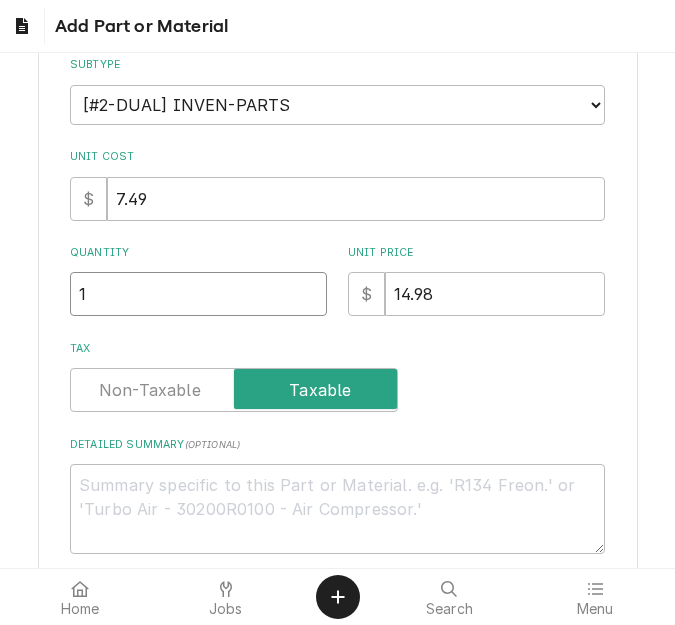 type on "1" 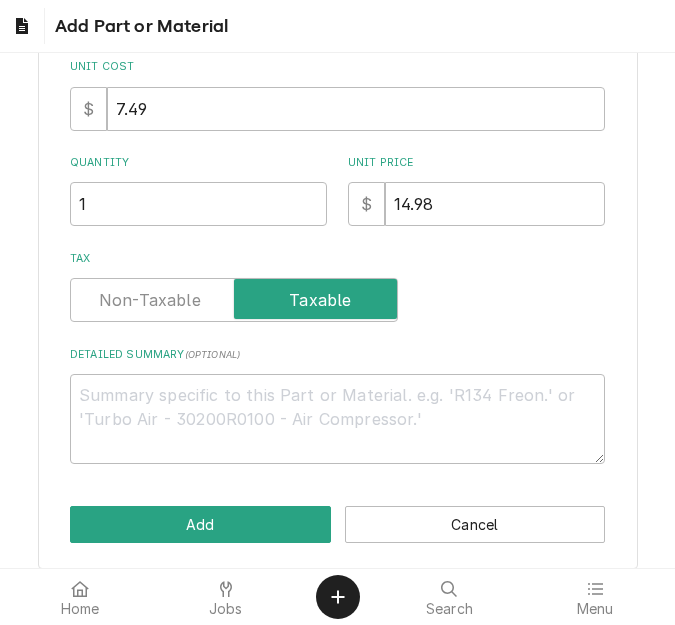 scroll, scrollTop: 408, scrollLeft: 0, axis: vertical 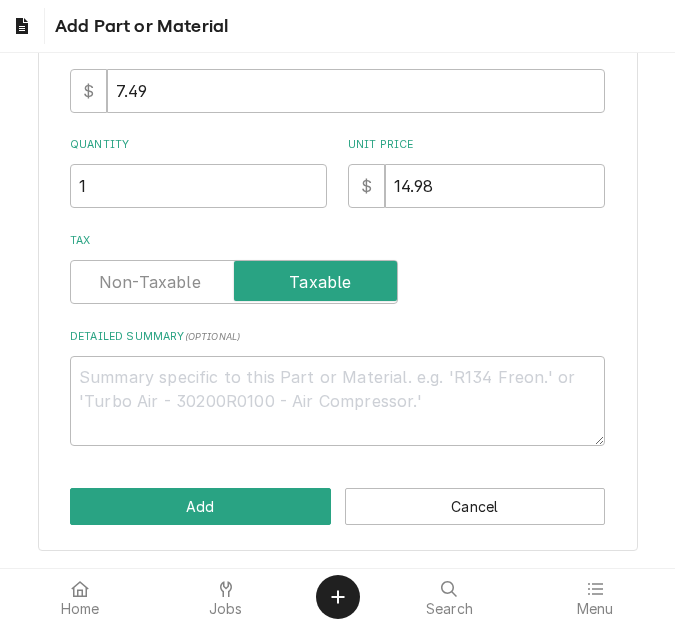 click on "Please provide the following information to add a new part or material to this estimate: Short Description WATER SUPPLY FILTER PLUG ASSEMBLY RIN-107000317 Edit Pricebook Item    Manufacturer — Manufacturer Part # RIN-107000317 Subtype Choose a subtype... [#2-DUAL] AFTERHRS-WH-CHG-2 [#2-DUAL] BEV-EQUIP [#2-DUAL] BEV-MATS [#2-DUAL] CONT-LABR-2 [#2-DUAL] CRANE-LIFT-2 [#2-DUAL] EQUIP-RENT-2 [#2-DUAL] INVEN-PARTS [#2-DUAL] MAINT-SUPPLY [#2-DUAL] MISC-EQUIP [#2-DUAL] MISC-NON-INVEN [#2-DUAL] PROJ-CONT-LABR-2 [#2-DUAL] PROJ-EQUIP [#2-DUAL] PROJ-MATS [#3-BILL] SHOP-TOOLS Unit Cost $ 7.49 Quantity 1 Unit Price $ 14.98 Tax Detailed Summary  ( optional ) Add Cancel" at bounding box center (338, 117) 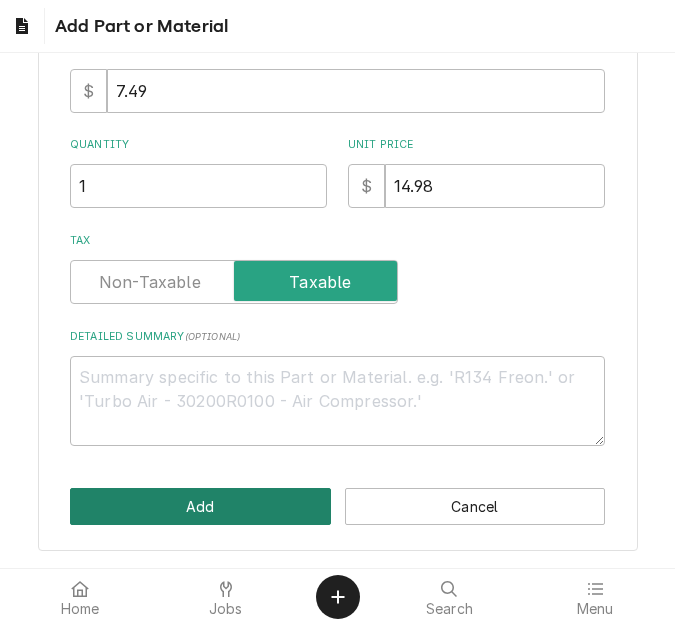 click on "Add" at bounding box center [200, 506] 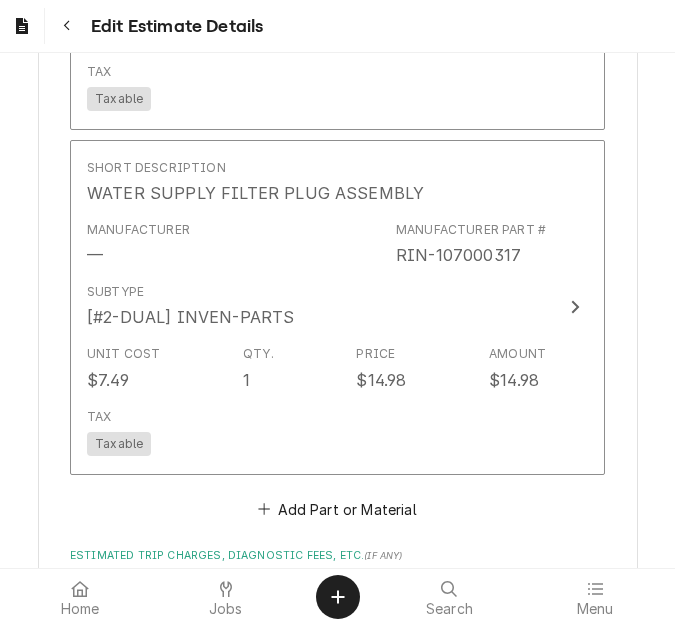 type on "x" 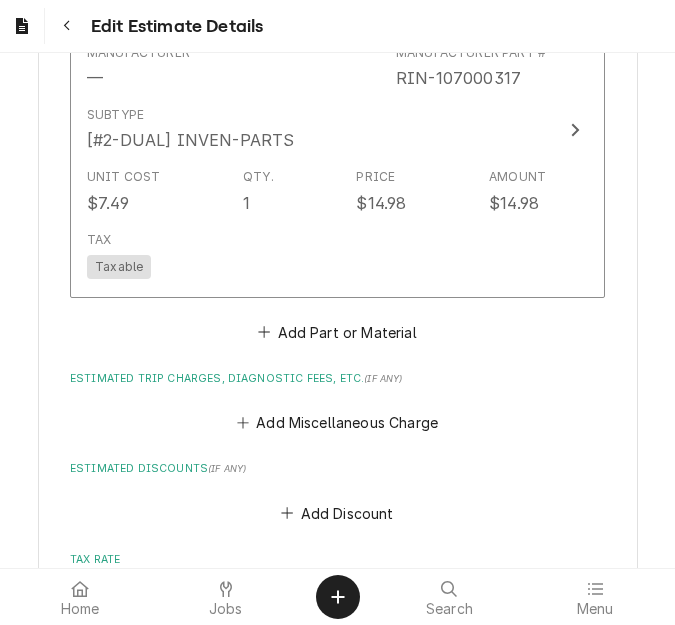 scroll, scrollTop: 3101, scrollLeft: 0, axis: vertical 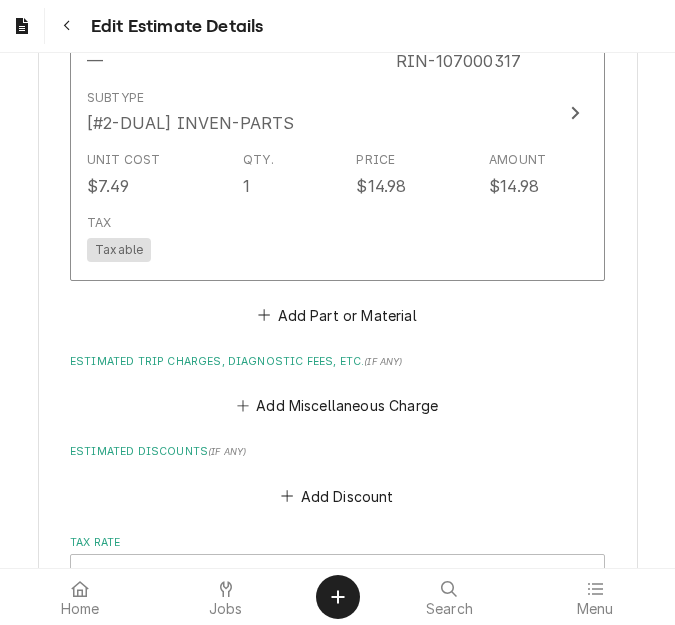 click on "Charge Details Estimated Service Charges Short Description 2-Labor (Service) | Standard | Estimated Subtype [#1-SALE] LABR-REG Hourly Cost $0.00/hr Qty. 6hrs Rate $115.00/hr Amount $690.00 Tax Non-Taxable Service  Summary Standard labor (regular rate) applies to tech hours worked between 7:00 AM and 4:30 PM on weekdays, excluding holidays.
**This reflects estimated hours to complete the job** Short Description Job | Service Call Subtype [#1-SALE] LABR-REG Hourly Cost $0.00/hr Qty. 1hr Rate $0.00/hr Amount $0.00 Tax Non-Taxable Service  Summary Quote on recommended repairs found during maintenance. To replace gaskets on under counter drive thru cooler and replace water inlet and inlet screen on tankless water heater. Add Service Charge Estimated Parts and Materials  ( if any ) Short Description Gasket - Door Sp/Sur27/60 Manufacturer — Manufacturer Part # BEV-703-963D-02 Subtype [#2-DUAL] INVEN-PARTS Unit Cost $68.67 Qty. 1 Price $109.00 Amount $109.00 Tax Taxable Short Description Manufacturer — Subtype 1" at bounding box center [337, -277] 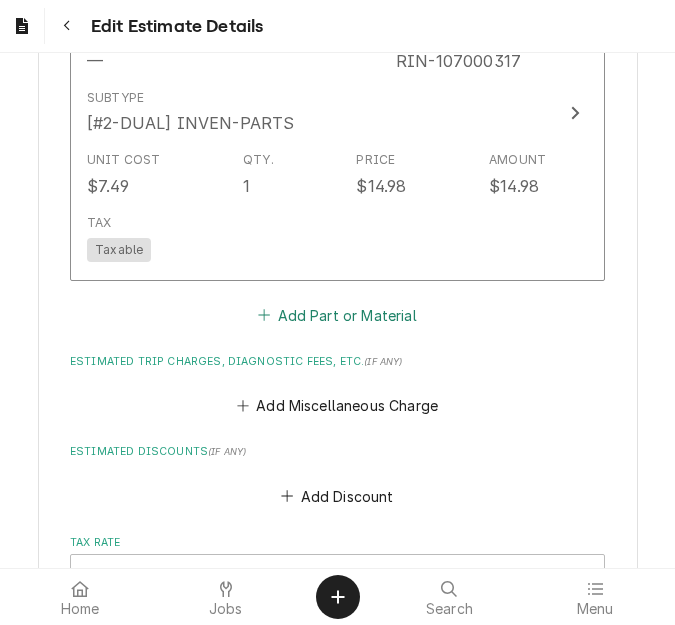click on "Add Part or Material" at bounding box center (337, 315) 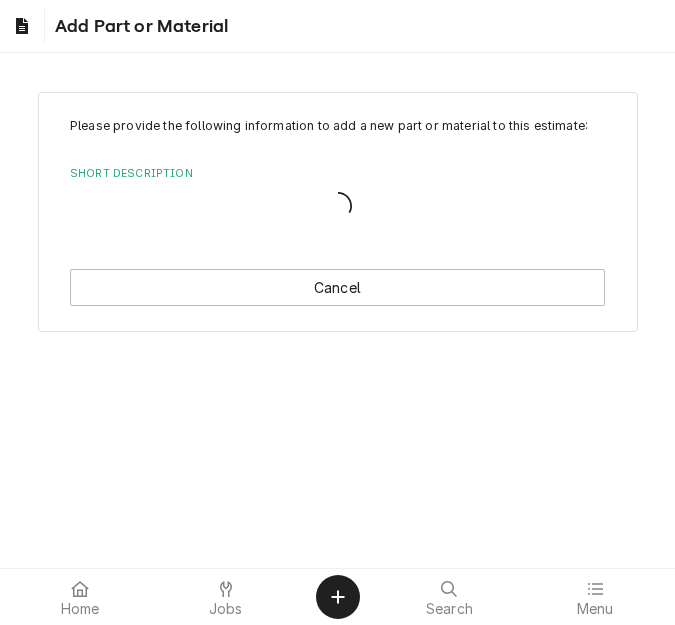 scroll, scrollTop: 0, scrollLeft: 0, axis: both 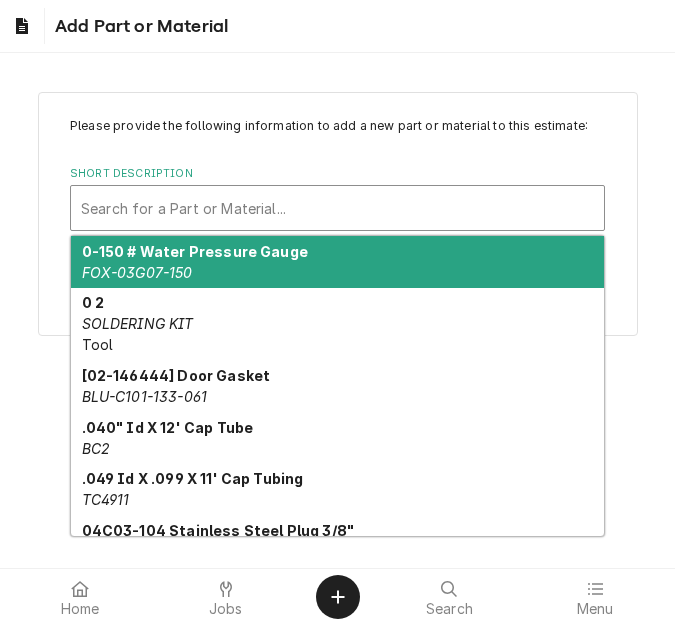 click at bounding box center [337, 208] 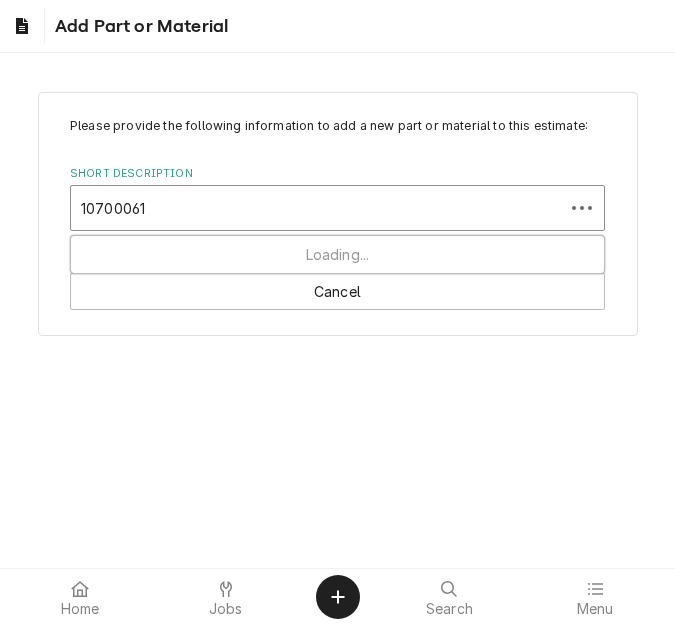 type on "107000615" 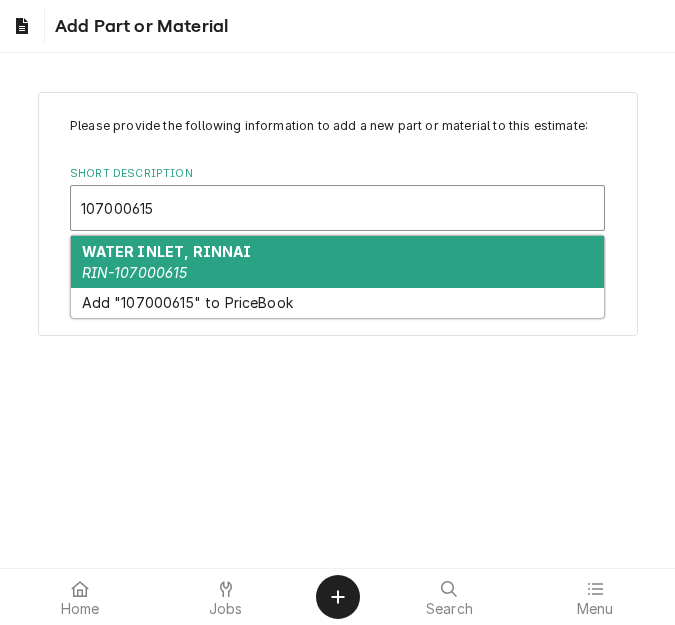 click on "RIN-107000615" at bounding box center [135, 272] 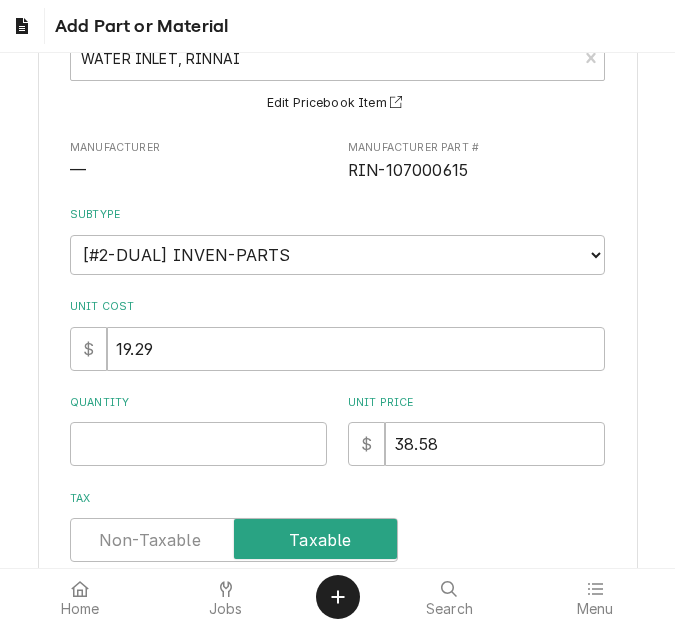 type on "x" 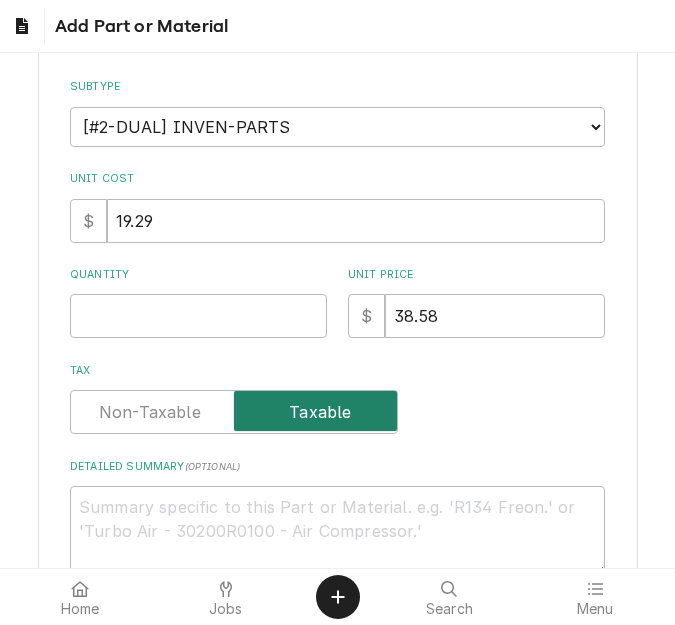 click at bounding box center [234, 412] 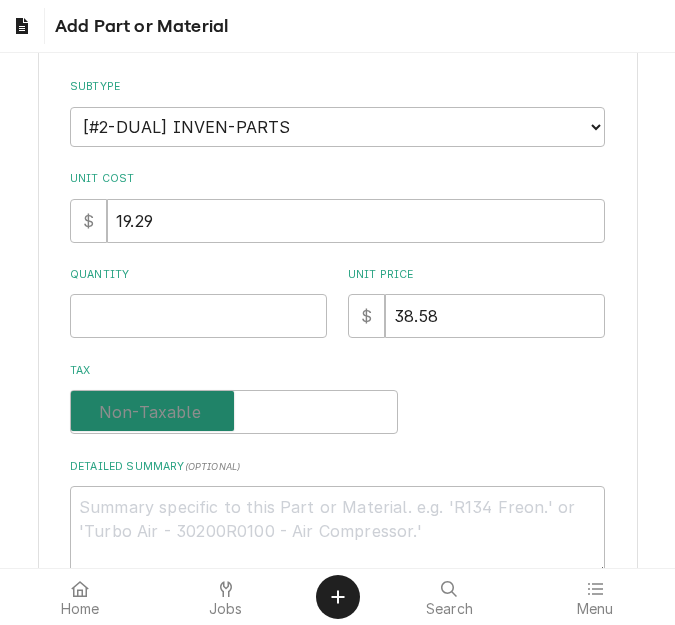 checkbox on "false" 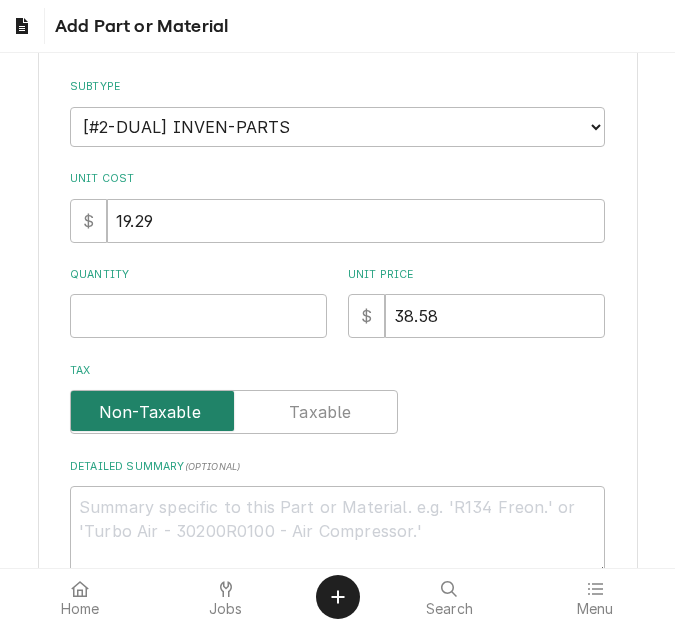 scroll, scrollTop: 300, scrollLeft: 0, axis: vertical 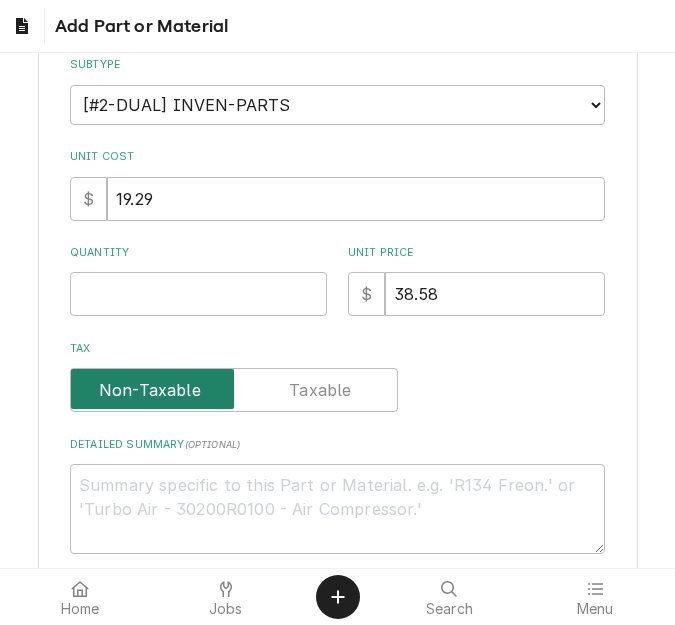 type on "x" 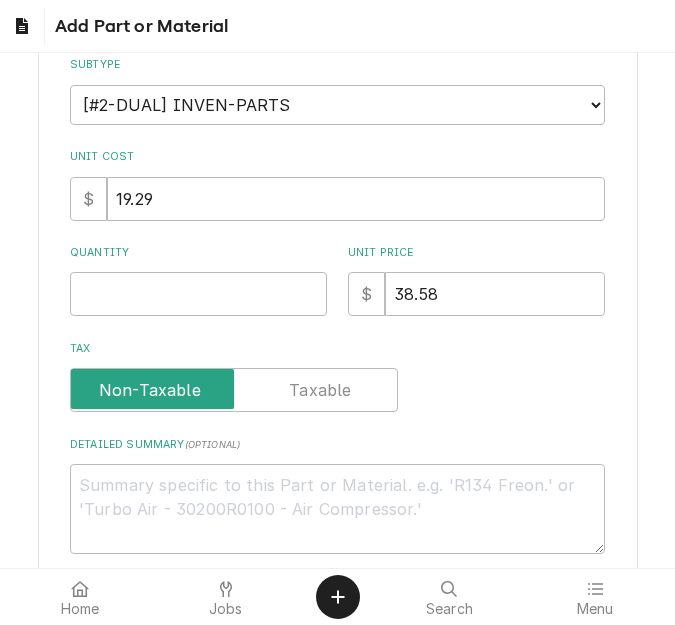 click at bounding box center (234, 390) 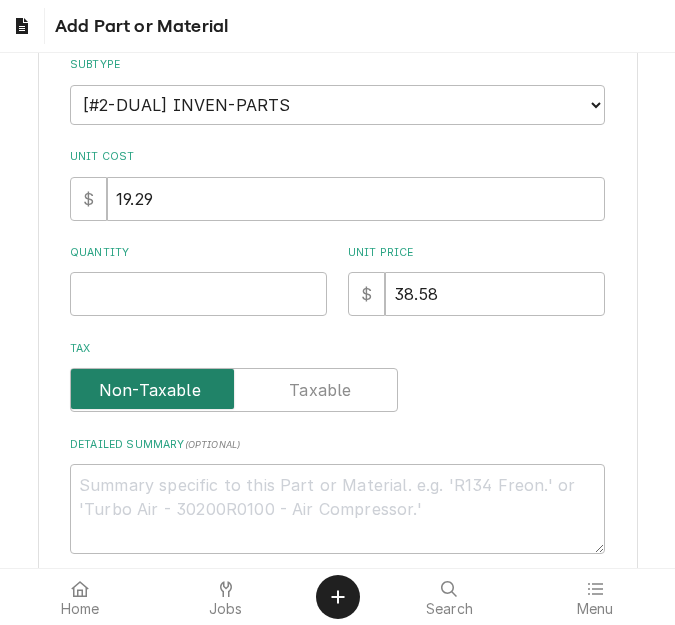 click at bounding box center [234, 390] 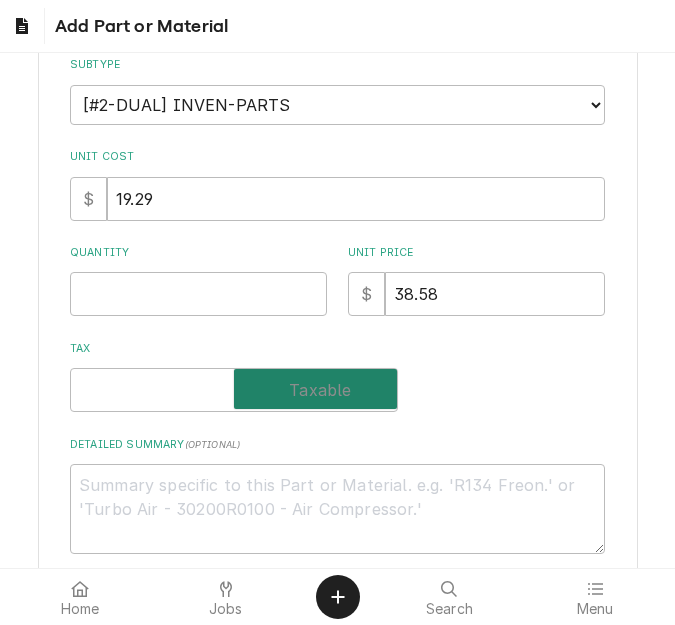 checkbox on "true" 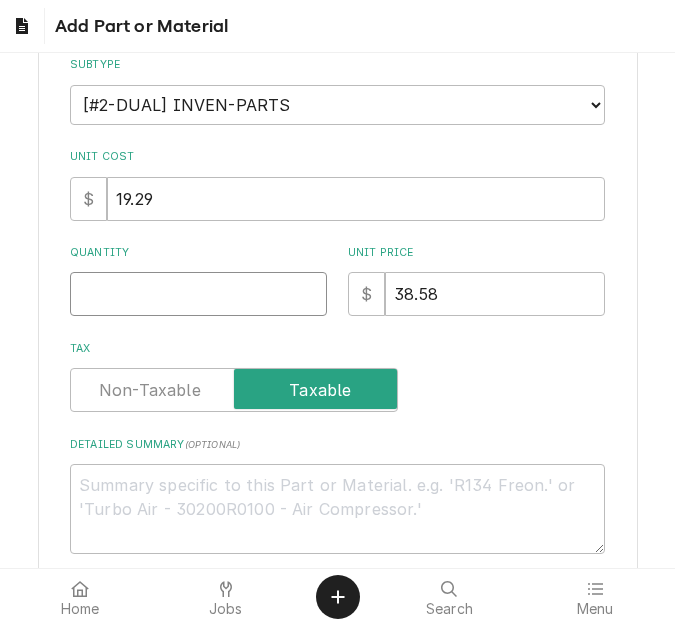 click on "Quantity" at bounding box center (198, 294) 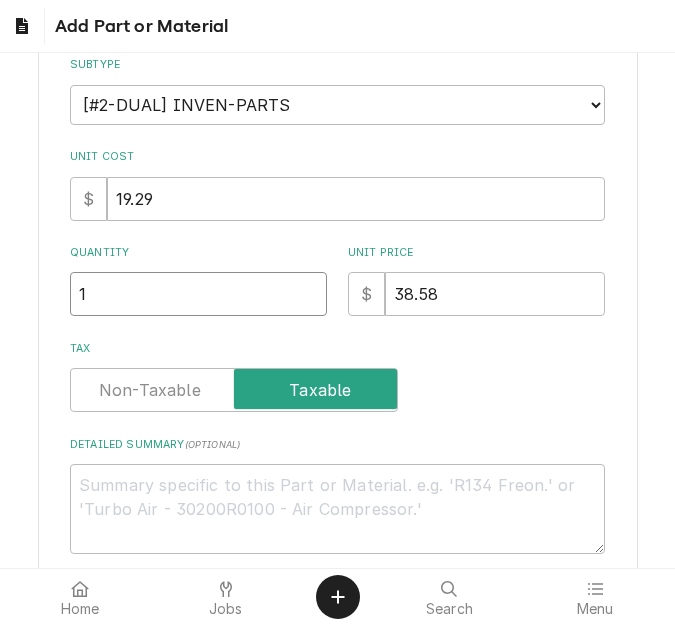 type on "1" 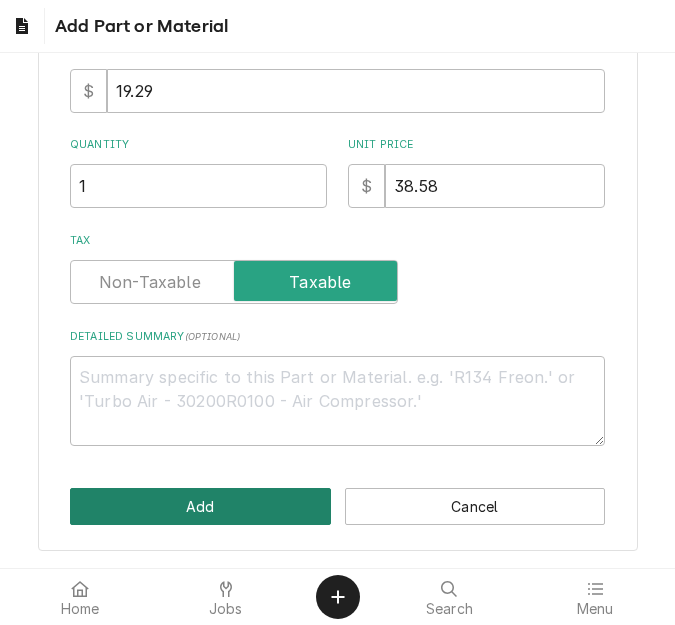 click on "Add" at bounding box center [200, 506] 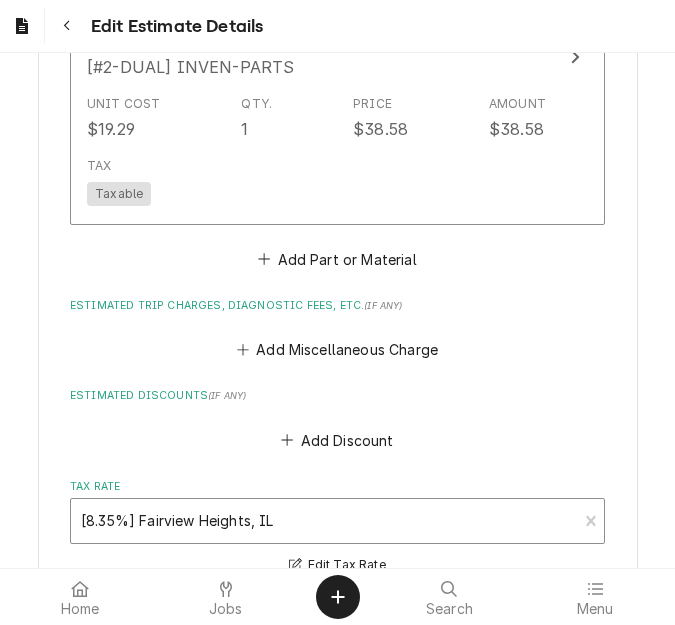 type on "x" 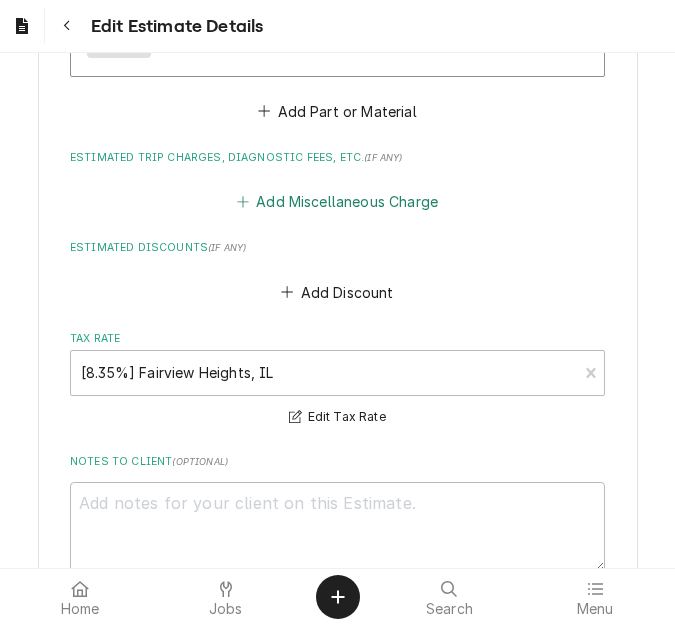 click on "Add Miscellaneous Charge" at bounding box center [337, 202] 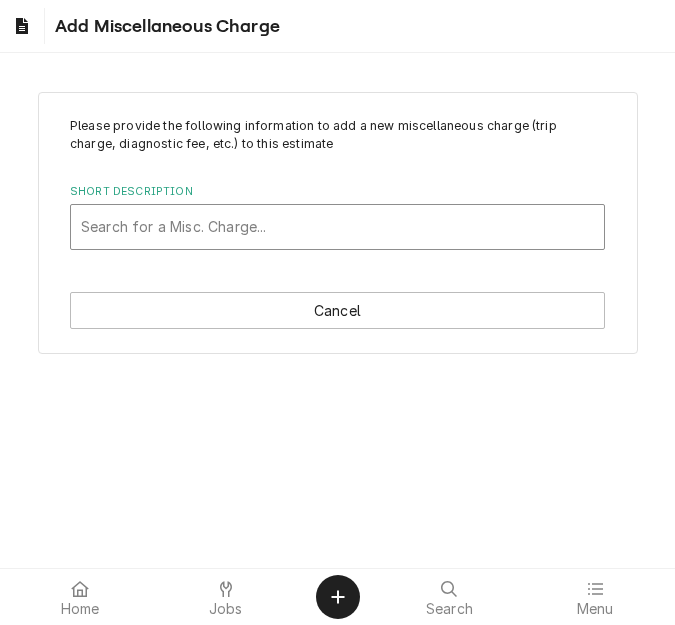 click at bounding box center (337, 227) 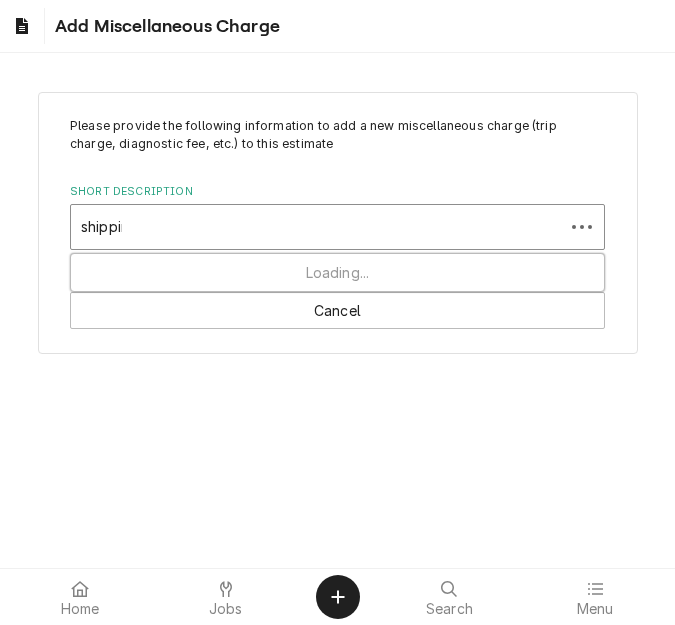type on "shipping" 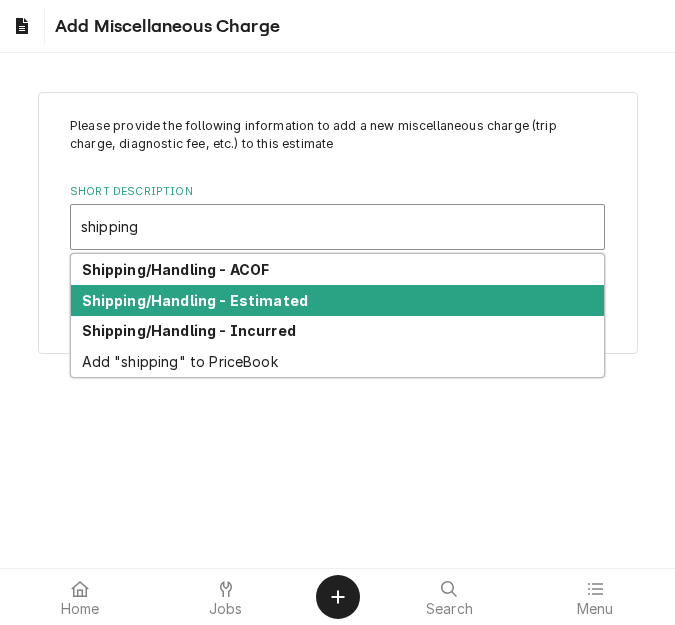 click on "Shipping/Handling - Estimated" at bounding box center (195, 300) 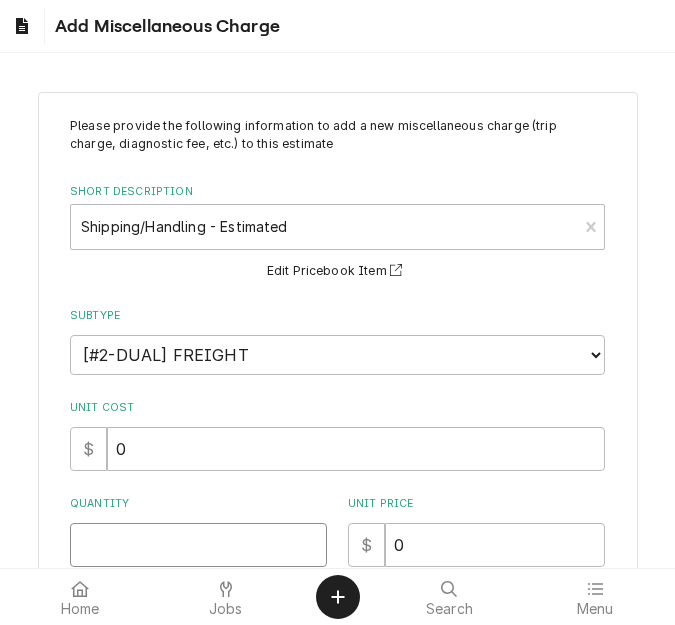click on "Quantity" at bounding box center (198, 545) 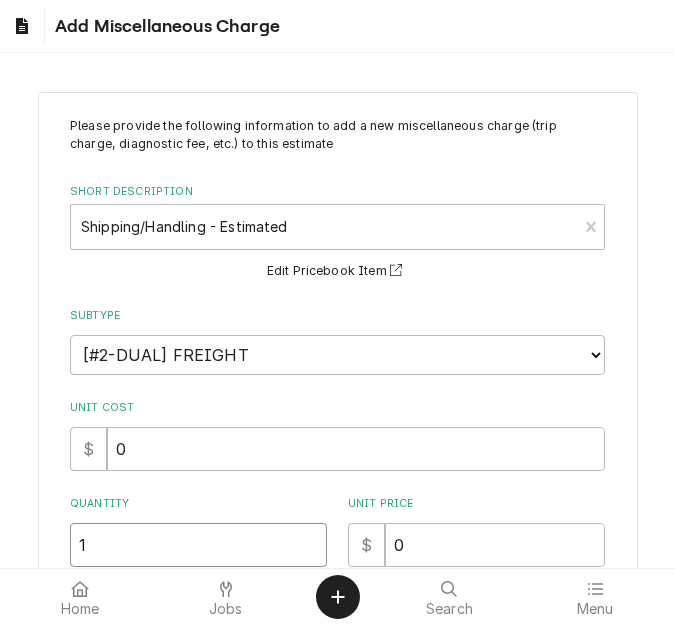 type on "1" 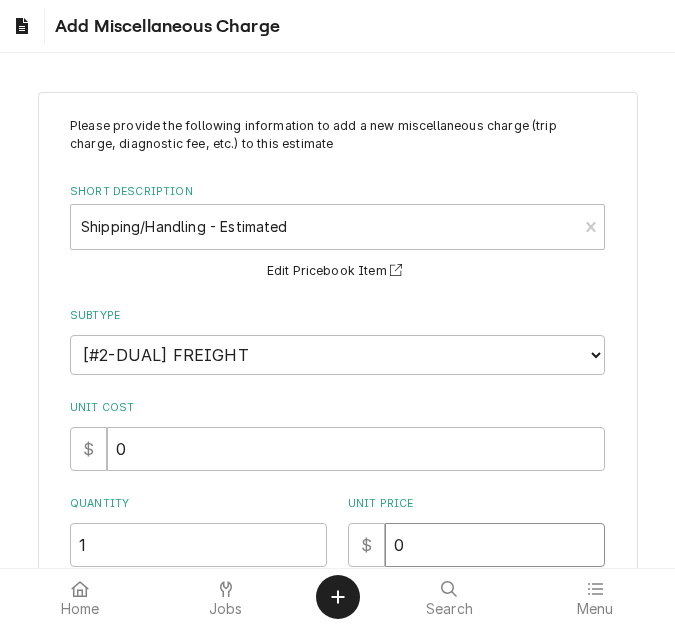 type on "x" 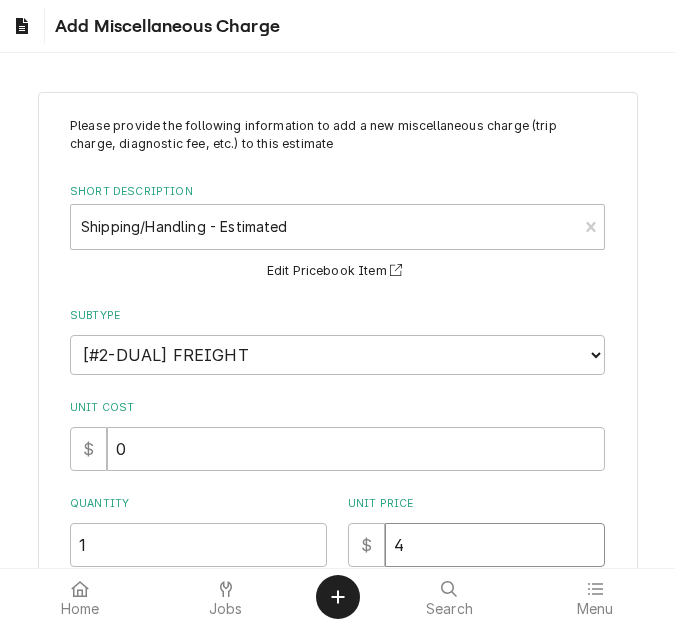 type on "x" 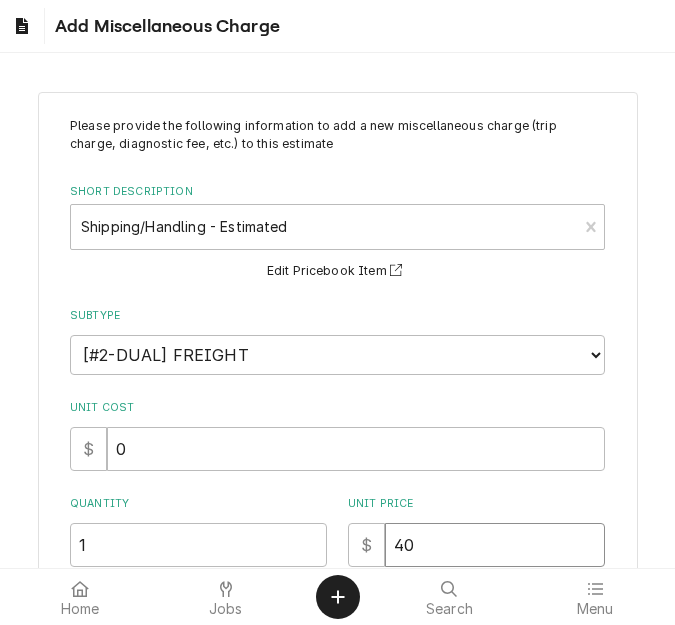 type on "40" 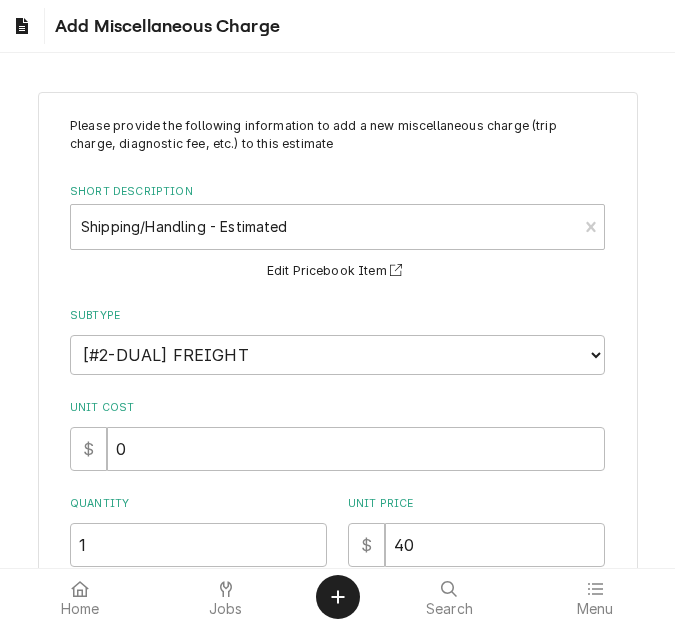 scroll, scrollTop: 331, scrollLeft: 0, axis: vertical 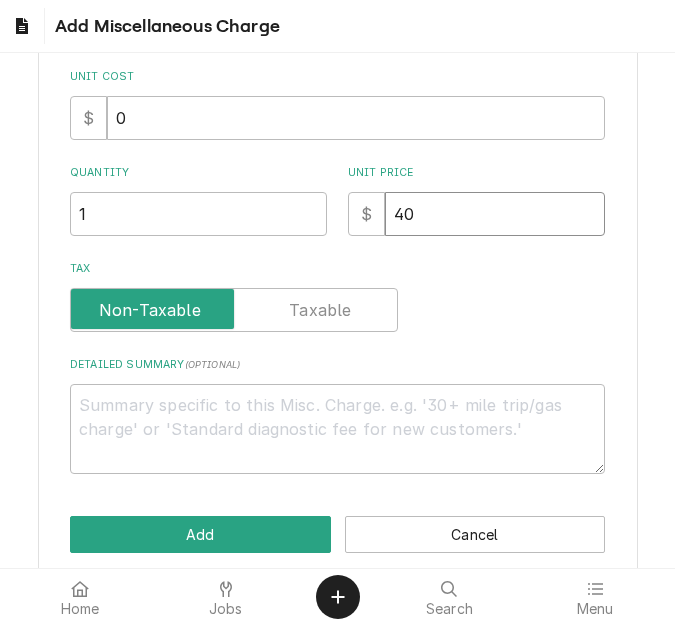 drag, startPoint x: 401, startPoint y: 202, endPoint x: 339, endPoint y: 210, distance: 62.514 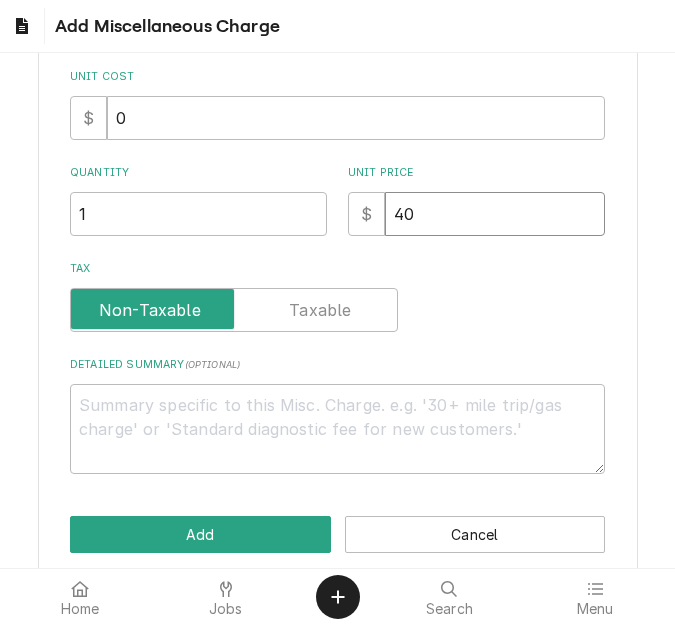 click on "Quantity 1 Unit Price $ 40" at bounding box center (337, 200) 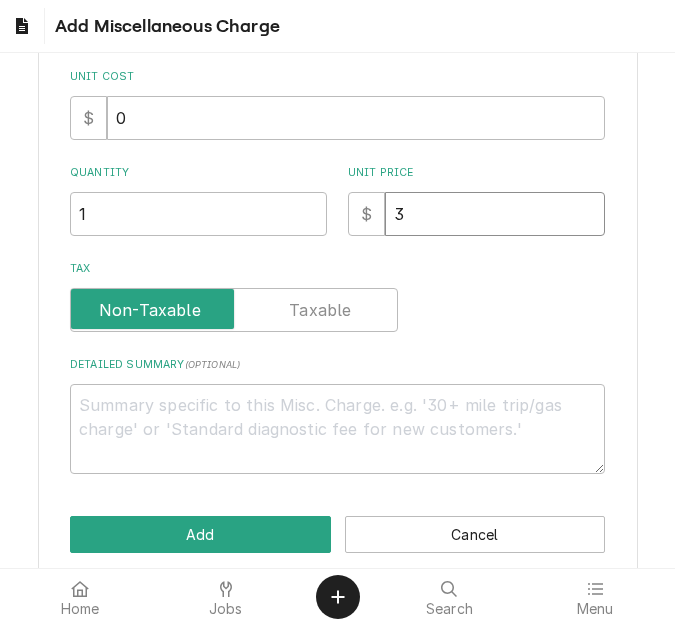 type on "x" 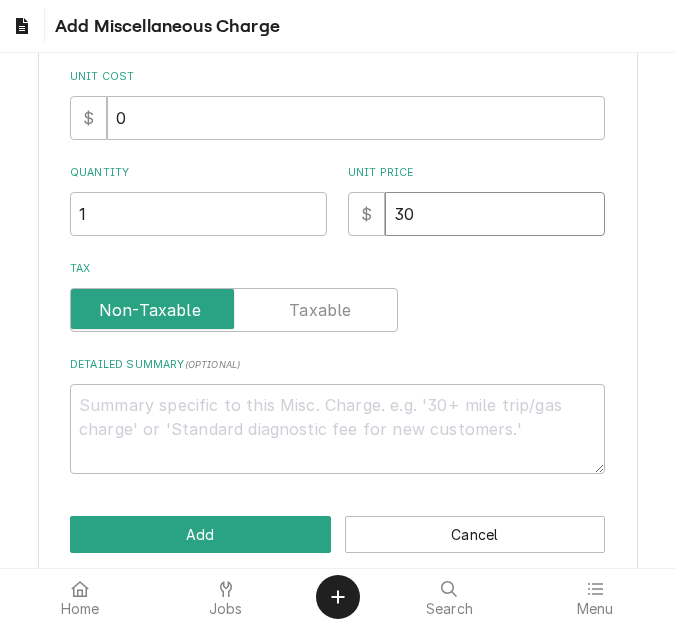 type on "30" 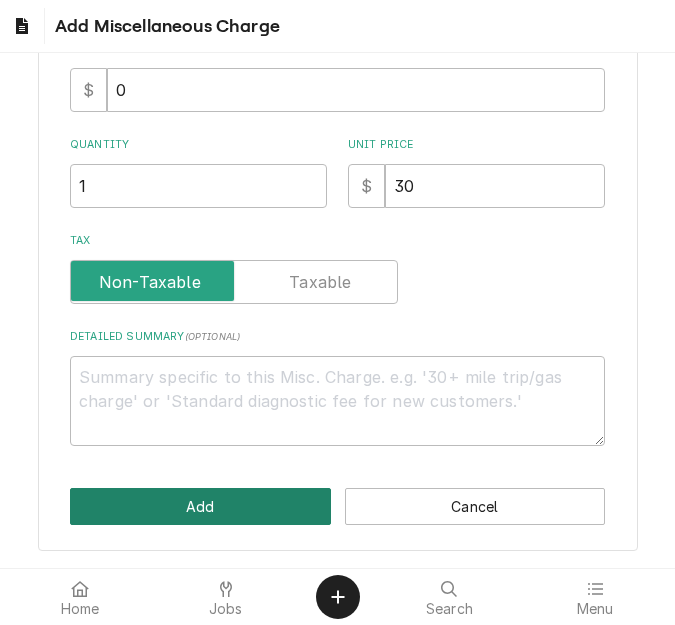 click on "Add" at bounding box center (200, 506) 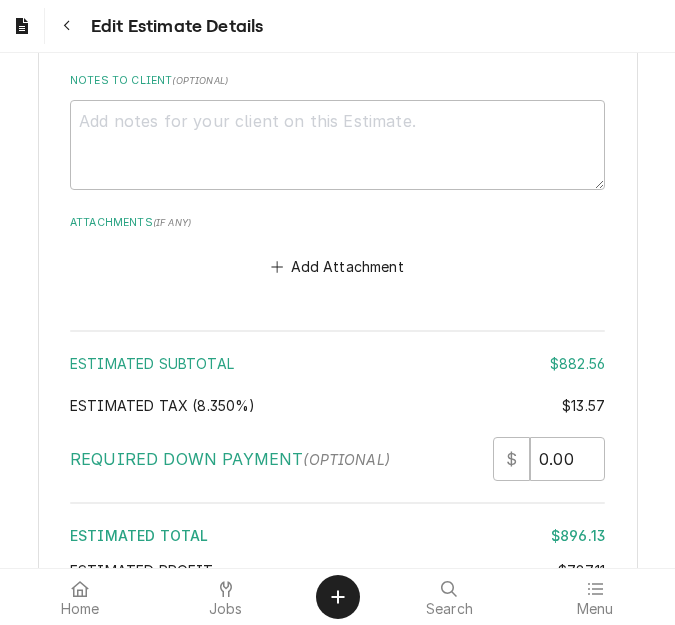 scroll, scrollTop: 4623, scrollLeft: 0, axis: vertical 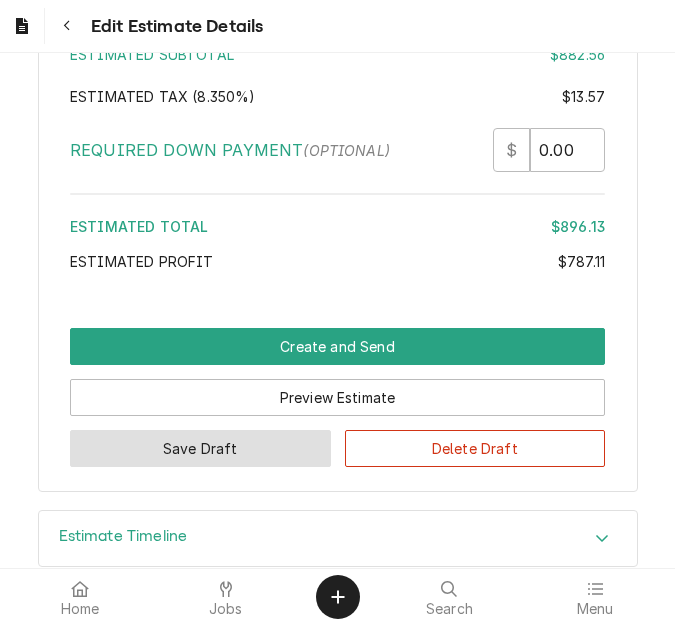 click on "Save Draft" at bounding box center (200, 448) 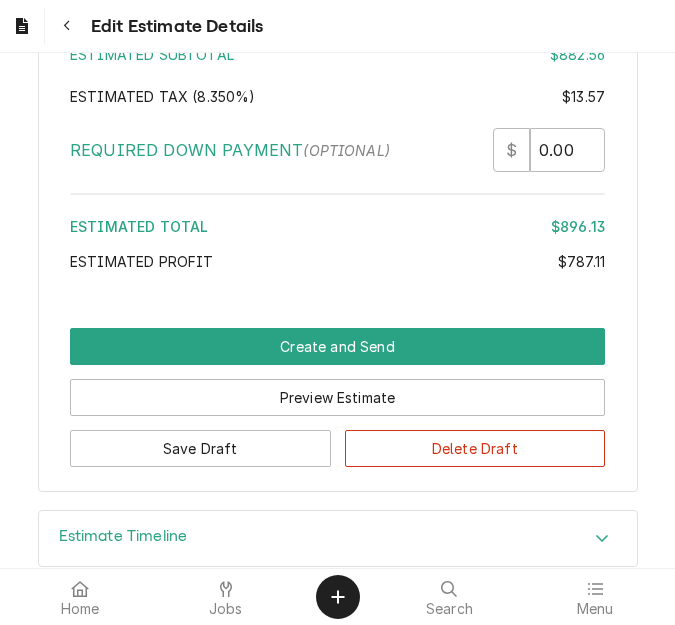 scroll, scrollTop: 4597, scrollLeft: 0, axis: vertical 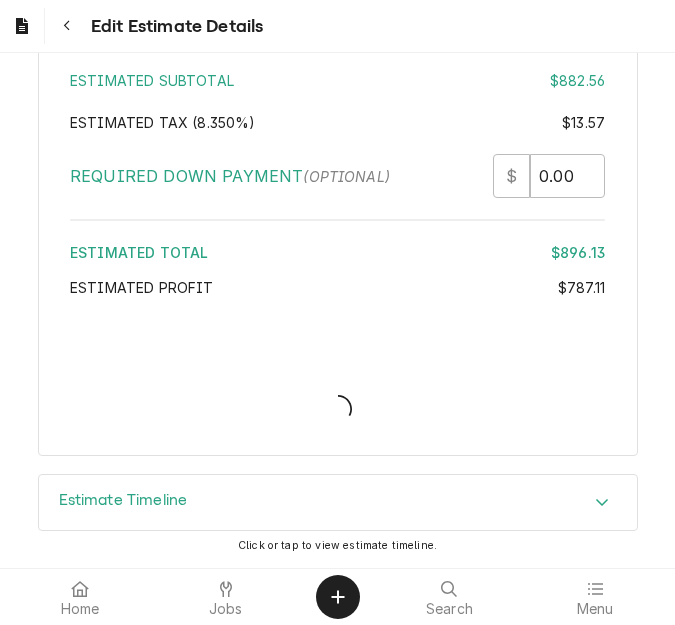 type on "x" 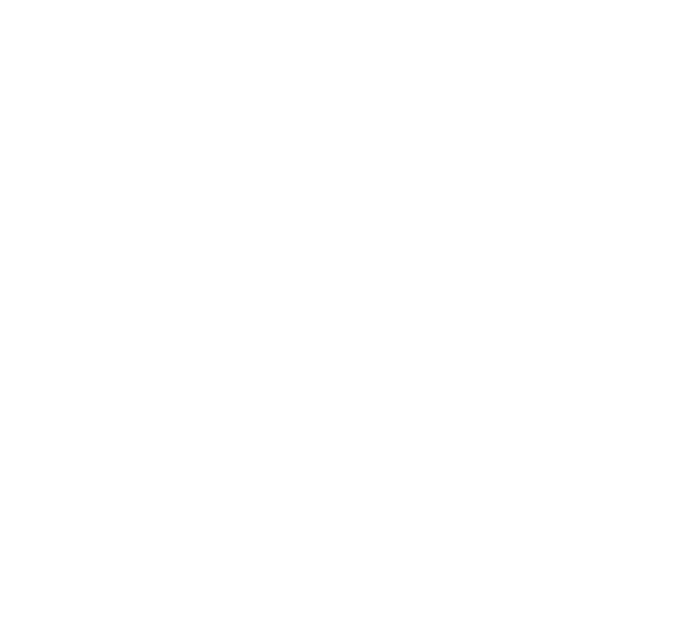 scroll, scrollTop: 0, scrollLeft: 0, axis: both 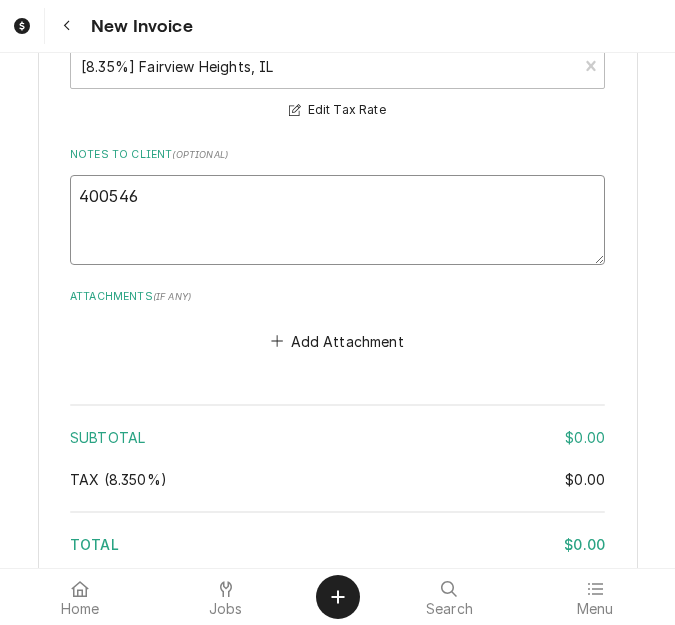 click on "400546" at bounding box center (337, 220) 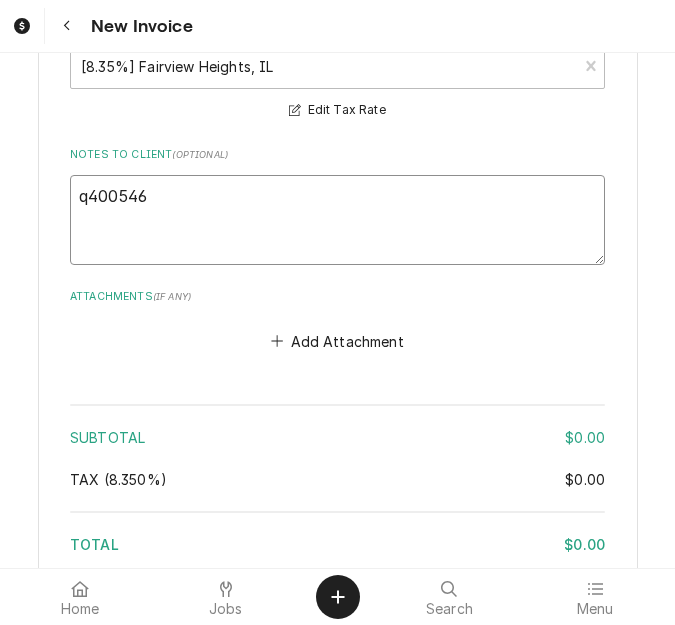 type on "x" 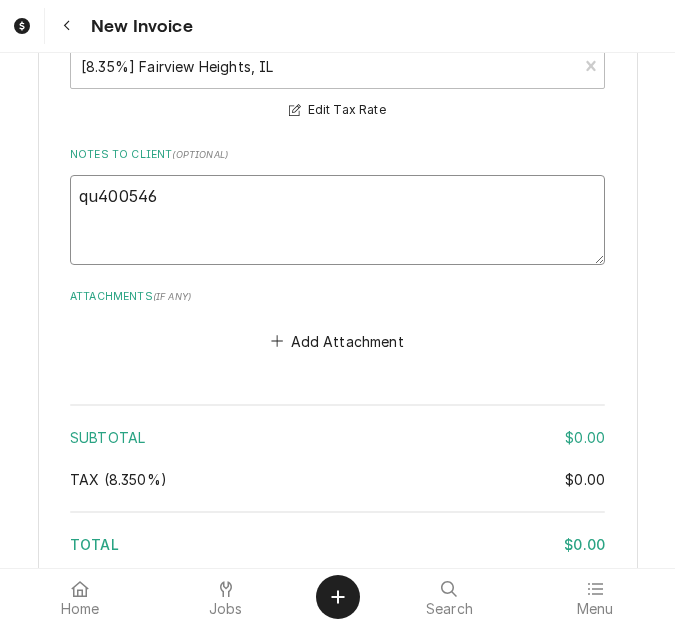 type on "x" 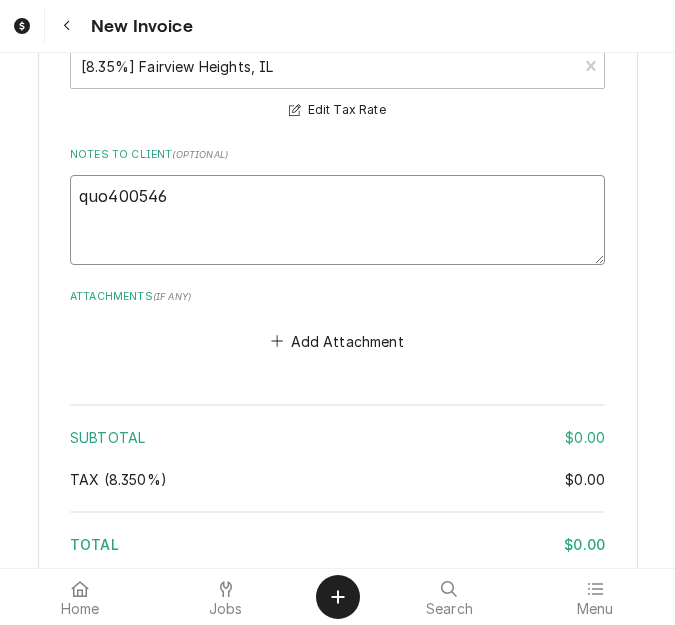 type on "x" 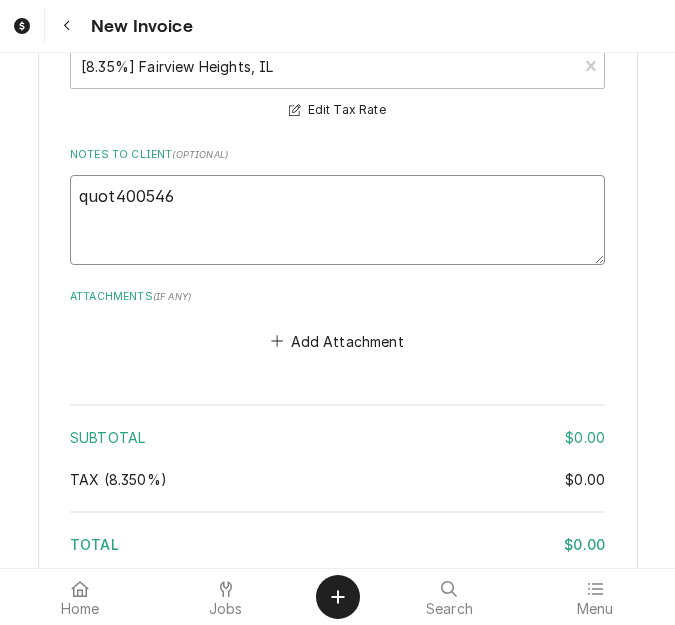type on "x" 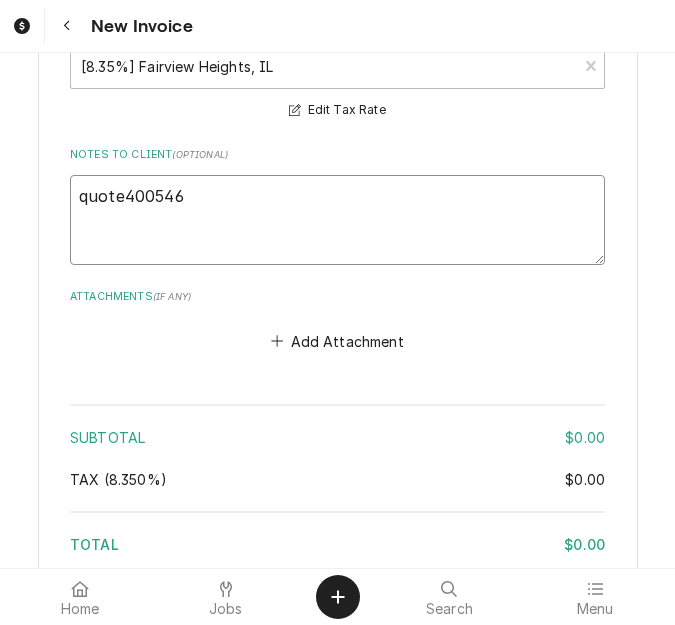 type on "x" 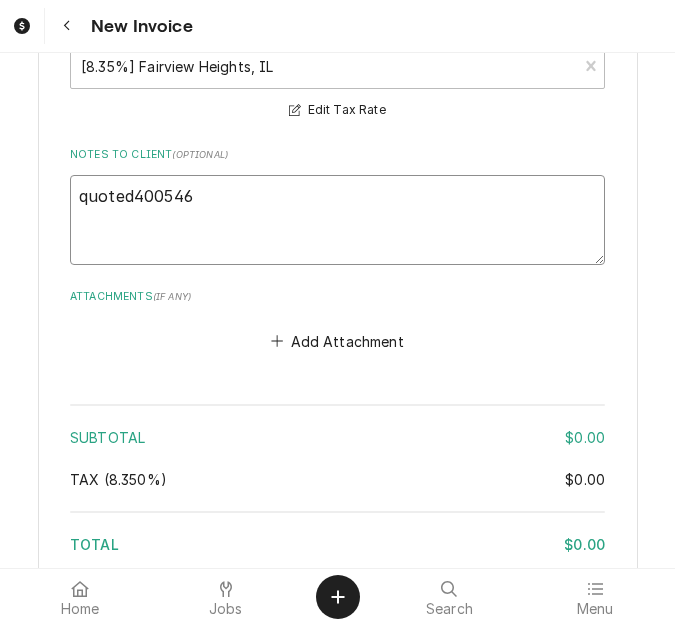 type on "quoted 400546" 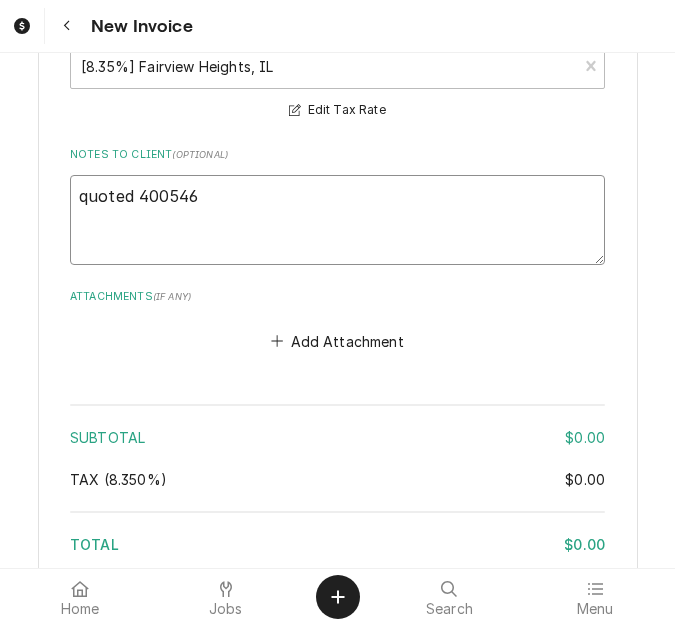 type on "x" 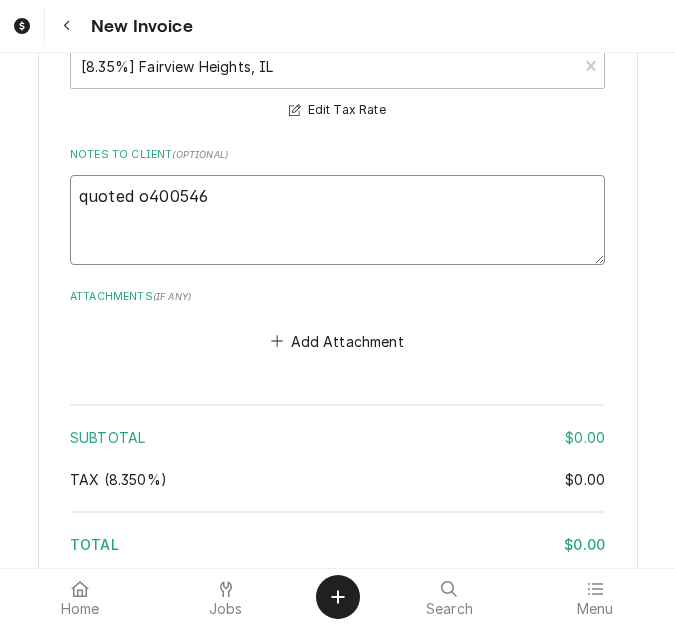 type on "x" 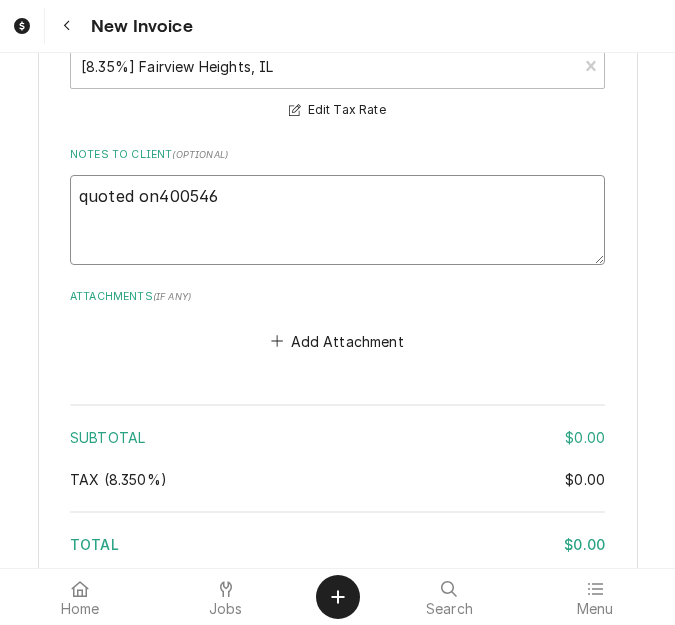 type on "x" 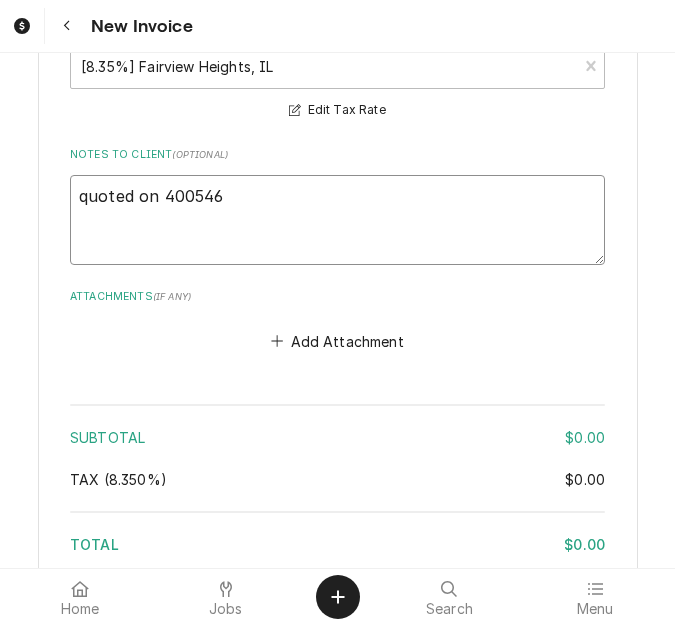 type on "x" 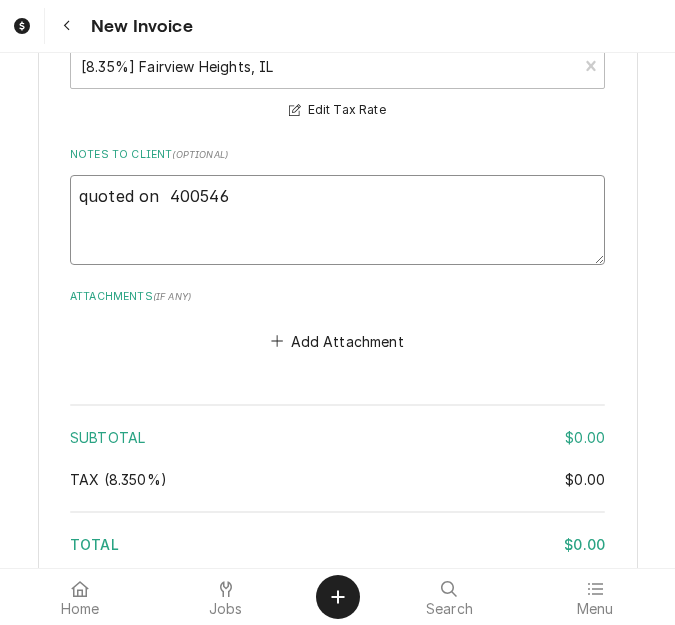 type on "x" 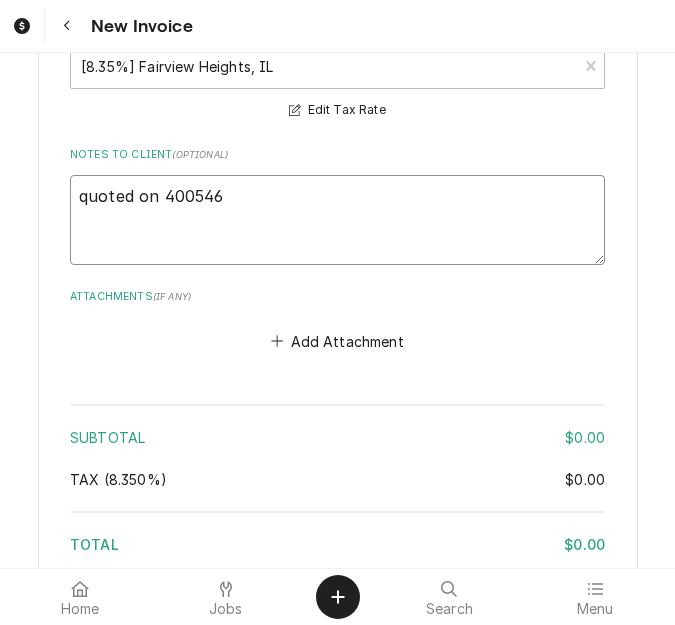 type on "quoted on 400546" 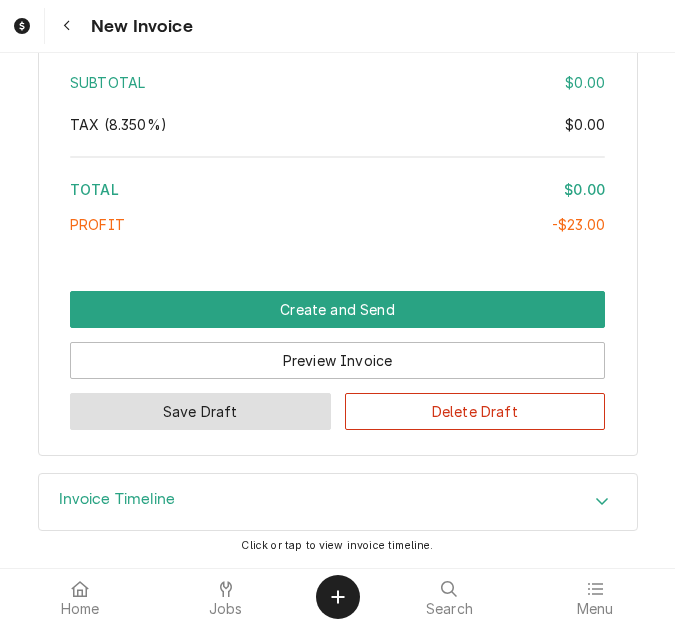 click on "Save Draft" at bounding box center [200, 411] 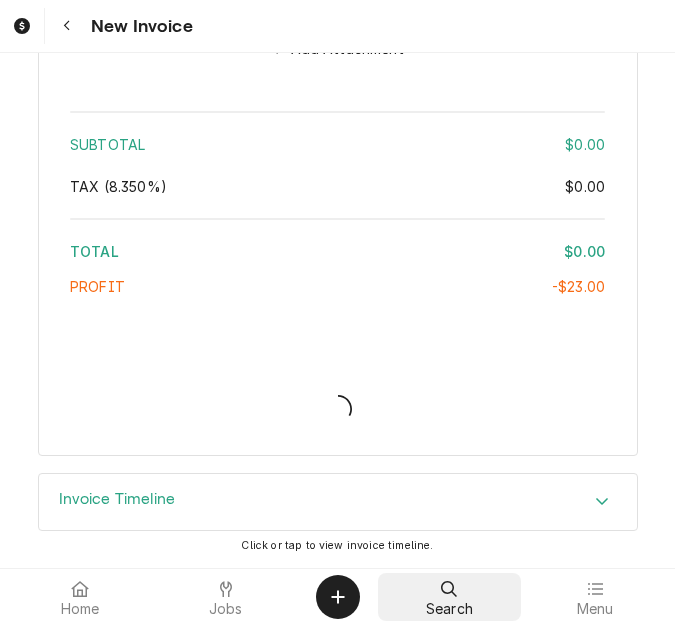 scroll, scrollTop: 7317, scrollLeft: 0, axis: vertical 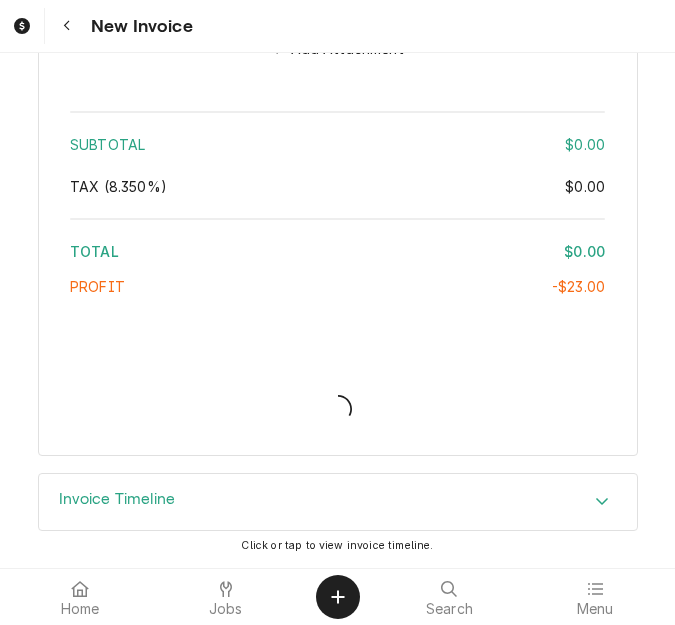 type on "x" 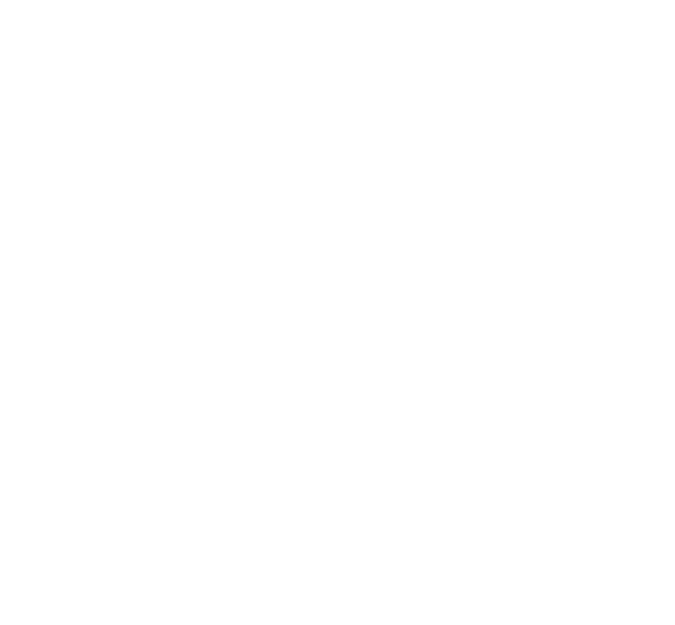 scroll, scrollTop: 0, scrollLeft: 0, axis: both 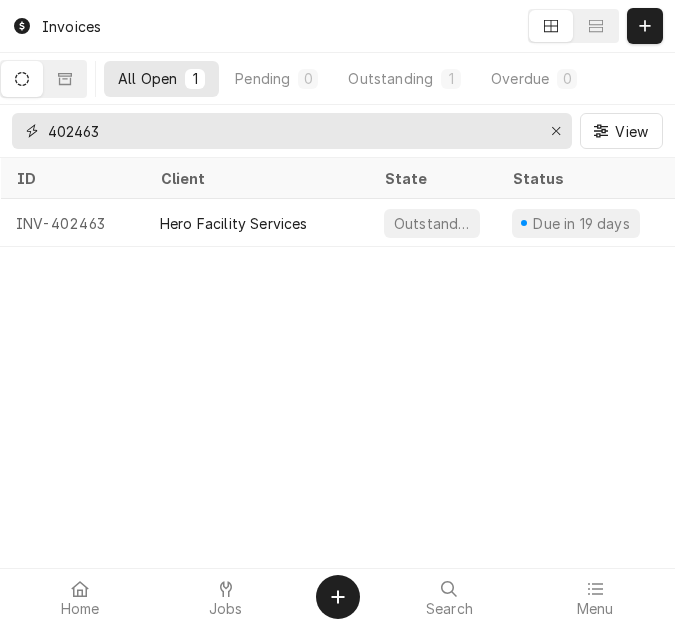 drag, startPoint x: 170, startPoint y: 125, endPoint x: -1, endPoint y: 121, distance: 171.04678 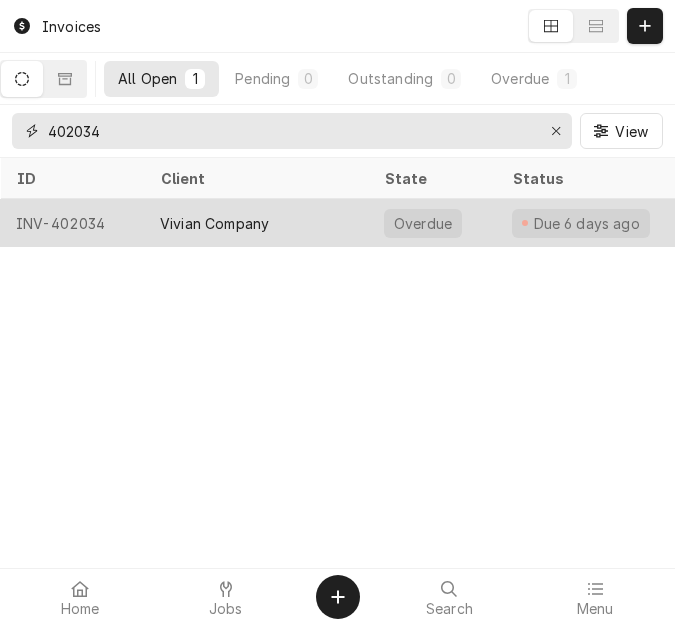 type on "402034" 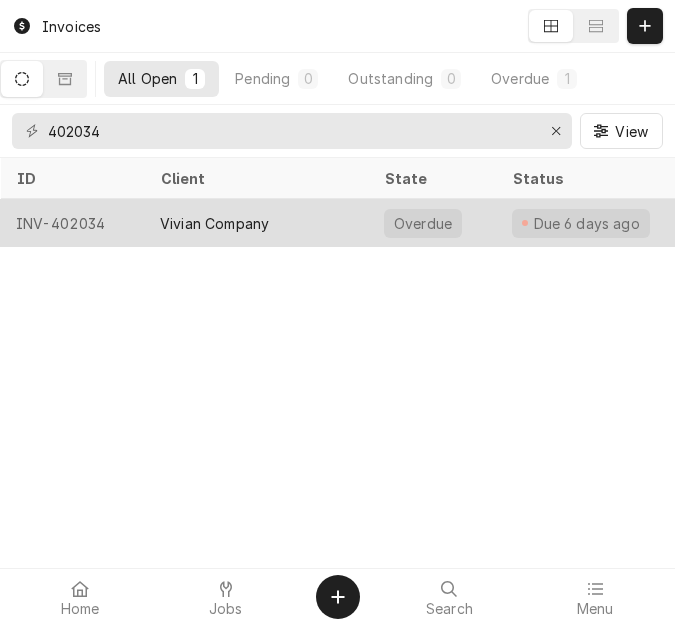 click on "Vivian Company" at bounding box center (214, 223) 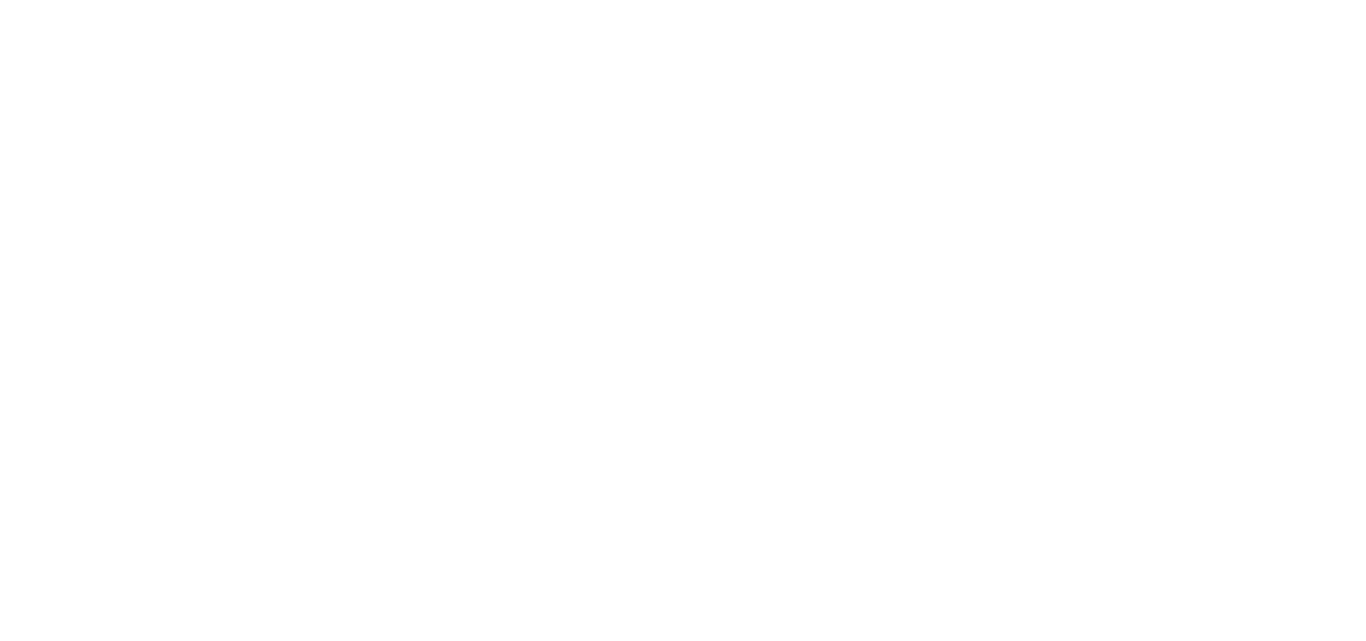 scroll, scrollTop: 0, scrollLeft: 0, axis: both 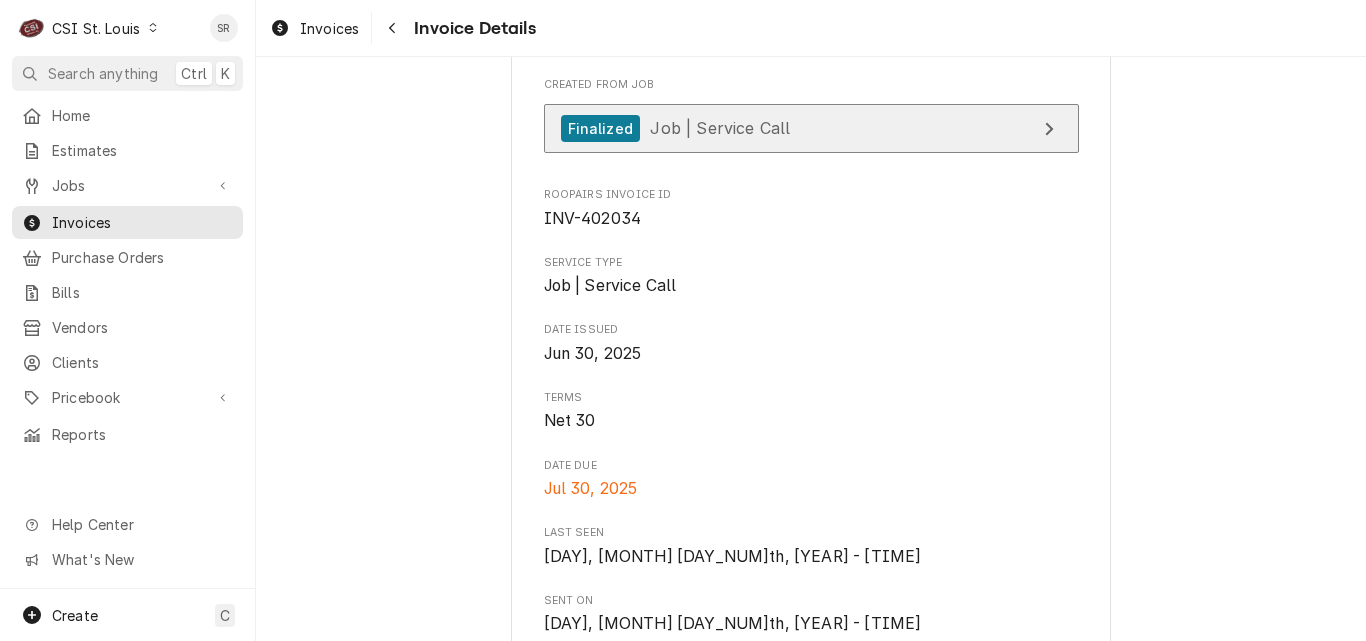 click on "Job | Service Call" at bounding box center (720, 128) 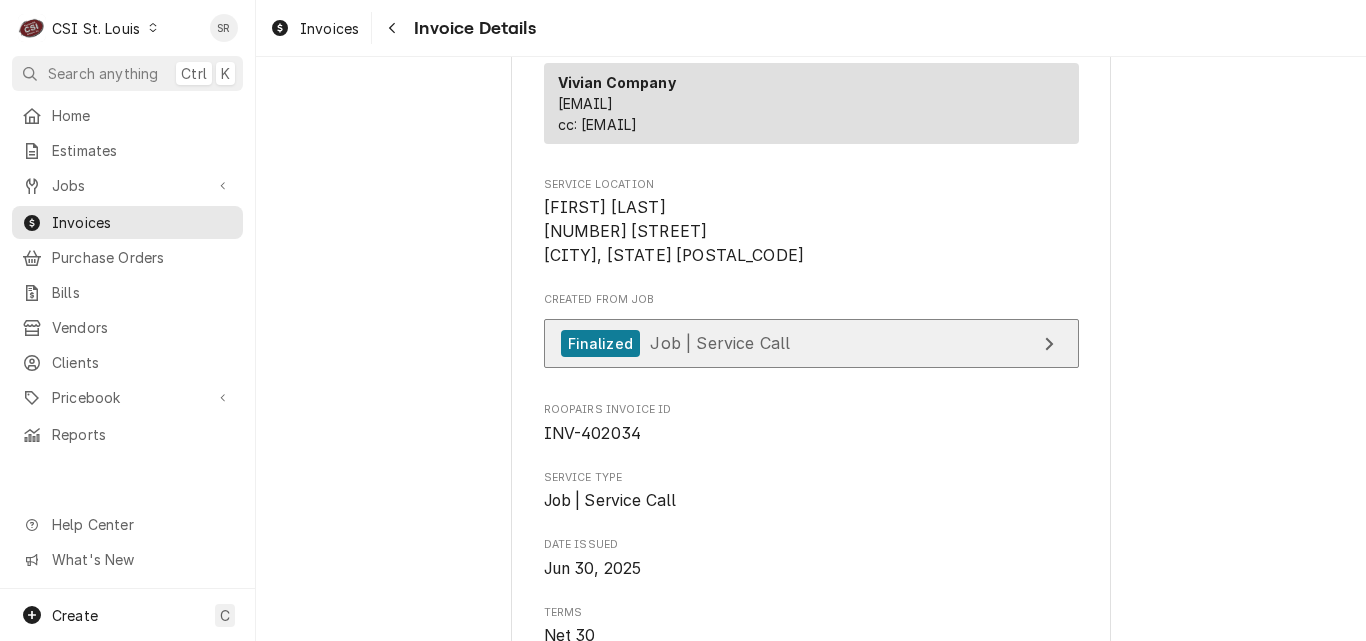 scroll, scrollTop: 200, scrollLeft: 0, axis: vertical 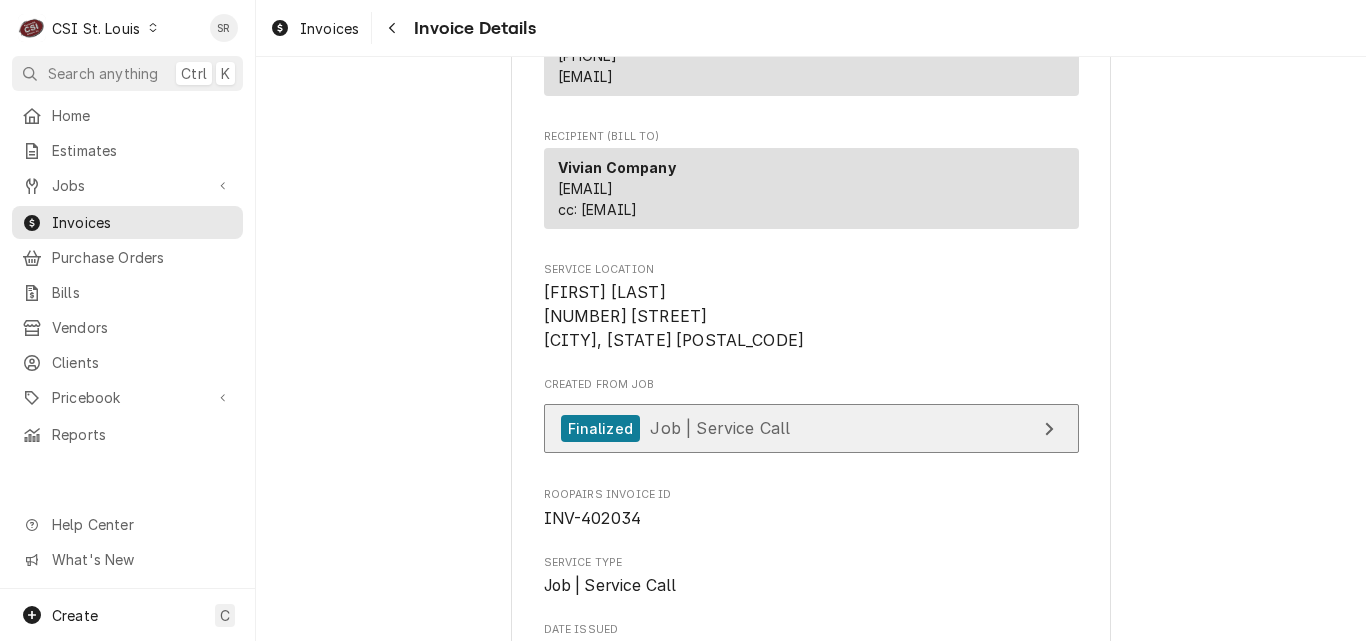 click on "Job | Service Call" at bounding box center [720, 428] 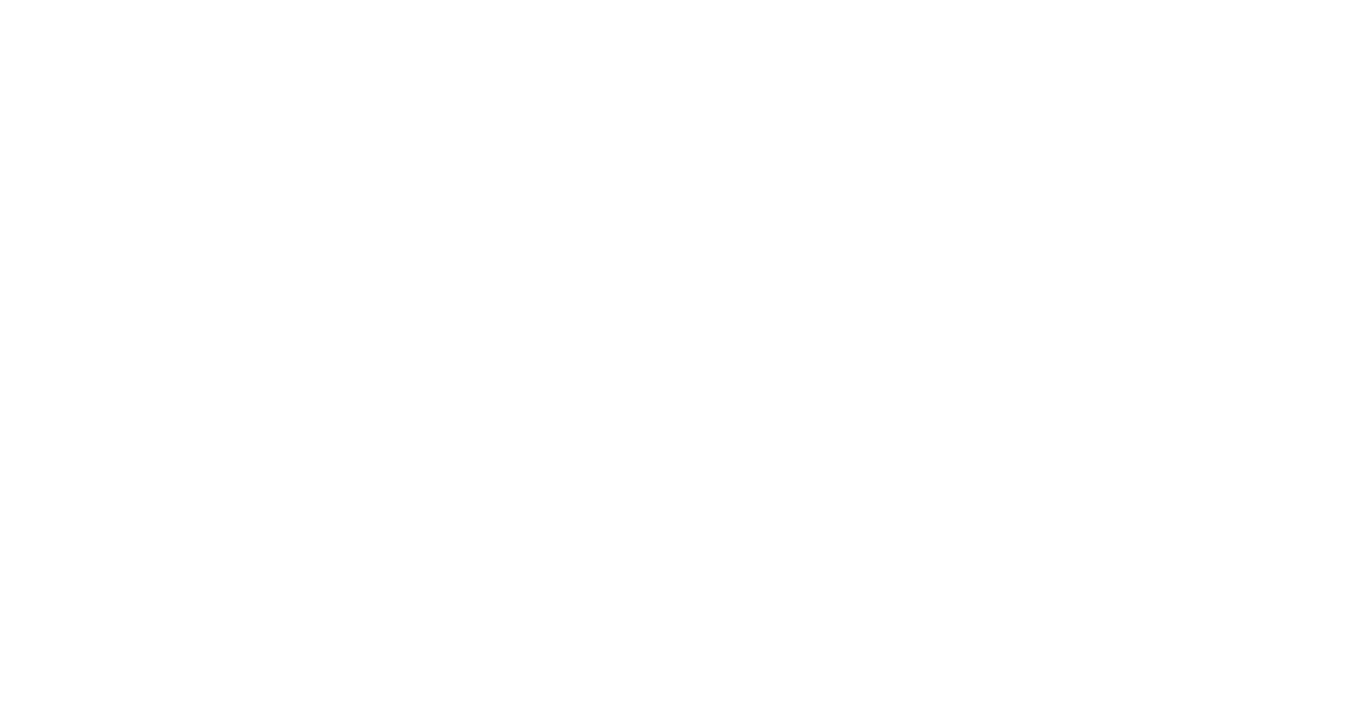 scroll, scrollTop: 0, scrollLeft: 0, axis: both 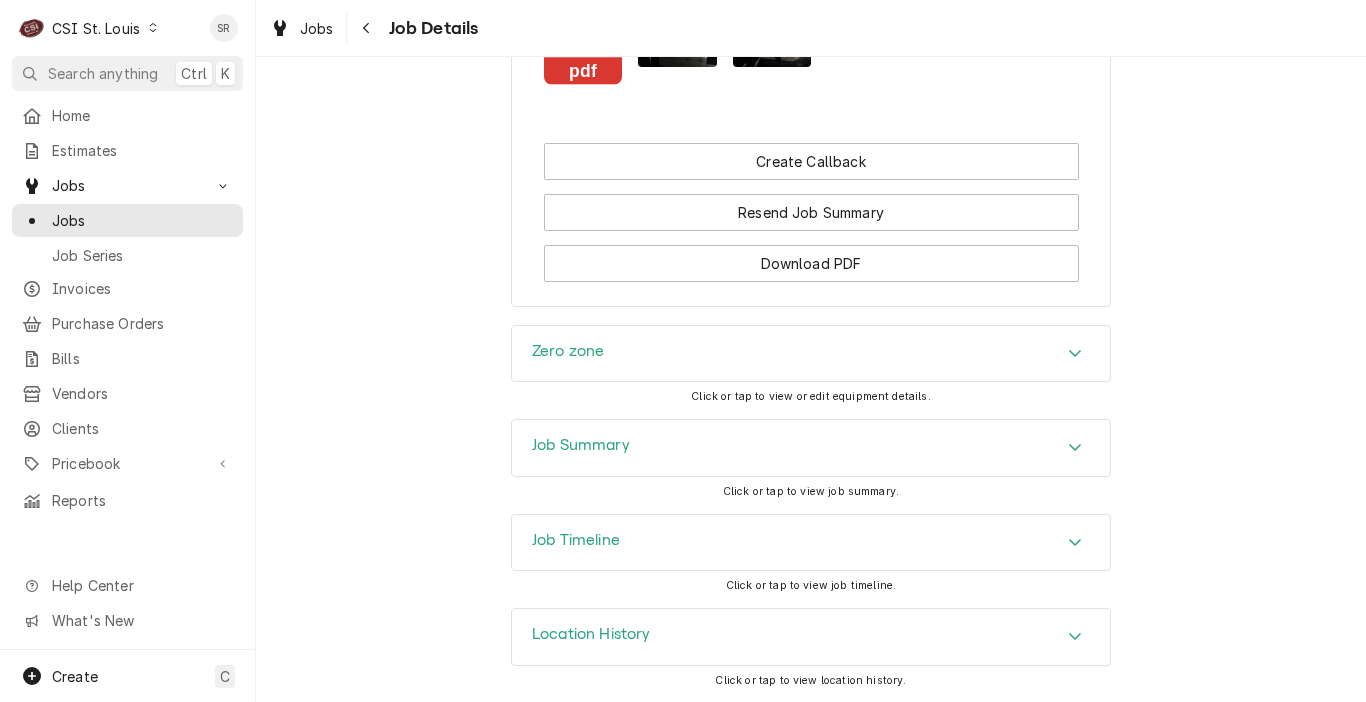 click on "Job Summary" at bounding box center (811, 448) 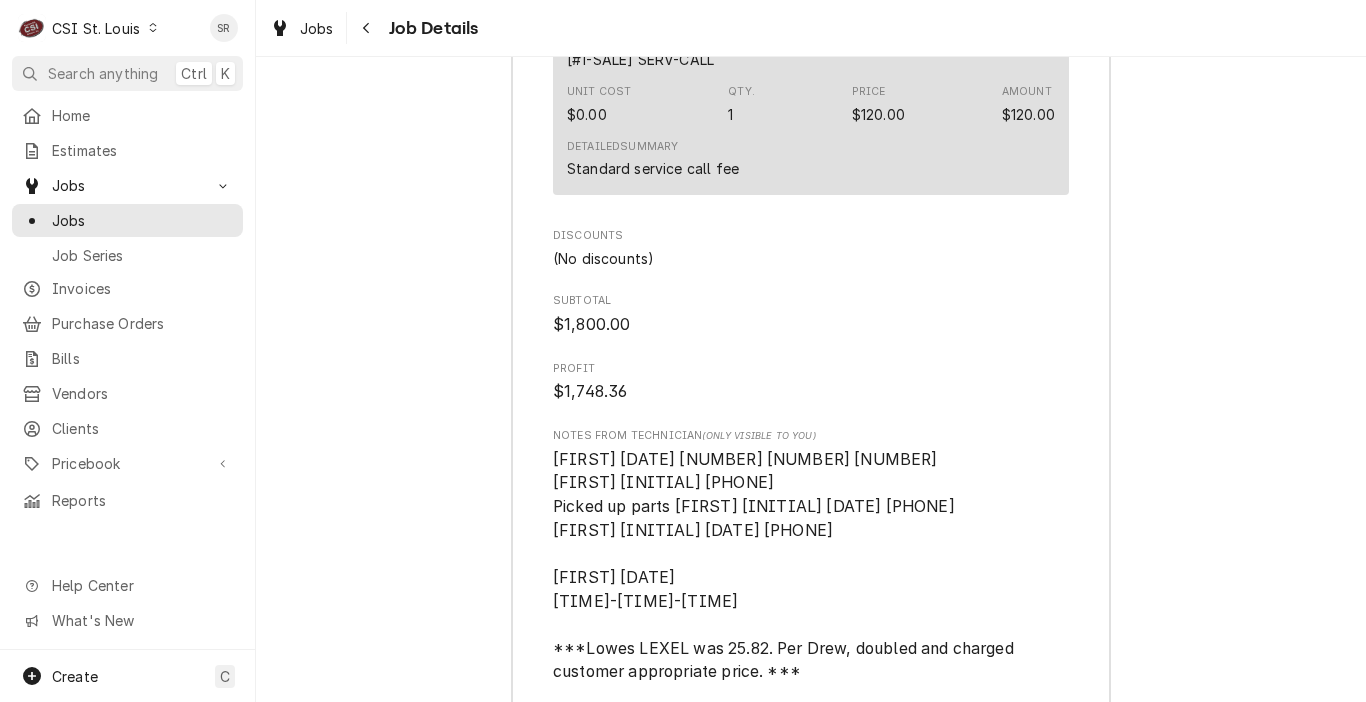 scroll, scrollTop: 6135, scrollLeft: 0, axis: vertical 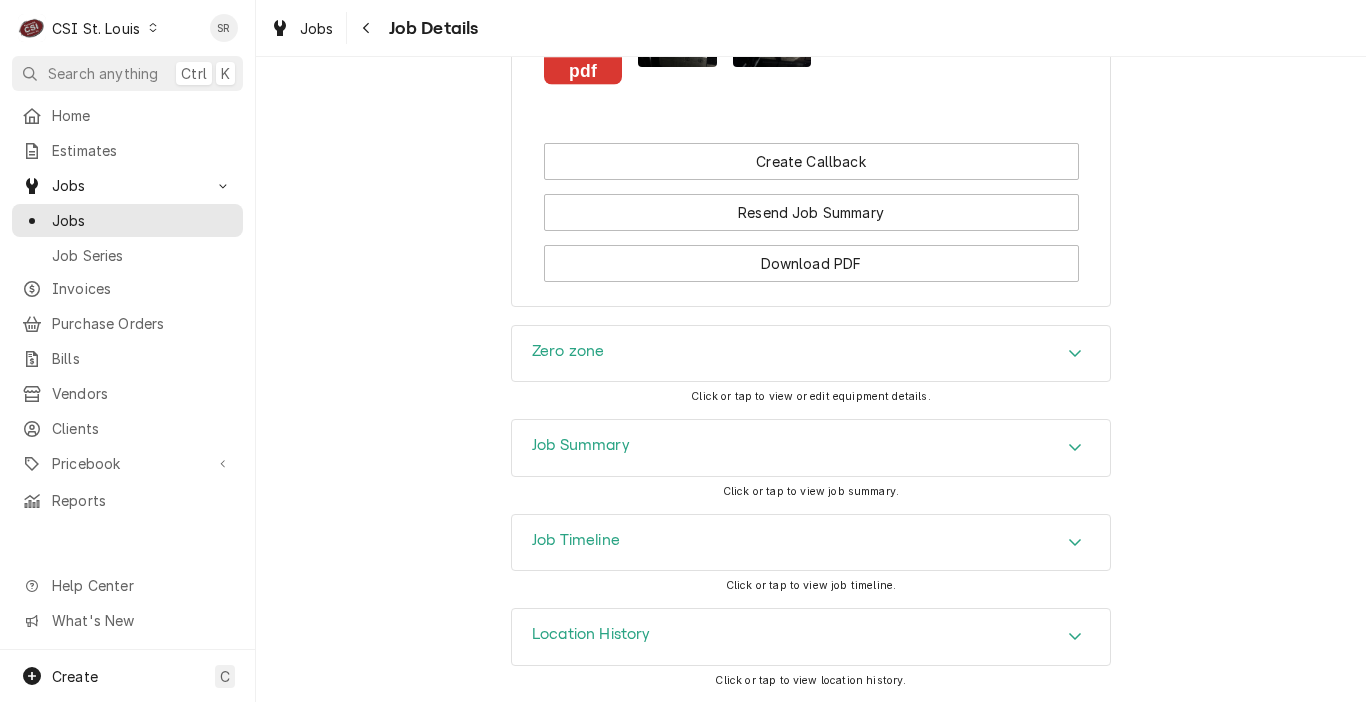 click on "Job Summary" at bounding box center [811, 448] 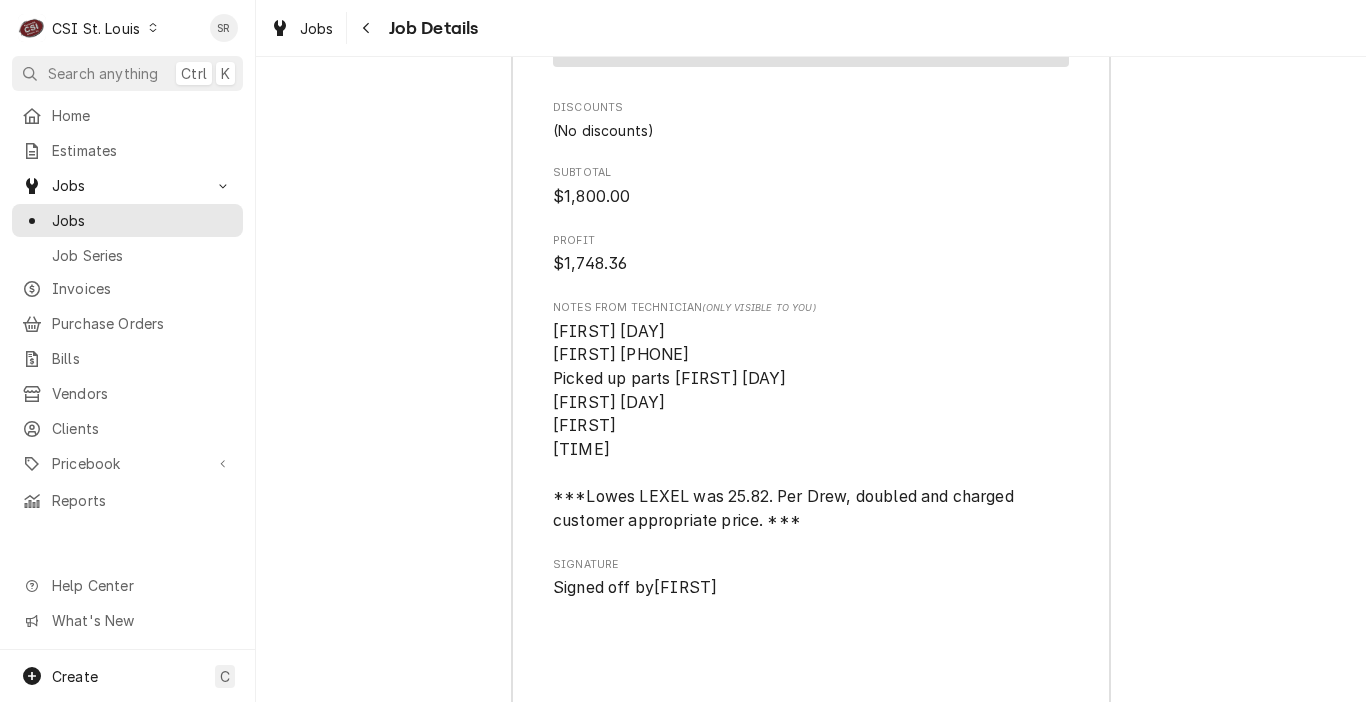 scroll, scrollTop: 6124, scrollLeft: 0, axis: vertical 